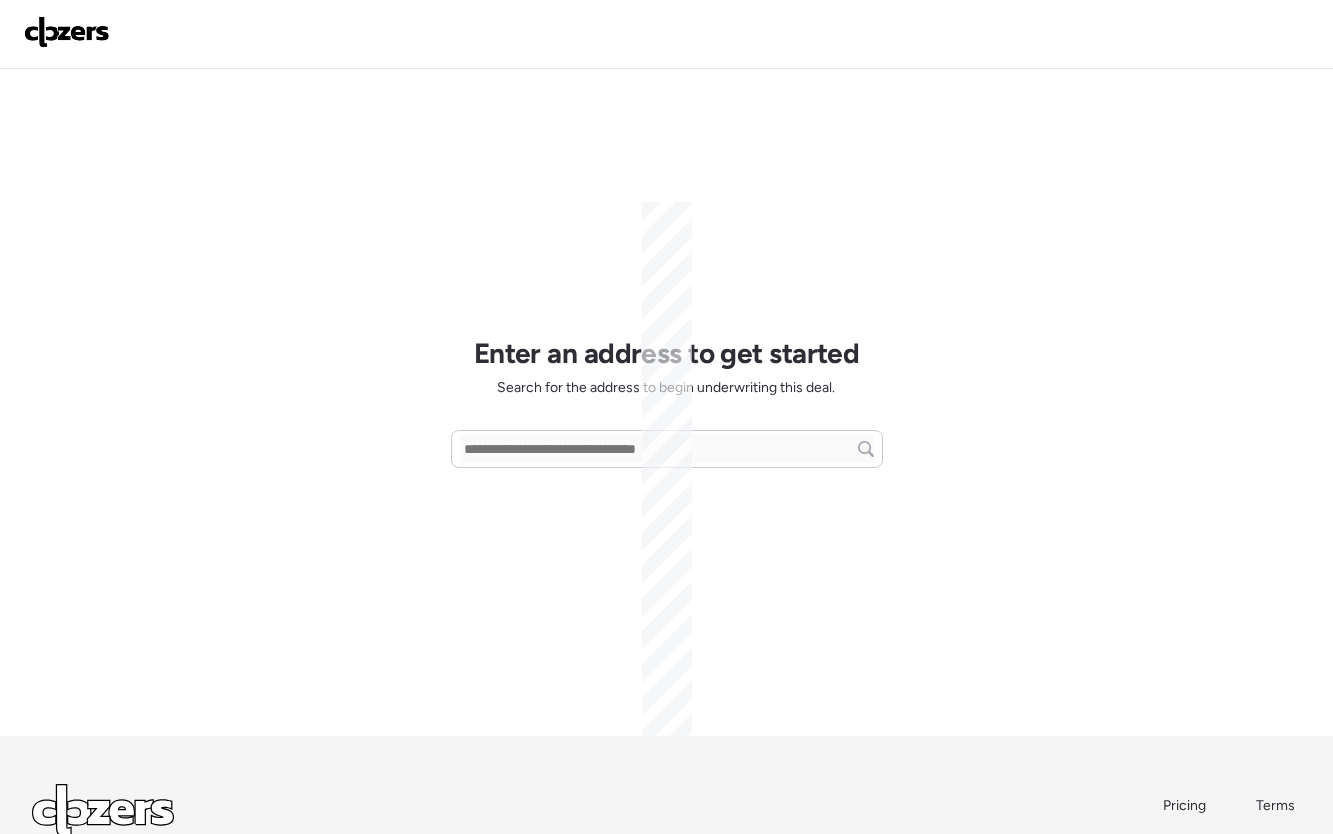 scroll, scrollTop: 0, scrollLeft: 0, axis: both 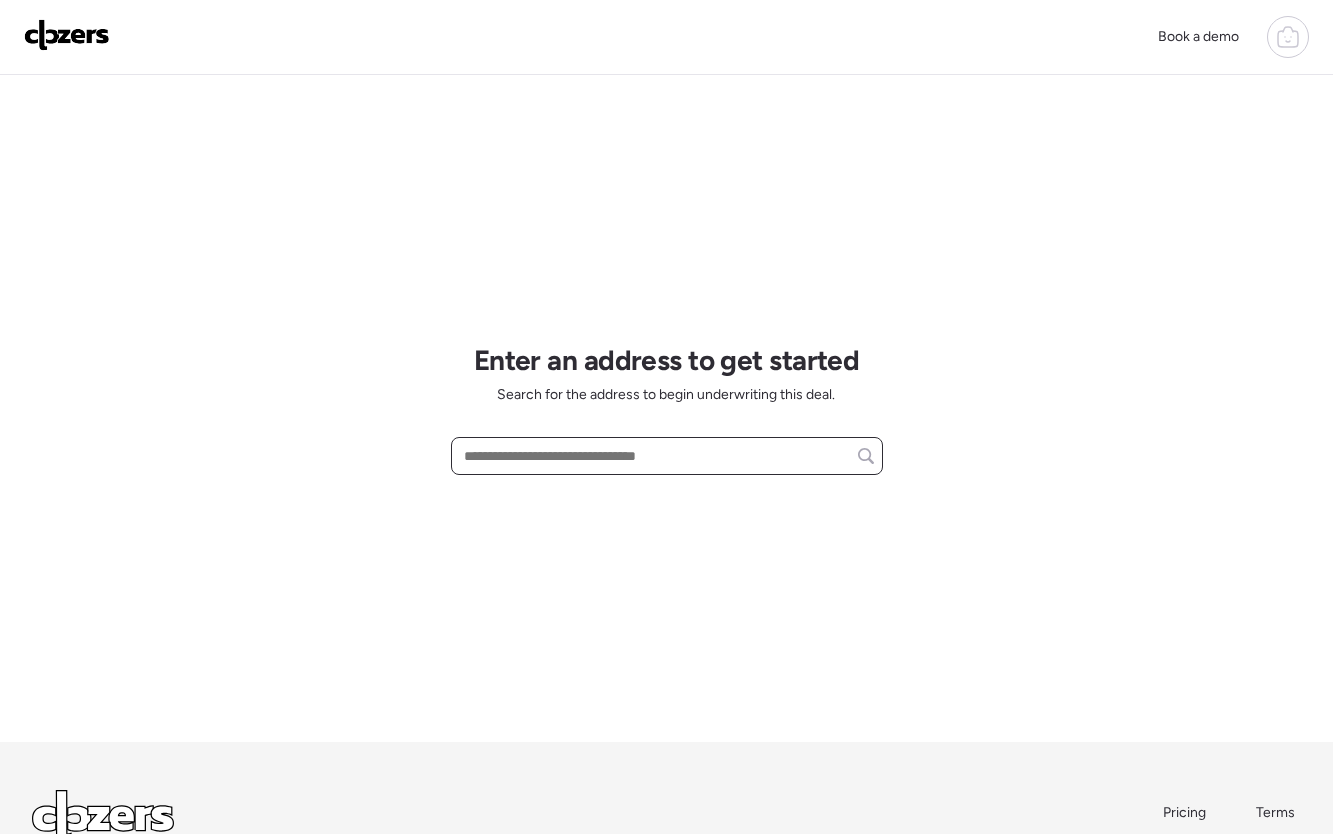 click at bounding box center [667, 456] 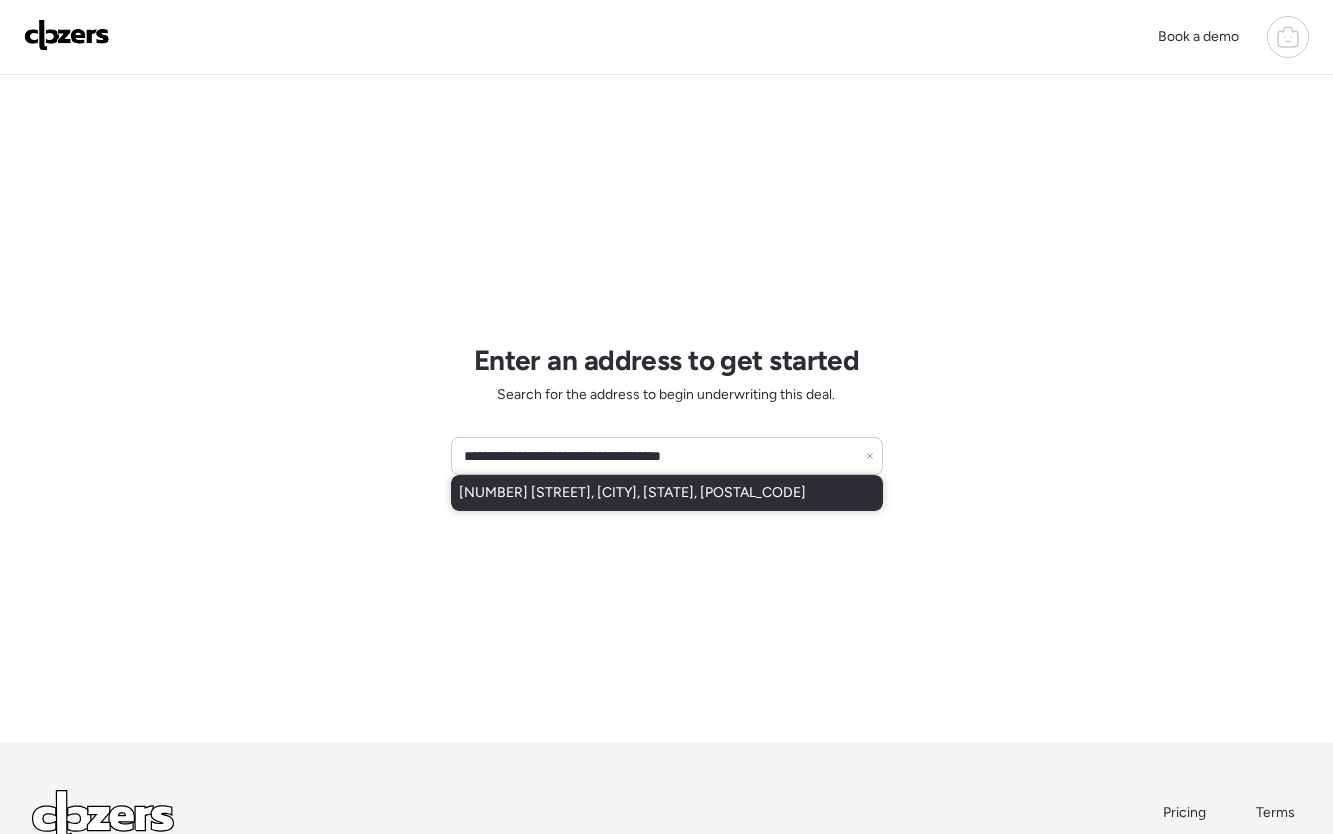 click on "[NUMBER] [STREET], [CITY], [STATE], [POSTAL_CODE]" at bounding box center [632, 493] 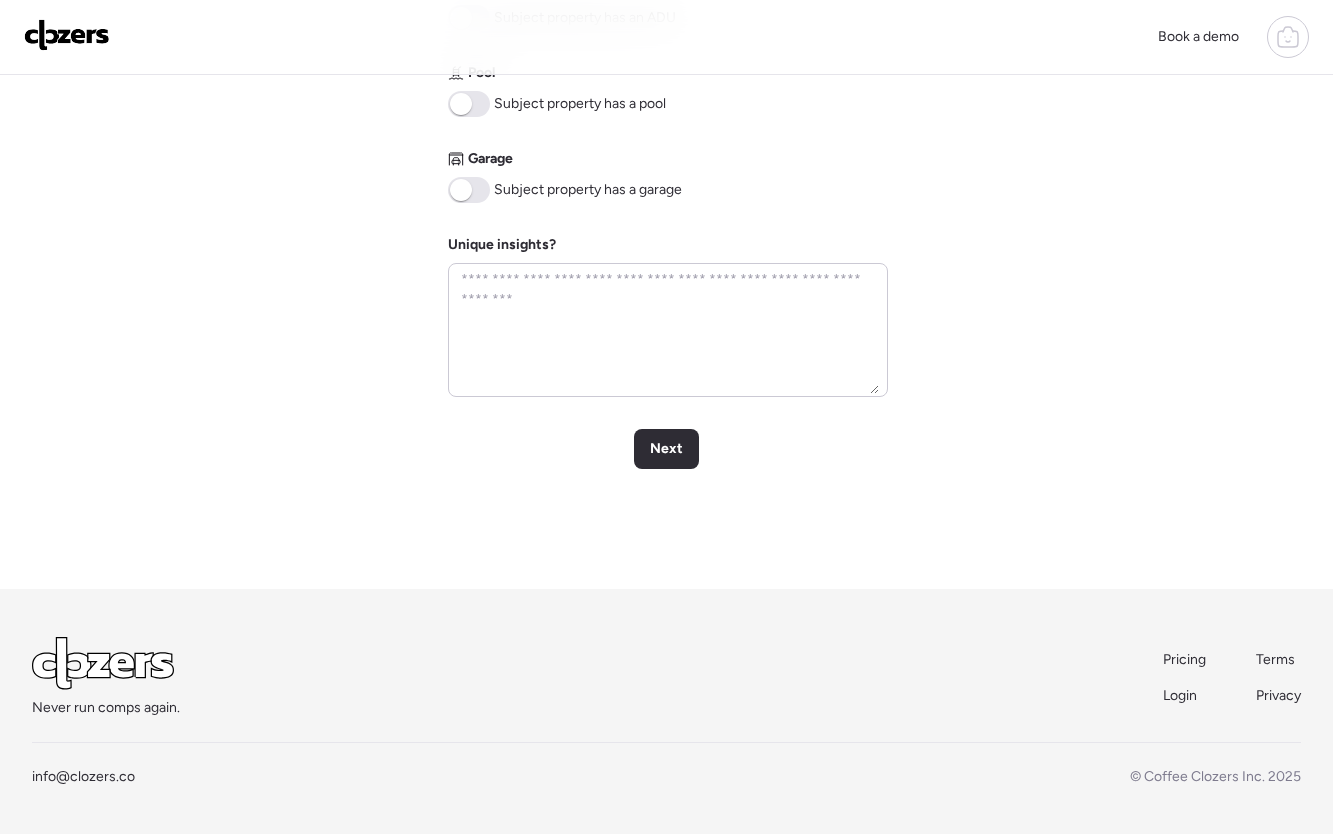 scroll, scrollTop: 930, scrollLeft: 0, axis: vertical 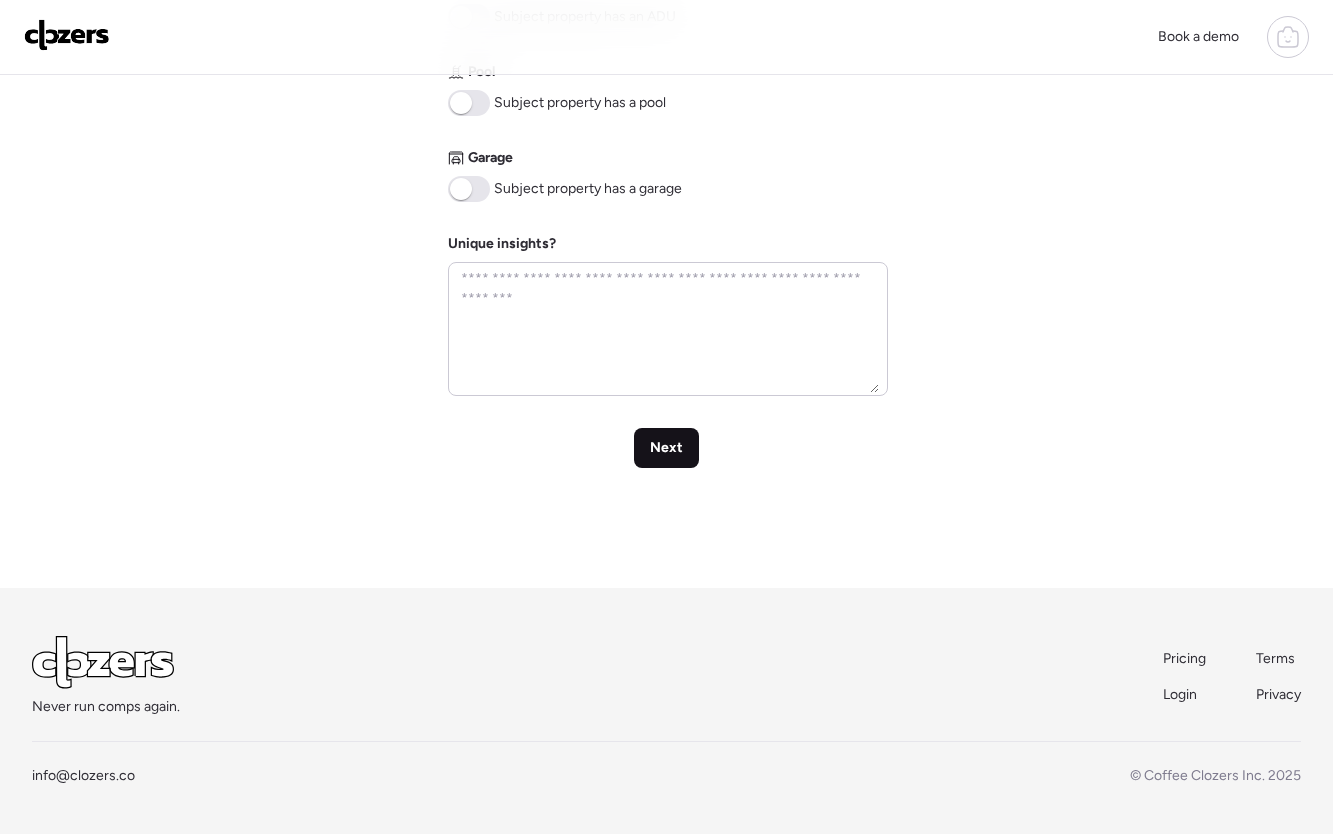 click on "Next" at bounding box center [666, 448] 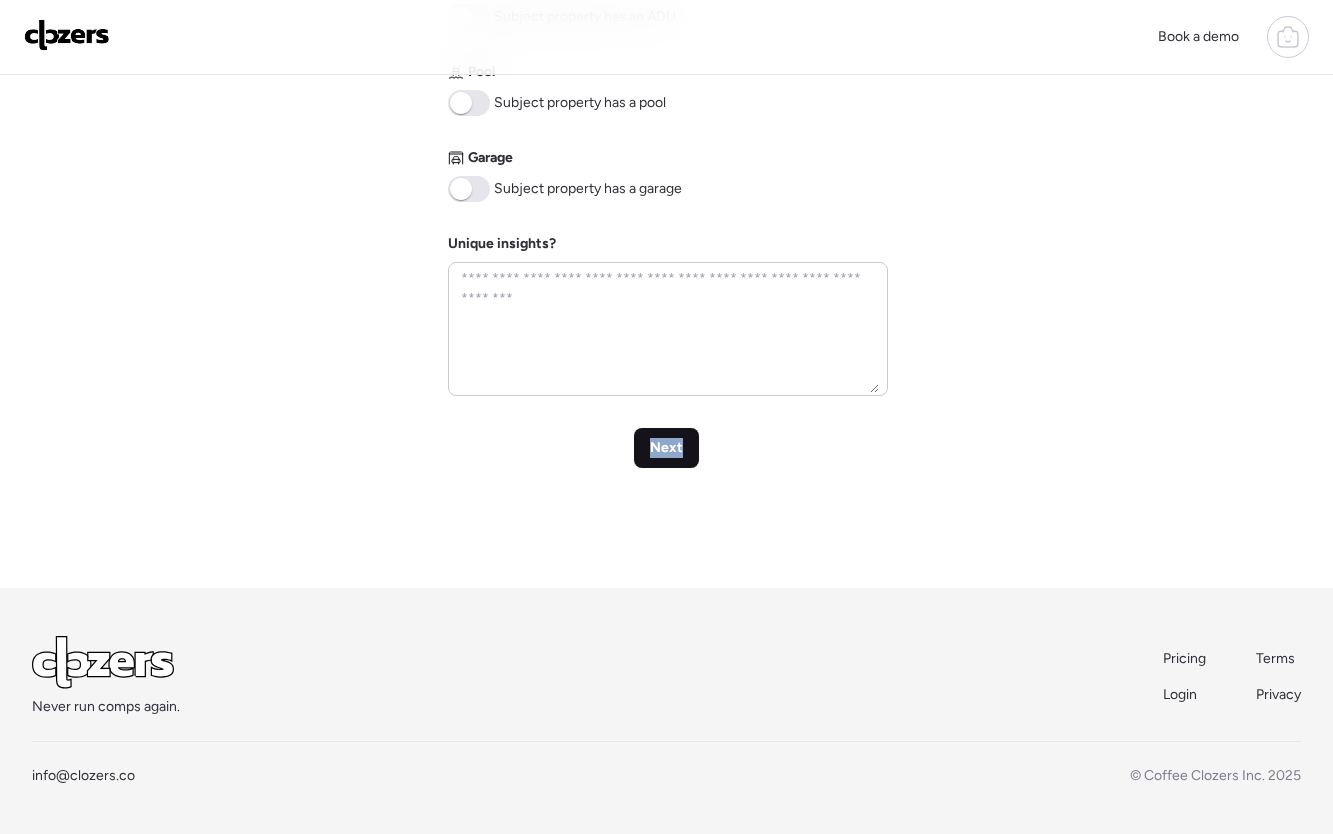 click on "Next" at bounding box center (666, 448) 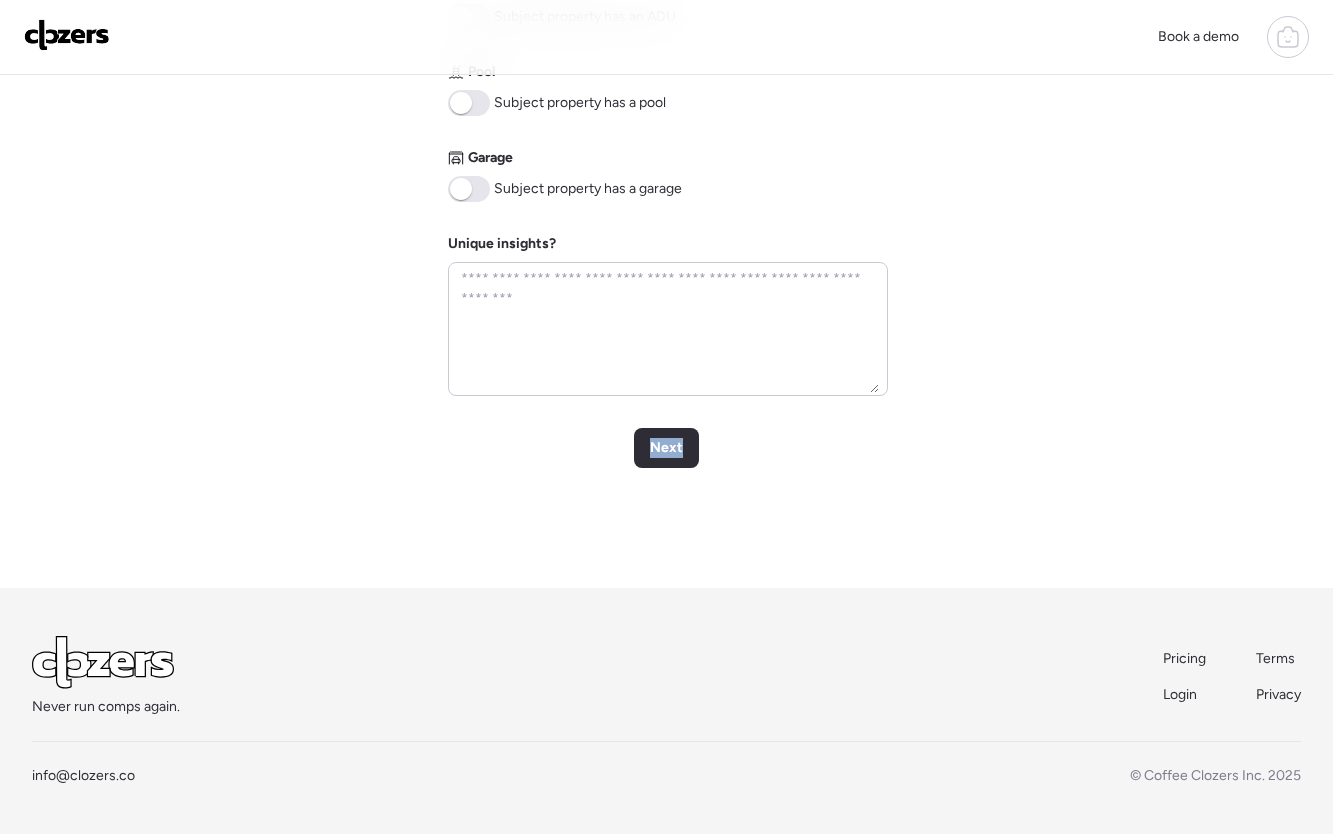 click on "Verify basic info Please verify that our data for this property is correct. Address [NUMBER] [STREET], [CITY], [STATE] [POSTAL_CODE] Property type Single Family Beds 2 bed Edit Baths 2 bath Edit Living square footage [SQFT] sqft Edit Year built 1955 Edit Accessory Dwelling Unit (ADU) Subject property has an ADU Pool Subject property has a pool Garage Subject property has a garage Unique insights? Next" at bounding box center (666, -133) 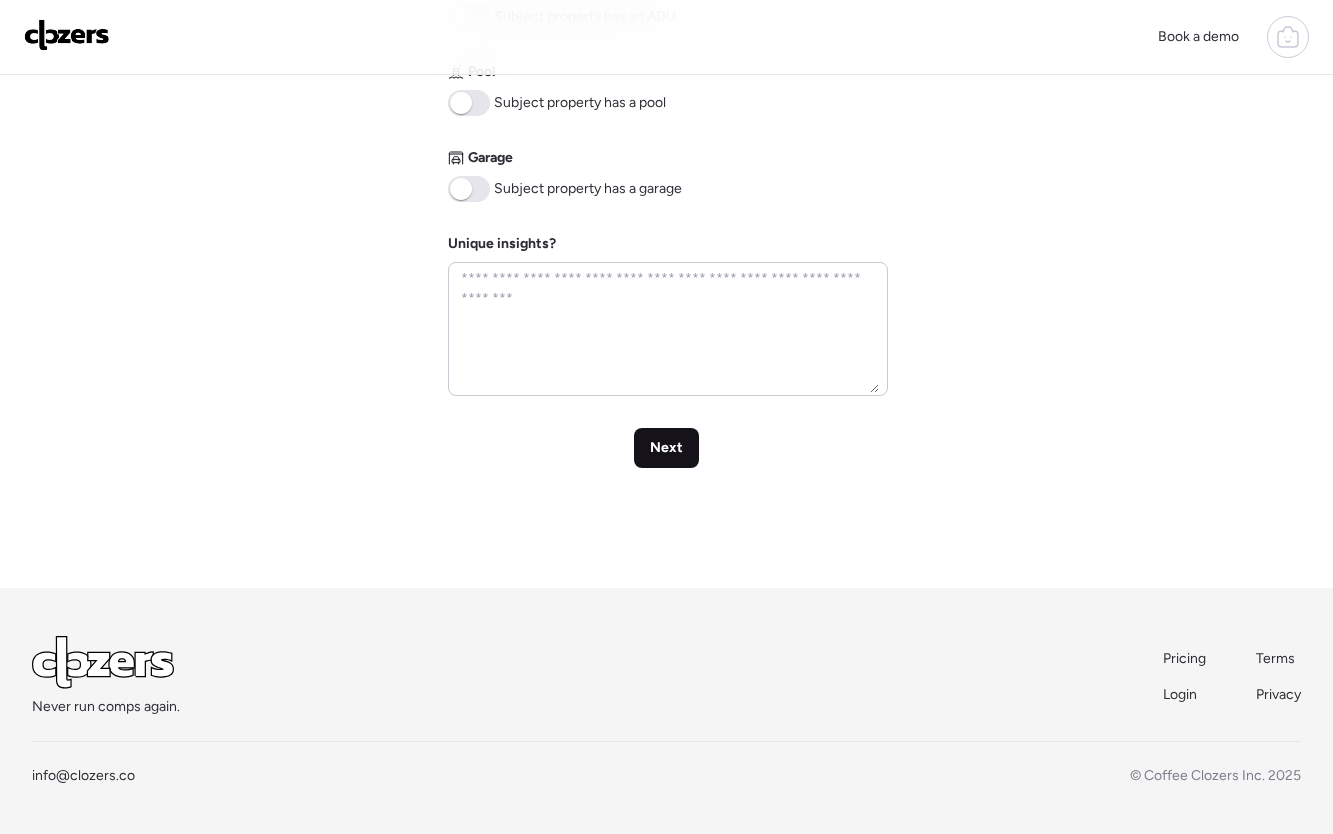 click on "Next" at bounding box center [666, 448] 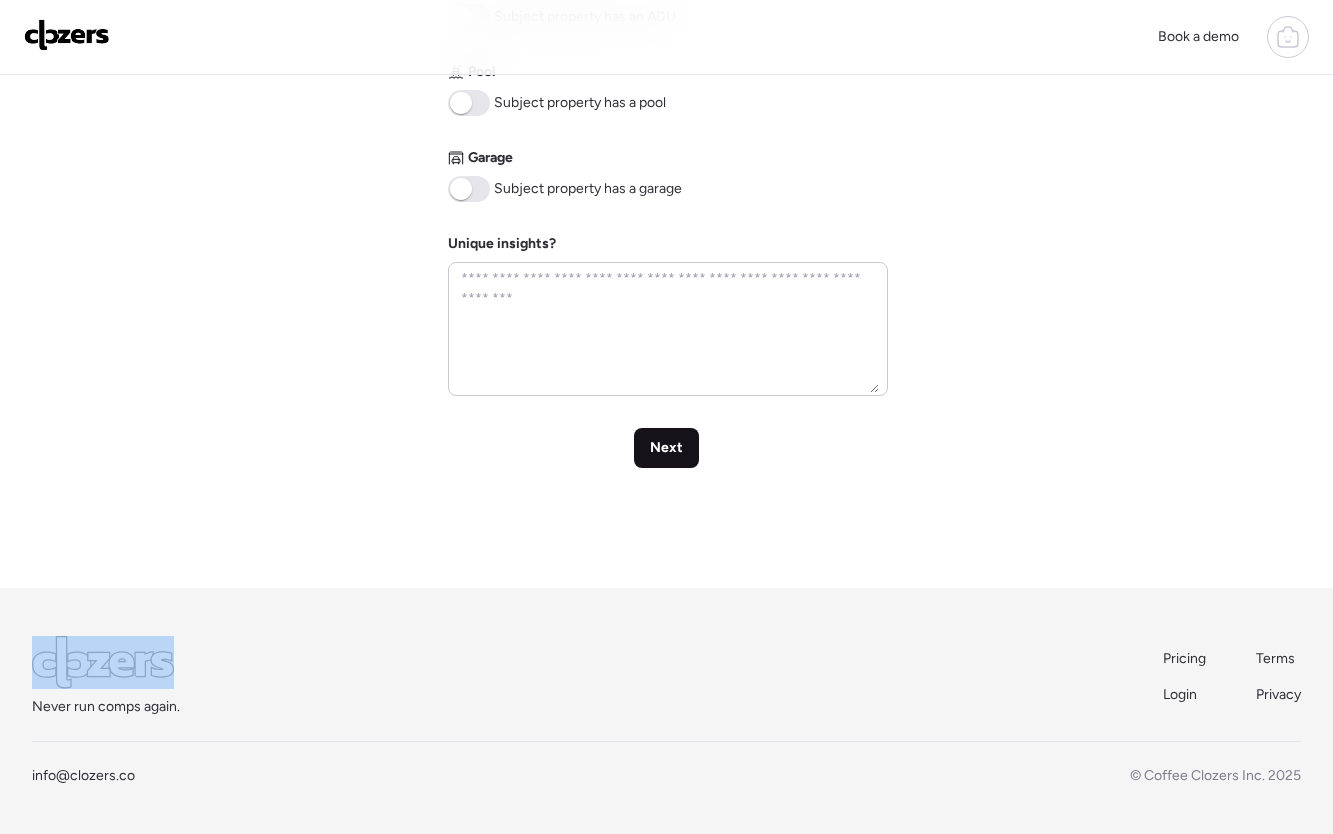 click on "Next" at bounding box center (666, 448) 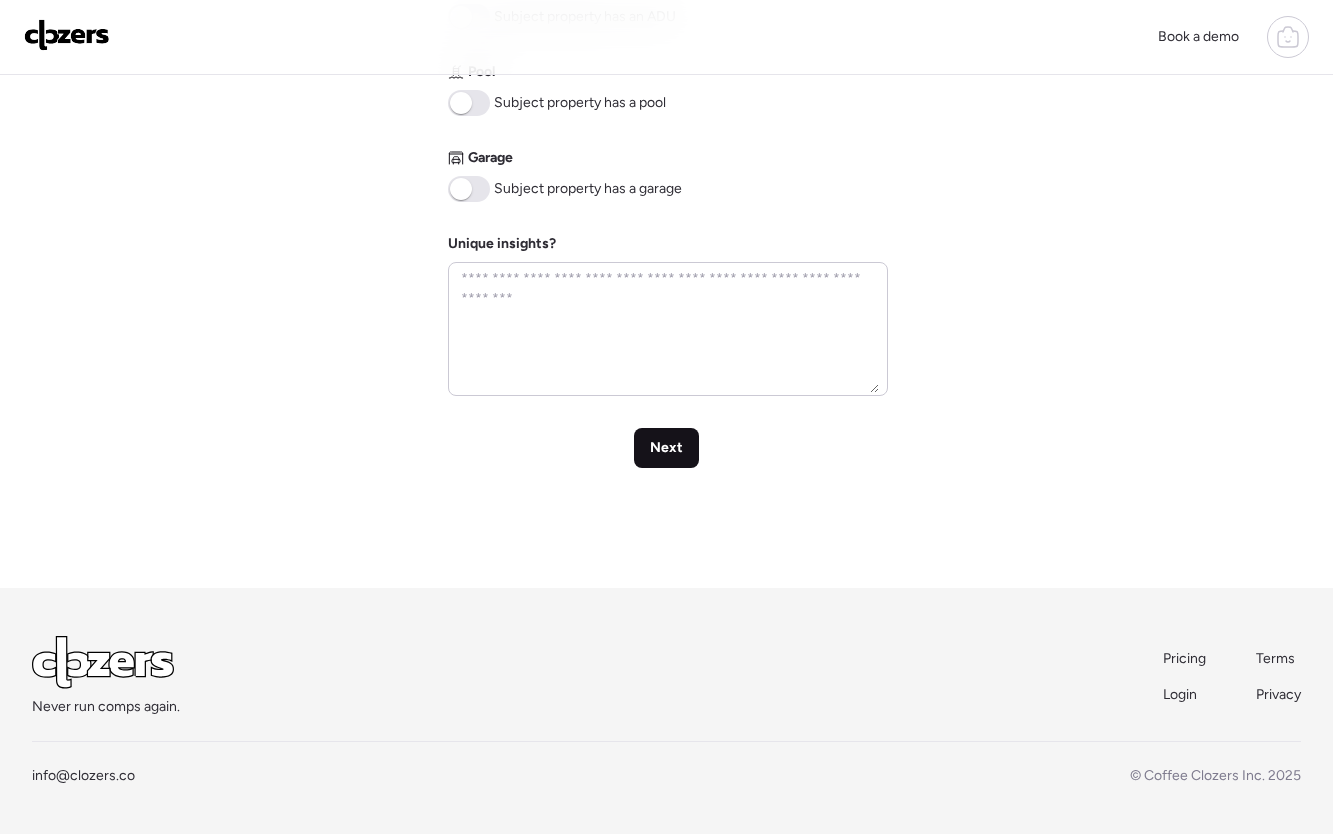click on "Next" at bounding box center [666, 448] 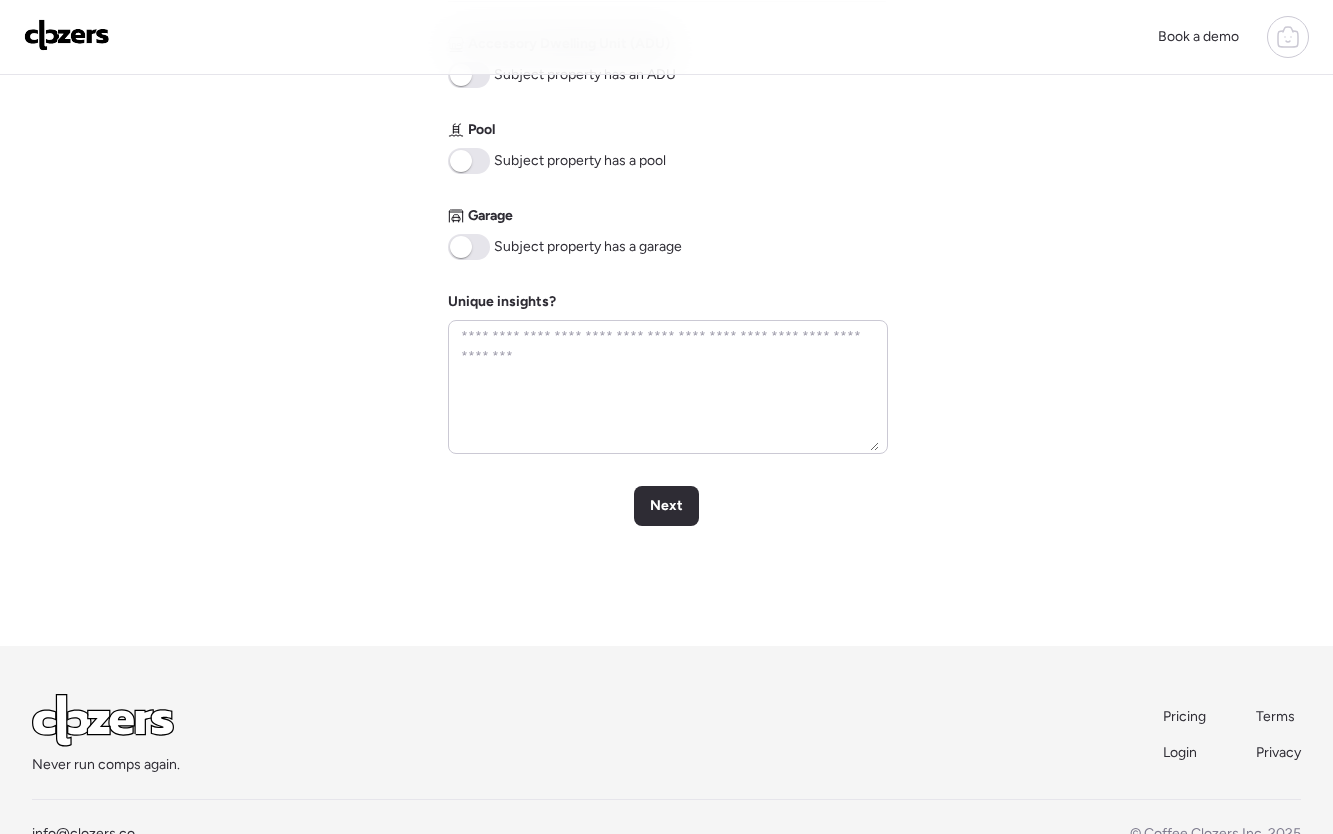 scroll, scrollTop: 930, scrollLeft: 0, axis: vertical 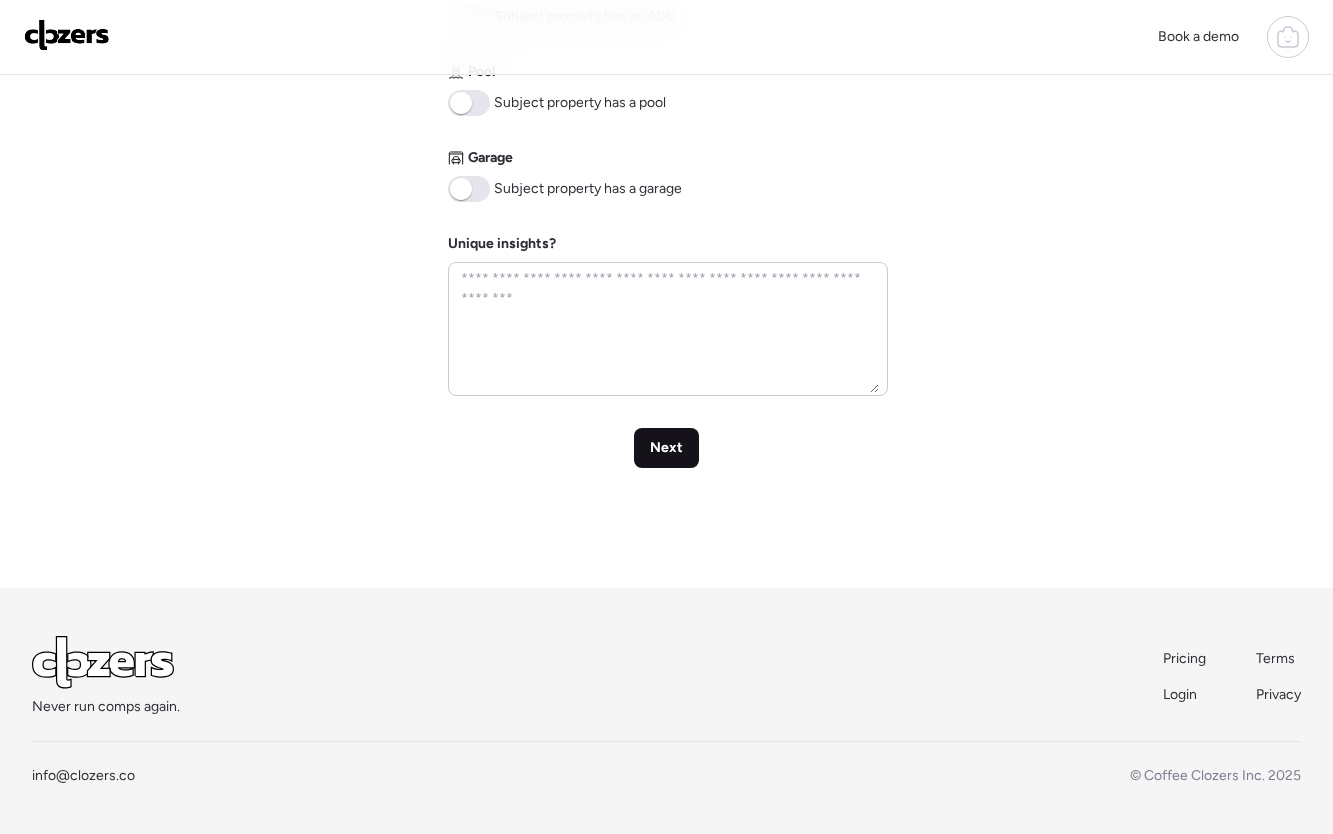 click on "Next" at bounding box center [666, 448] 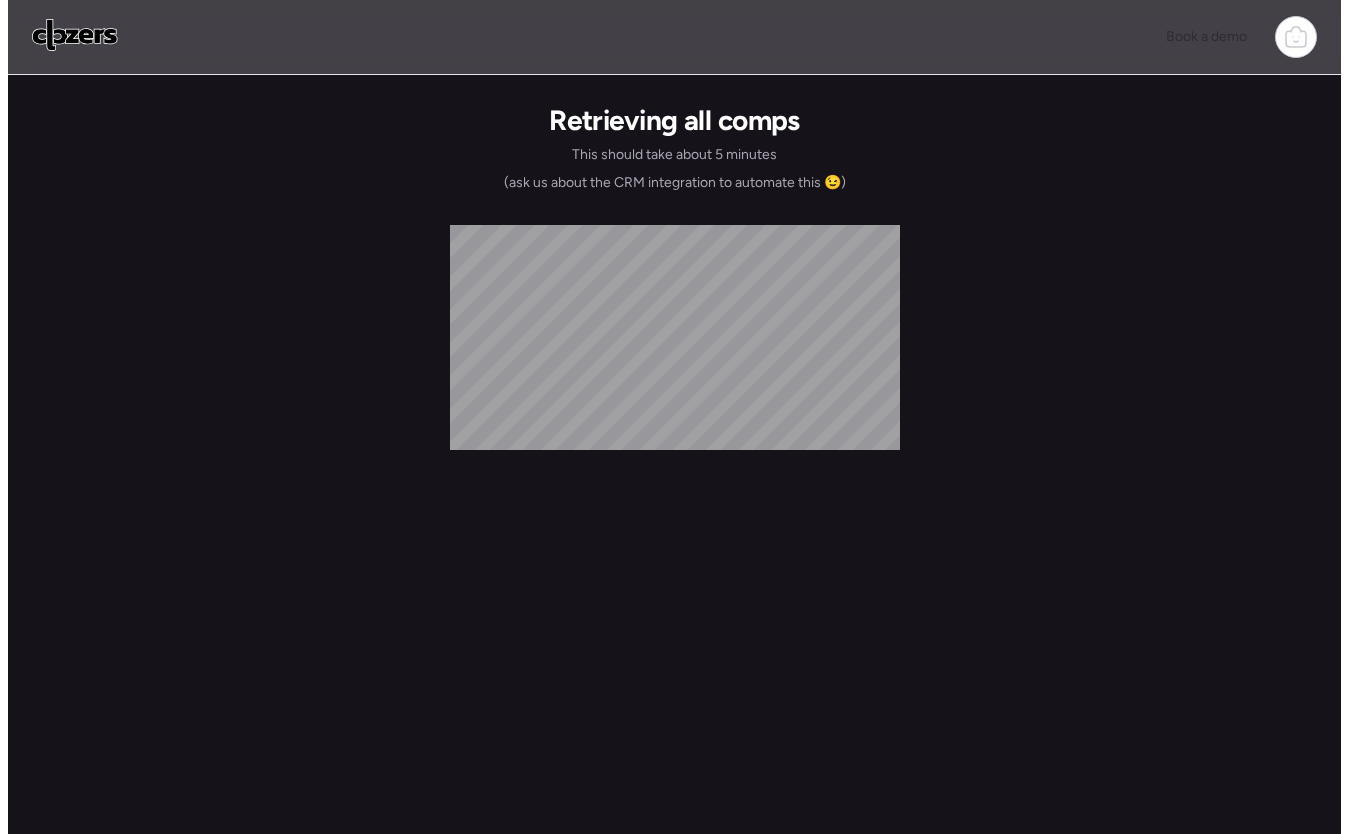 scroll, scrollTop: 0, scrollLeft: 0, axis: both 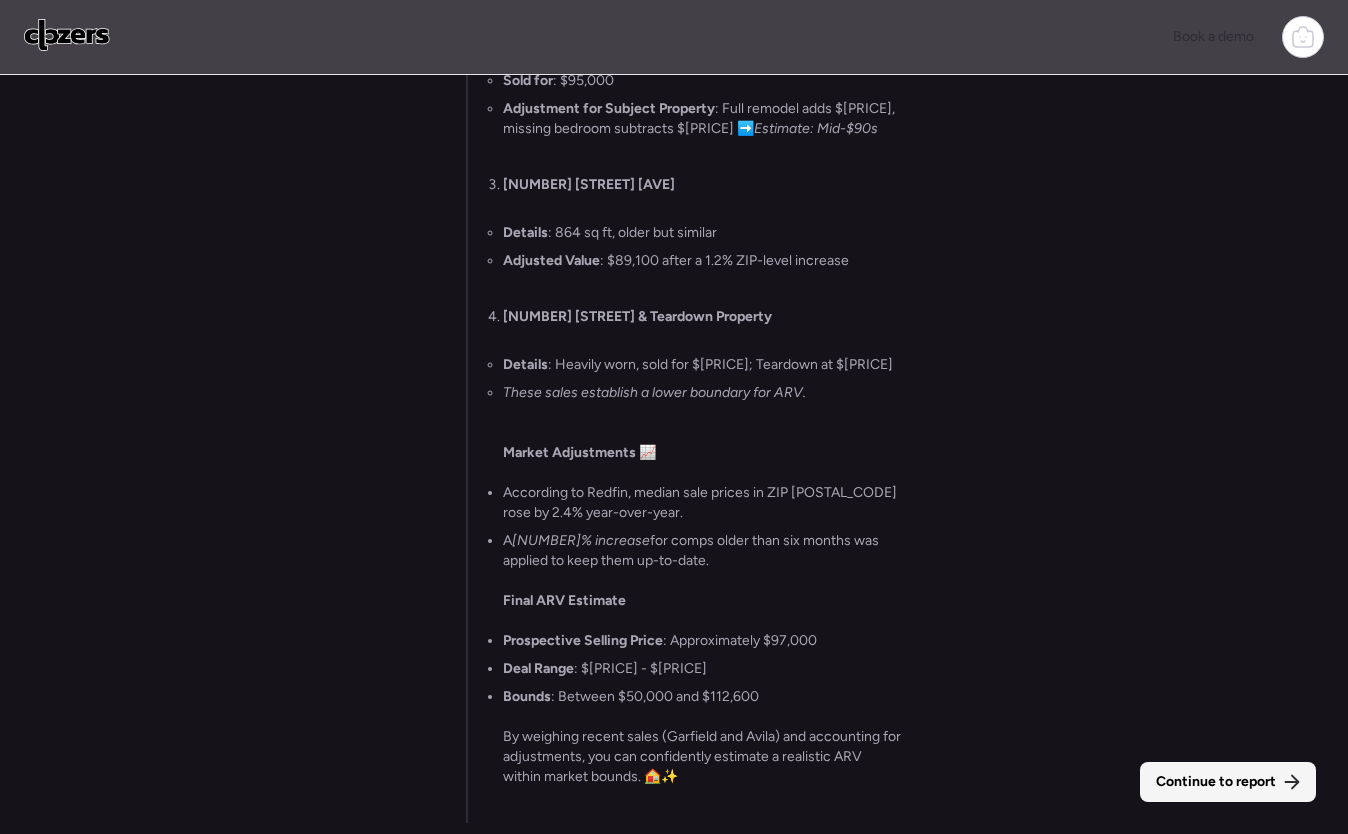 click on "Continue to report" at bounding box center (1216, 782) 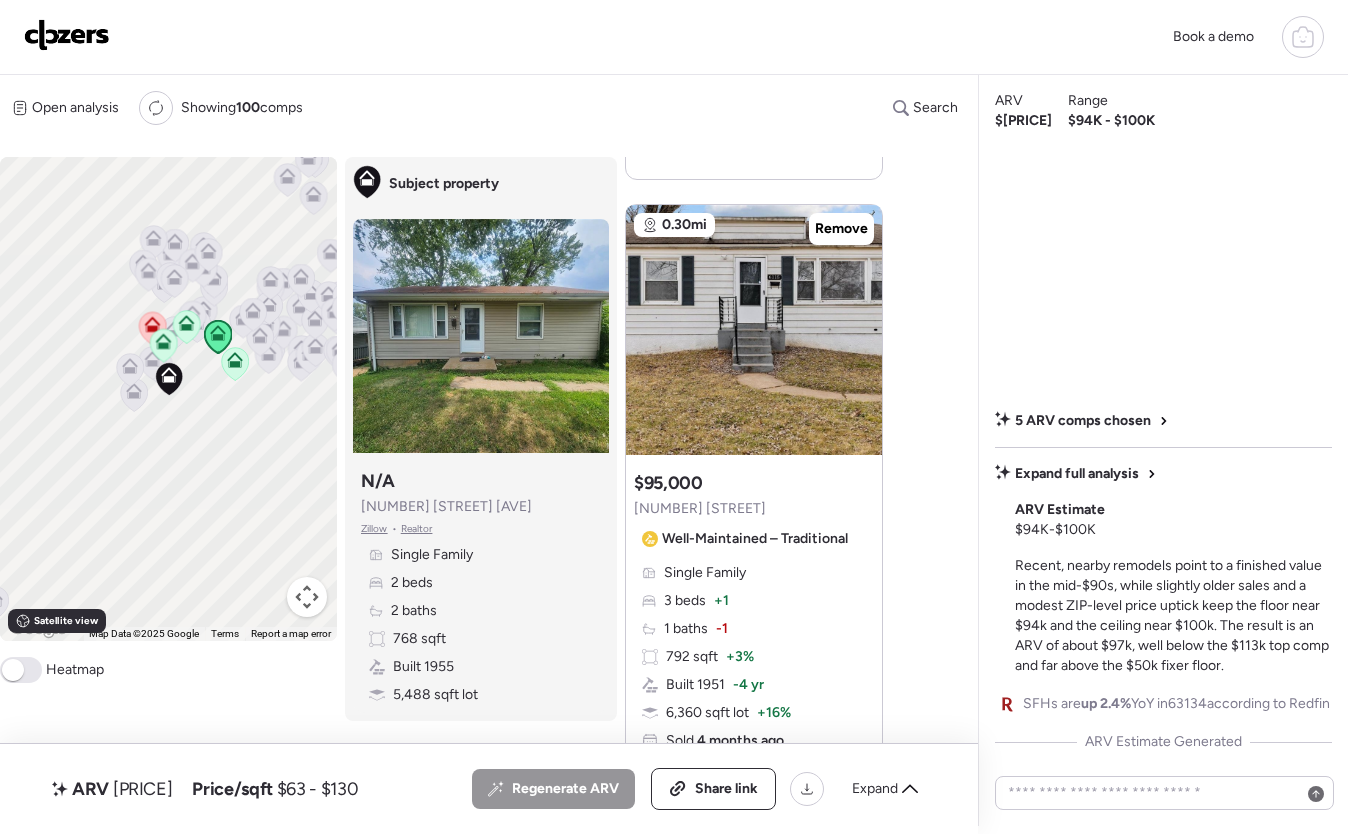 scroll, scrollTop: 1008, scrollLeft: 0, axis: vertical 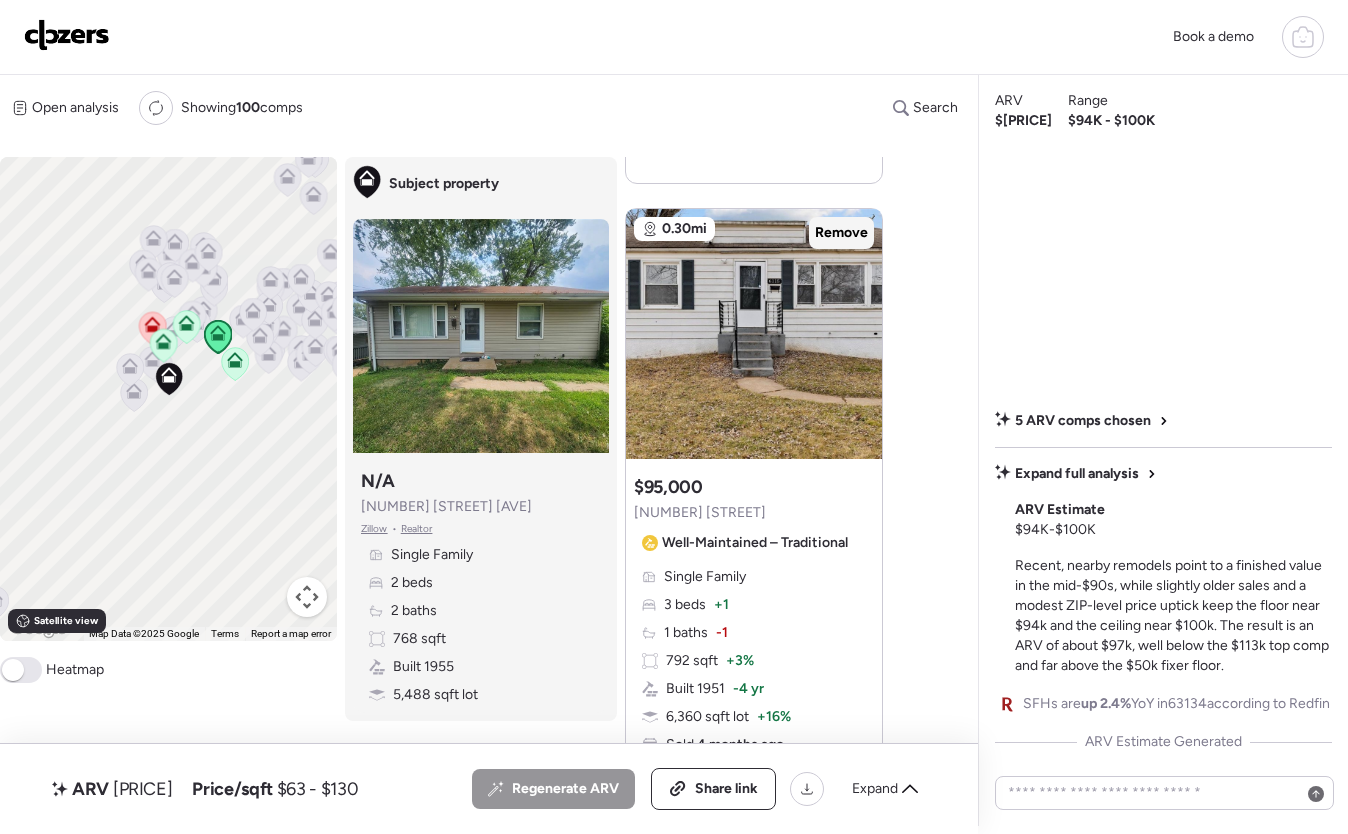 click on "Remove" at bounding box center [841, 233] 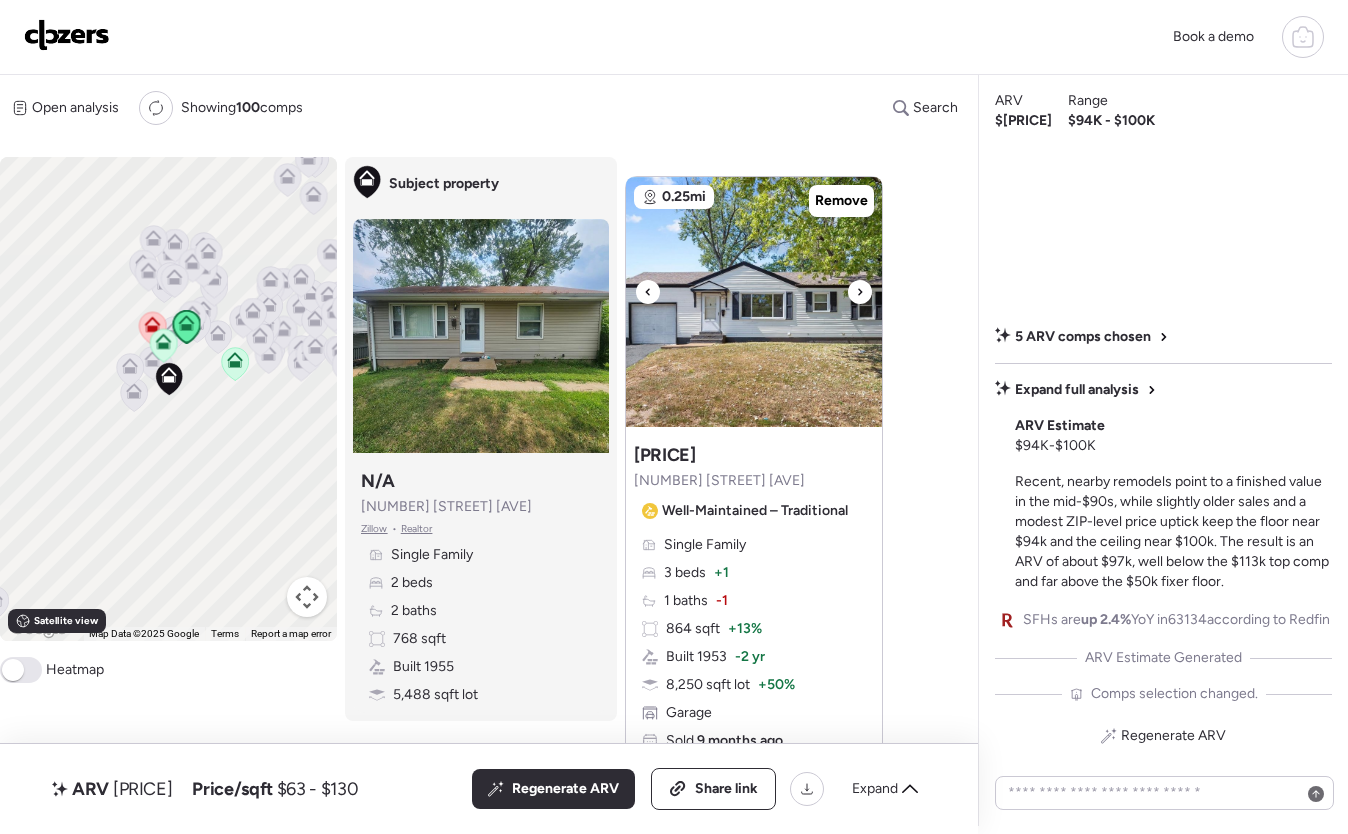 scroll, scrollTop: 1702, scrollLeft: 0, axis: vertical 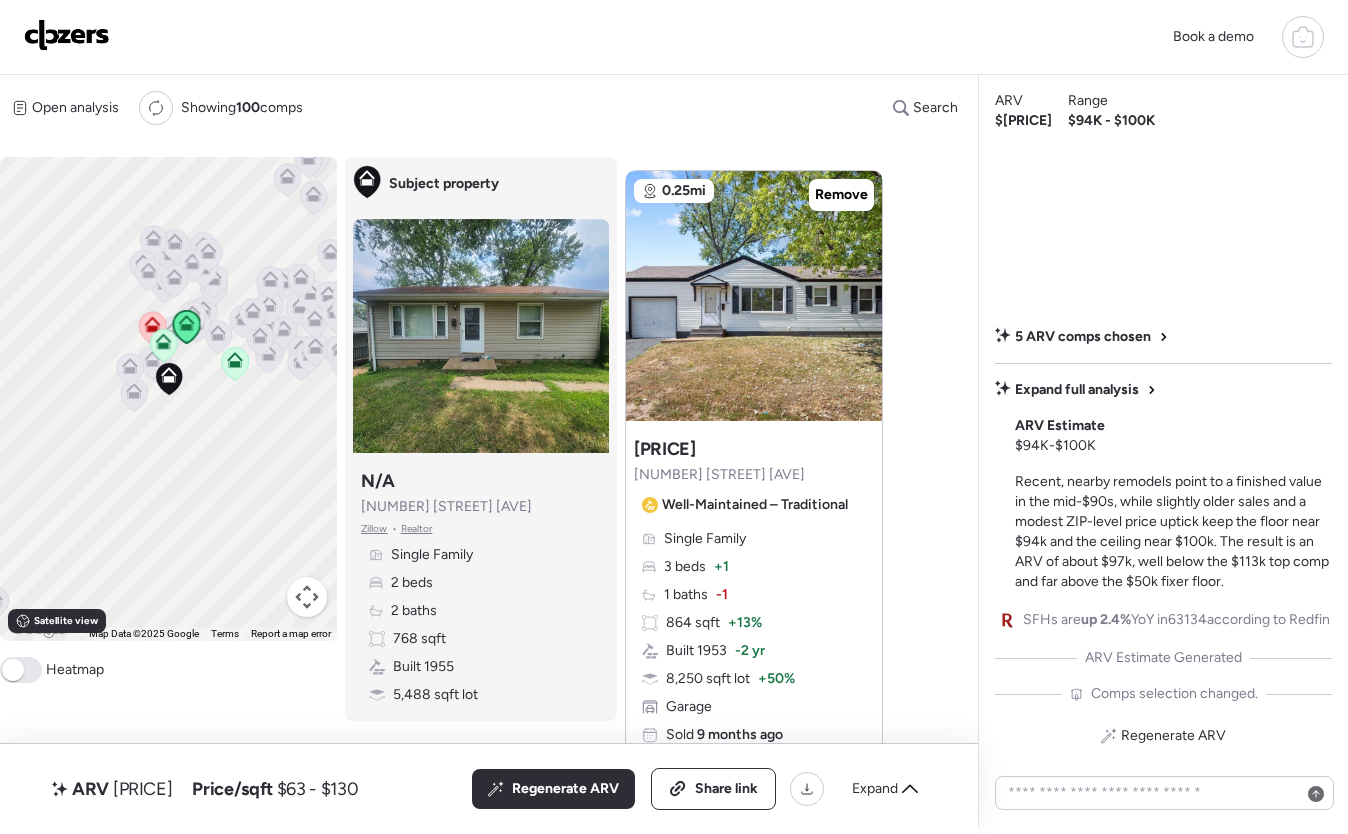 drag, startPoint x: 839, startPoint y: 203, endPoint x: 838, endPoint y: 215, distance: 12.0415945 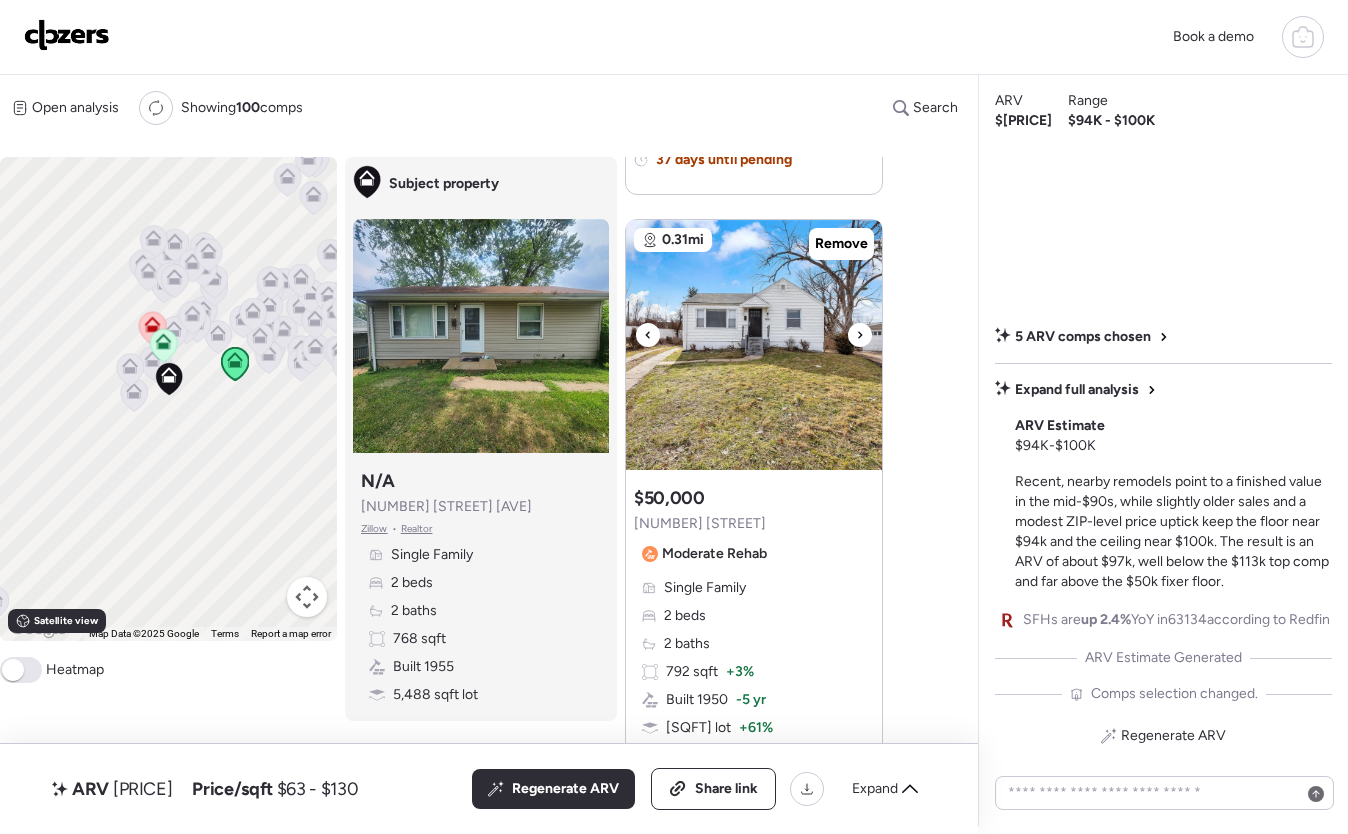 scroll, scrollTop: 2335, scrollLeft: 0, axis: vertical 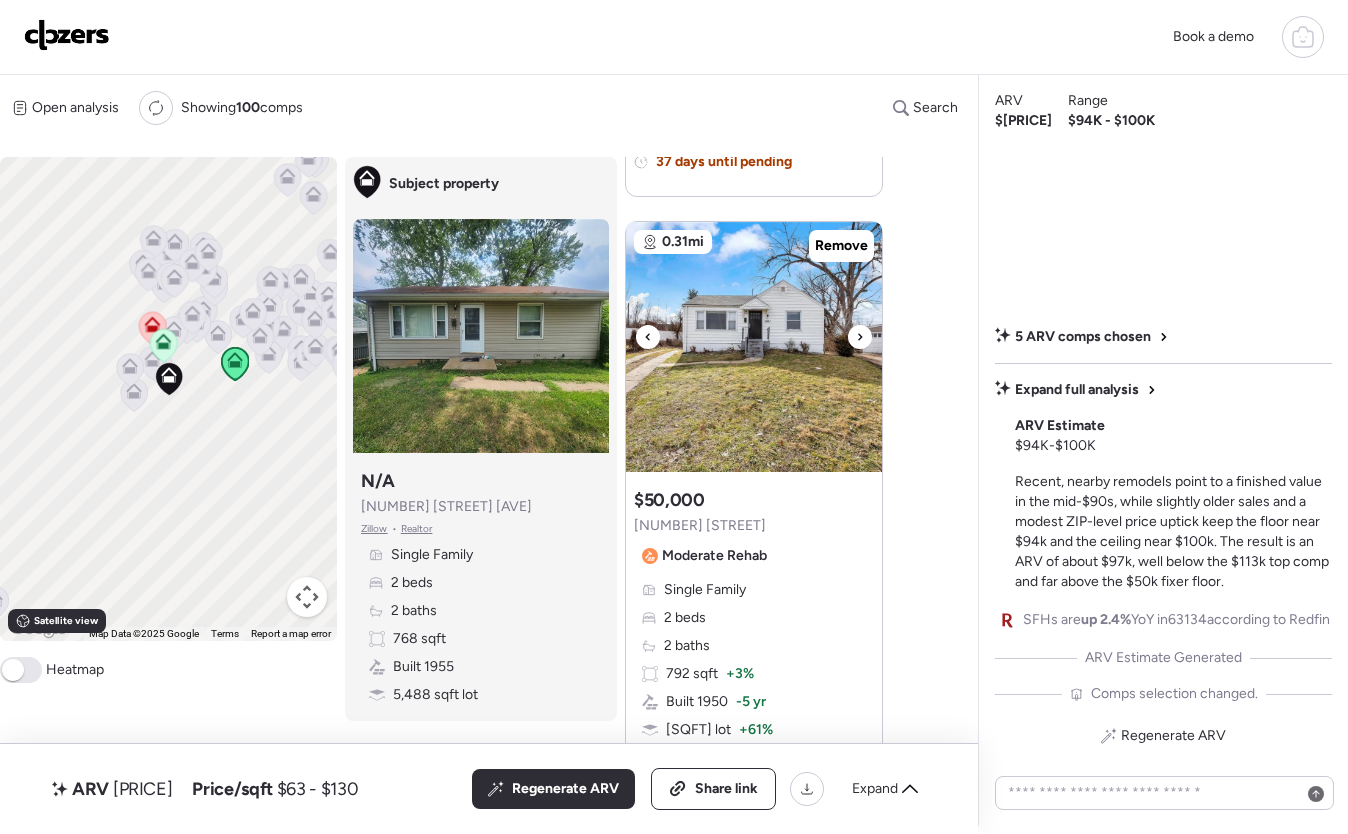 click at bounding box center (860, 337) 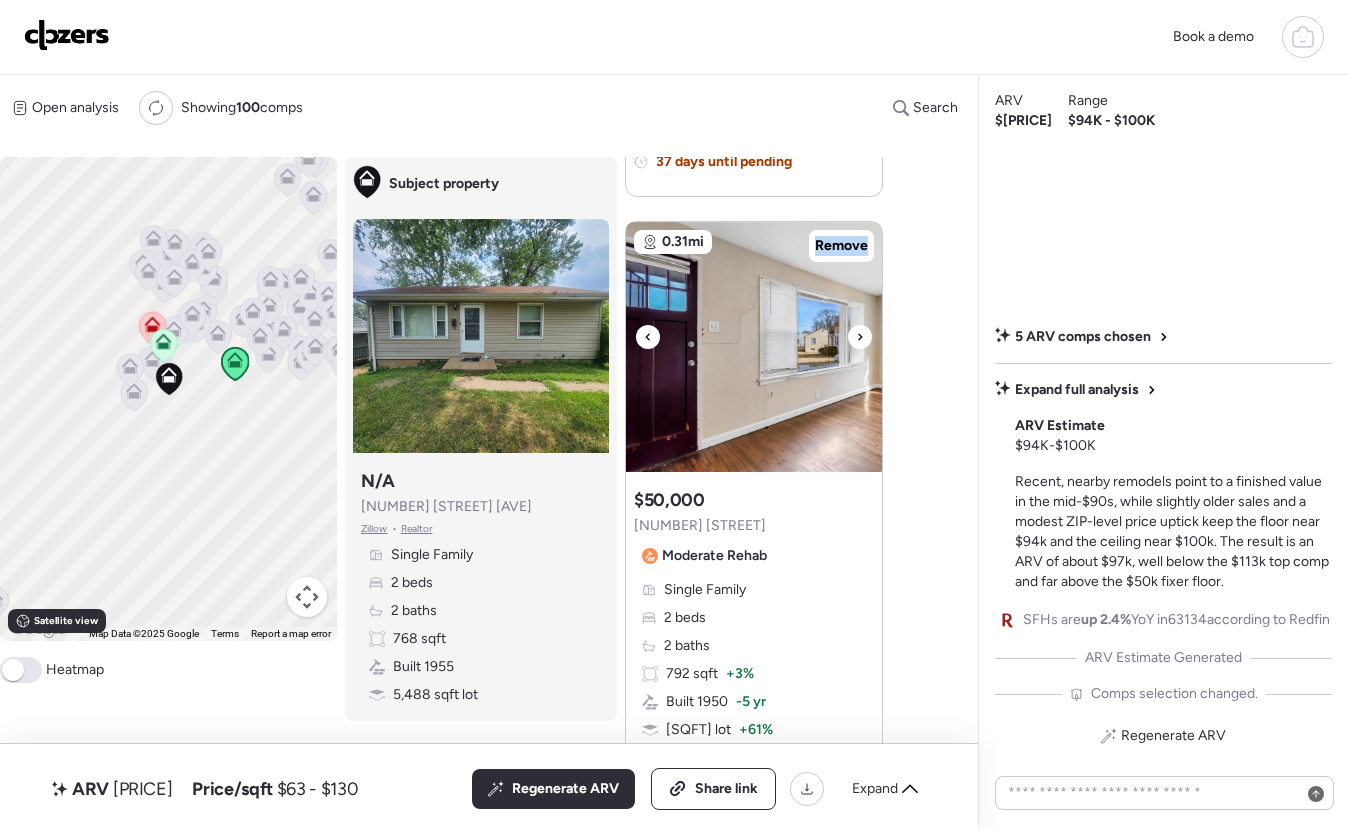 click at bounding box center (860, 337) 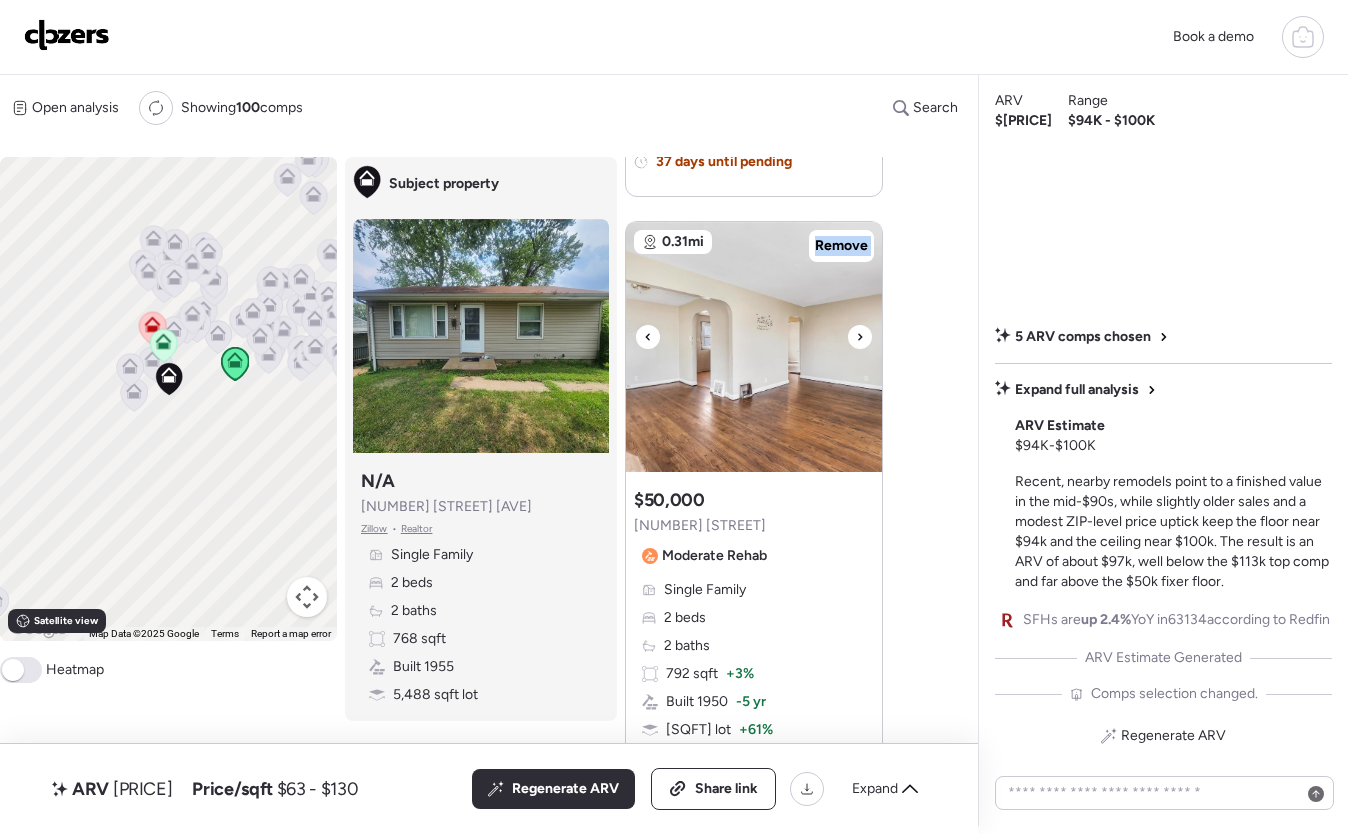 click at bounding box center [860, 337] 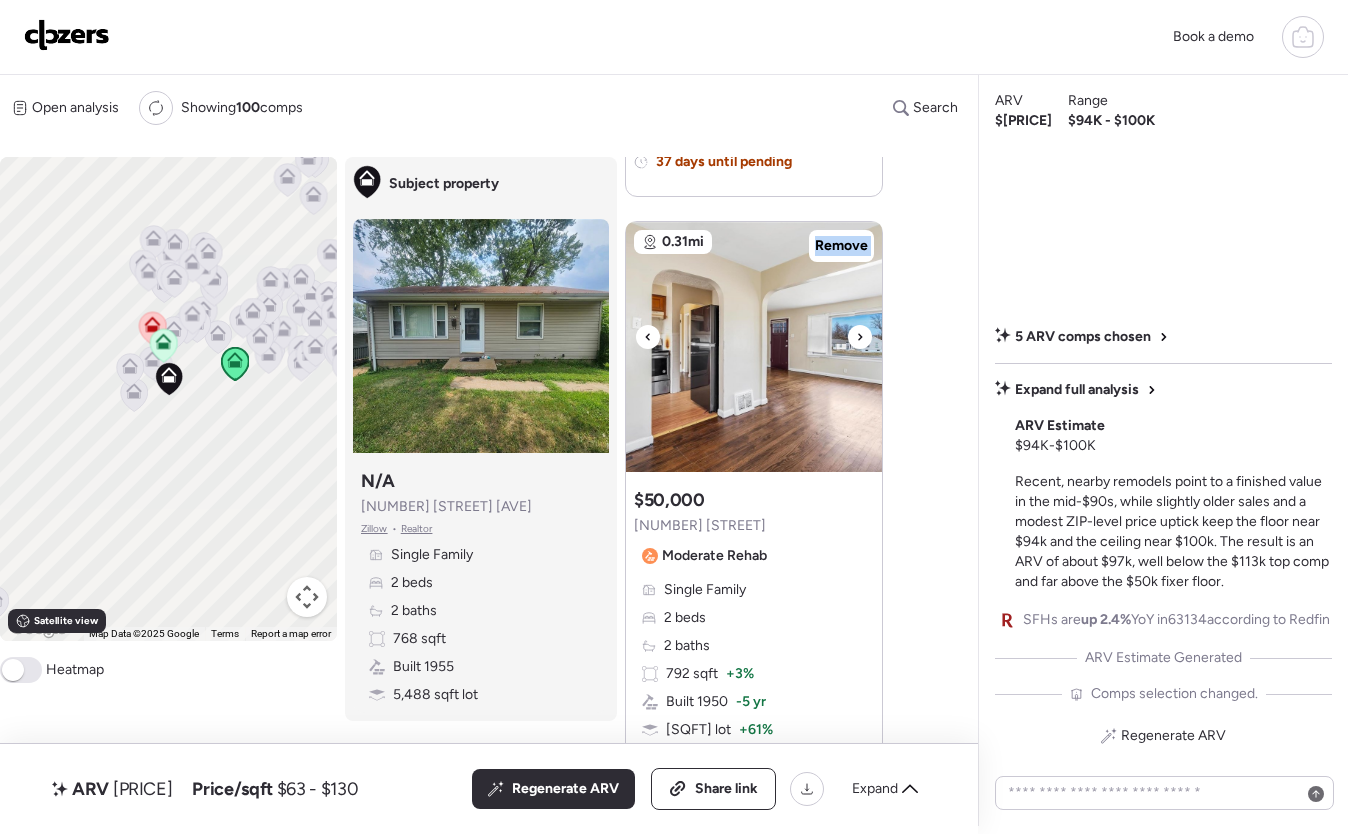 click at bounding box center (860, 337) 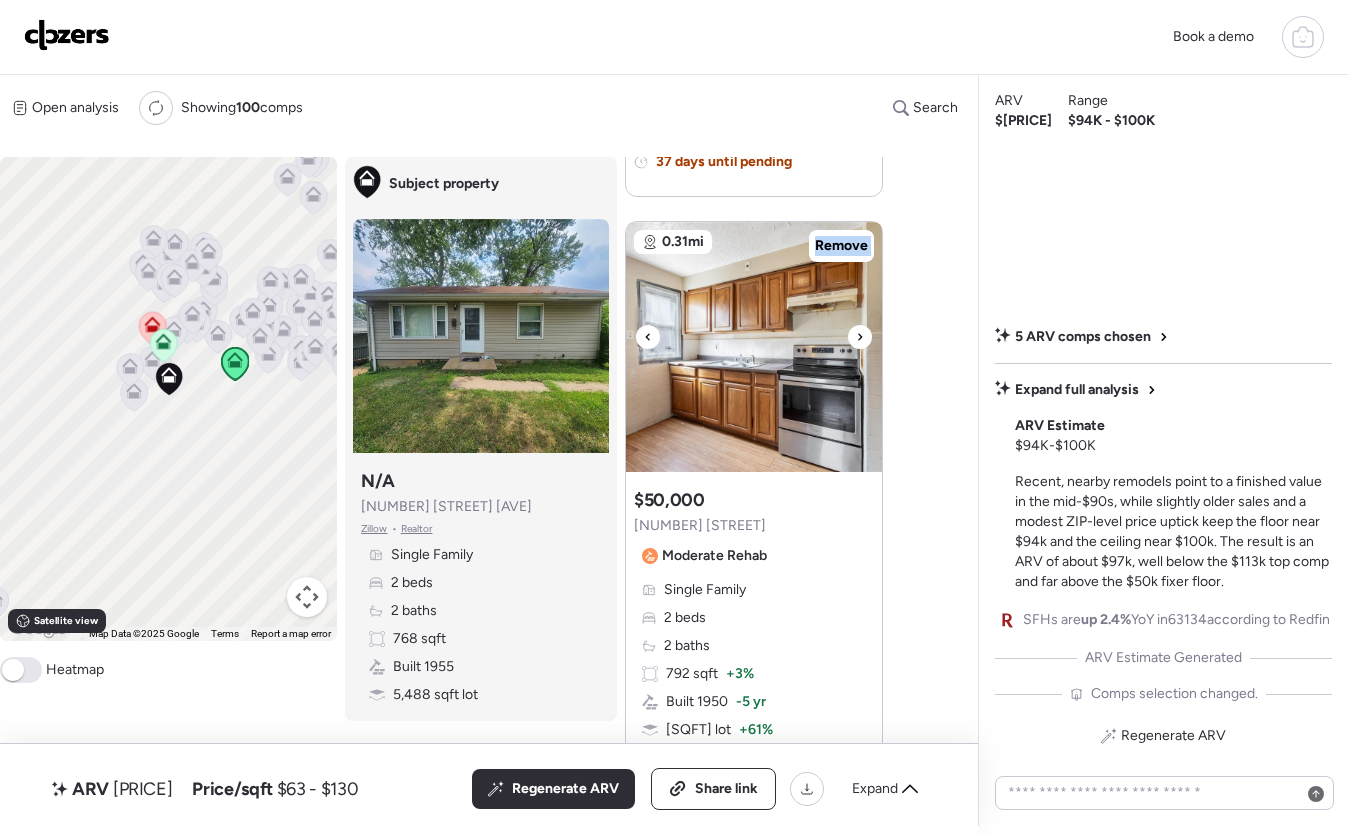 click at bounding box center (860, 337) 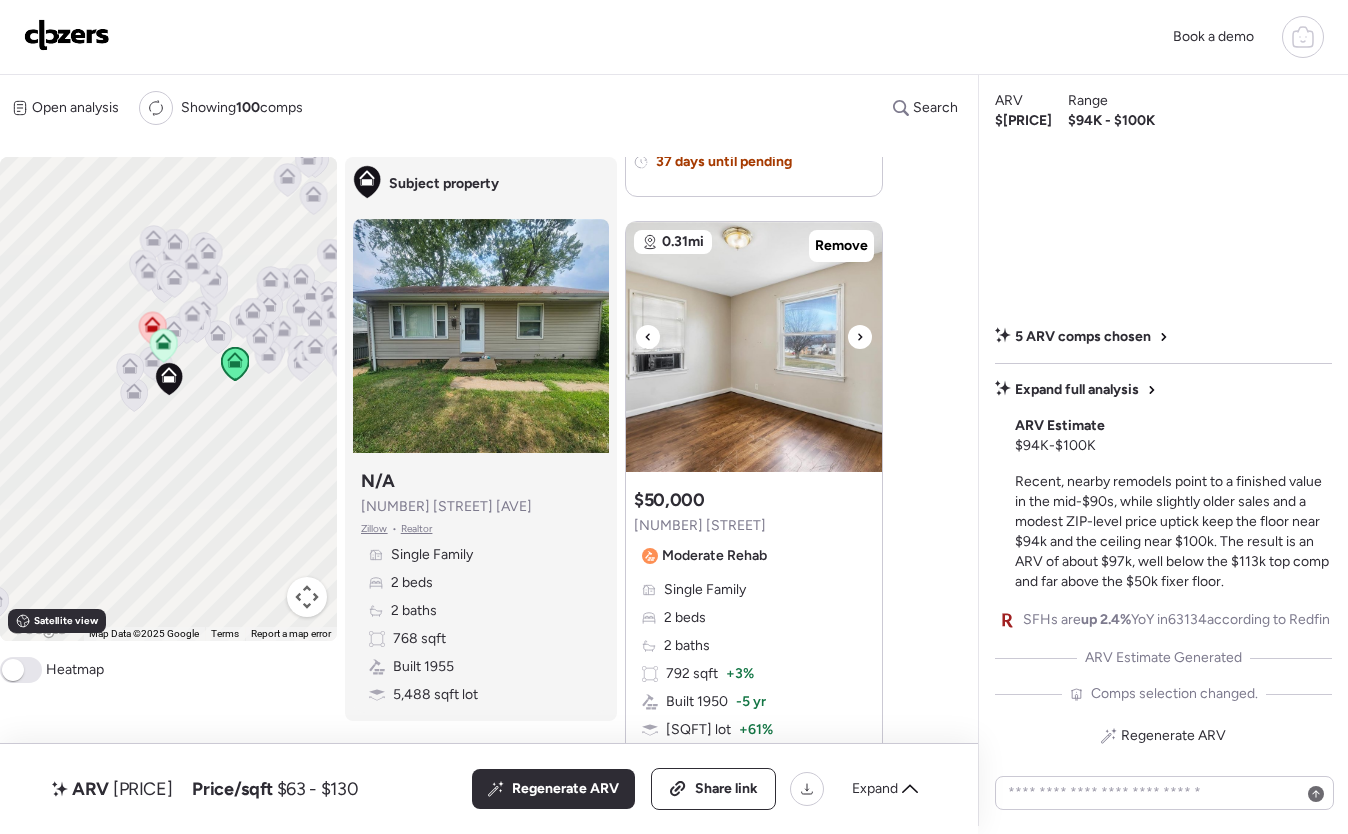 click at bounding box center (860, 337) 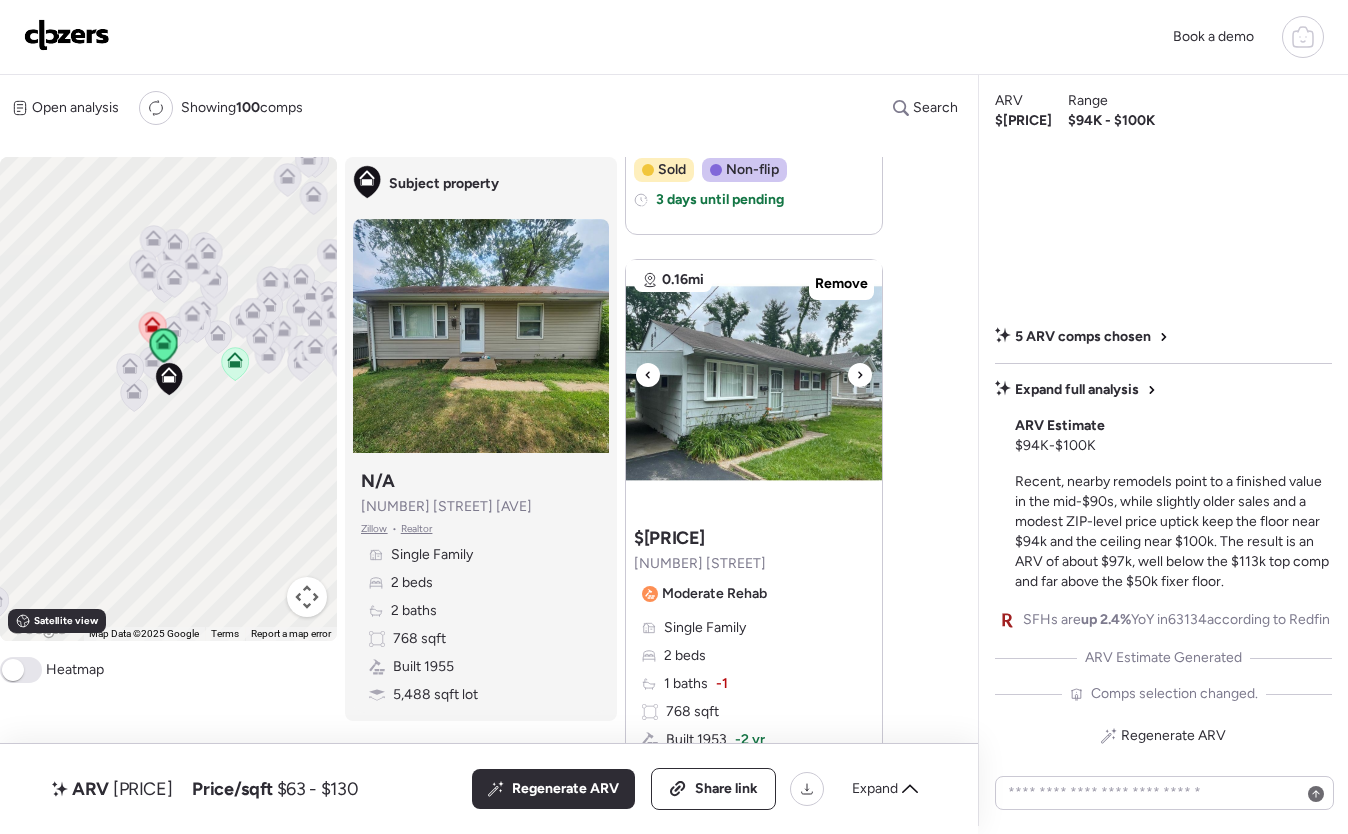 scroll, scrollTop: 2952, scrollLeft: 0, axis: vertical 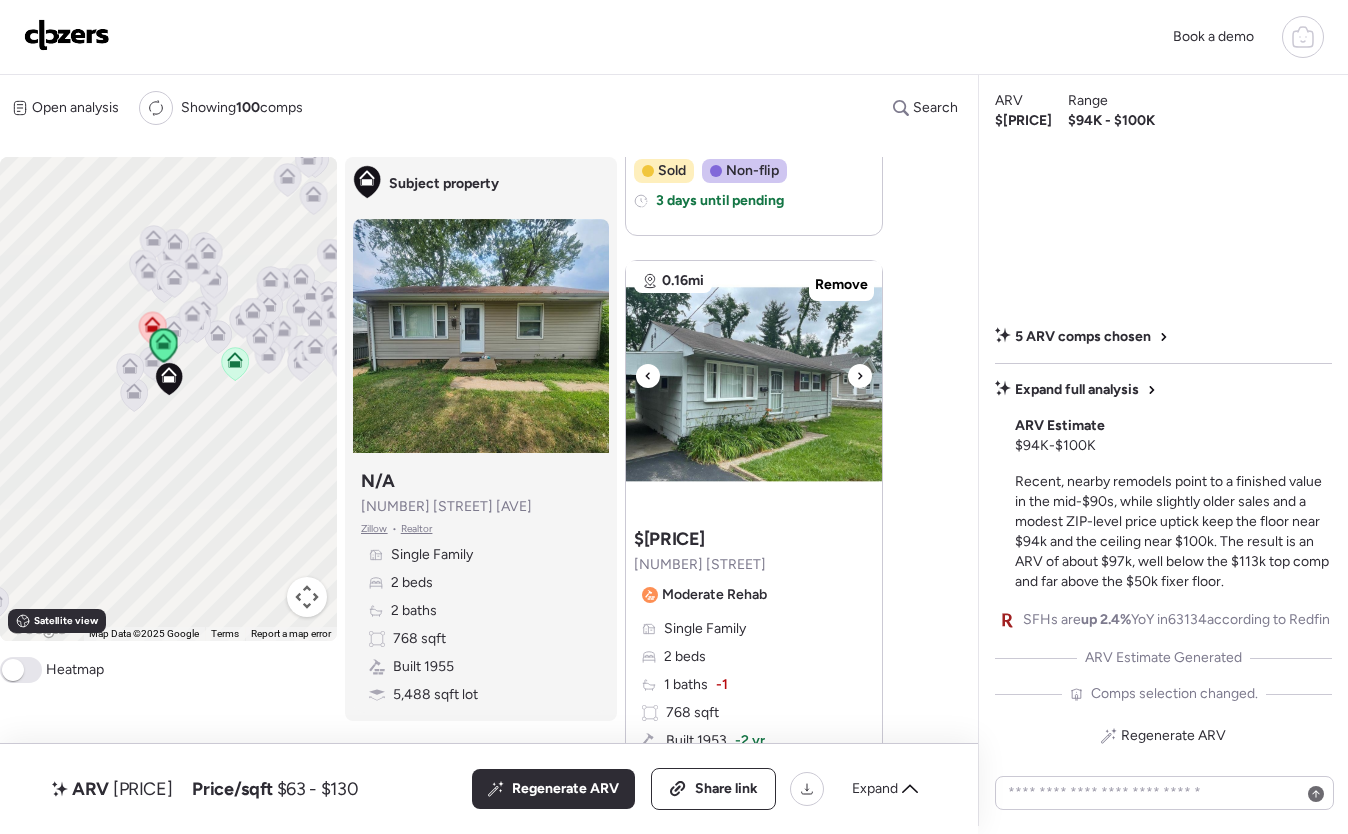 click at bounding box center (860, 376) 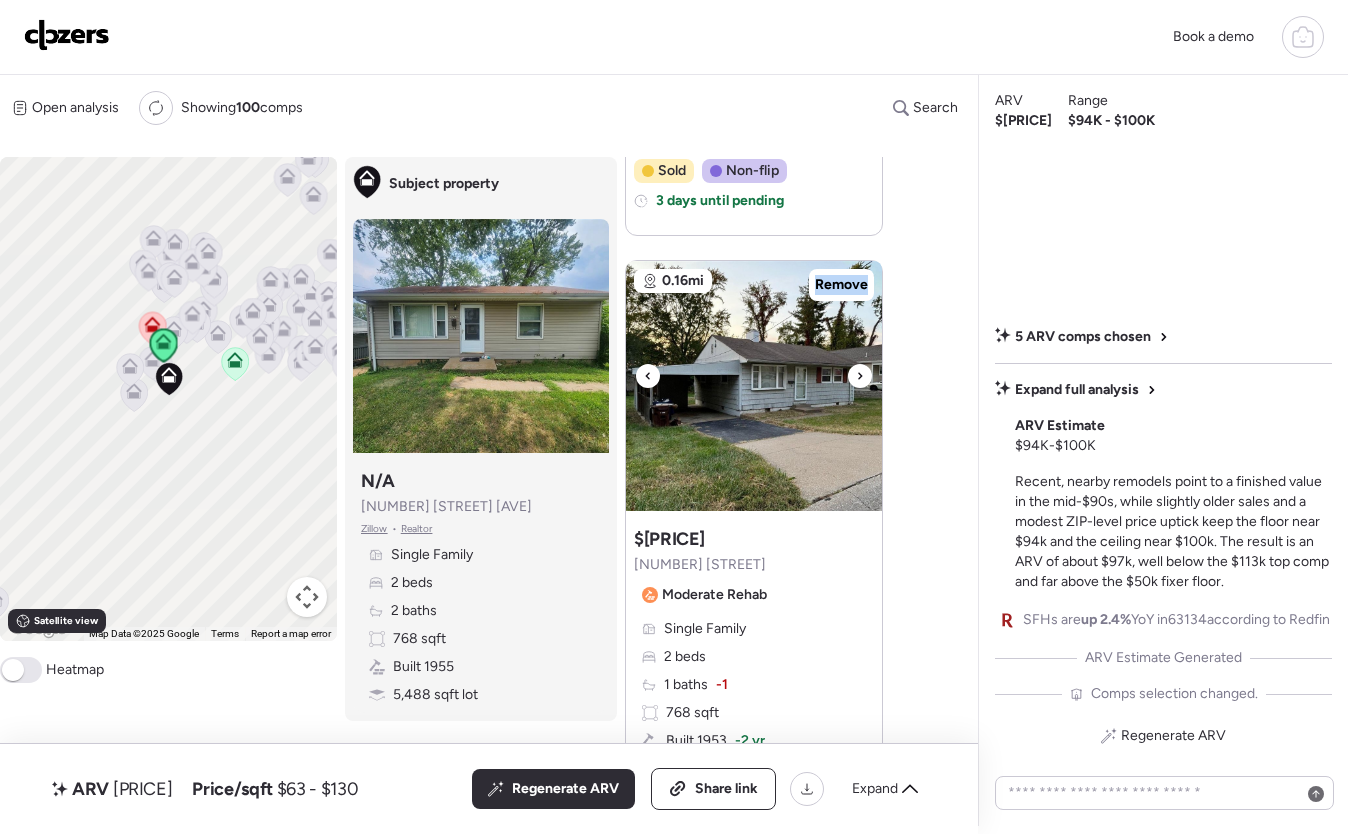 click at bounding box center [860, 376] 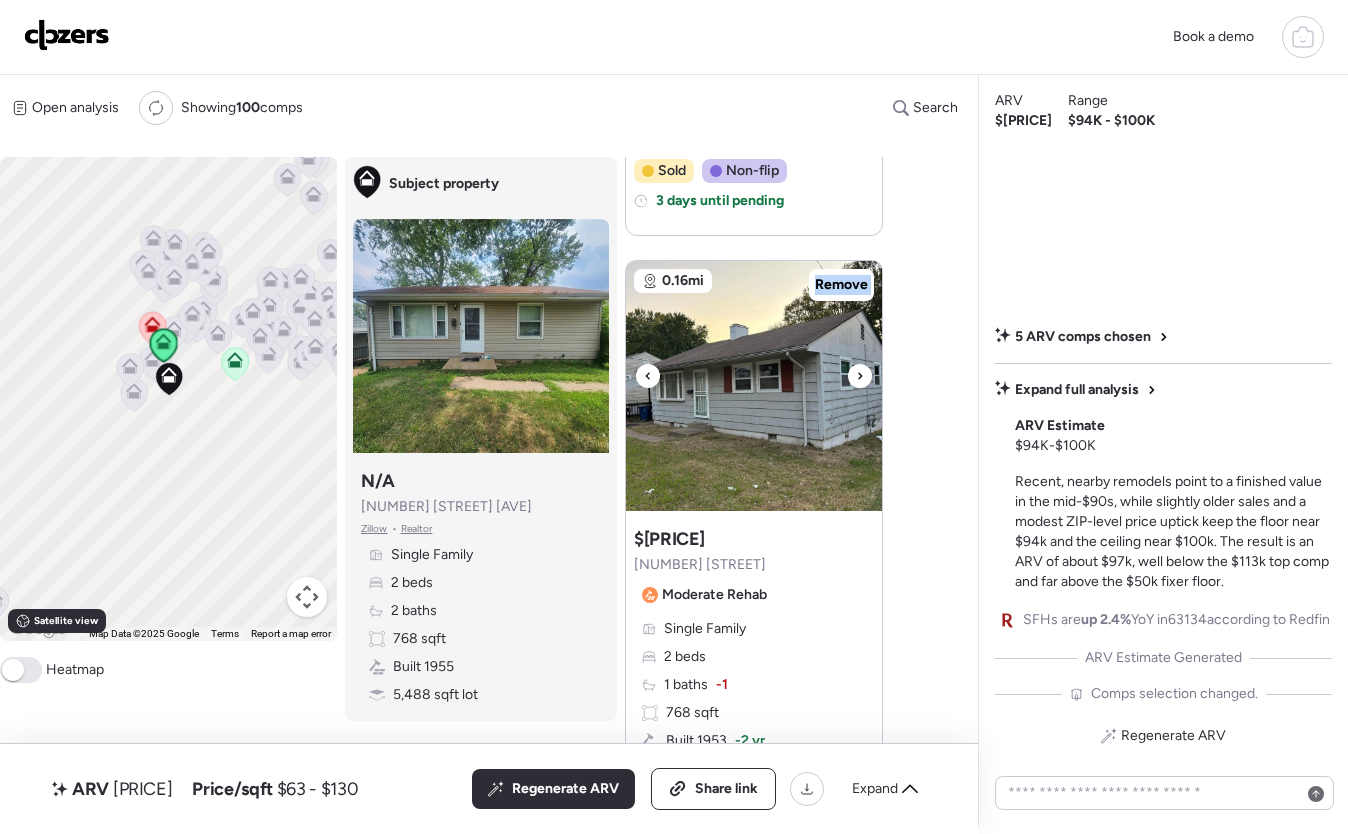 click at bounding box center (860, 376) 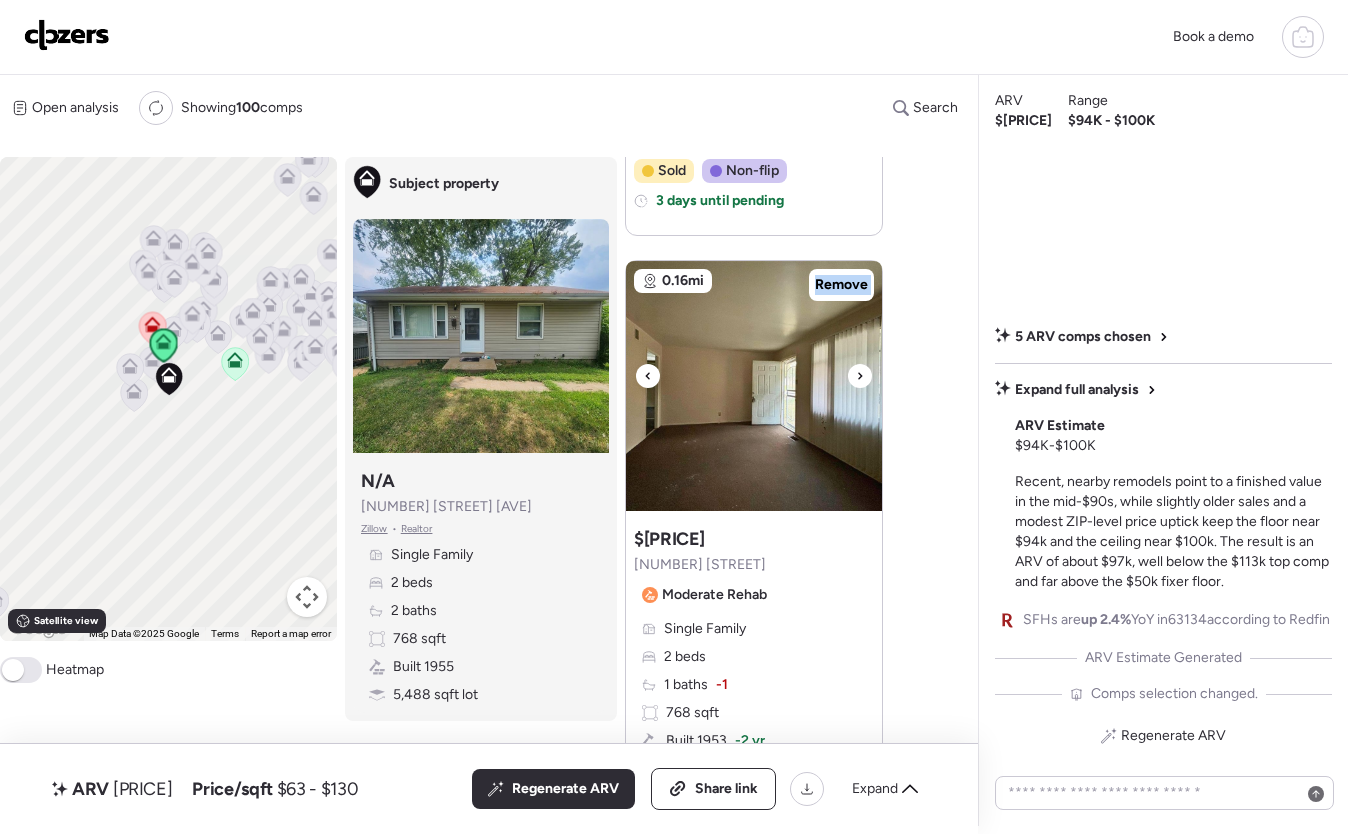 click at bounding box center [860, 376] 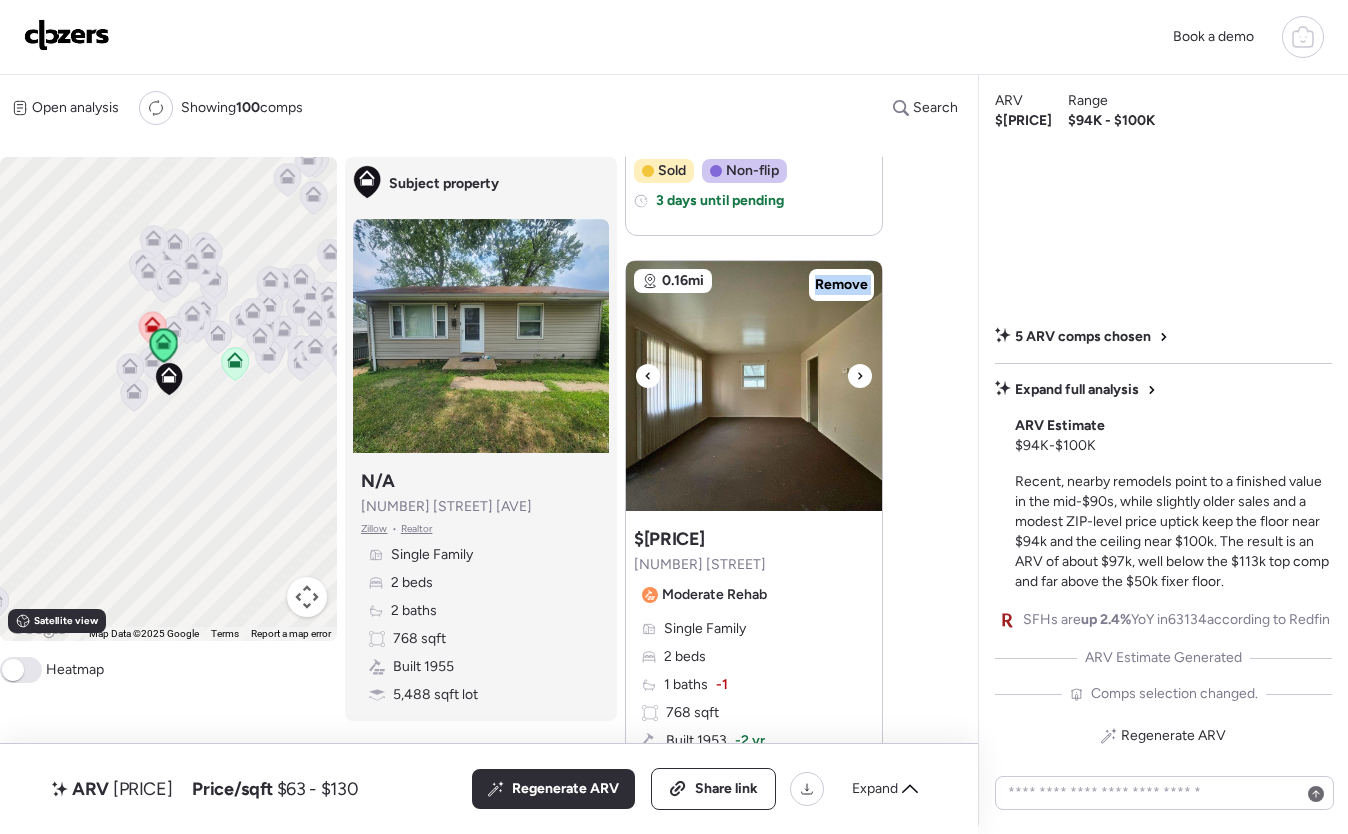 click at bounding box center (860, 376) 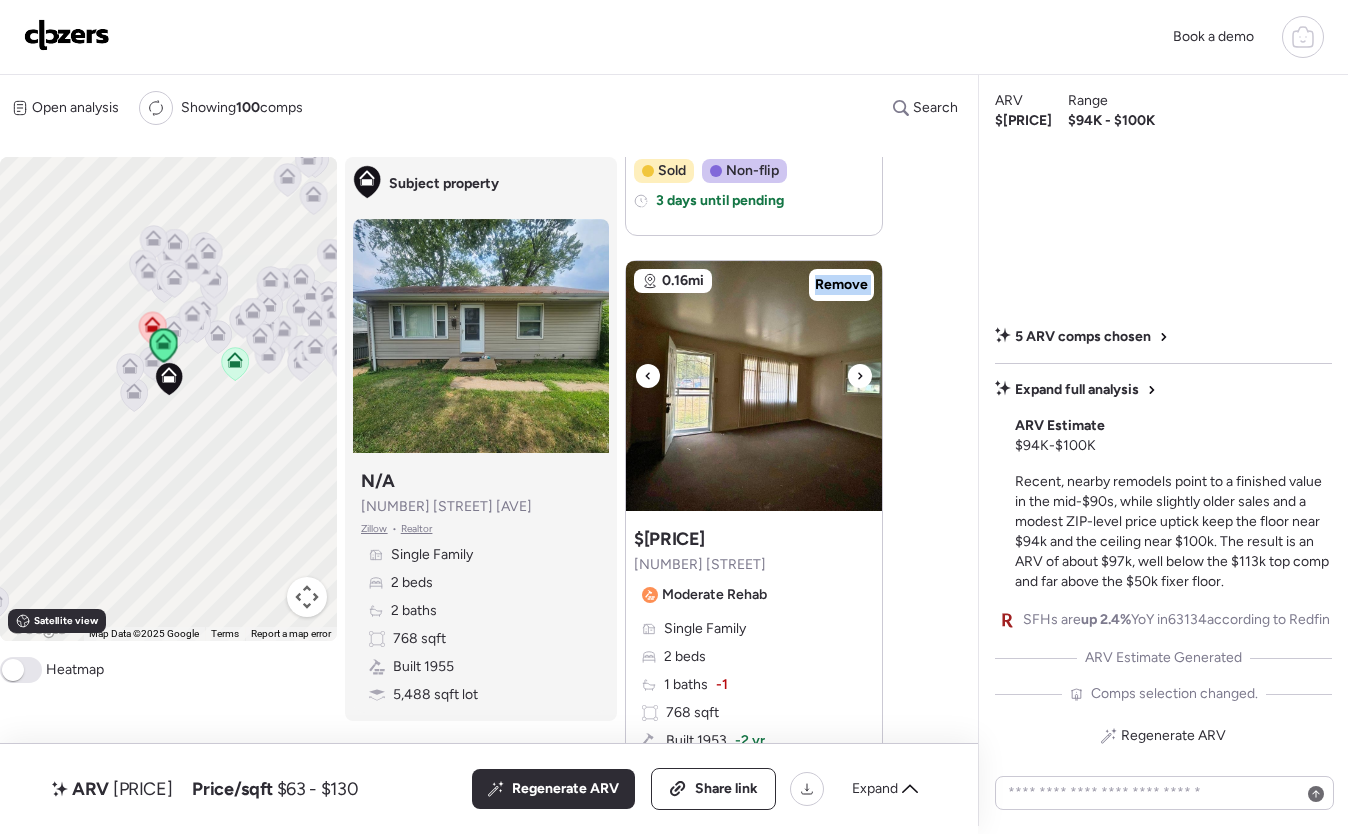click at bounding box center [860, 376] 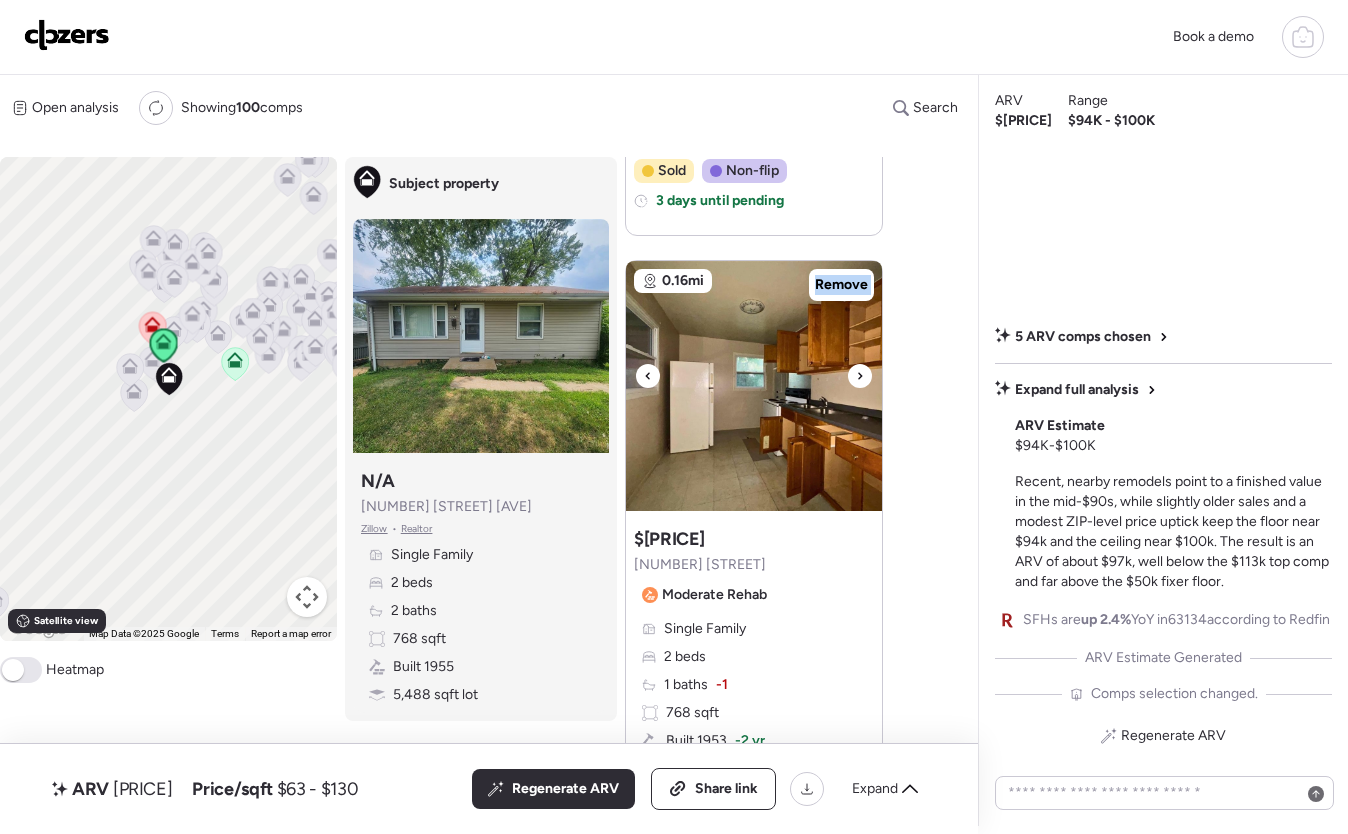 click at bounding box center (860, 376) 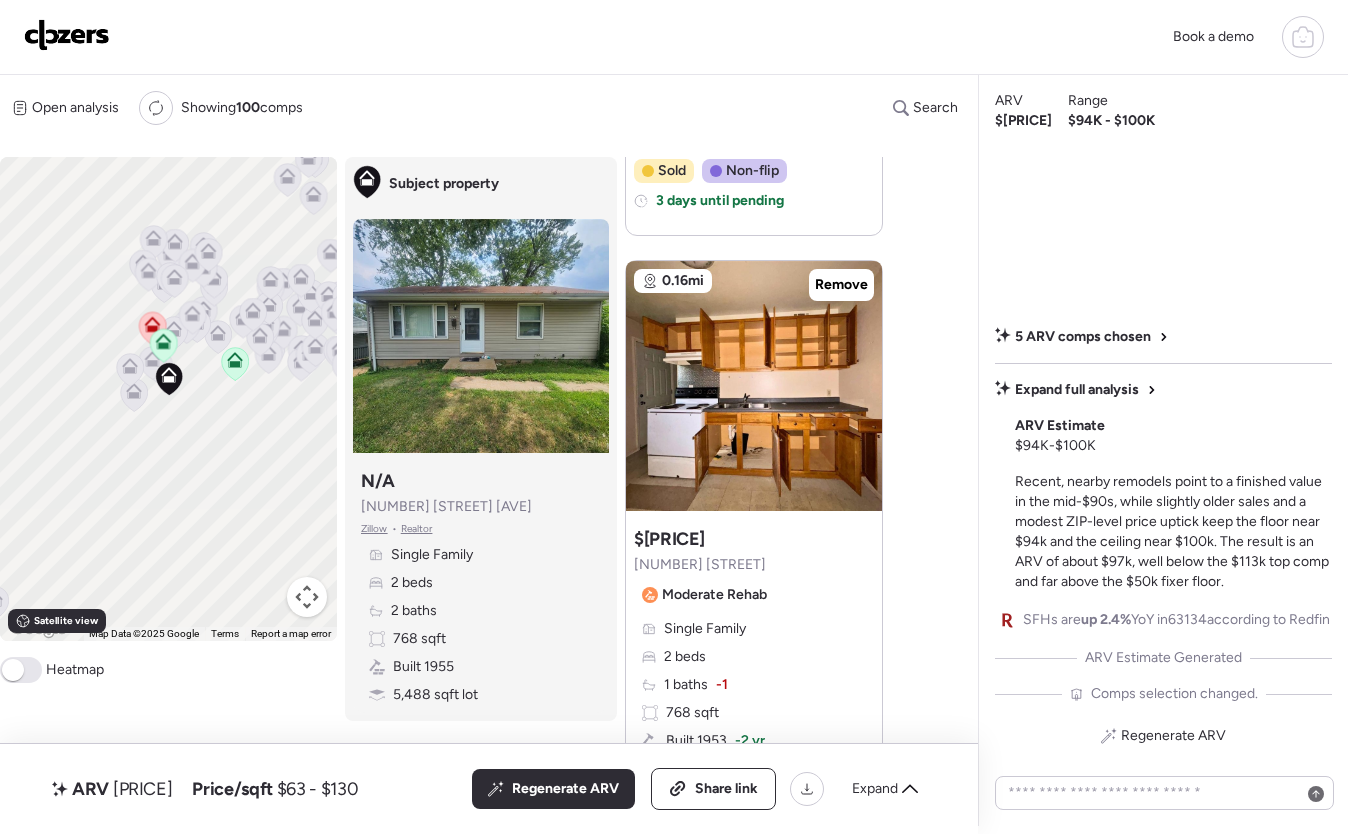 click on "Open analysis Re-run report Showing  100  comps Search Comps list Analysis To activate drag with keyboard, press Alt + Enter. Once in keyboard drag state, use the arrow keys to move the marker. To complete the drag, press the Enter key. To cancel, press Escape. Keyboard shortcuts Map Data Map Data ©2025 Google Map data ©2025 Google 500 m  Click to toggle between metric and imperial units Terms Report a map error Satellite view A B+ B B- C+ C C- D Heatmap Subject property Subject property N/A 5952 Hancock Ave Zillow • Realtor Single Family 2 beds 2 baths 768 sqft Built 1955 5,488 sqft lot Suggested comps 0.25mi Remove Price ceiling This property is substantially nicer than the subject, so we think it's a price ceiling. Suggested comp $112,550 6119 Garfield Ave Recently Remodeled Single Family 3 beds + 1 1 baths -1 864 sqft + 13% Built 1951 -4 yr 5,502 sqft lot Garage Sold   14 days ago Sold Non-flip Non-flip Excellent condition comp, but not remodeled specifically for re-sale. 7 days until pending Listed" at bounding box center [485, 451] 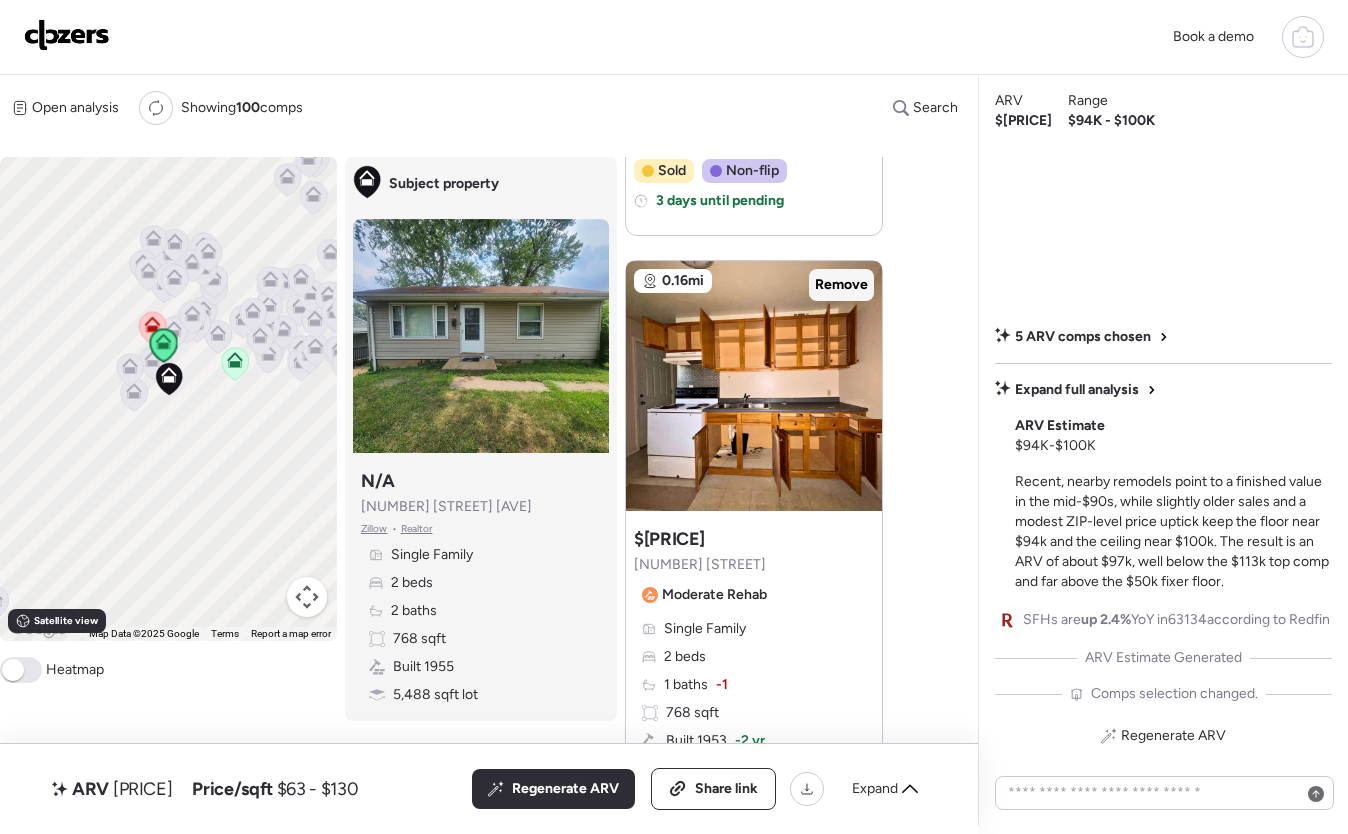 click on "Remove" at bounding box center [841, 285] 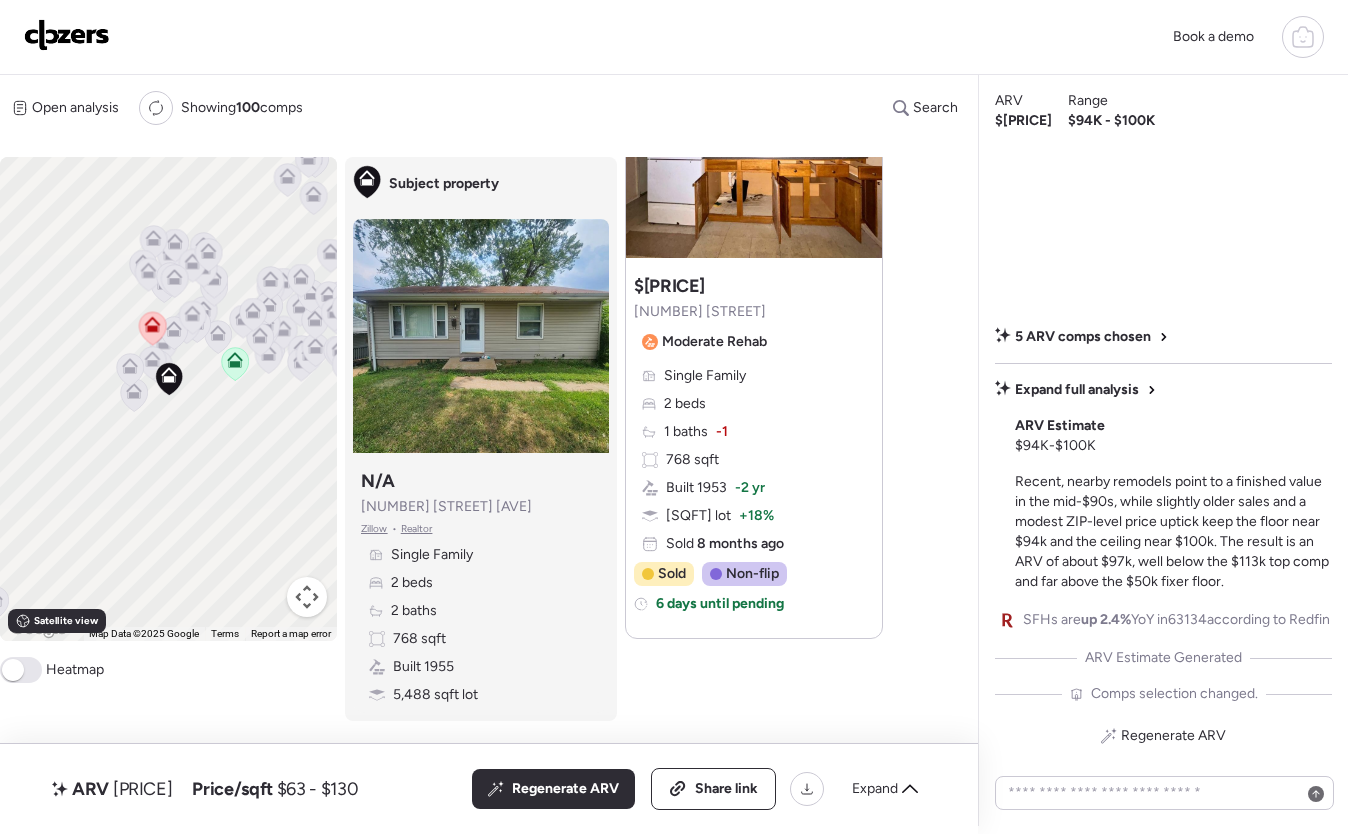 scroll, scrollTop: 3217, scrollLeft: 0, axis: vertical 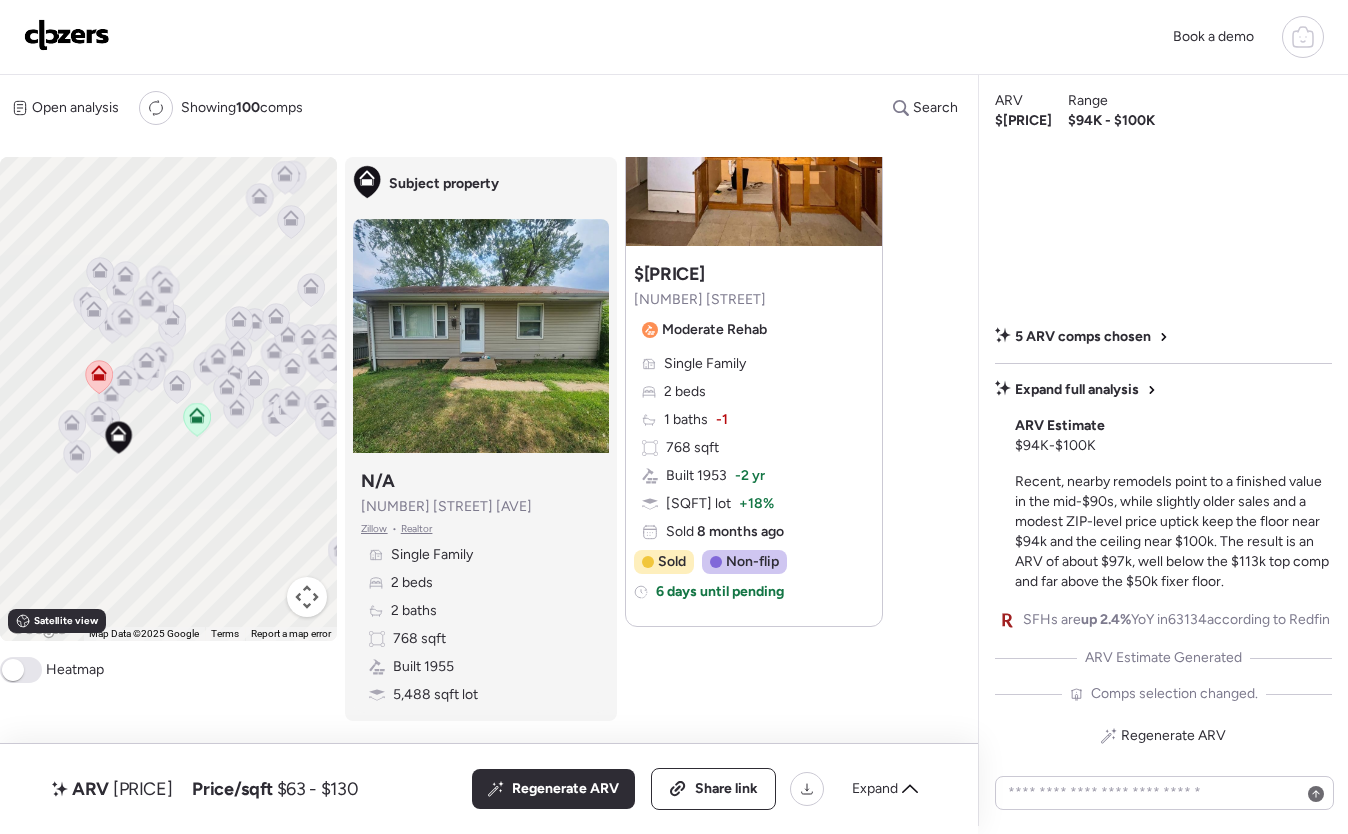 drag, startPoint x: 233, startPoint y: 410, endPoint x: 188, endPoint y: 489, distance: 90.91754 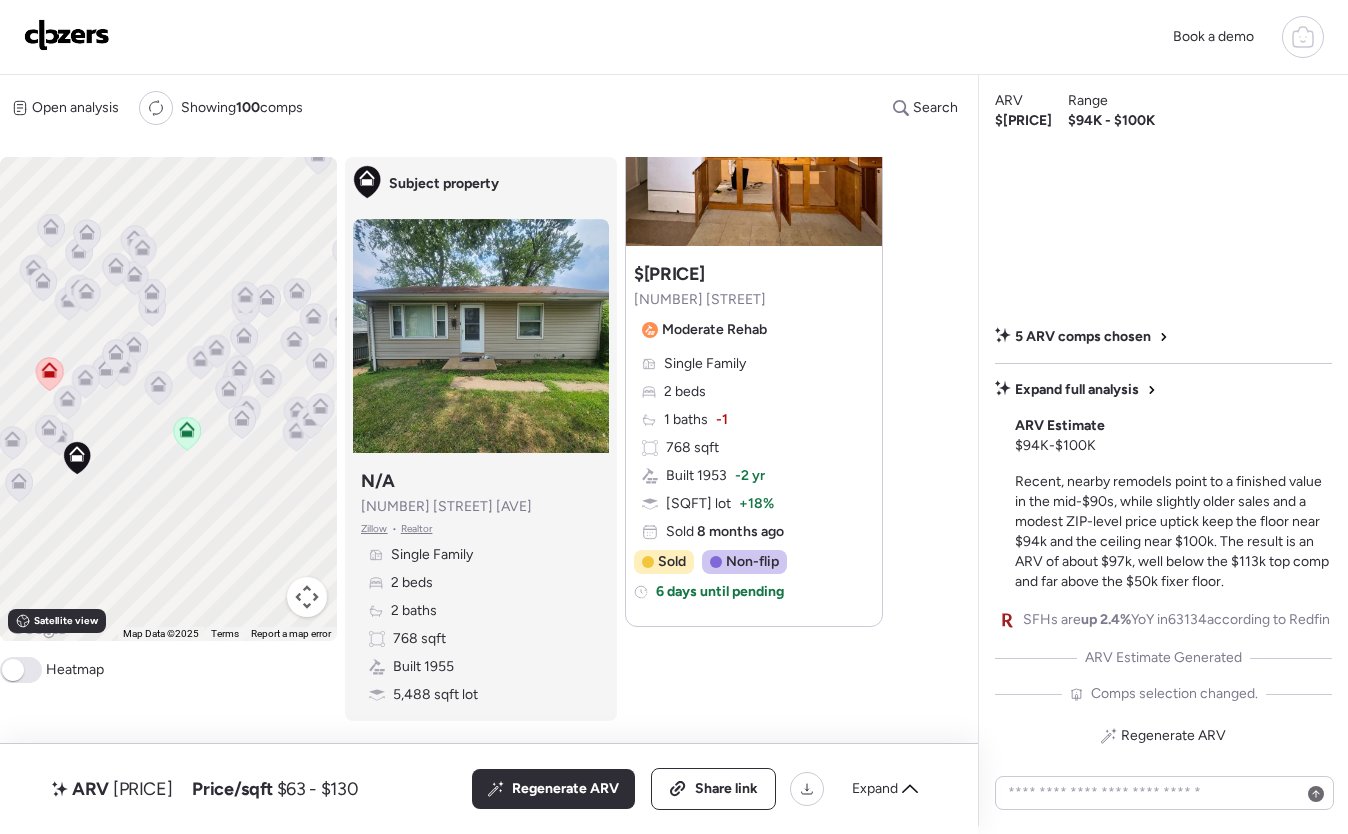 click 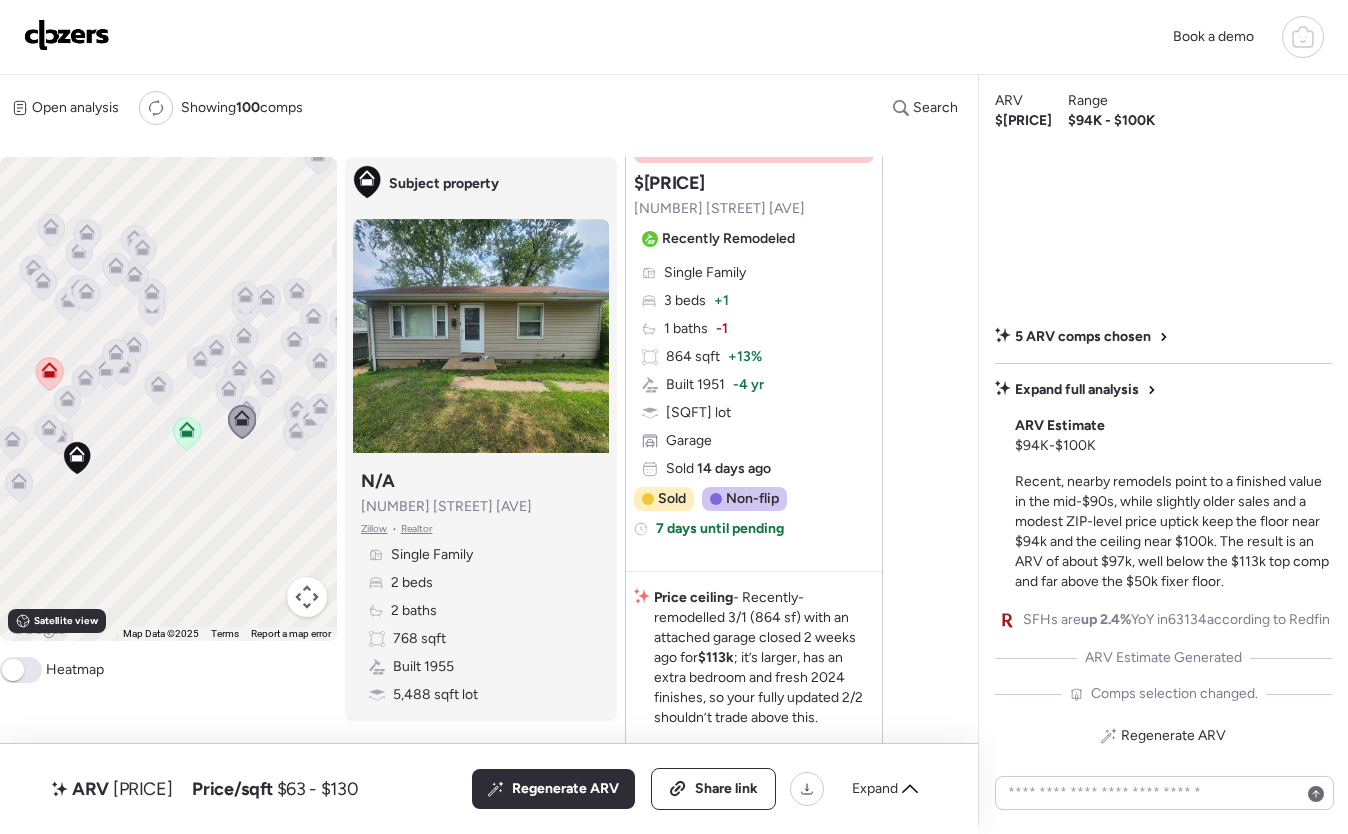 scroll, scrollTop: 0, scrollLeft: 0, axis: both 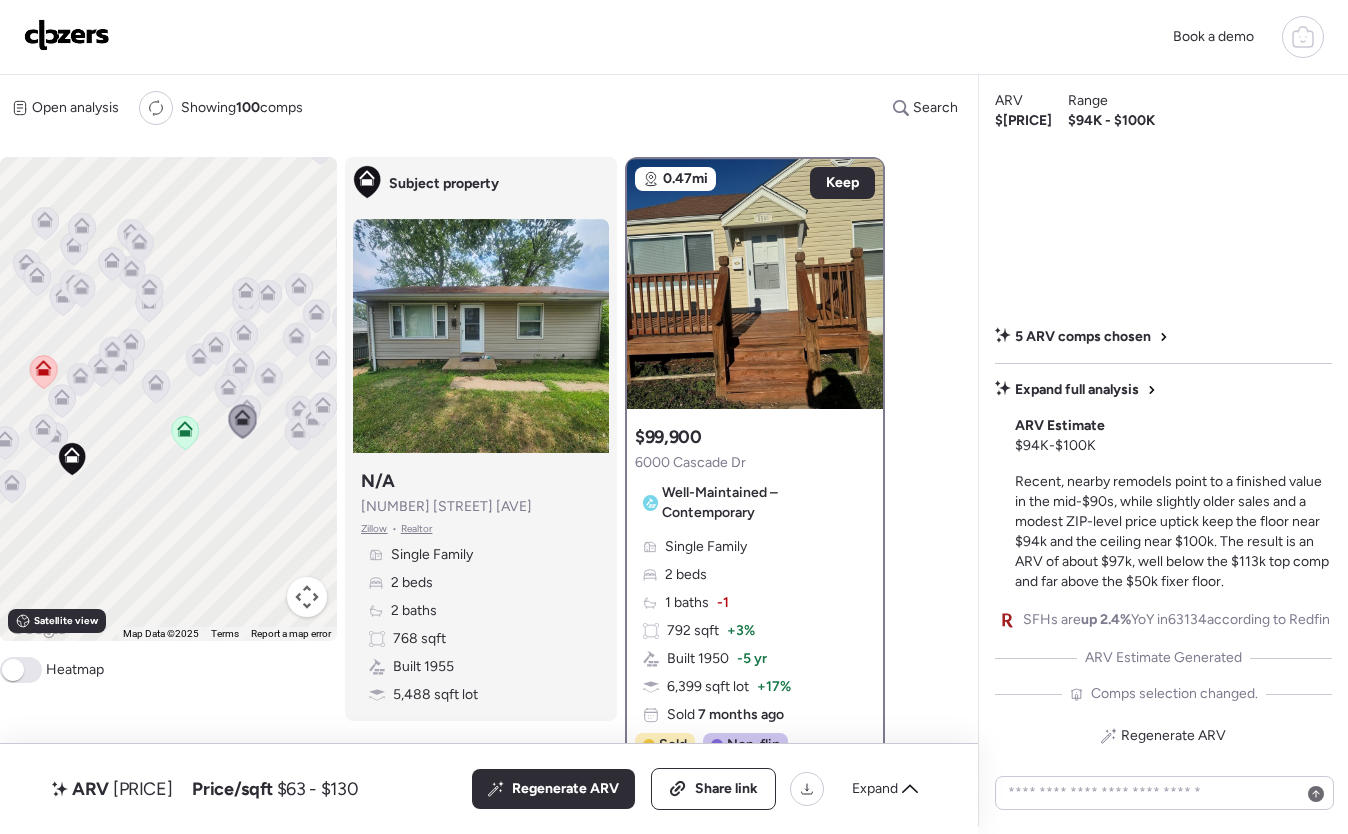 click at bounding box center (236, 381) 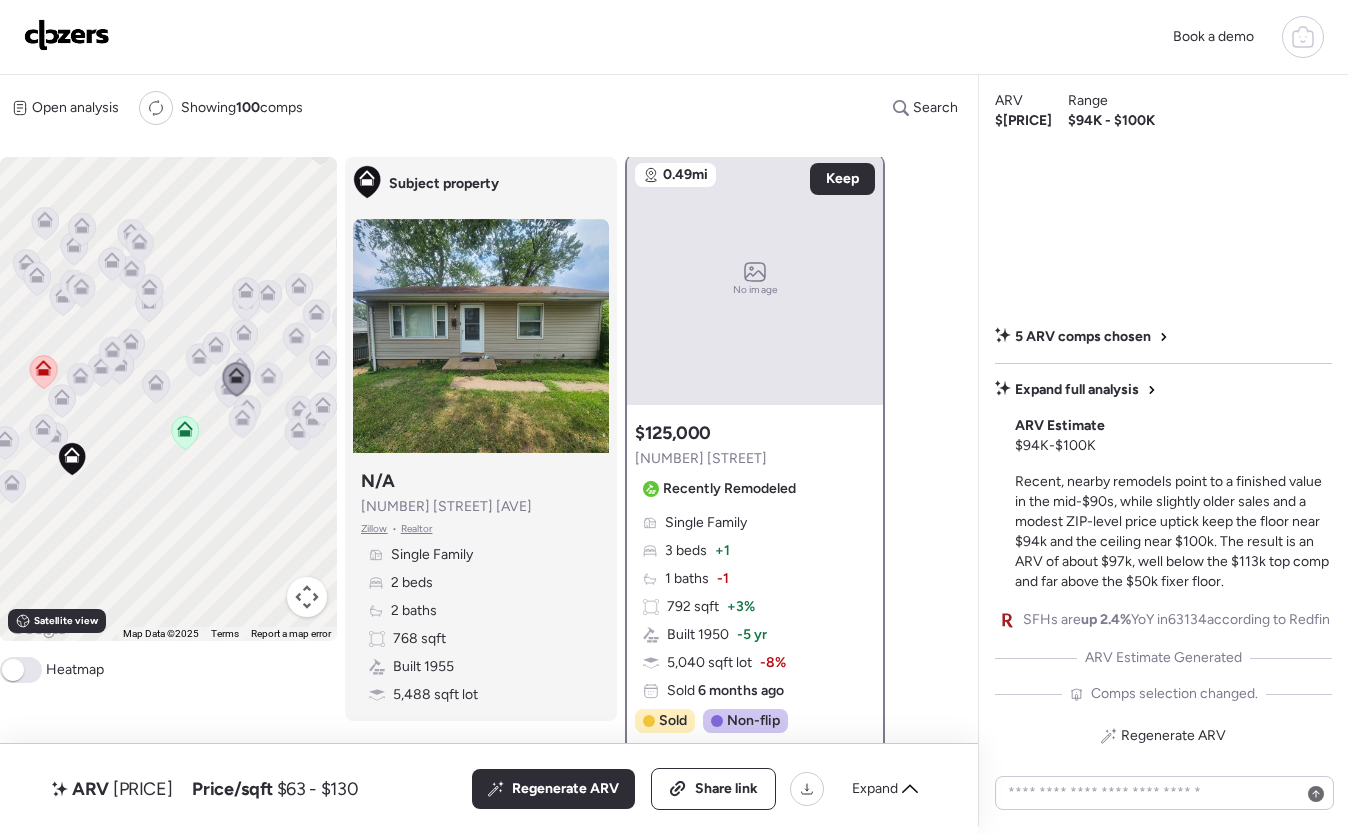 scroll, scrollTop: 0, scrollLeft: 0, axis: both 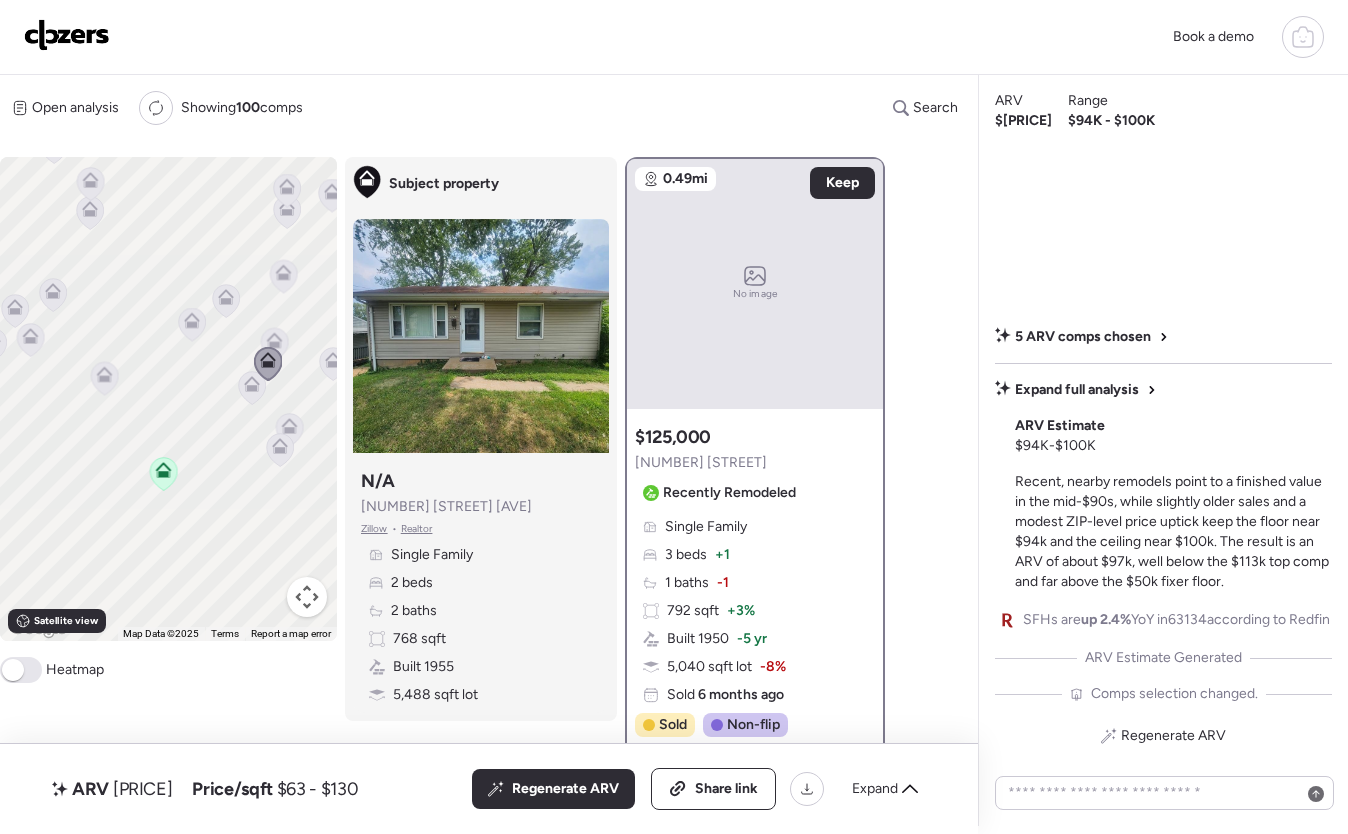 click 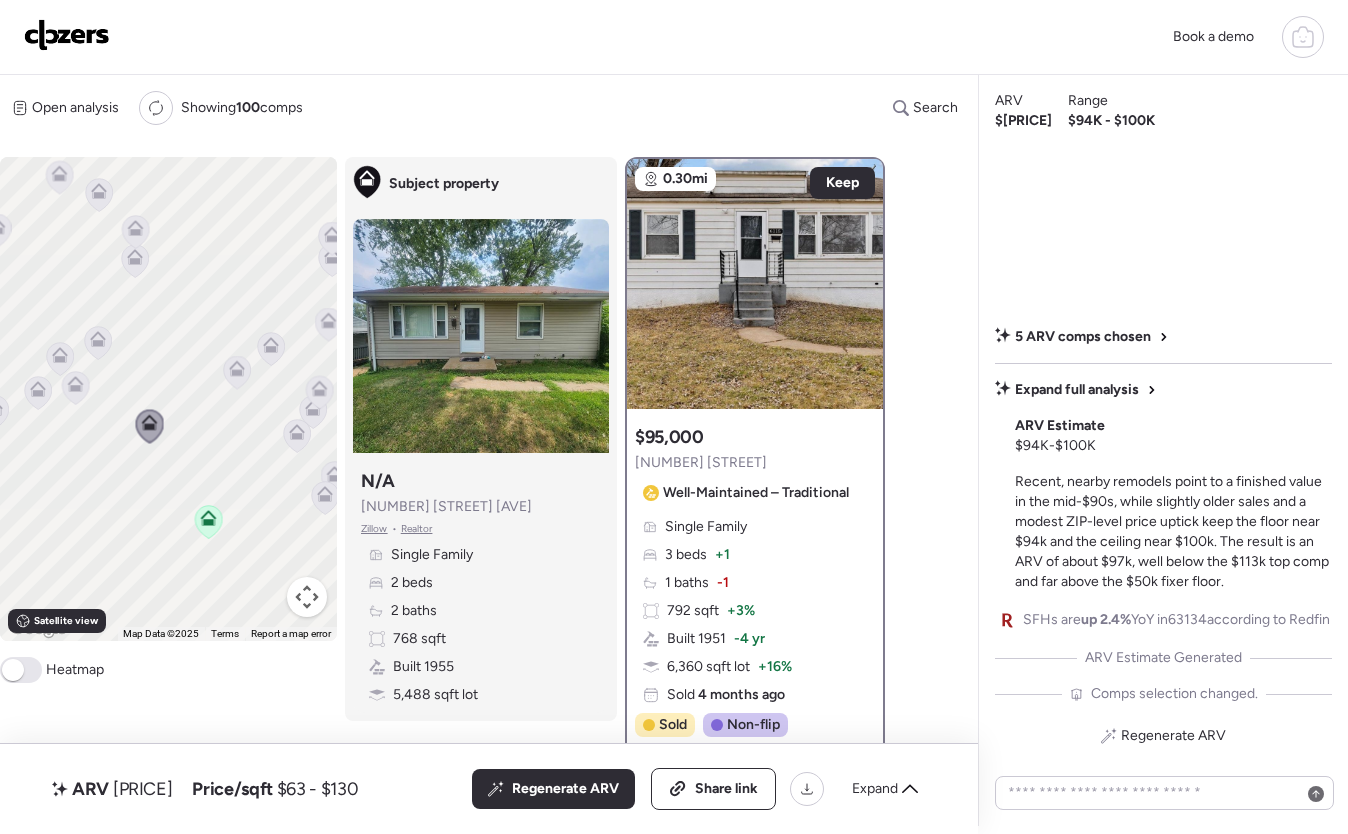 drag, startPoint x: 129, startPoint y: 424, endPoint x: 187, endPoint y: 487, distance: 85.632935 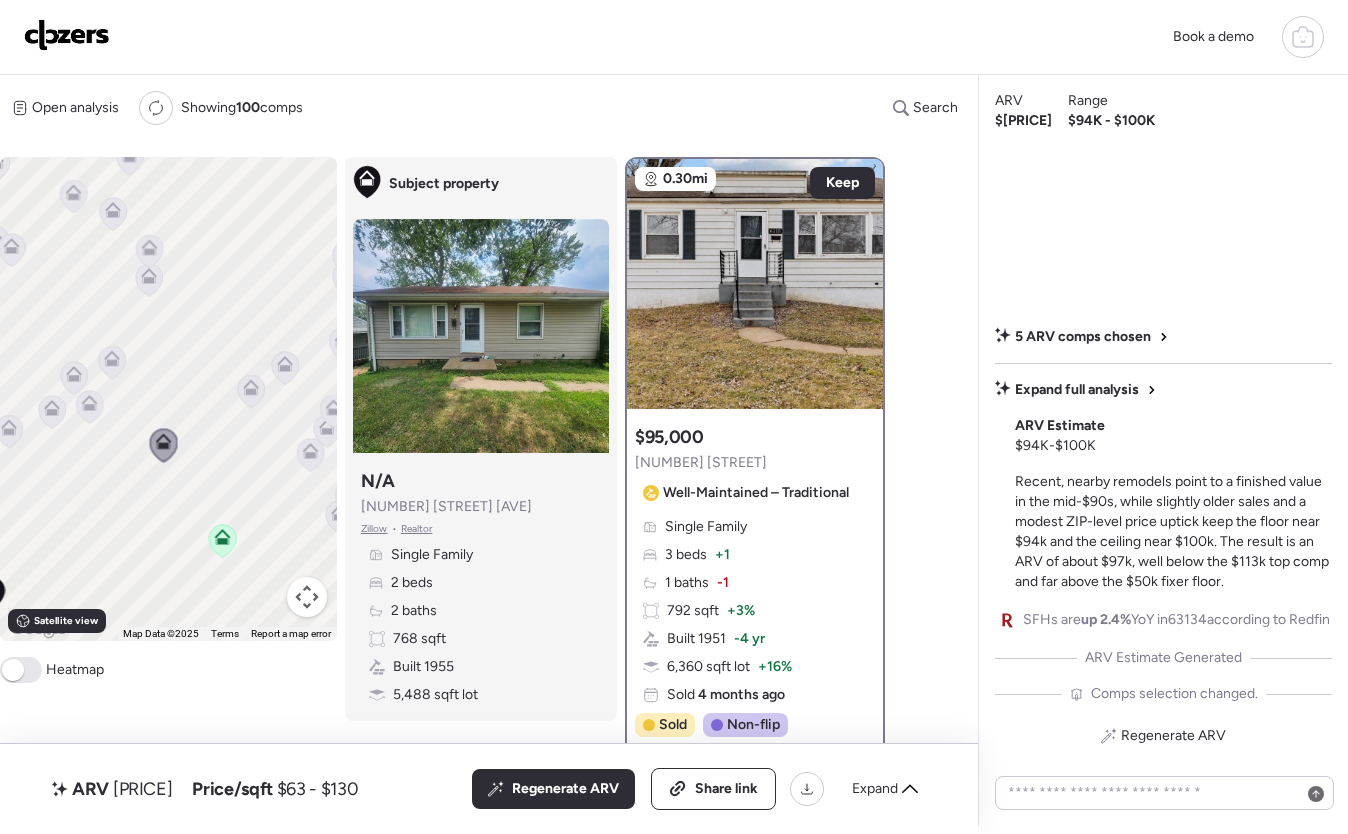 click 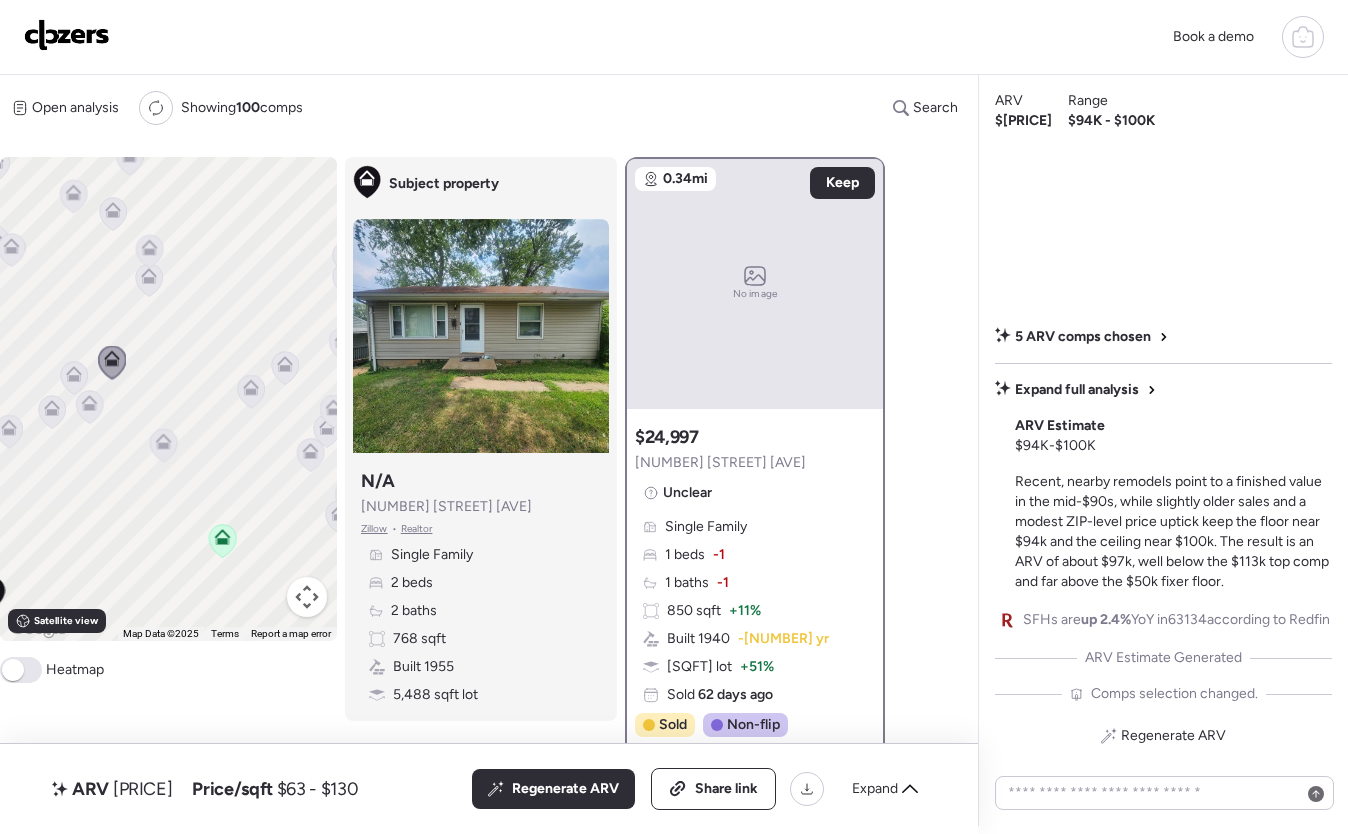 click 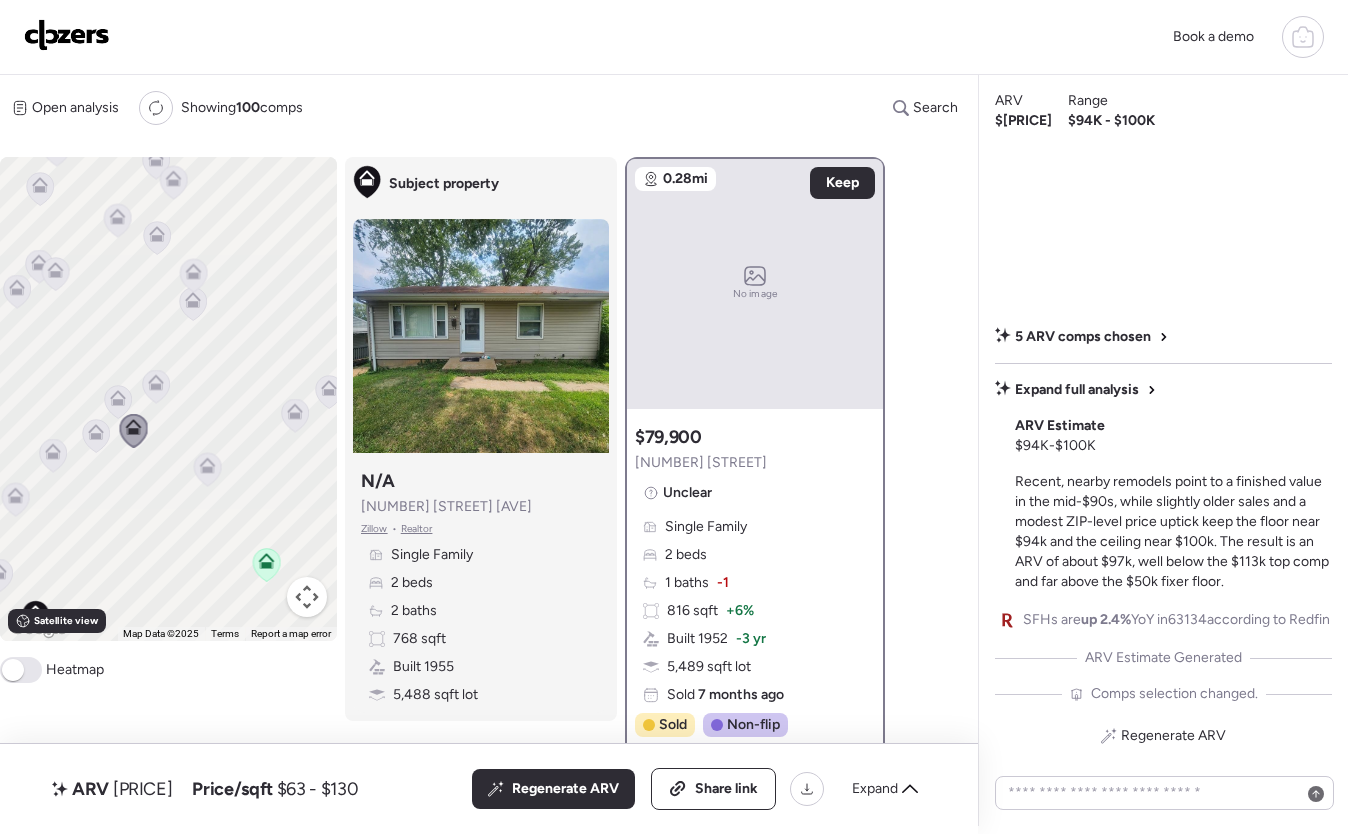 drag, startPoint x: 101, startPoint y: 439, endPoint x: 147, endPoint y: 465, distance: 52.83938 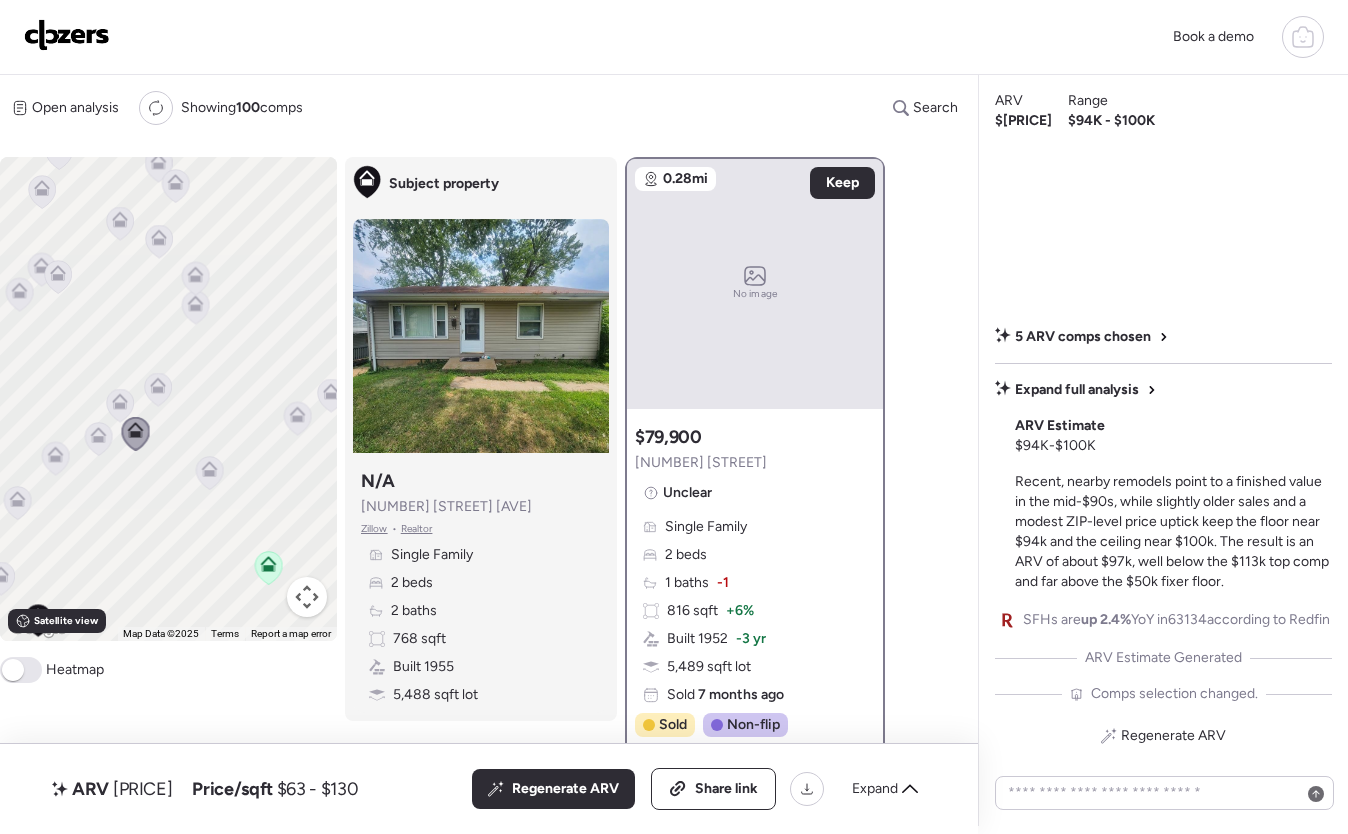 click 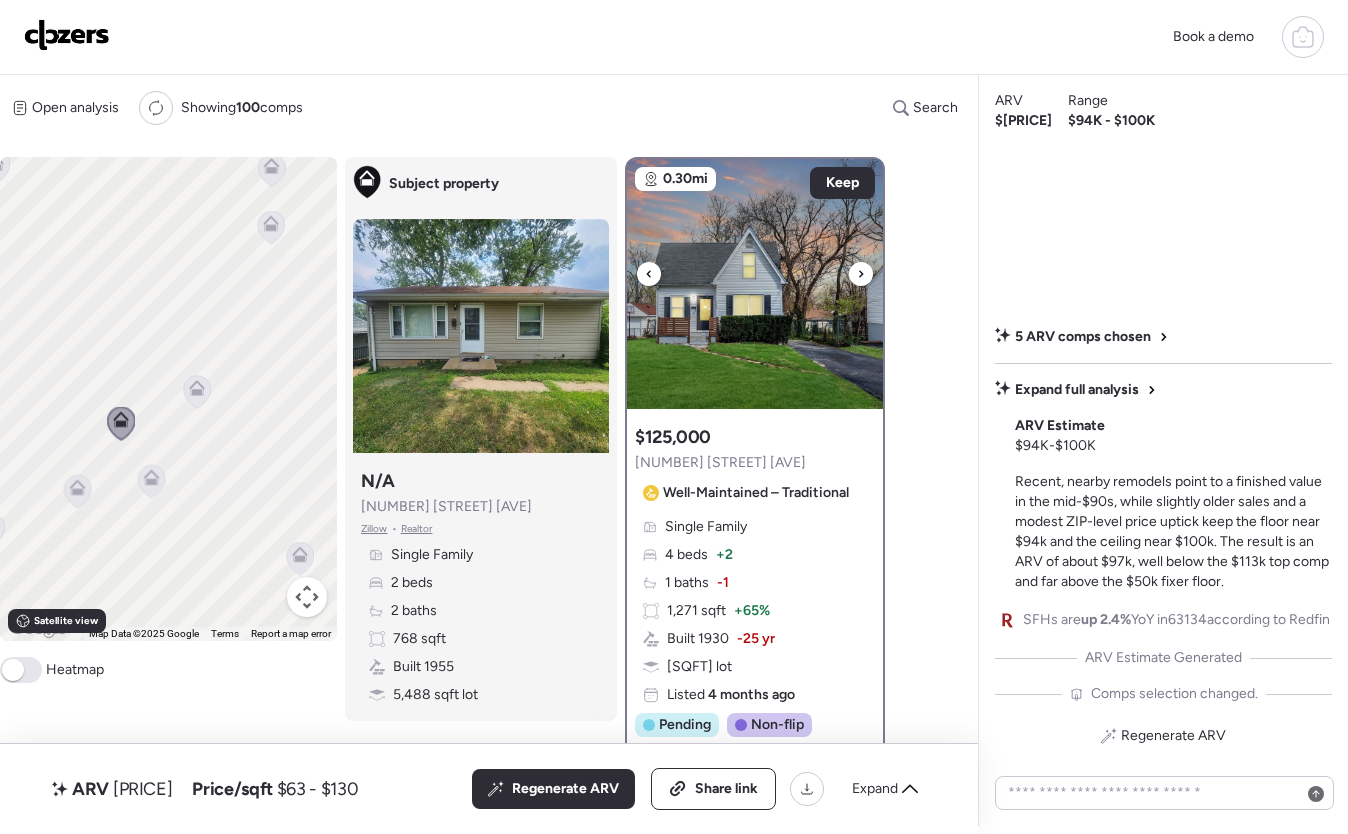 click at bounding box center [861, 274] 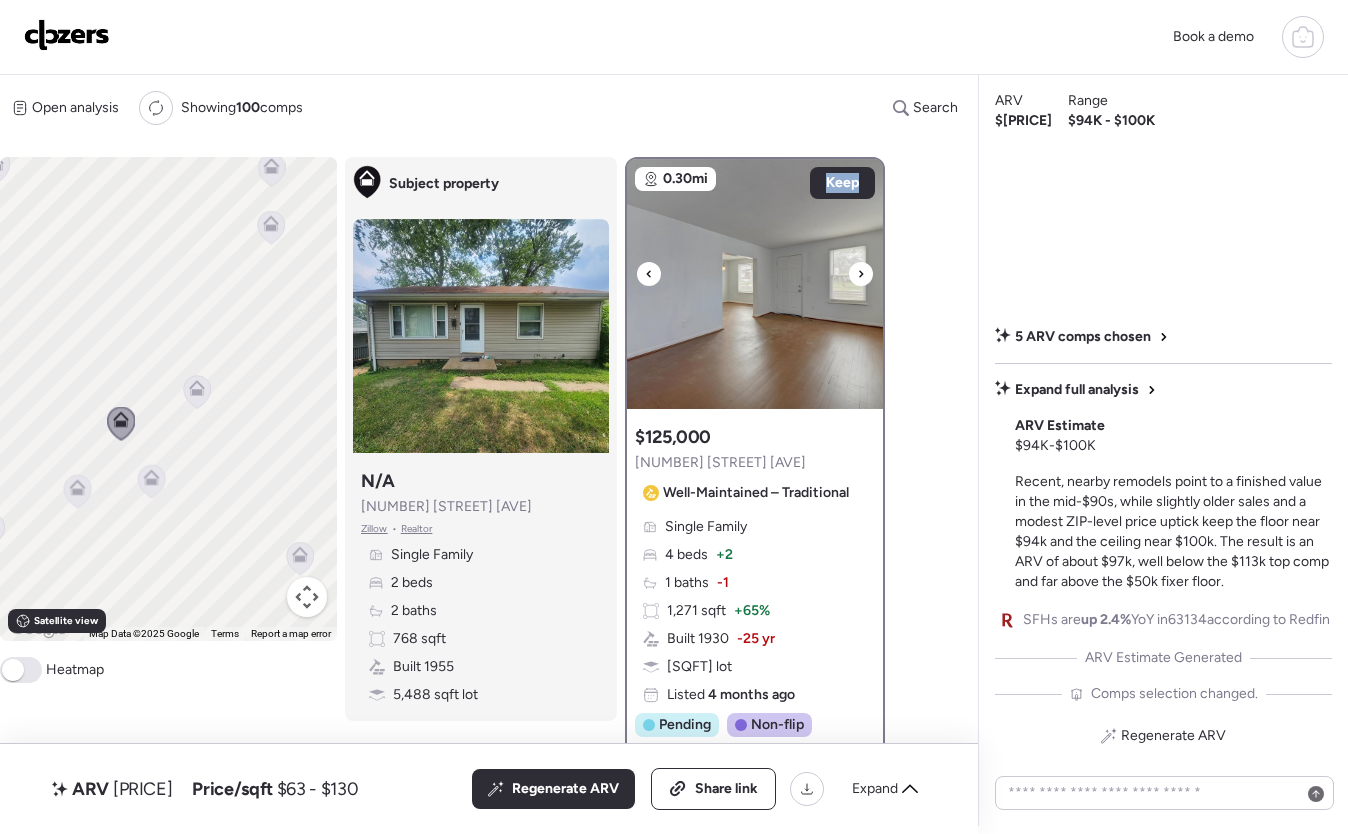 click at bounding box center (861, 274) 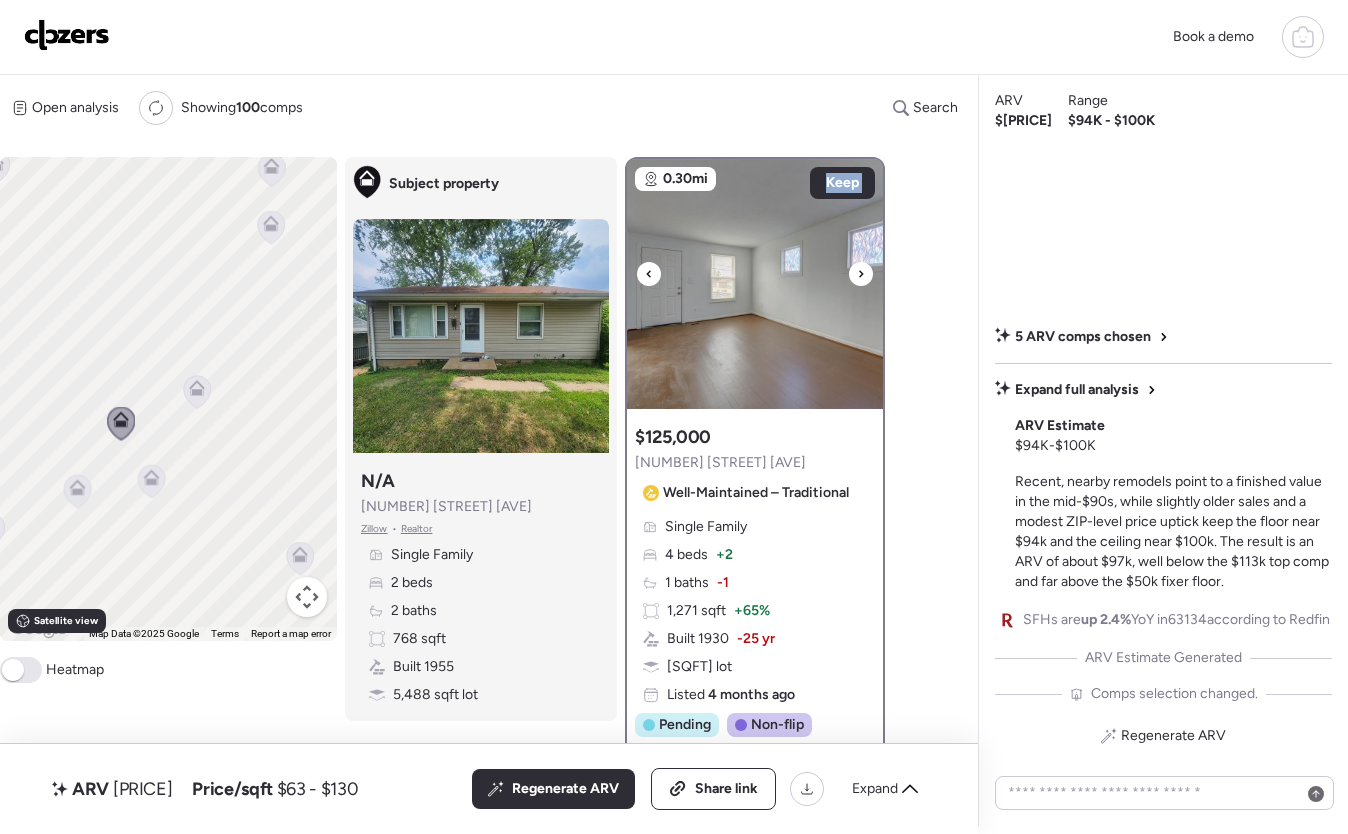 click at bounding box center [861, 274] 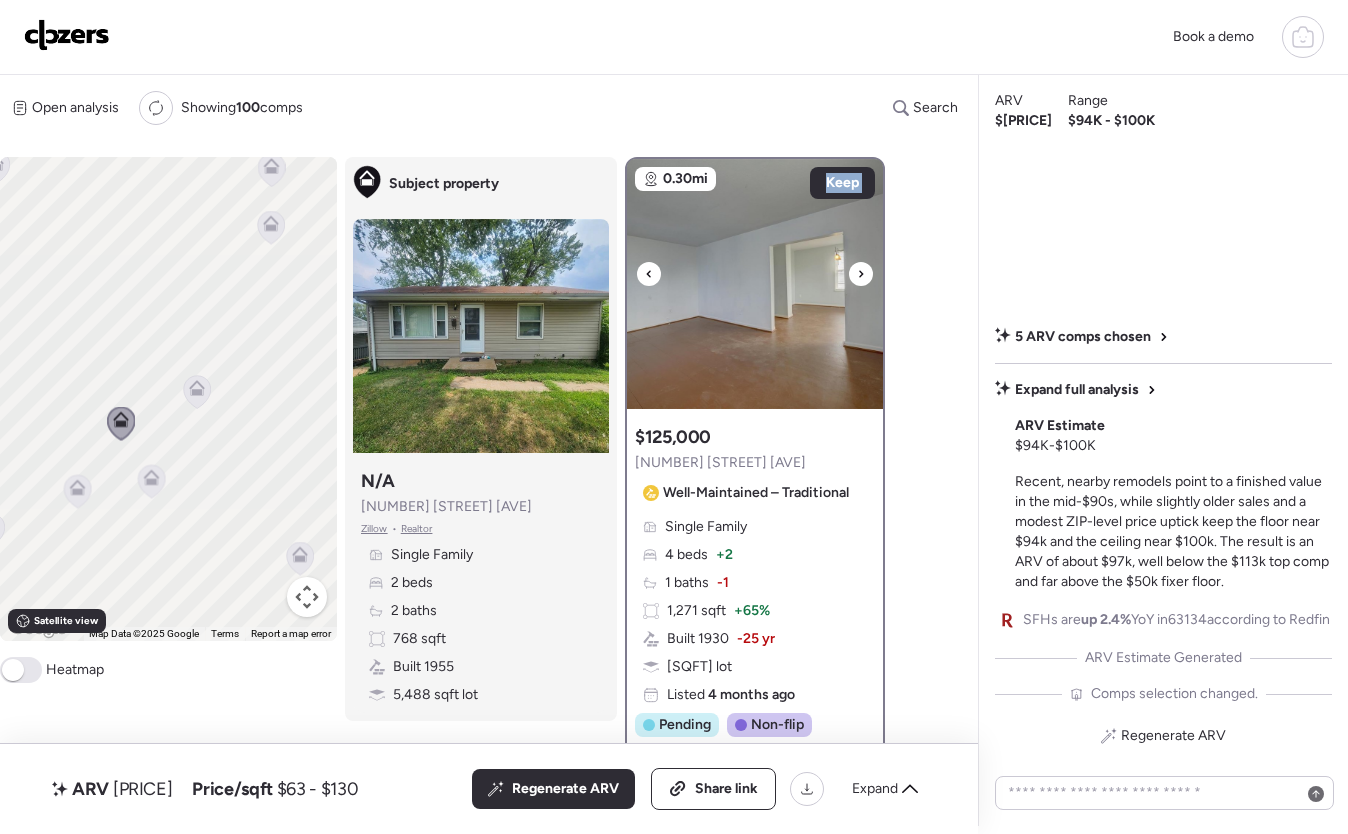click at bounding box center (861, 274) 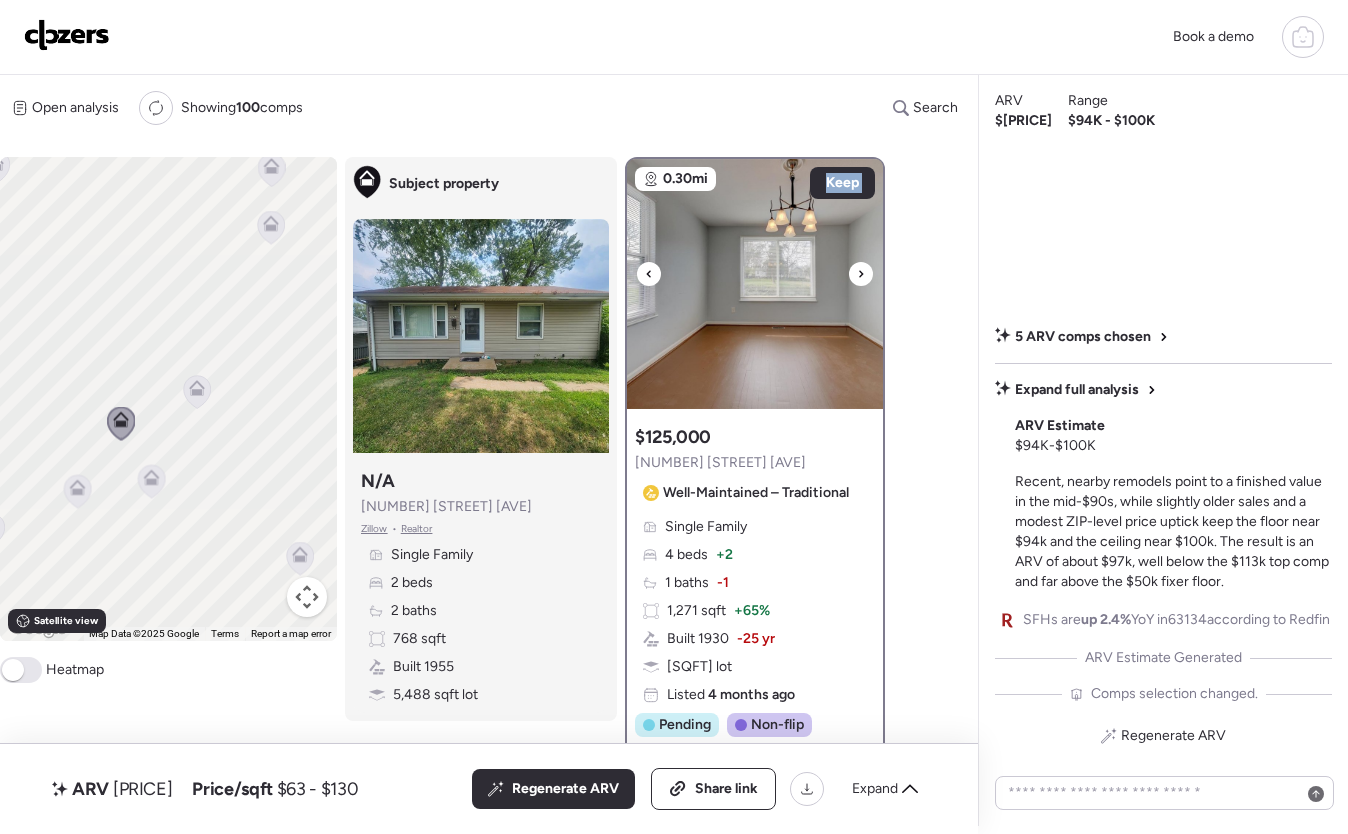click at bounding box center [861, 274] 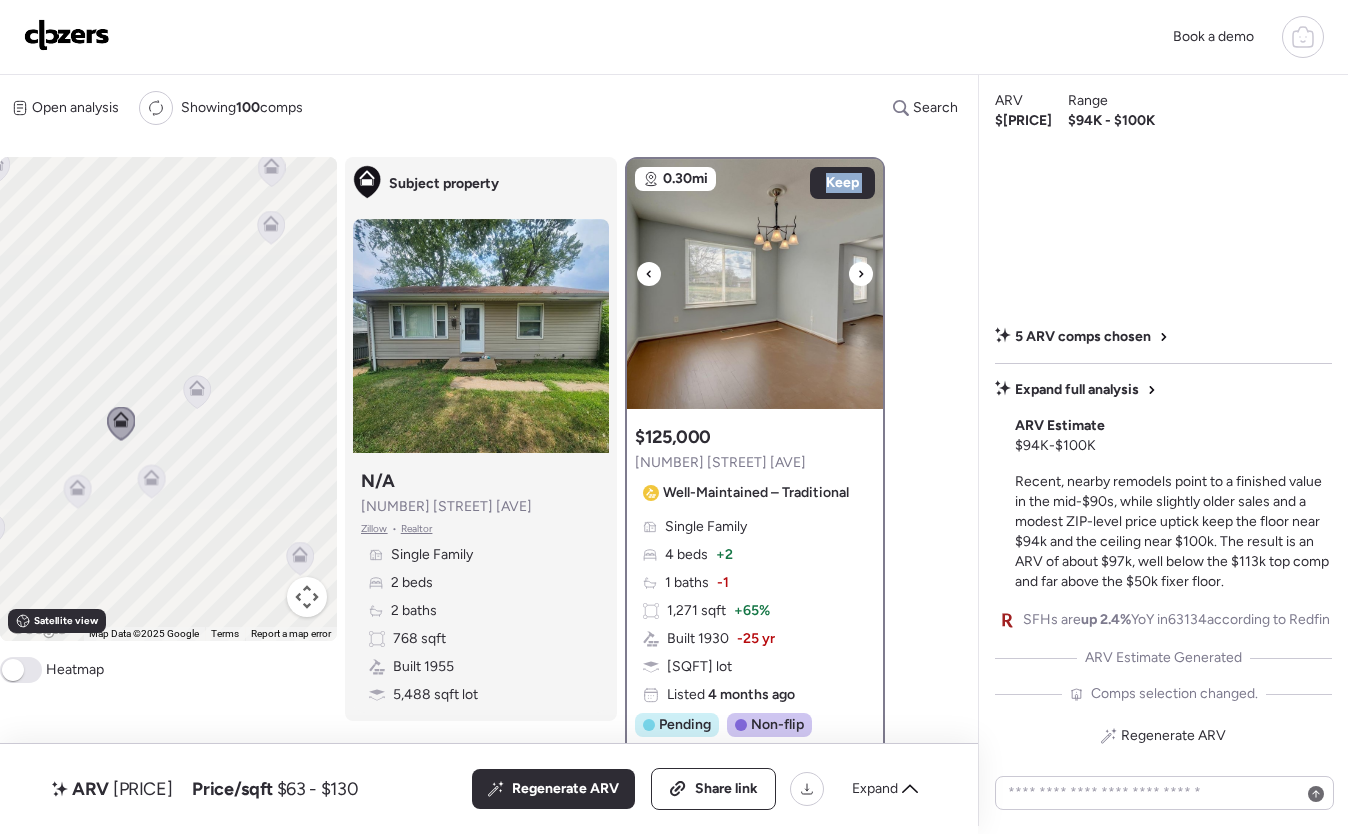 click at bounding box center [861, 274] 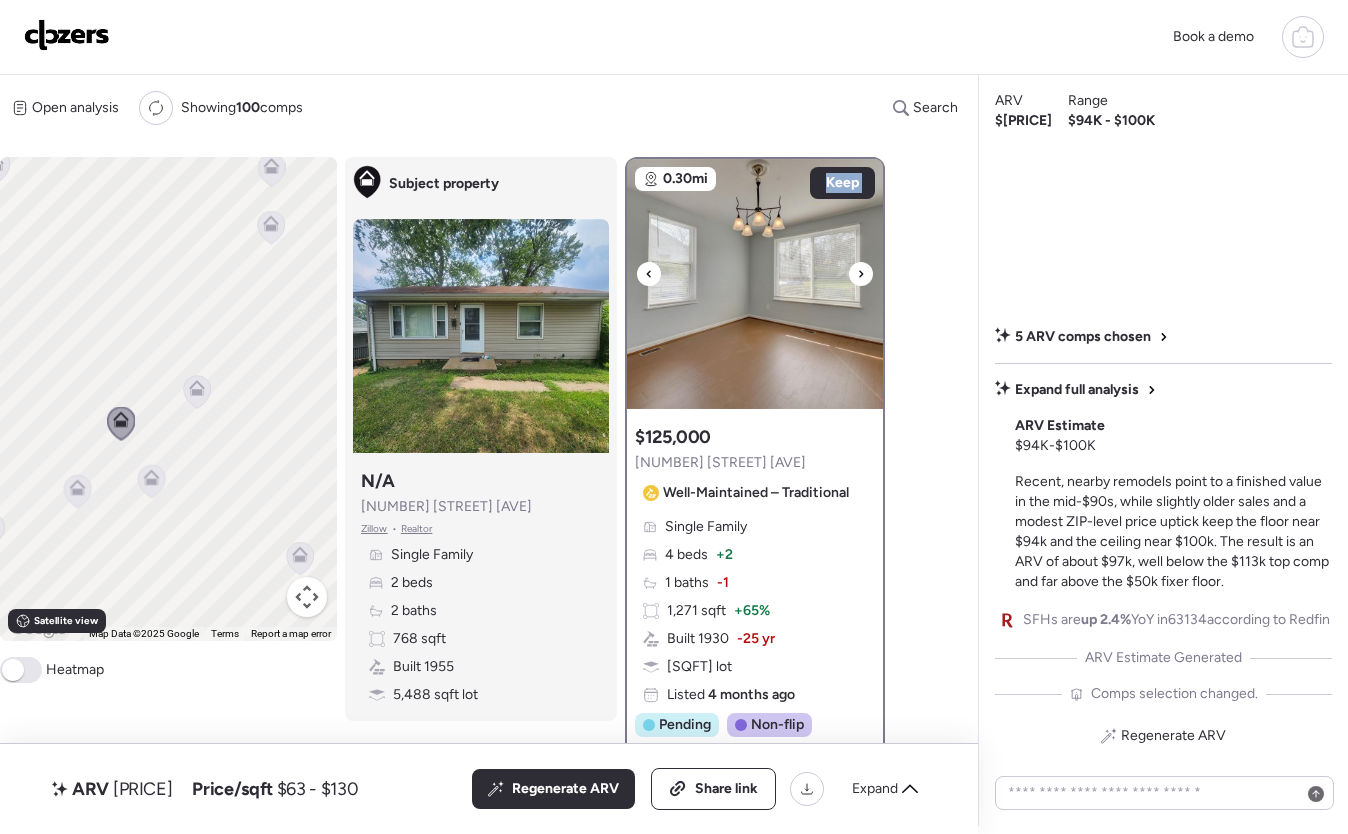 click at bounding box center (861, 274) 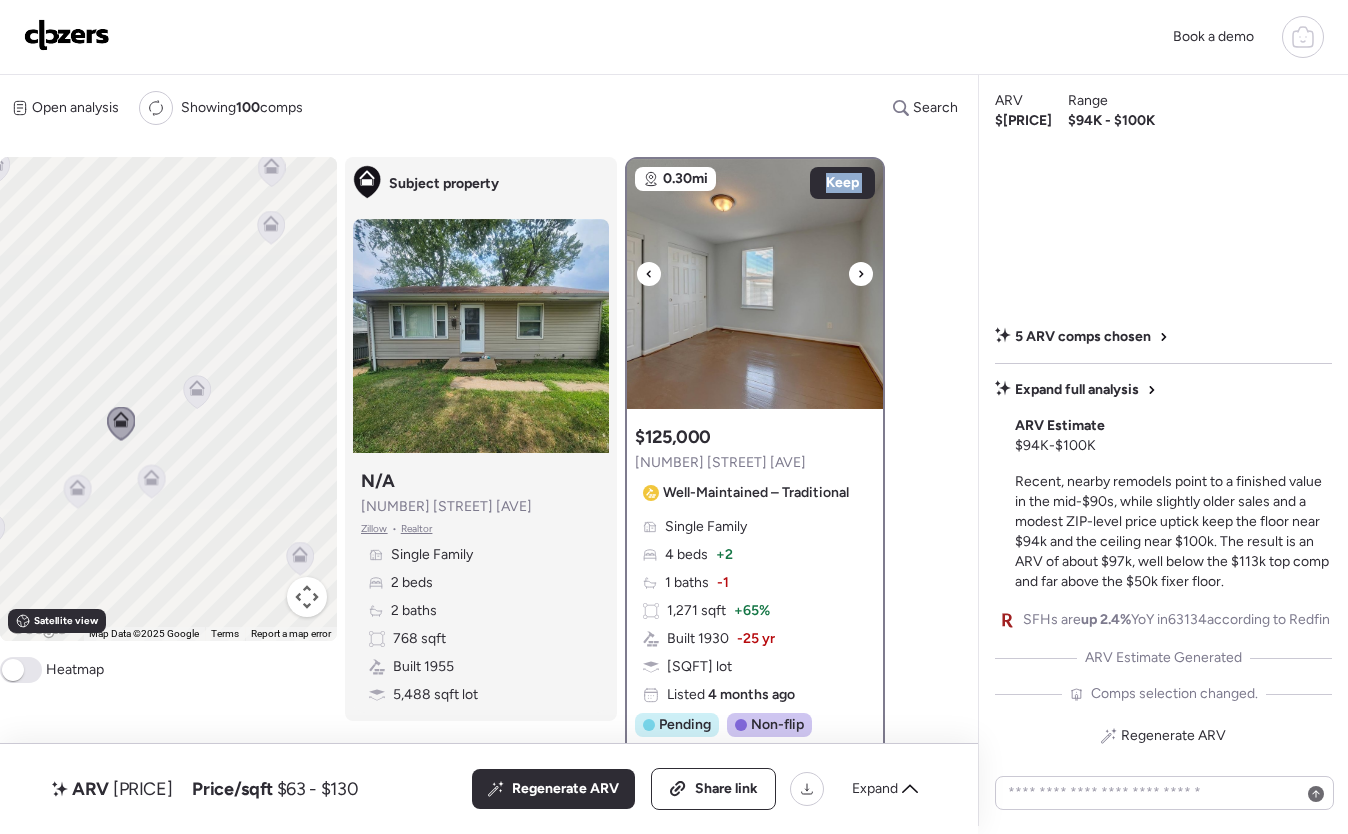 click at bounding box center [861, 274] 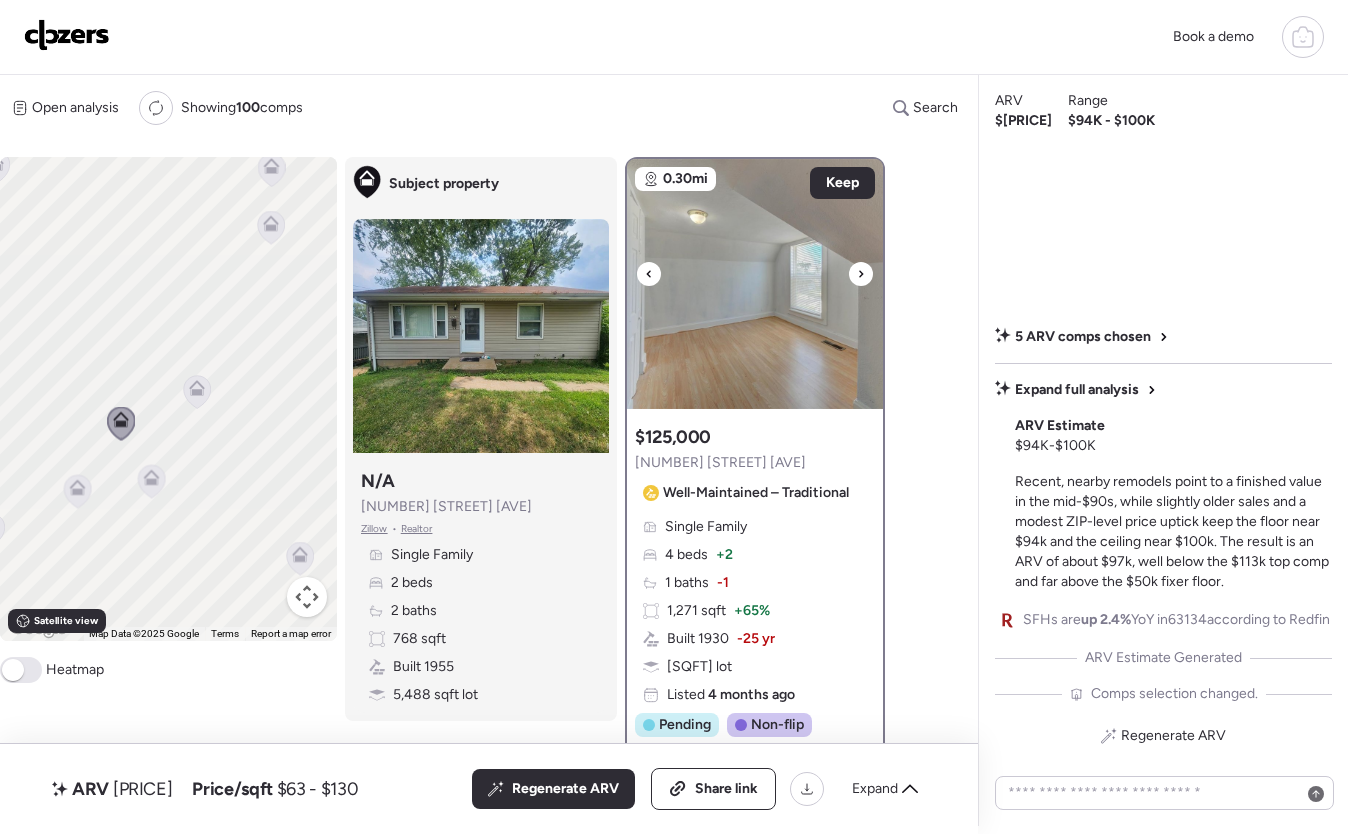 click at bounding box center (861, 274) 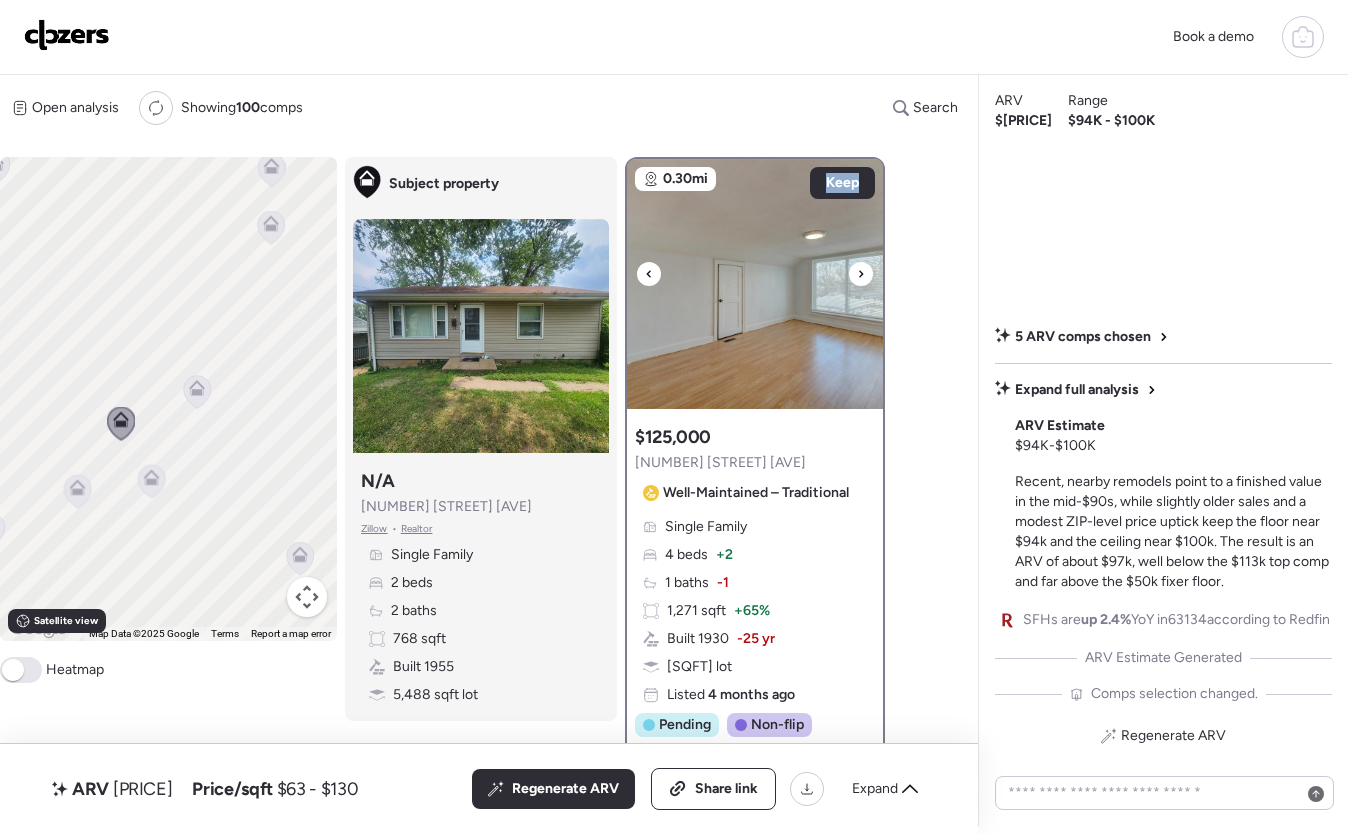 click at bounding box center [861, 274] 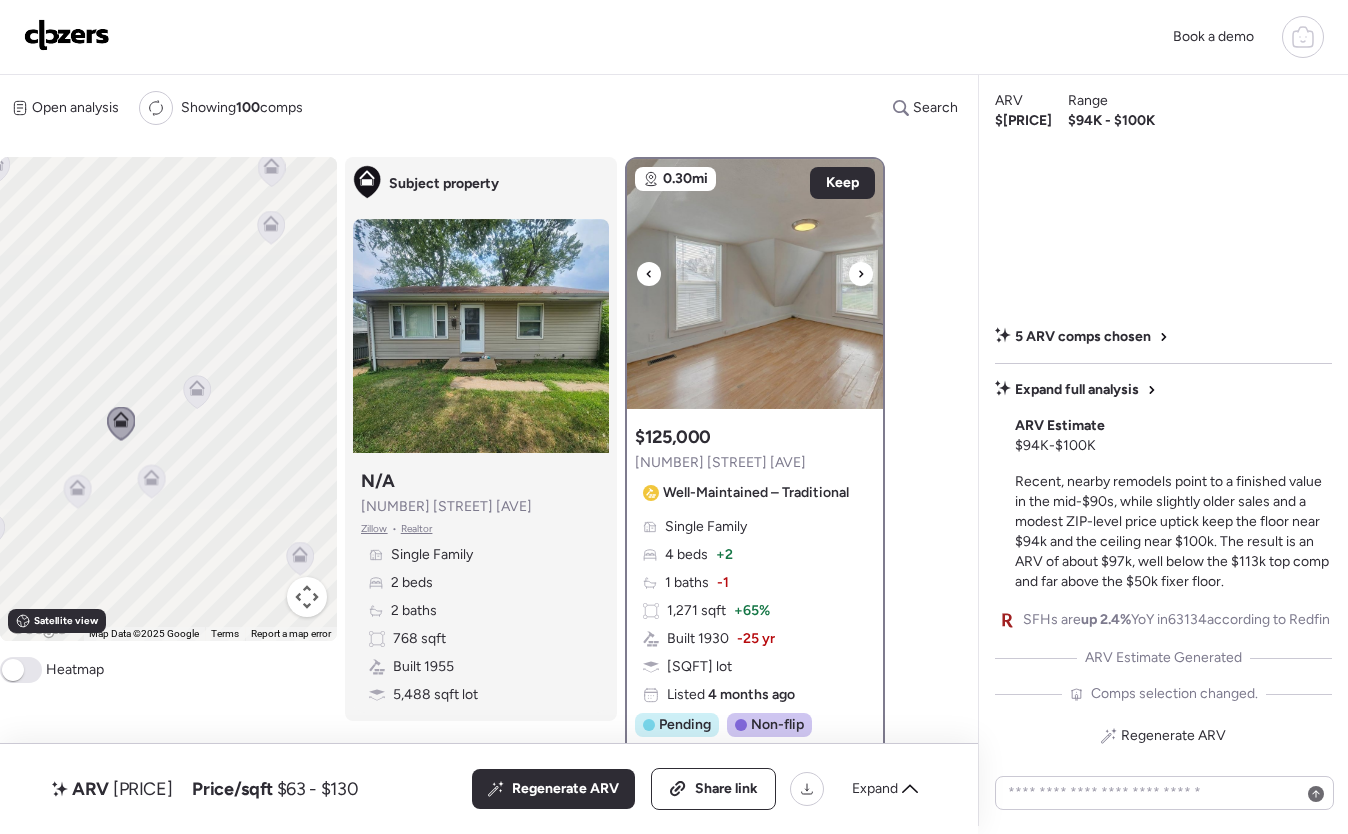 click at bounding box center [861, 274] 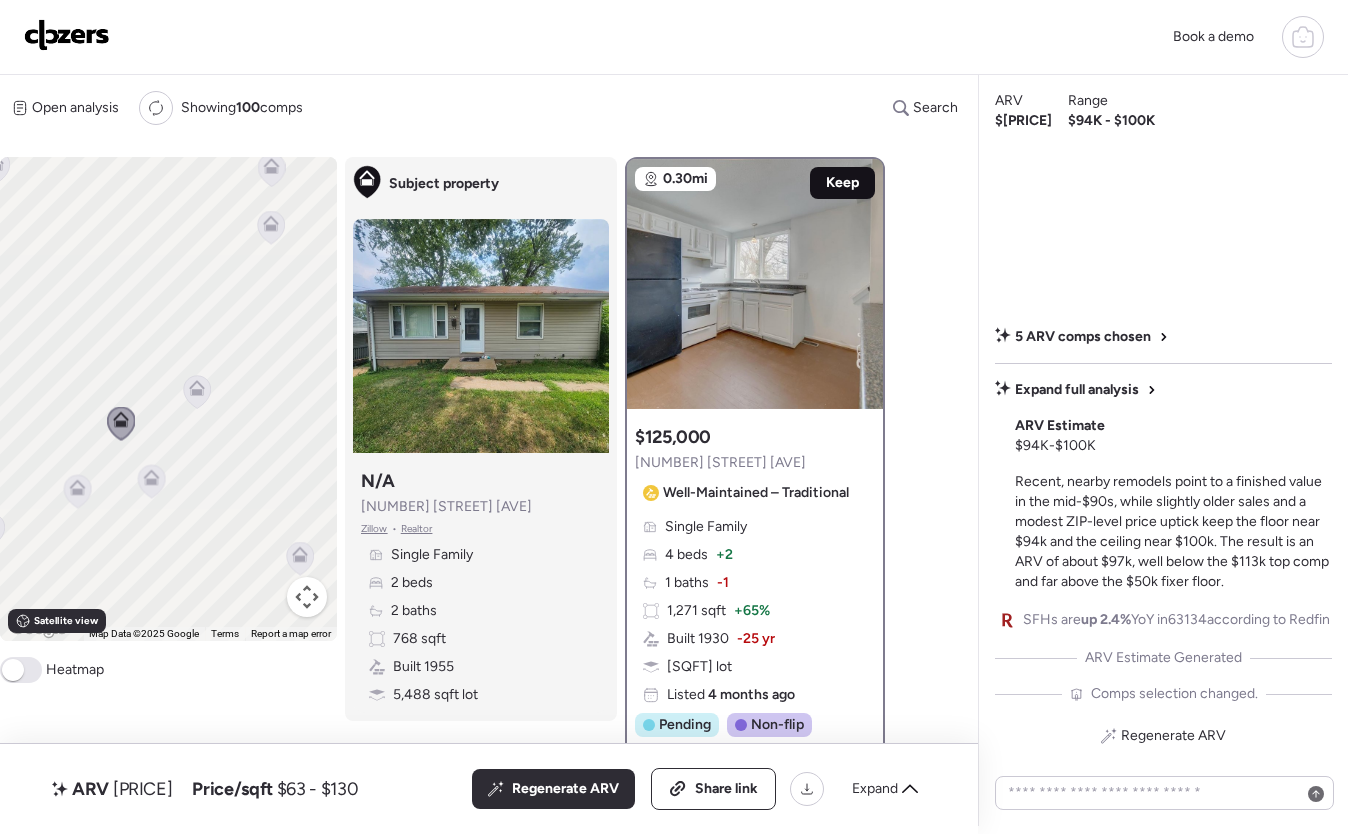 click on "Keep" at bounding box center [842, 183] 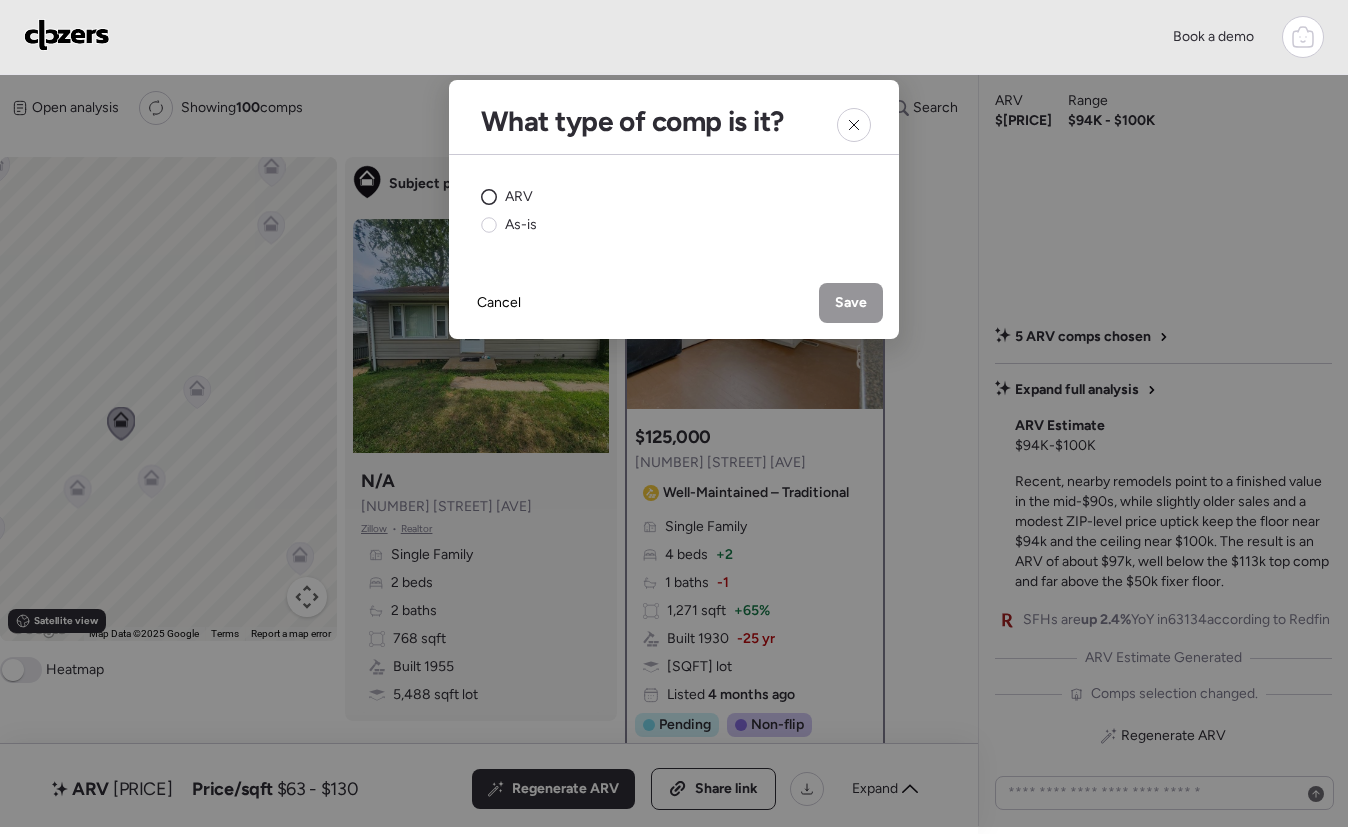 click on "ARV" at bounding box center (507, 197) 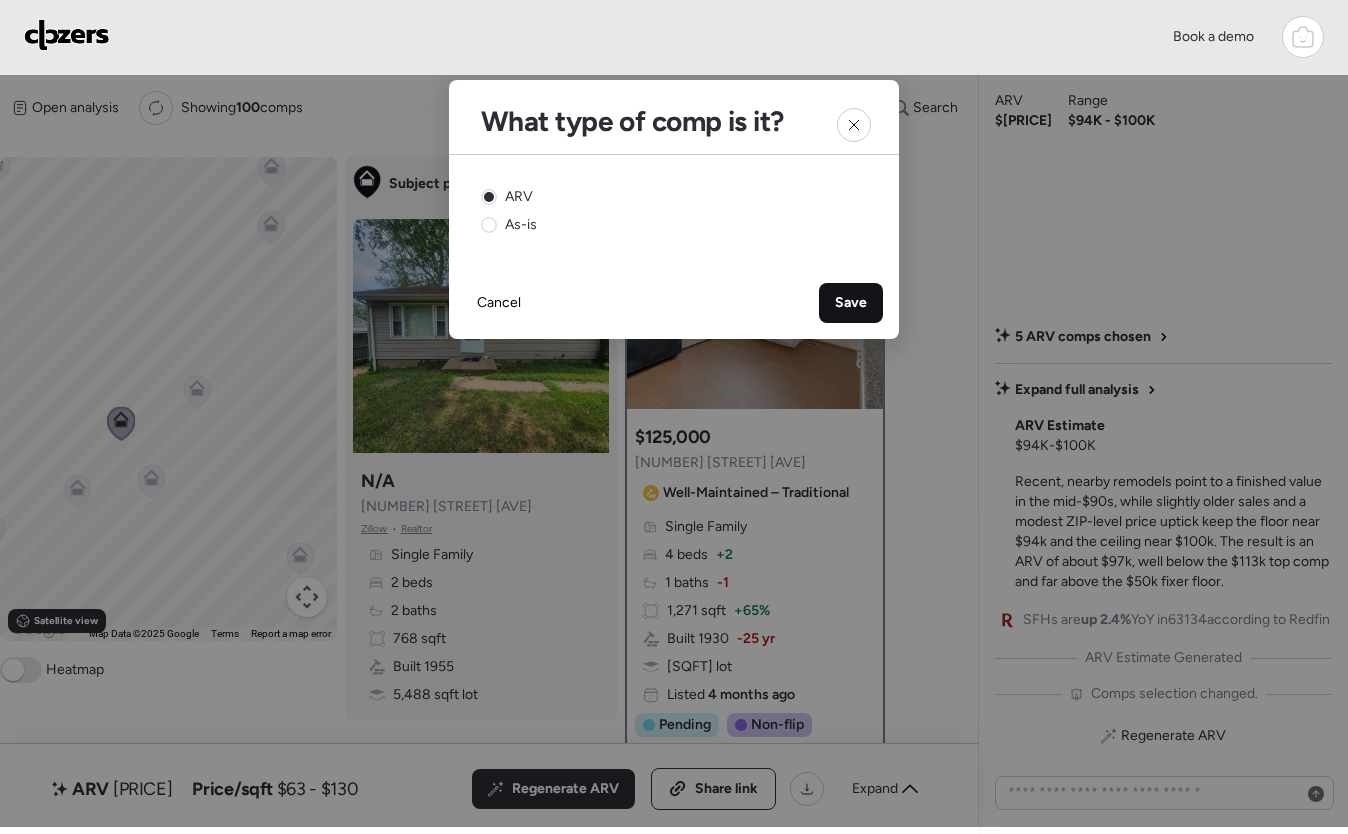 click on "Save" at bounding box center (851, 303) 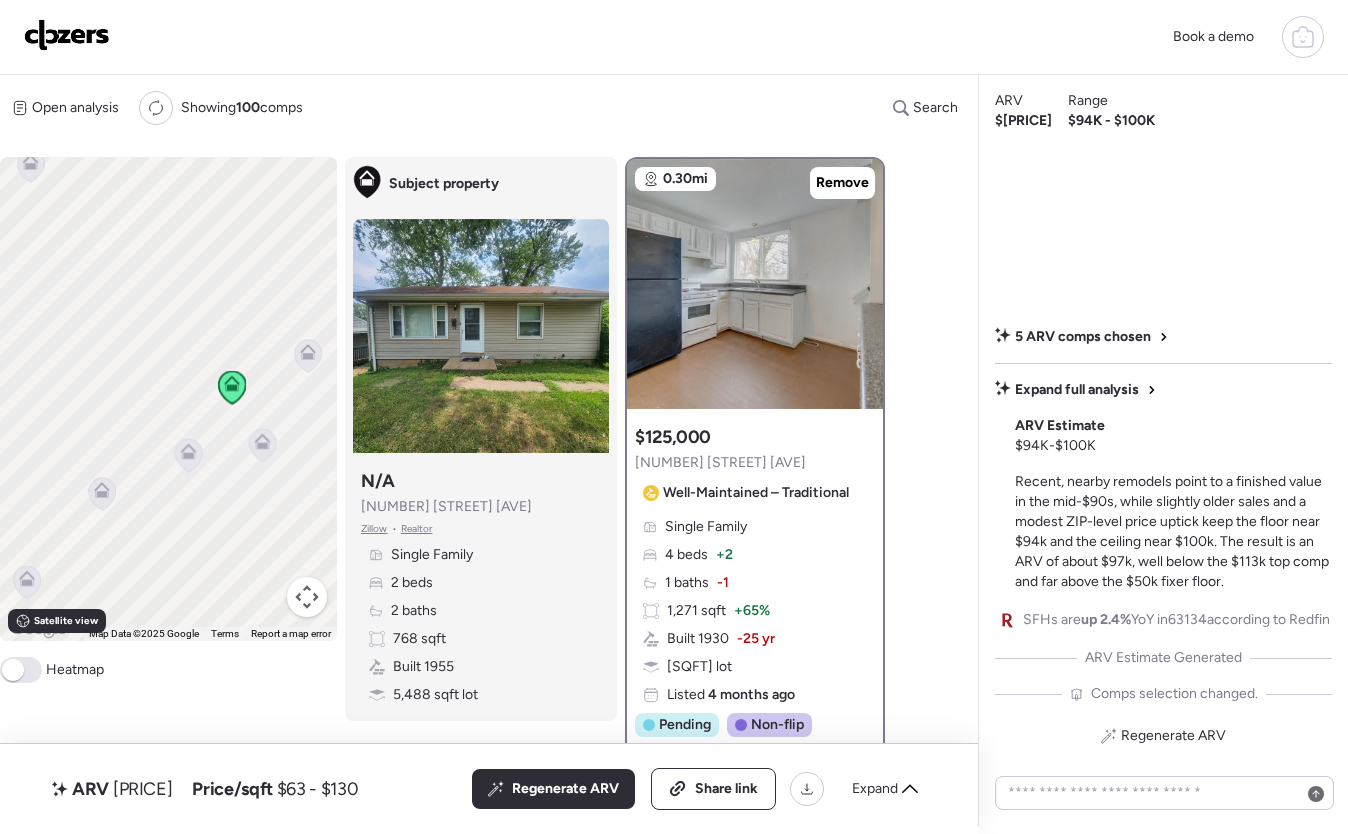 drag, startPoint x: 204, startPoint y: 454, endPoint x: 338, endPoint y: 400, distance: 144.47145 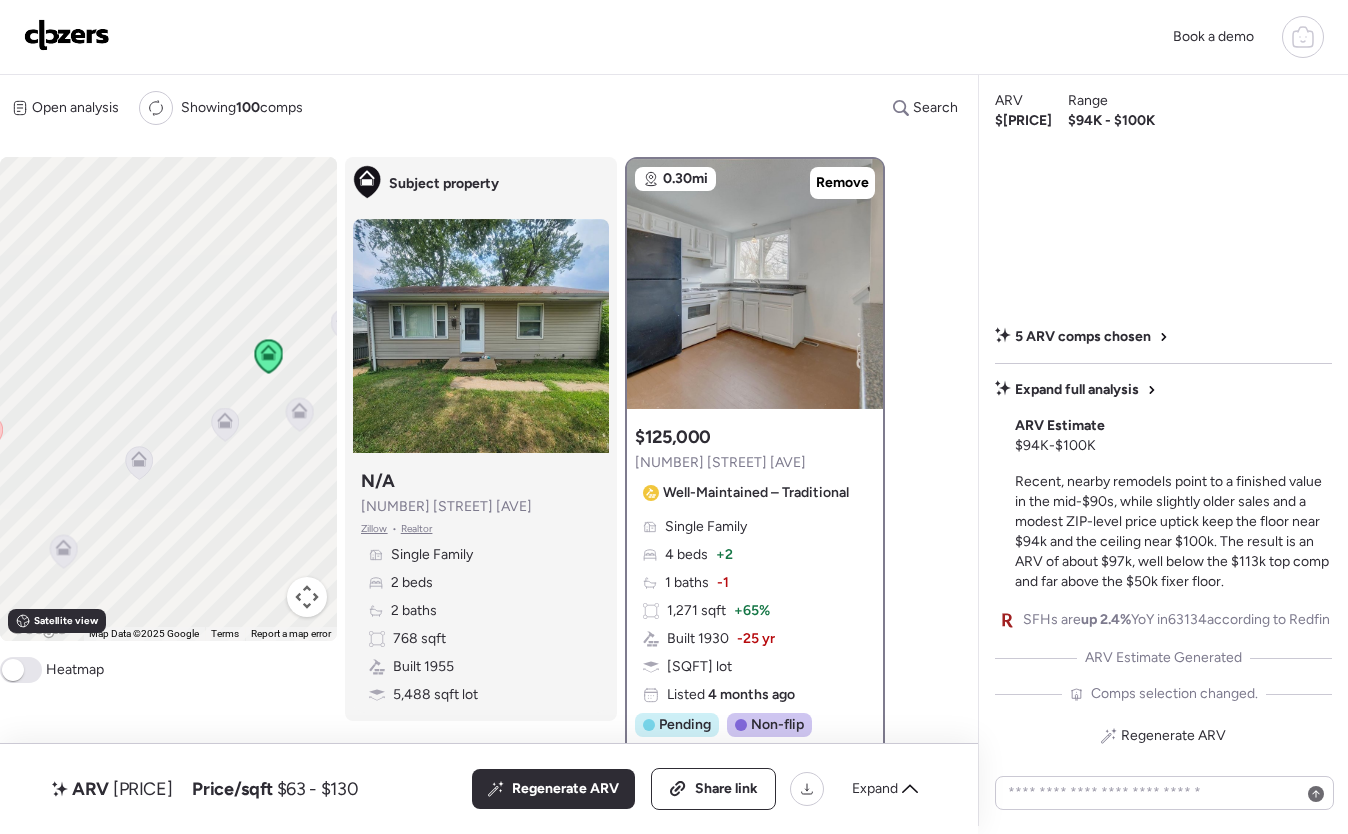click 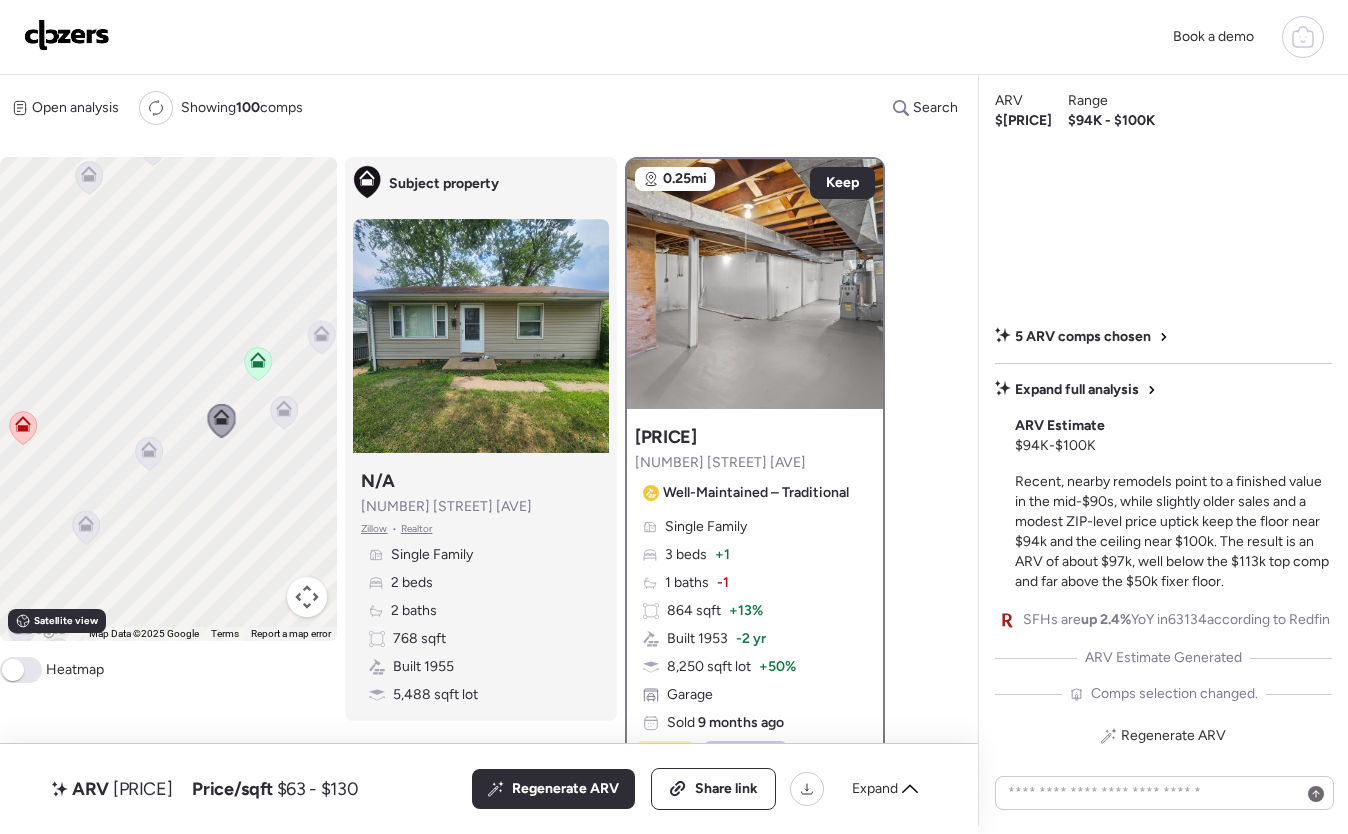 drag, startPoint x: 207, startPoint y: 488, endPoint x: 183, endPoint y: 451, distance: 44.102154 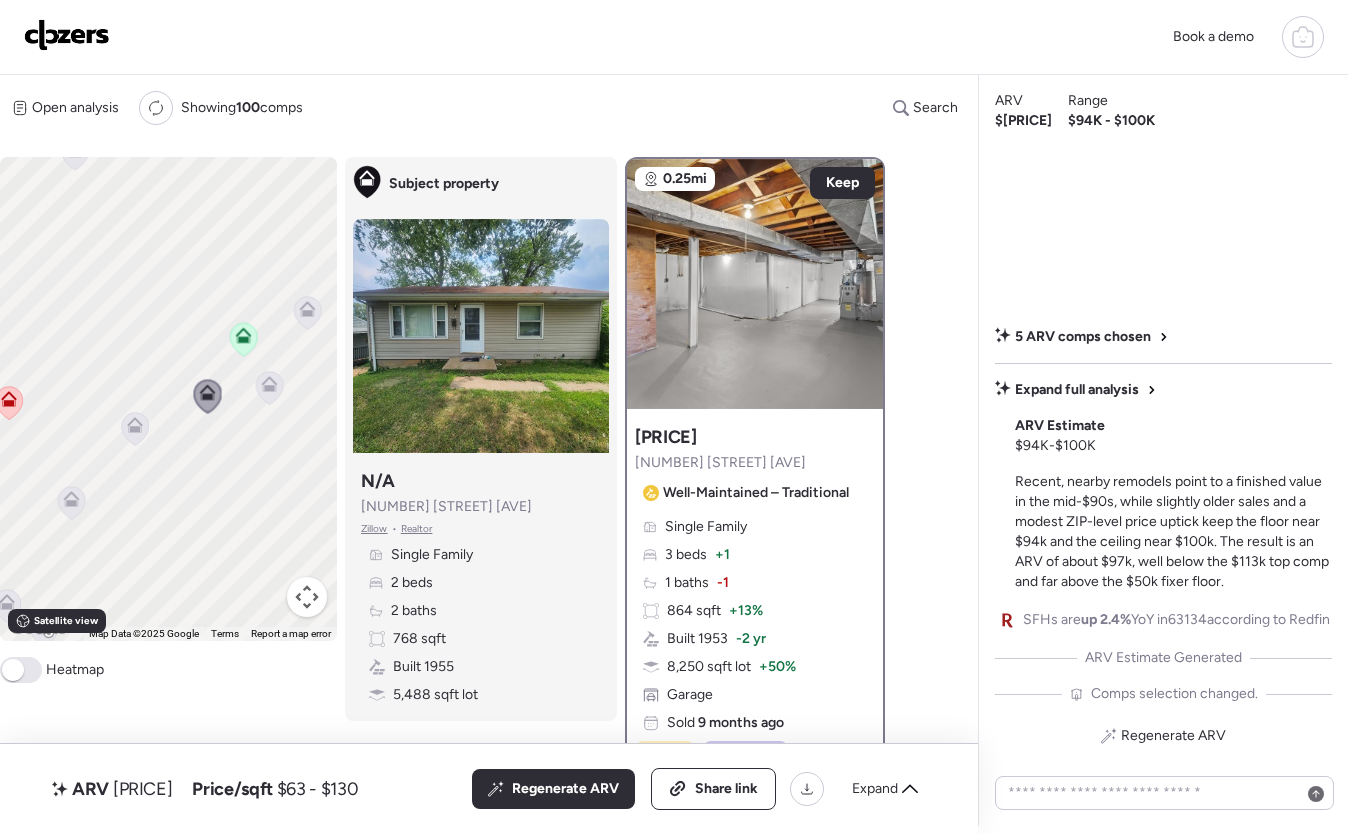 click 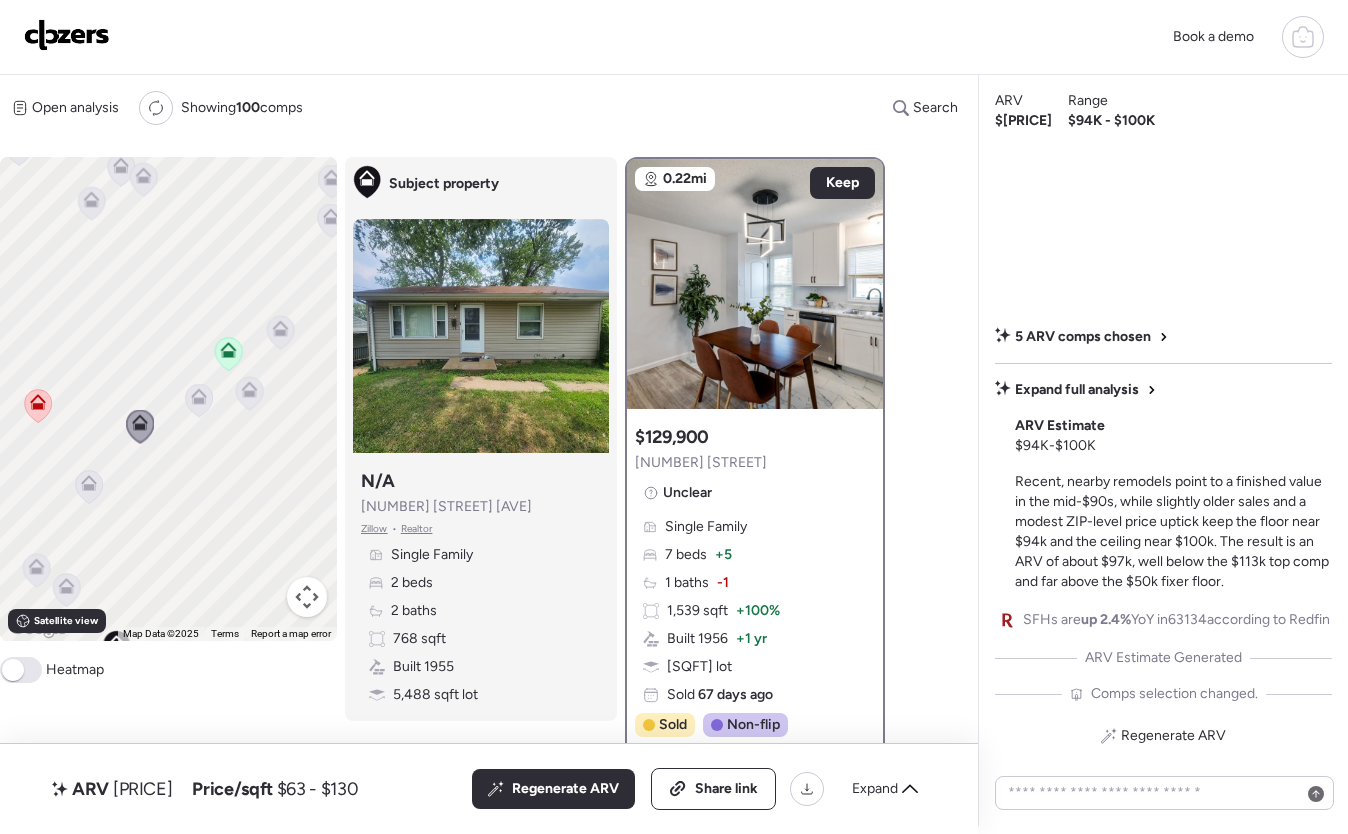 drag, startPoint x: 179, startPoint y: 458, endPoint x: 163, endPoint y: 443, distance: 21.931713 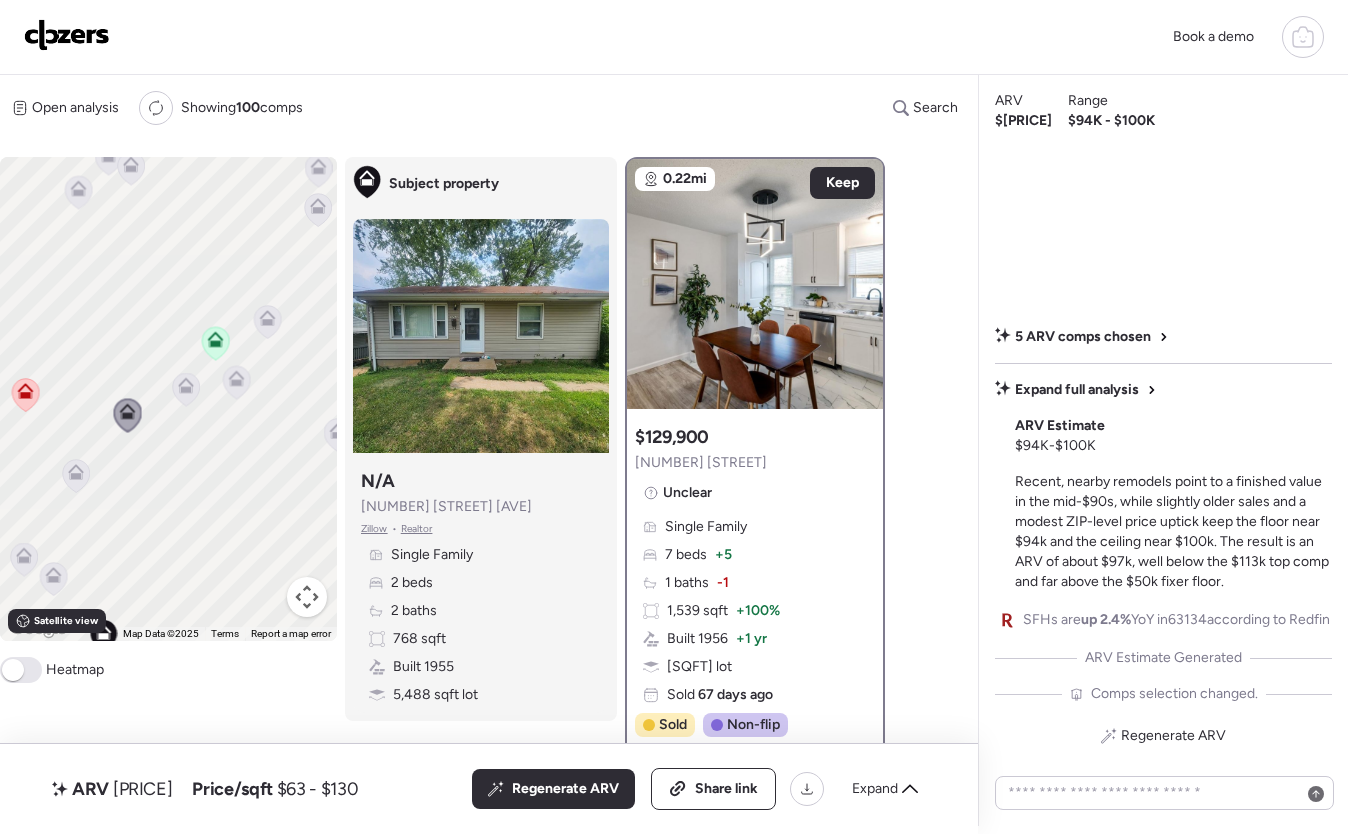 drag, startPoint x: 163, startPoint y: 443, endPoint x: 160, endPoint y: 419, distance: 24.186773 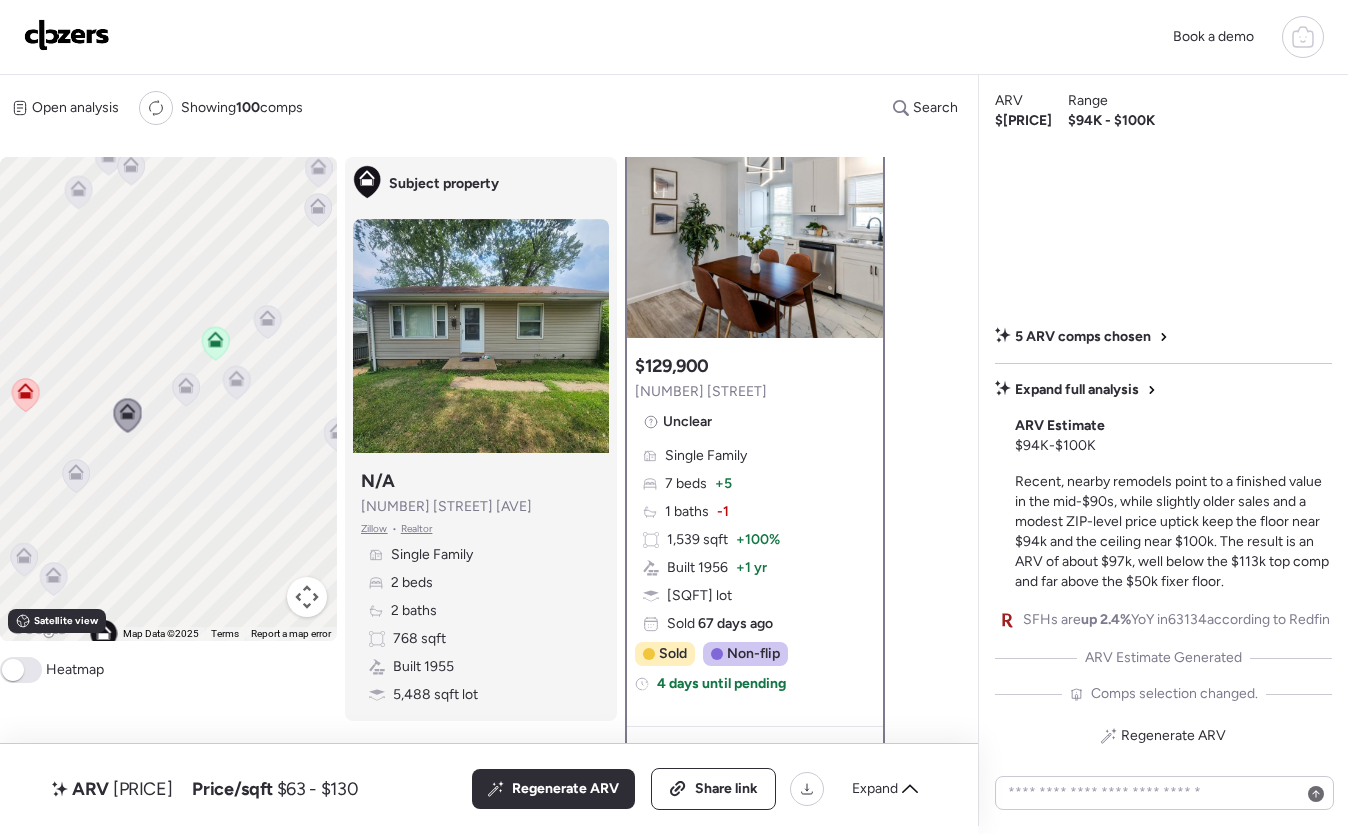 scroll, scrollTop: 0, scrollLeft: 0, axis: both 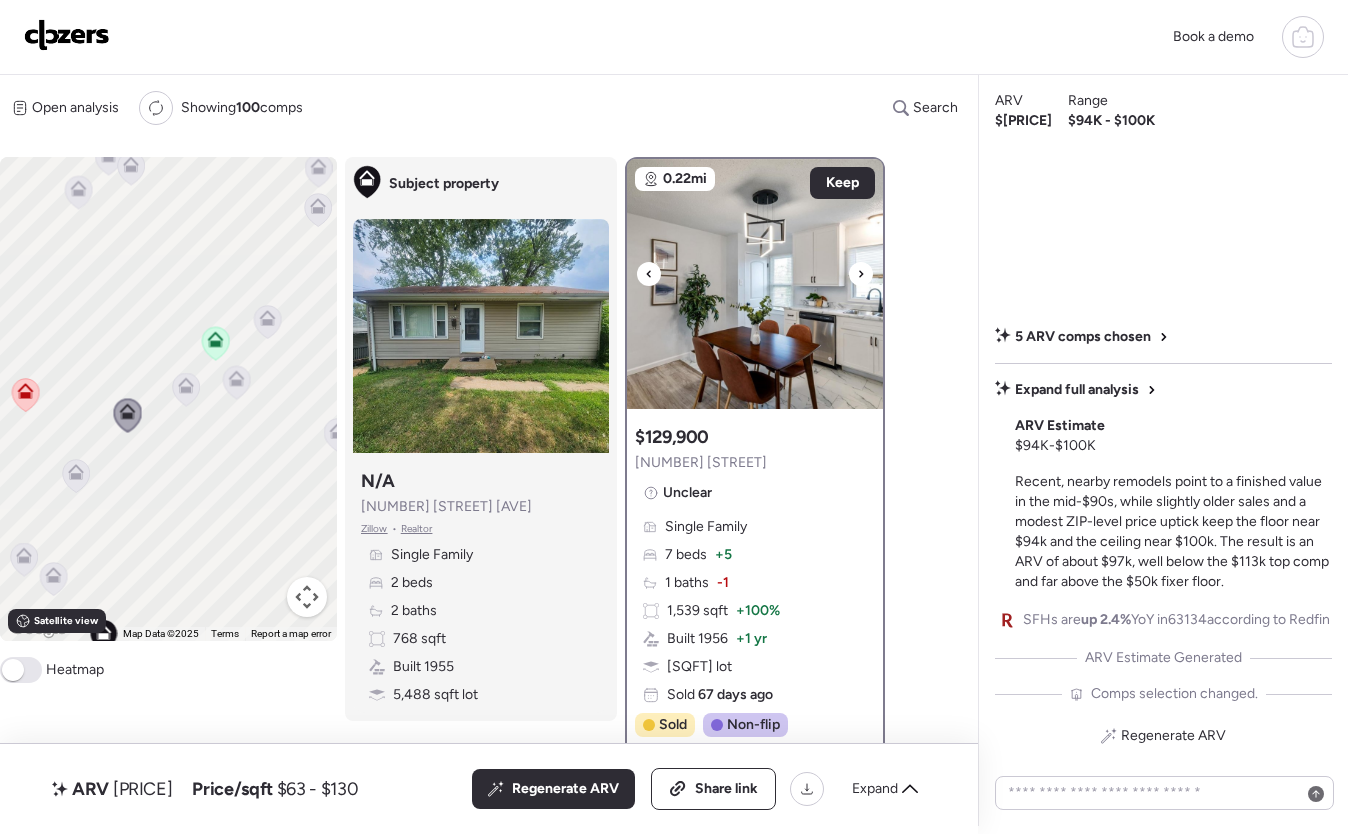 click at bounding box center (755, 284) 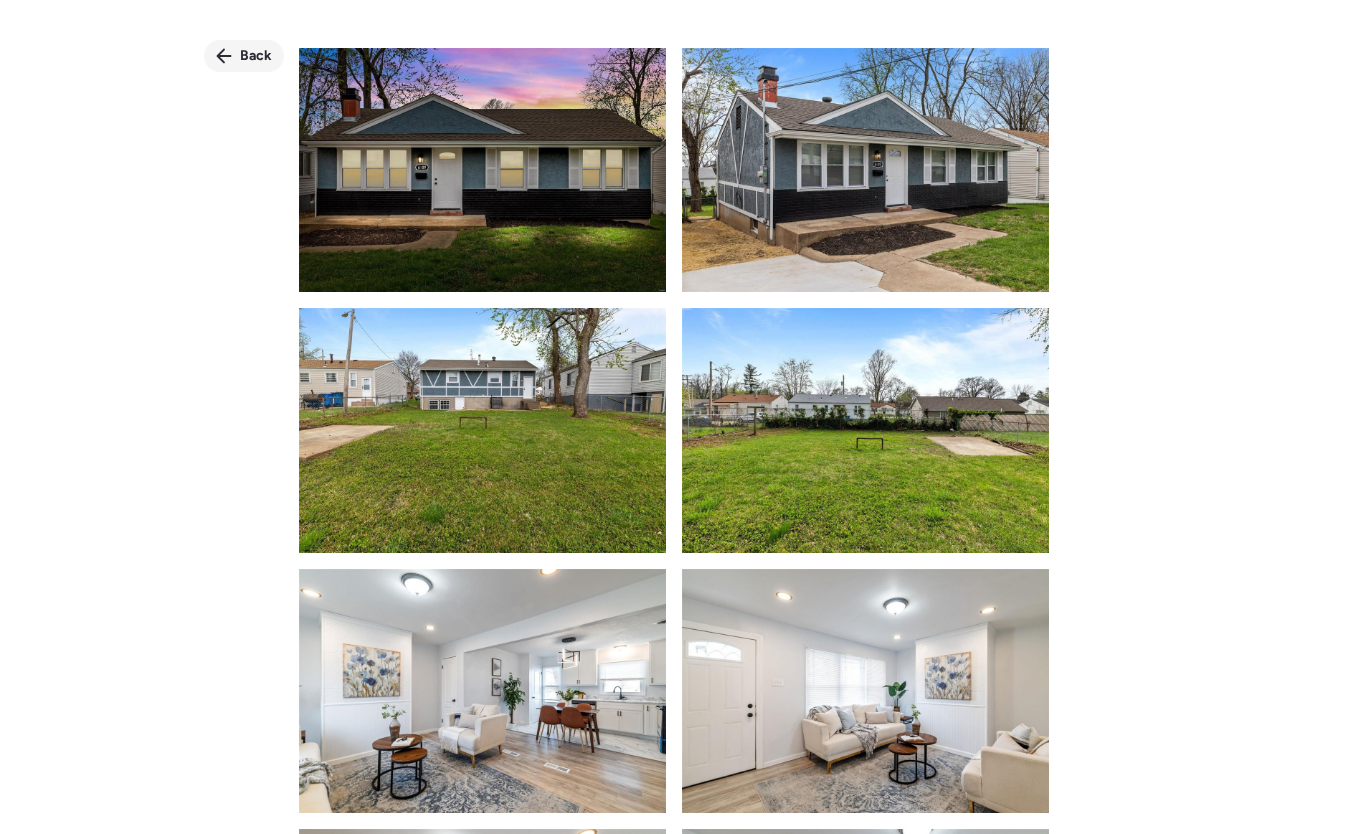 click on "Back" at bounding box center (256, 56) 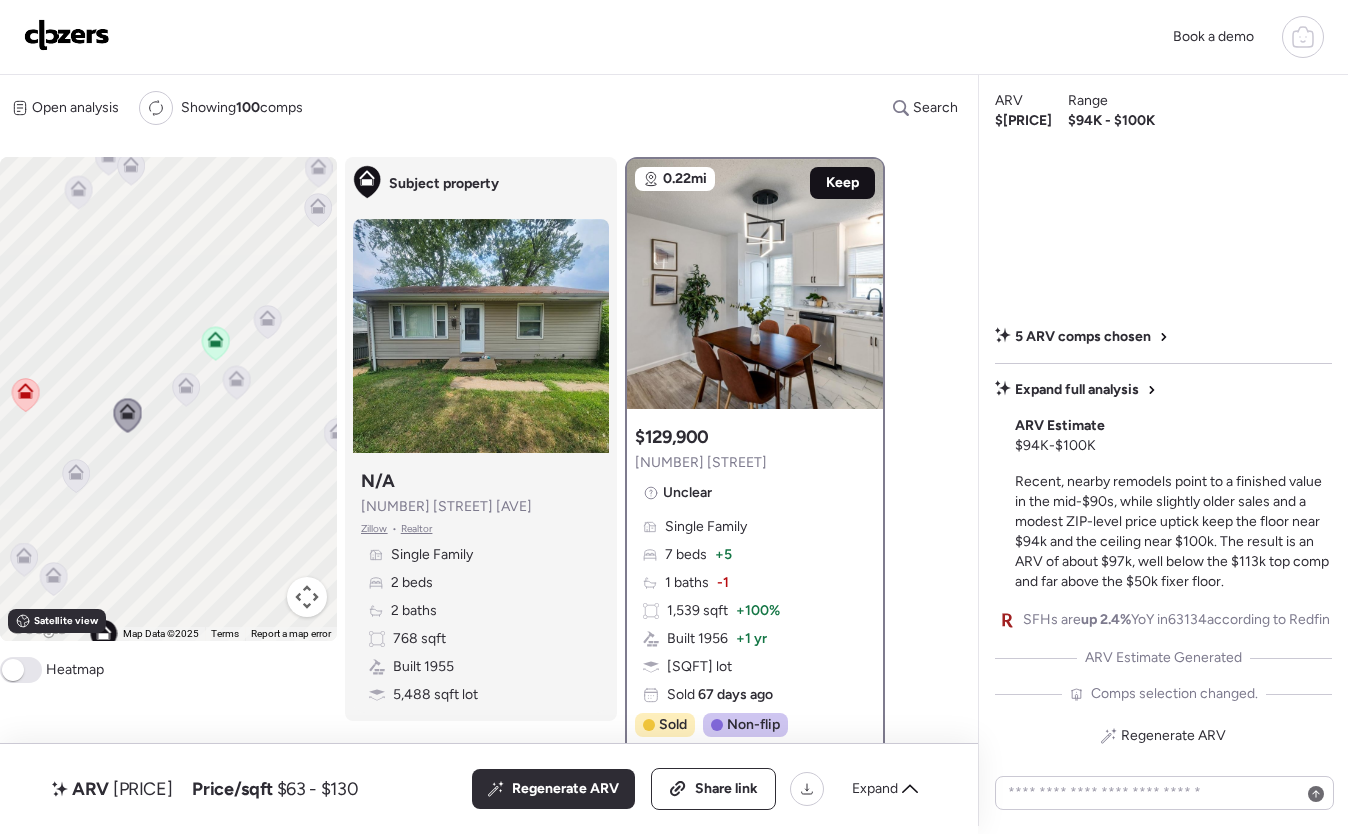 click on "Keep" at bounding box center (842, 183) 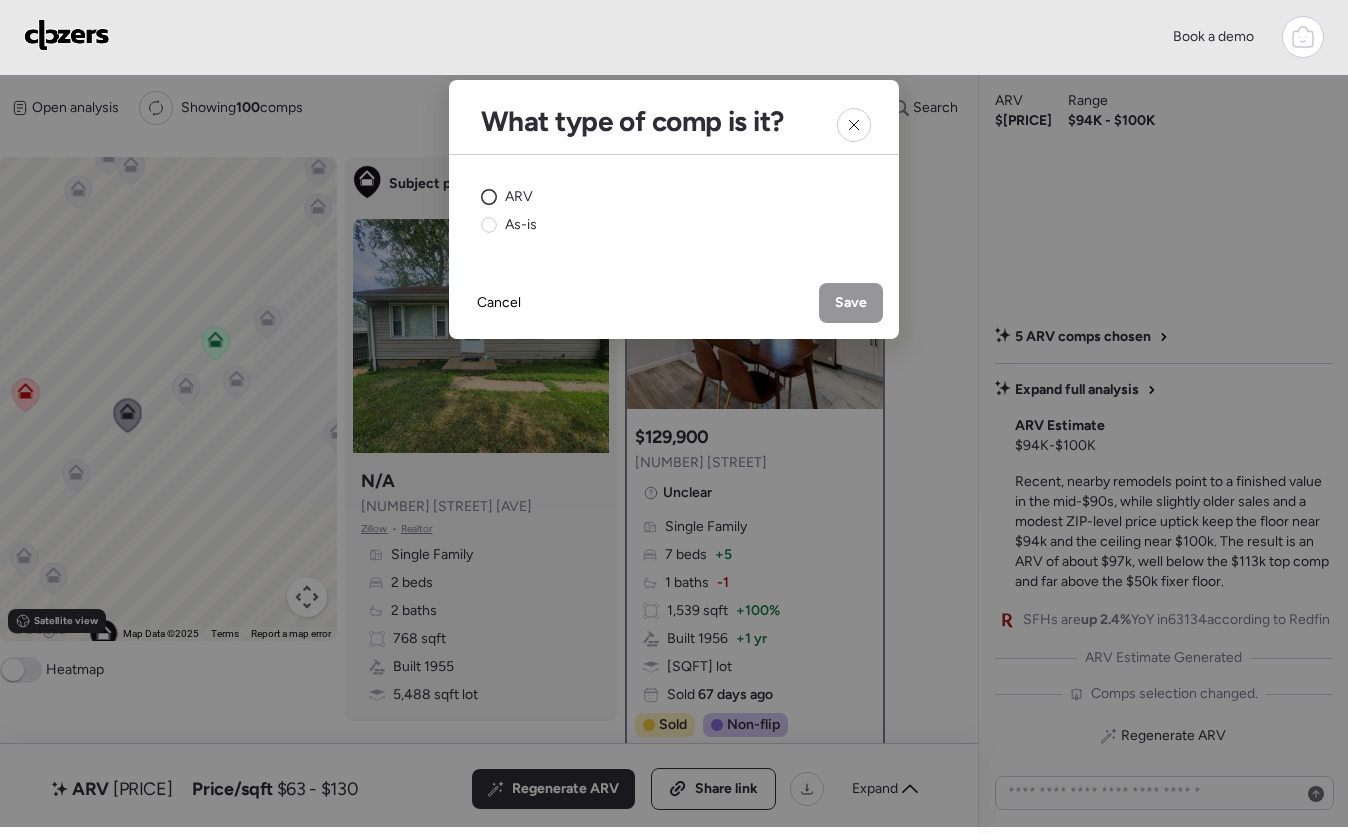 click 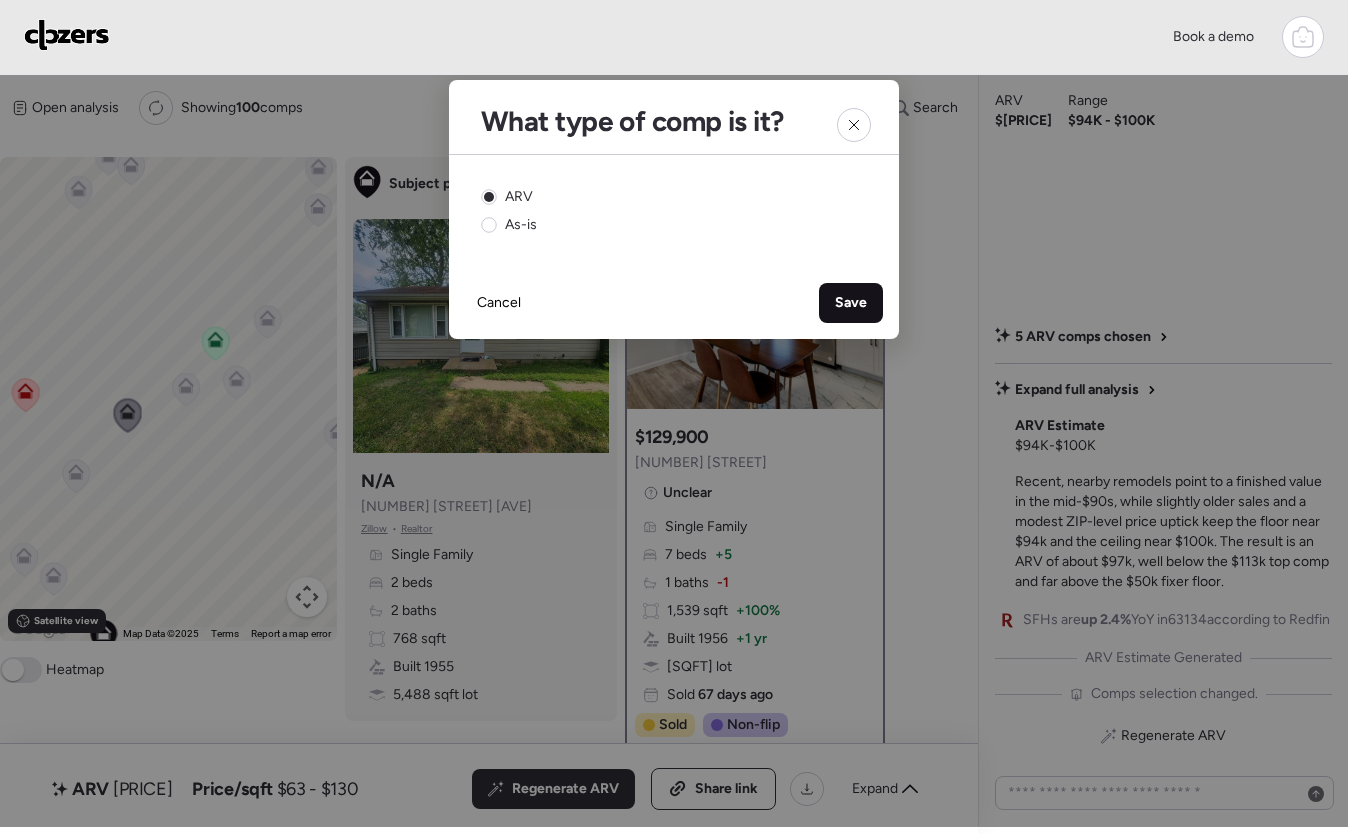 click on "Save" at bounding box center [851, 303] 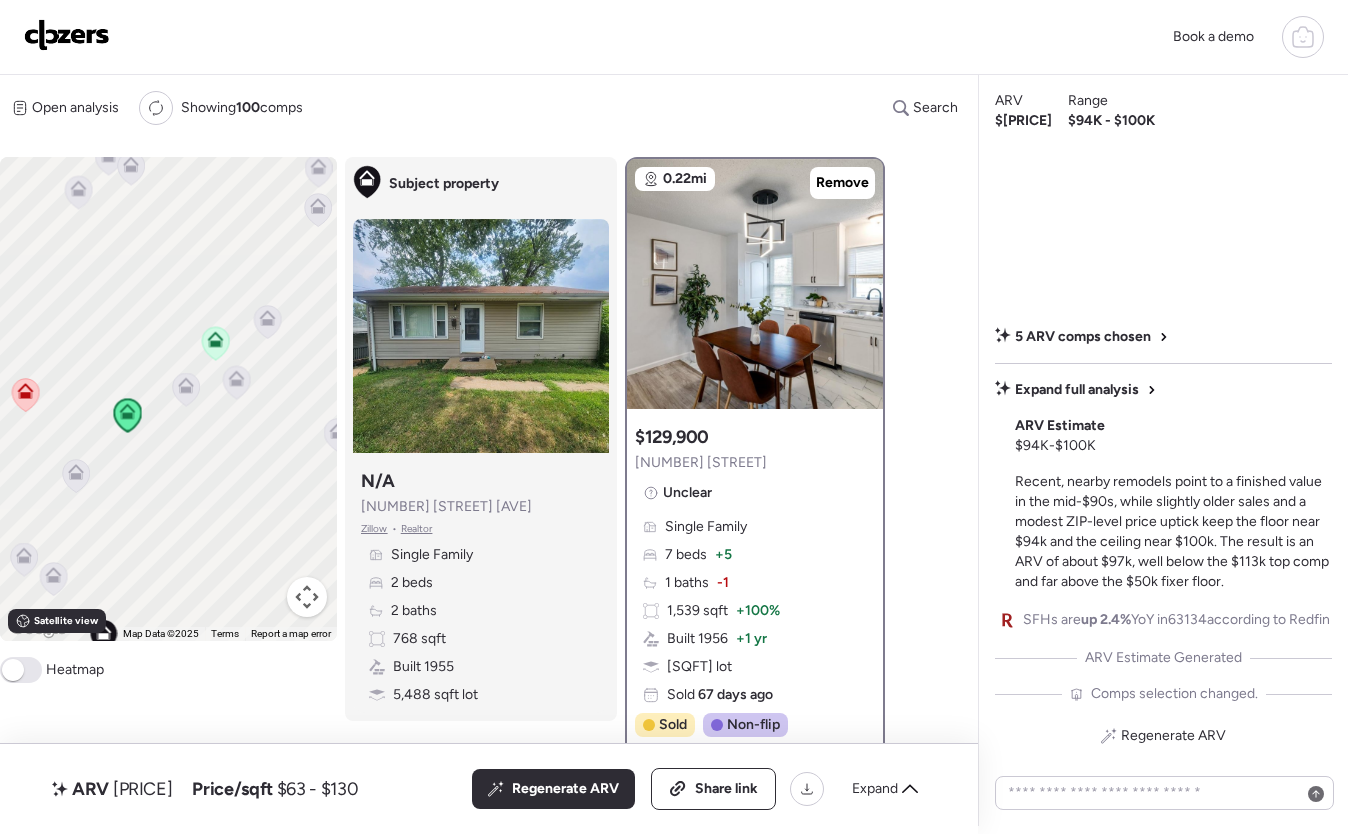 click 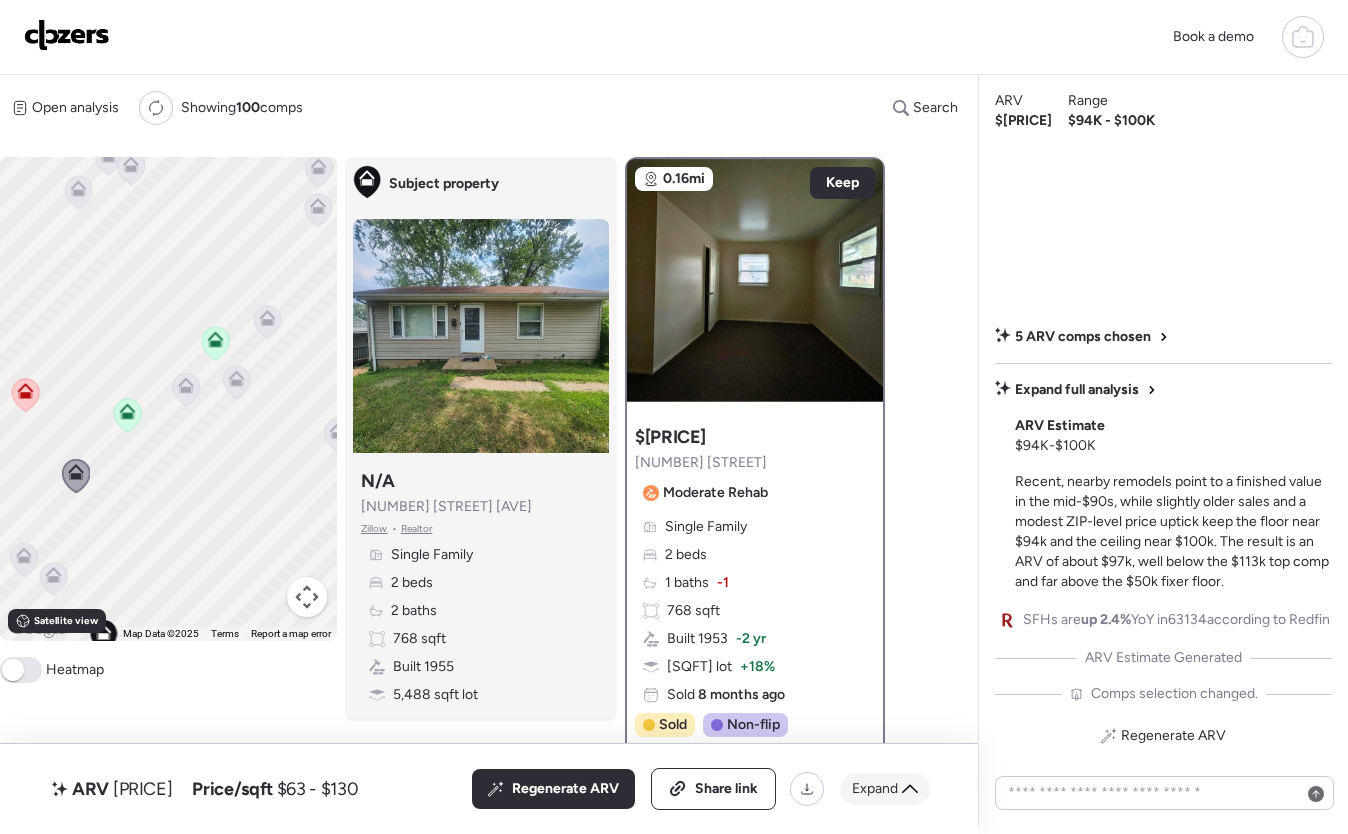 click 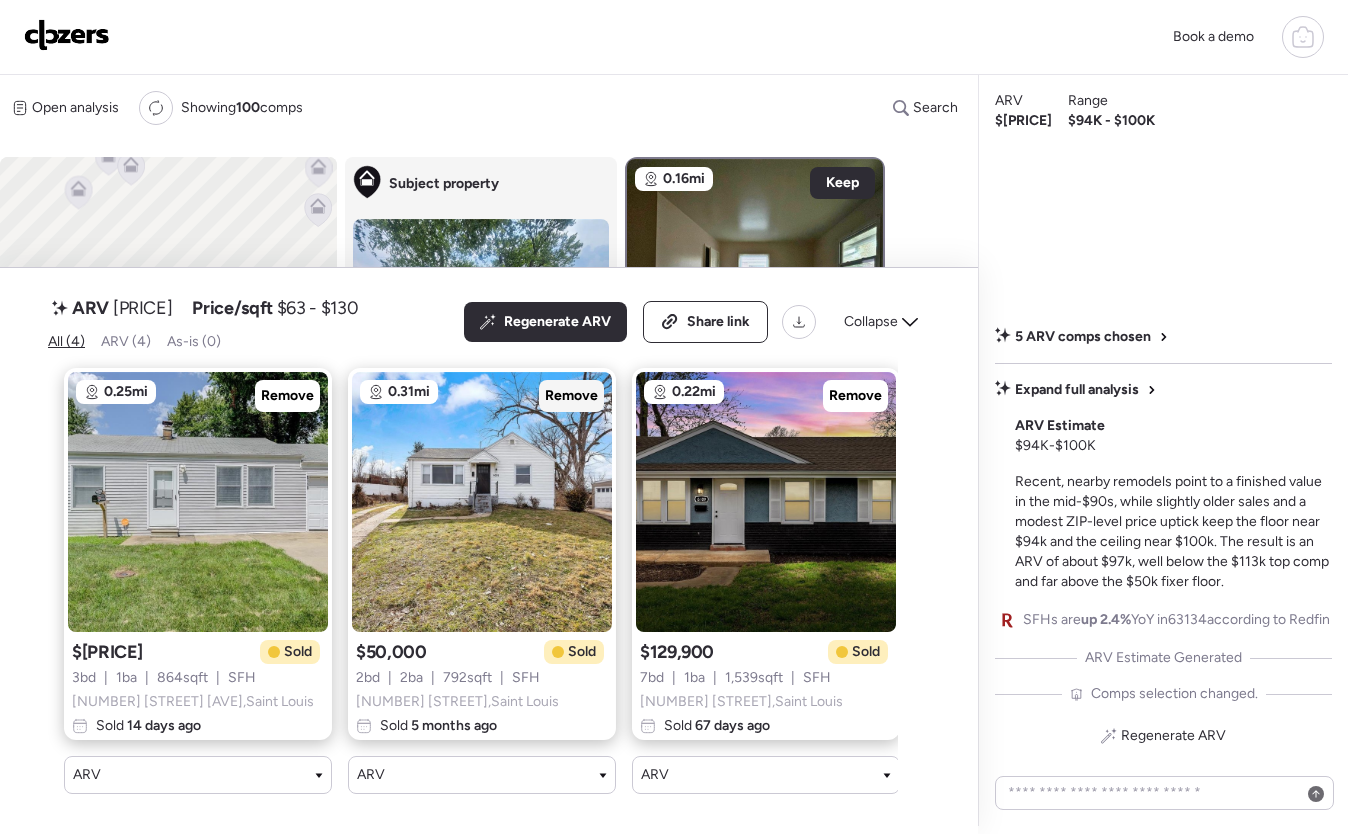 click on "Remove" at bounding box center [571, 396] 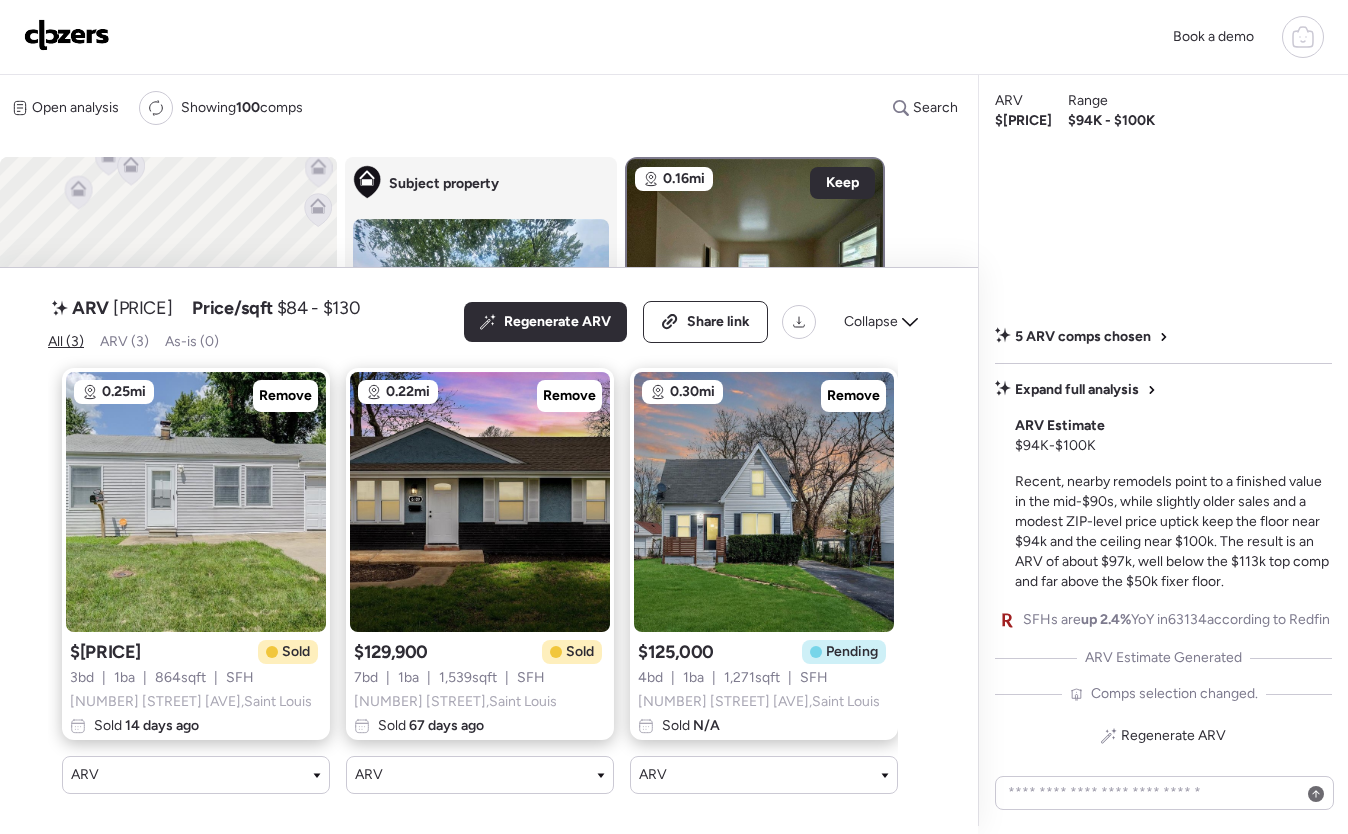 scroll, scrollTop: 0, scrollLeft: 14, axis: horizontal 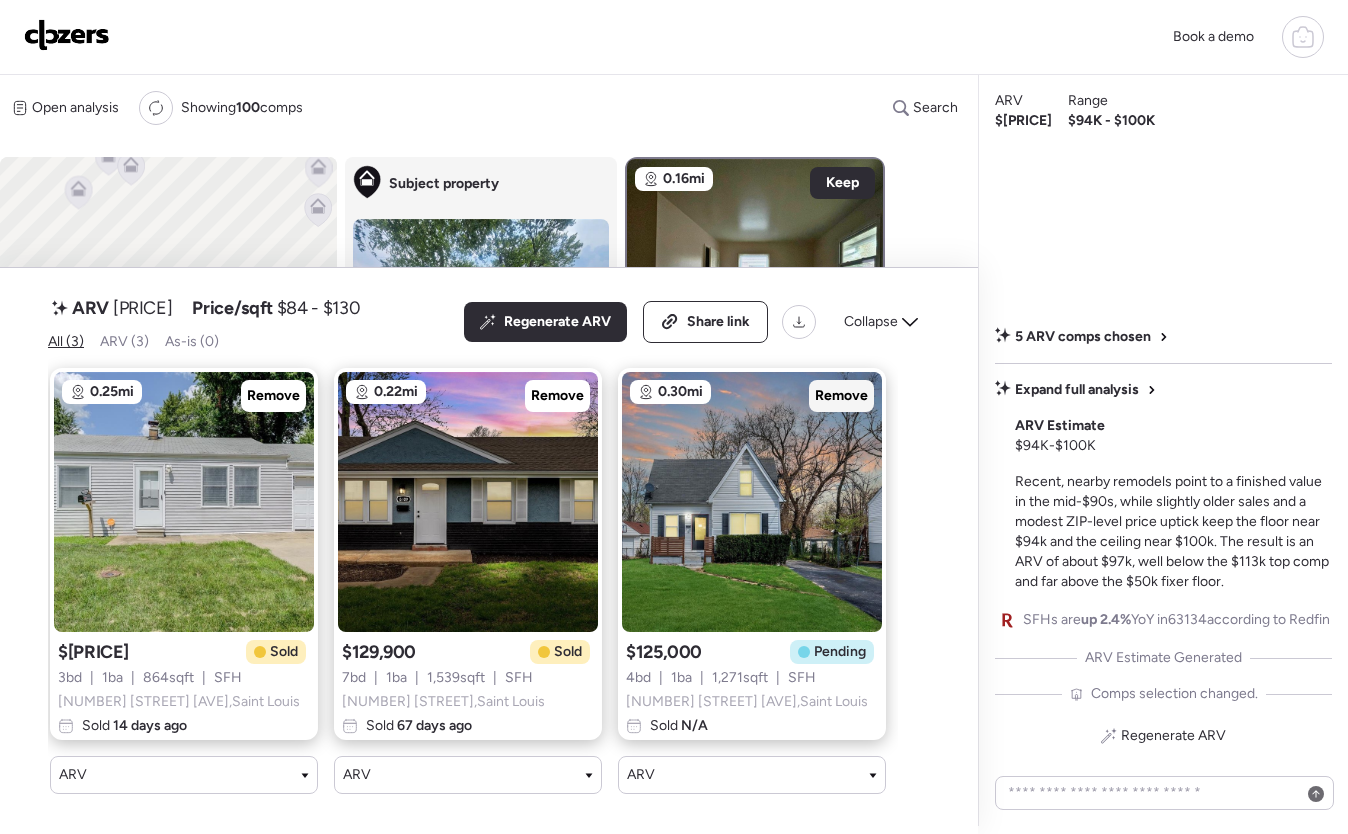 click on "Remove" at bounding box center [841, 396] 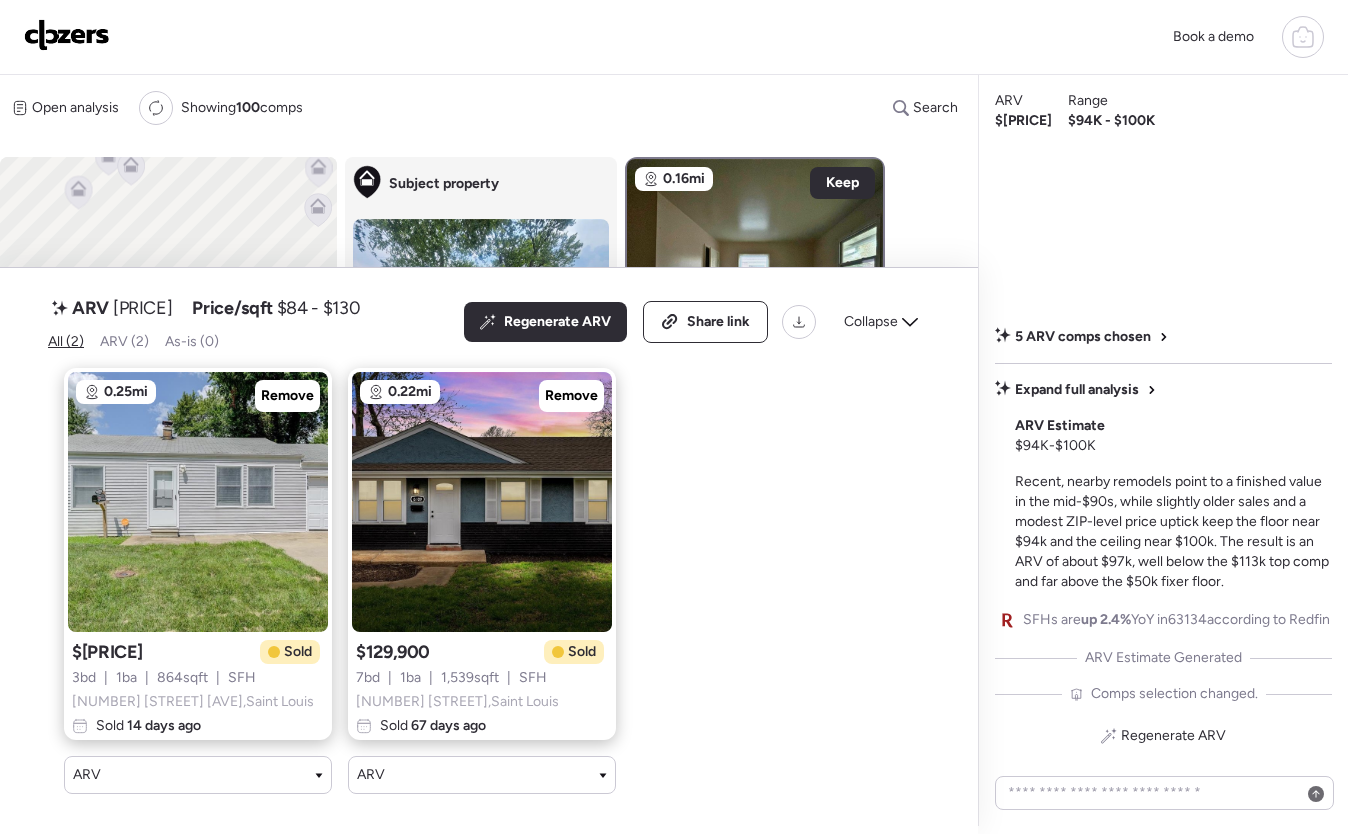 scroll, scrollTop: 0, scrollLeft: 0, axis: both 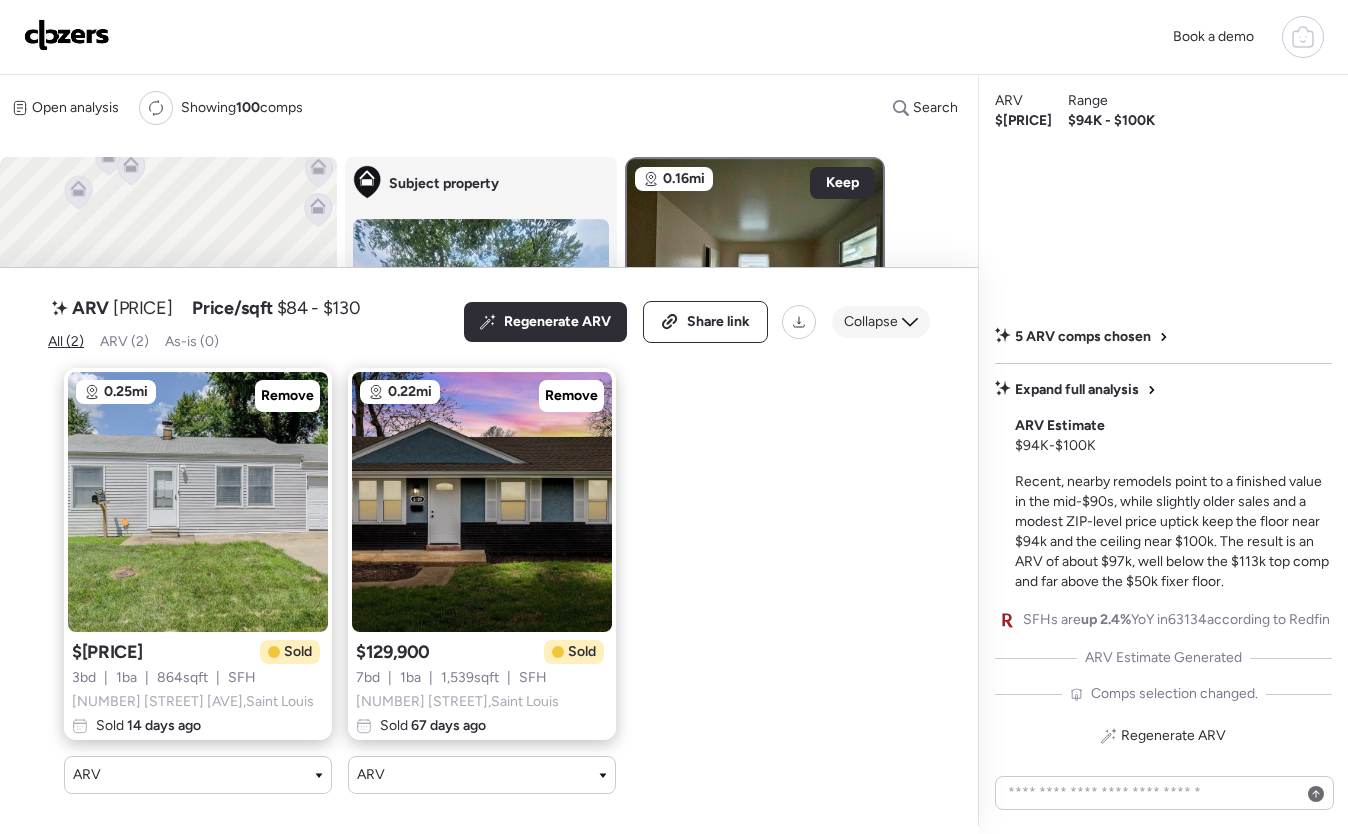 click on "Collapse" at bounding box center (881, 322) 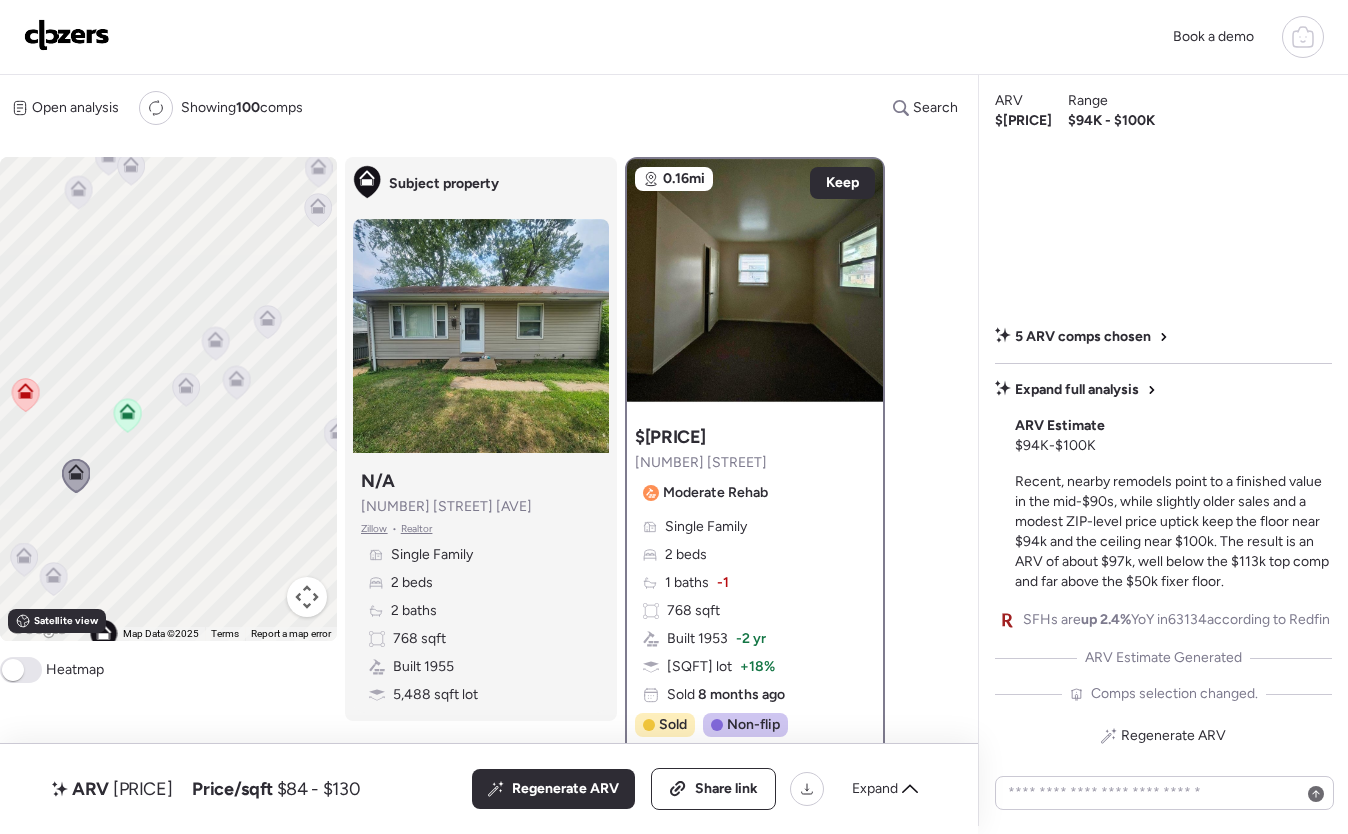 drag, startPoint x: 194, startPoint y: 482, endPoint x: 329, endPoint y: 367, distance: 177.34148 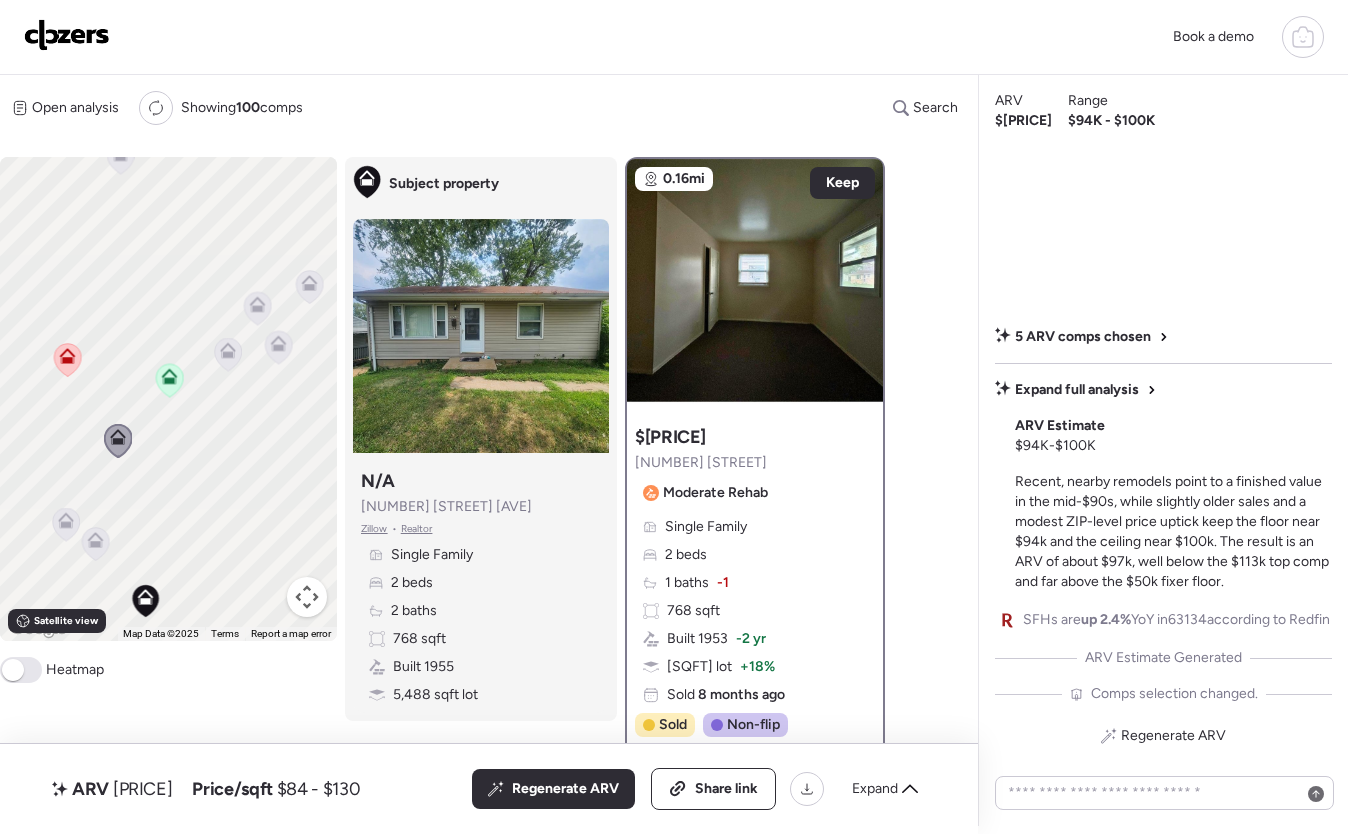 drag, startPoint x: 225, startPoint y: 439, endPoint x: 262, endPoint y: 424, distance: 39.92493 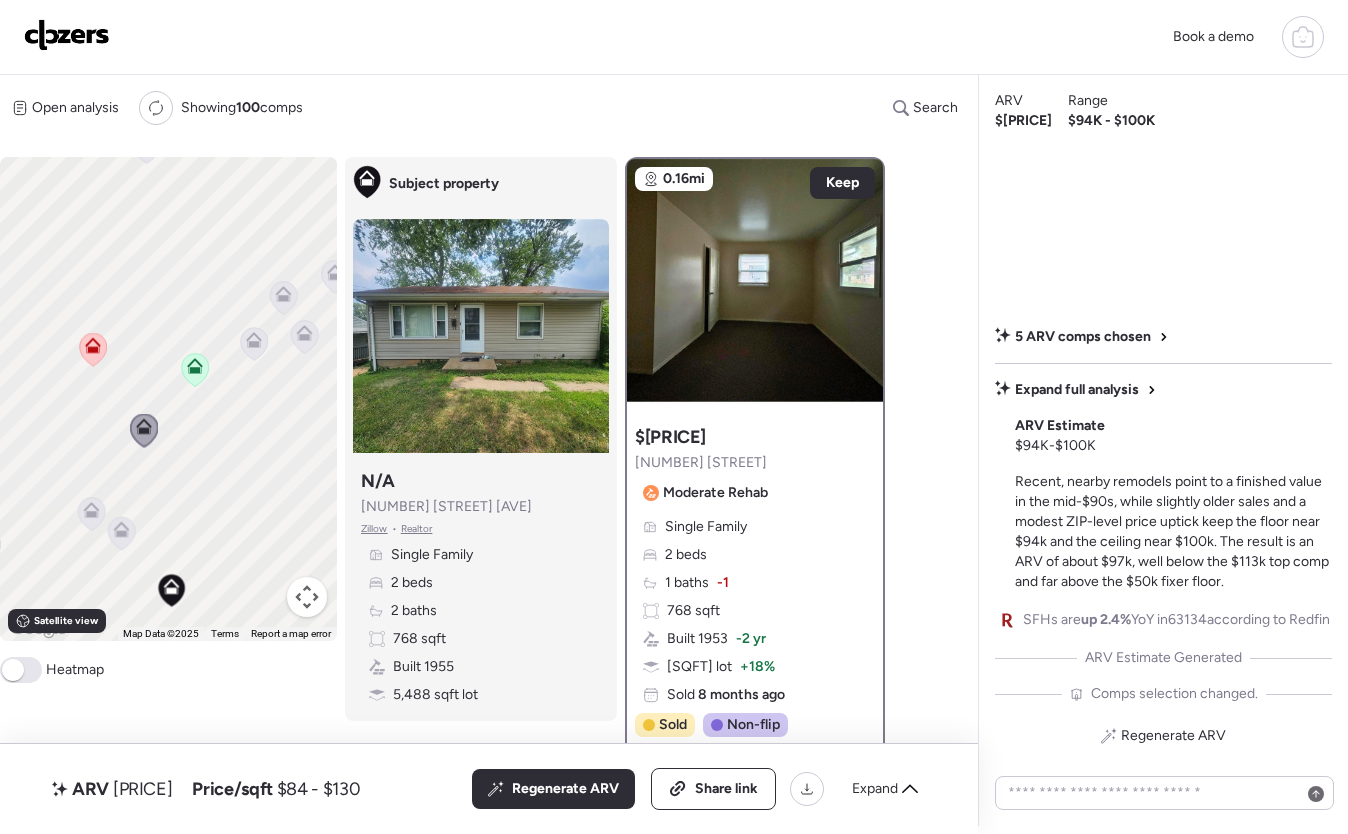 click 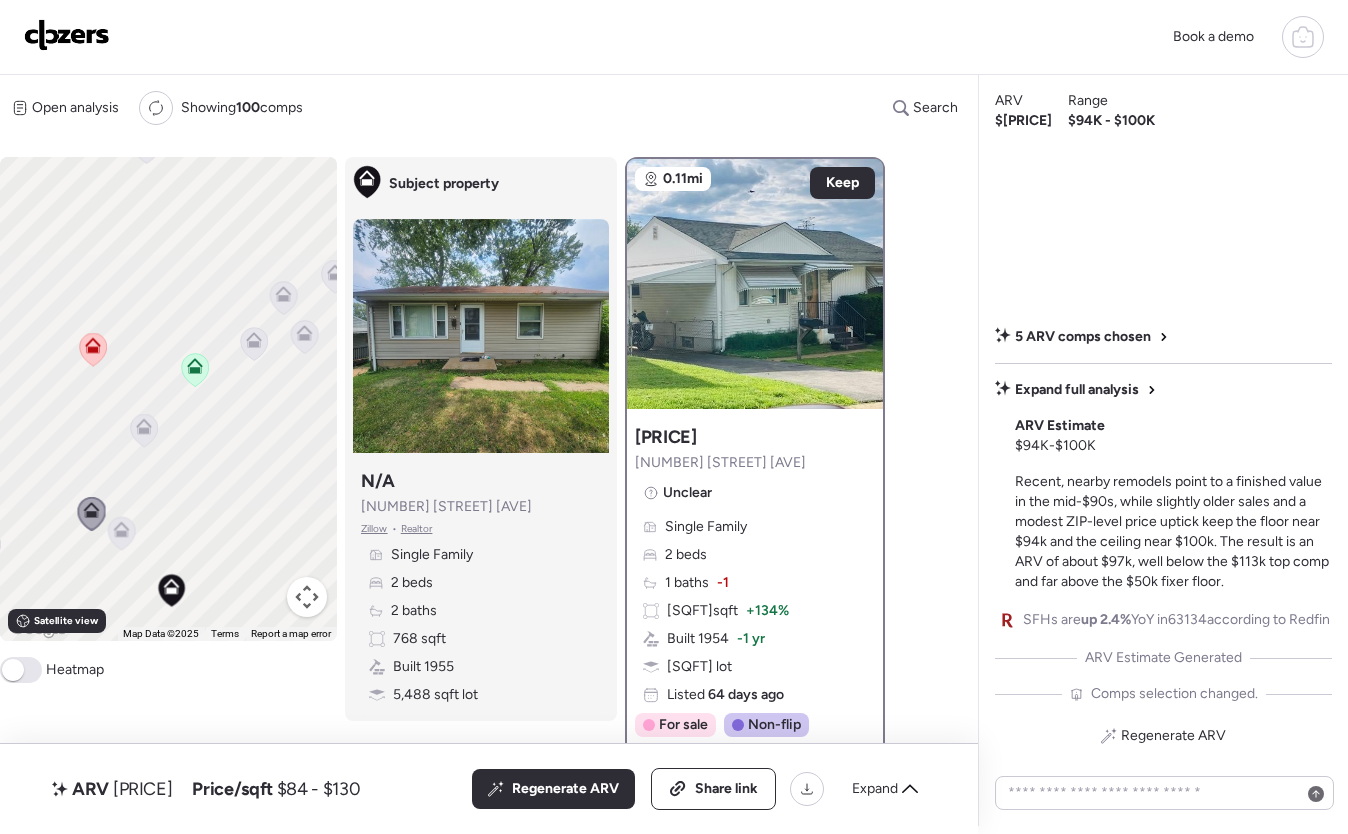 click 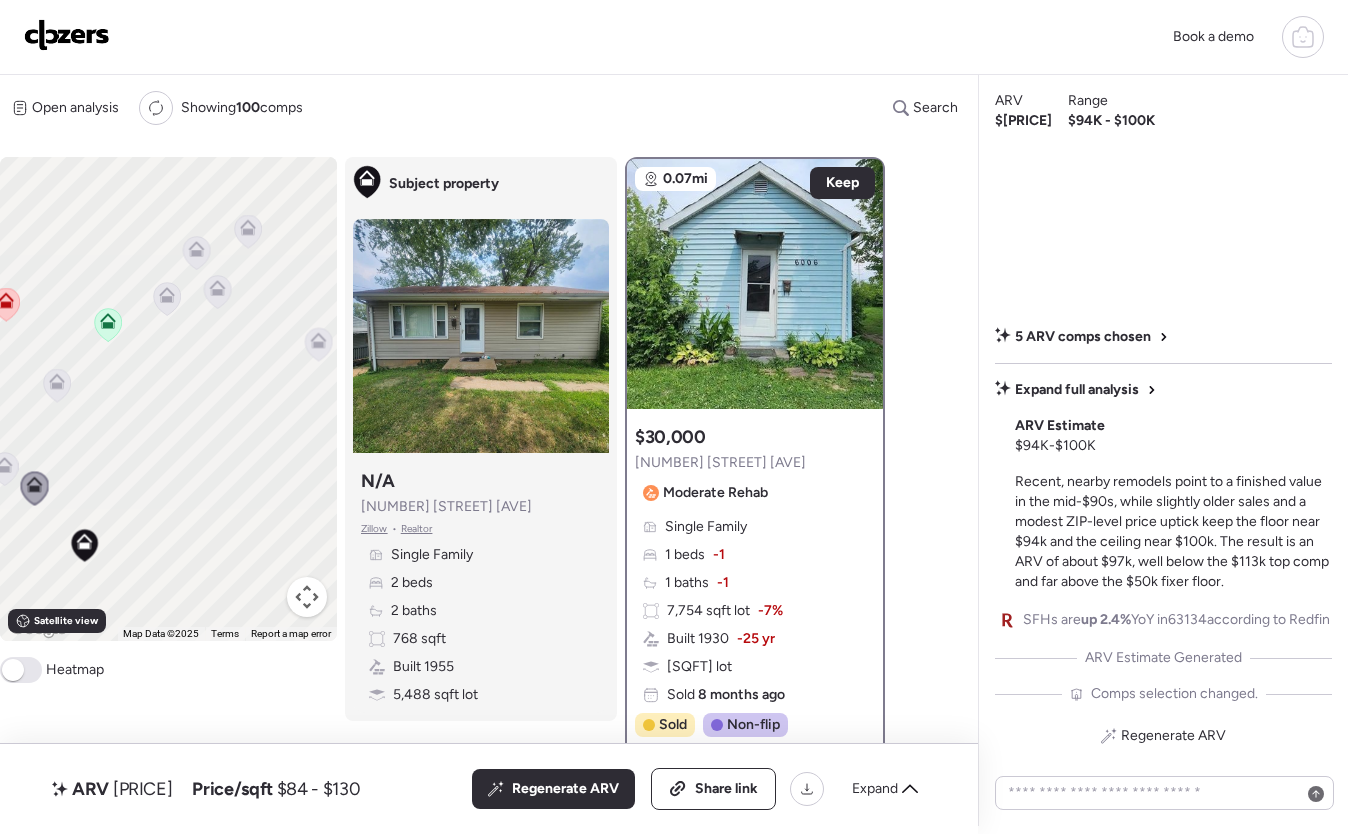 drag, startPoint x: 184, startPoint y: 503, endPoint x: 102, endPoint y: 469, distance: 88.76936 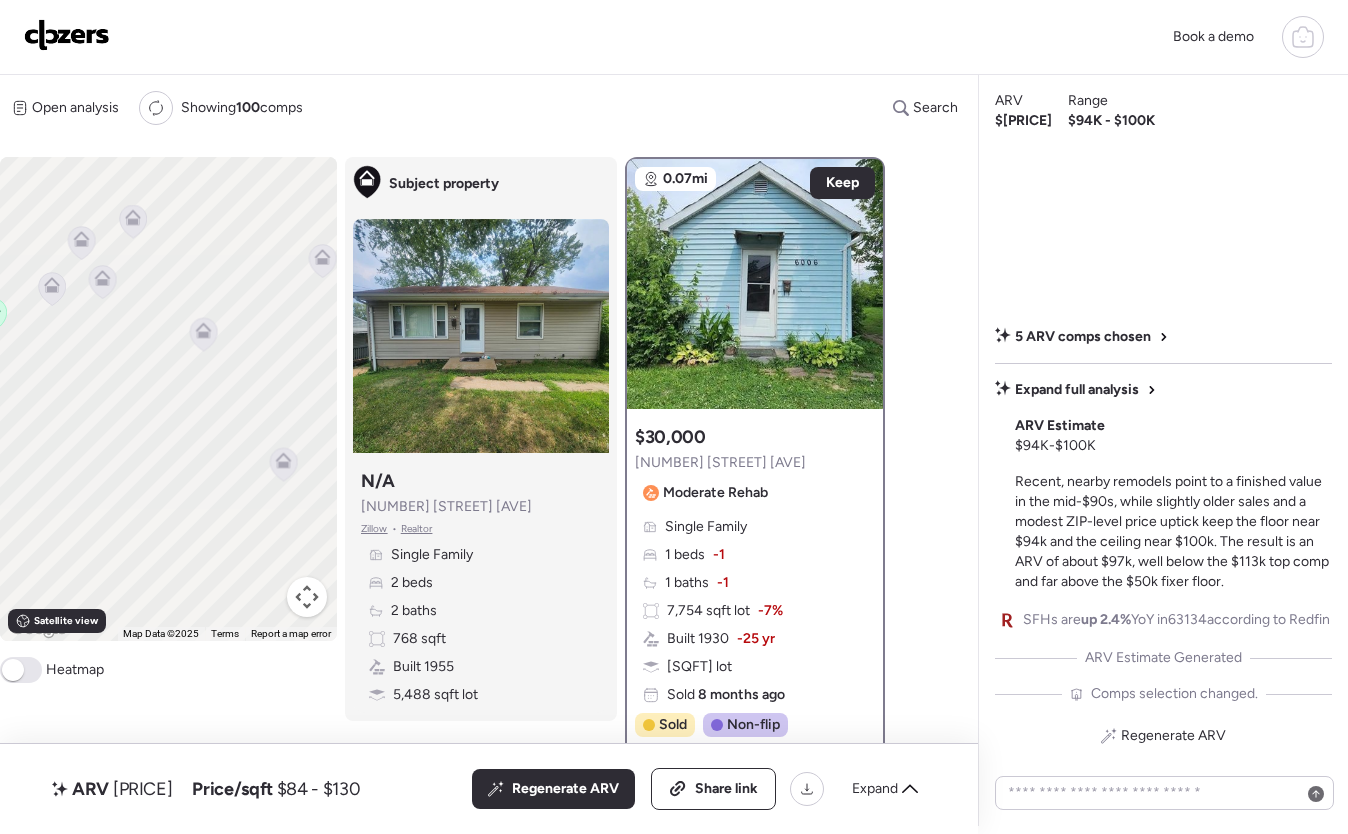 drag, startPoint x: 104, startPoint y: 463, endPoint x: -6, endPoint y: 454, distance: 110.36757 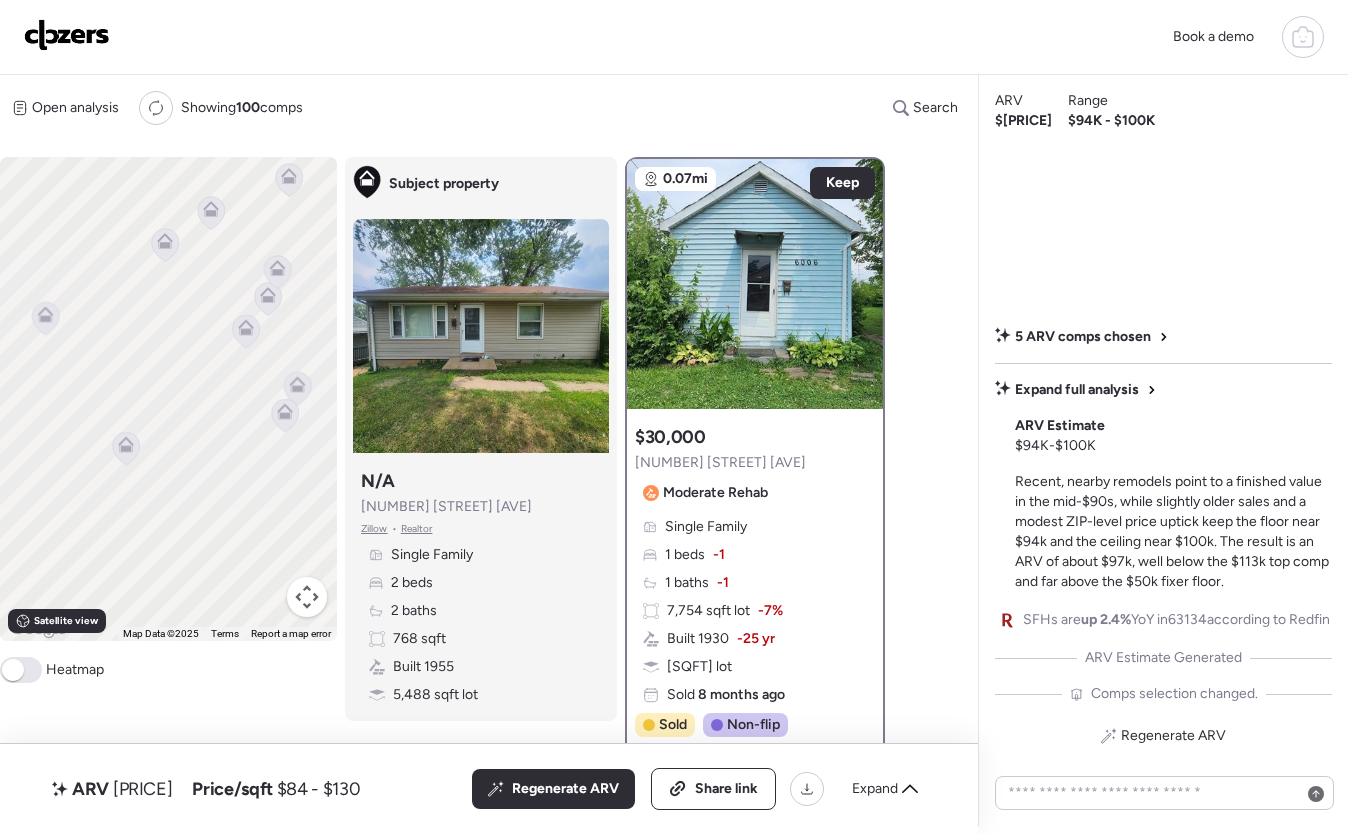 drag, startPoint x: 65, startPoint y: 433, endPoint x: 138, endPoint y: 470, distance: 81.84131 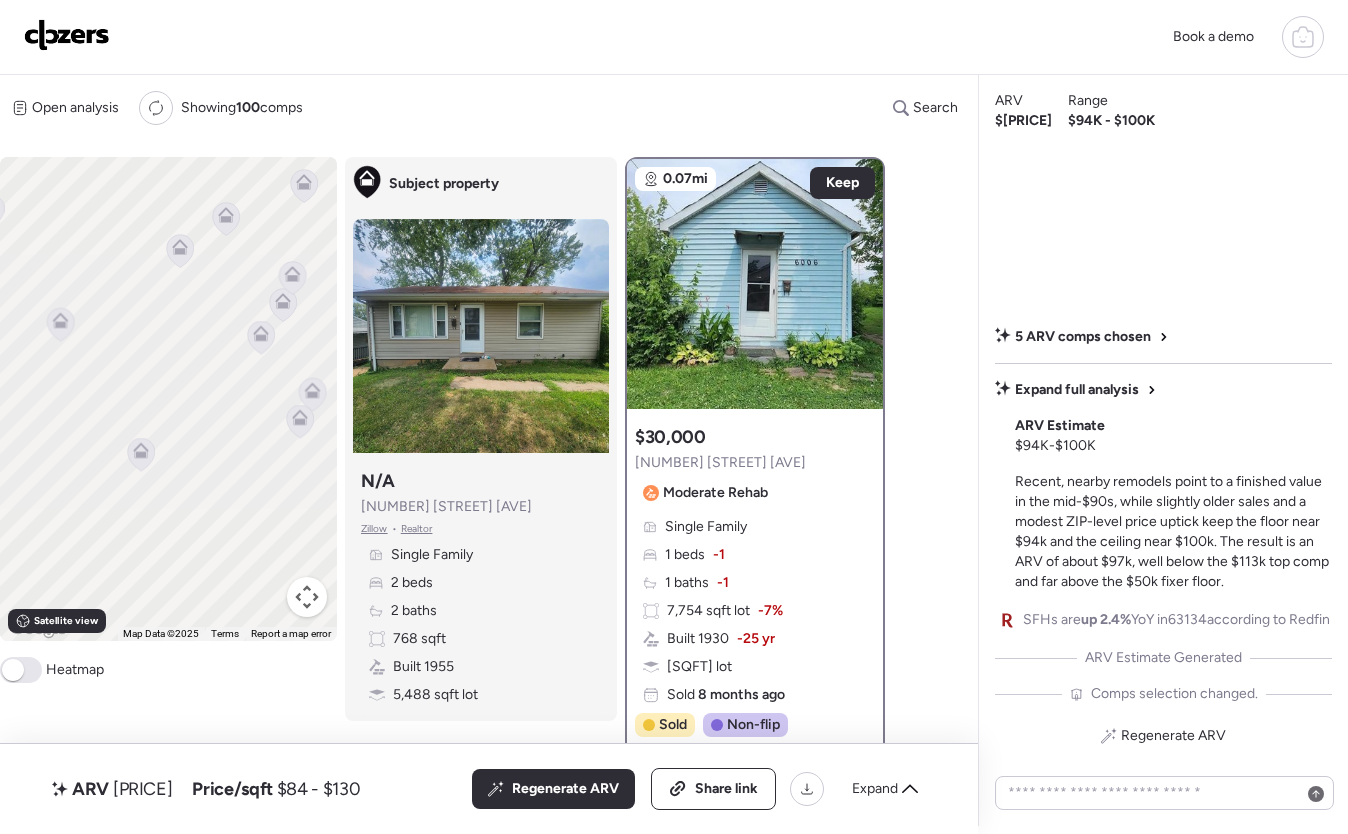click 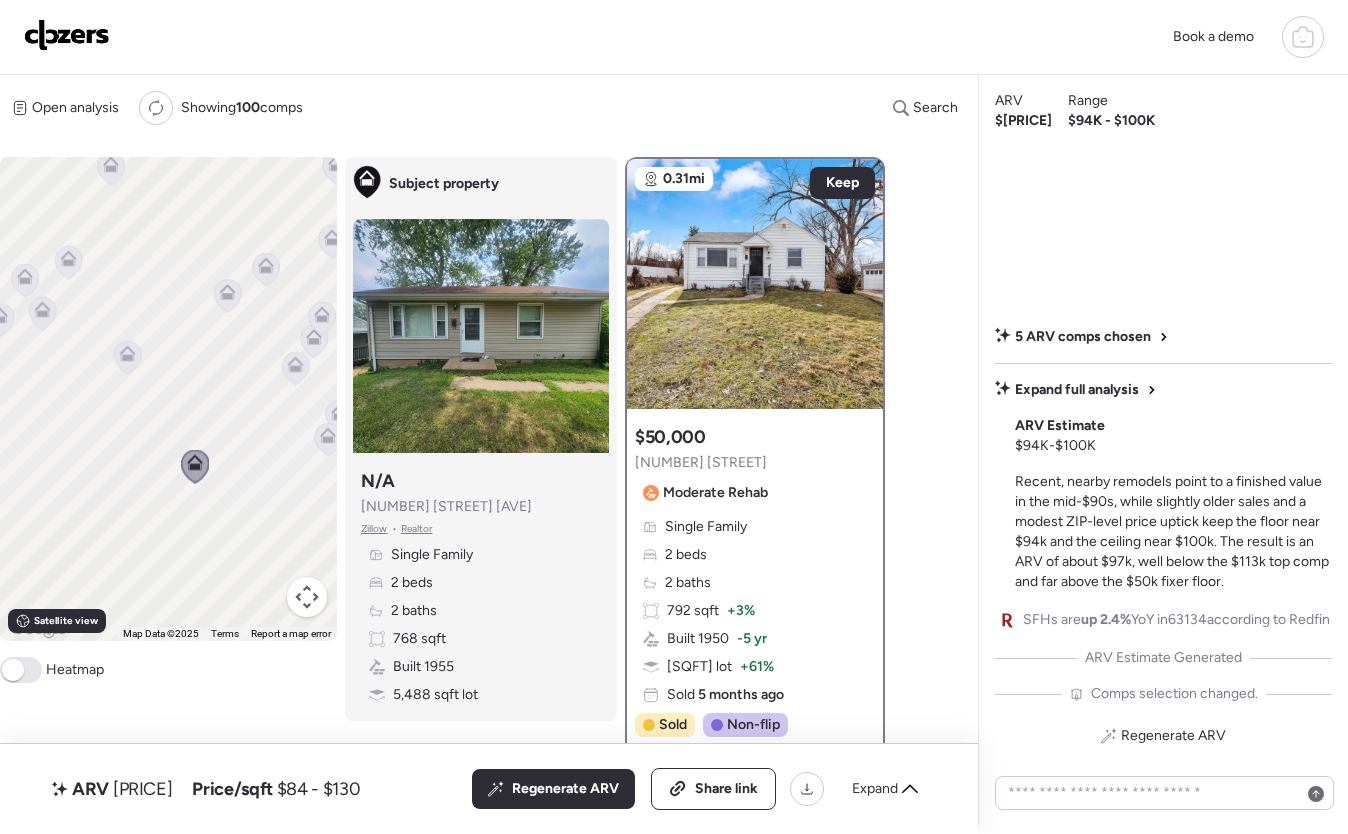 drag, startPoint x: 93, startPoint y: 443, endPoint x: 155, endPoint y: 459, distance: 64.03124 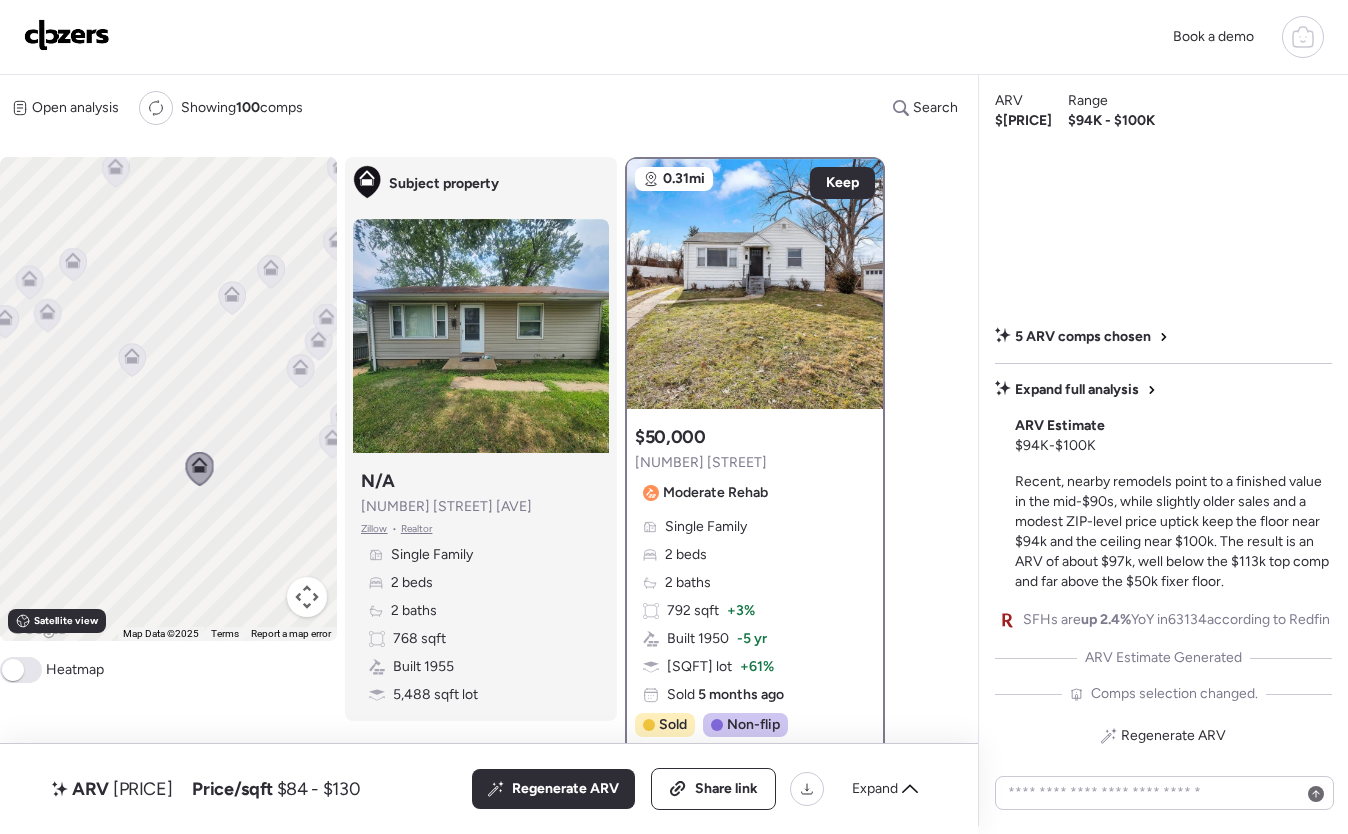 click 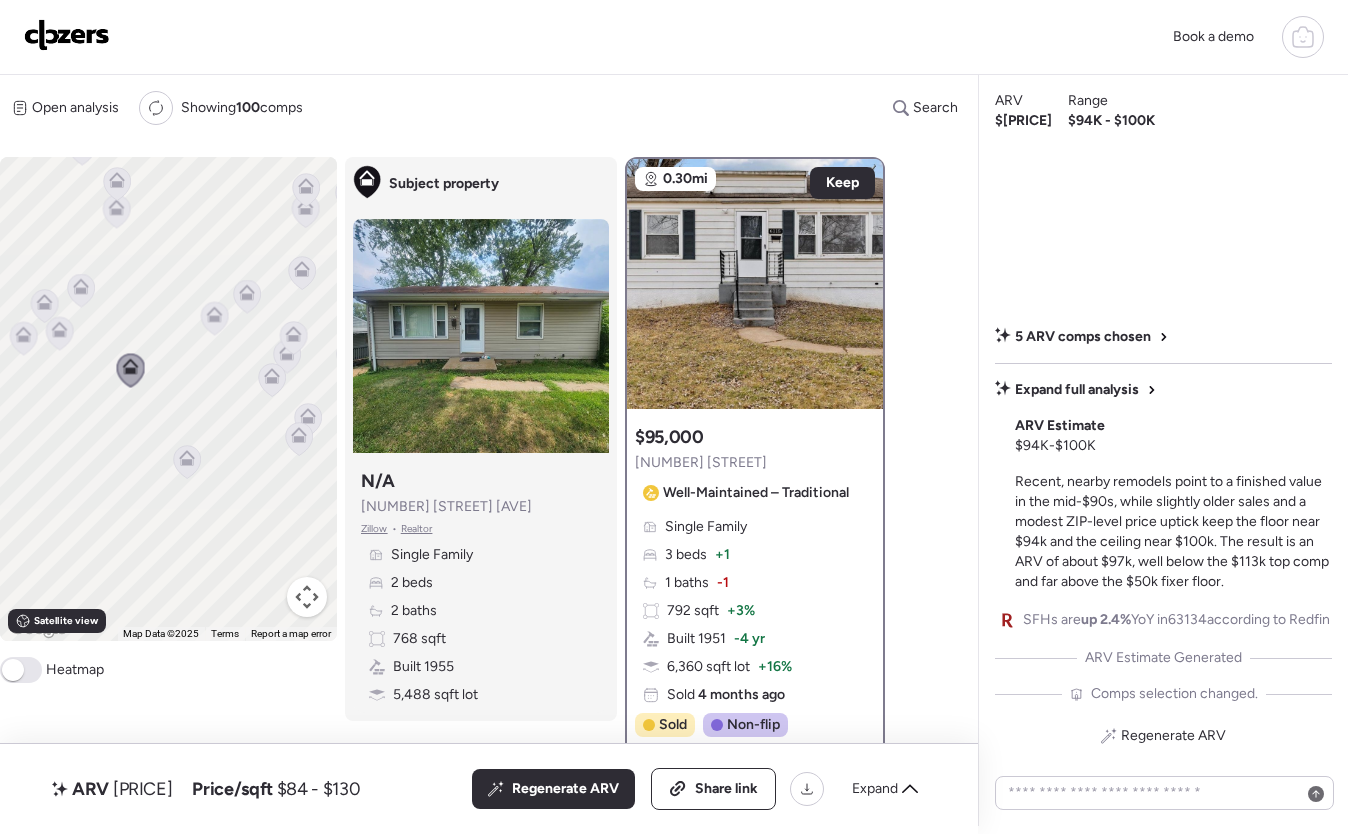 click on "To navigate, press the arrow keys.  To activate drag with keyboard, press Alt + Enter. Once in keyboard drag state, use the arrow keys to move the marker. To complete the drag, press the Enter key. To cancel, press Escape." at bounding box center [168, 399] 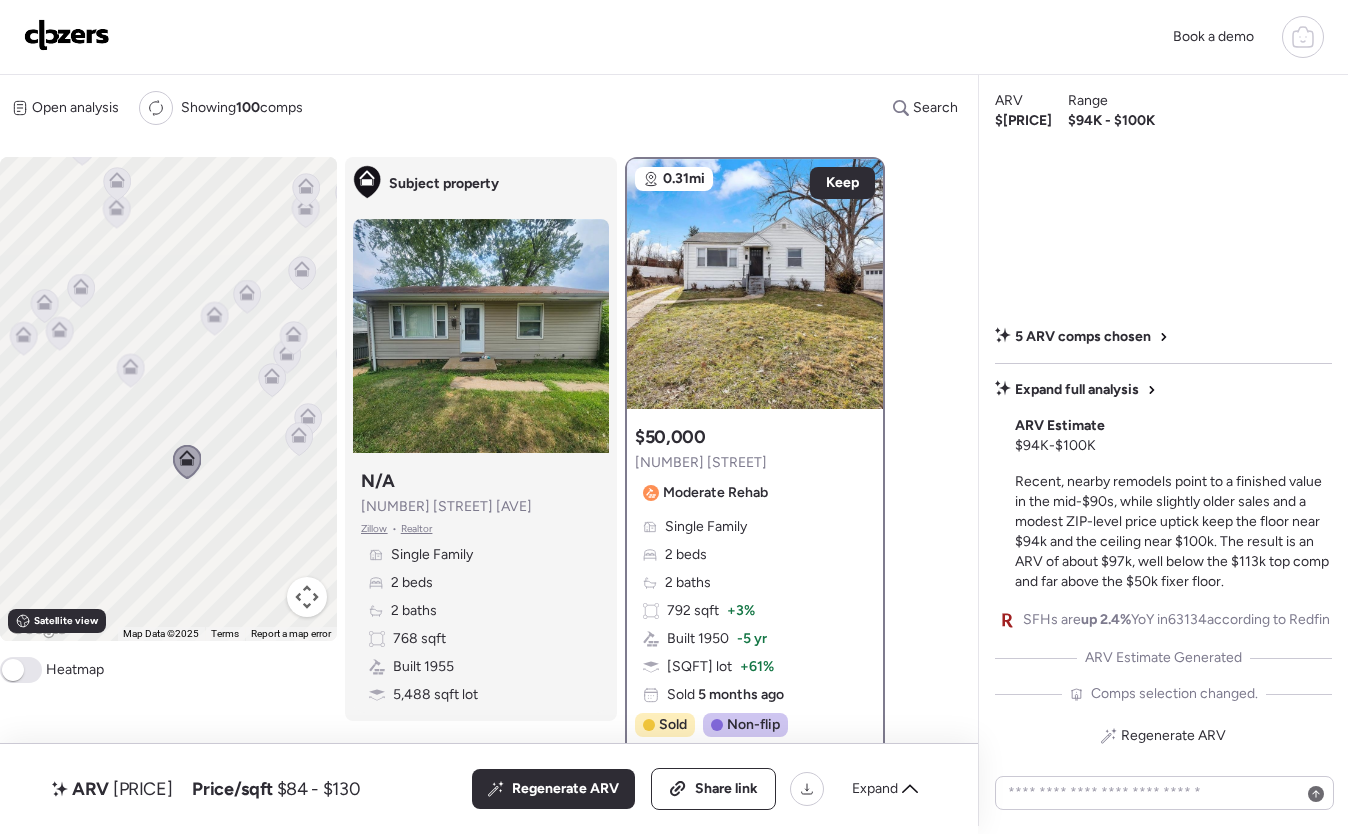 drag, startPoint x: 128, startPoint y: 483, endPoint x: 190, endPoint y: 504, distance: 65.459915 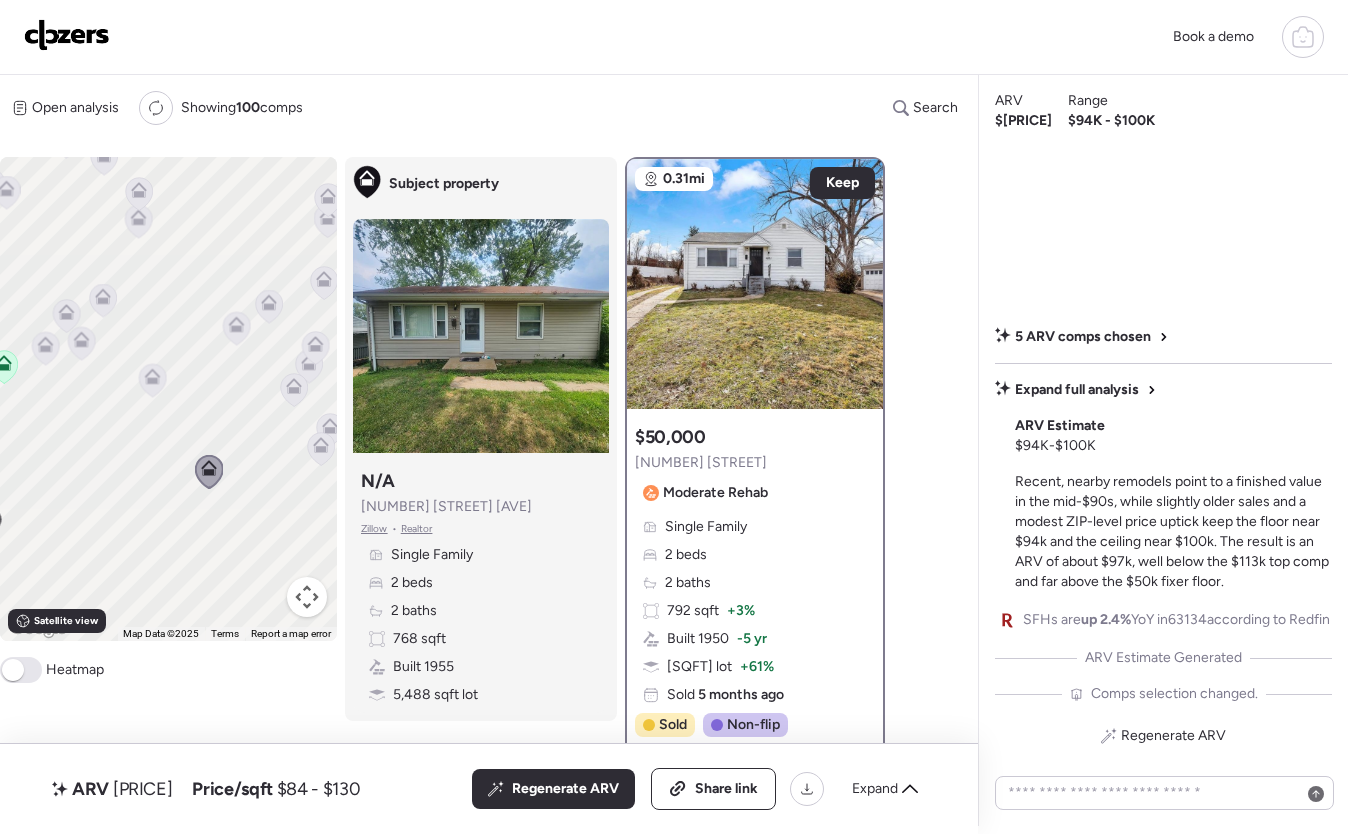 click on "To navigate, press the arrow keys. To activate drag with keyboard, press Alt + Enter. Once in keyboard drag state, use the arrow keys to move the marker. To complete the drag, press the Enter key. To cancel, press Escape." at bounding box center (168, 399) 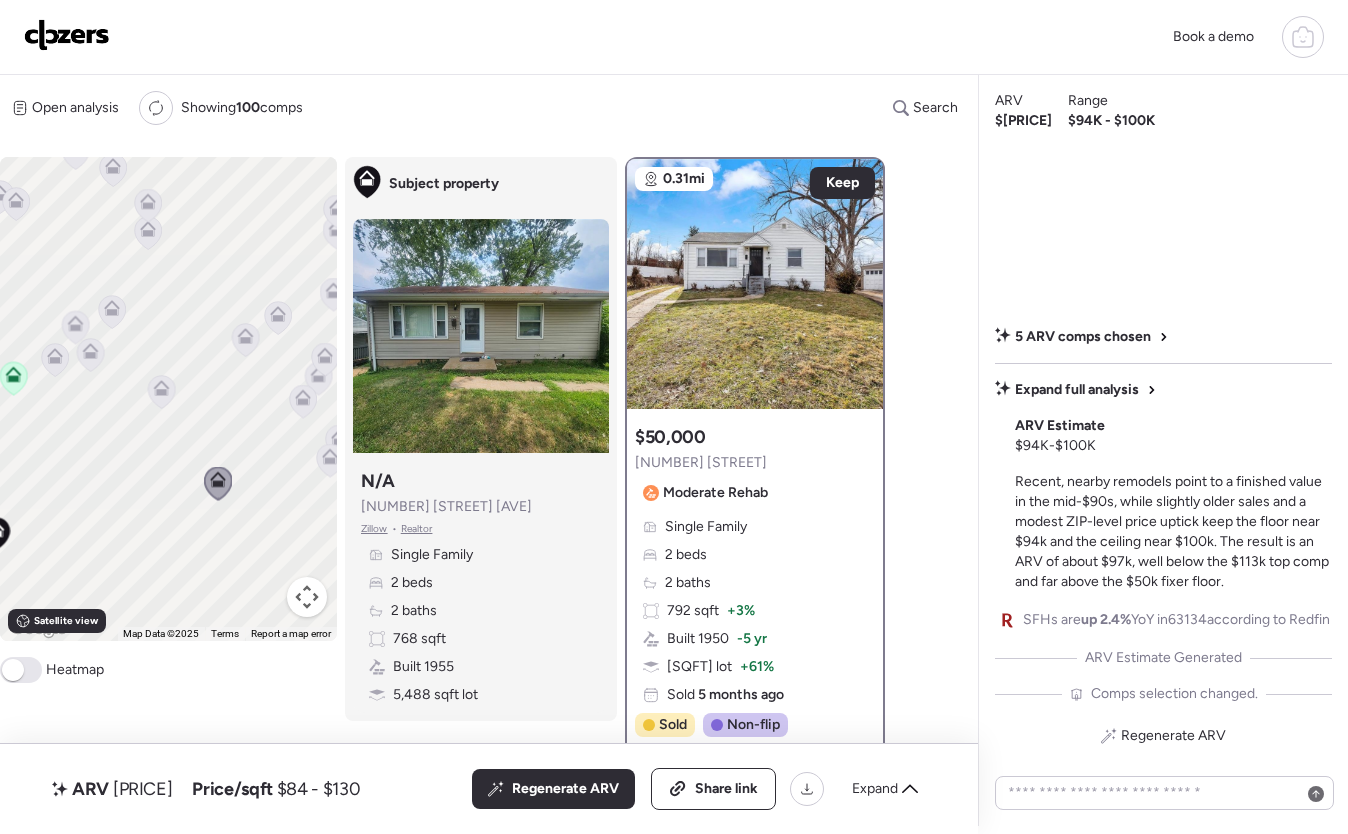 click 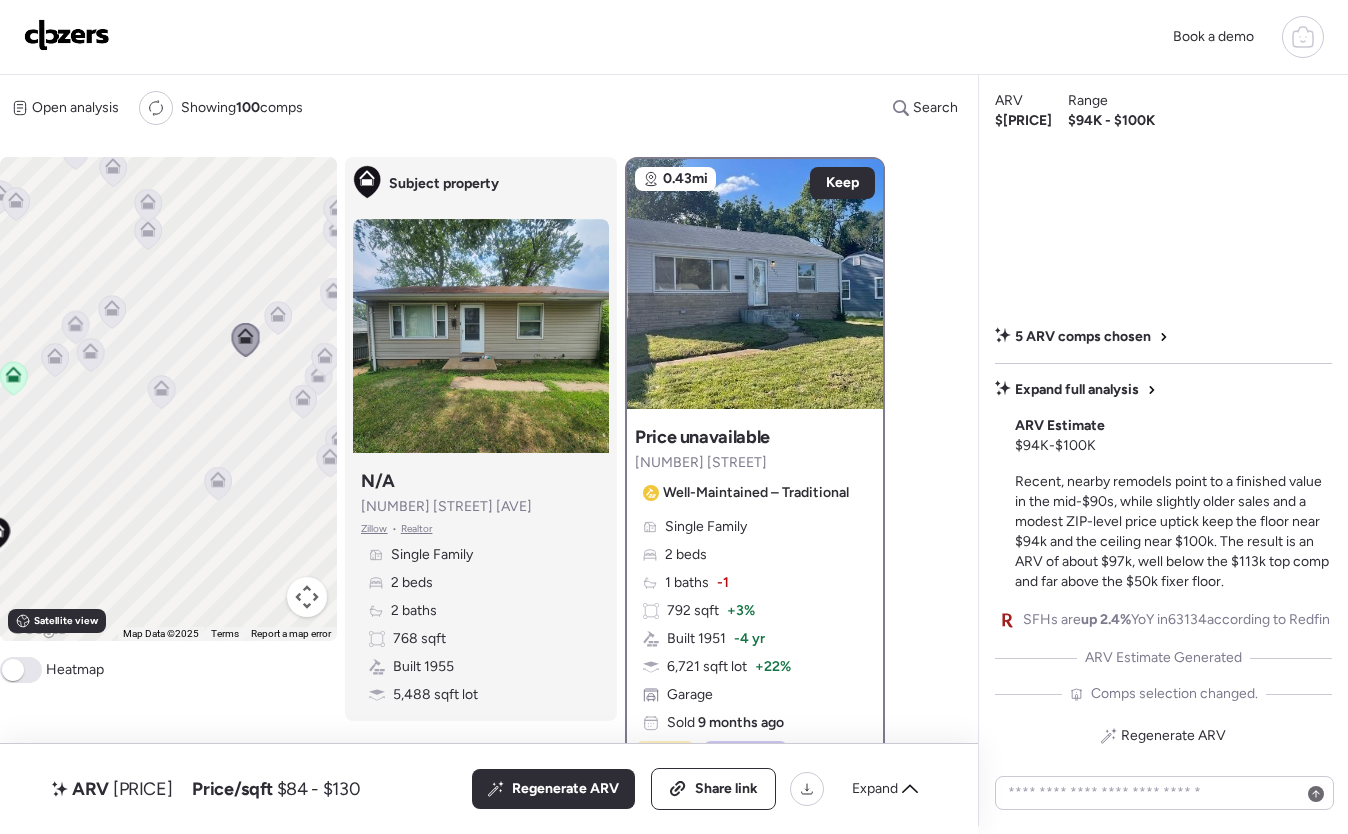 click 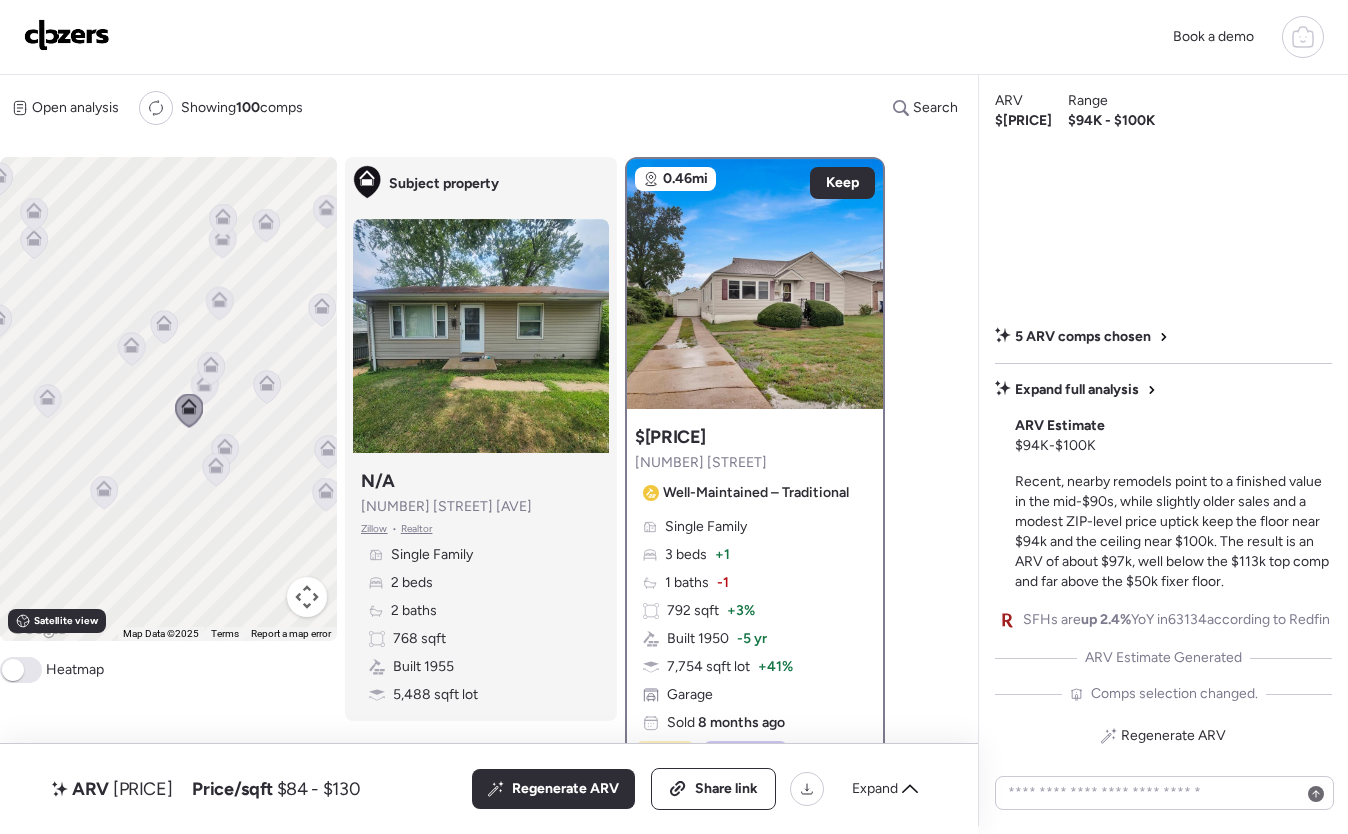 drag, startPoint x: 202, startPoint y: 431, endPoint x: 150, endPoint y: 445, distance: 53.851646 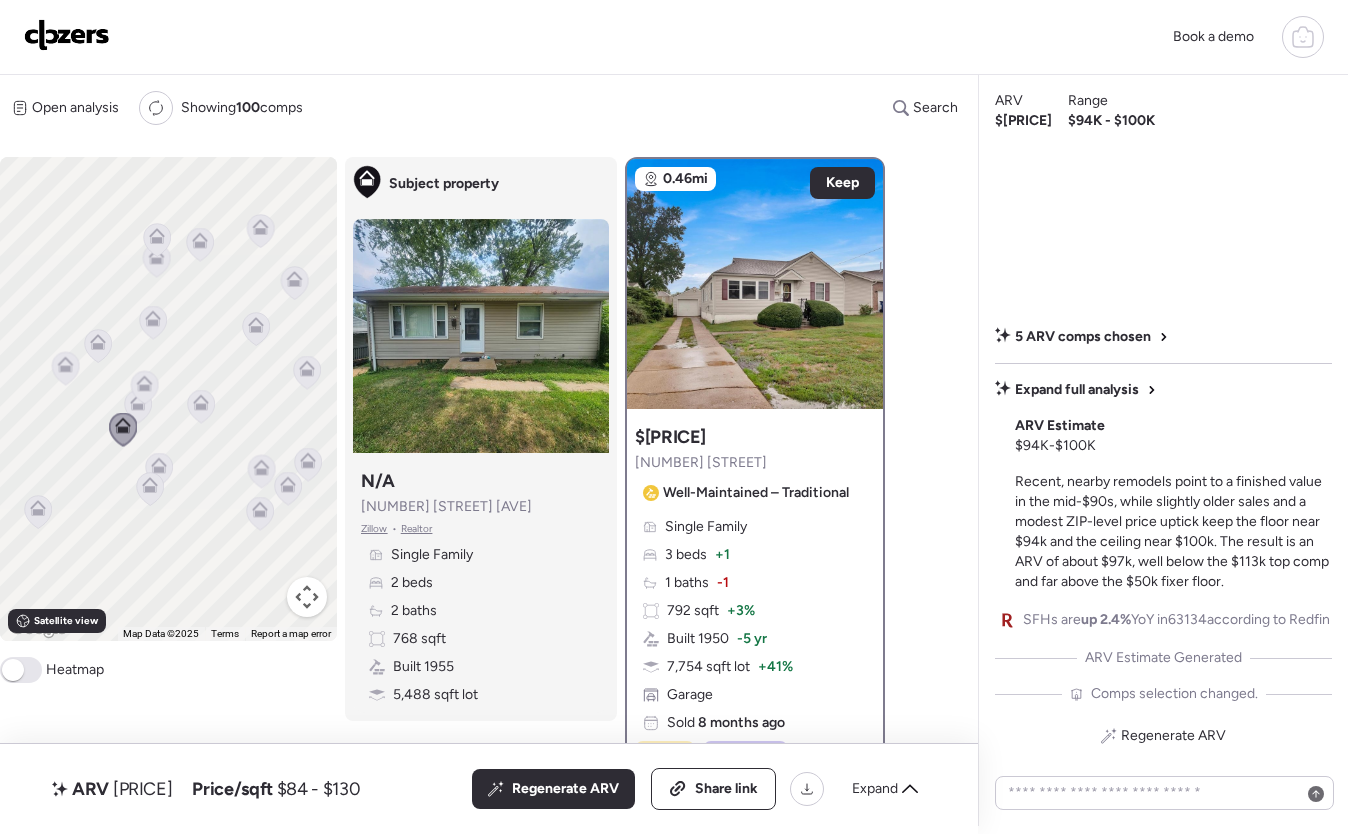 click 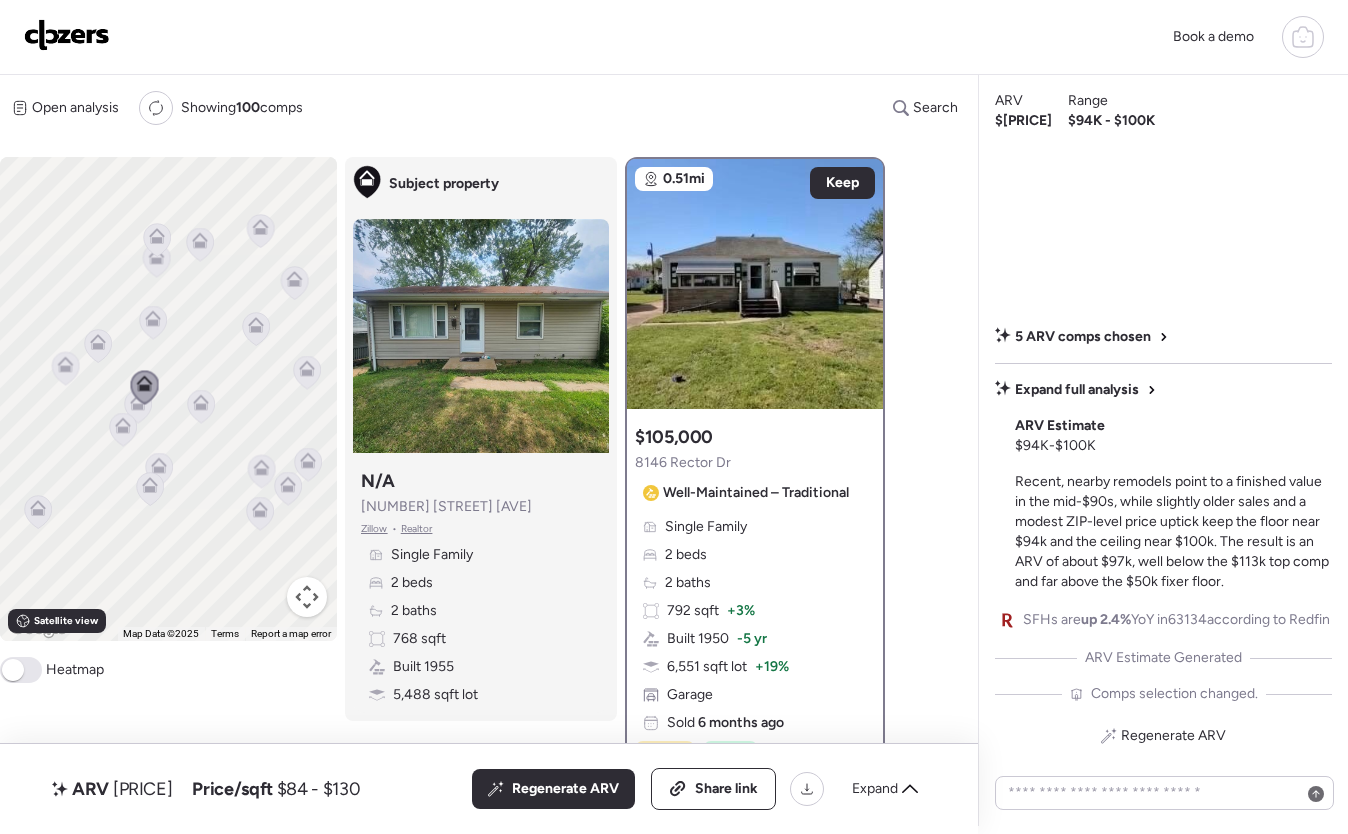 click on "To navigate, press the arrow keys.  To activate drag with keyboard, press Alt + Enter. Once in keyboard drag state, use the arrow keys to move the marker. To complete the drag, press the Enter key. To cancel, press Escape." at bounding box center [168, 399] 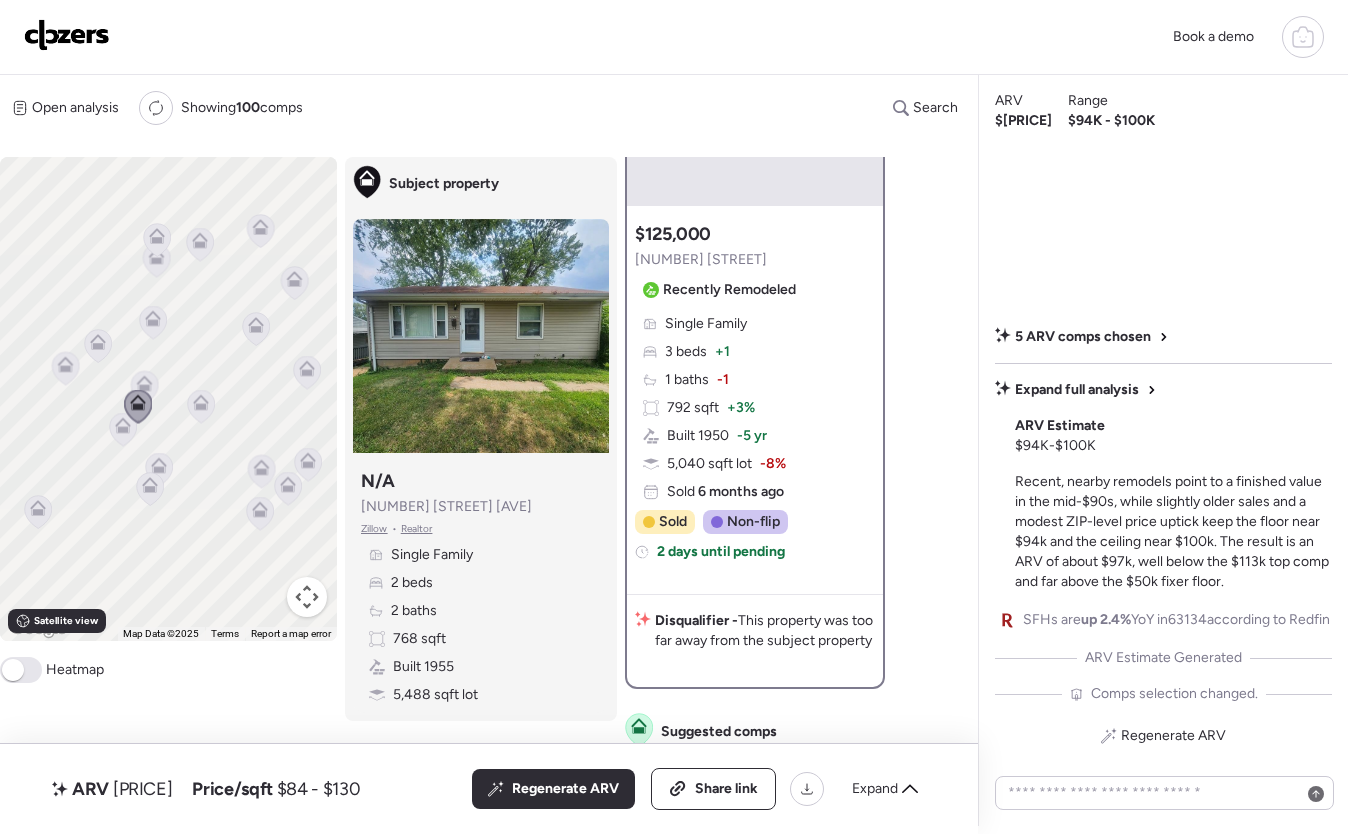 scroll, scrollTop: 204, scrollLeft: 0, axis: vertical 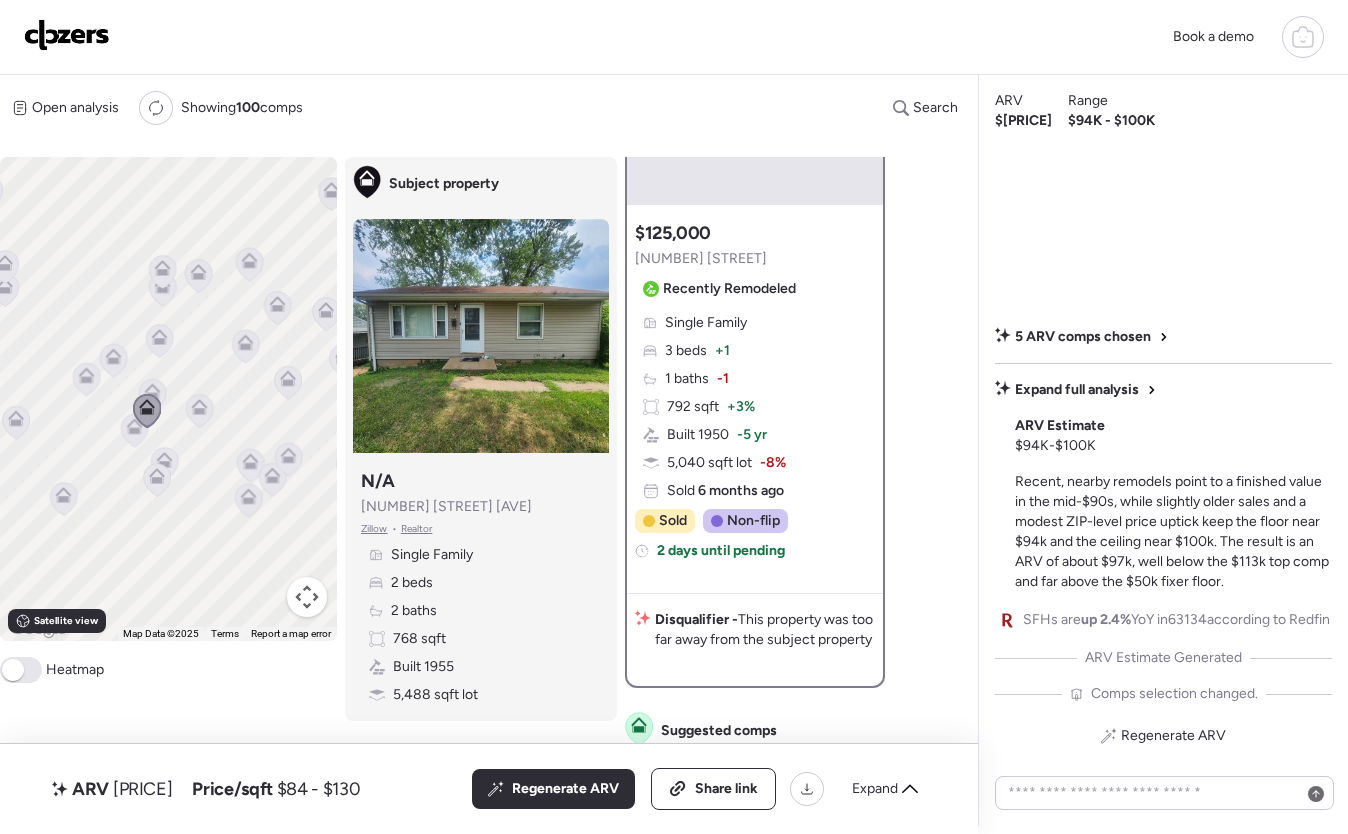 drag, startPoint x: 130, startPoint y: 489, endPoint x: 199, endPoint y: 484, distance: 69.18092 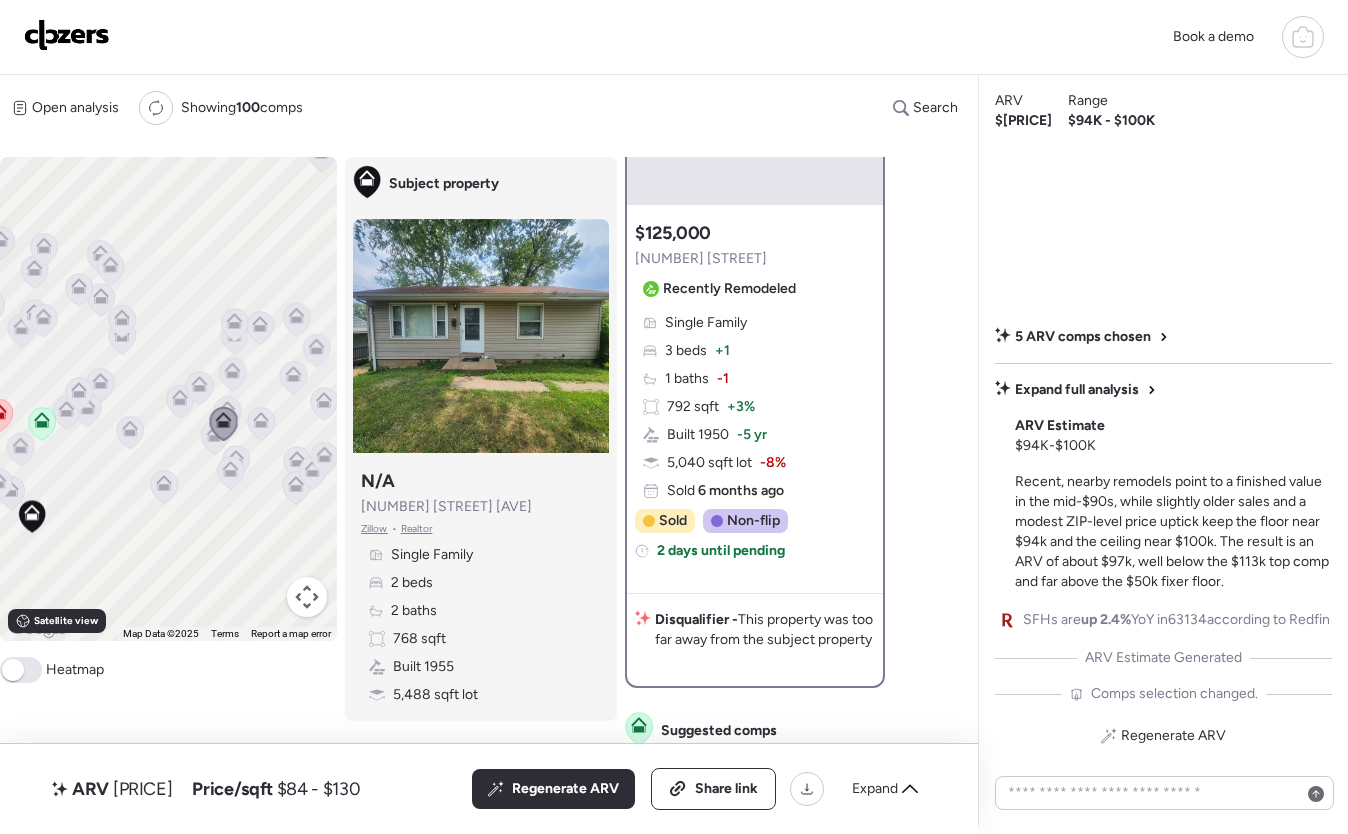 drag, startPoint x: 51, startPoint y: 498, endPoint x: 145, endPoint y: 528, distance: 98.67117 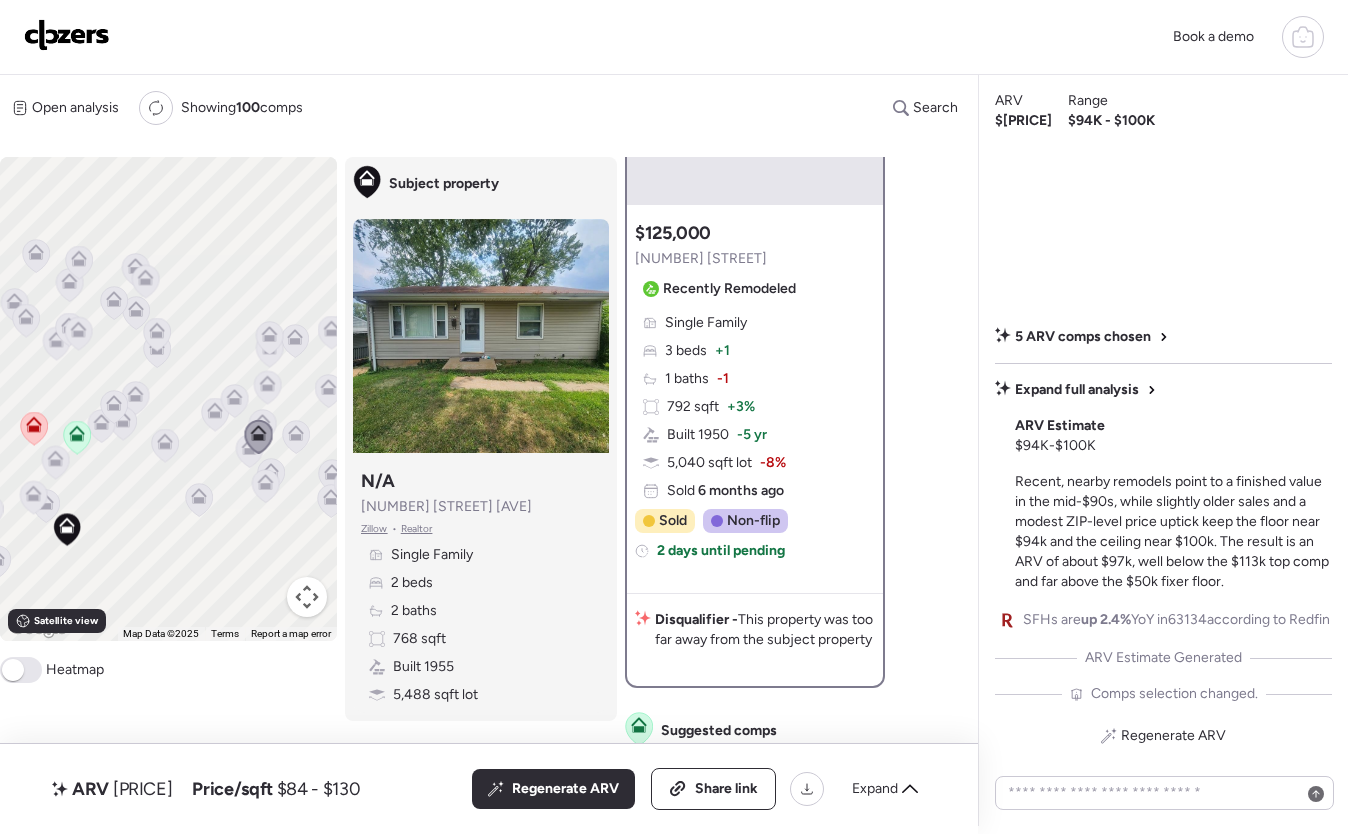 click on "To navigate, press the arrow keys. To activate drag with keyboard, press Alt + Enter. Once in keyboard drag state, use the arrow keys to move the marker. To complete the drag, press the Enter key. To cancel, press Escape." at bounding box center [168, 399] 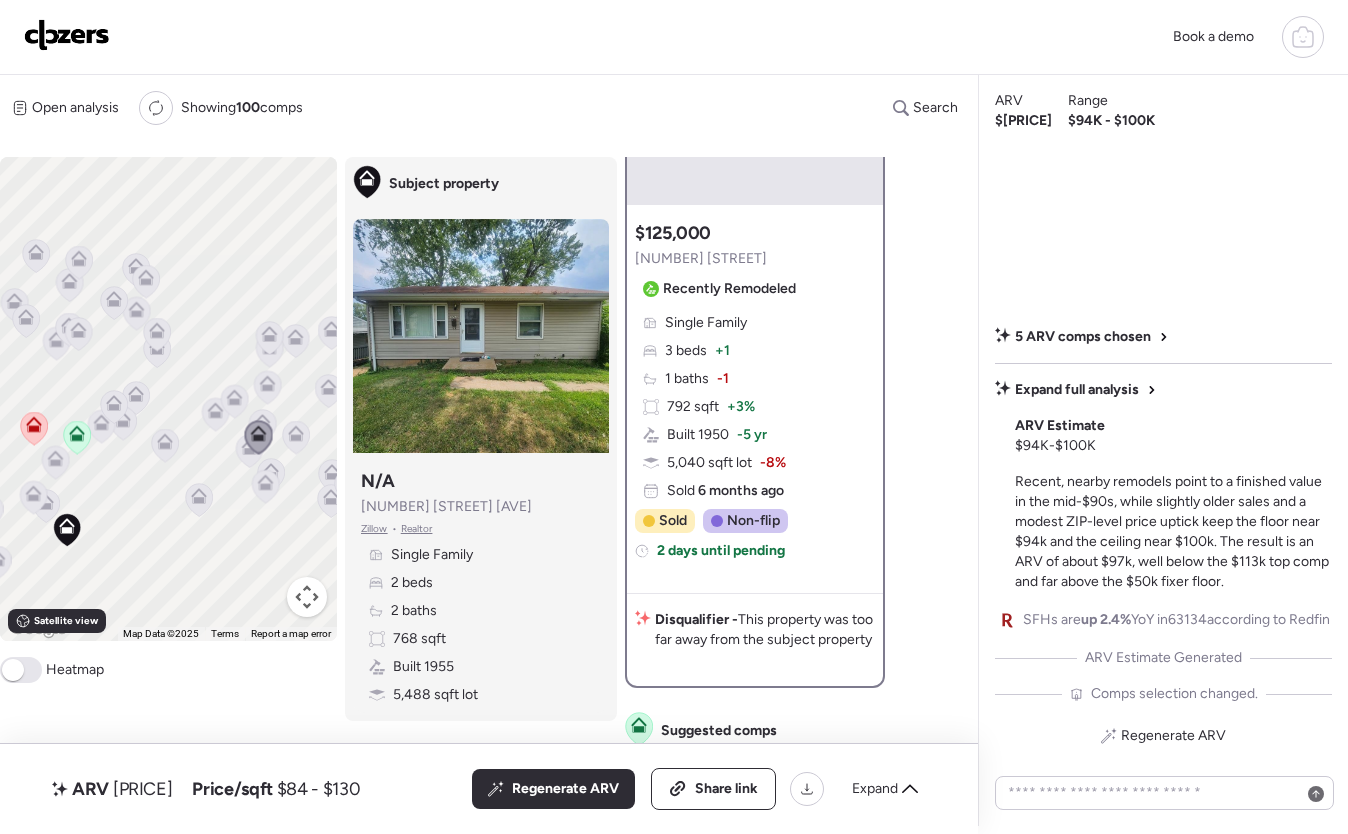 drag, startPoint x: 125, startPoint y: 509, endPoint x: 185, endPoint y: 515, distance: 60.299255 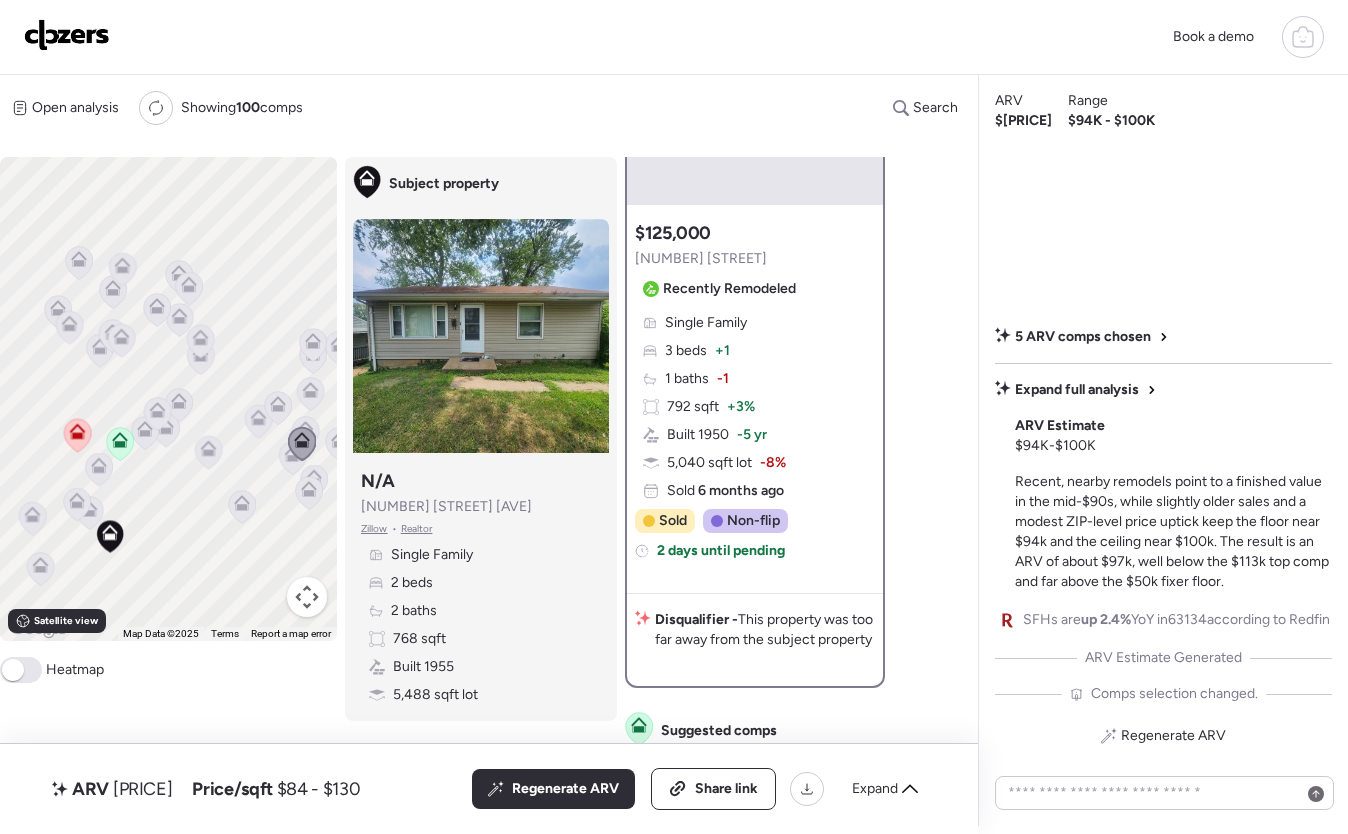 click on "To navigate, press the arrow keys. To activate drag with keyboard, press Alt + Enter. Once in keyboard drag state, use the arrow keys to move the marker. To complete the drag, press the Enter key. To cancel, press Escape." at bounding box center [168, 399] 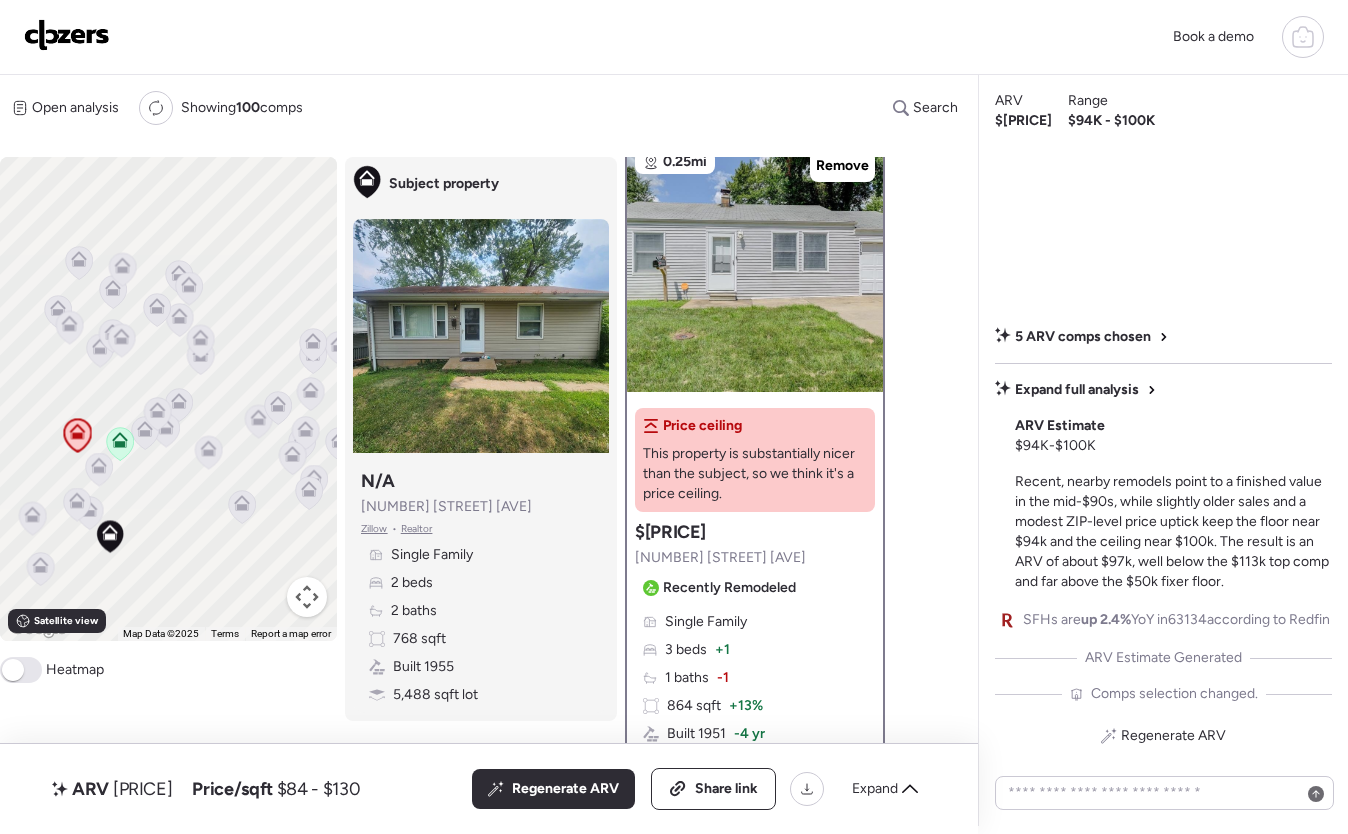 scroll, scrollTop: 0, scrollLeft: 0, axis: both 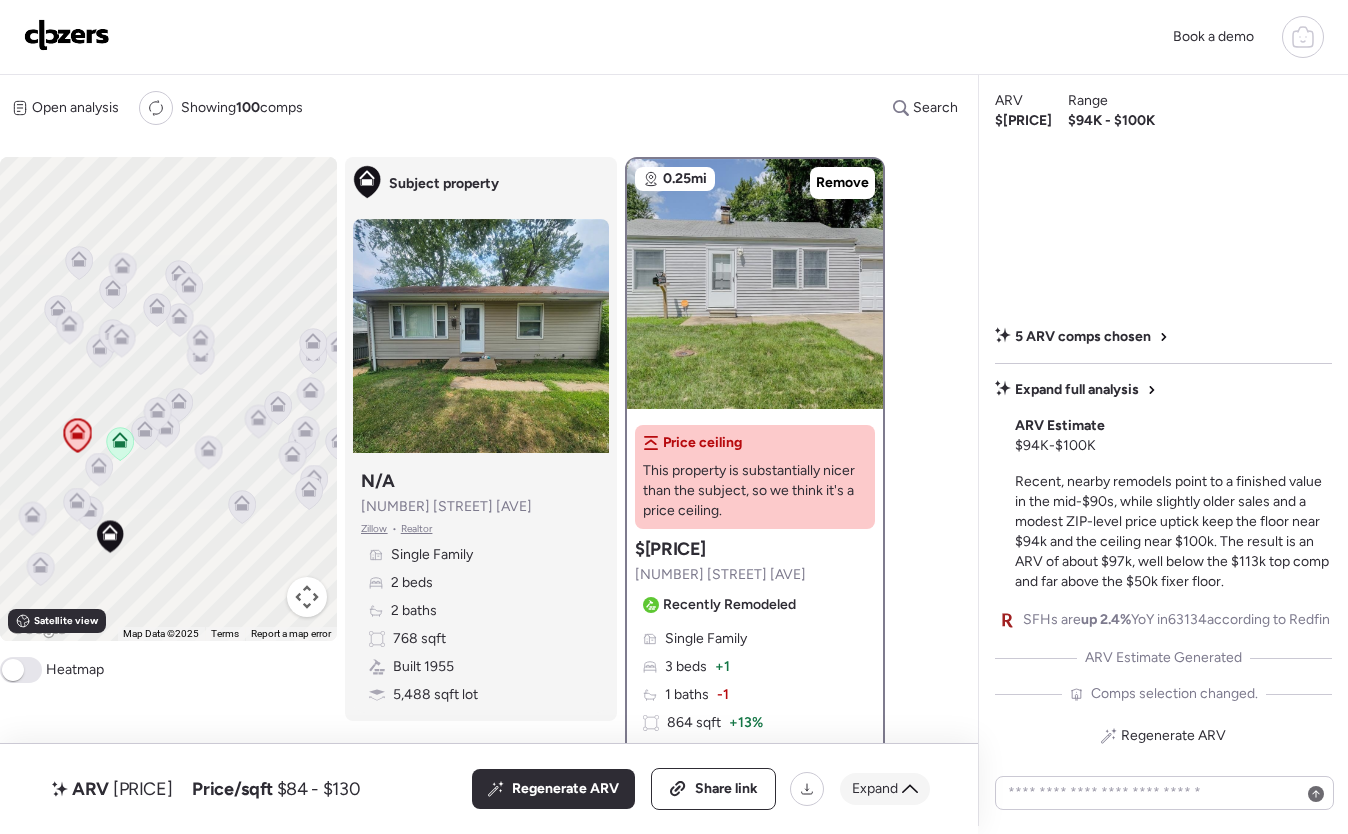 click 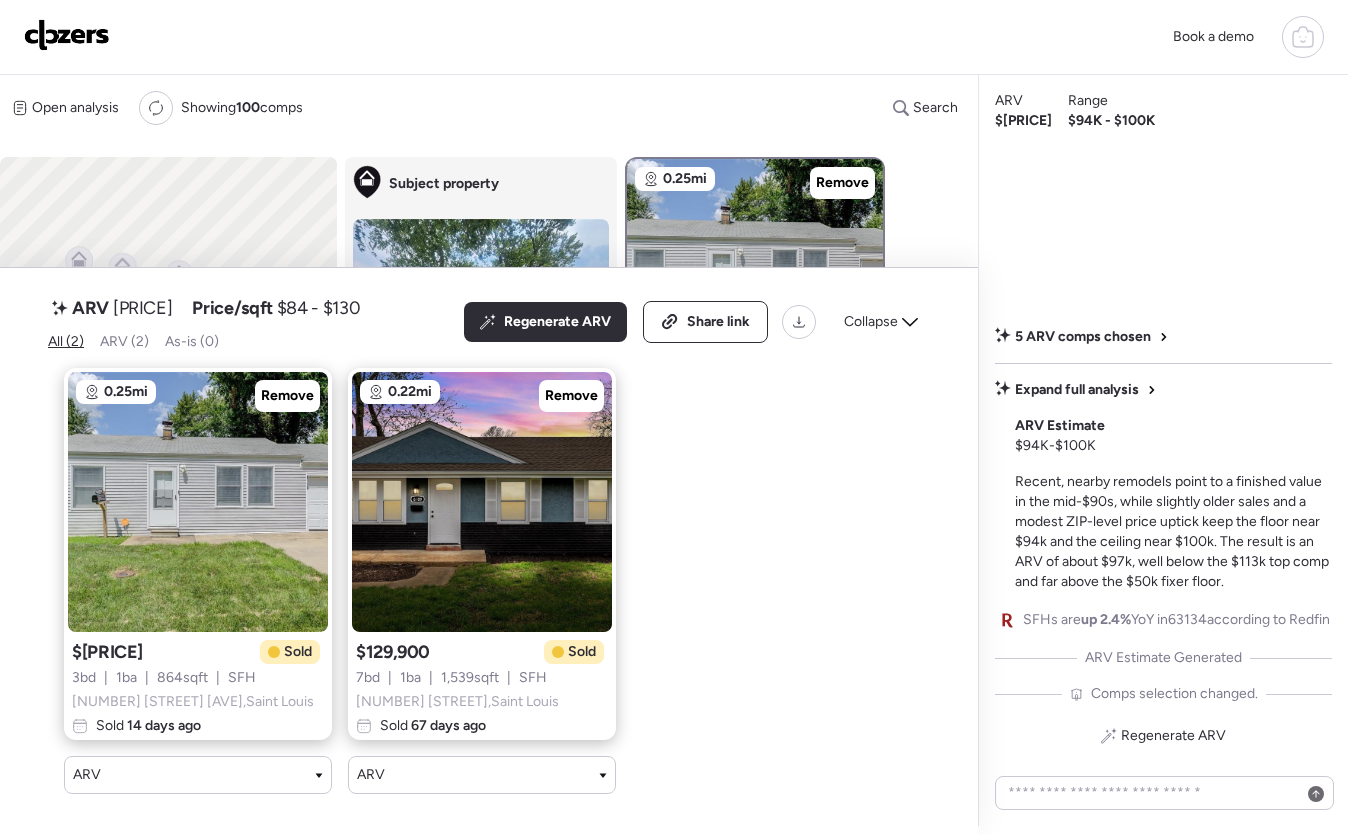 click 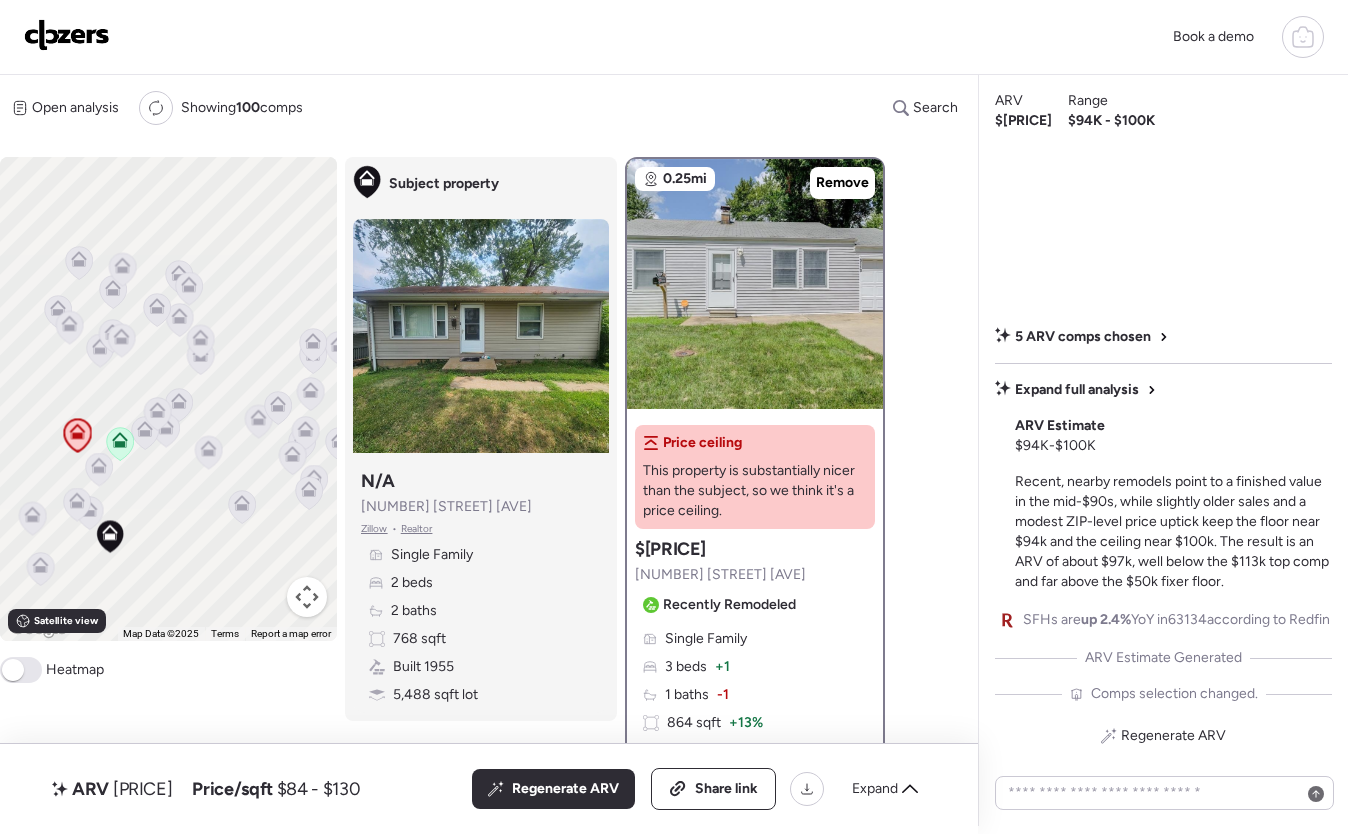 drag, startPoint x: 204, startPoint y: 517, endPoint x: 281, endPoint y: 540, distance: 80.36168 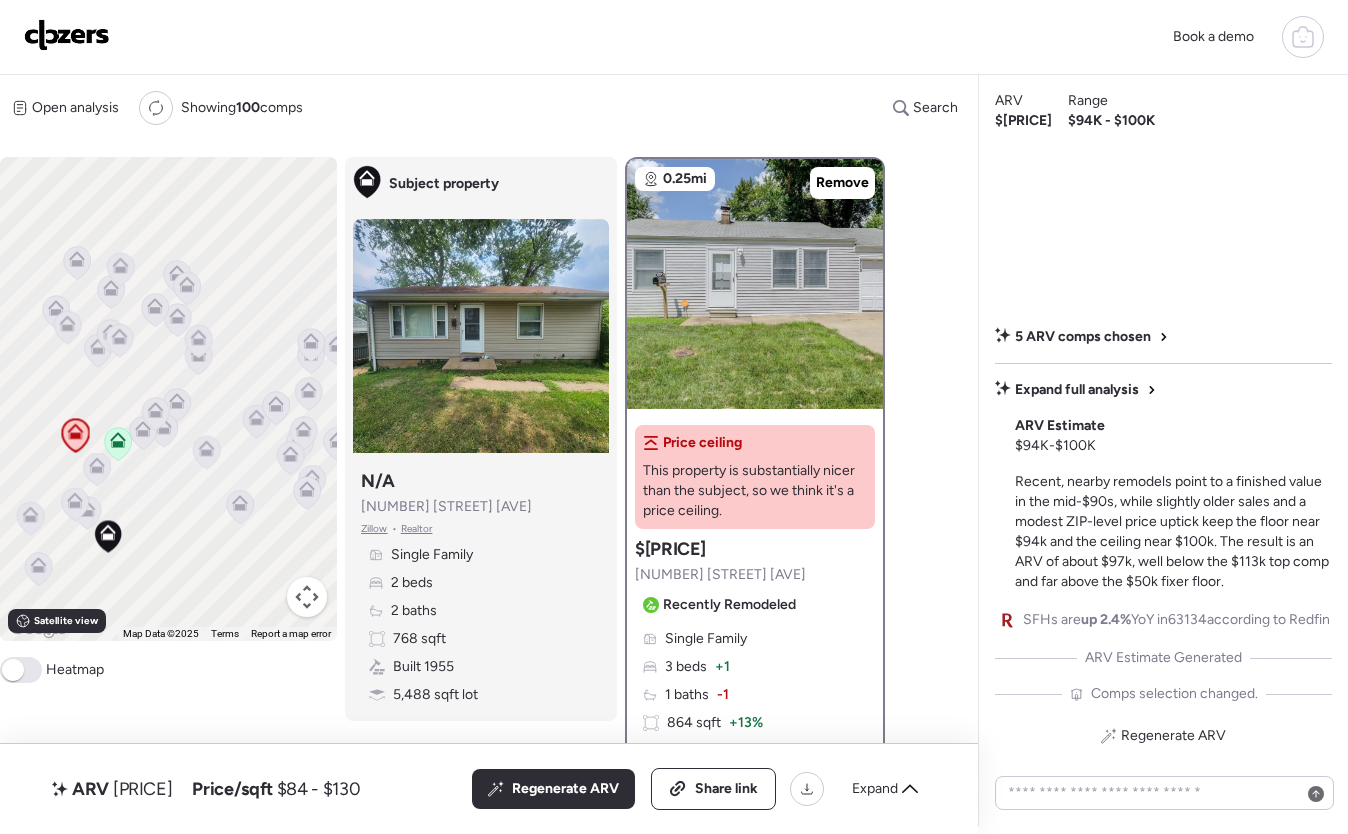 drag, startPoint x: 145, startPoint y: 576, endPoint x: 237, endPoint y: 595, distance: 93.941475 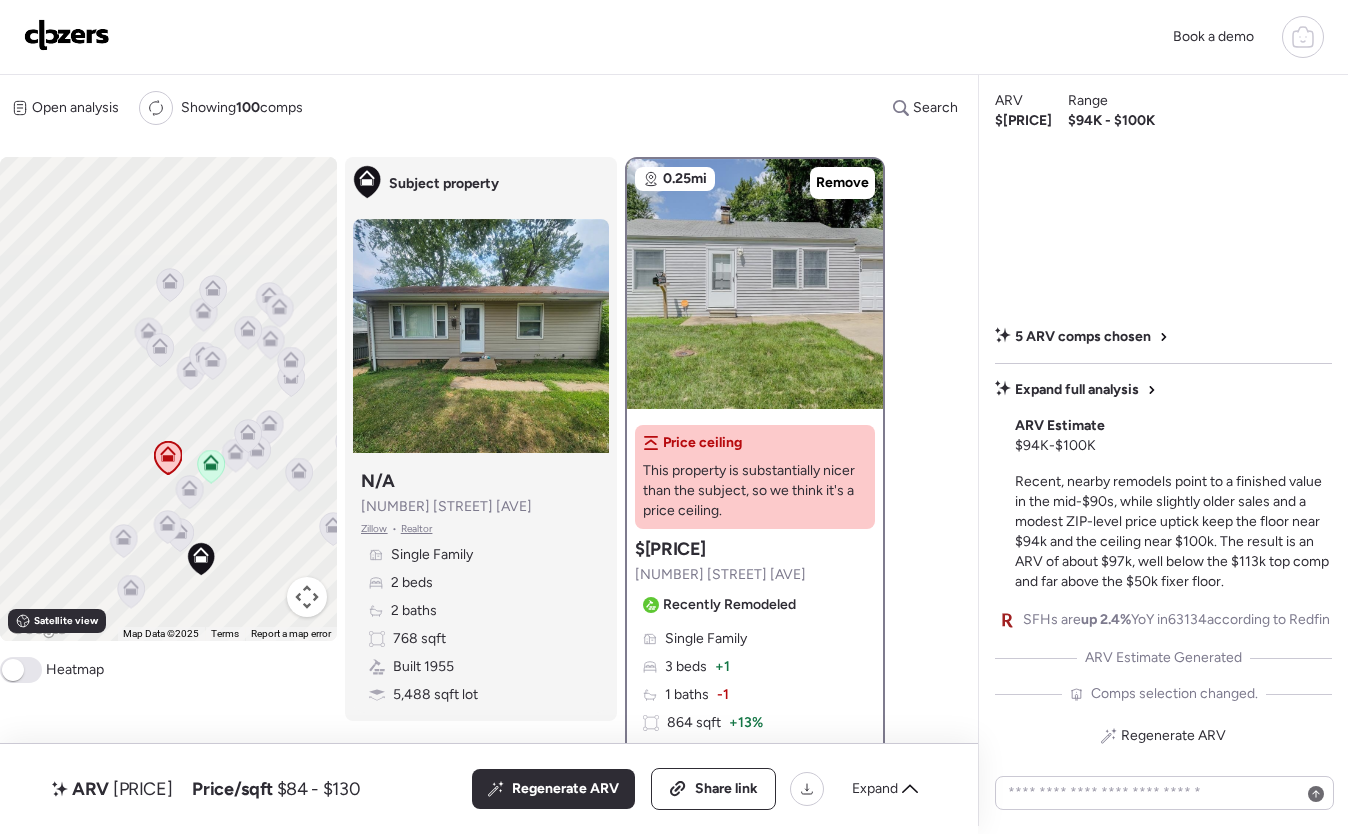 click 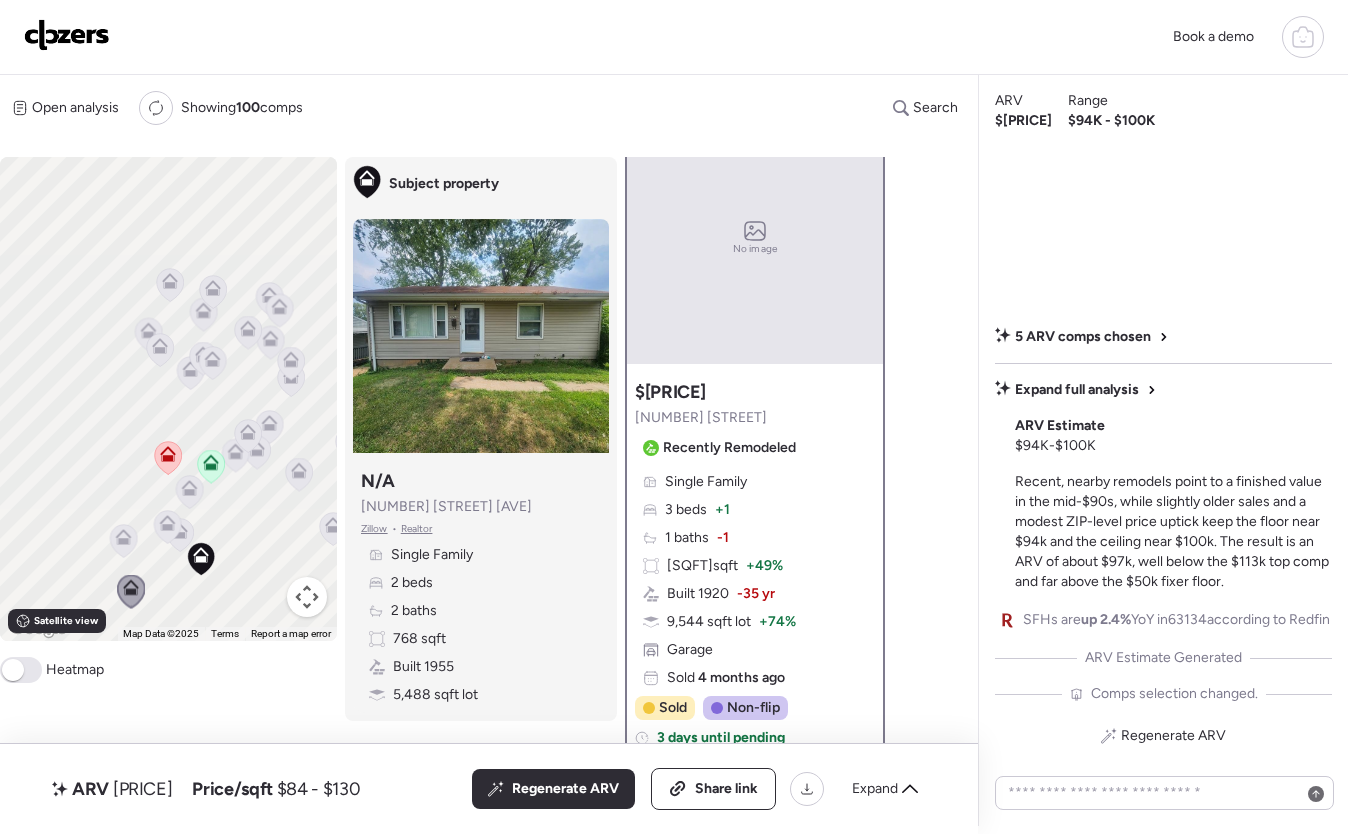 scroll, scrollTop: 46, scrollLeft: 0, axis: vertical 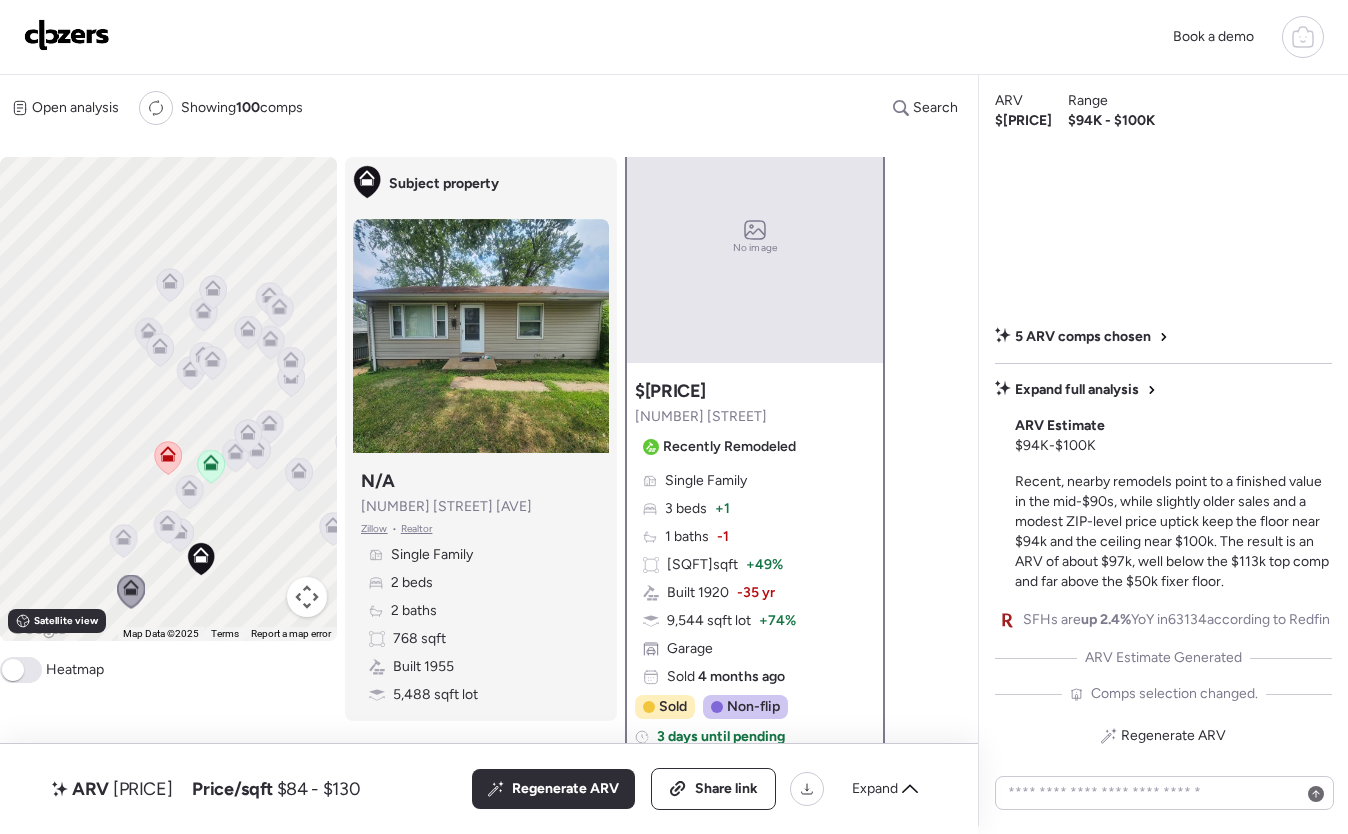 click 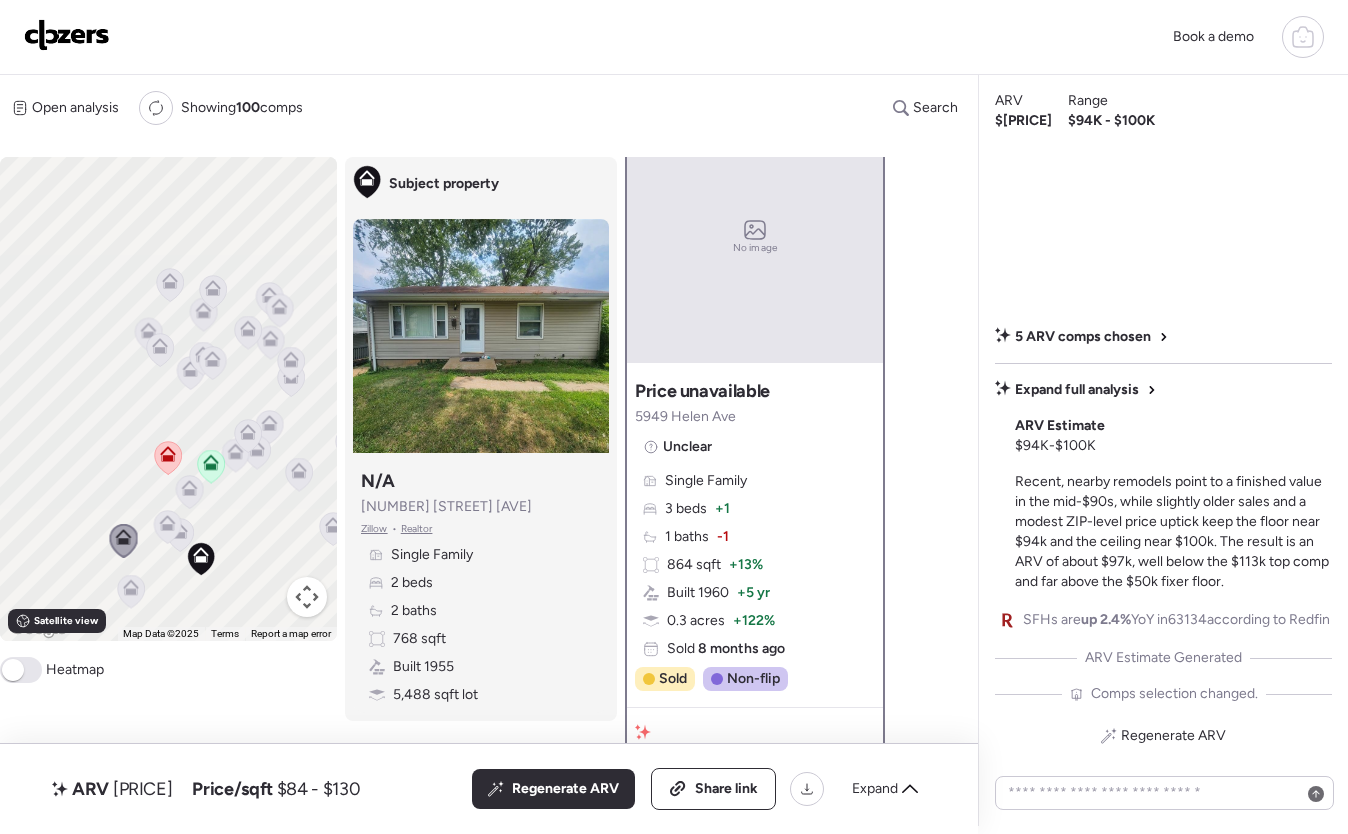 scroll, scrollTop: 0, scrollLeft: 0, axis: both 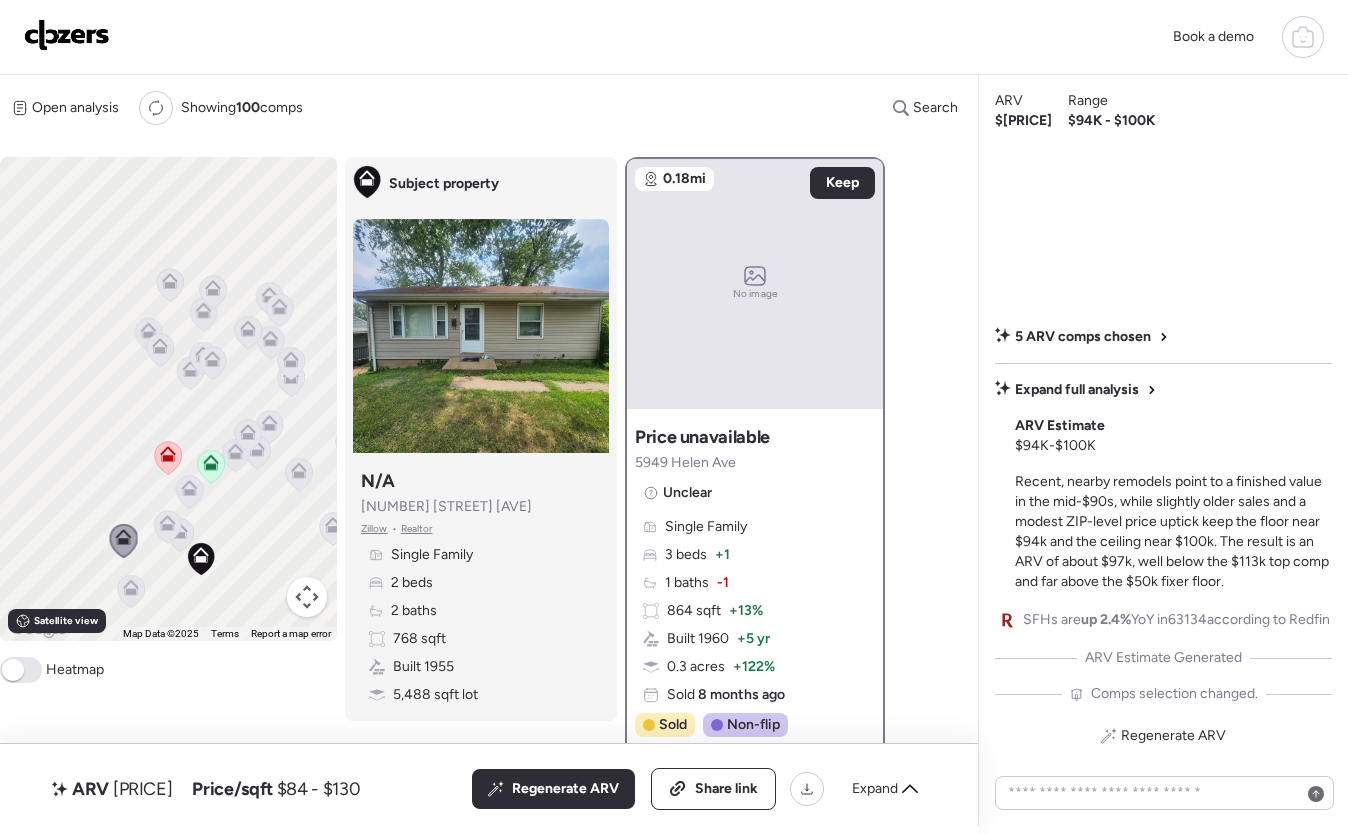 click 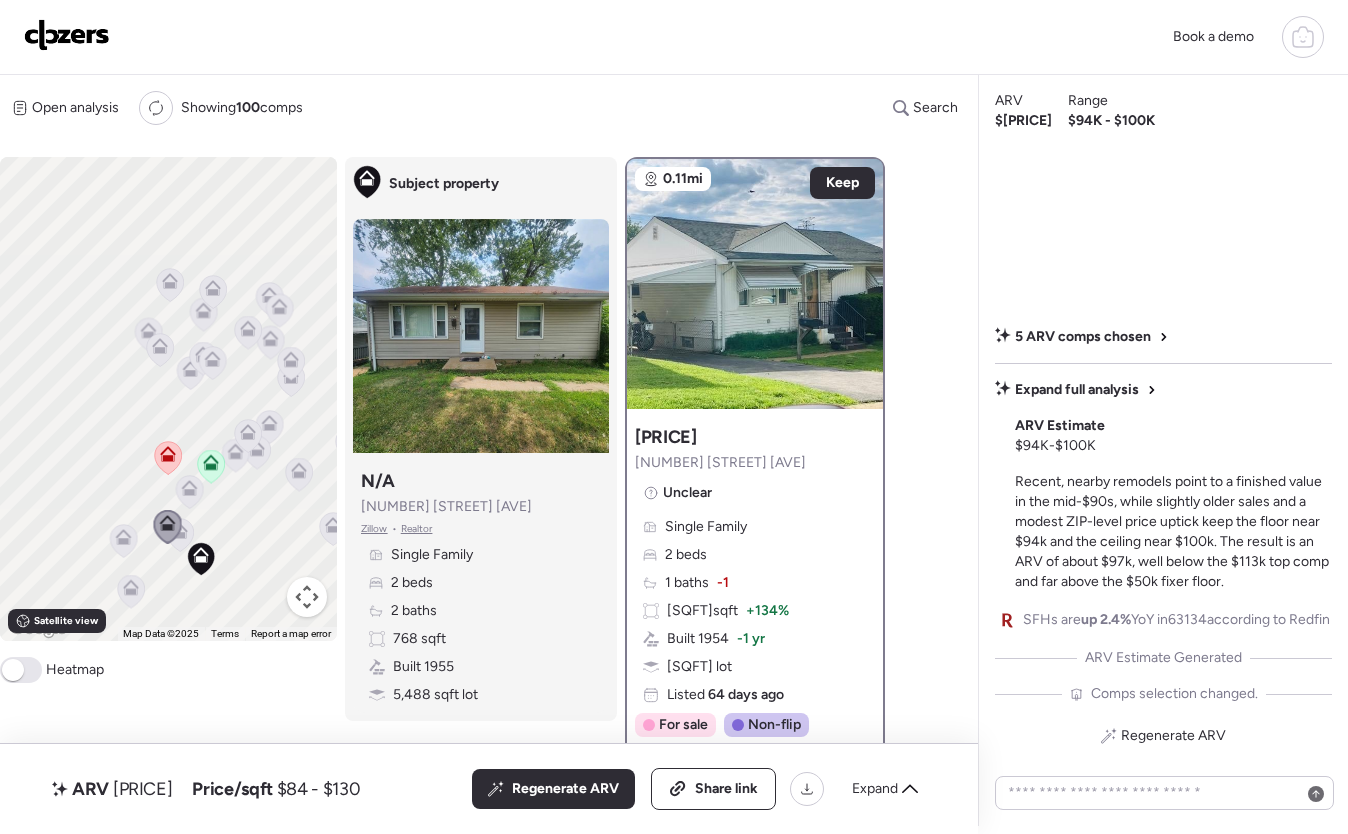 click 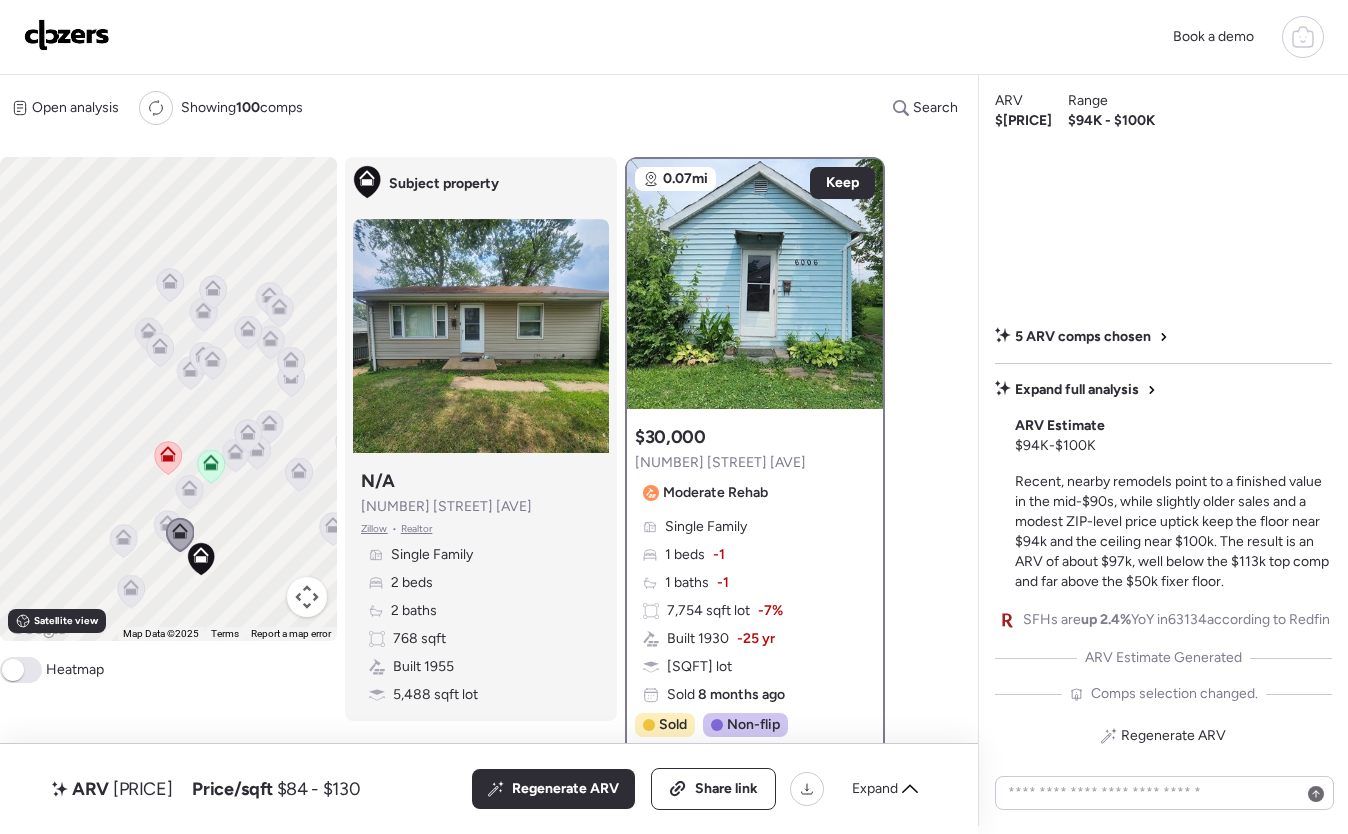 click 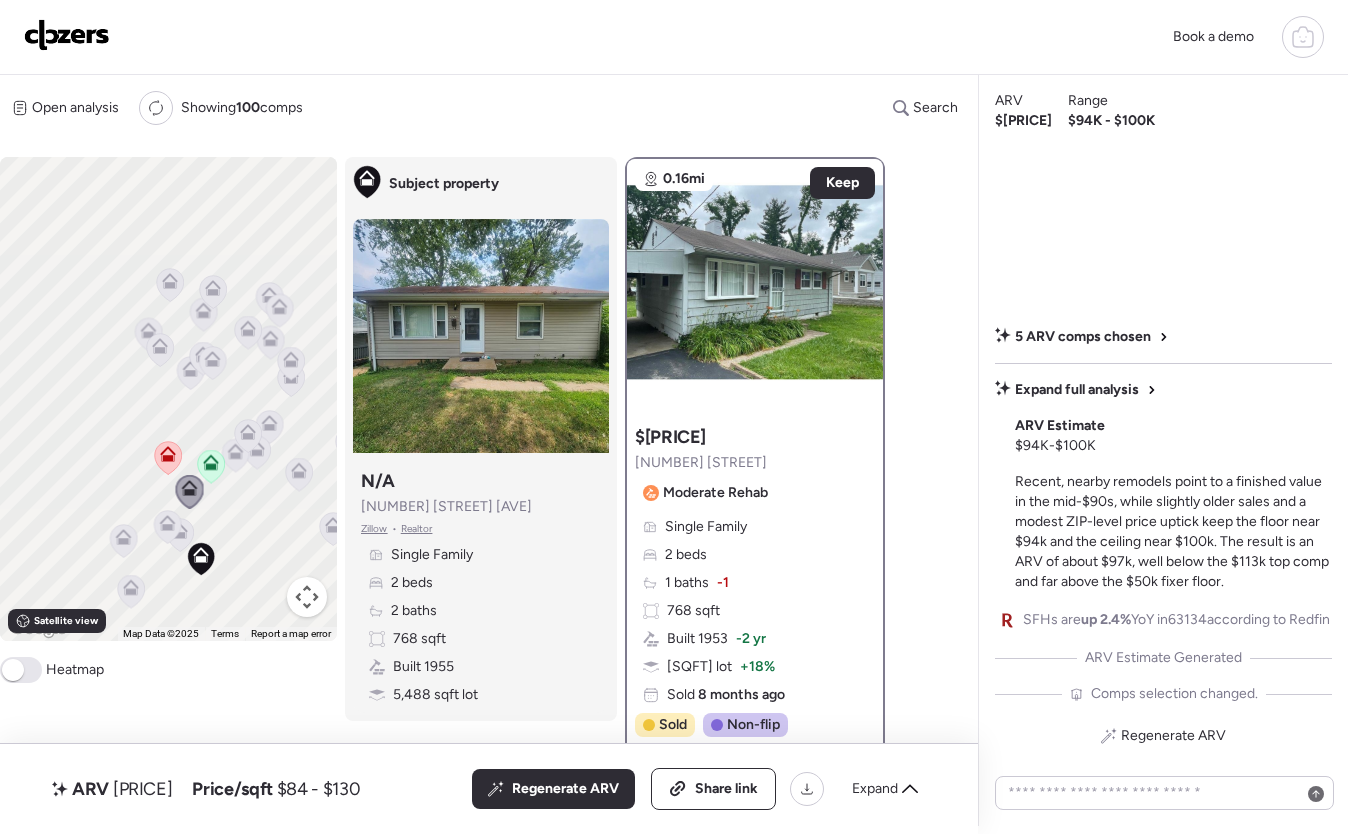 click 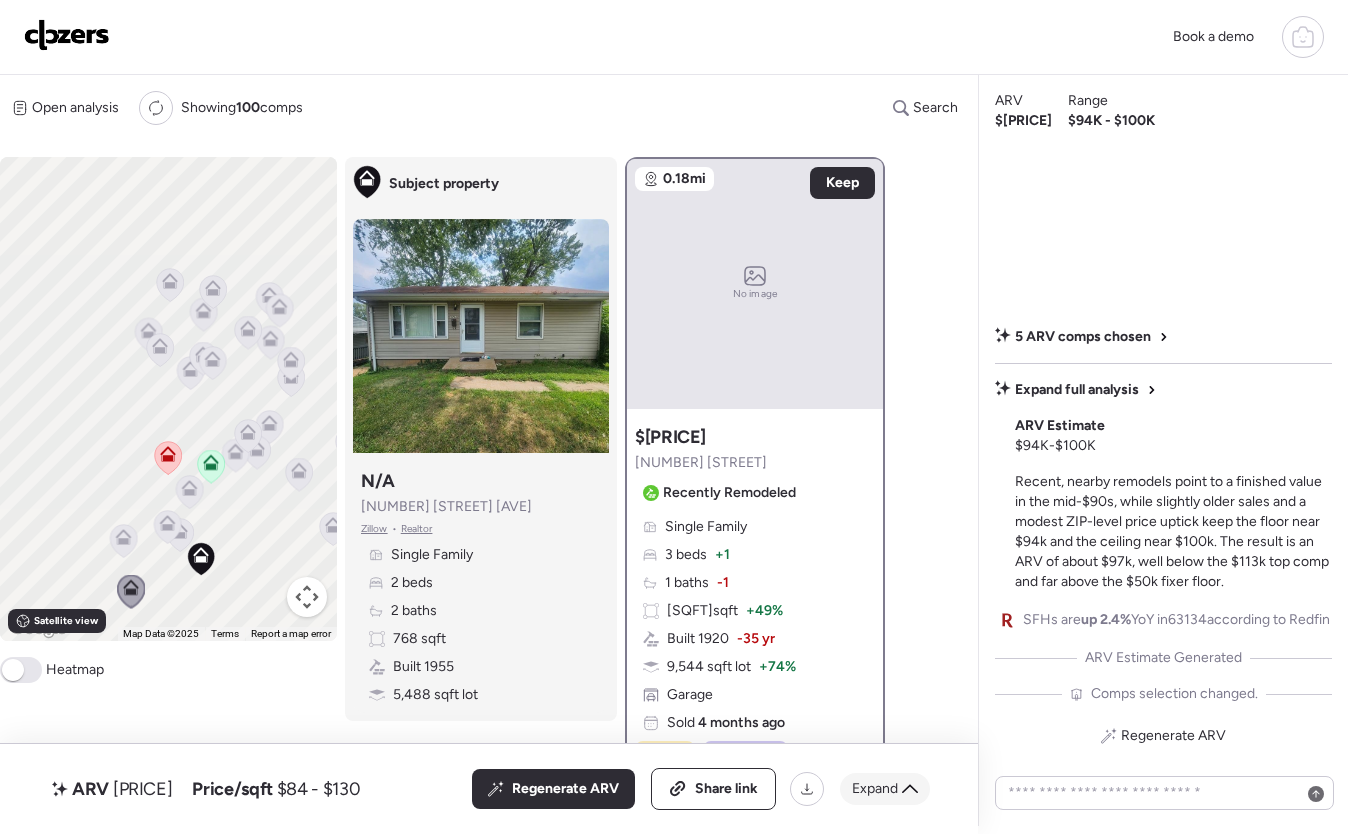 click on "Expand" at bounding box center (875, 789) 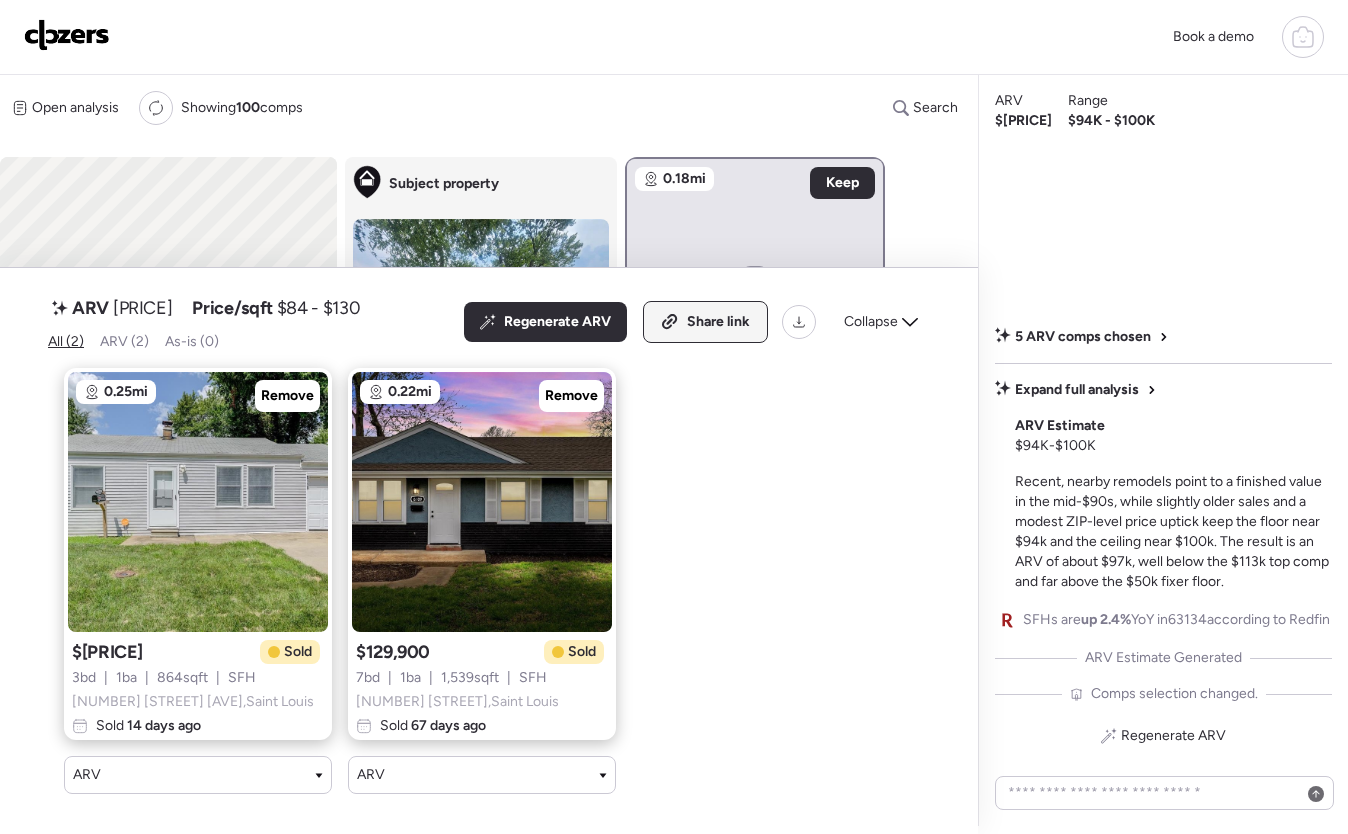 click on "Share link" at bounding box center (718, 322) 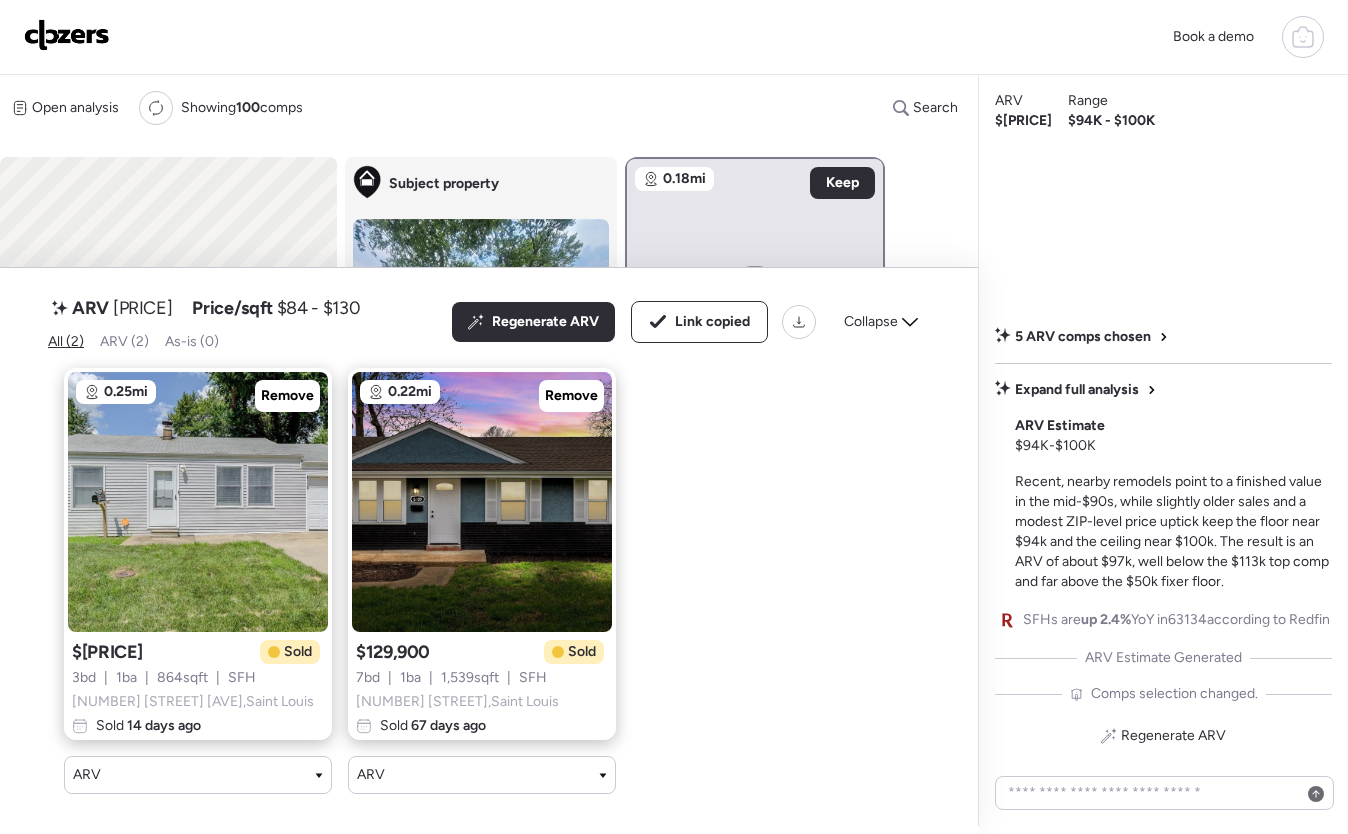click on "Open analysis Re-run report Showing  100  comps Search Comps list Analysis To activate drag with keyboard, press Alt + Enter. Once in keyboard drag state, use the arrow keys to move the marker. To complete the drag, press the Enter key. To cancel, press Escape. Keyboard shortcuts Map Data Map Data ©2025 Map data ©2025 200 m  Click to toggle between metric and imperial units Terms Report a map error Satellite view A B+ B B- C+ C C- D Heatmap Subject property Subject property N/A 5952 Hancock Ave Zillow • Realtor Single Family 2 beds 2 baths 768 sqft Built 1955 5,488 sqft lot 0.18mi No image Keep $119,000 8601 Mary Ave Recently Remodeled Single Family 3 beds + 1 1 baths -1 1,142 sqft + 49% Built 1920 -35 yr 9,544 sqft lot + 74% Garage Sold   4 months ago Sold Non-flip Non-flip Excellent condition comp, but not remodeled specifically for re-sale. 3 days until pending Mar 10, 2025 Listed $119,000 3 days until pending 3 total days on market Mar 13, 2025 Pending $119,000 Apr 03, 2025 Sold $119,000
0.25mi + 1" at bounding box center [485, 451] 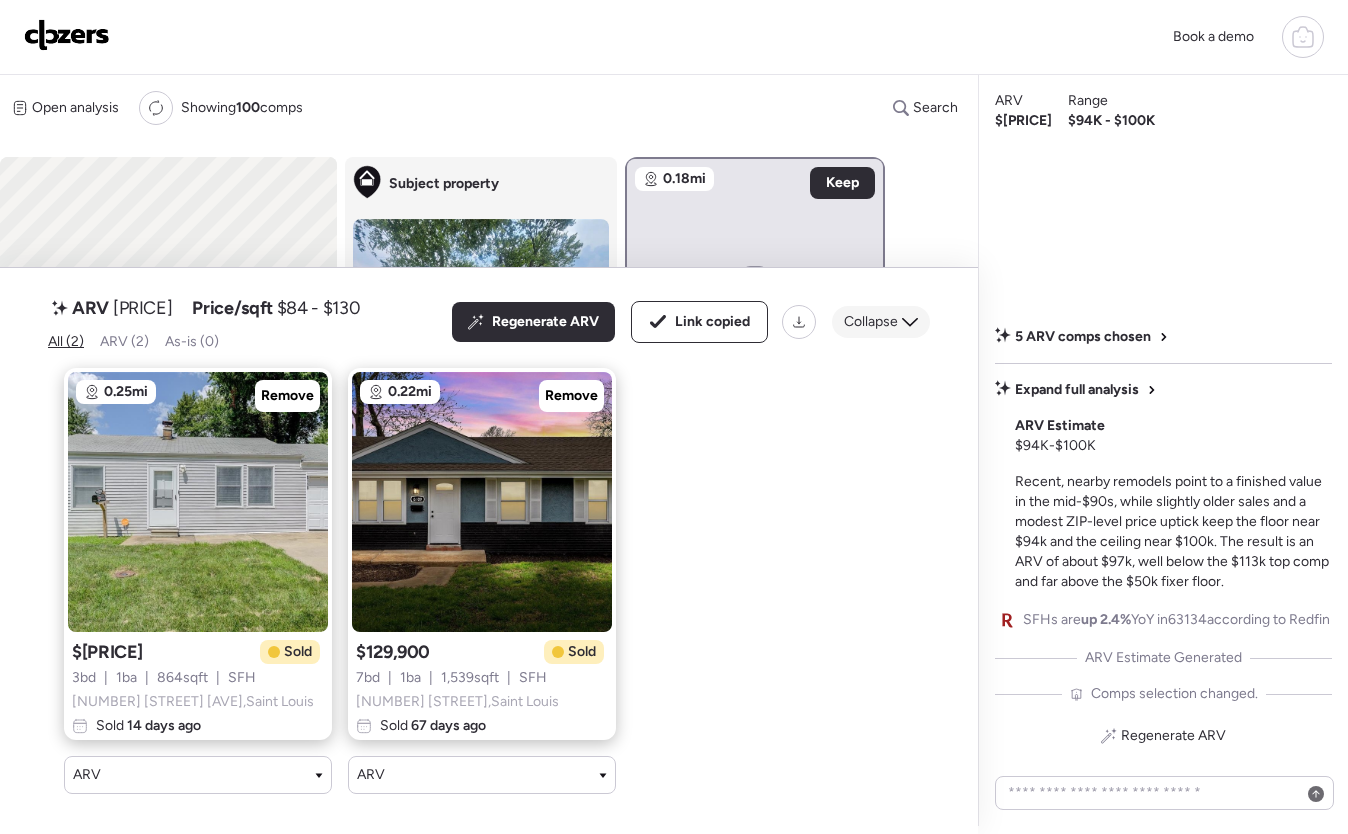click 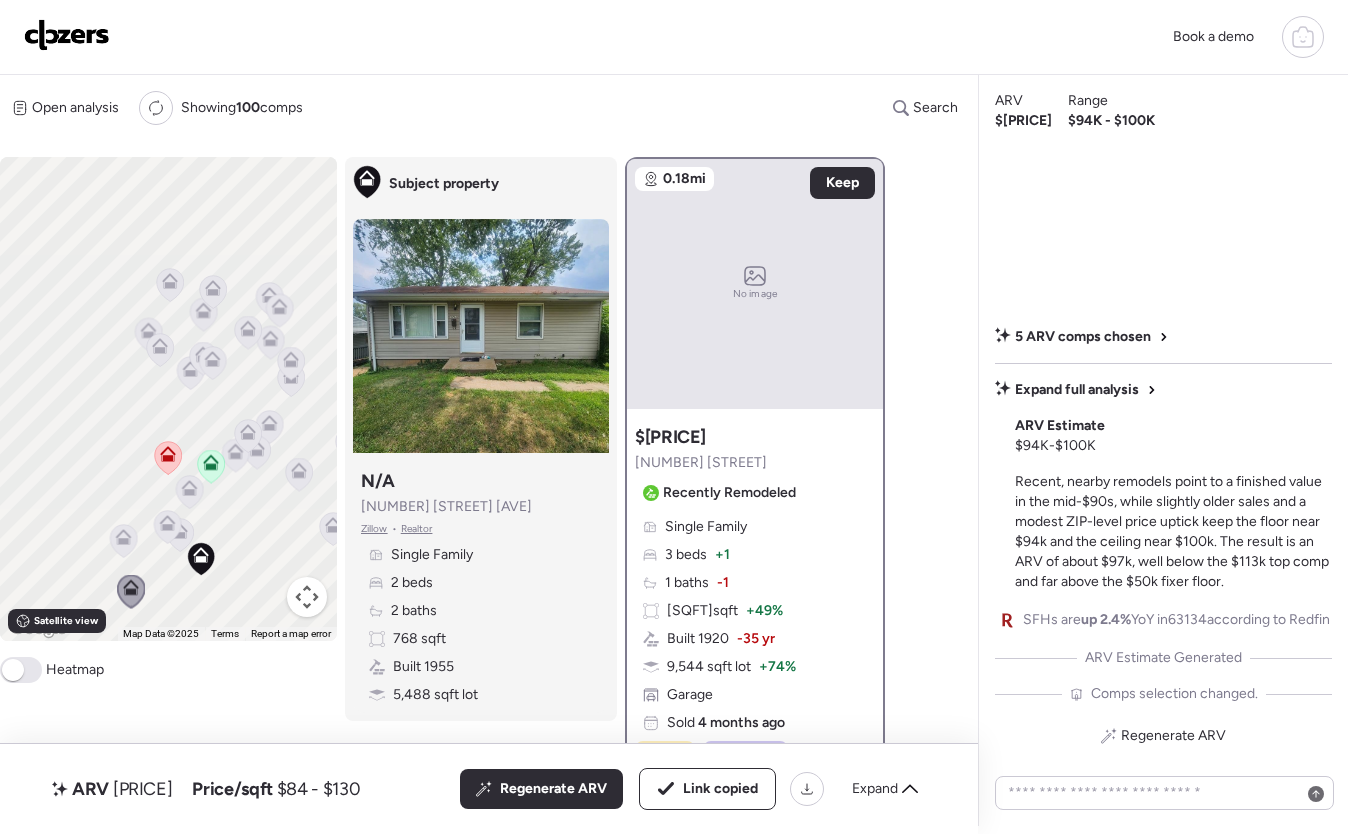 click on "5 ARV comps chosen" at bounding box center (1083, 337) 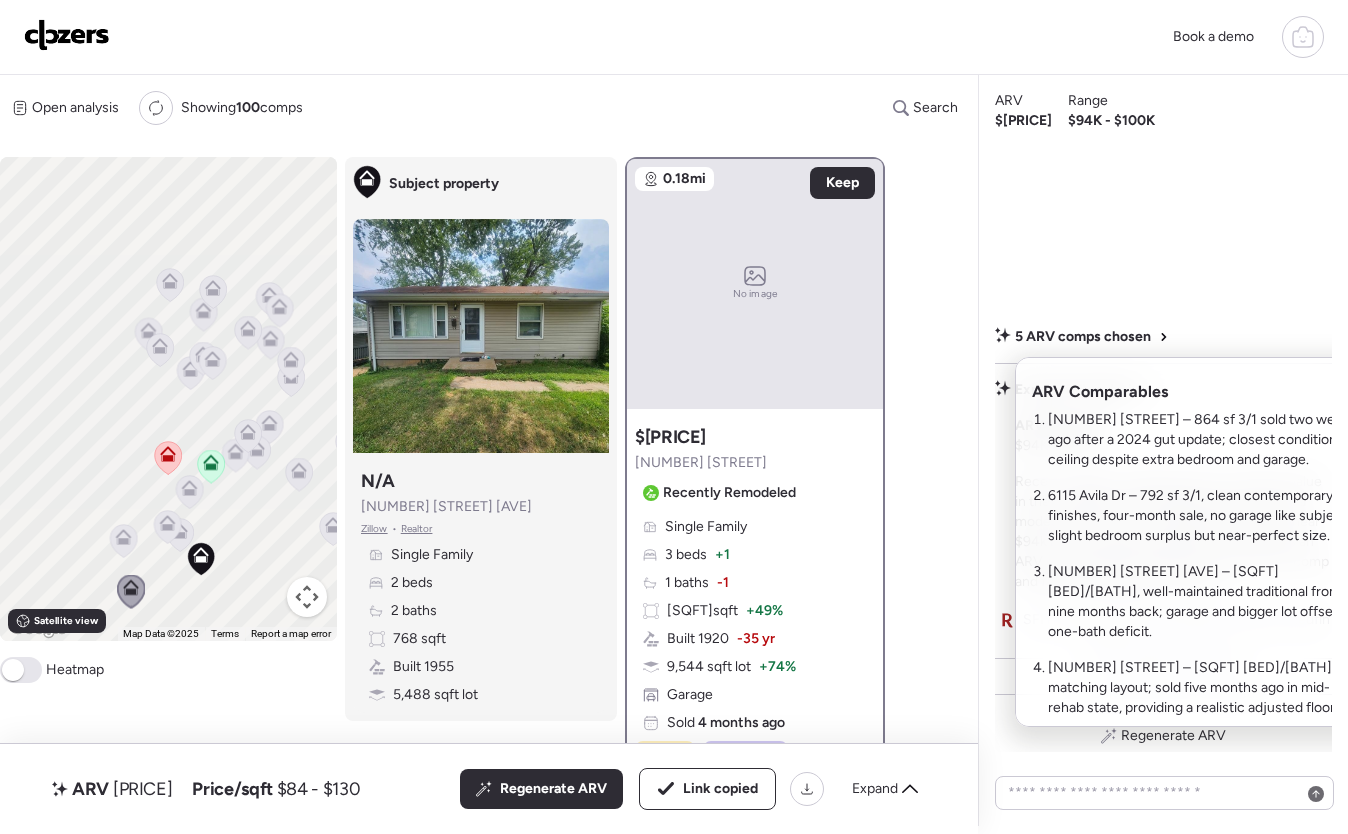 click at bounding box center (674, 361) 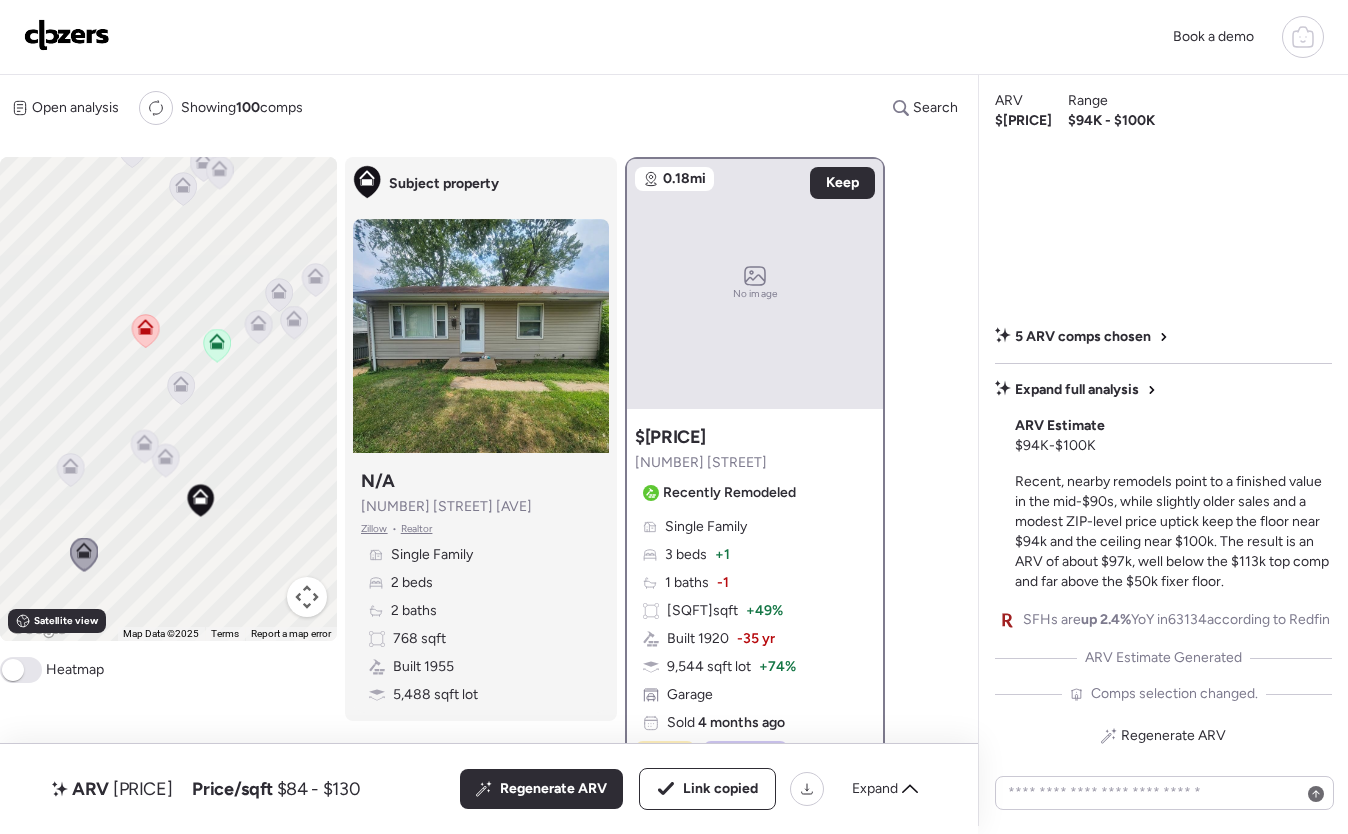 drag, startPoint x: 220, startPoint y: 521, endPoint x: 217, endPoint y: 406, distance: 115.03912 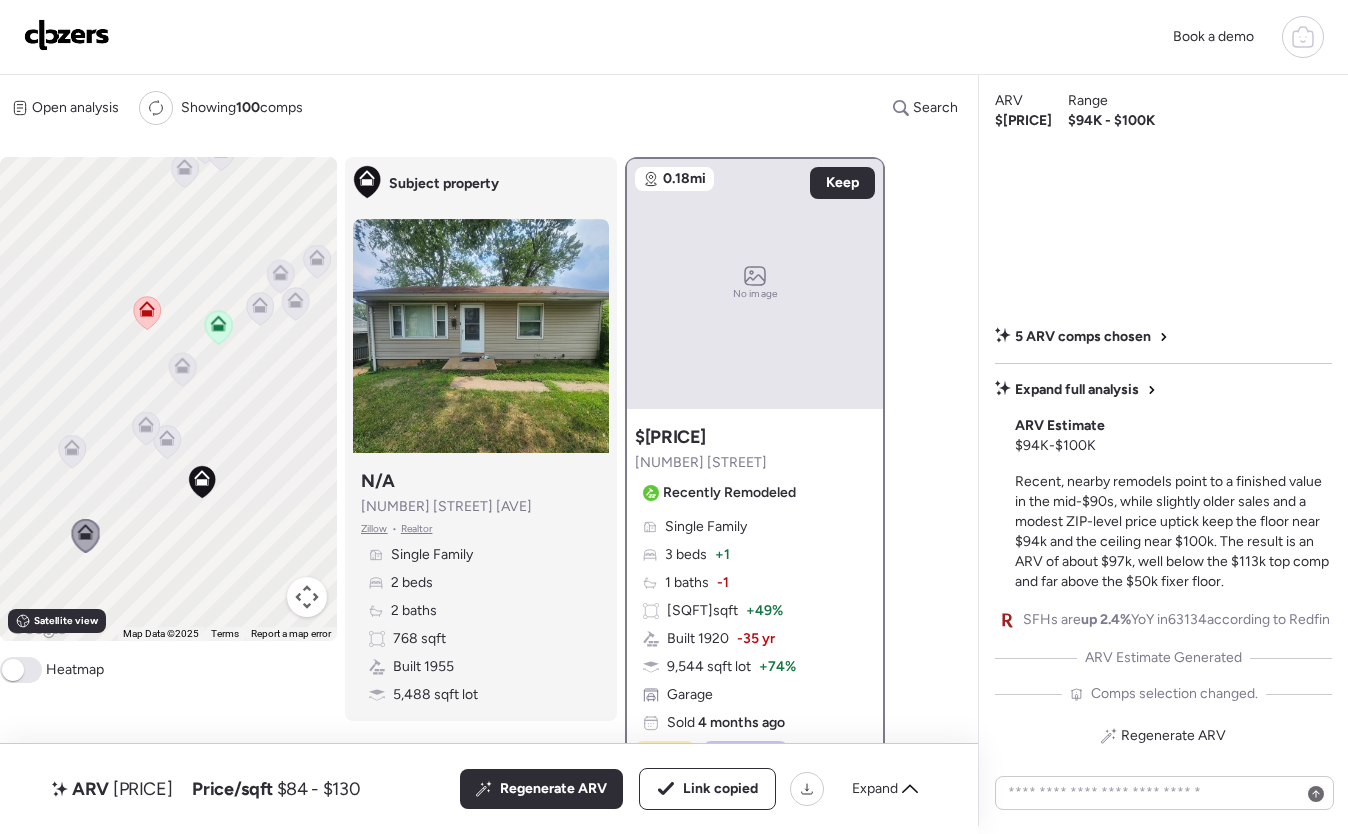 click 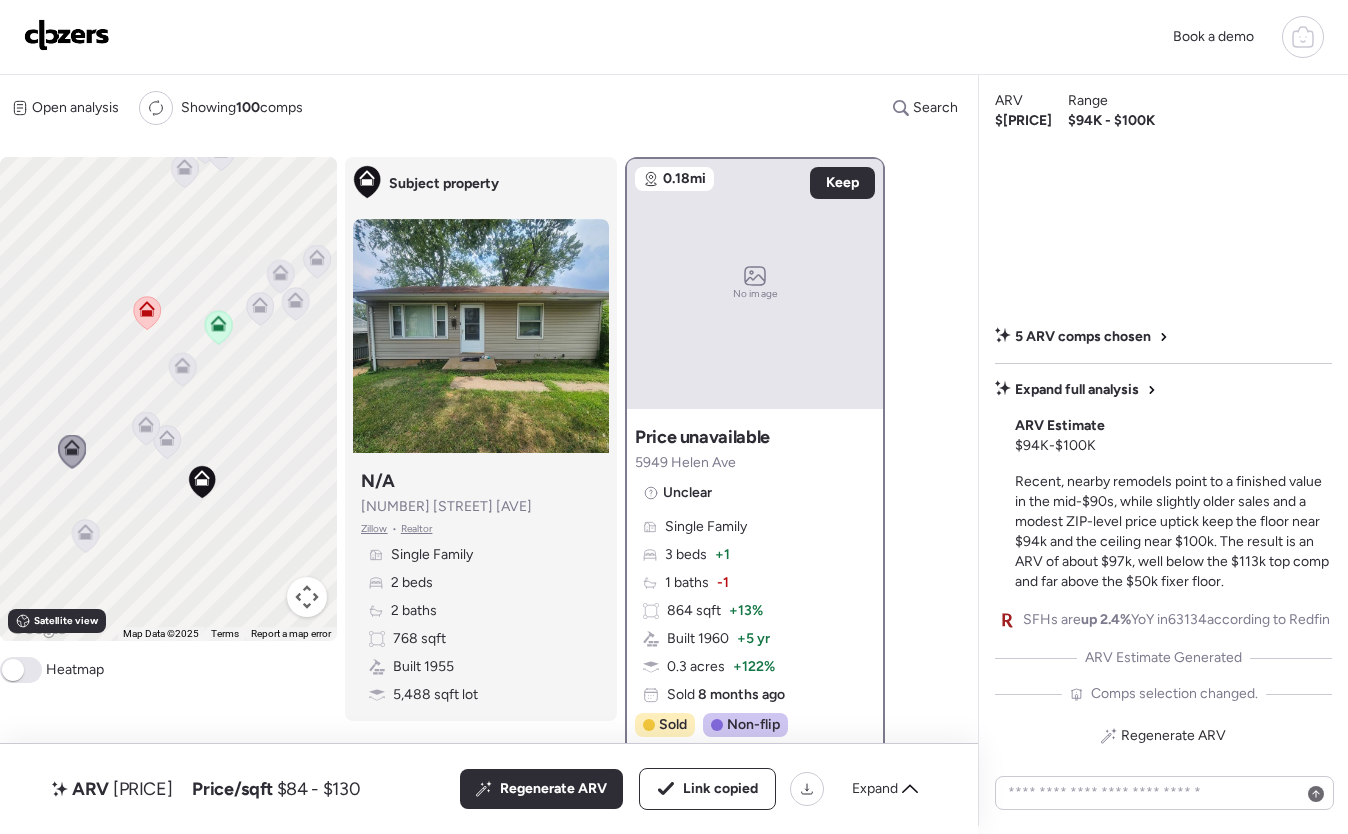 click on "To activate drag with keyboard, press Alt + Enter. Once in keyboard drag state, use the arrow keys to move the marker. To complete the drag, press the Enter key. To cancel, press Escape." at bounding box center (168, 399) 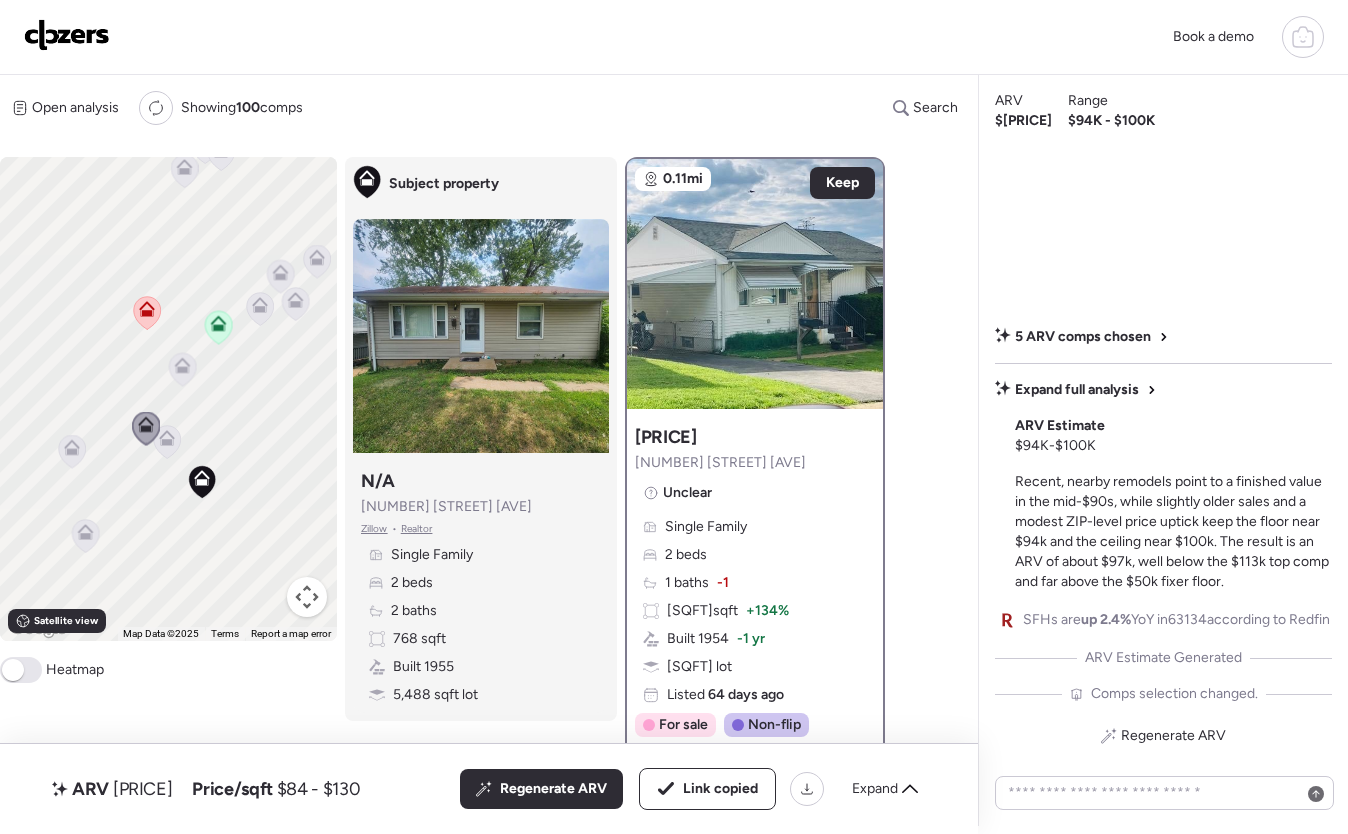 click 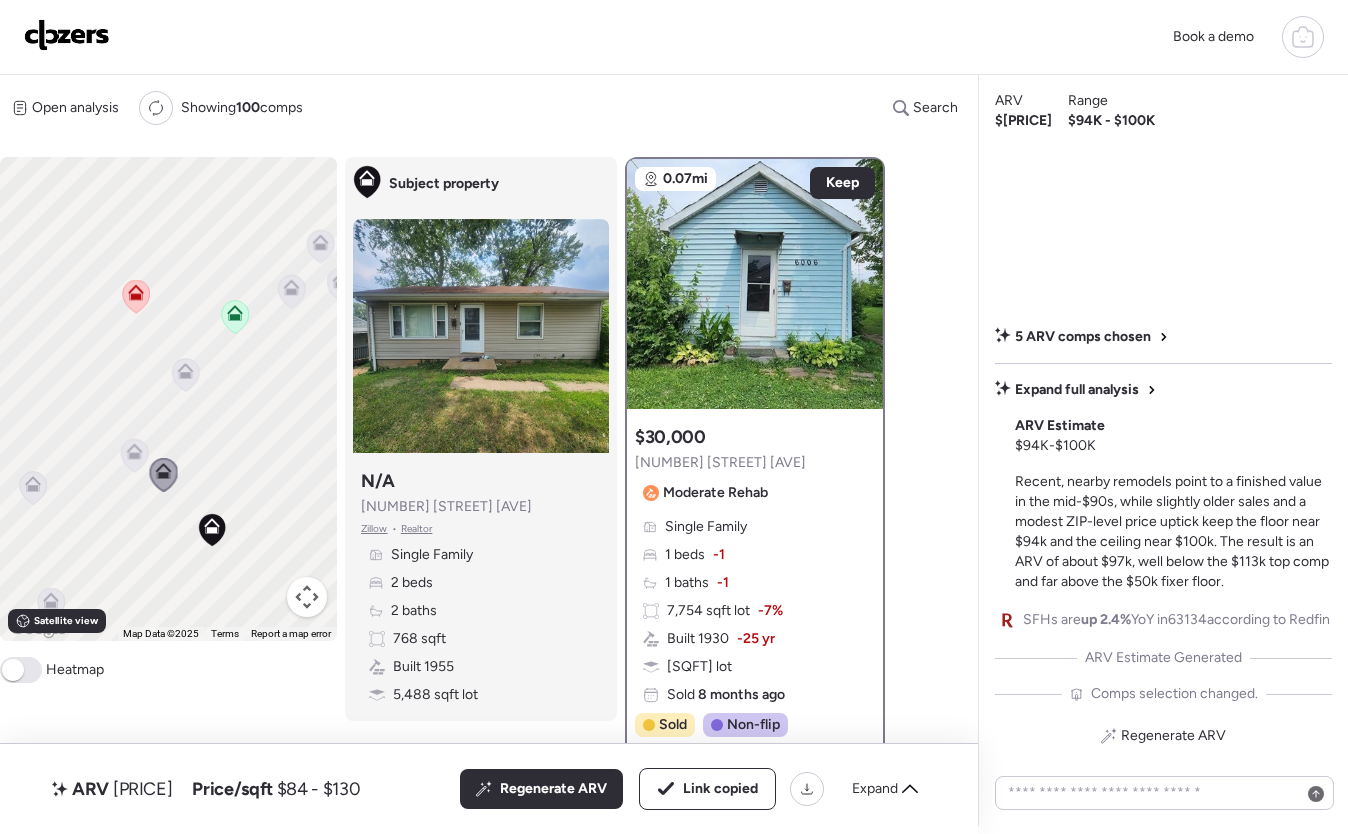 click 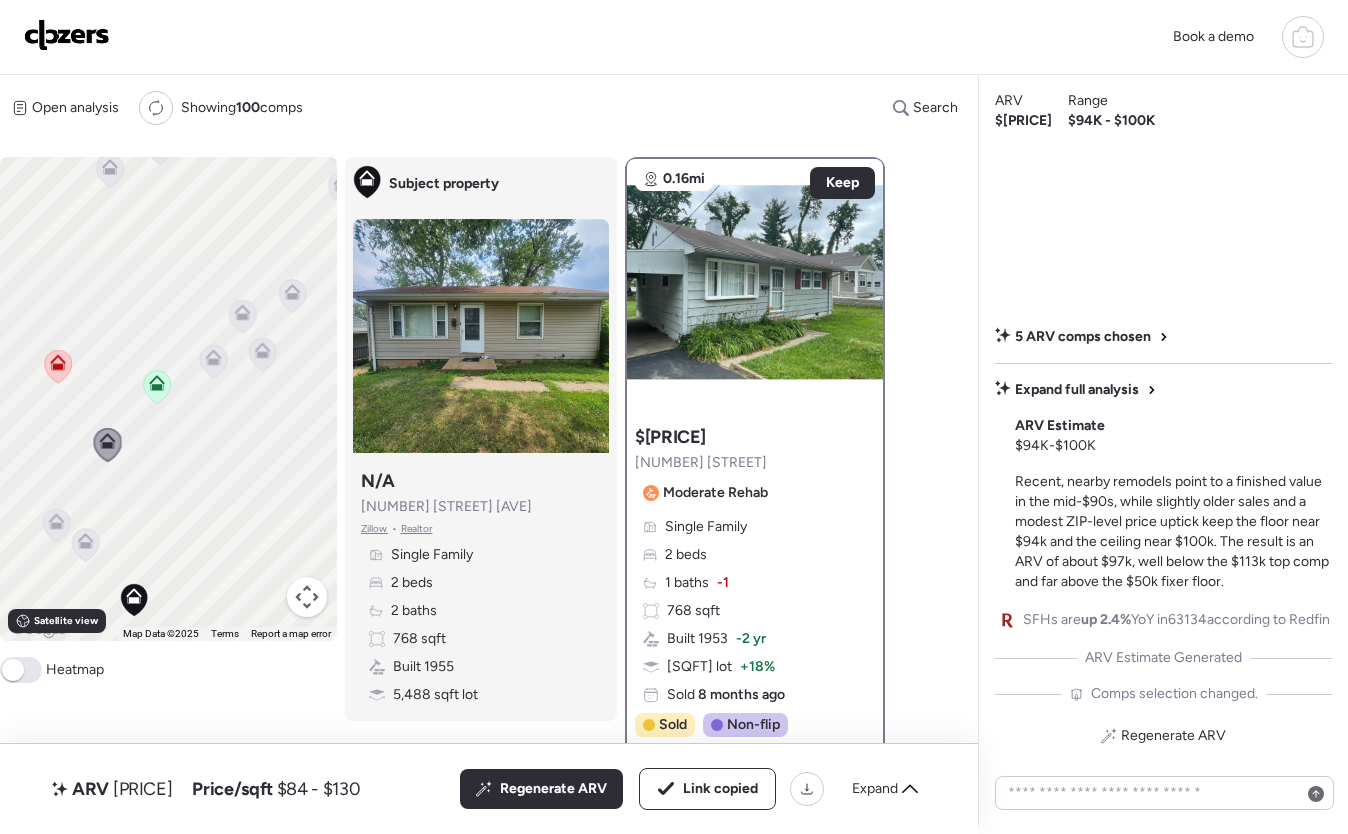 drag, startPoint x: 220, startPoint y: 415, endPoint x: 134, endPoint y: 495, distance: 117.456375 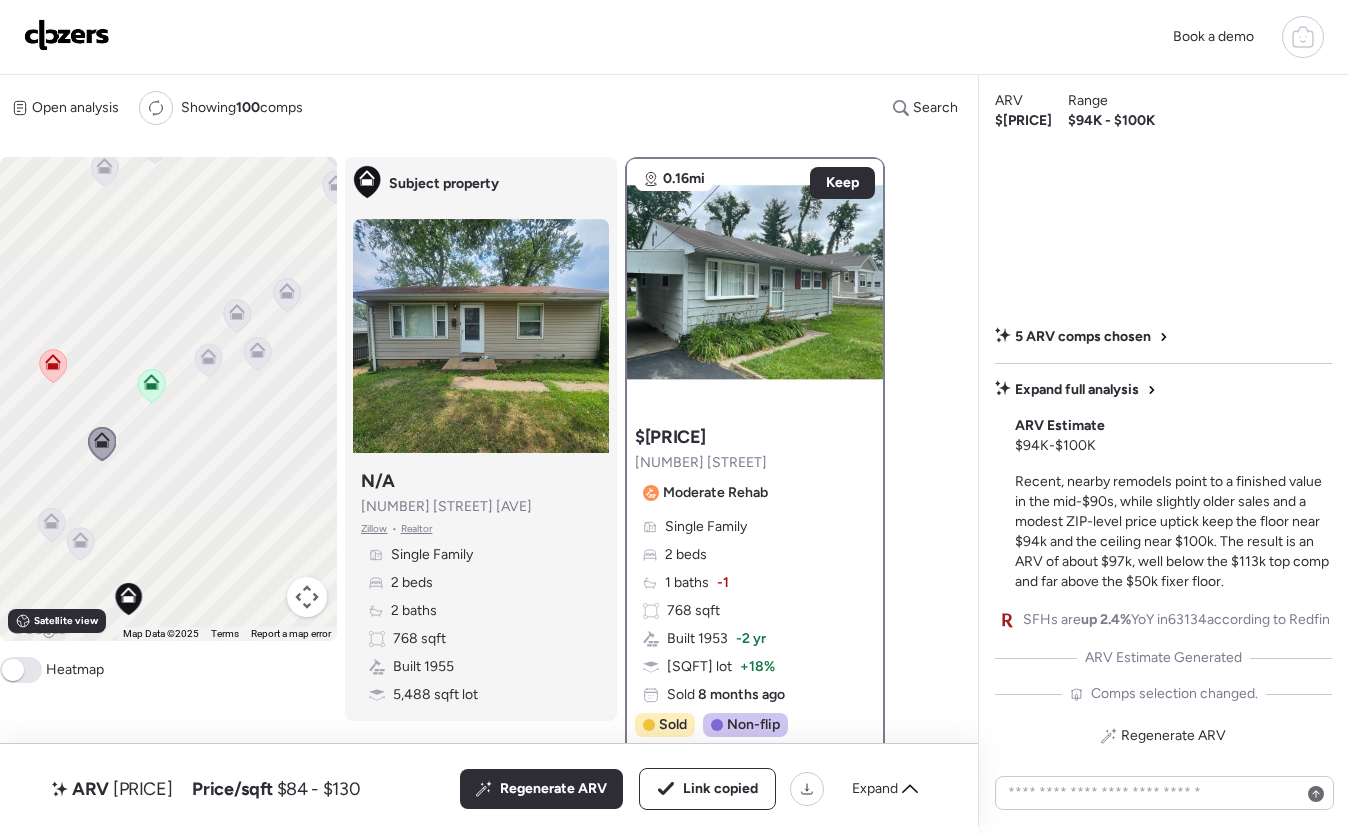 click 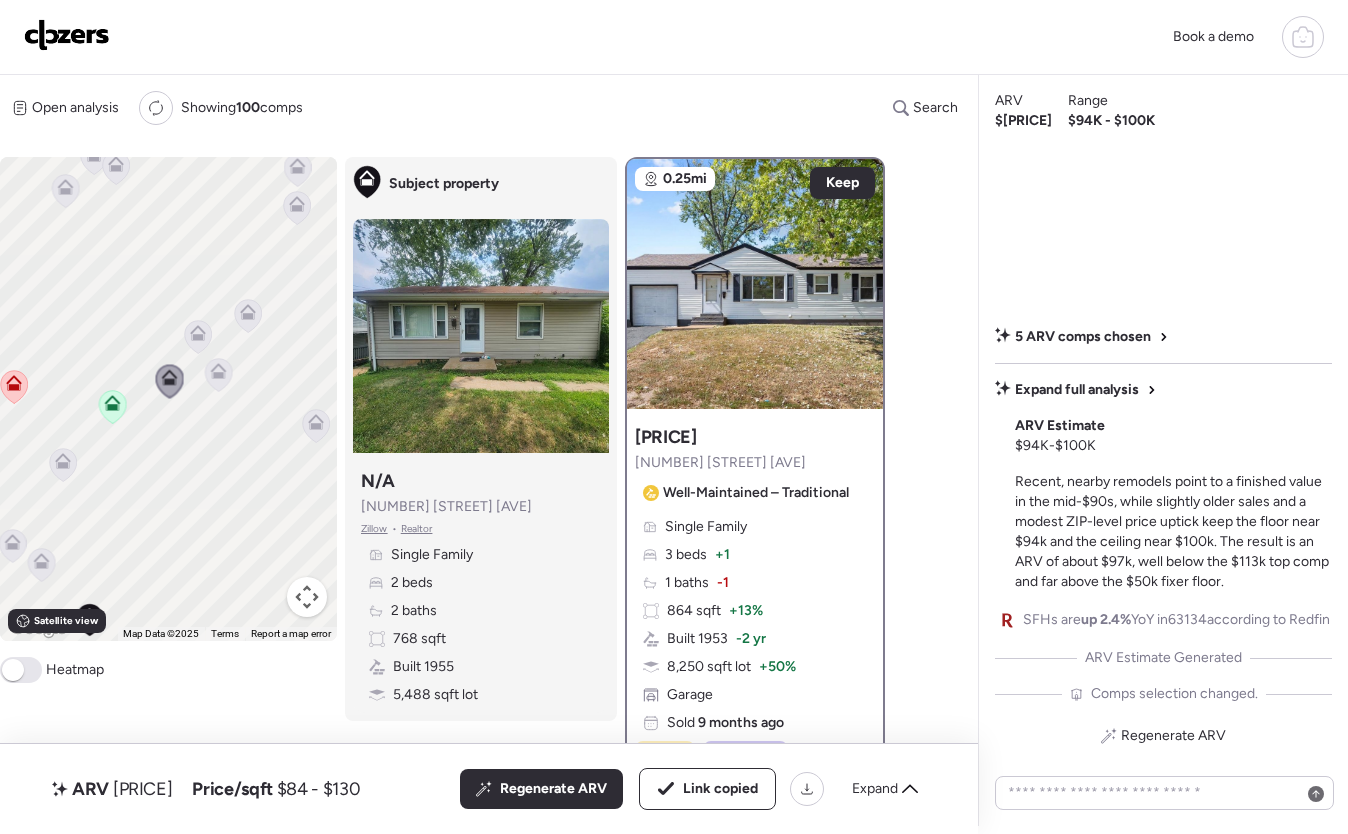 drag, startPoint x: 244, startPoint y: 418, endPoint x: 202, endPoint y: 414, distance: 42.190044 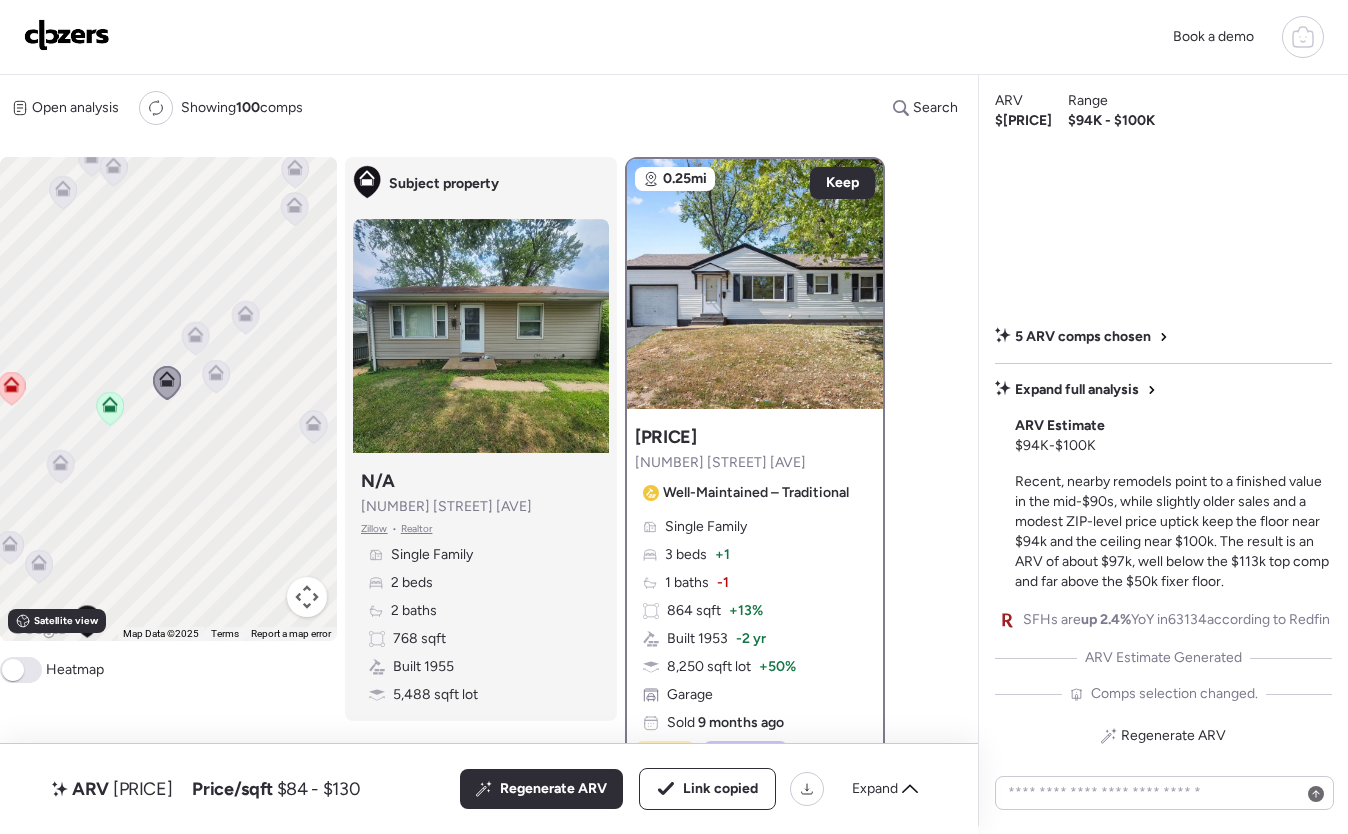 click 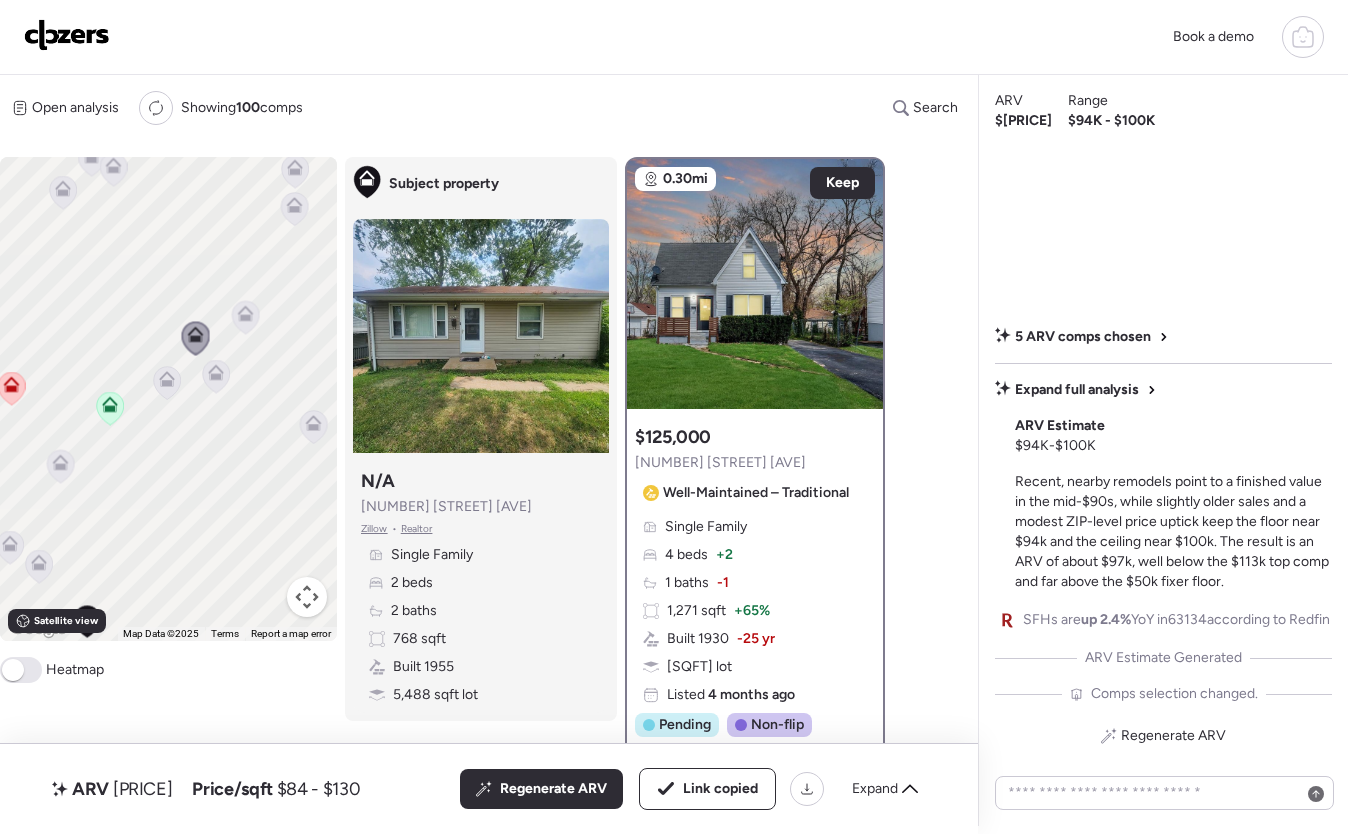 click 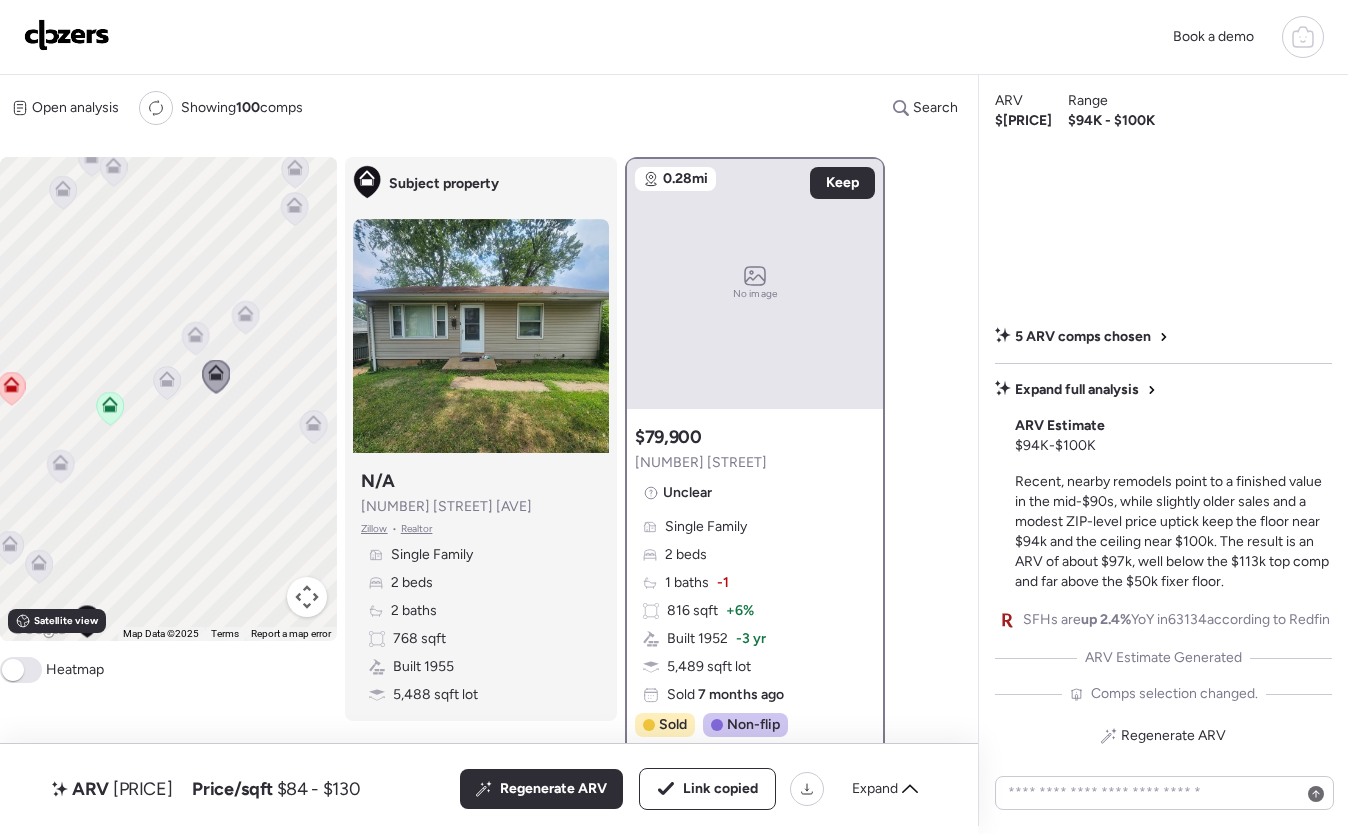 click 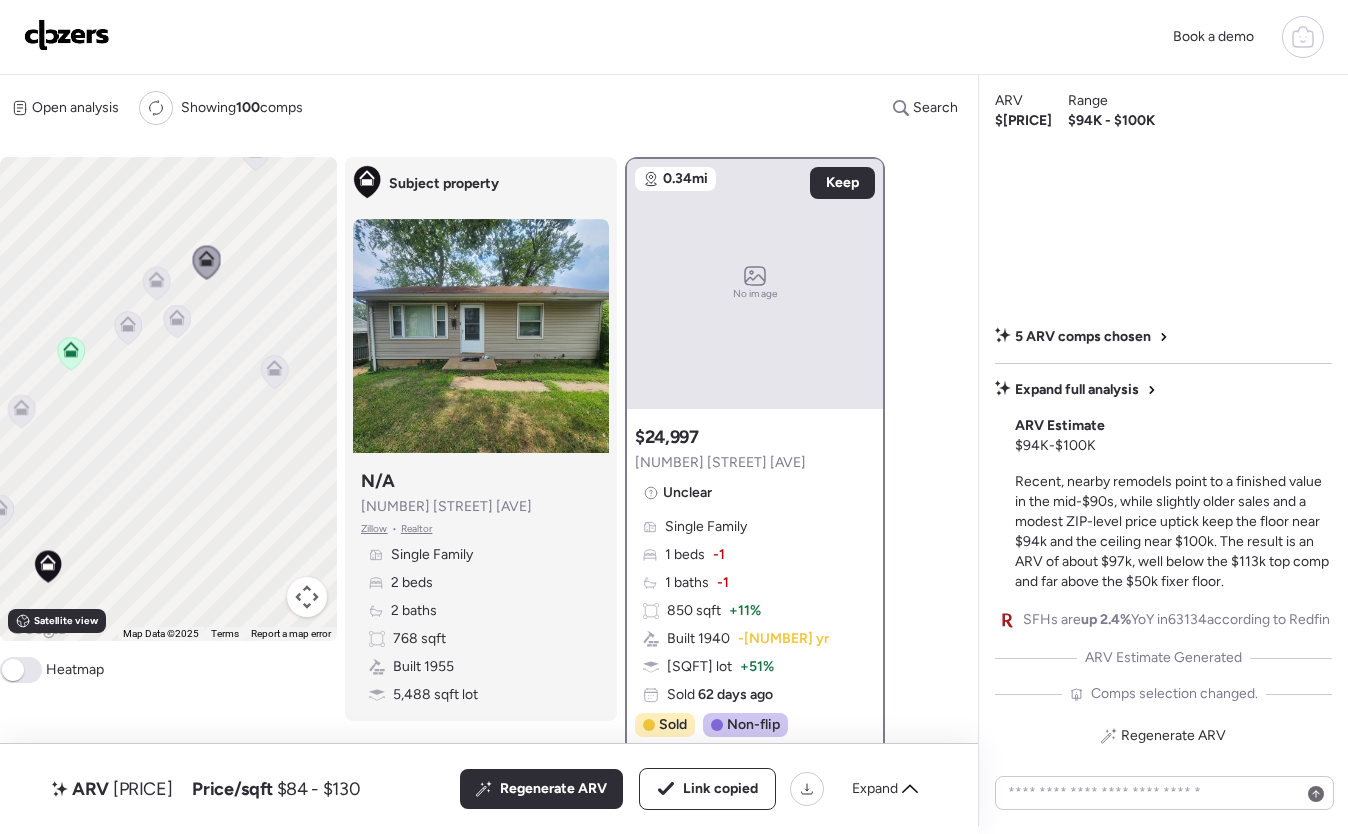 drag, startPoint x: 252, startPoint y: 401, endPoint x: 210, endPoint y: 341, distance: 73.239334 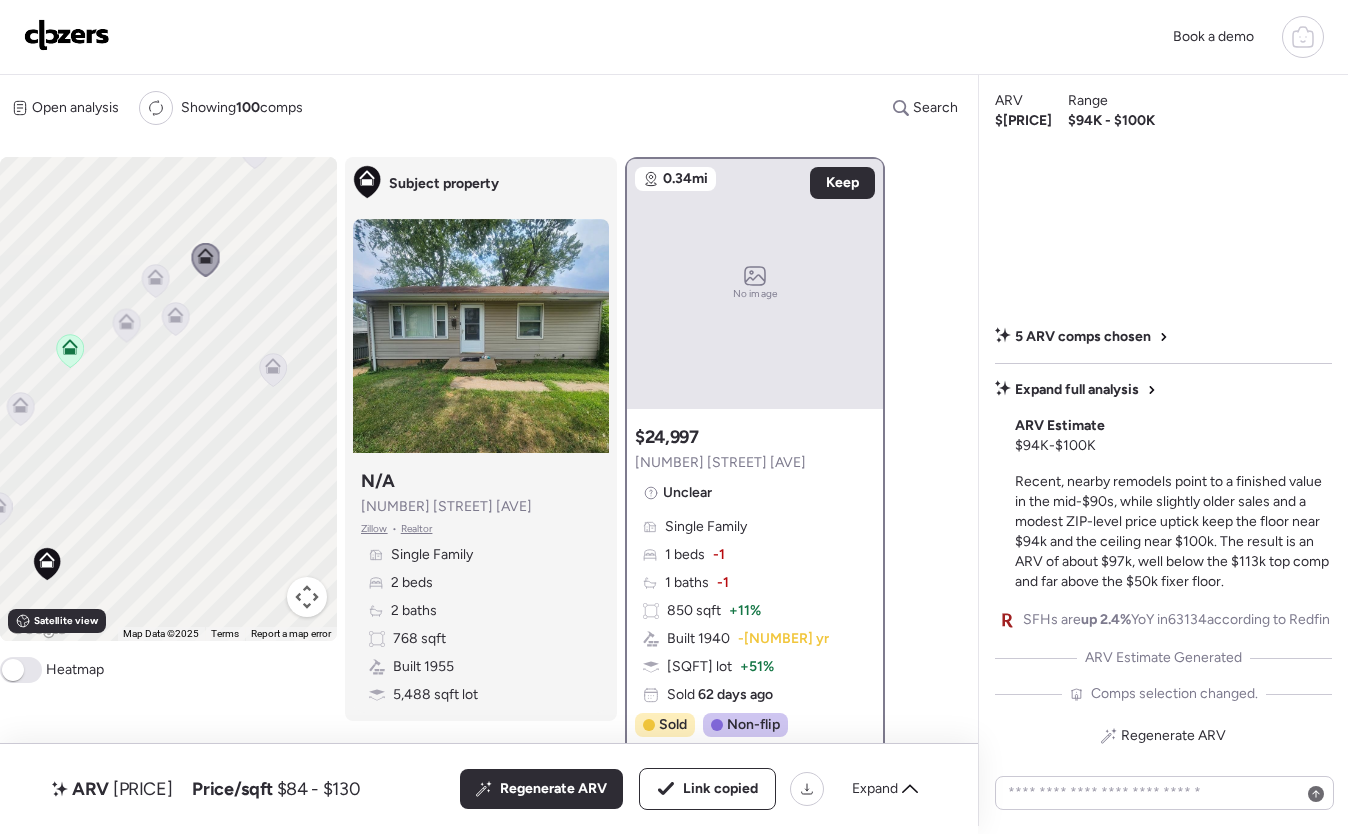 click 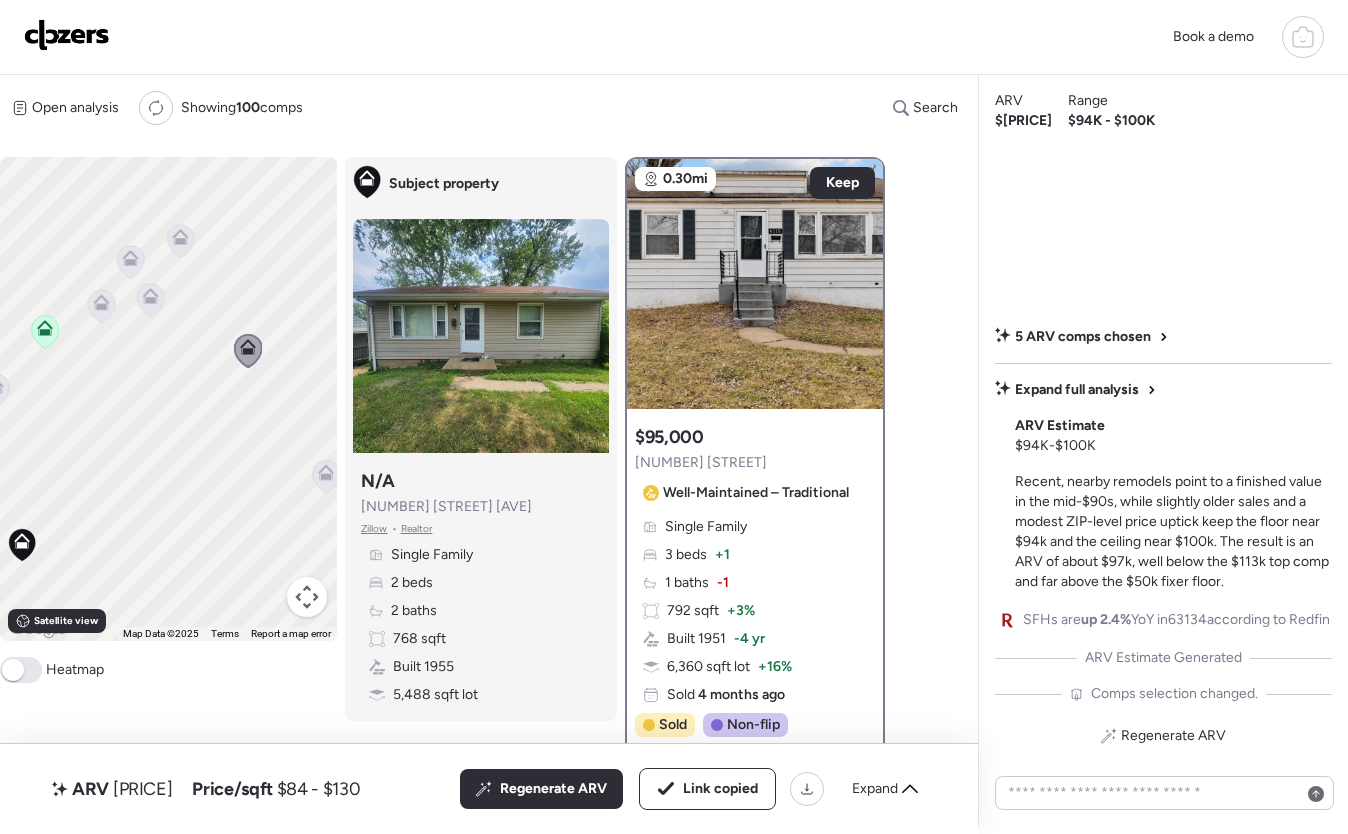 drag, startPoint x: 233, startPoint y: 388, endPoint x: 191, endPoint y: 346, distance: 59.39697 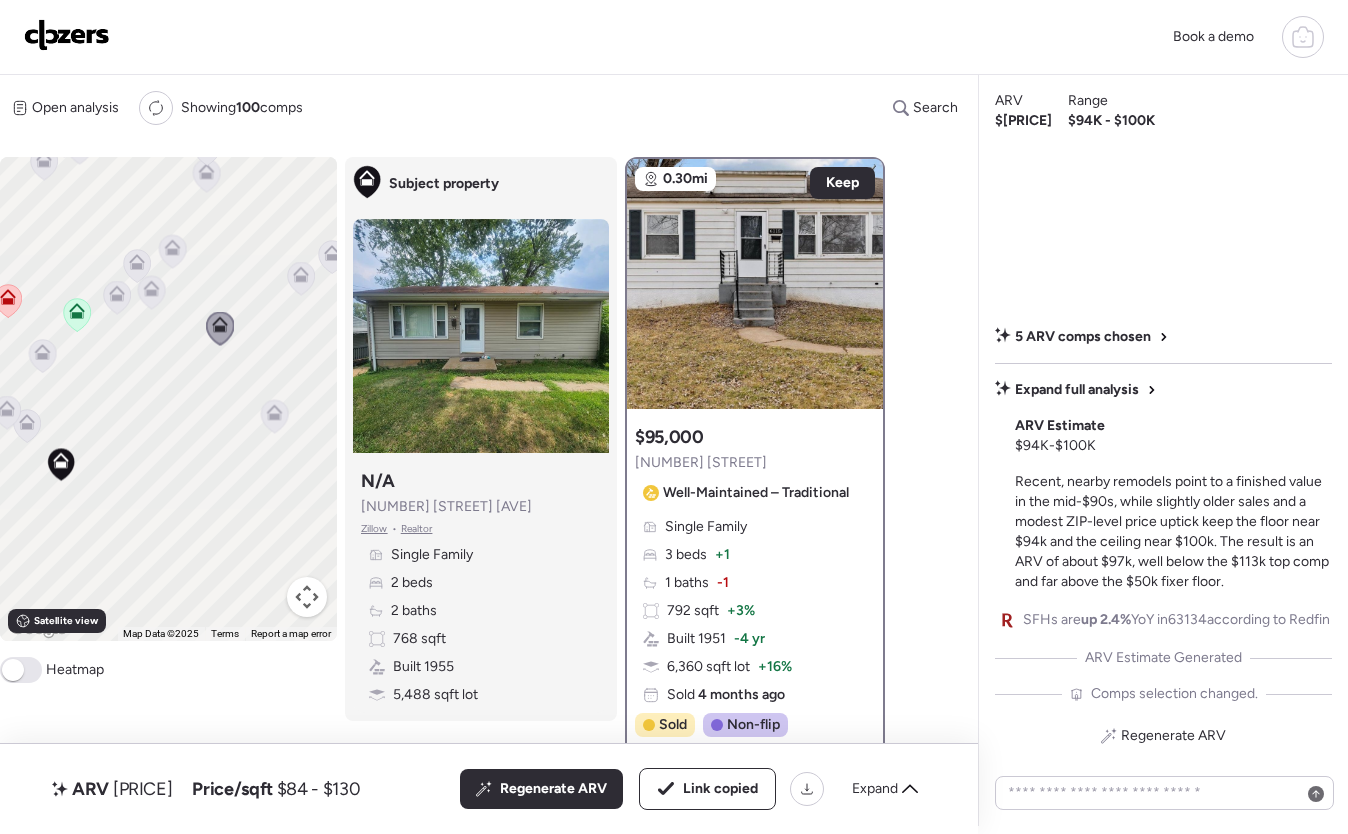 click 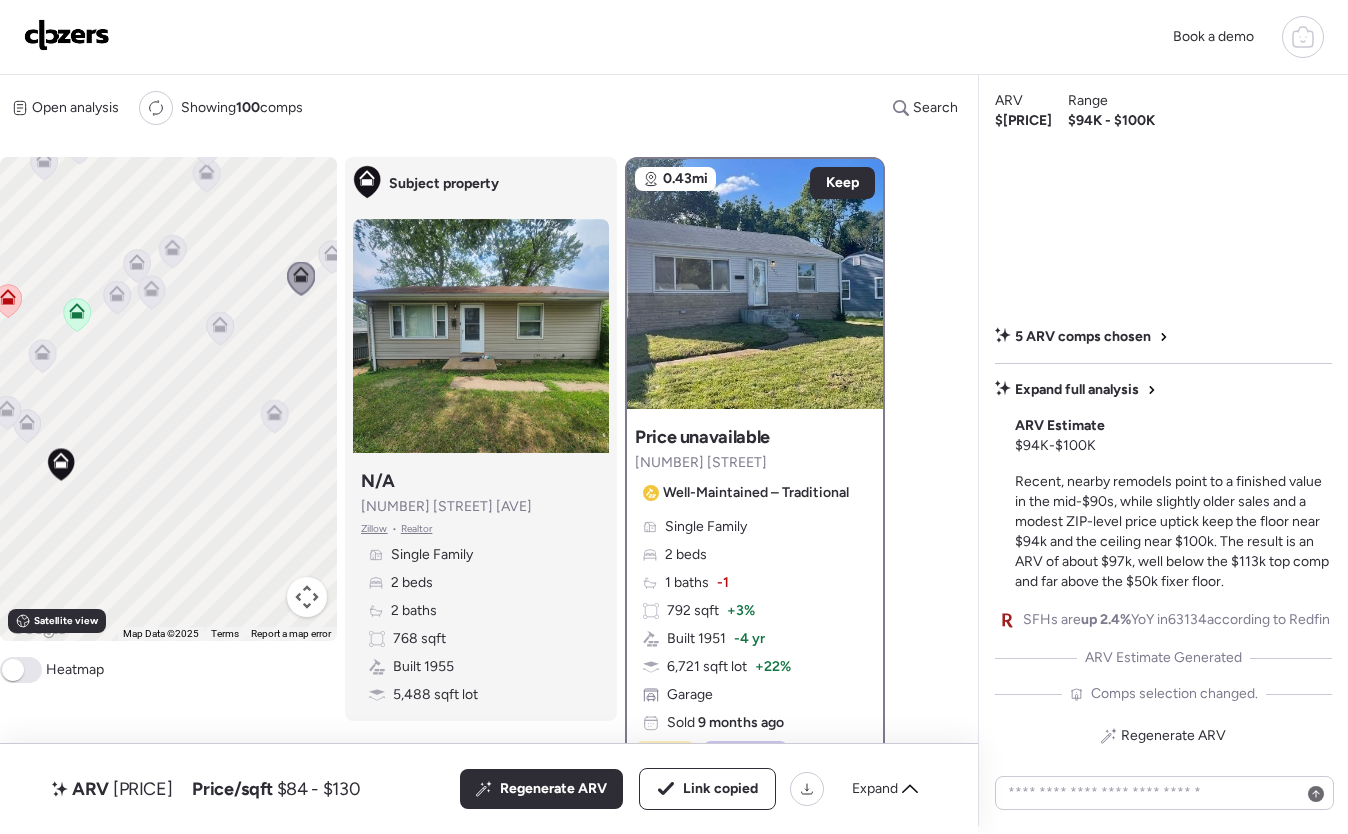 click 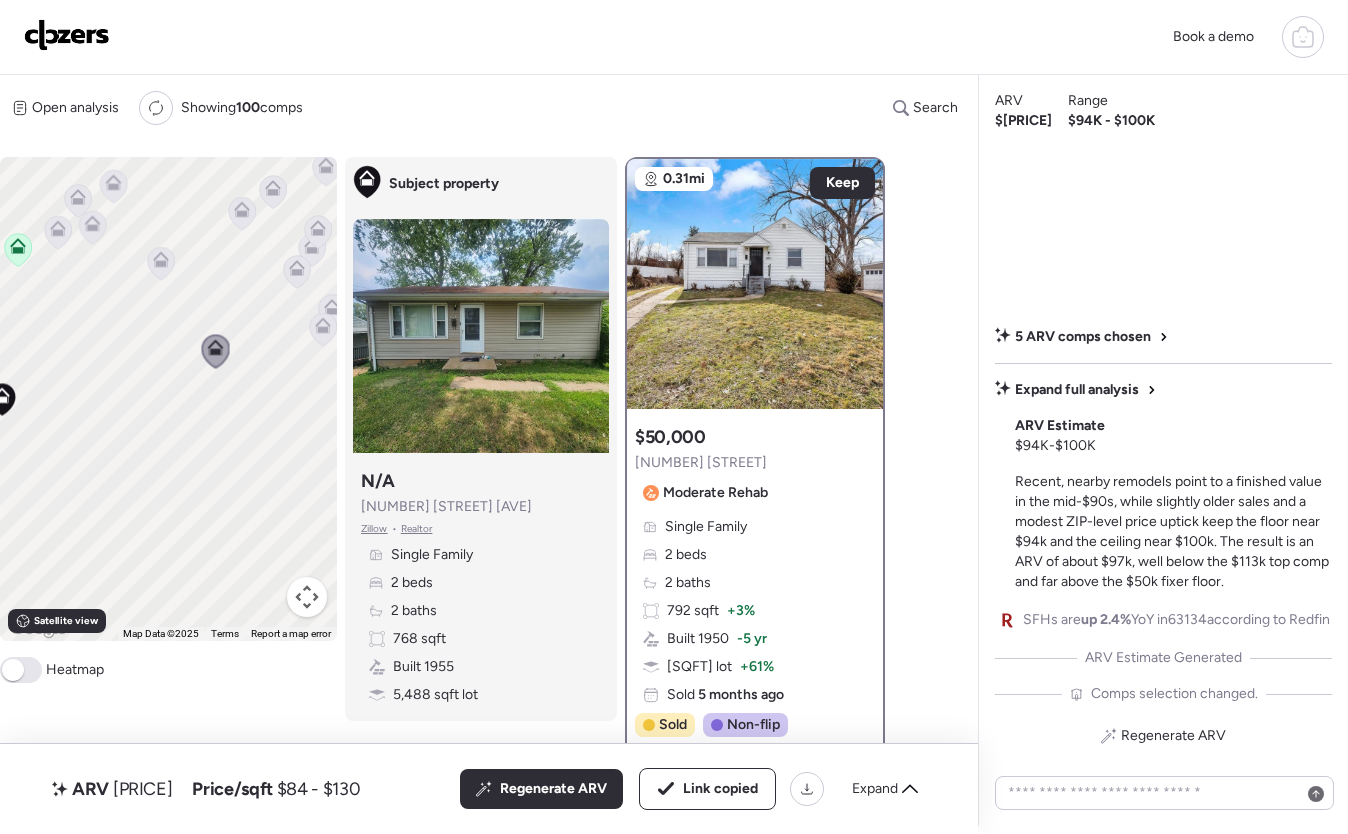 drag, startPoint x: 214, startPoint y: 430, endPoint x: 174, endPoint y: 376, distance: 67.20119 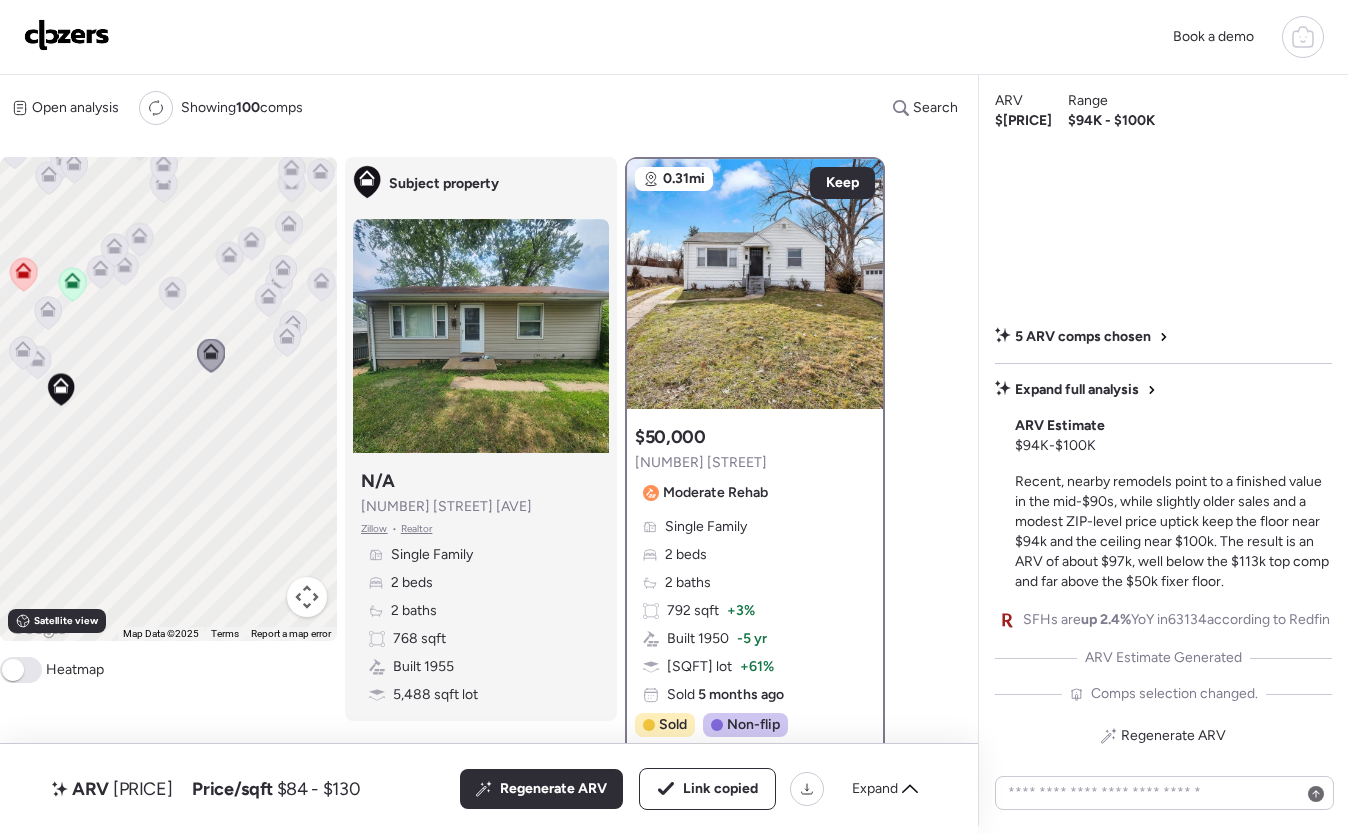 click 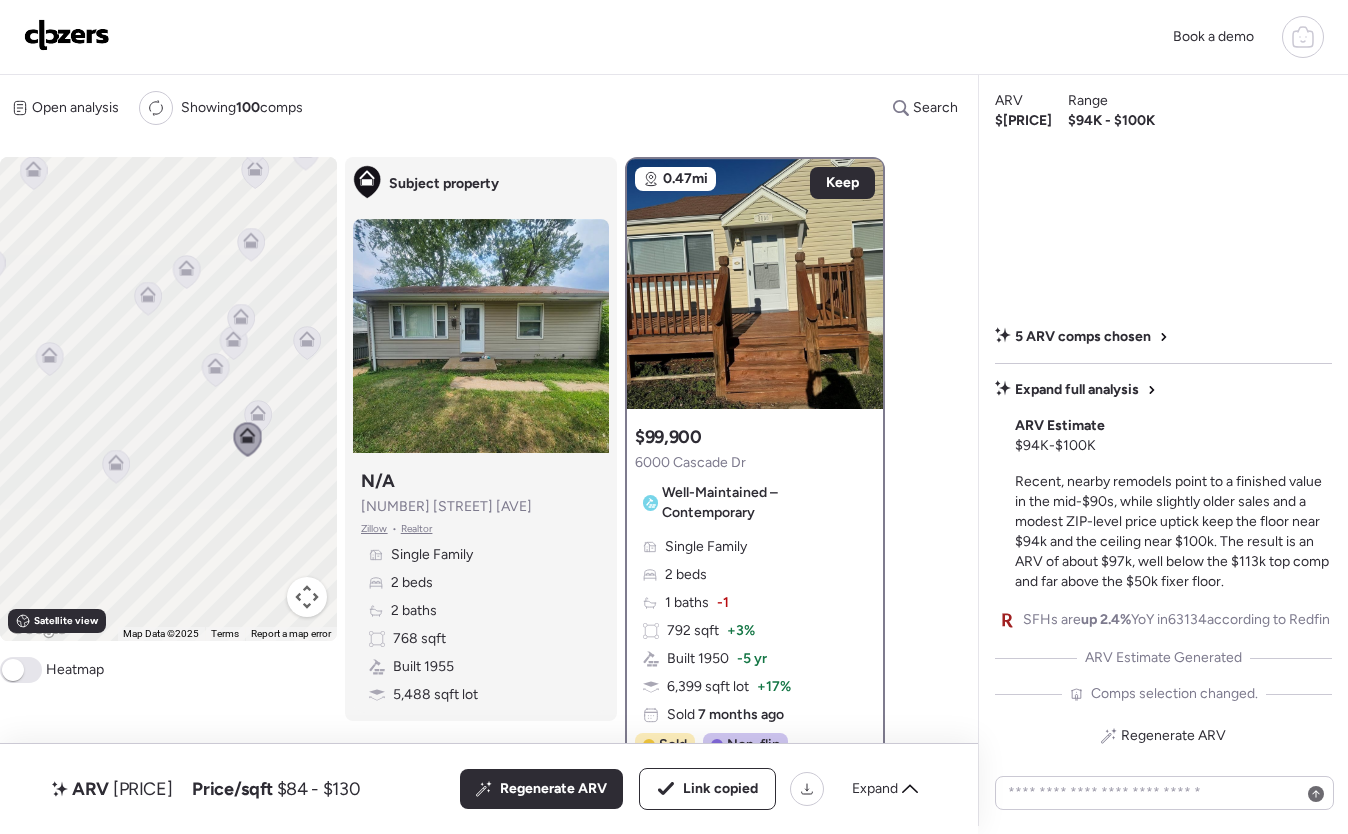 drag, startPoint x: 255, startPoint y: 388, endPoint x: 194, endPoint y: 509, distance: 135.50645 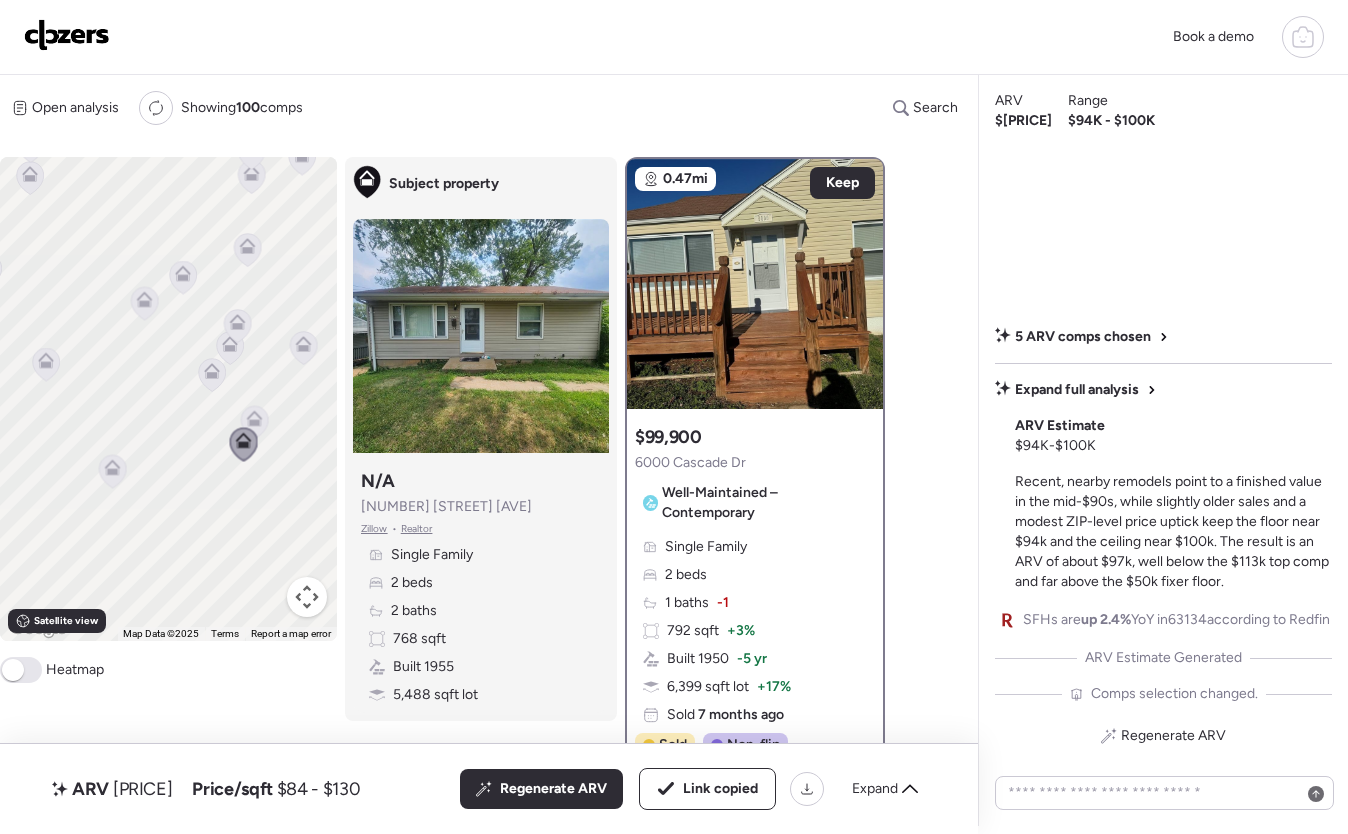 click 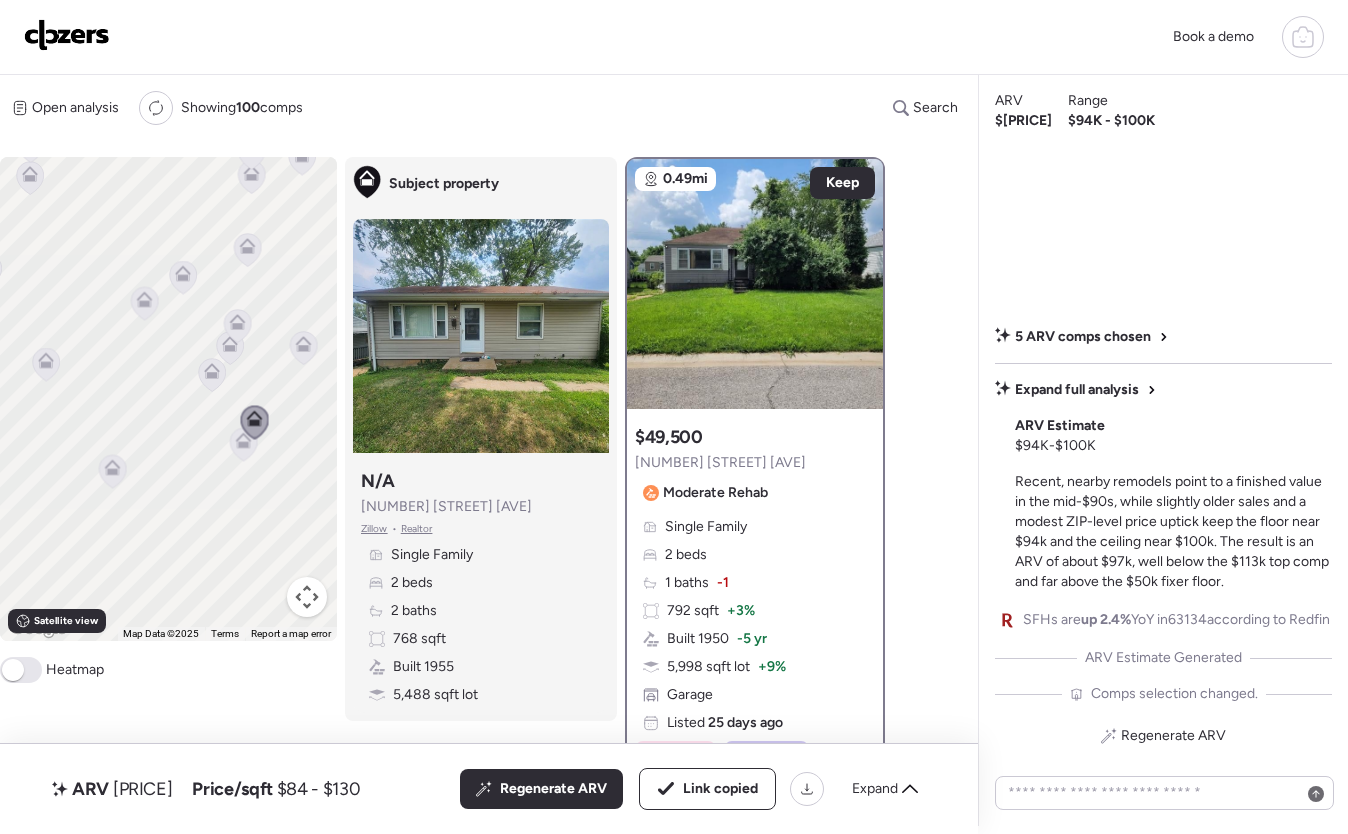 click 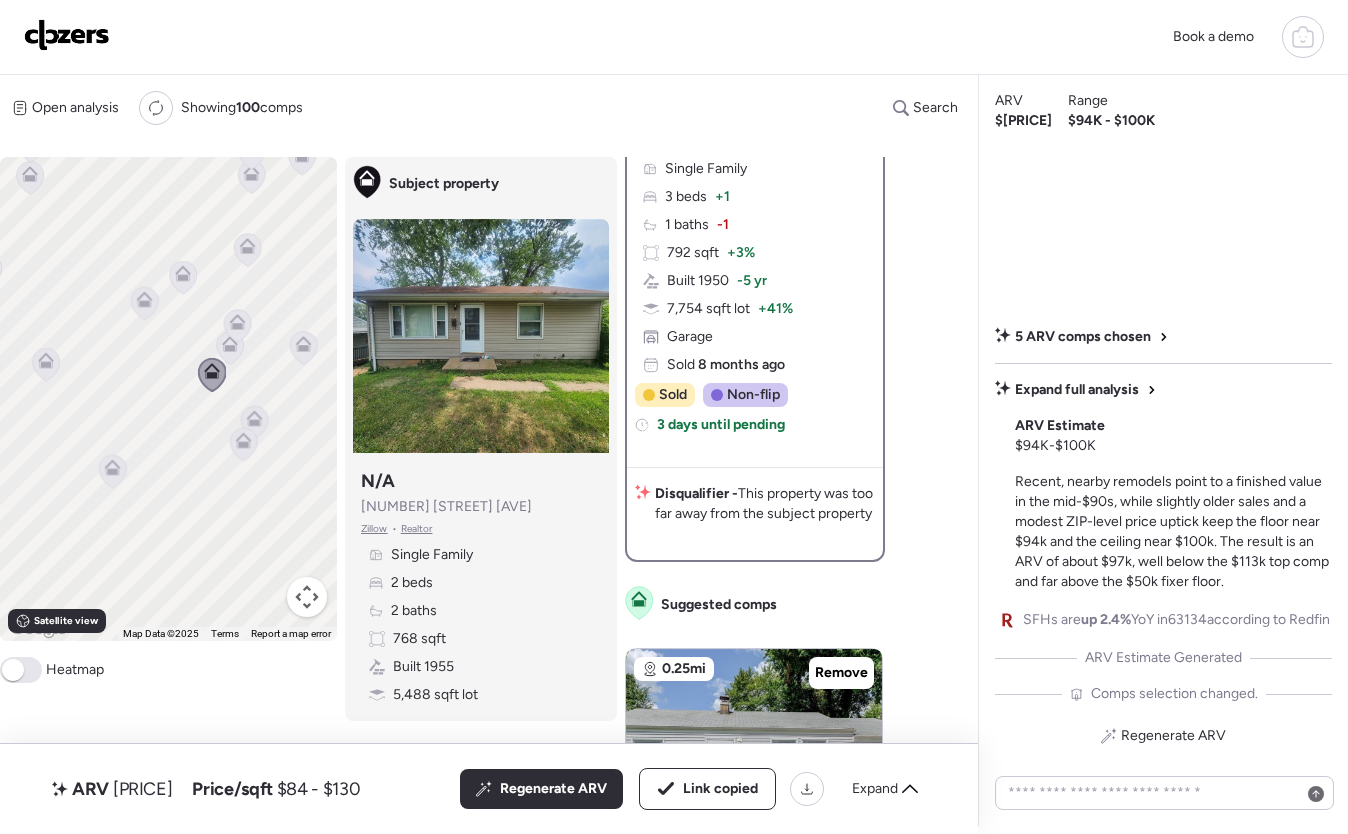 scroll, scrollTop: 335, scrollLeft: 0, axis: vertical 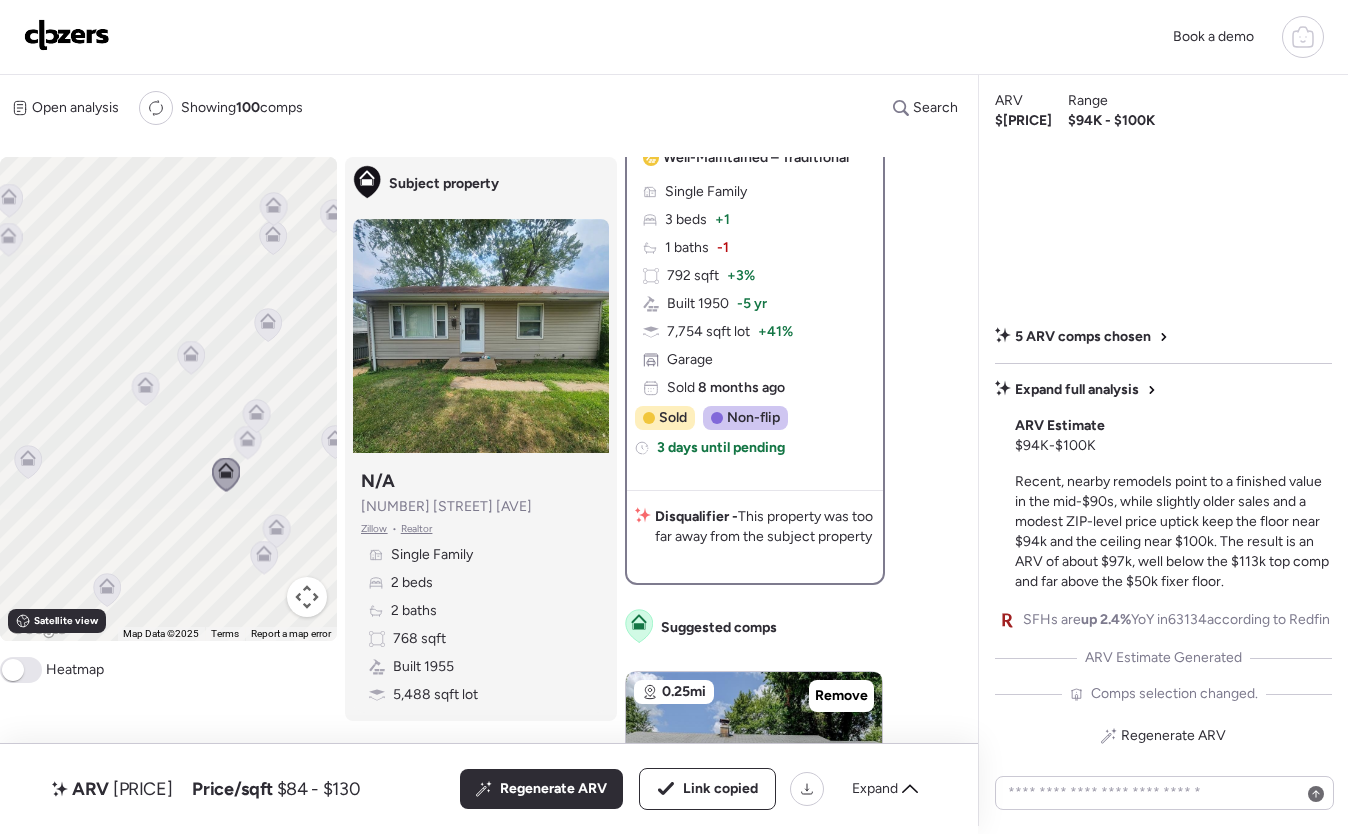 drag, startPoint x: 213, startPoint y: 411, endPoint x: 246, endPoint y: 515, distance: 109.11004 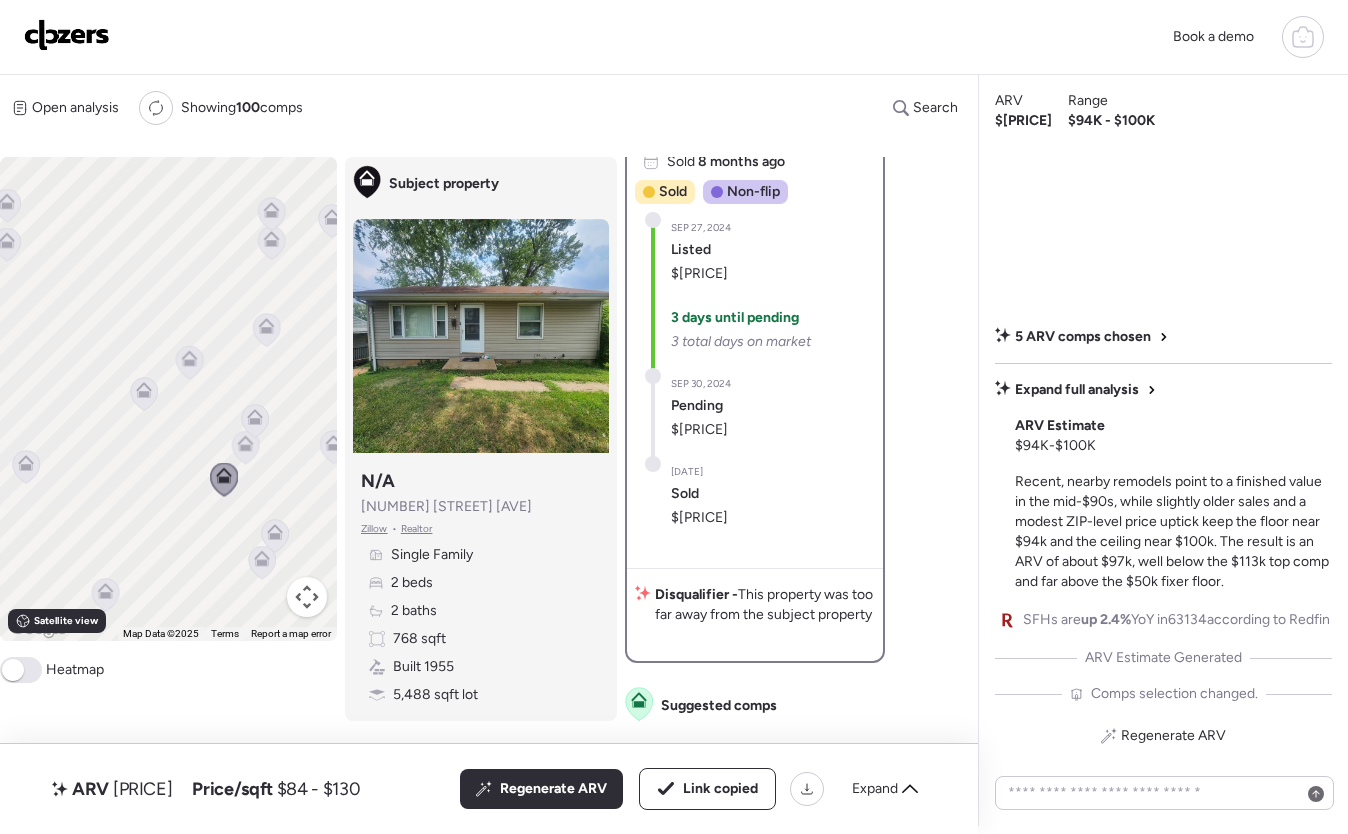 scroll, scrollTop: 563, scrollLeft: 0, axis: vertical 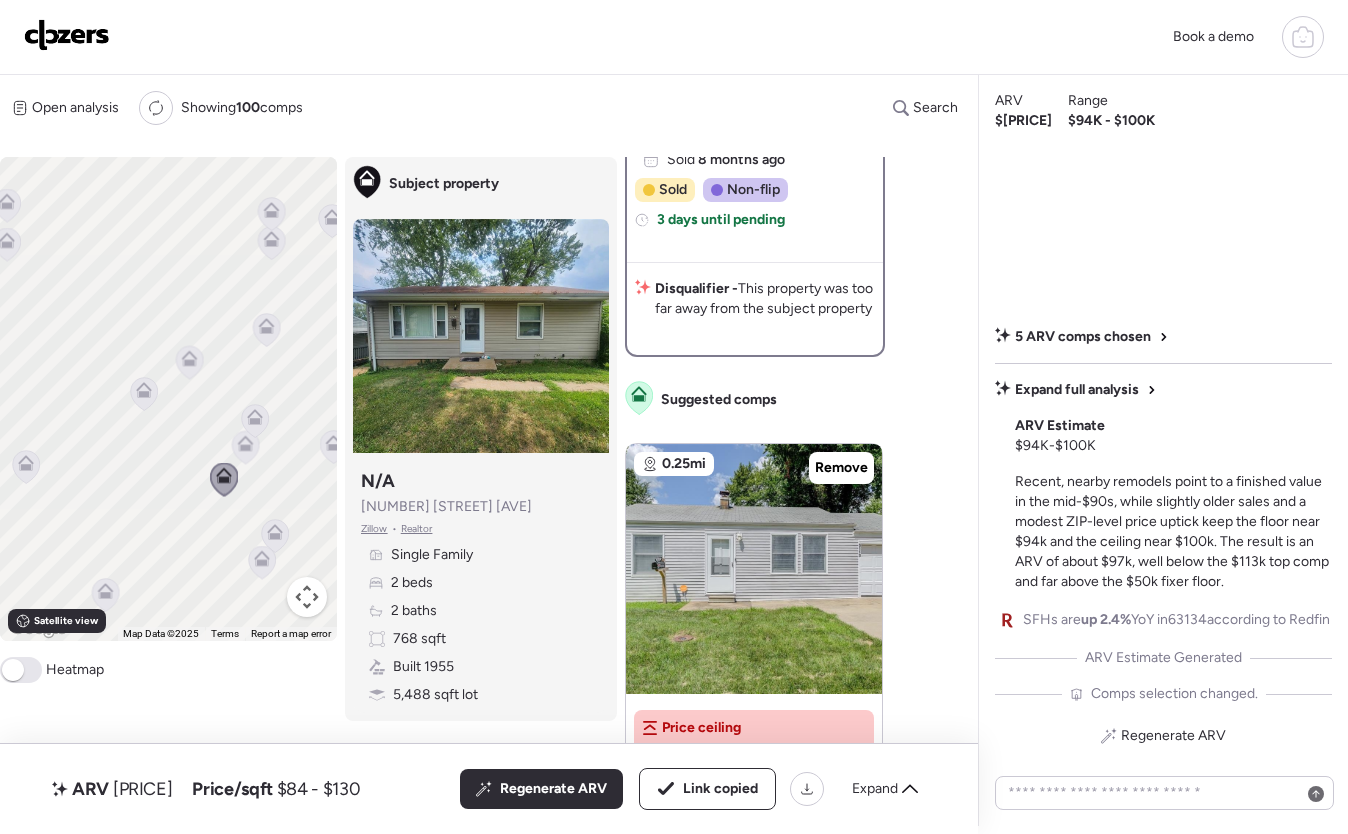click 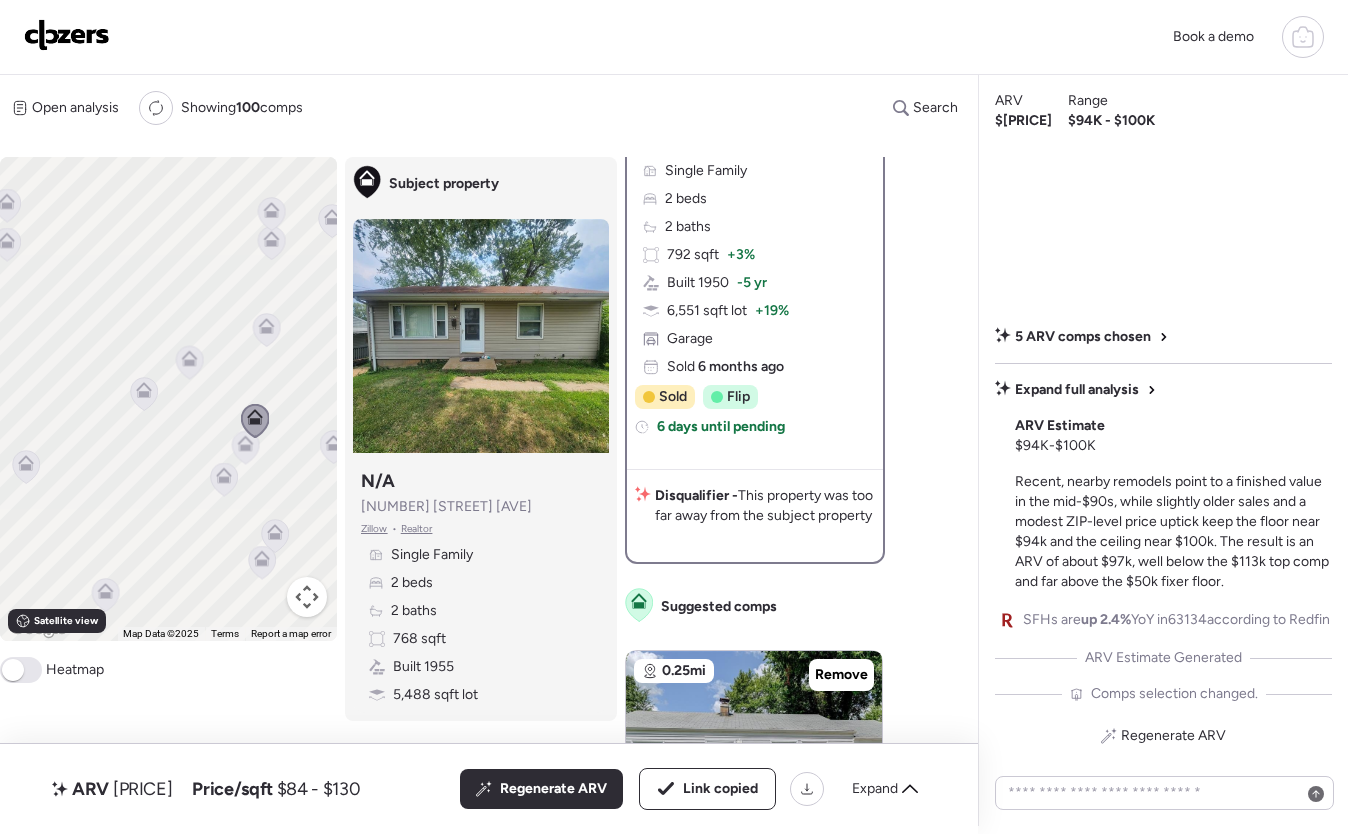 scroll, scrollTop: 0, scrollLeft: 0, axis: both 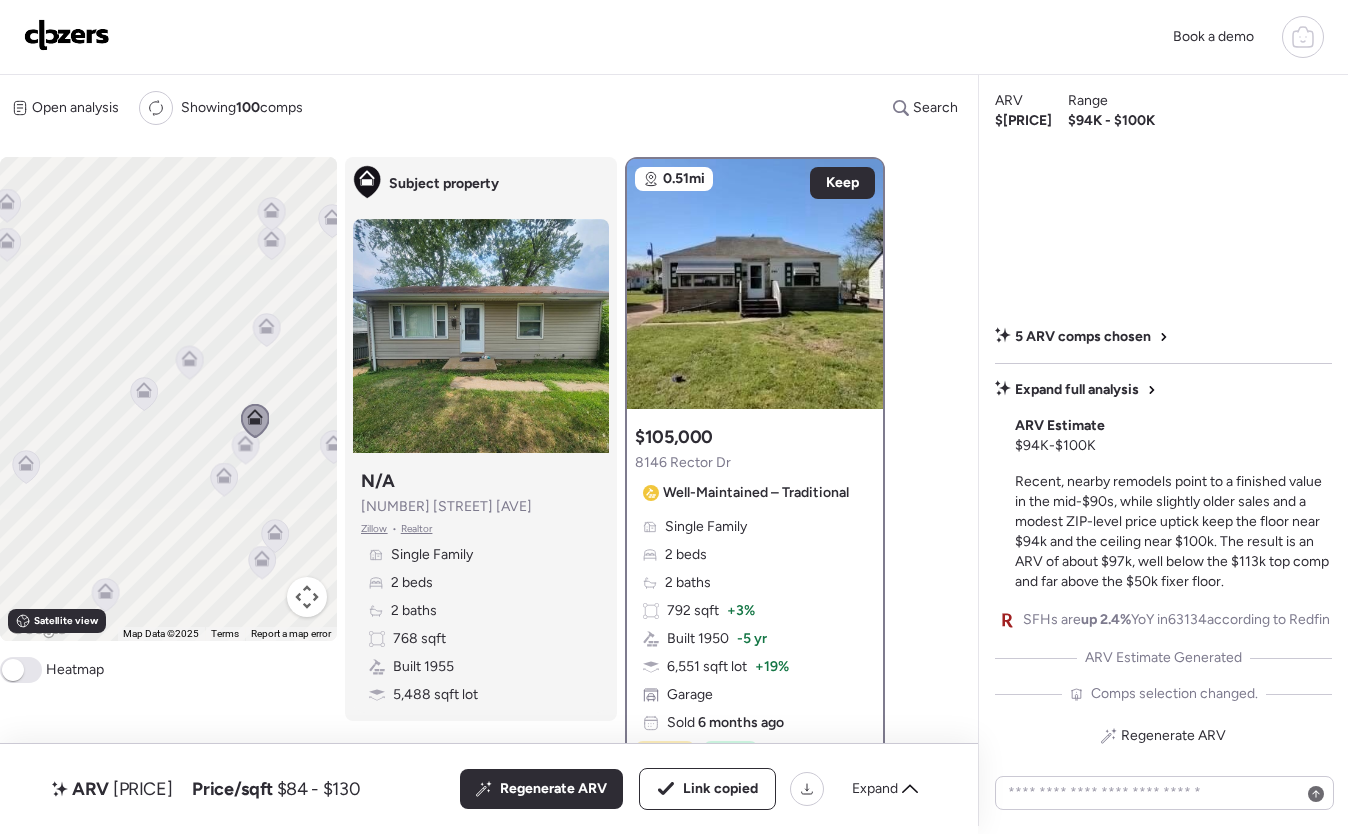 click 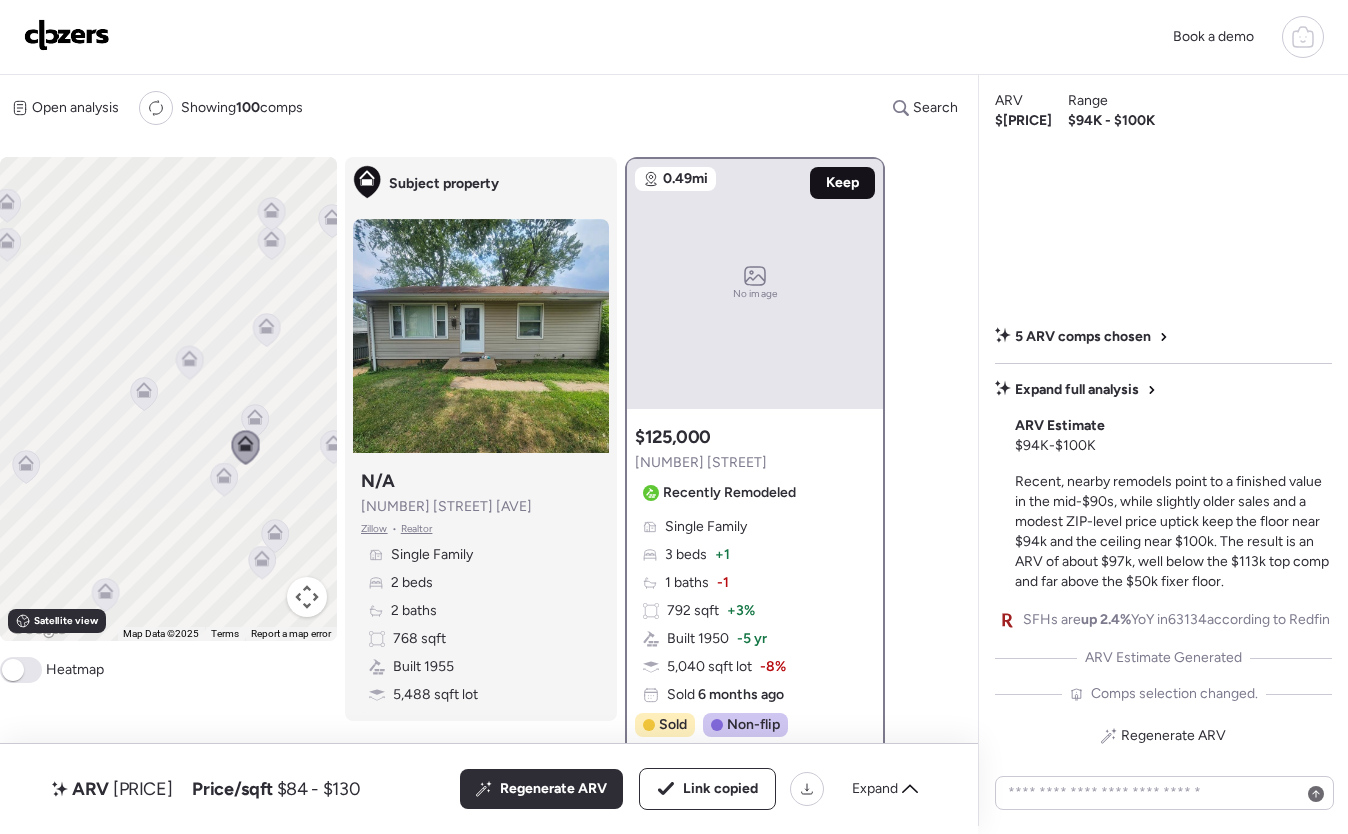 click on "Keep" at bounding box center (842, 183) 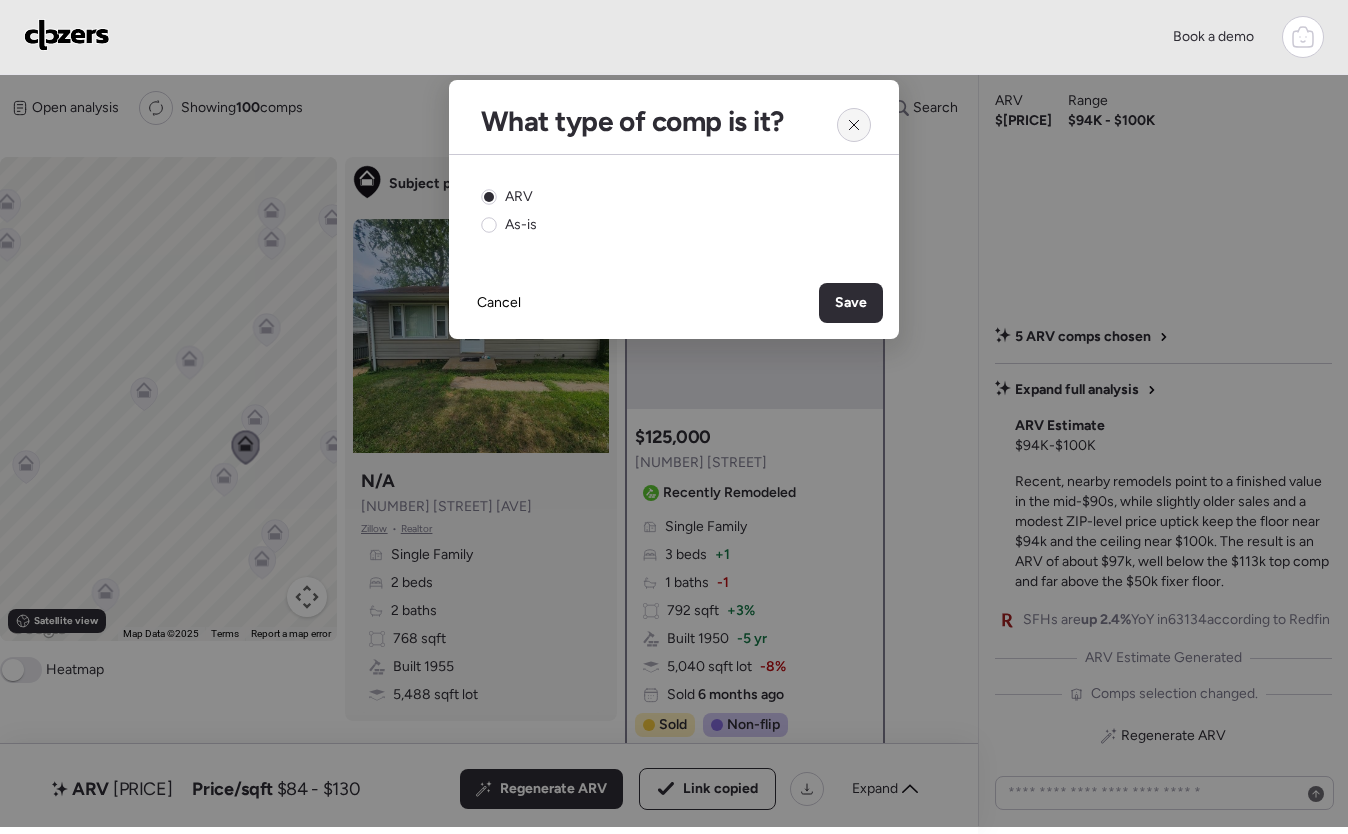 click 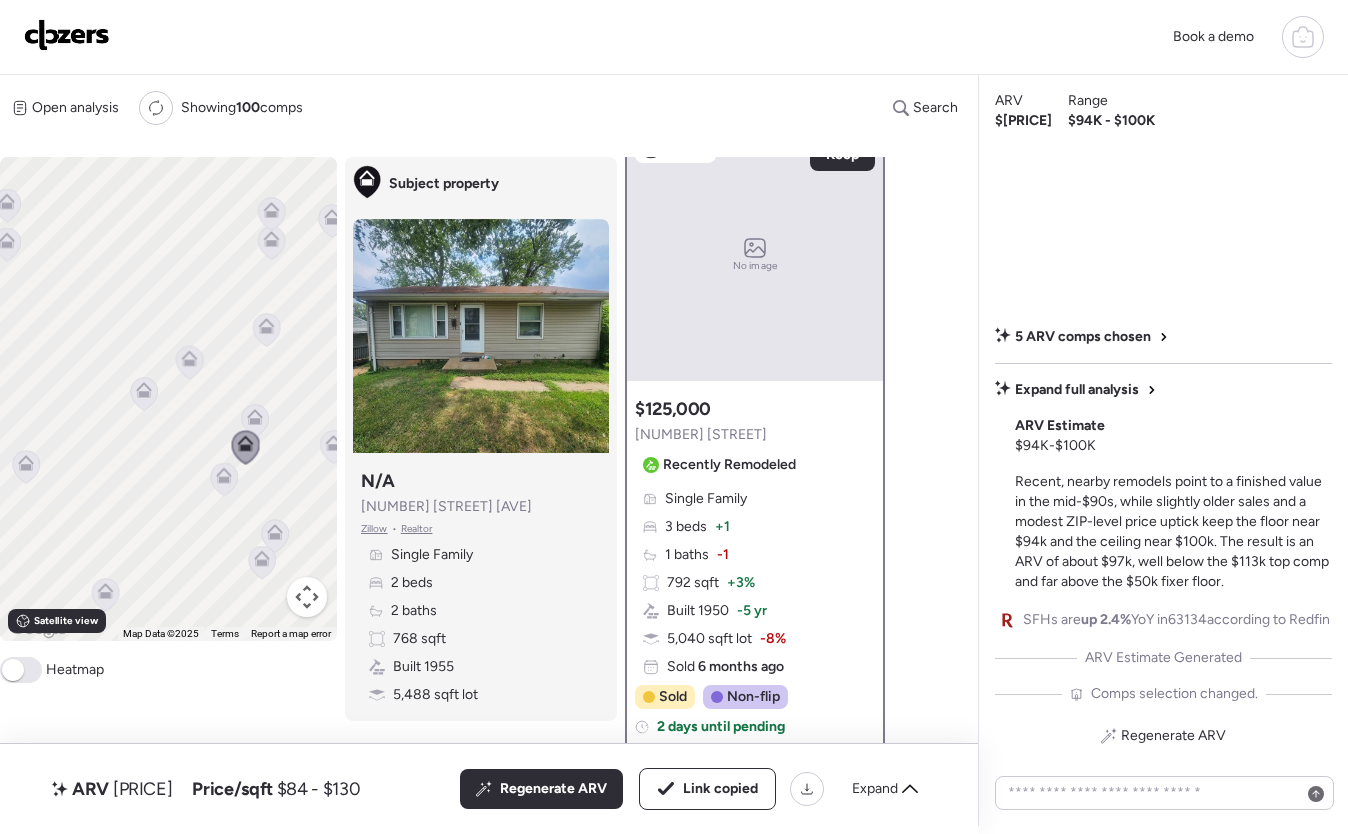 scroll, scrollTop: 0, scrollLeft: 0, axis: both 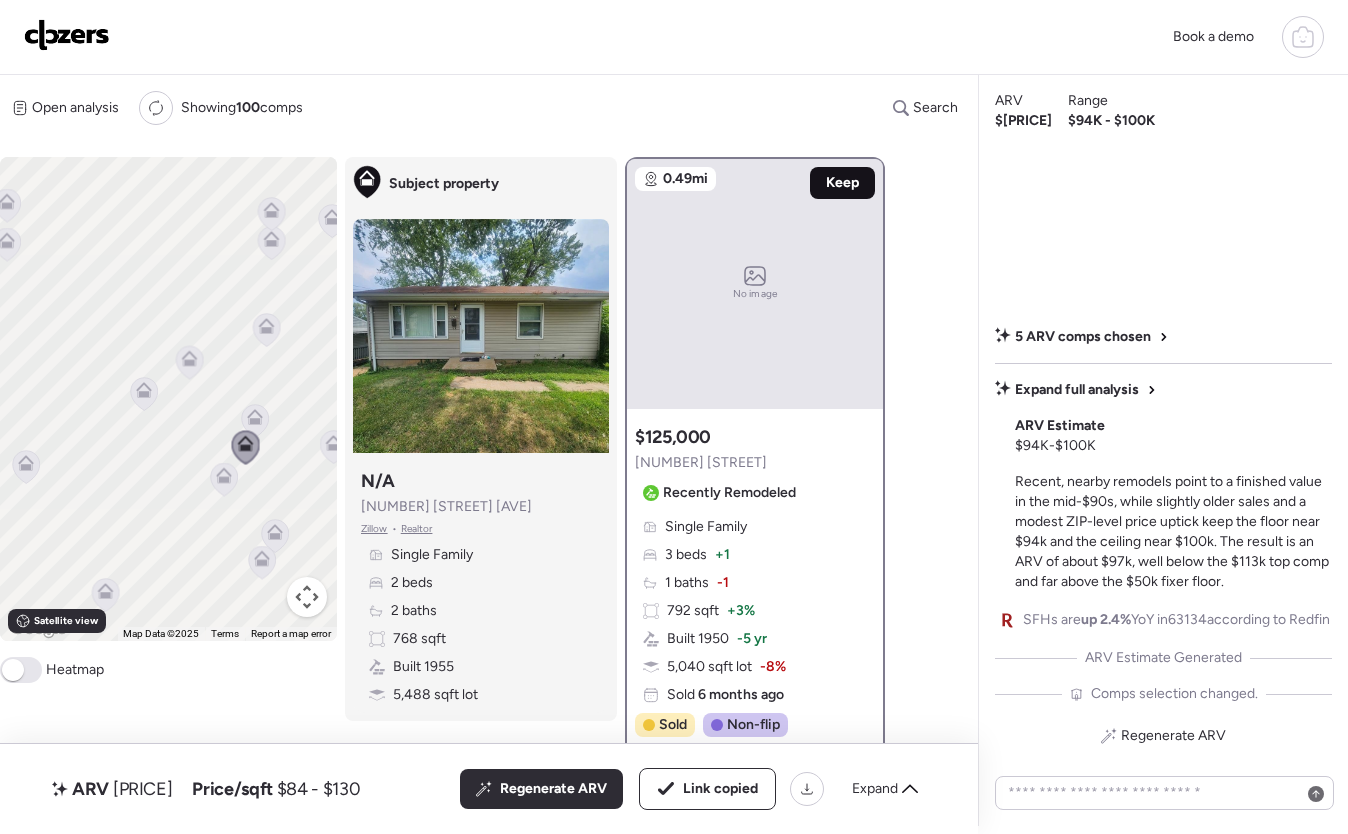 click on "Keep" at bounding box center (842, 183) 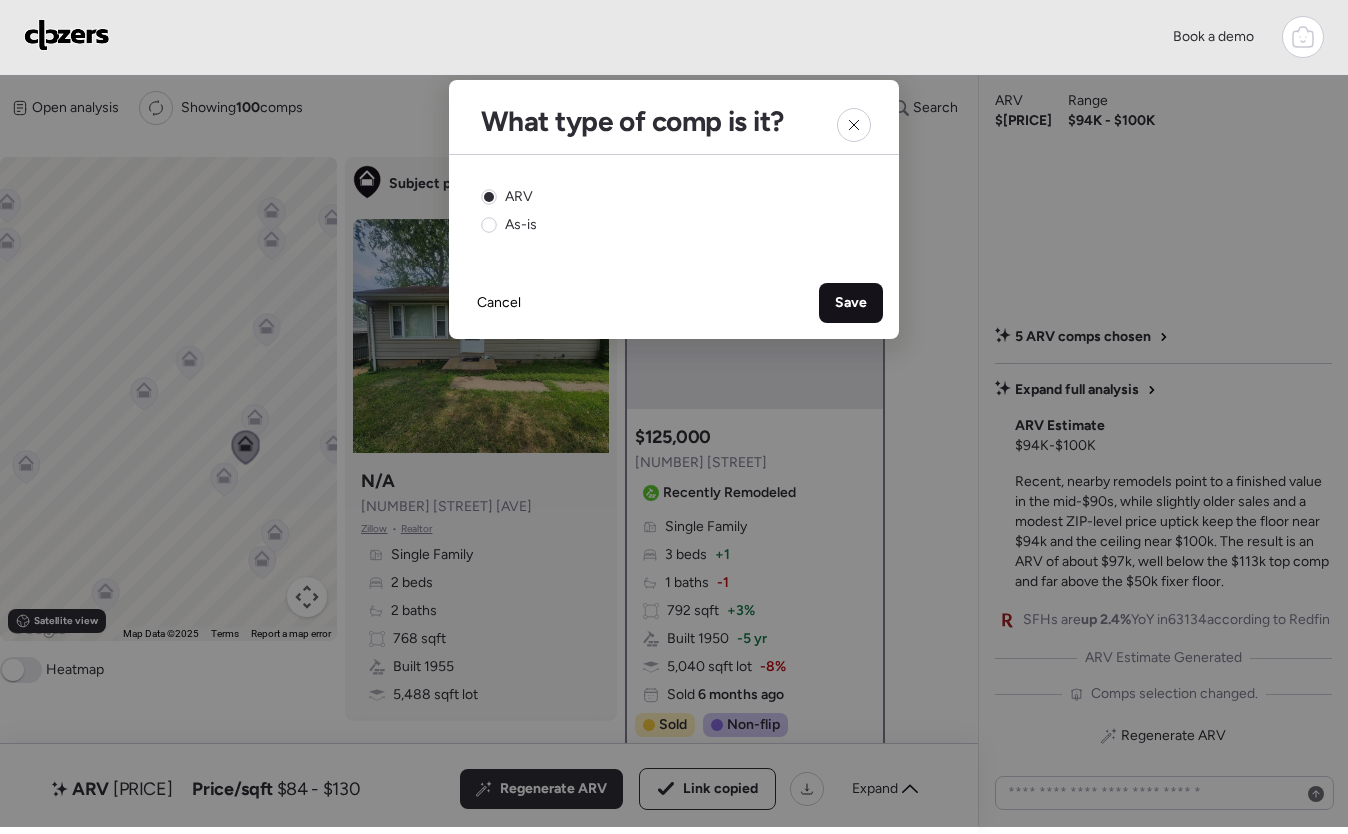 click on "Save" at bounding box center [851, 303] 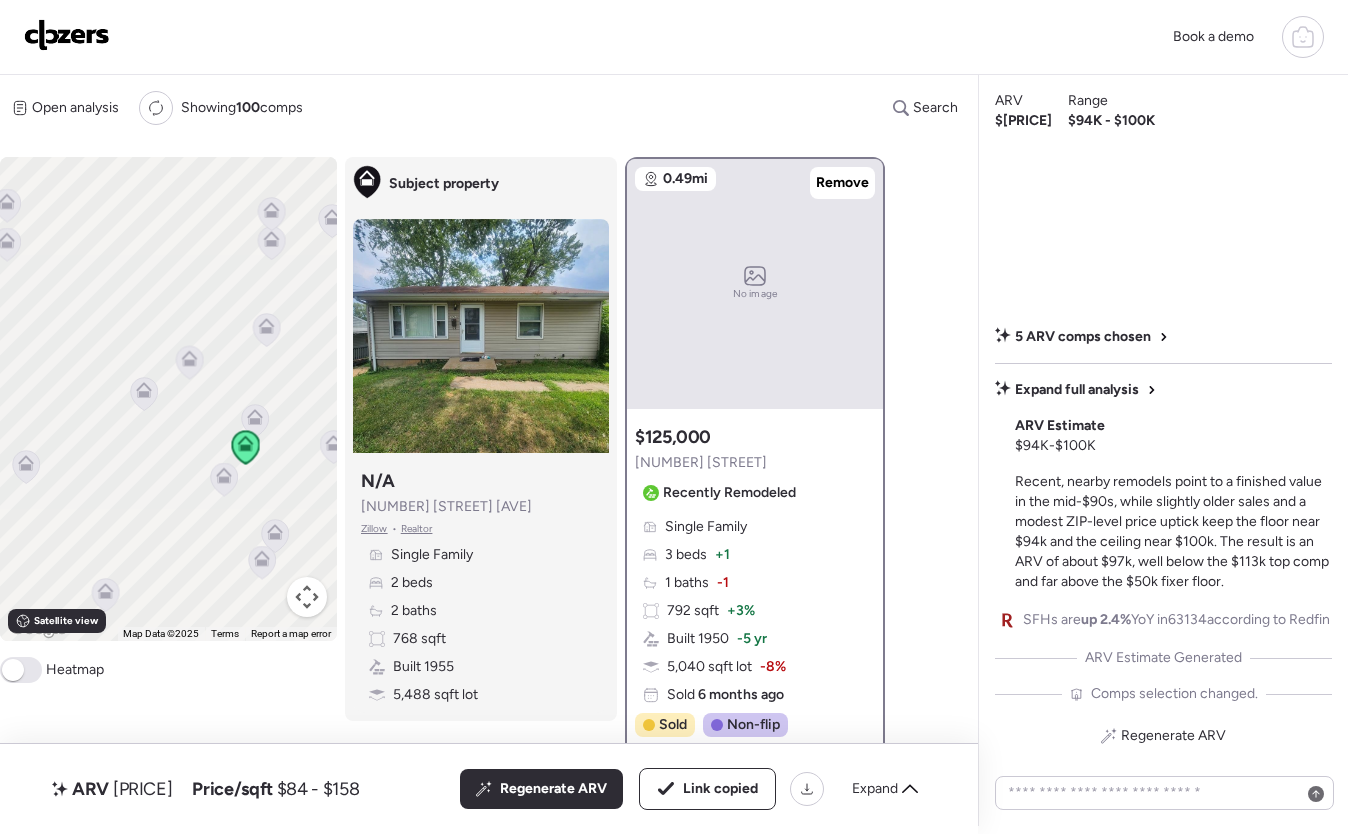 click on "$125,000 8151 Myrick St Recently Remodeled" at bounding box center (719, 467) 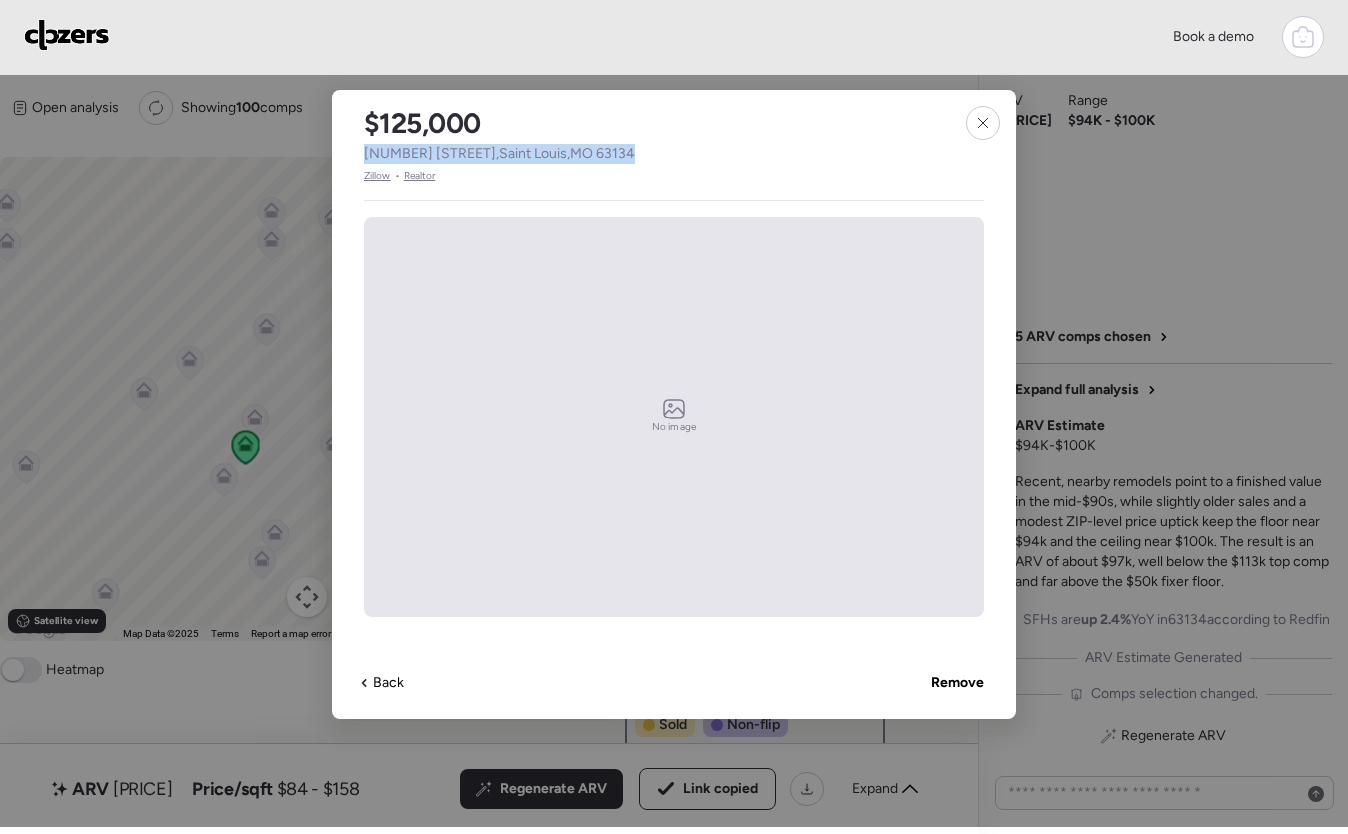 drag, startPoint x: 611, startPoint y: 158, endPoint x: 364, endPoint y: 148, distance: 247.20235 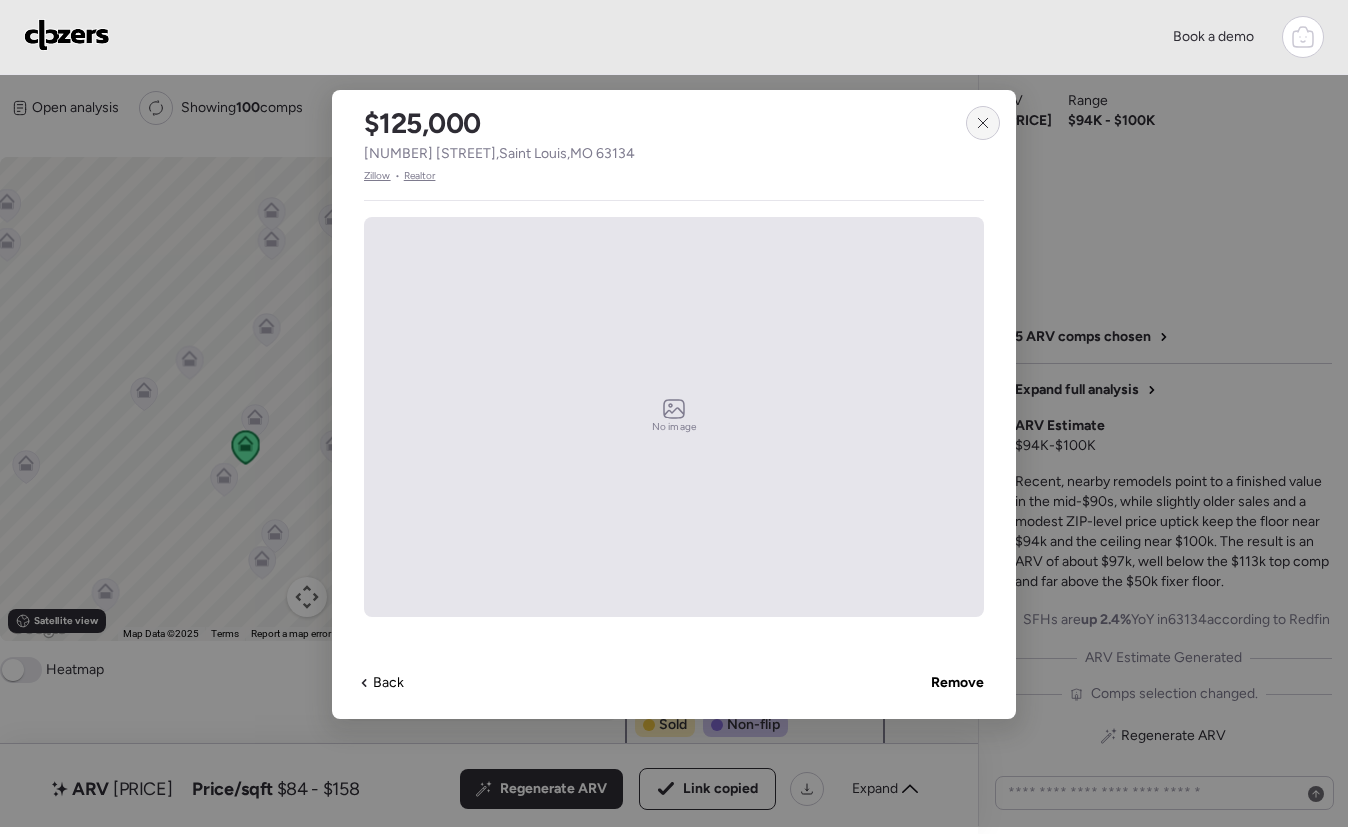 click at bounding box center [983, 123] 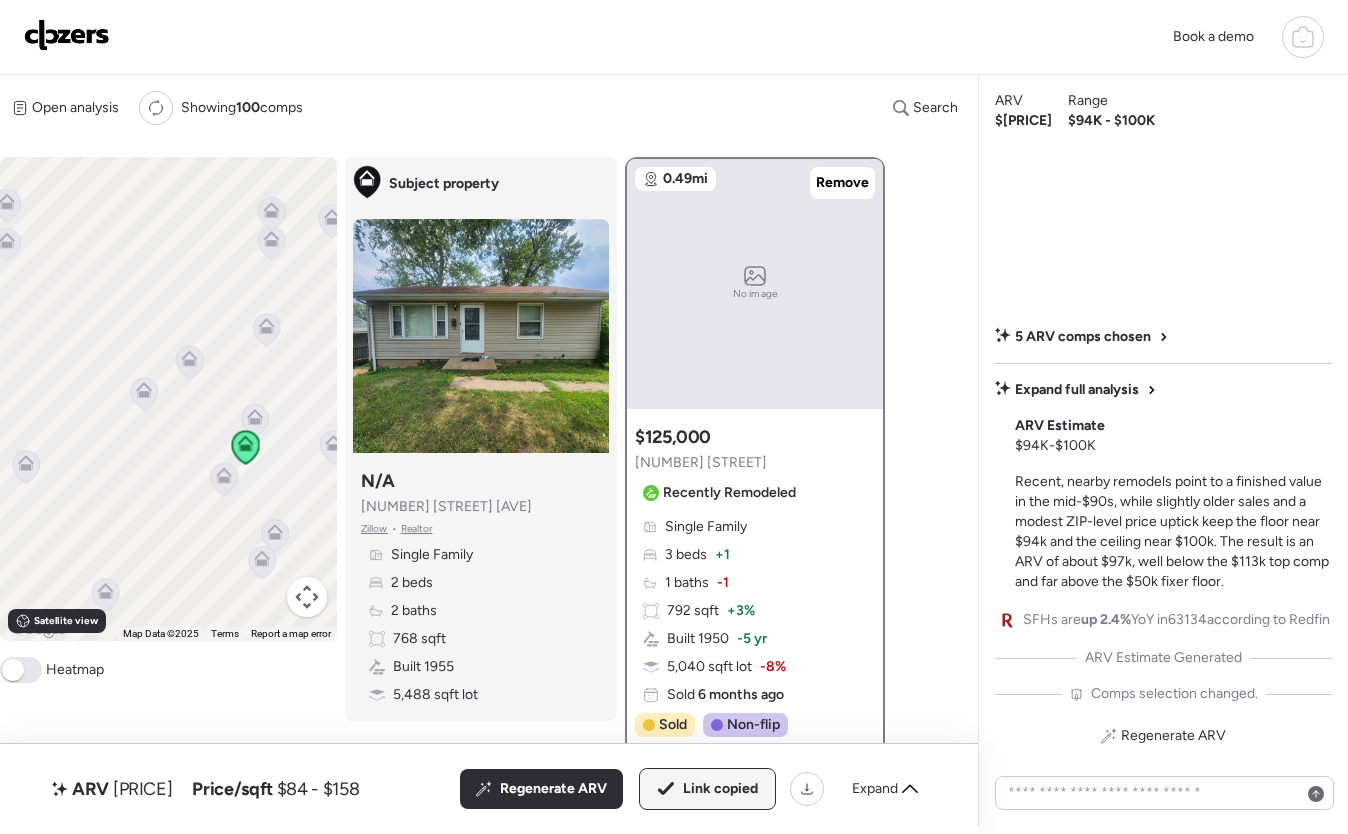 click on "Link copied" at bounding box center [720, 789] 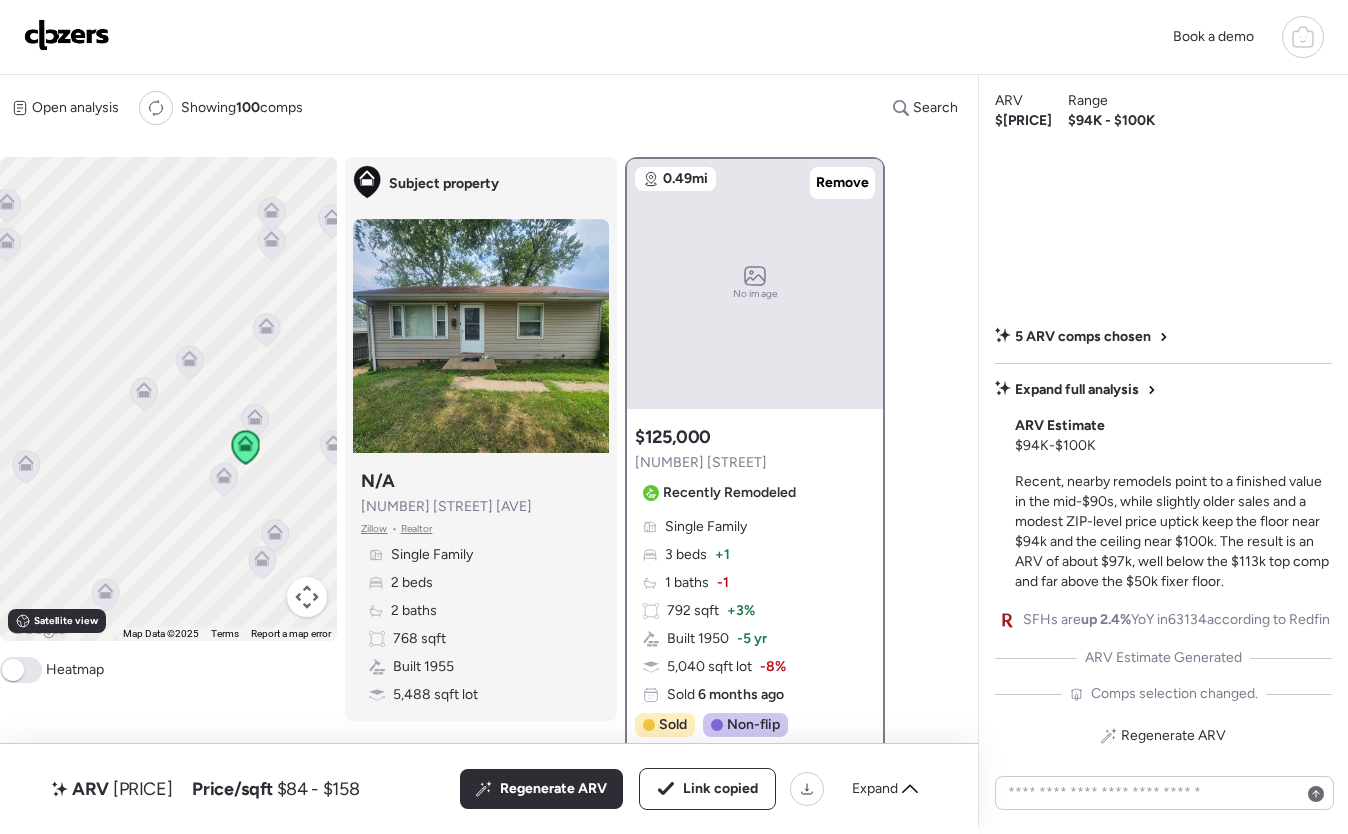 click at bounding box center (67, 35) 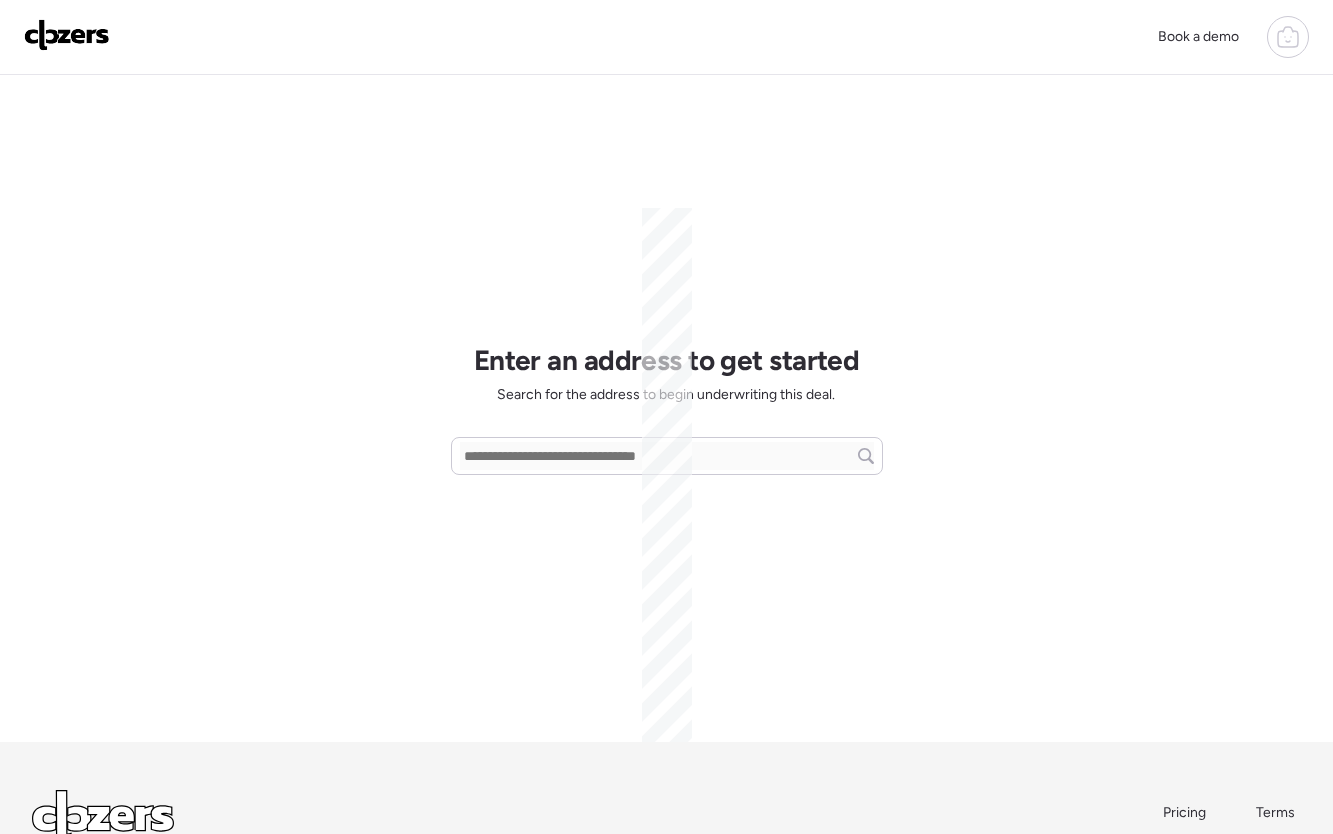 scroll, scrollTop: 0, scrollLeft: 0, axis: both 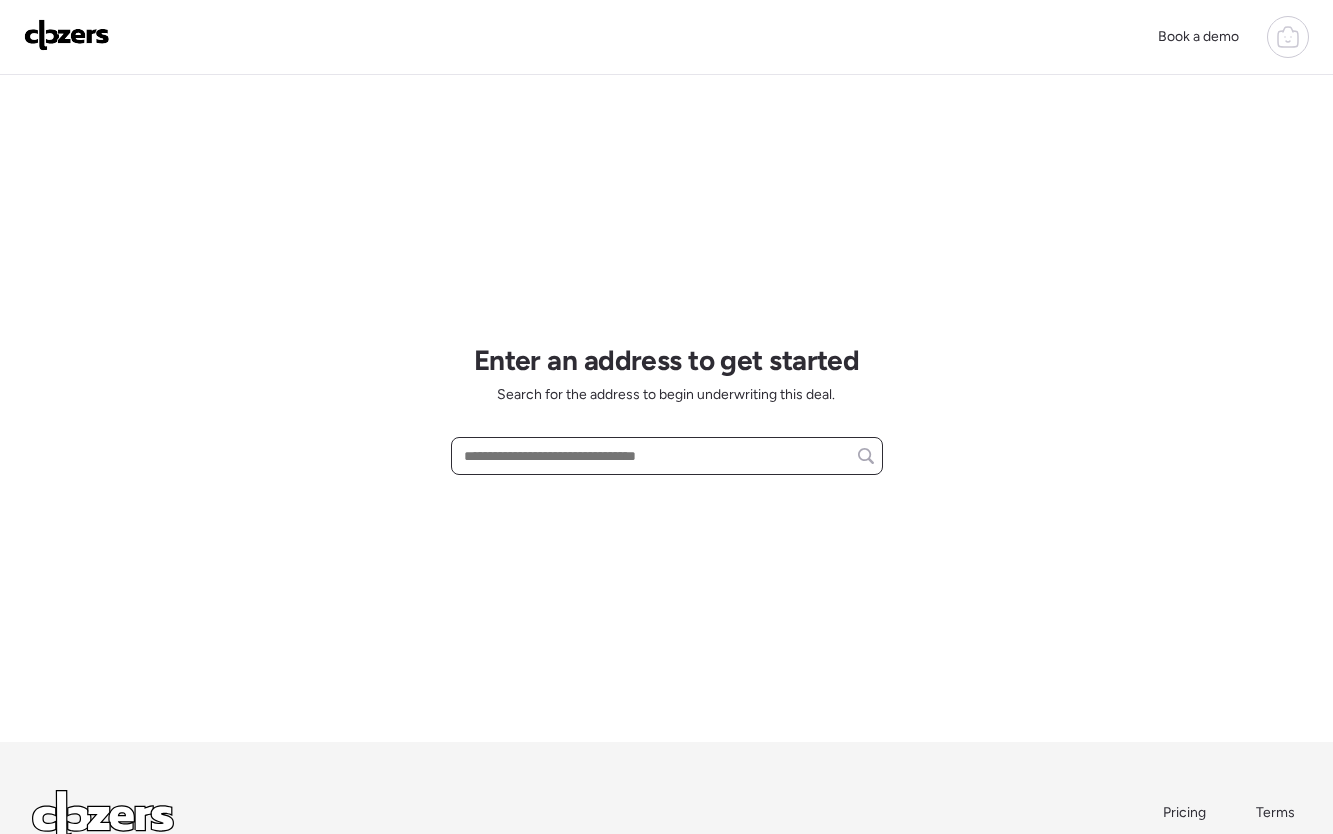 click at bounding box center (667, 456) 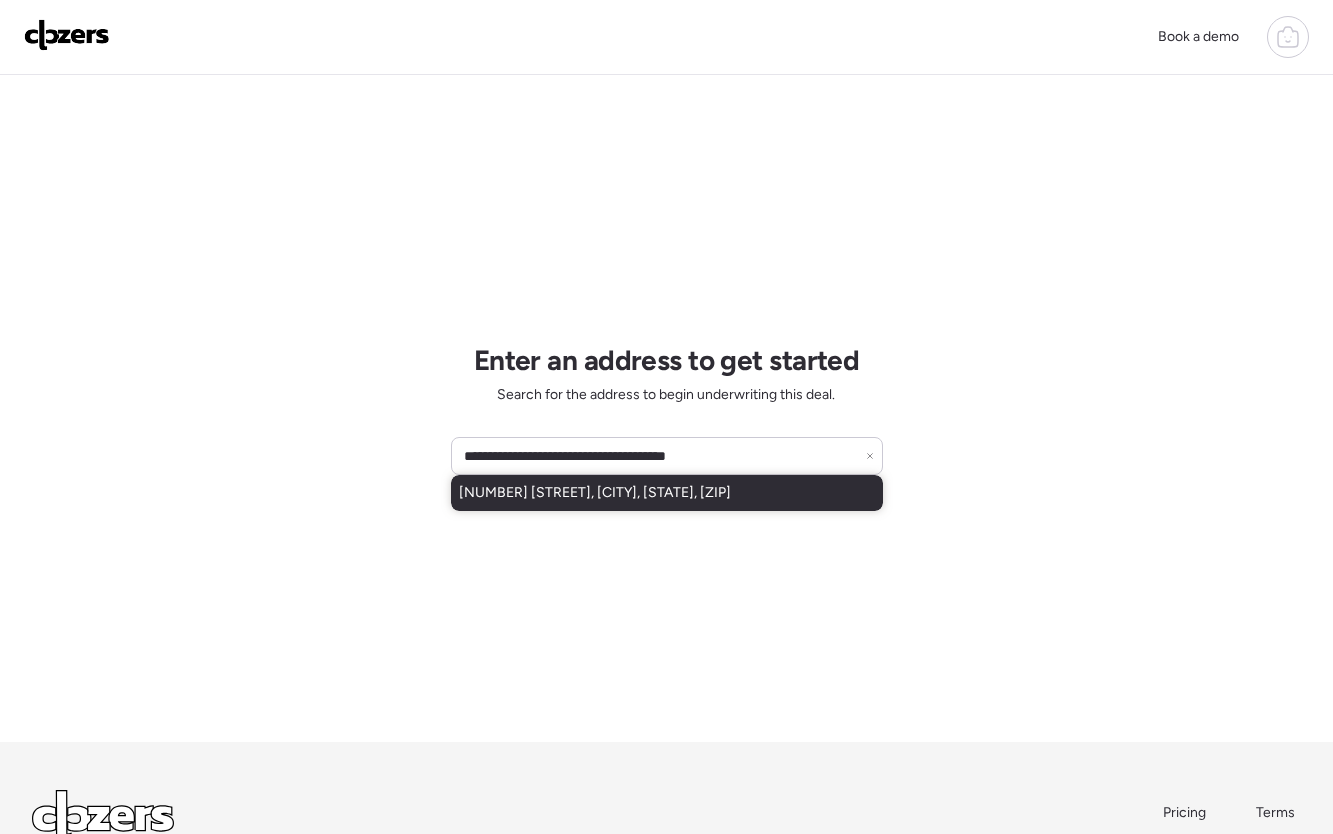 click on "[NUMBER] [STREET], [CITY], [STATE], [ZIP]" at bounding box center (595, 493) 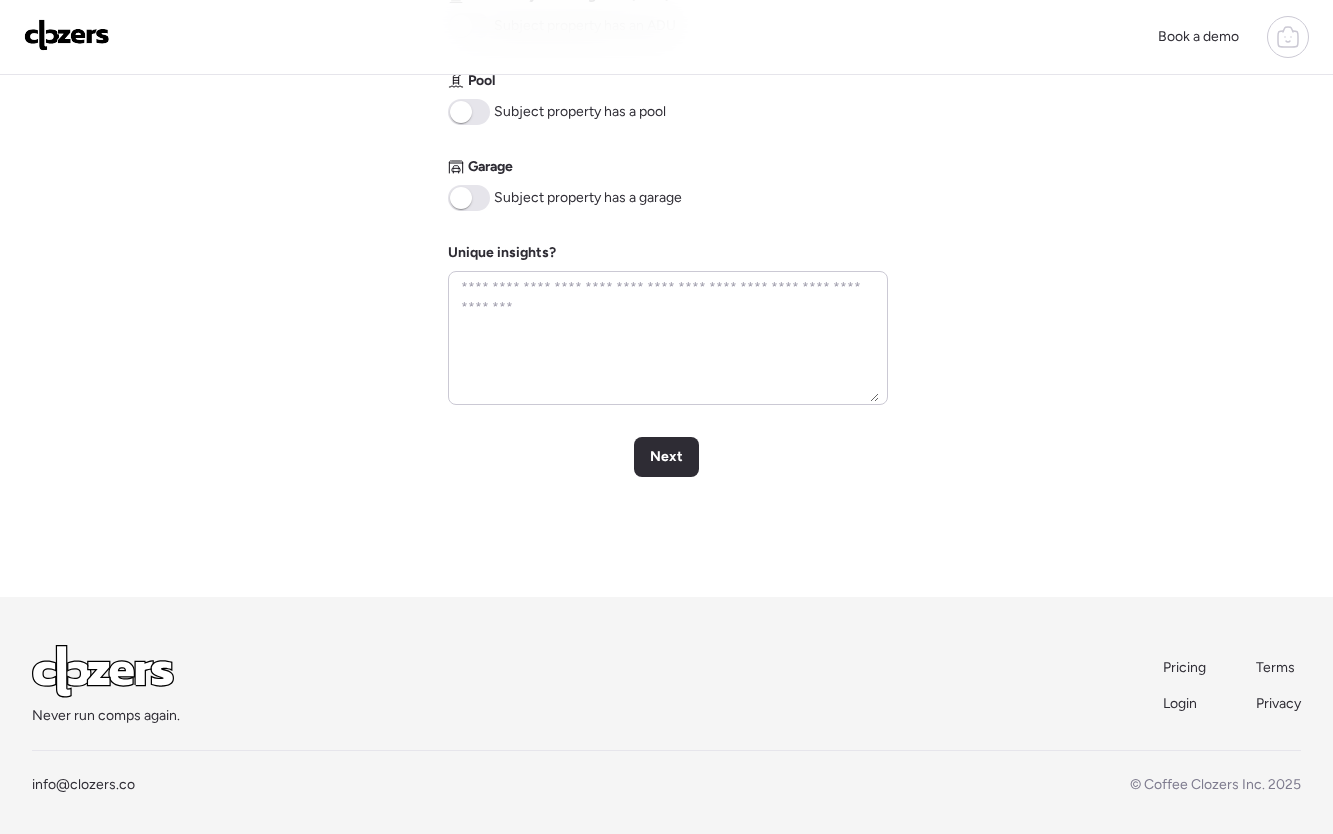 scroll, scrollTop: 930, scrollLeft: 0, axis: vertical 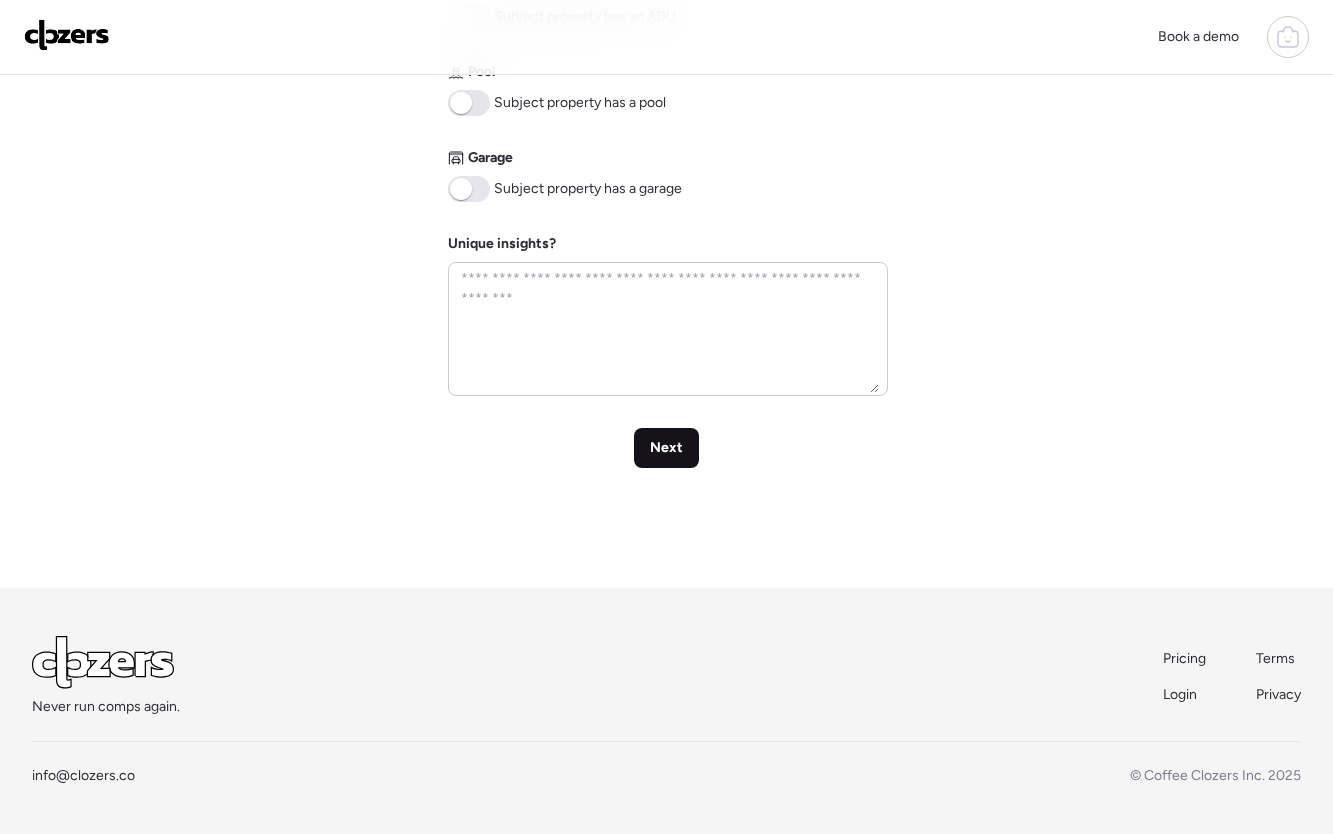 click on "Next" at bounding box center (666, 448) 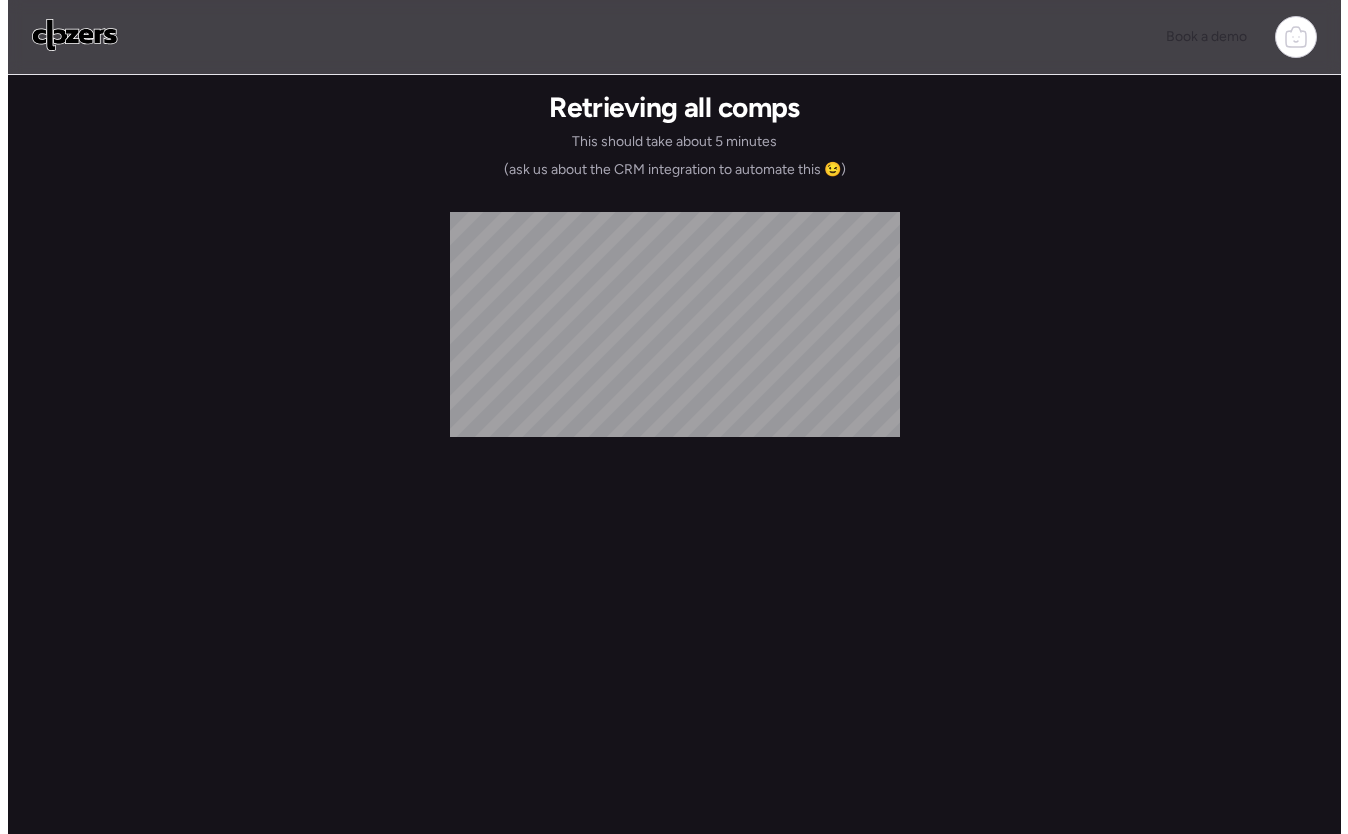 scroll, scrollTop: 0, scrollLeft: 0, axis: both 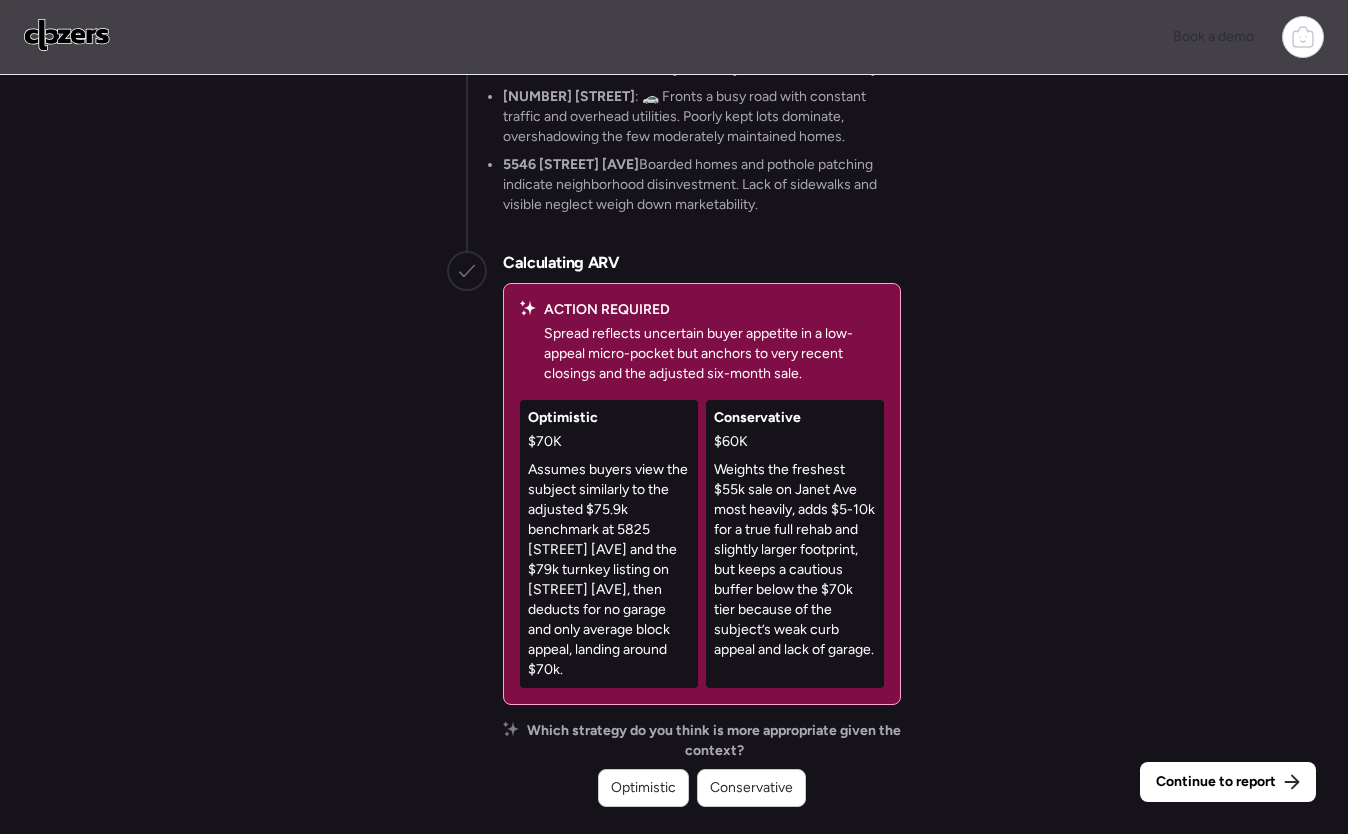 click on "Weights the freshest $55k sale on Janet Ave most heavily, adds $5-10k for a true full rehab and slightly larger footprint, but keeps a cautious buffer below the $70k tier because of the subject’s weak curb appeal and lack of garage." at bounding box center (795, 560) 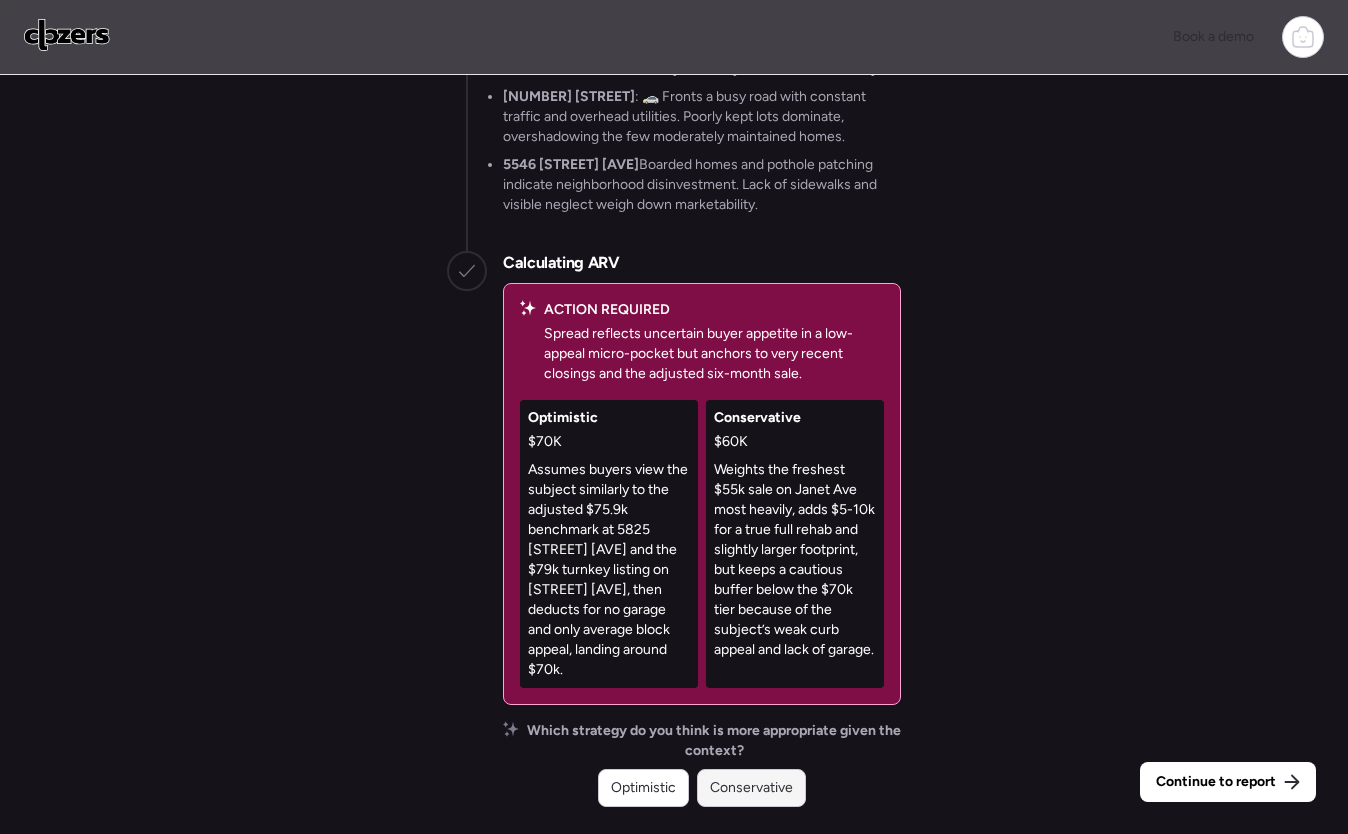 click on "Conservative" at bounding box center [751, 788] 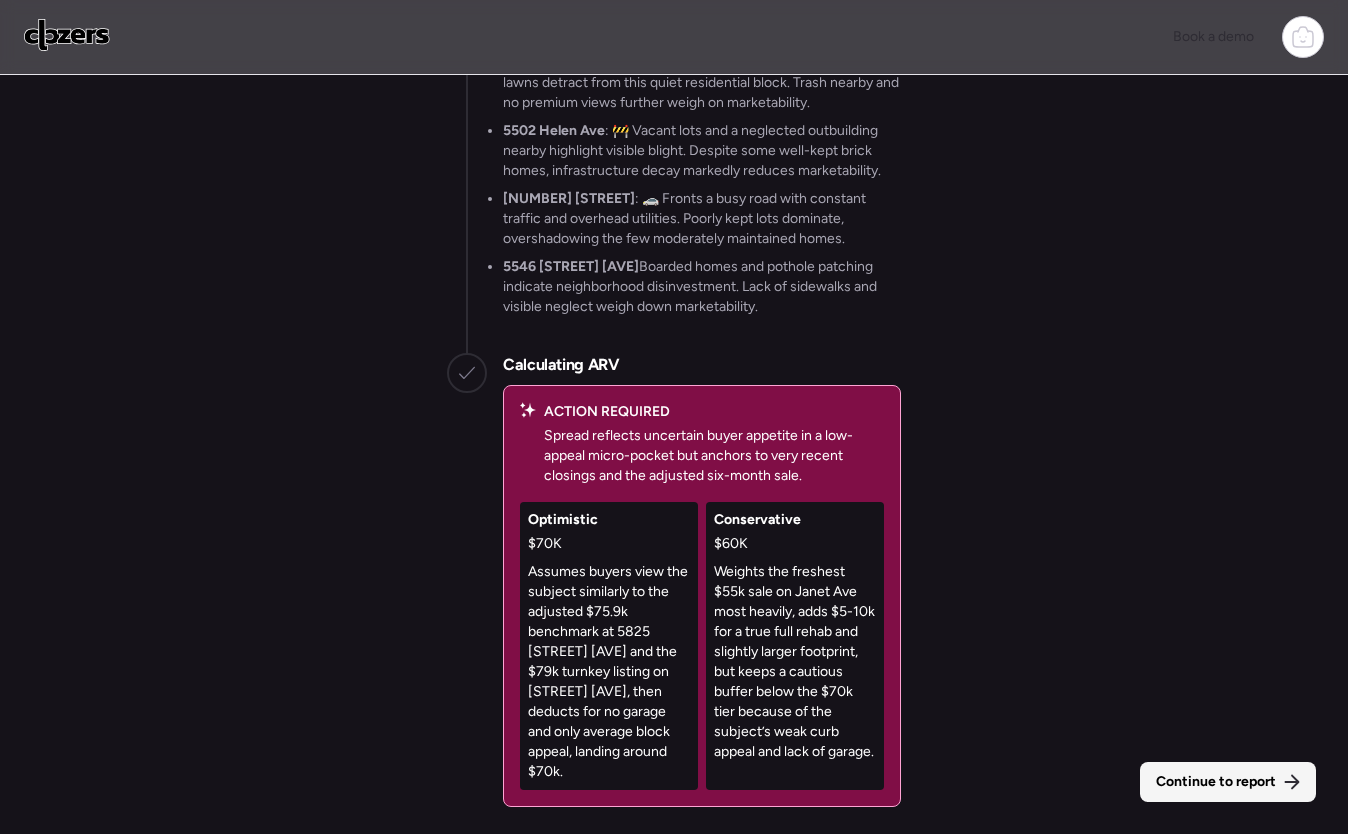 click on "Continue to report" at bounding box center [1216, 782] 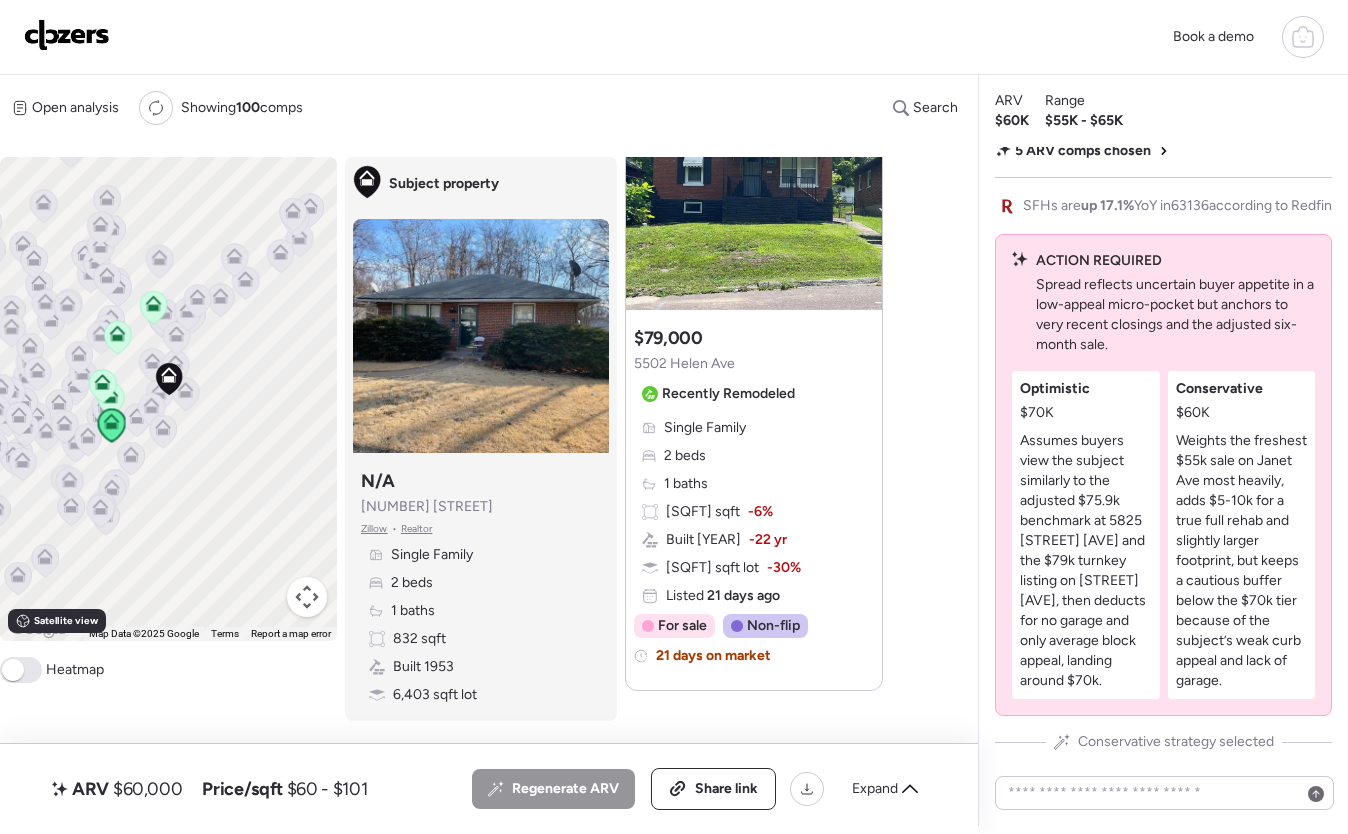 scroll, scrollTop: 2502, scrollLeft: 0, axis: vertical 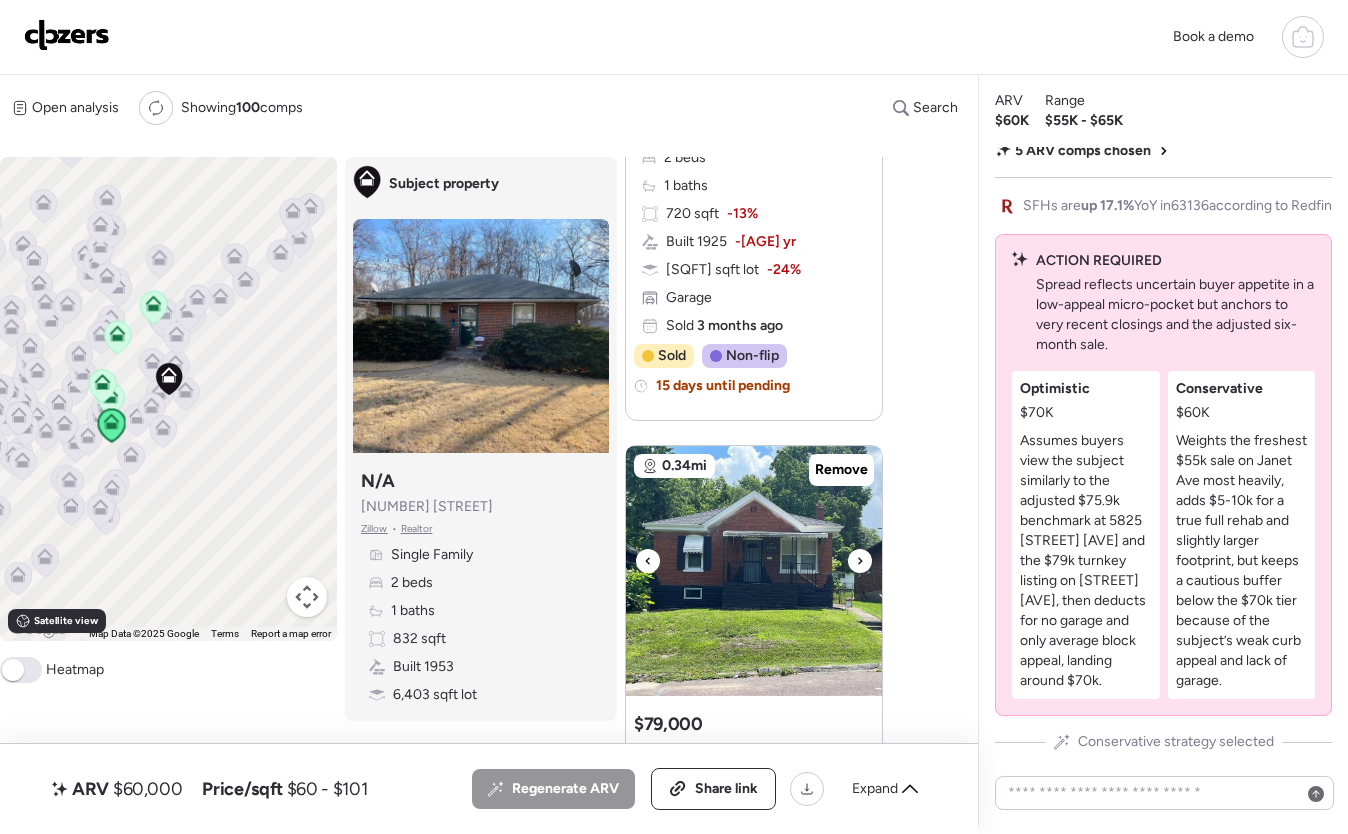 click at bounding box center (754, 571) 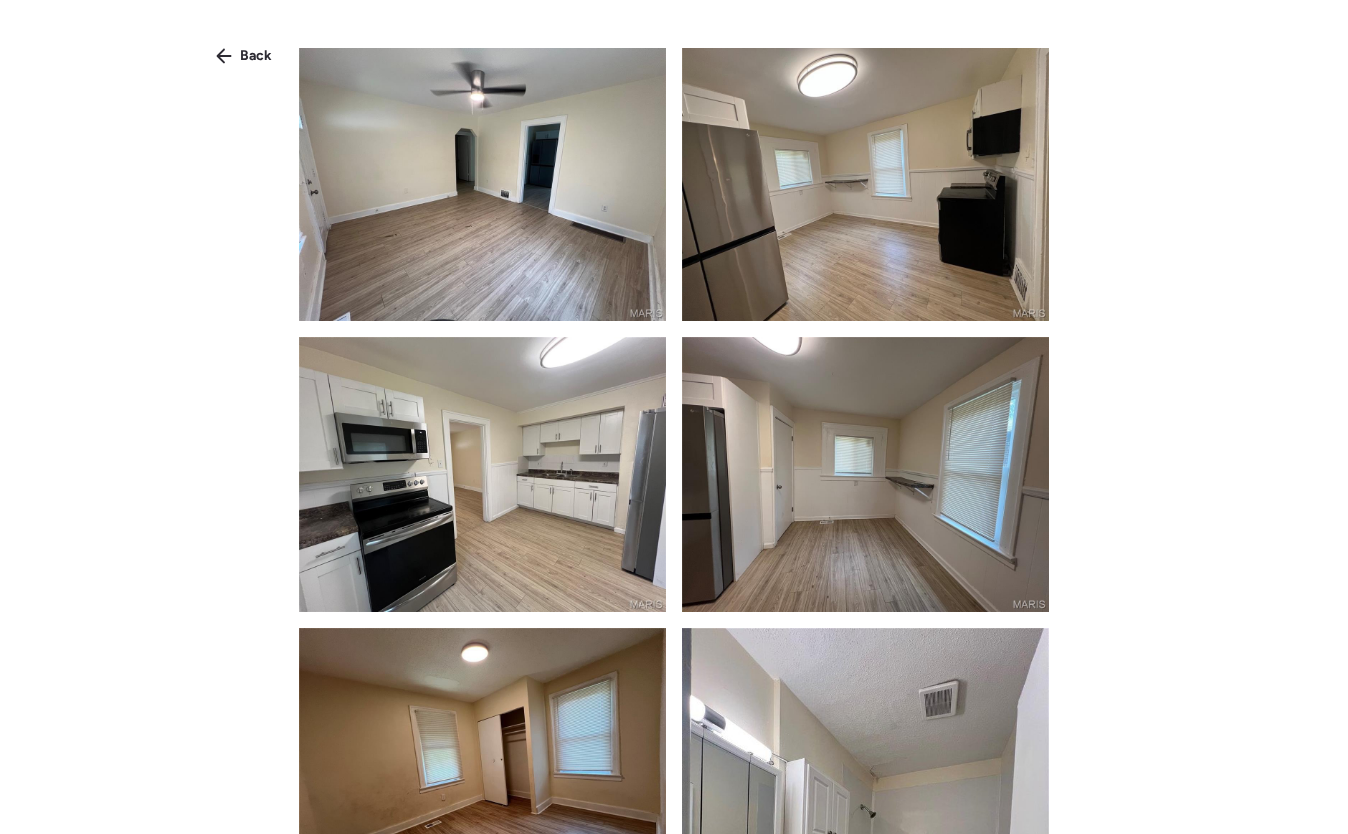 scroll, scrollTop: 406, scrollLeft: 0, axis: vertical 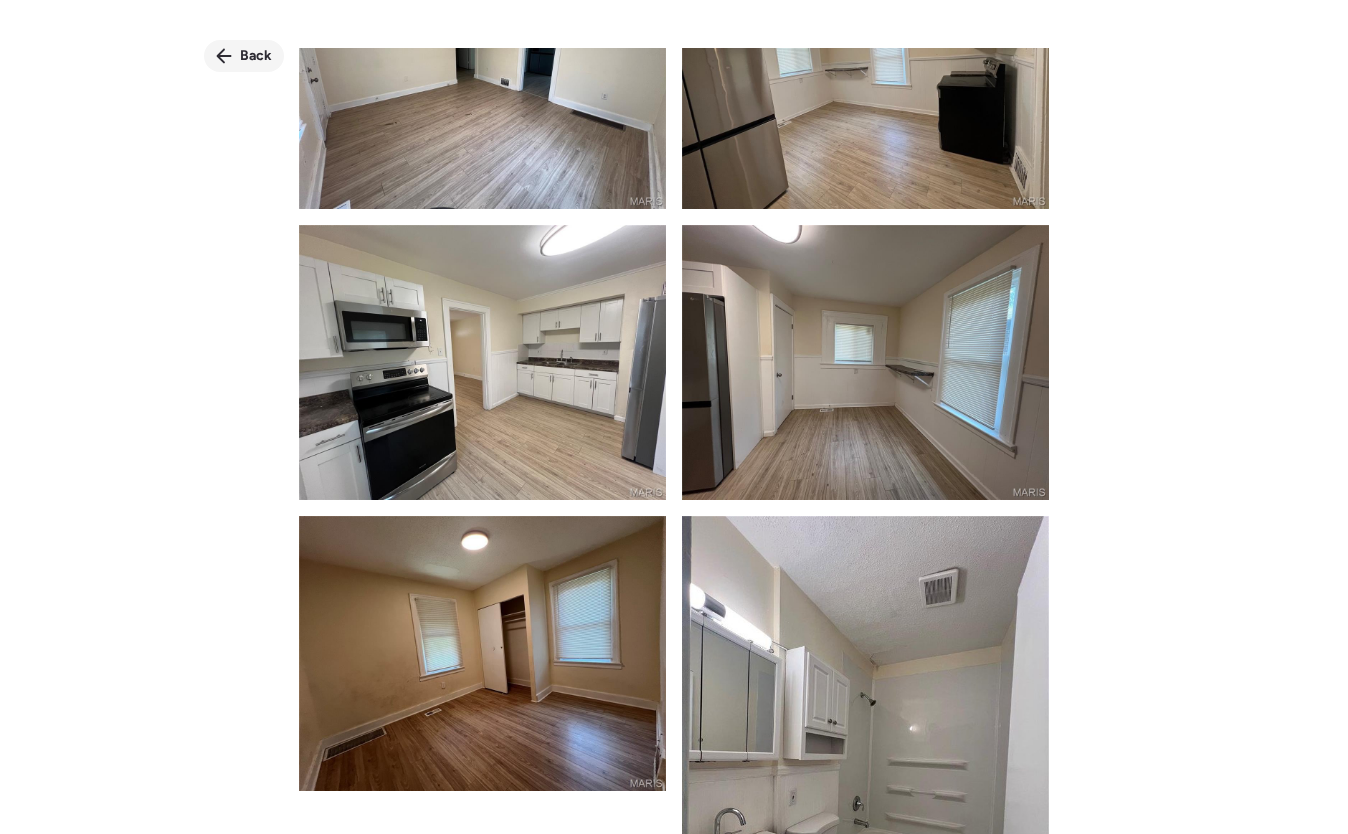 click on "Back" at bounding box center [256, 56] 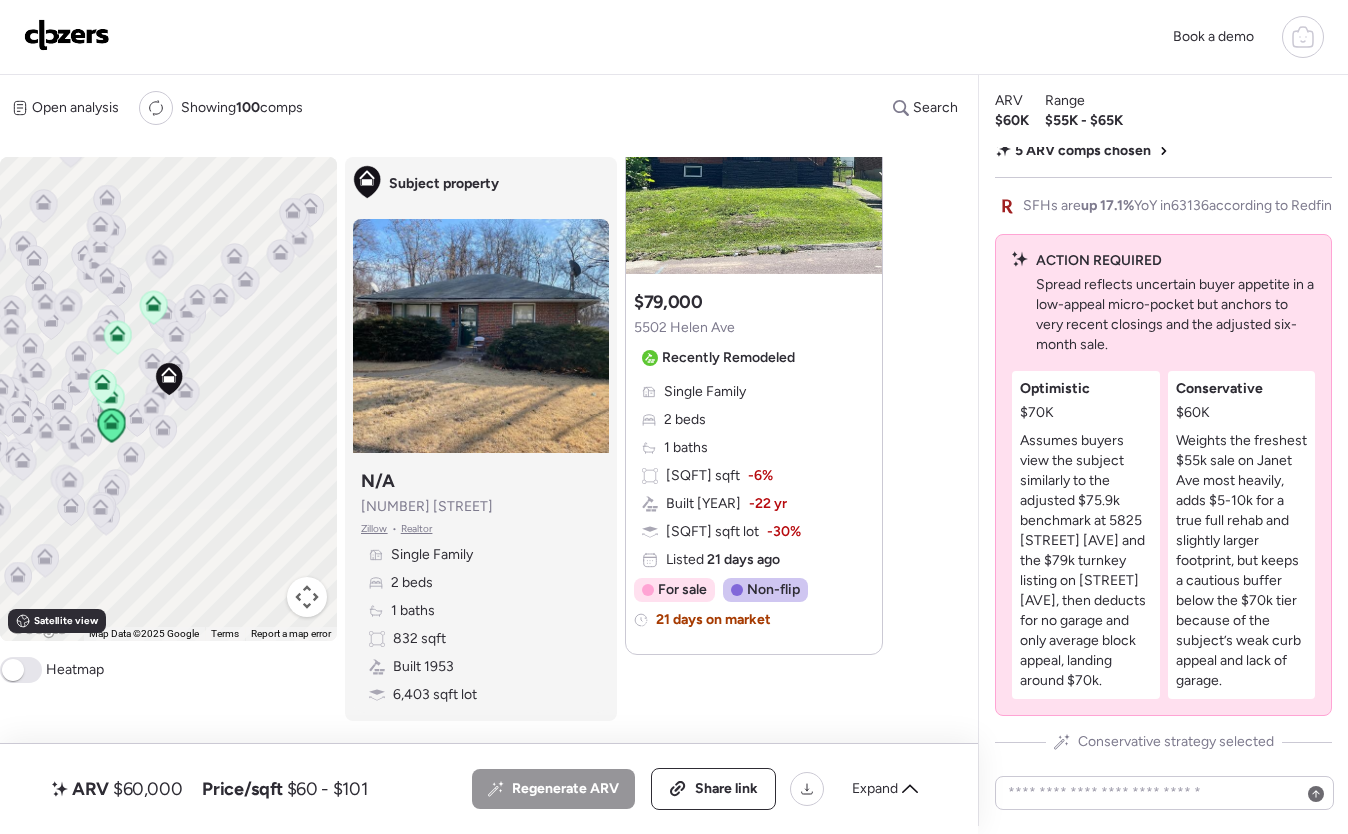 scroll, scrollTop: 2921, scrollLeft: 0, axis: vertical 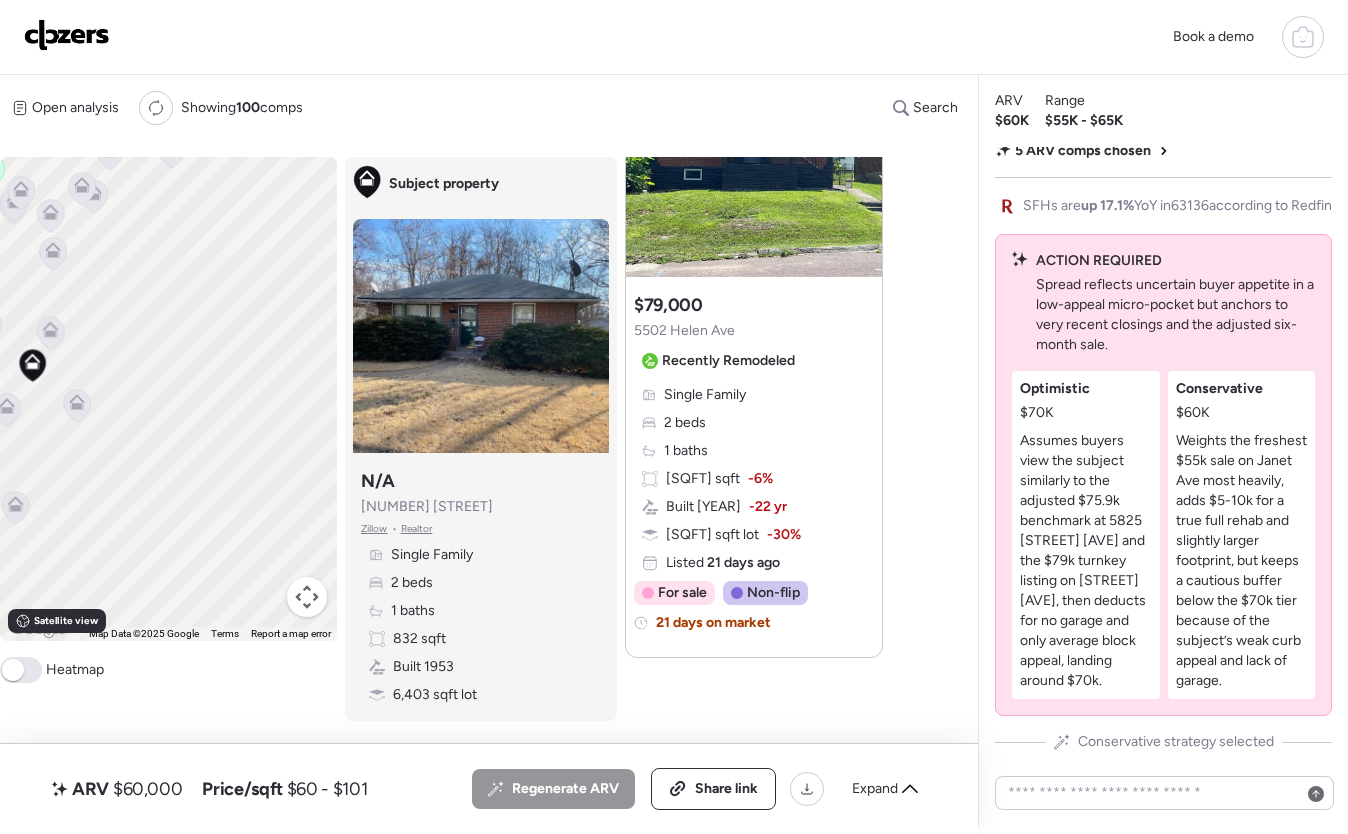 drag, startPoint x: 188, startPoint y: 375, endPoint x: 330, endPoint y: 394, distance: 143.26549 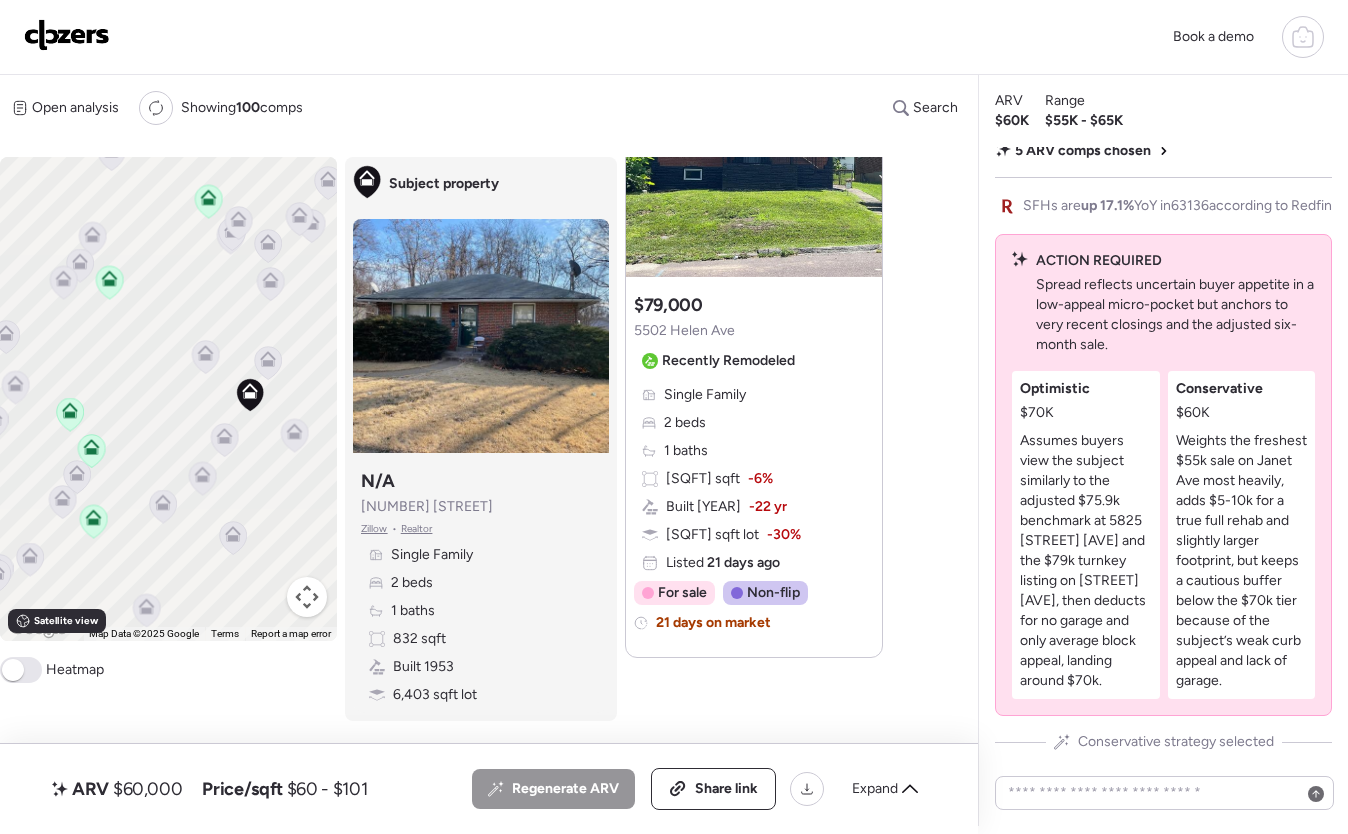click on "To activate drag with keyboard, press Alt + Enter. Once in keyboard drag state, use the arrow keys to move the marker. To complete the drag, press the Enter key. To cancel, press Escape. Keyboard shortcuts Map Data Map Data ©2025 Google Map data ©2025 Google 200 m  Click to toggle between metric and imperial units Terms Report a map error Satellite view A B+ B B- C+ C C- D Heatmap Subject property Subject property N/A [NUMBER] [STREET] Zillow • Realtor Single Family 2 beds 1 baths 832 sqft Built 1953 6,403 sqft lot Suggested comps 0.29mi Remove Suggested comp $55,000 [NUMBER] [STREET] Well-Maintained – Traditional Single Family 3 beds + 1 1 baths 912 sqft + 10% Built 1958 + 5 yr 4,486 sqft lot -30% Sold   5 days ago Sold Non-flip Non-flip Excellent condition comp, but not remodeled specifically for re-sale. 3 days until pending Jul 07, 2025 Listed $55,000 3 days until pending 3 total days on market Jul 10, 2025 Pending $55,000 Jul 31, 2025 Sold $55,000 +18.7% above initial list price 0.34mi Remove $69,900" at bounding box center [449, 492] 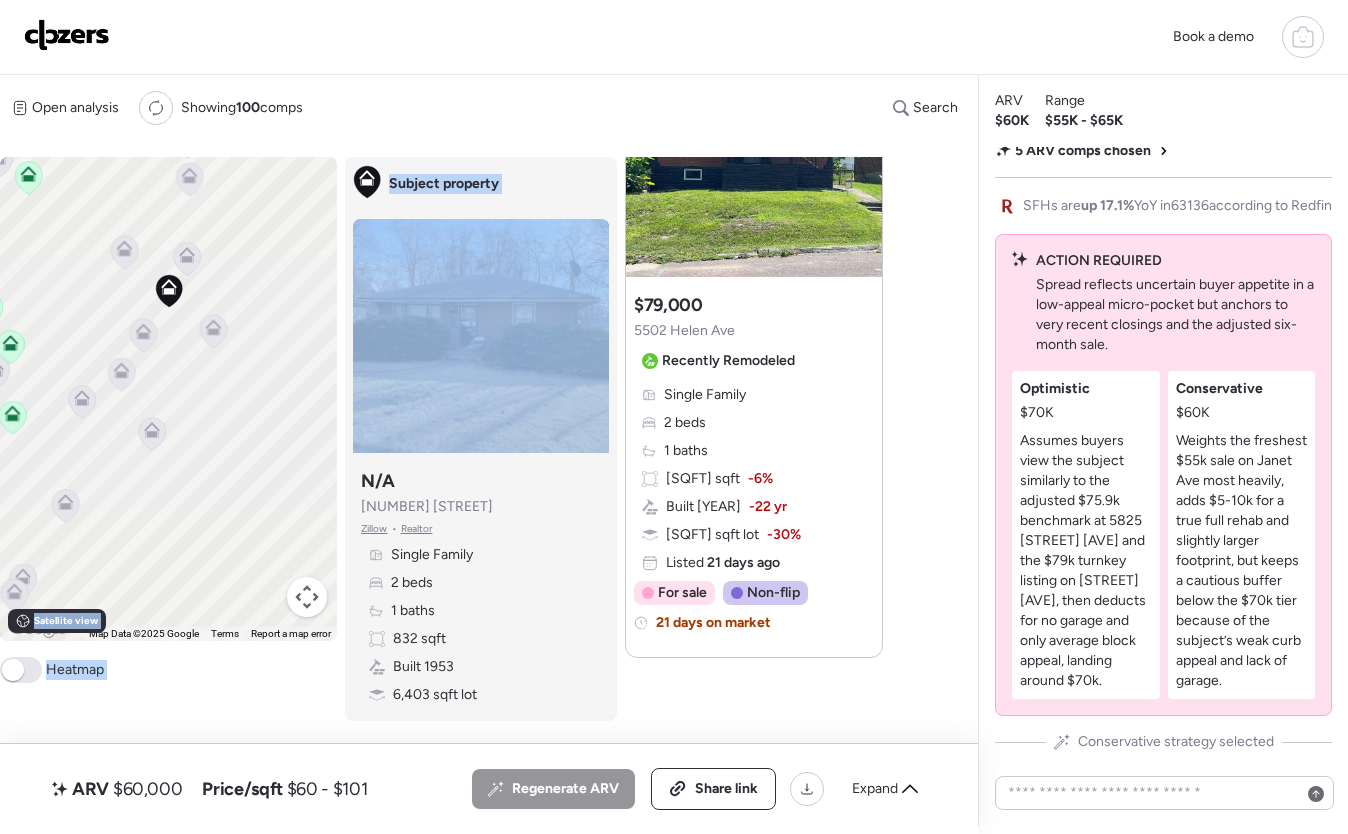 drag, startPoint x: 241, startPoint y: 374, endPoint x: 54, endPoint y: 259, distance: 219.53133 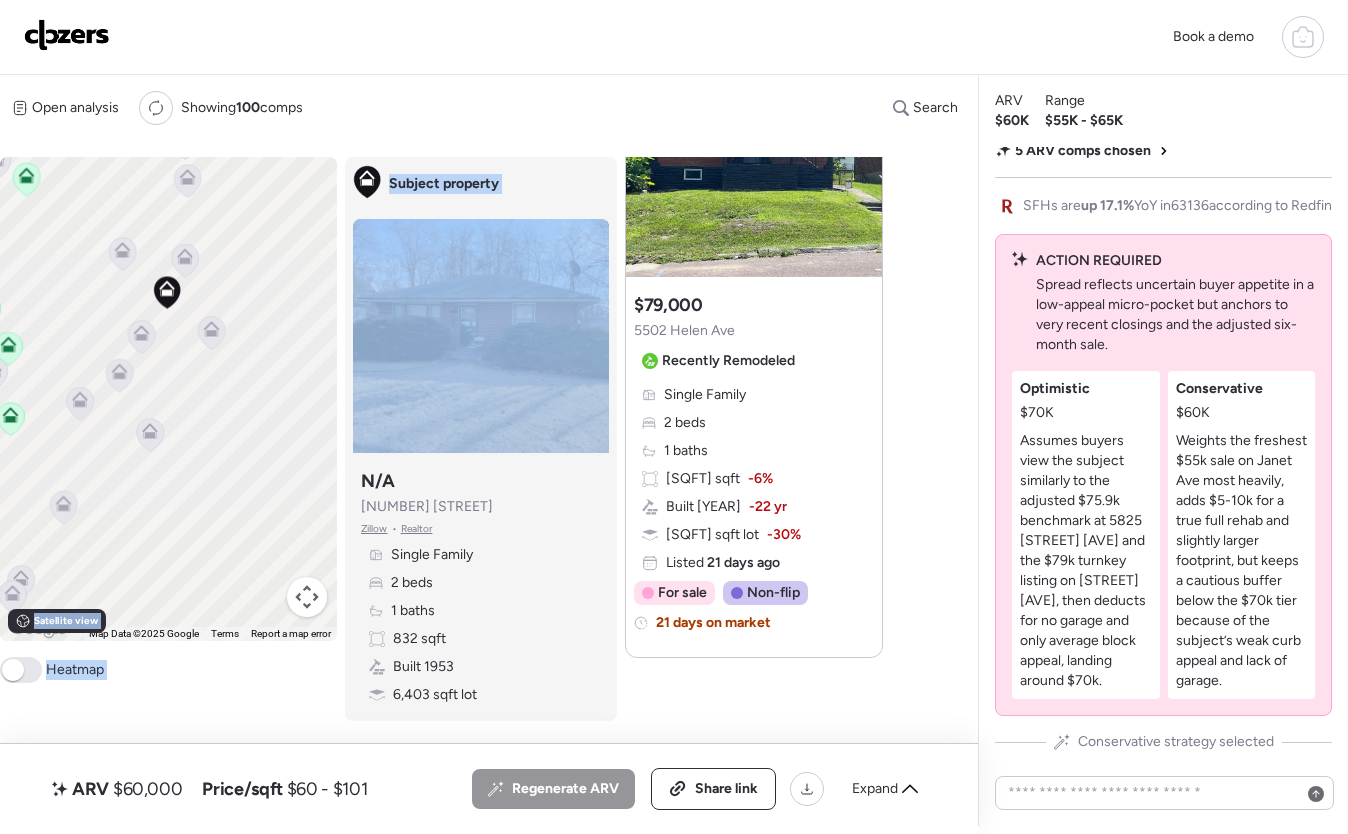 click 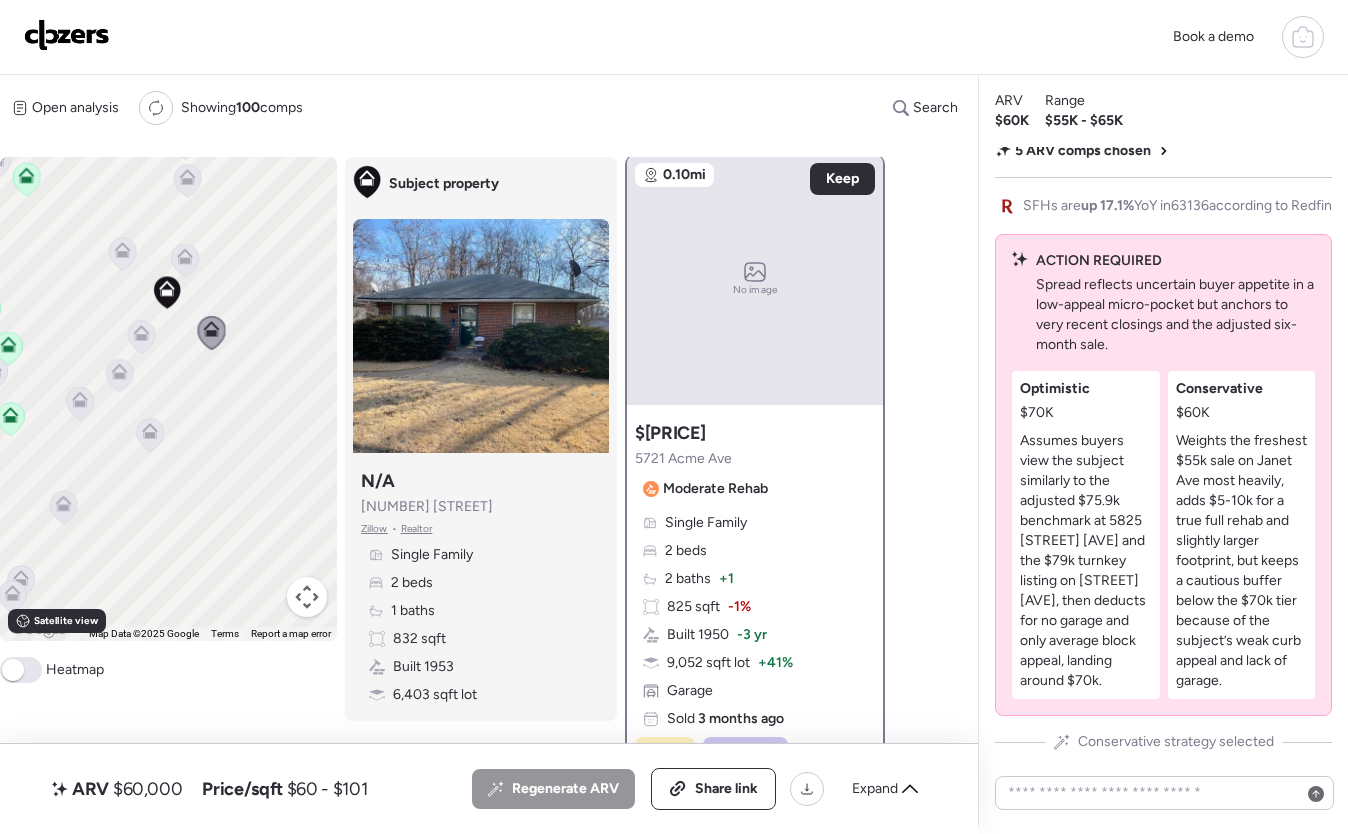 scroll, scrollTop: 0, scrollLeft: 0, axis: both 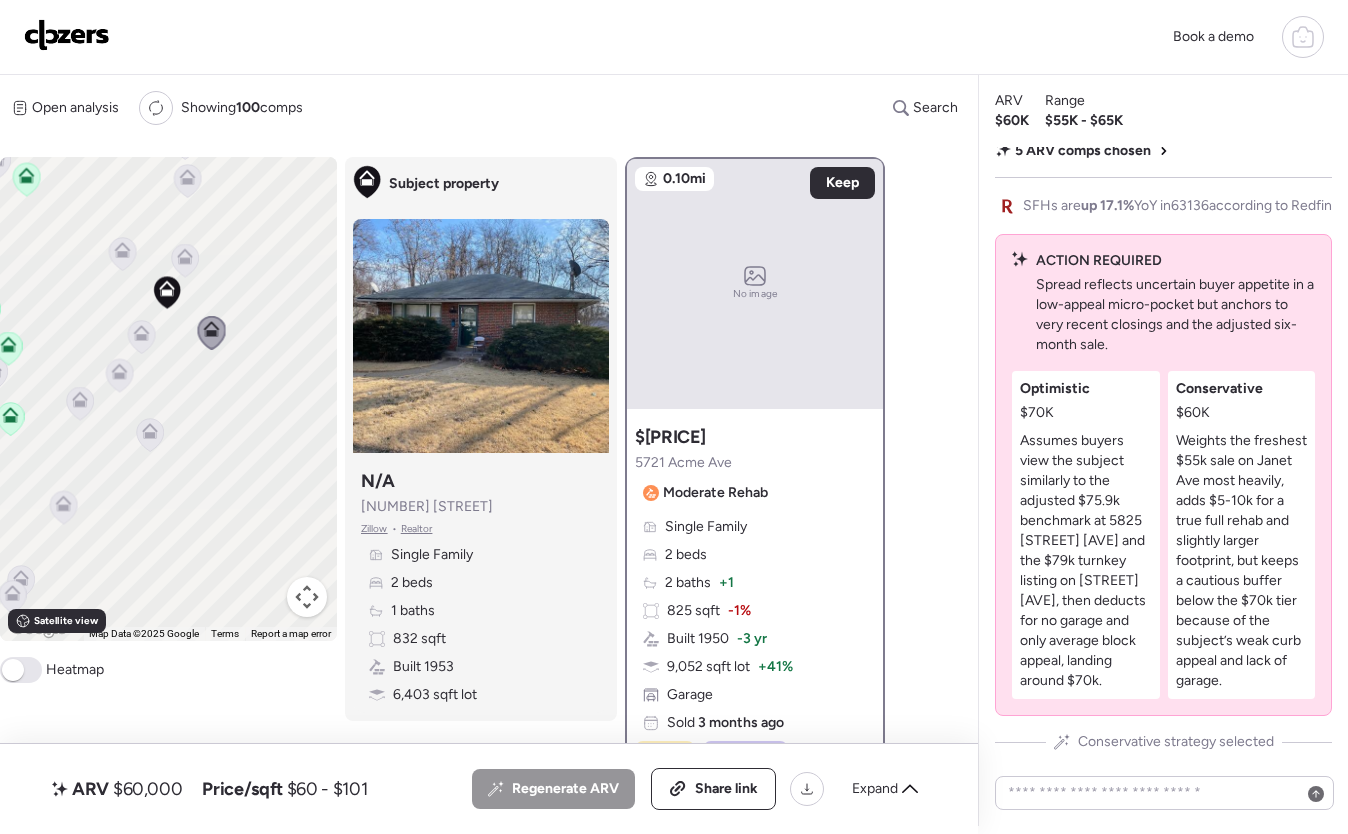click 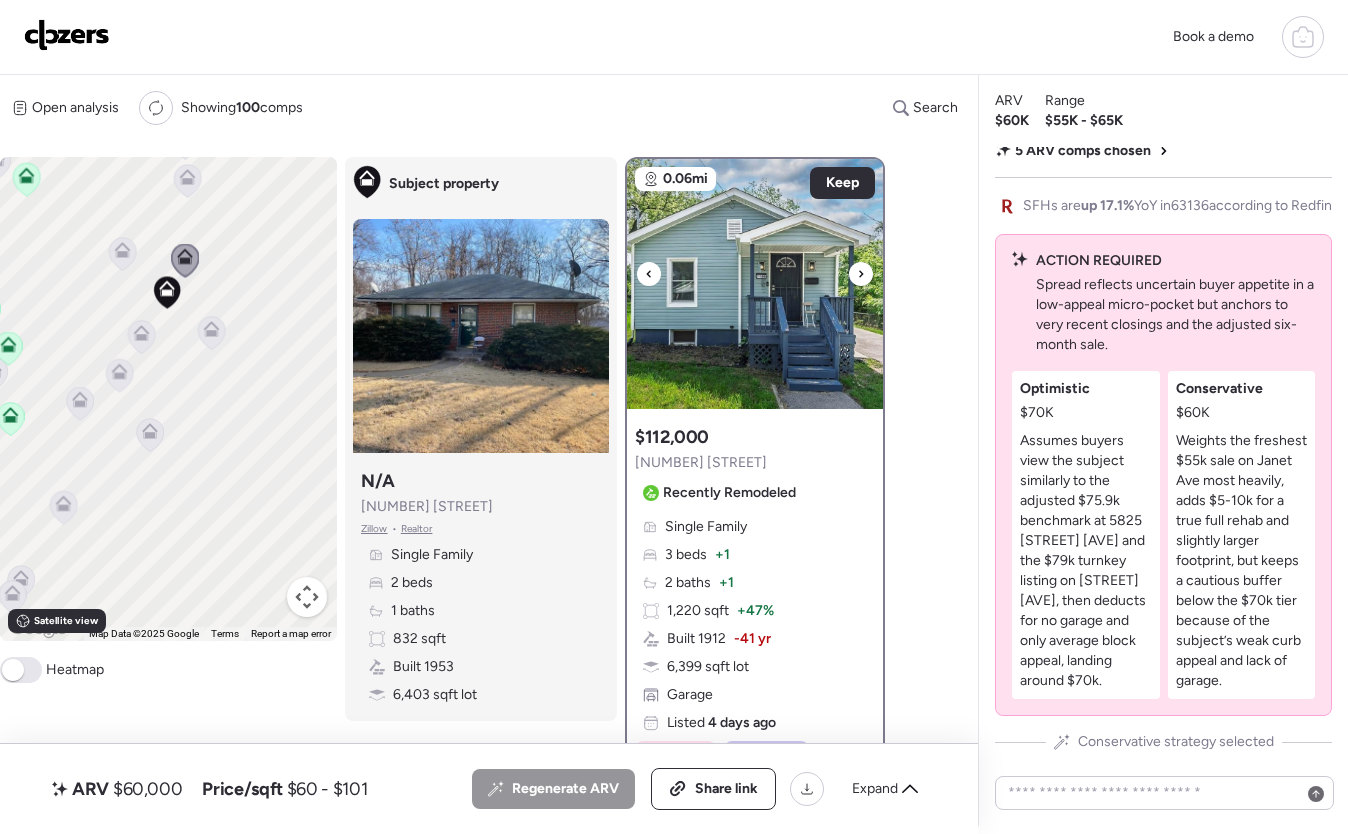 click 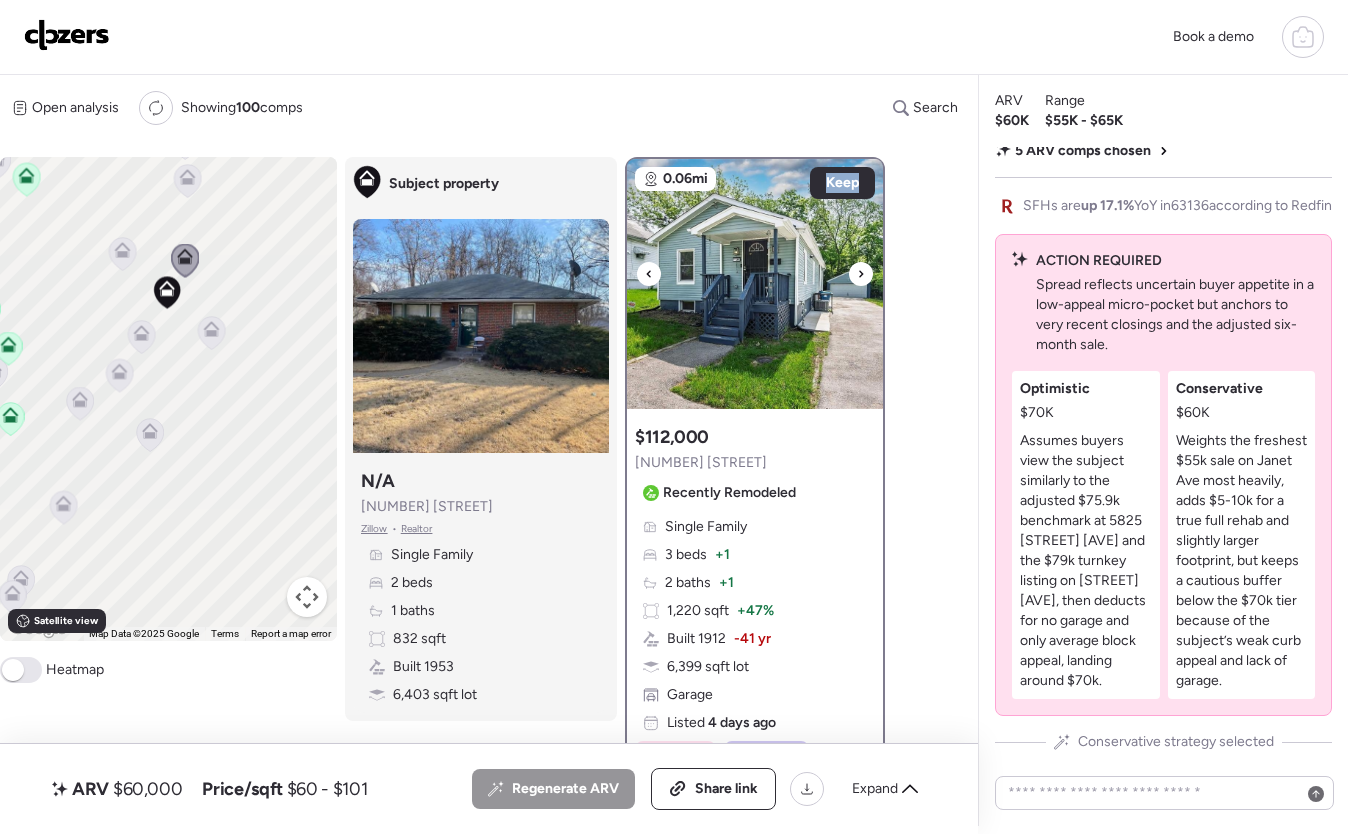 click 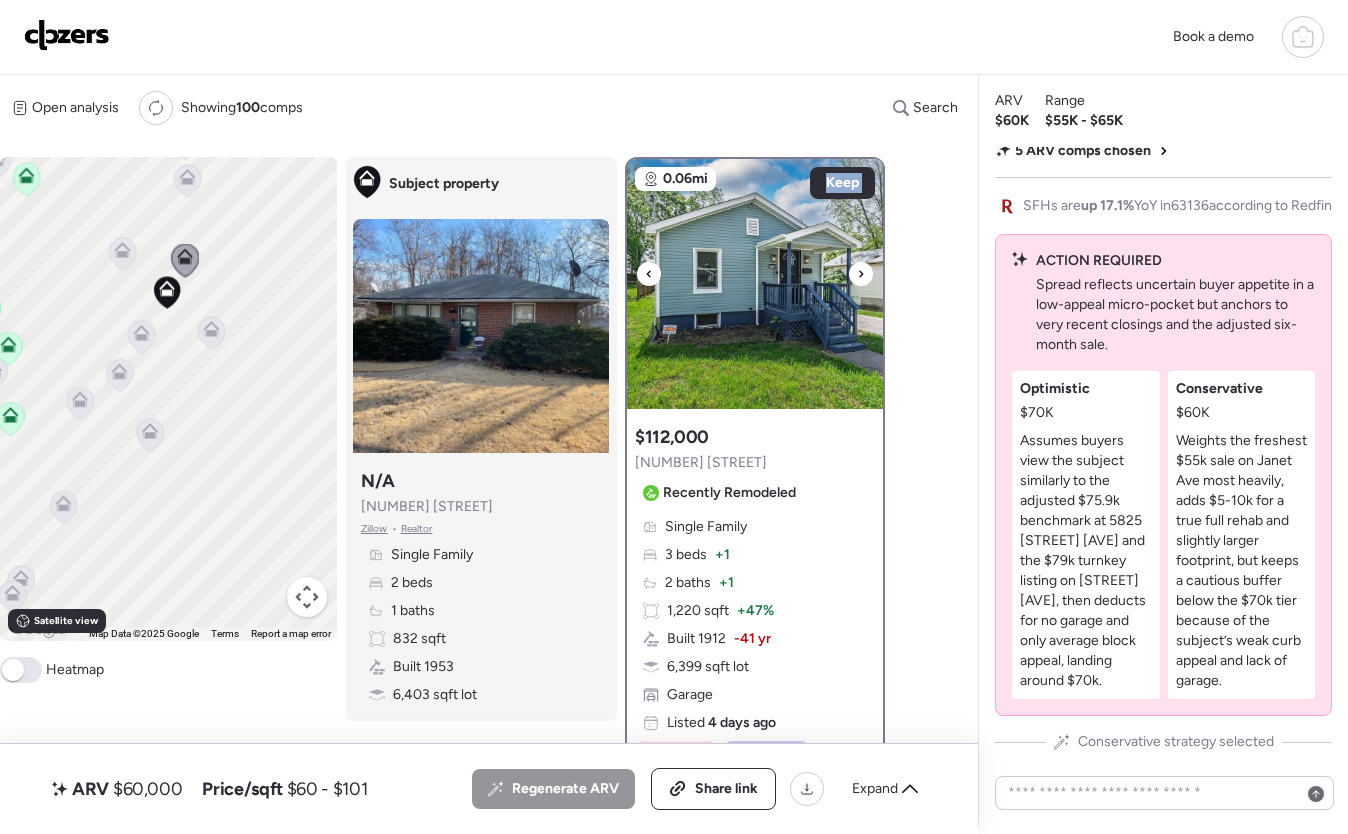 click 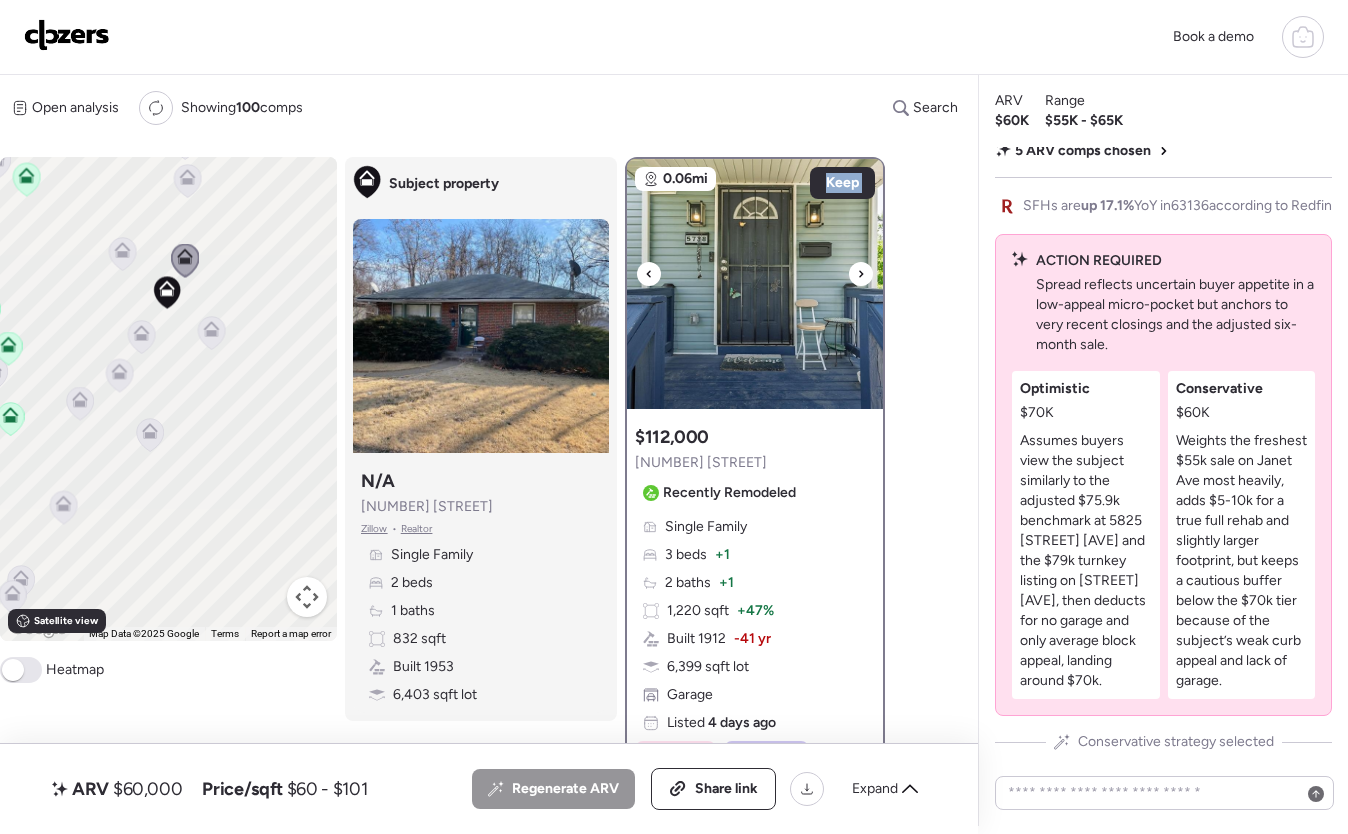 click 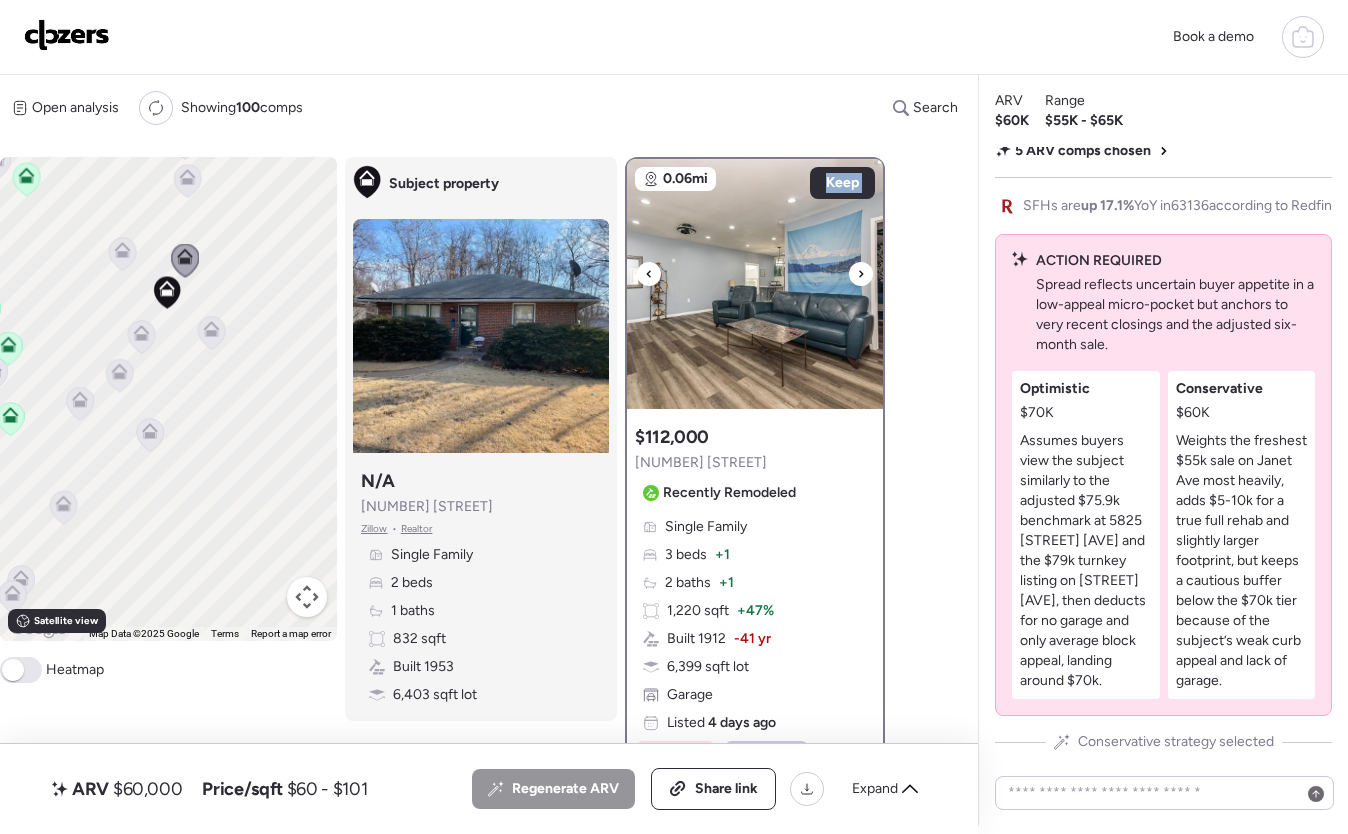 click 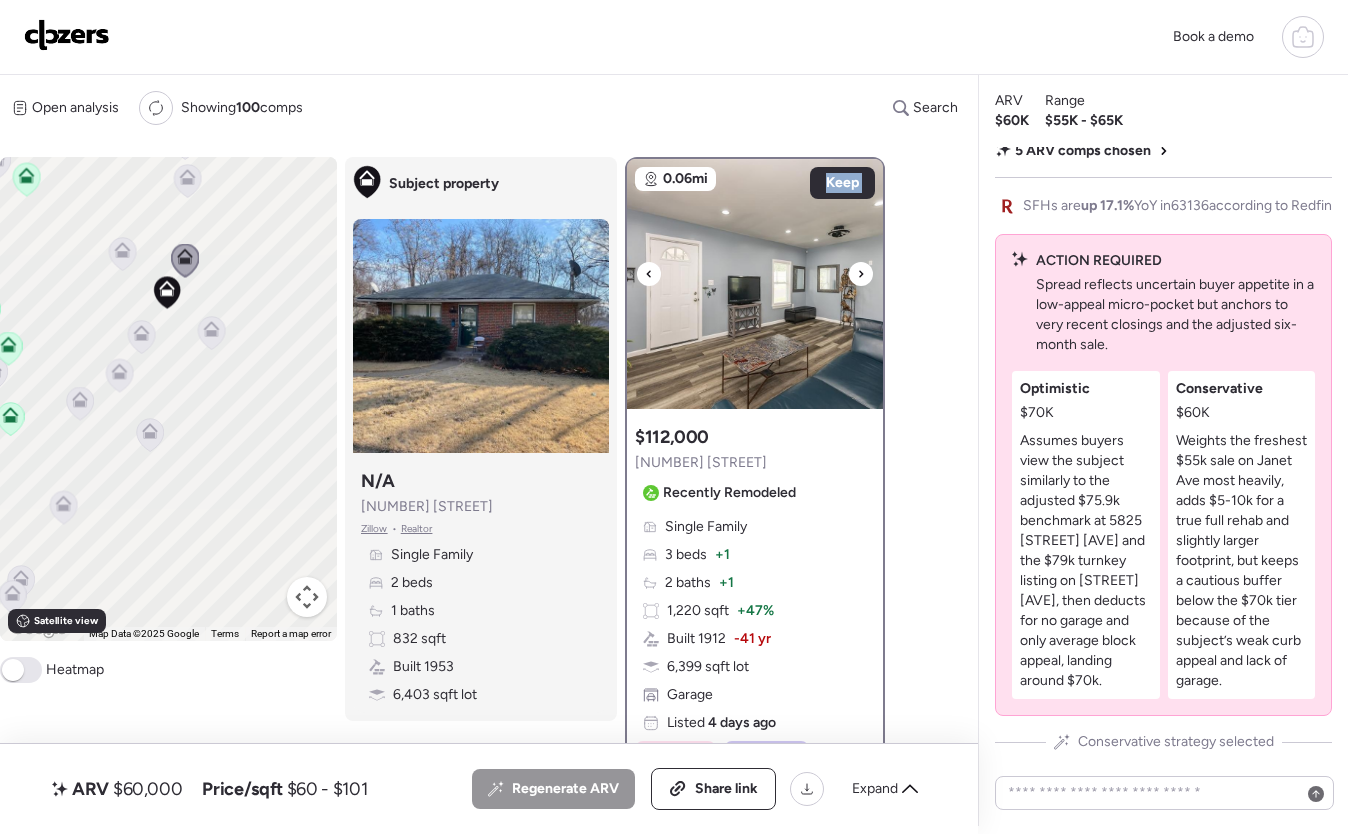 click 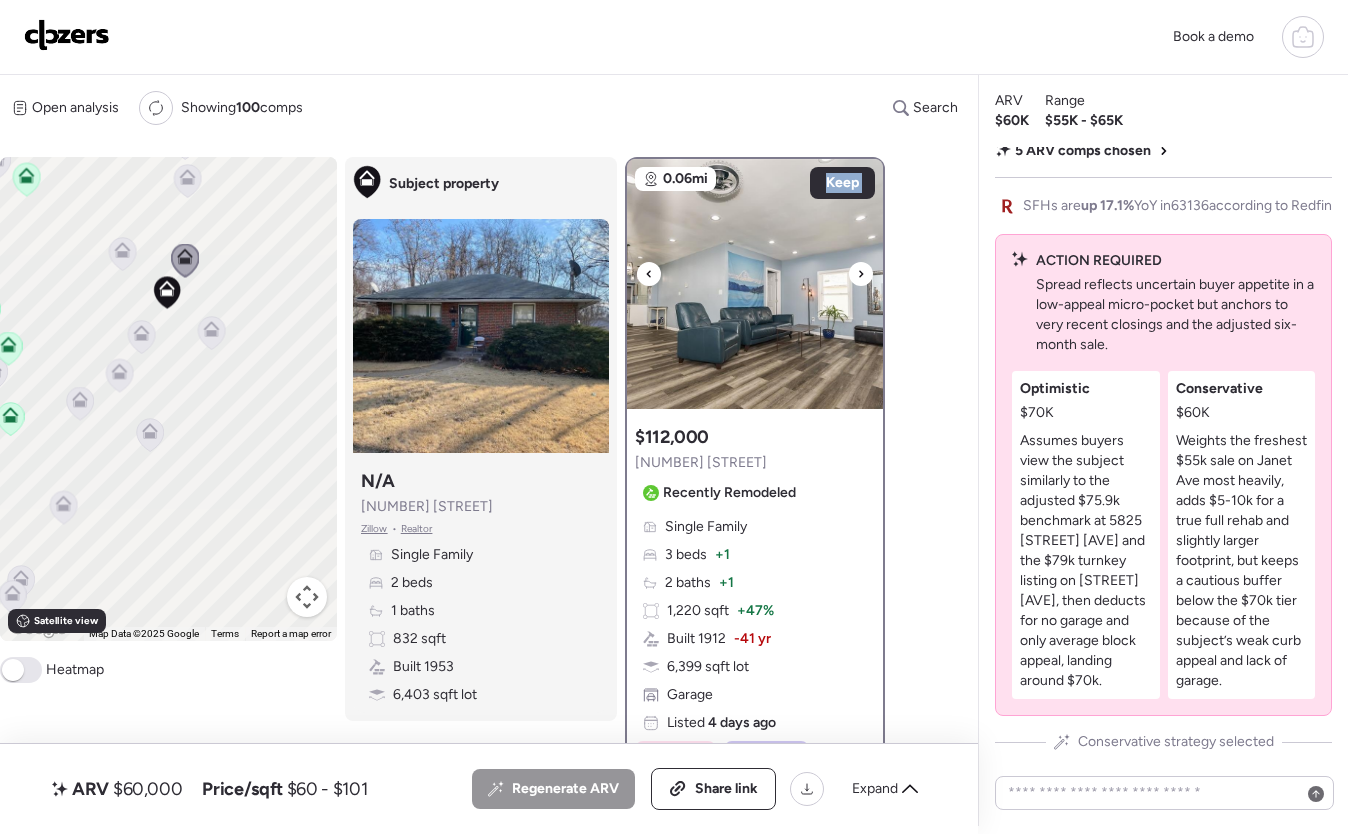 click 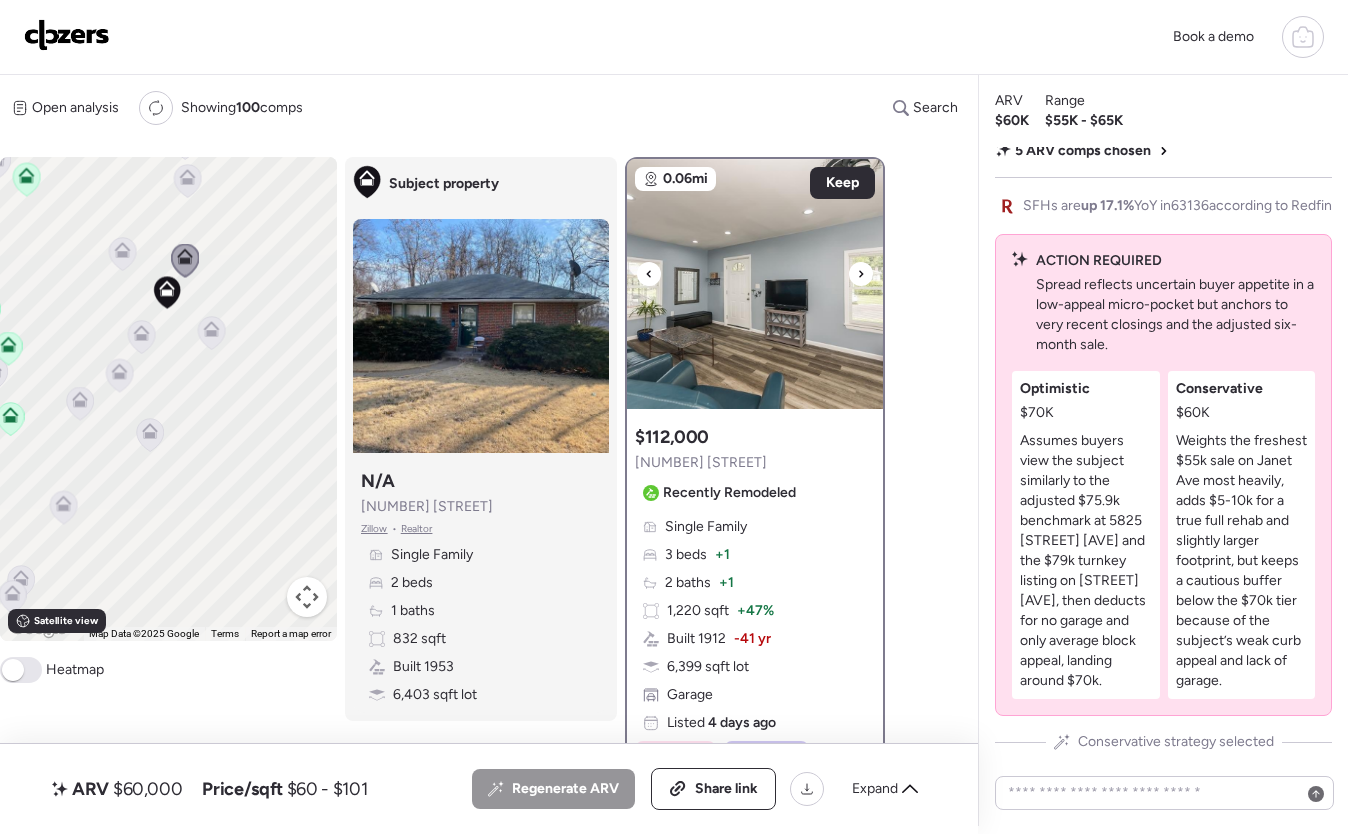 click 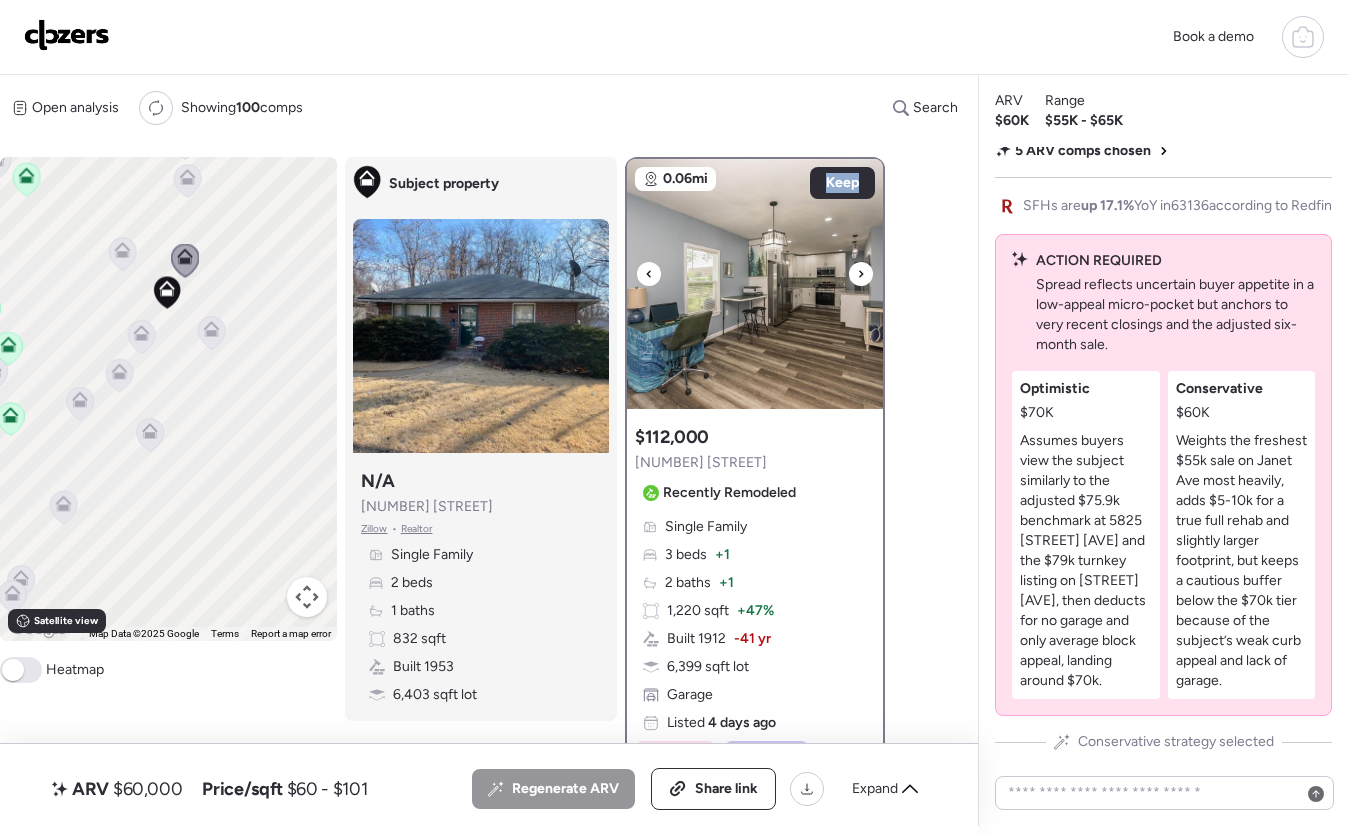click 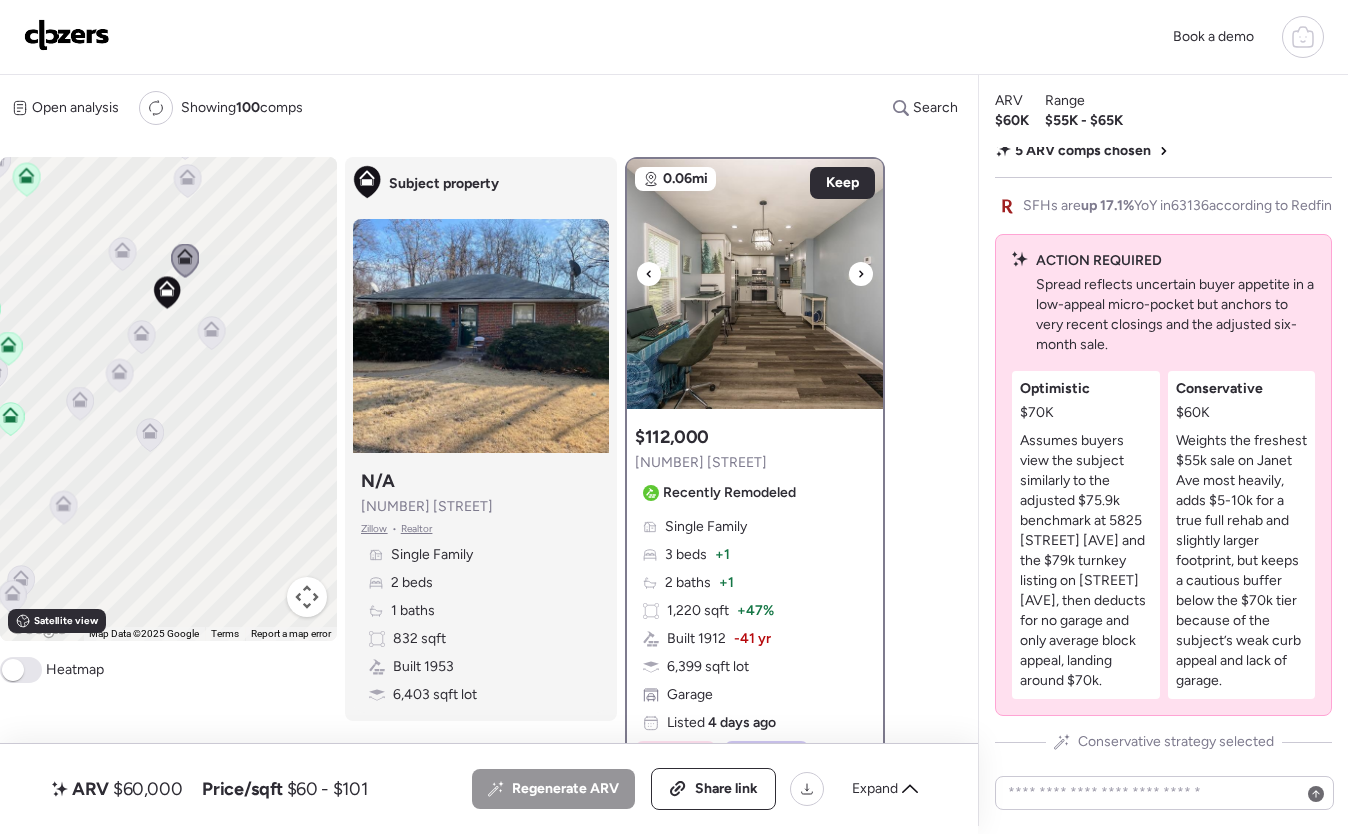 click 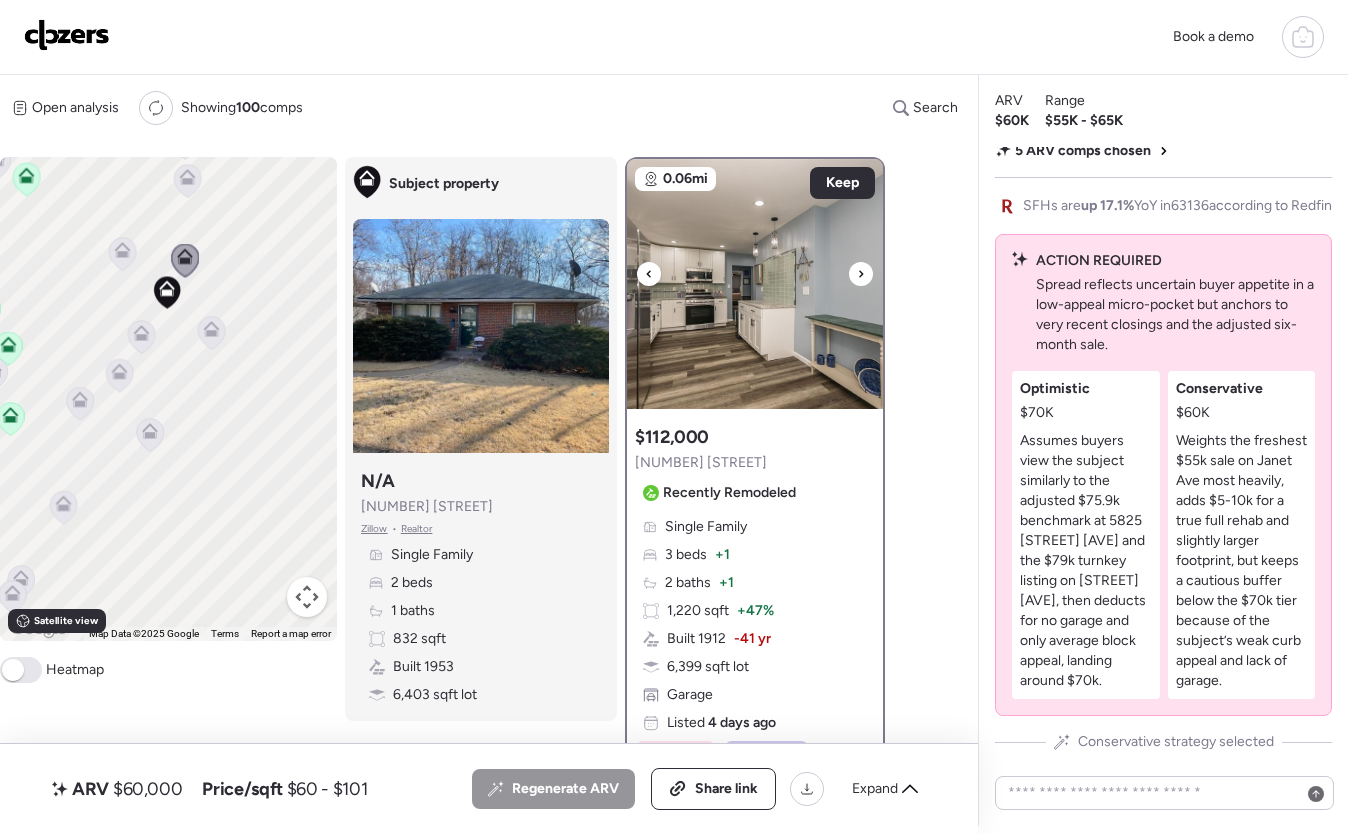 click 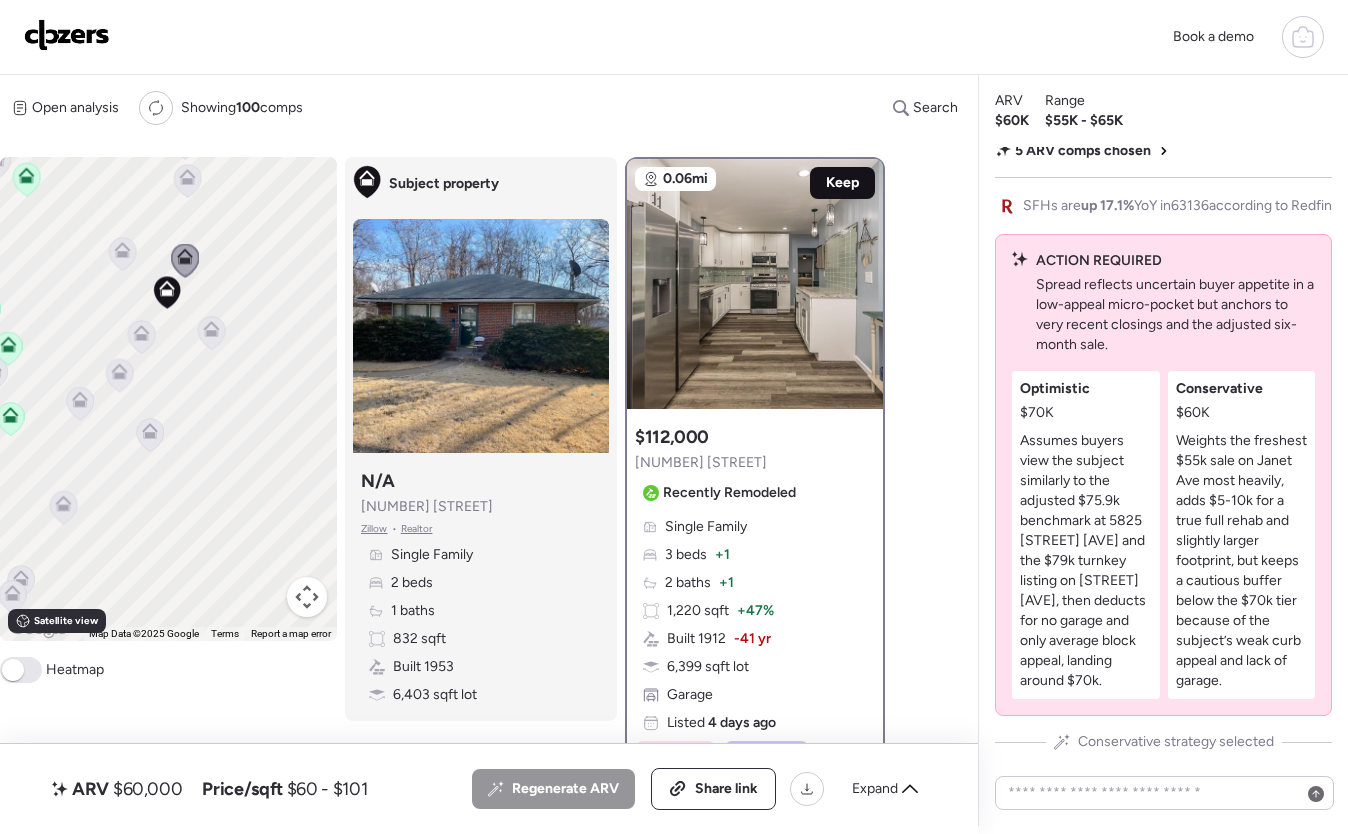 click on "Keep" at bounding box center [842, 183] 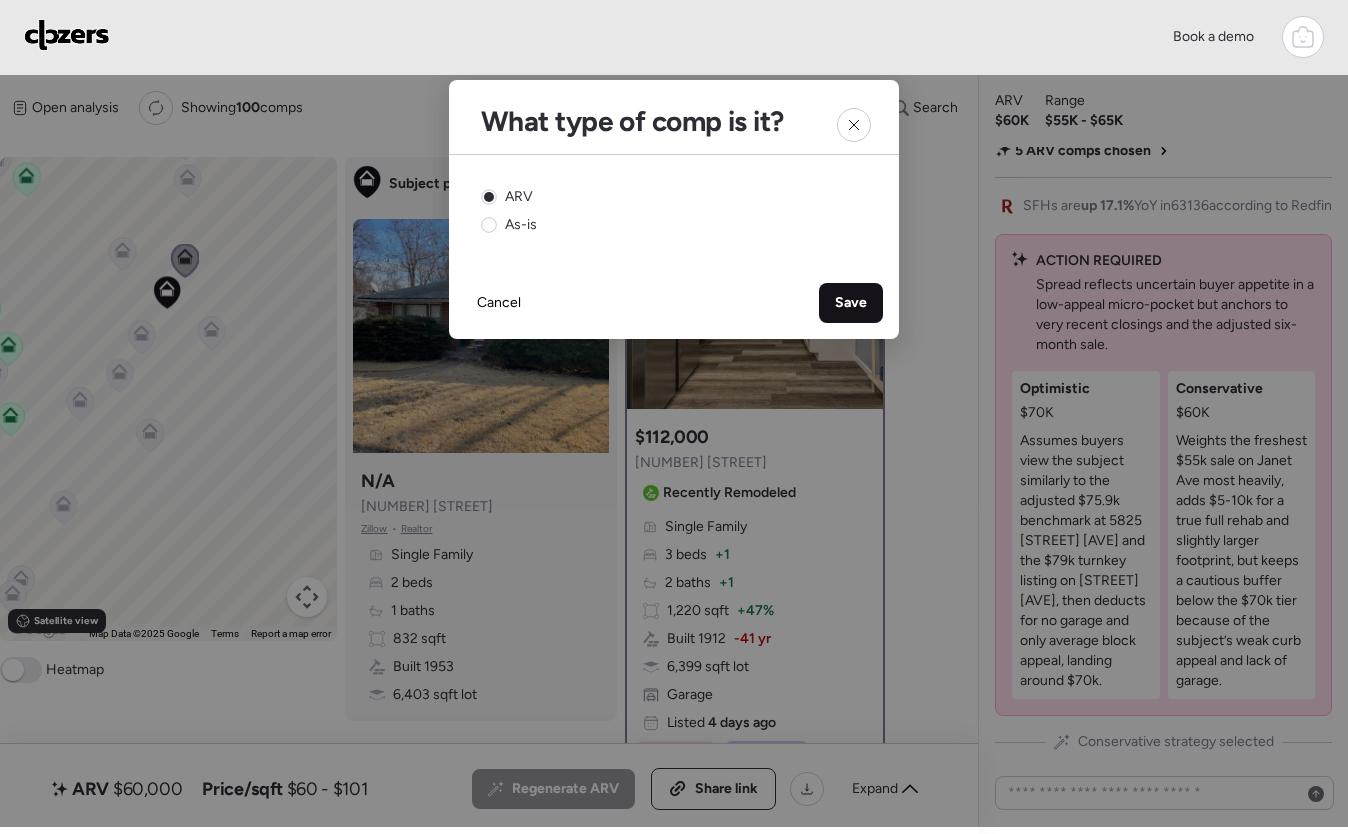 click on "Save" at bounding box center (851, 303) 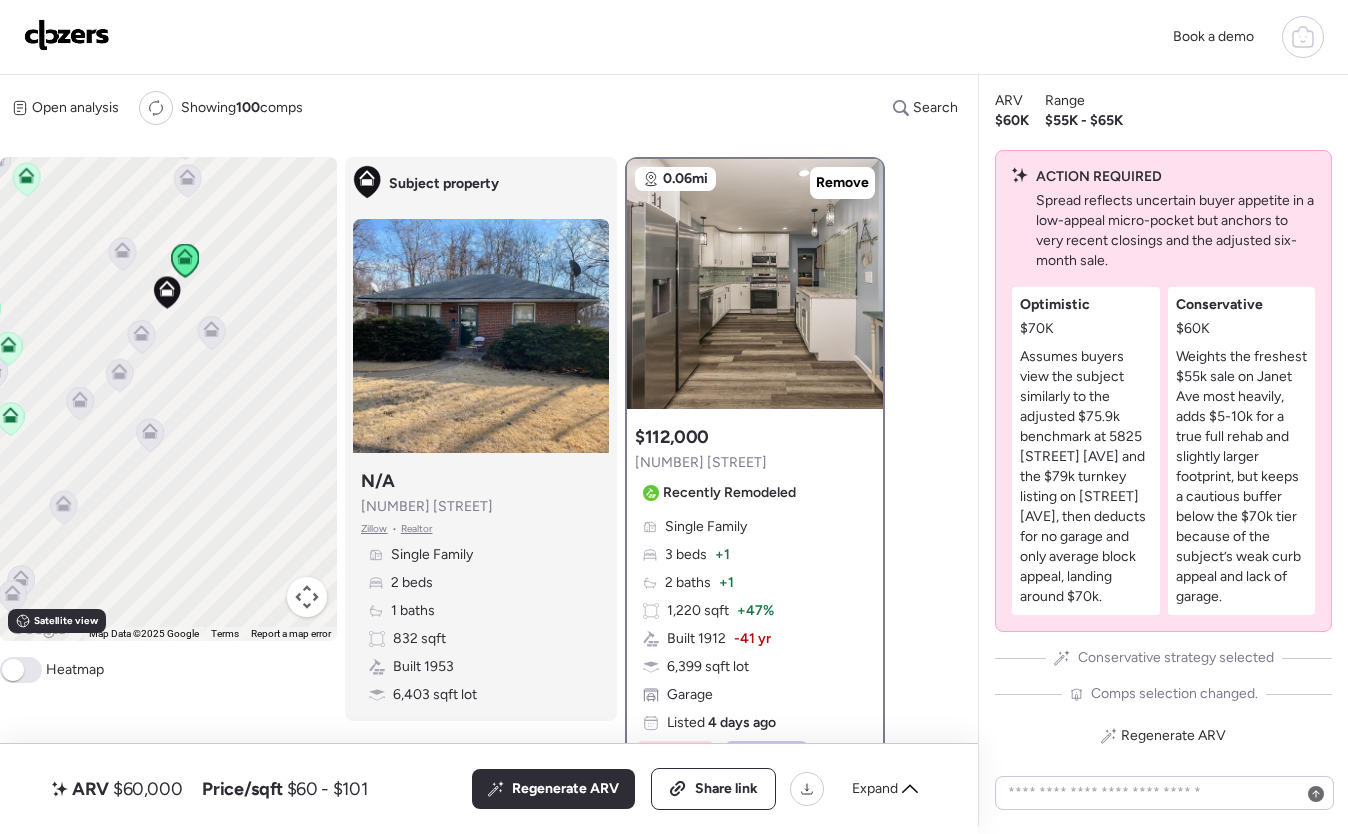 drag, startPoint x: 250, startPoint y: 408, endPoint x: 319, endPoint y: 480, distance: 99.724625 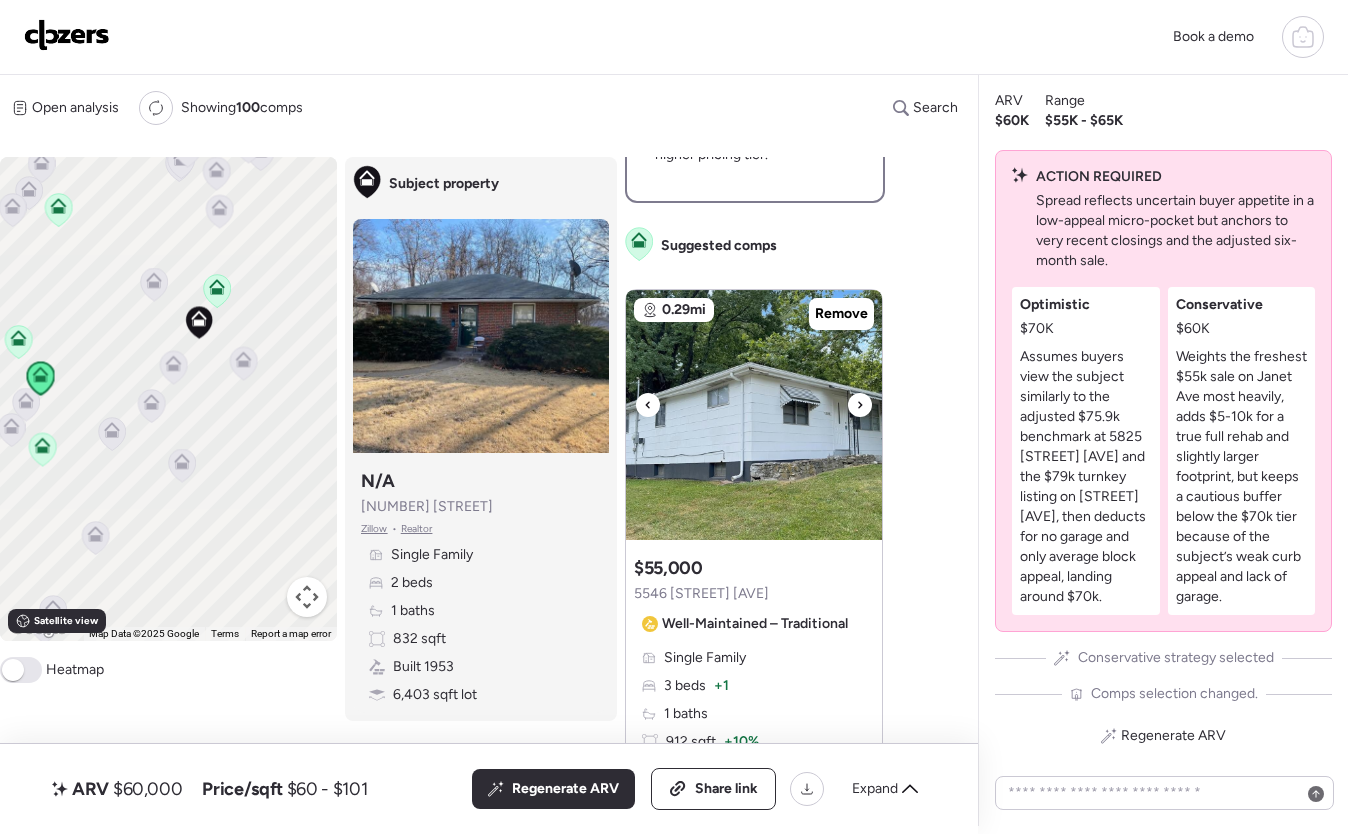 scroll, scrollTop: 778, scrollLeft: 0, axis: vertical 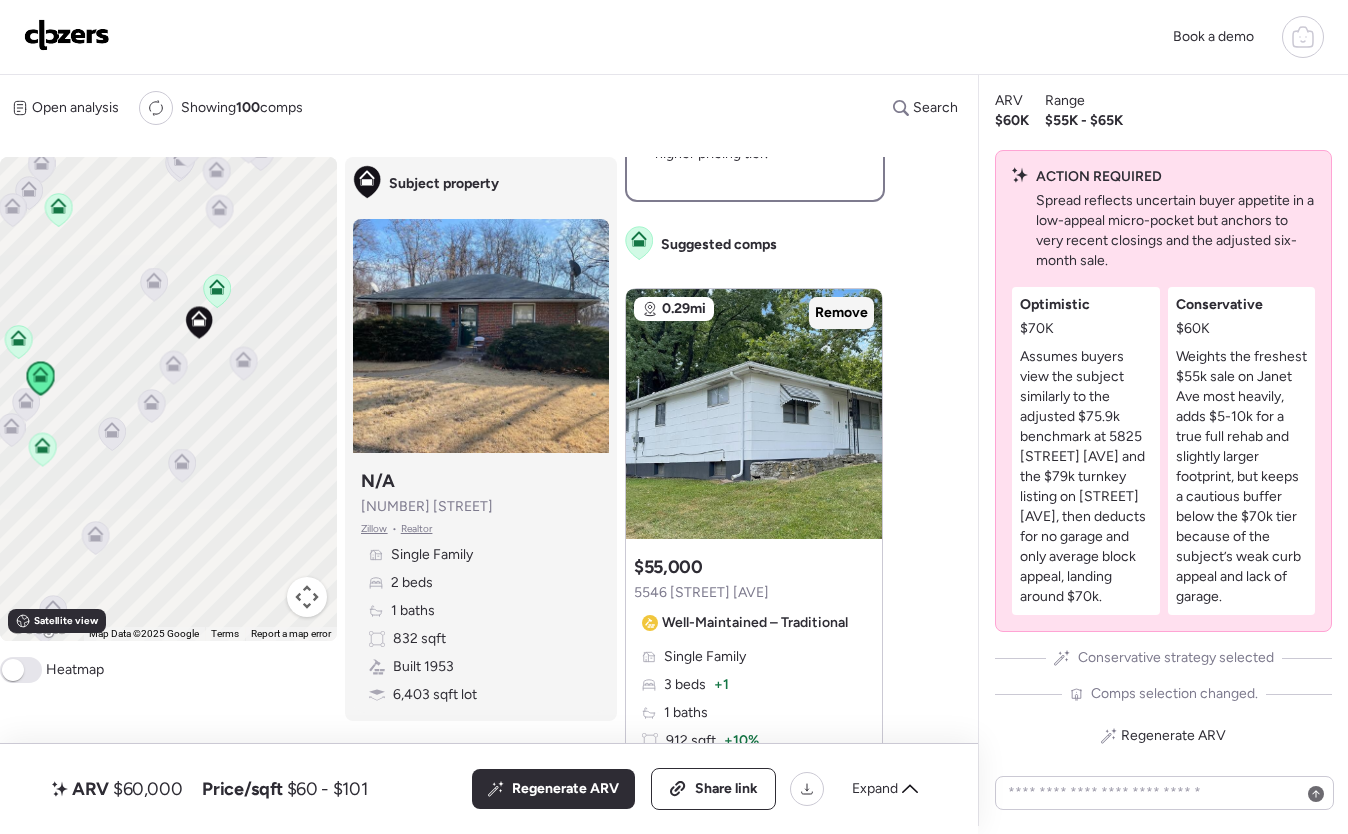 click on "Remove" at bounding box center (841, 313) 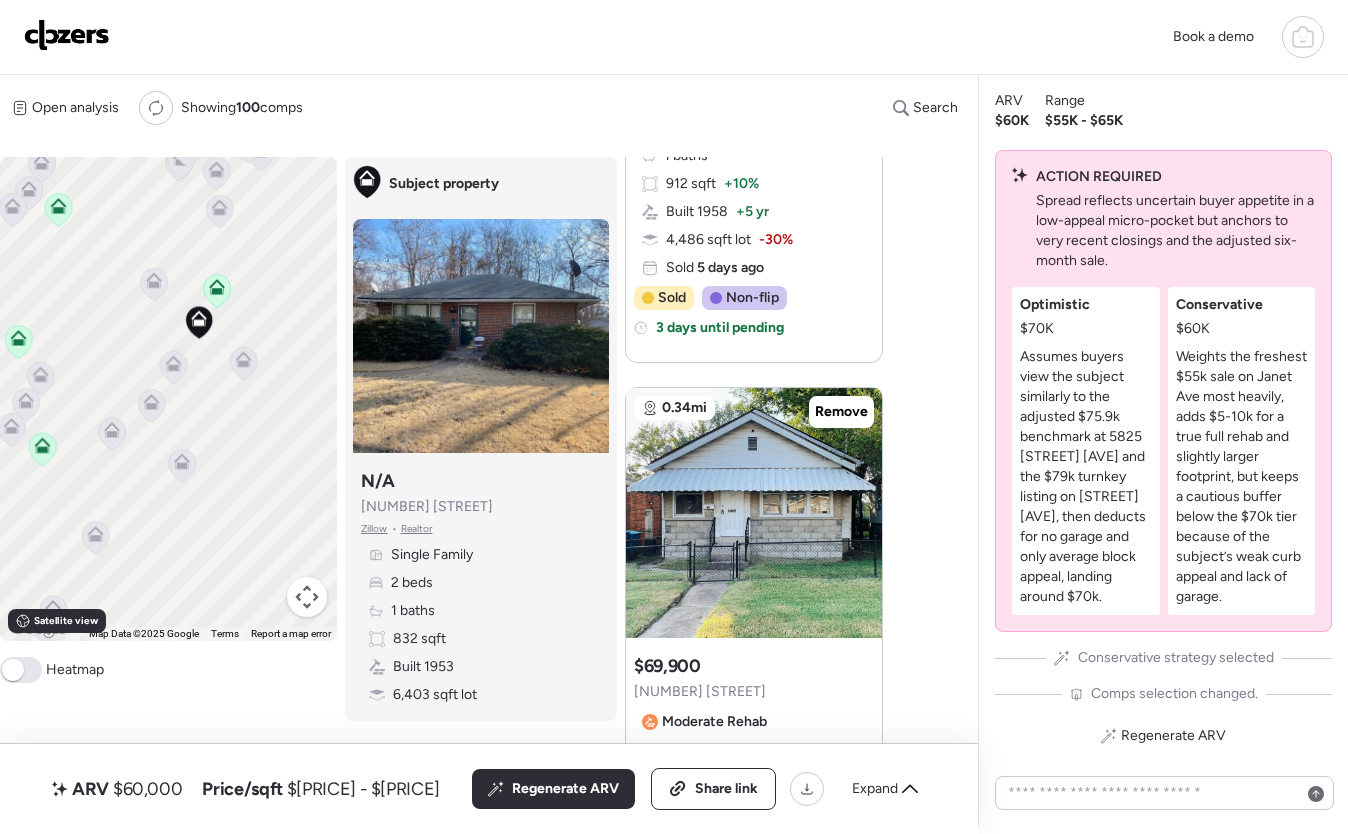 scroll, scrollTop: 1337, scrollLeft: 0, axis: vertical 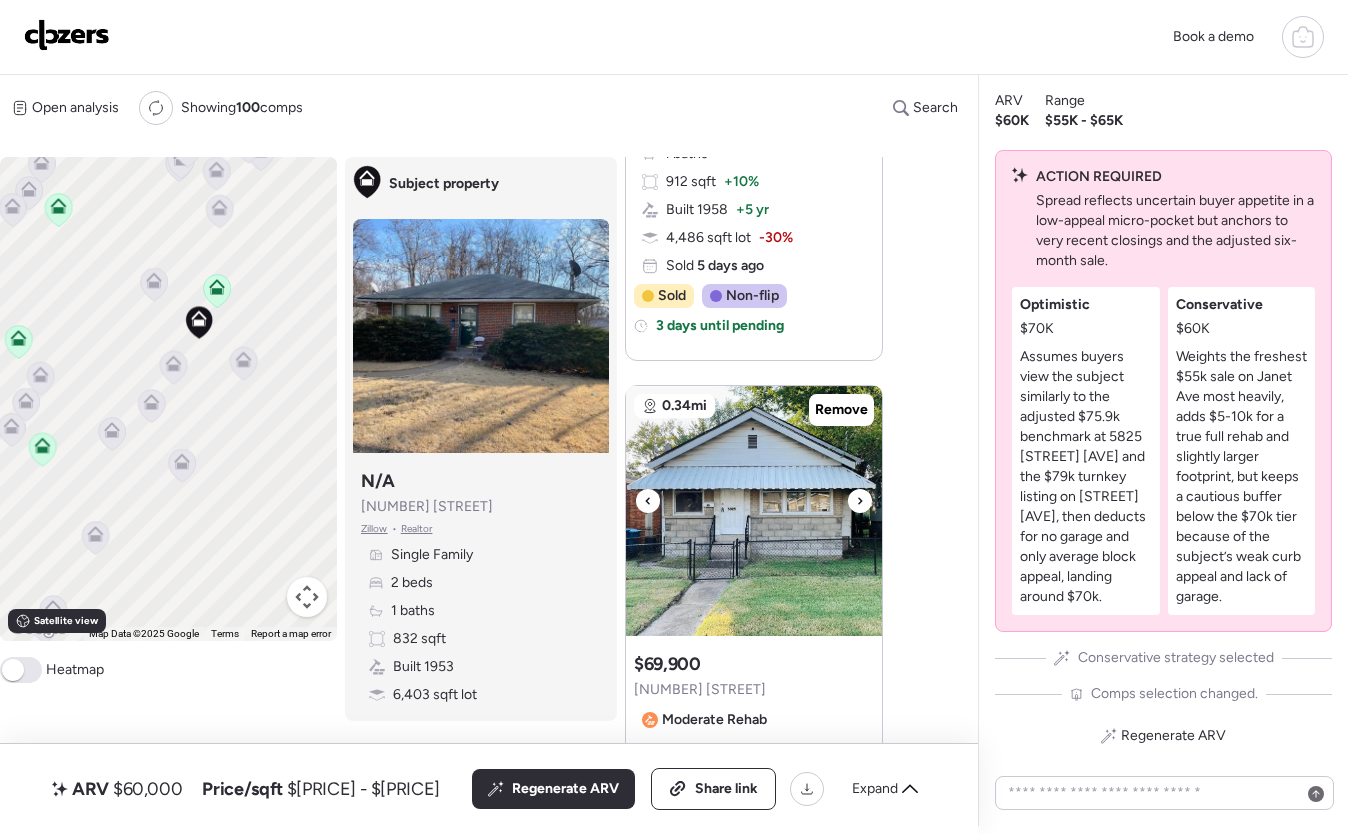 click at bounding box center (860, 501) 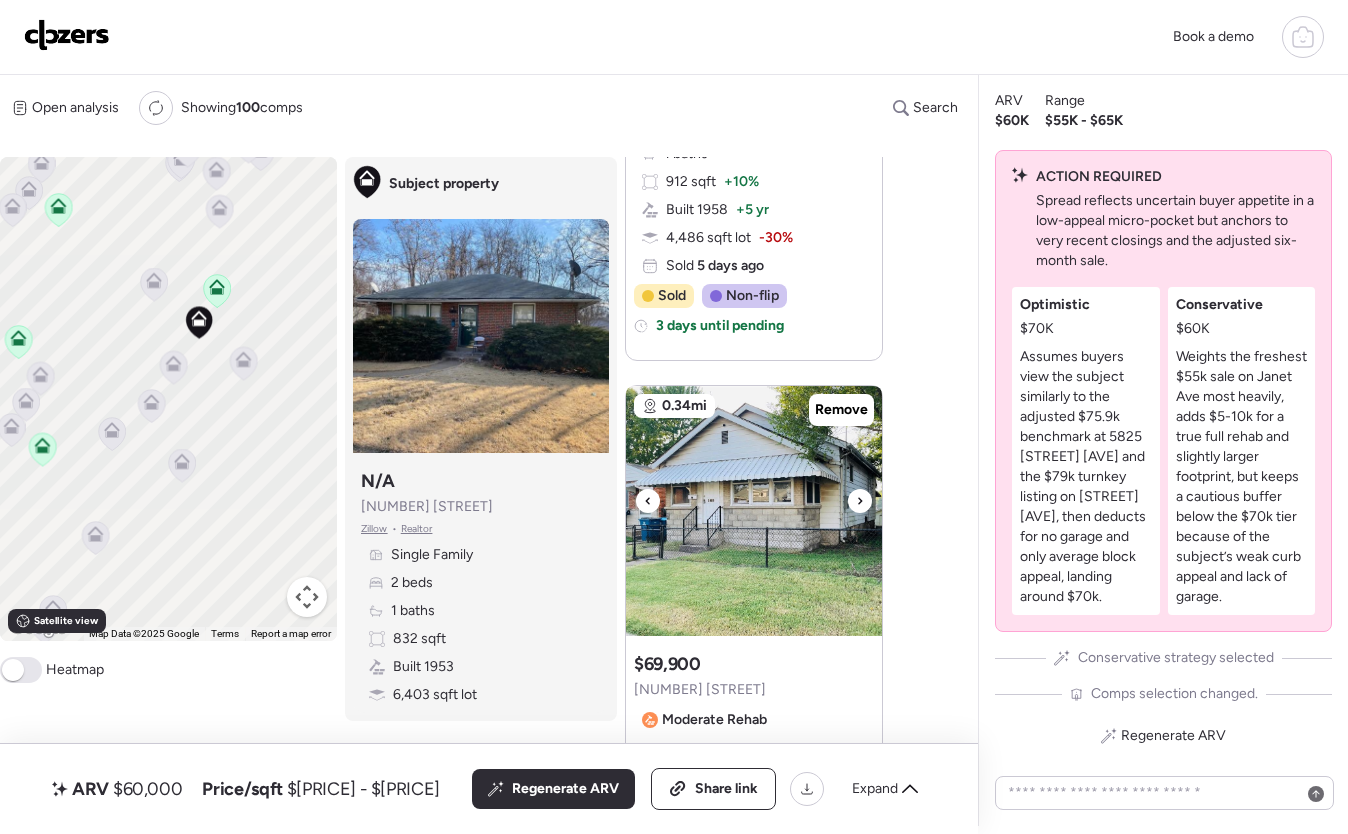 click 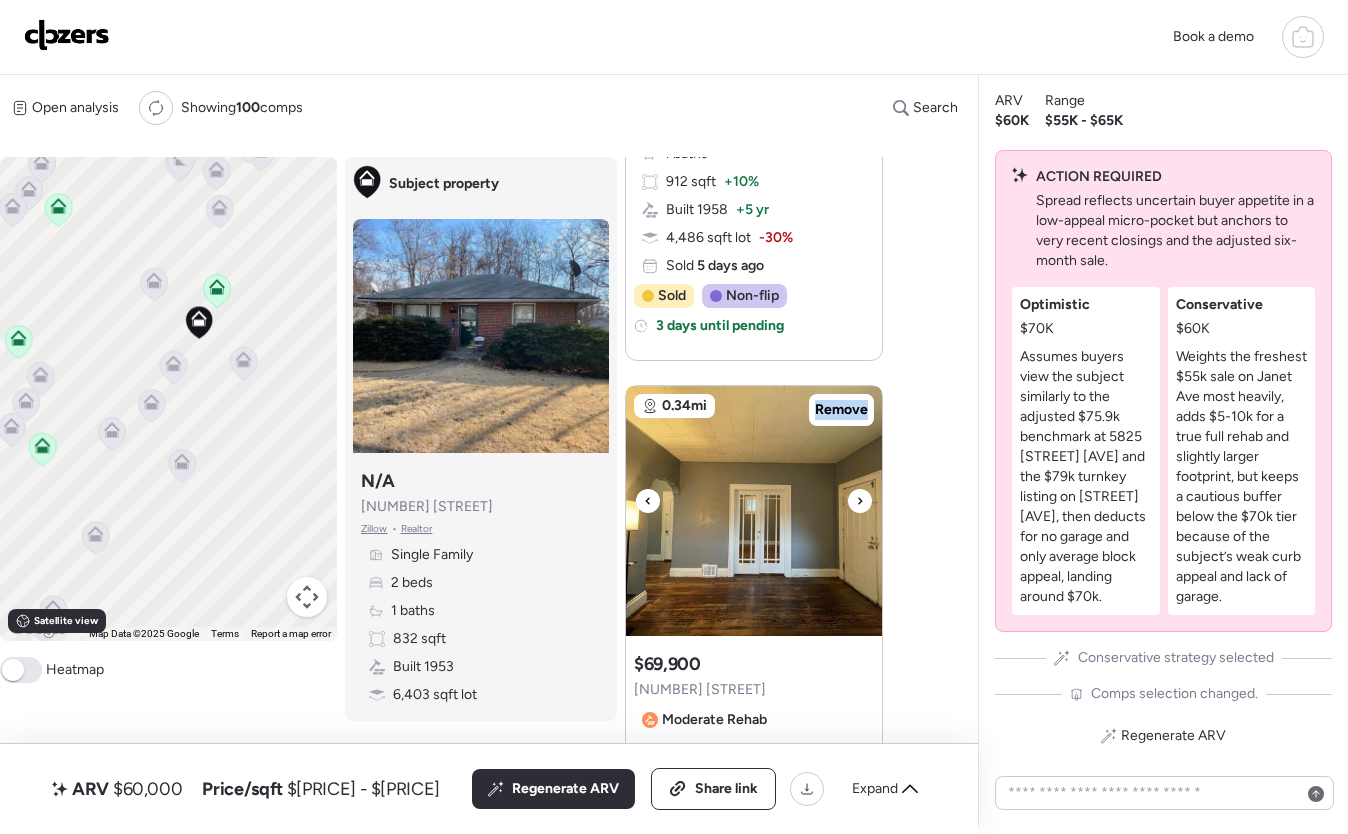 click 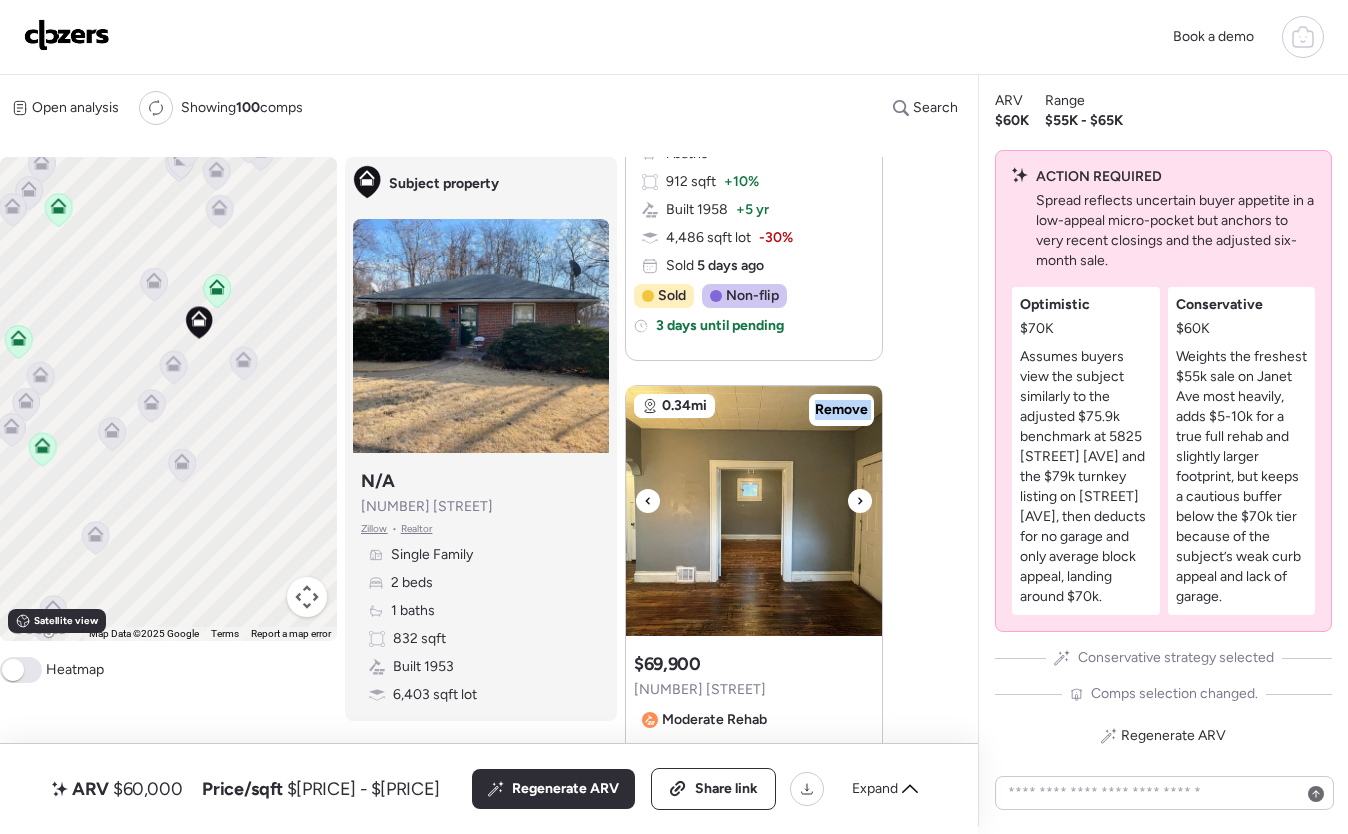 click 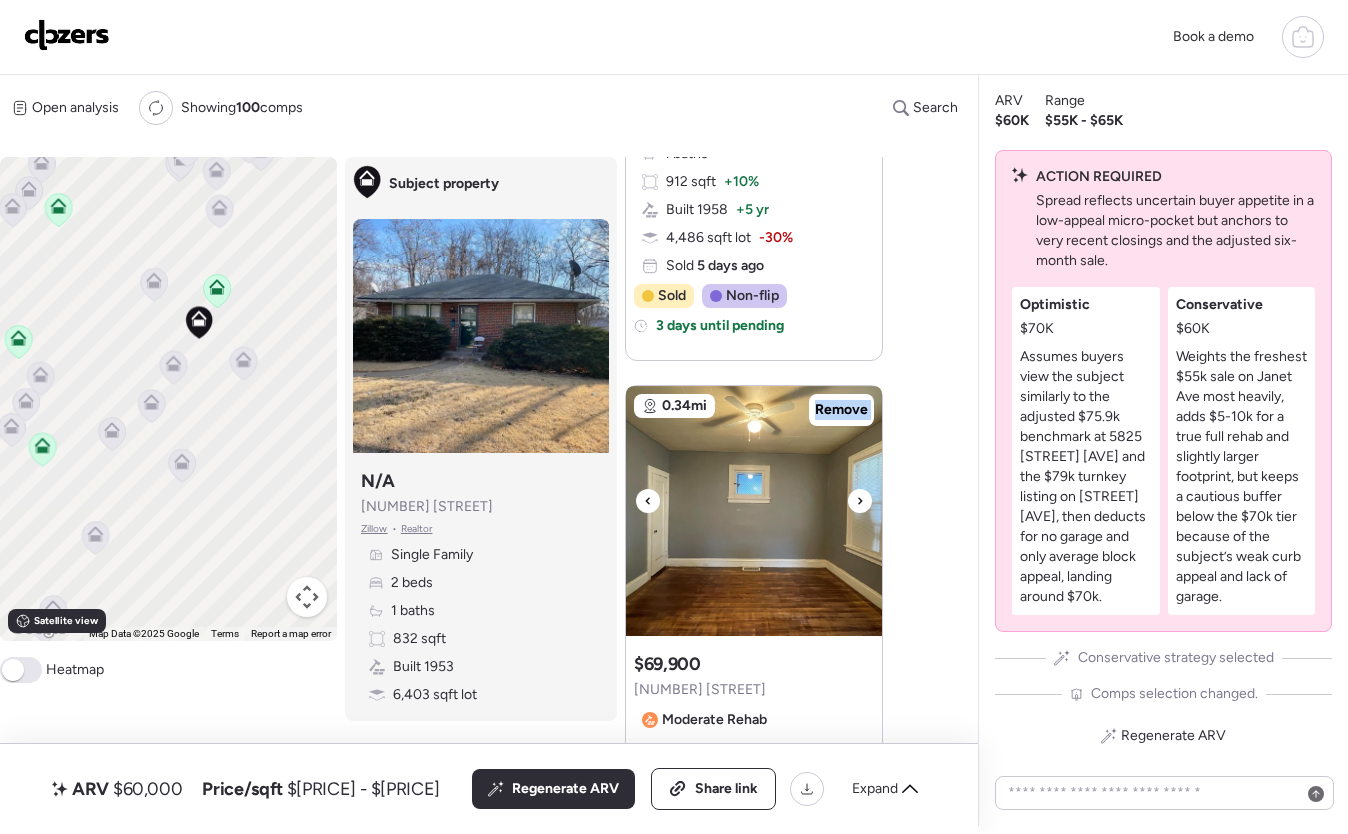 click 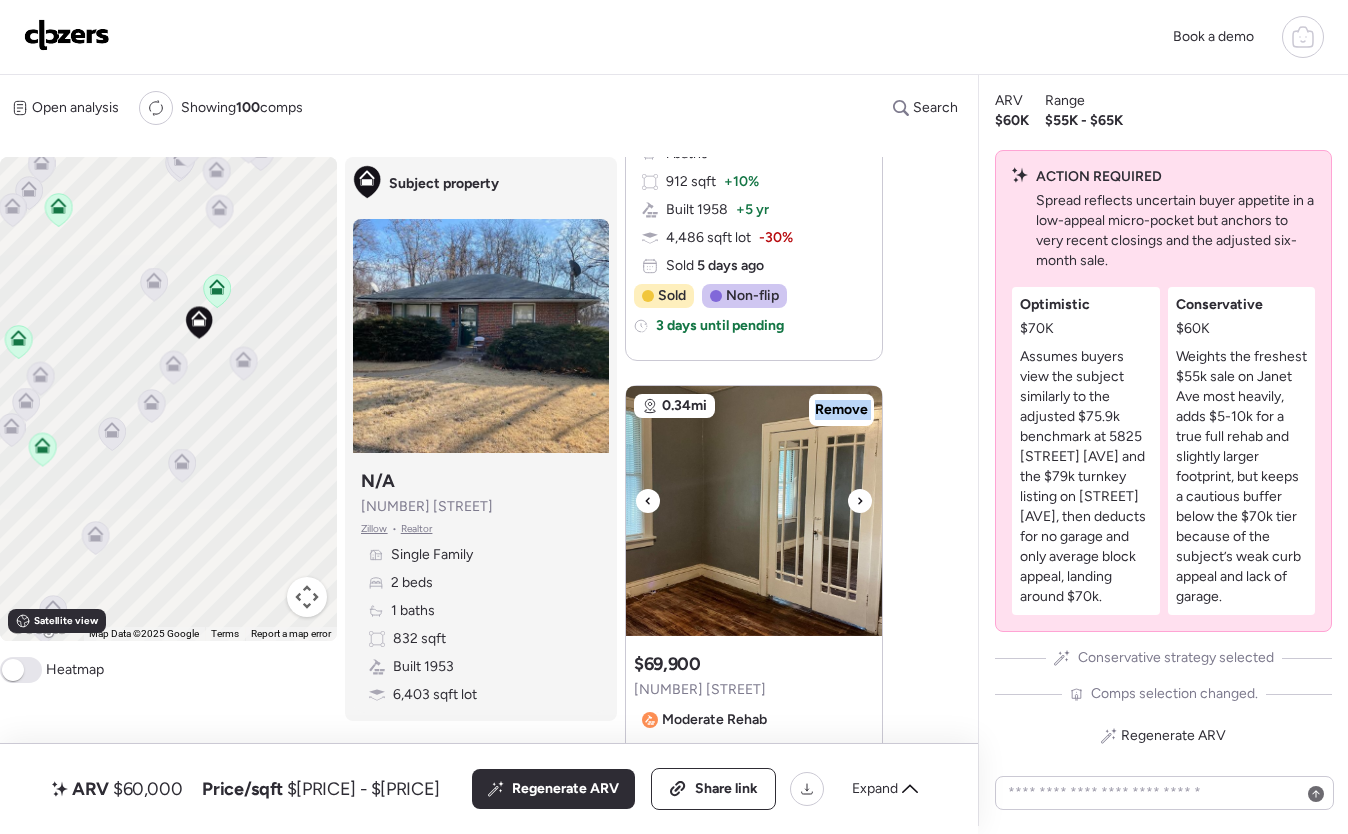 click 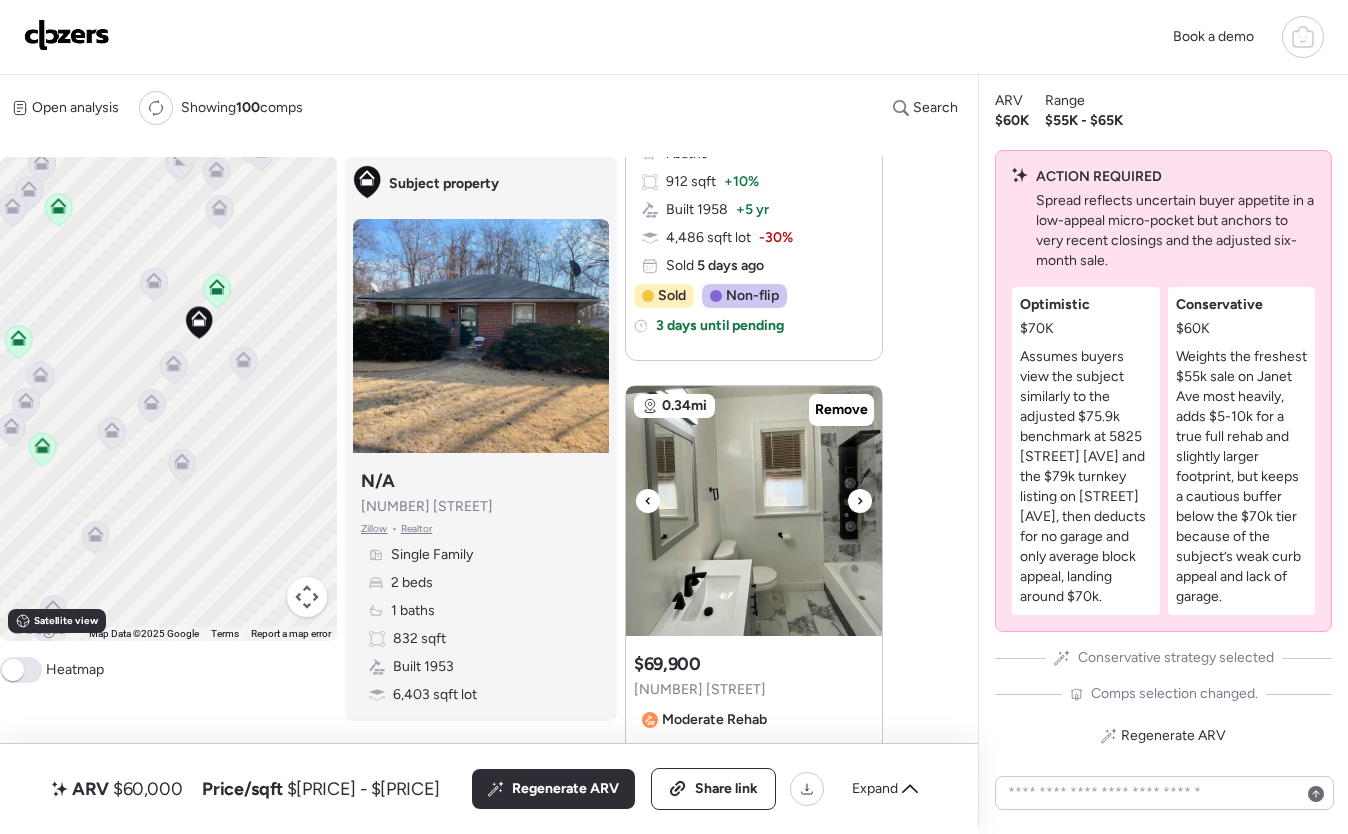 click 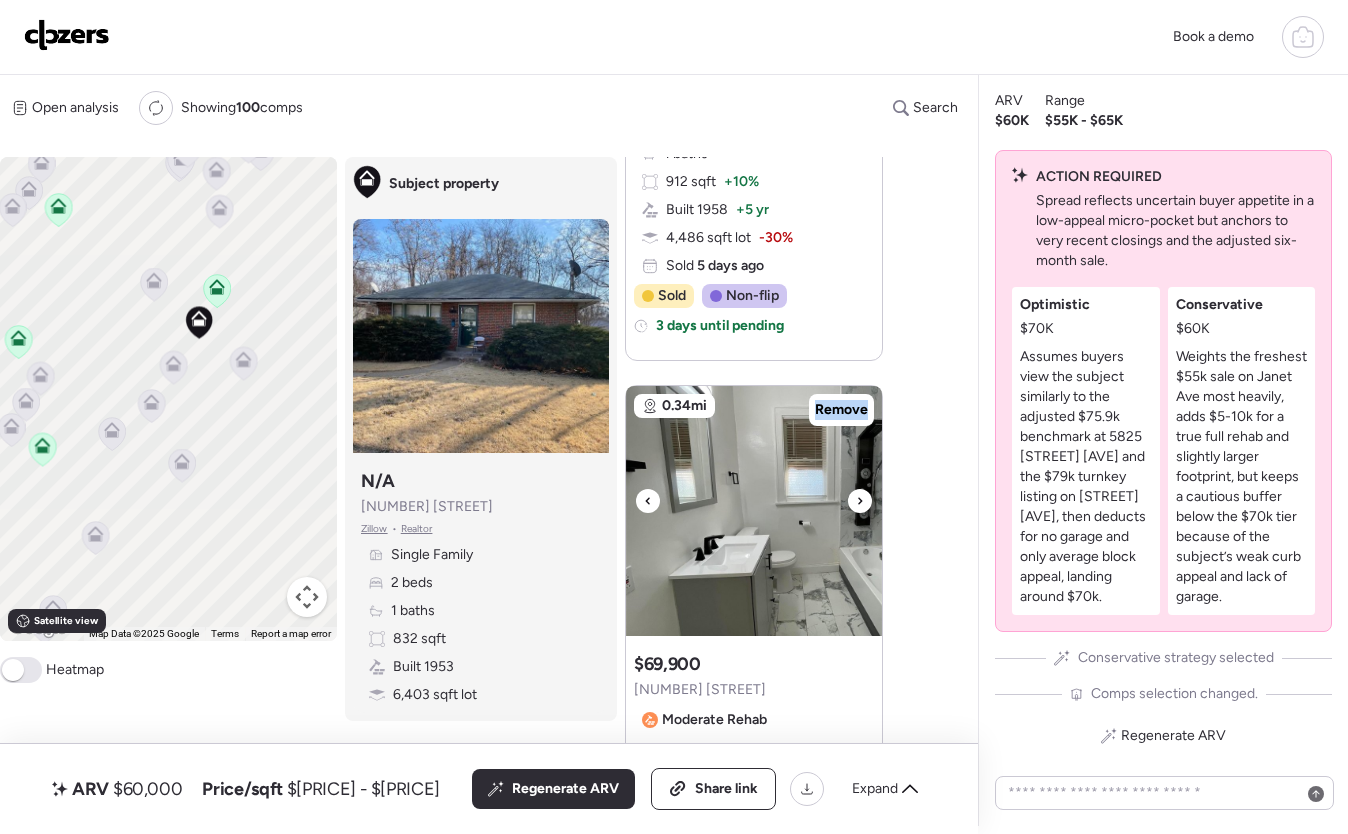 click 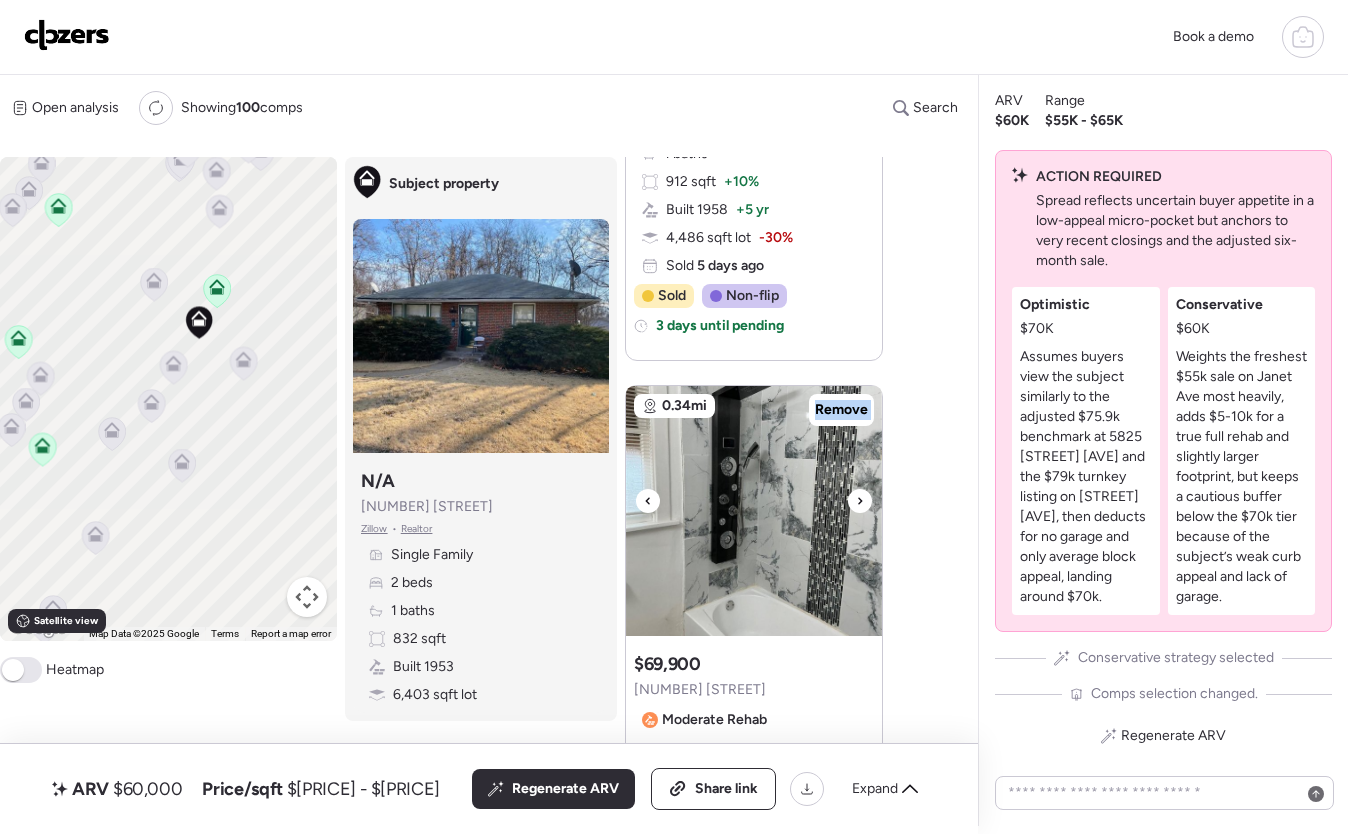 click 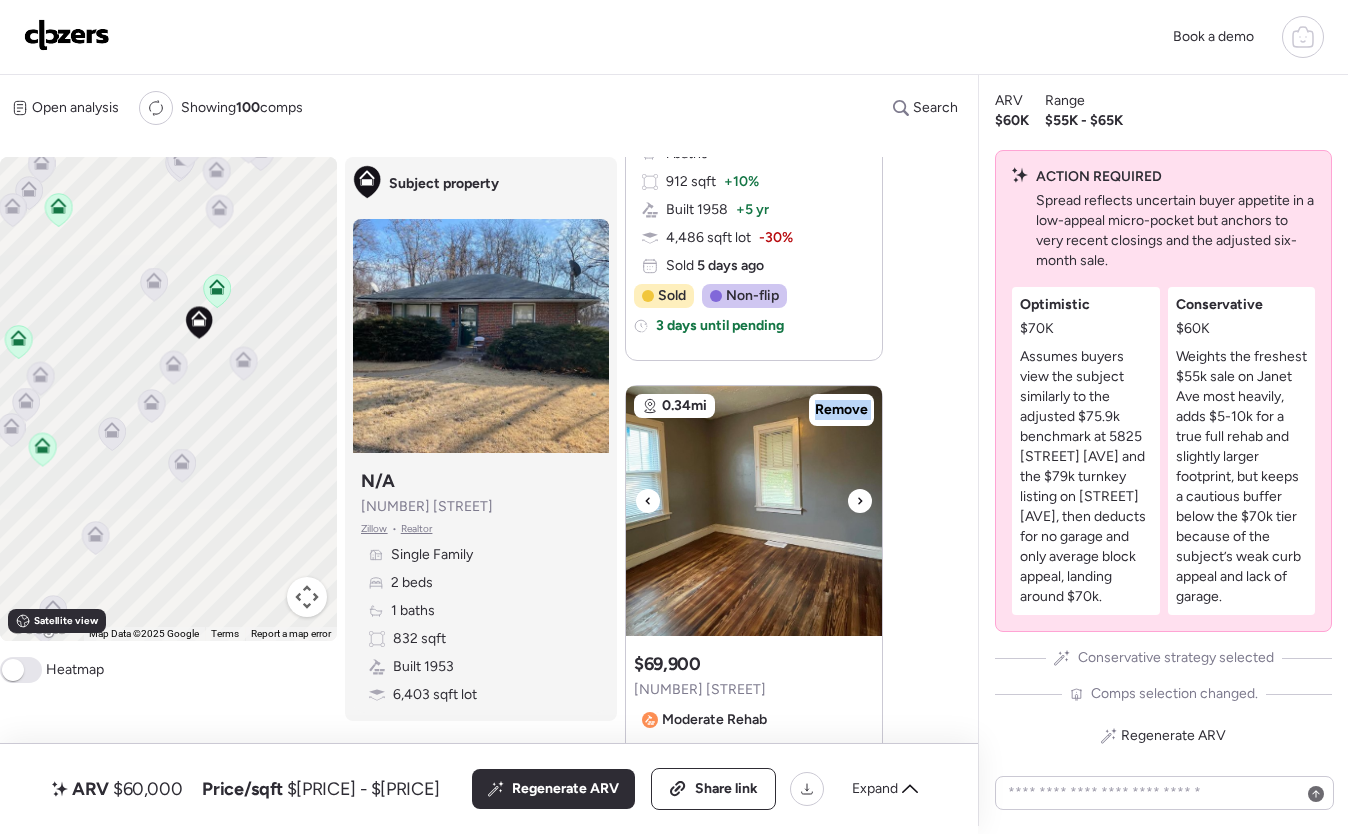 click 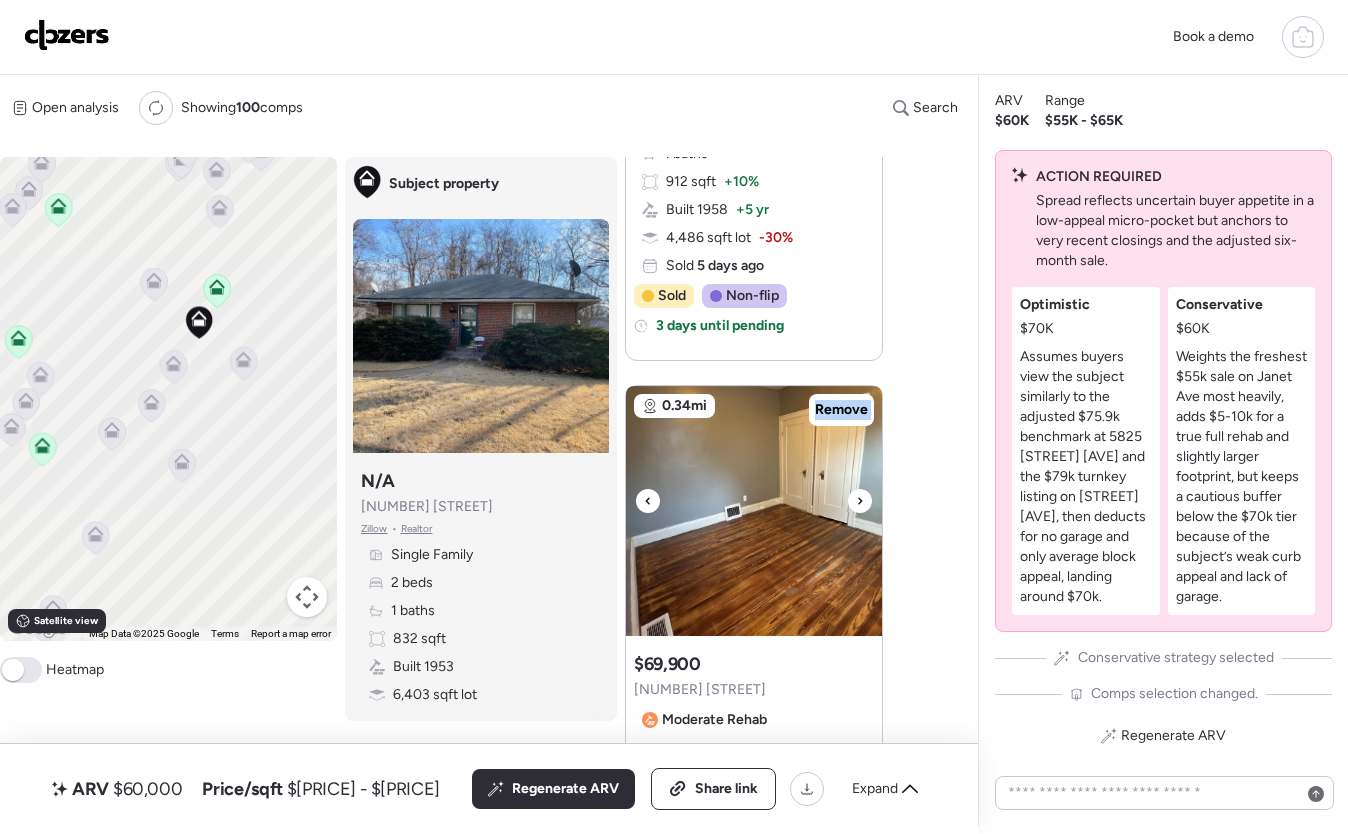 click 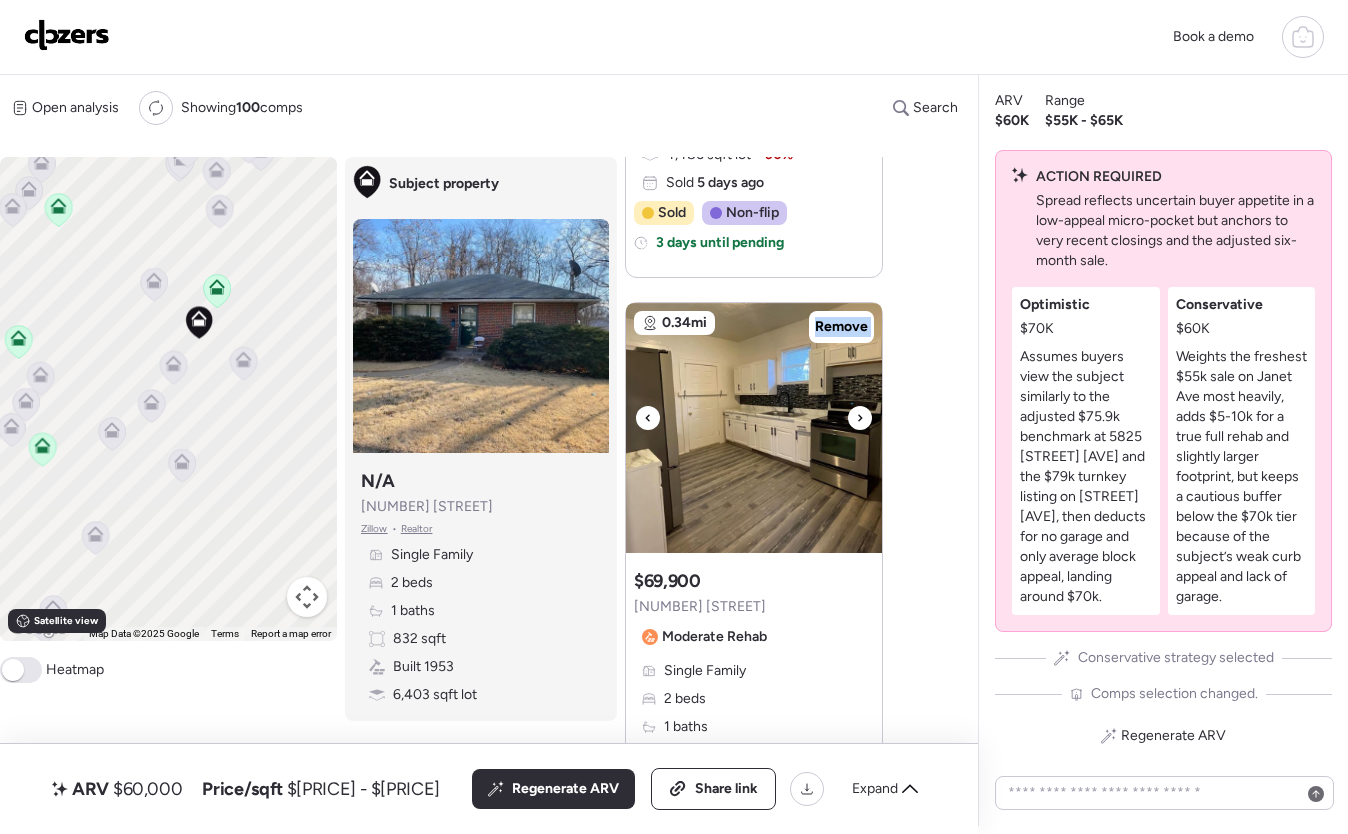 scroll, scrollTop: 1468, scrollLeft: 0, axis: vertical 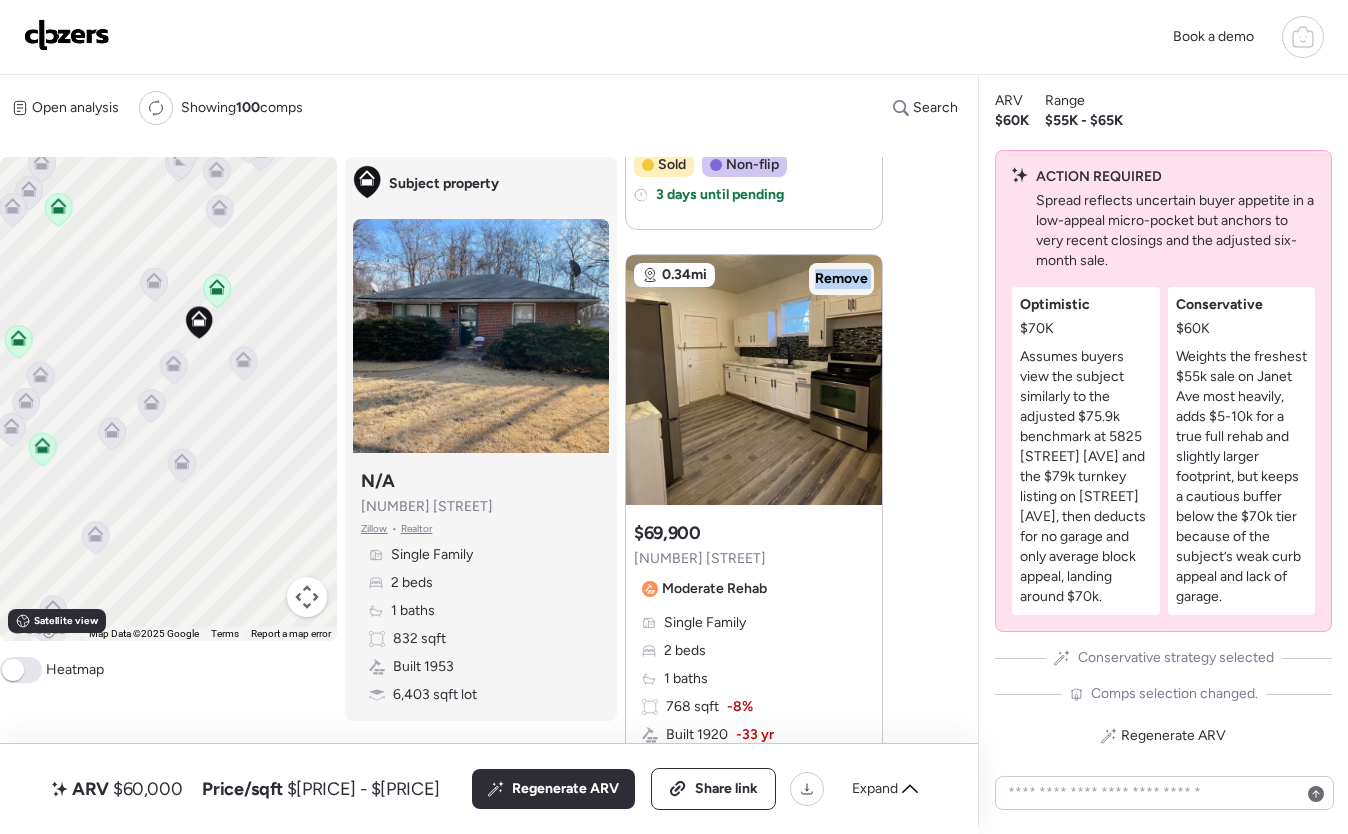 click on "Remove" at bounding box center (841, 279) 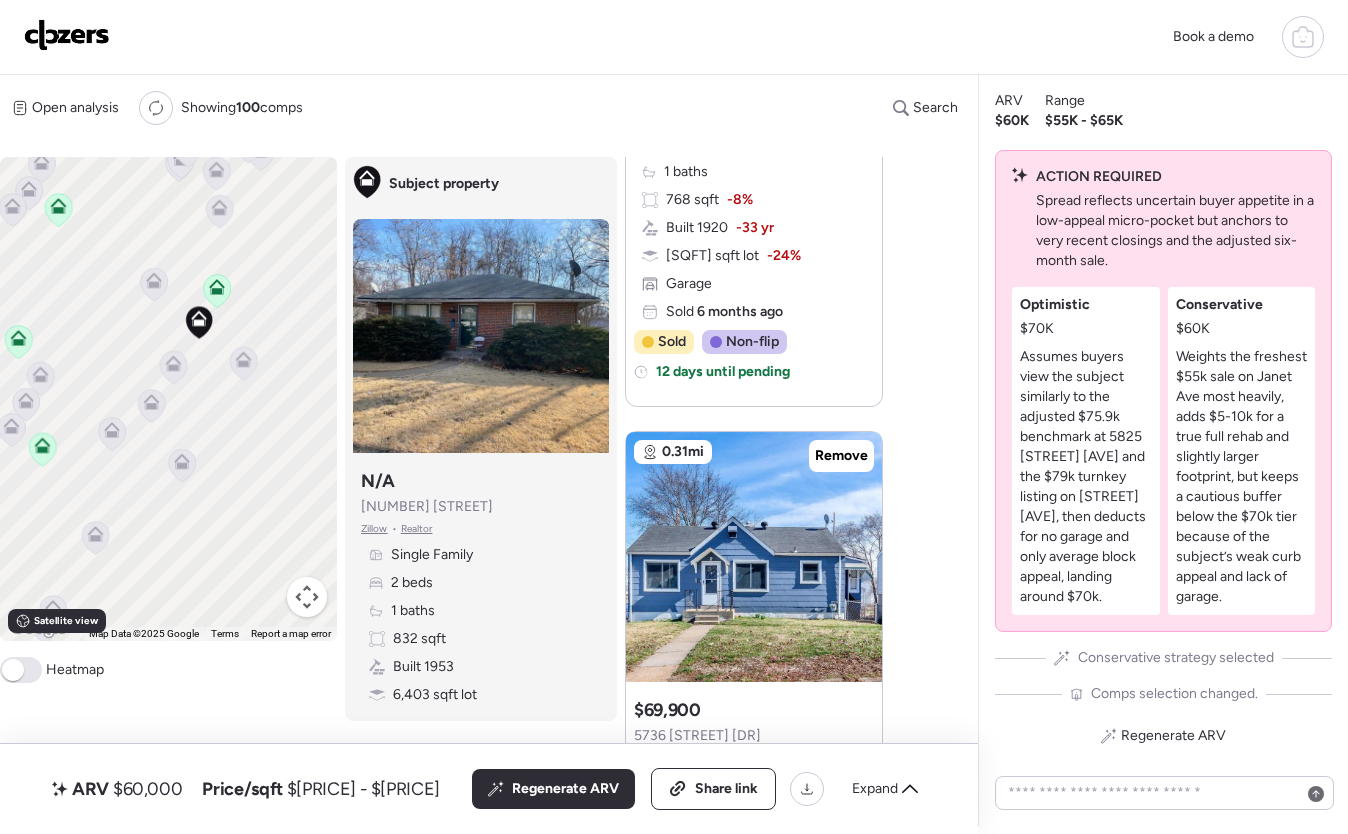 scroll, scrollTop: 2113, scrollLeft: 0, axis: vertical 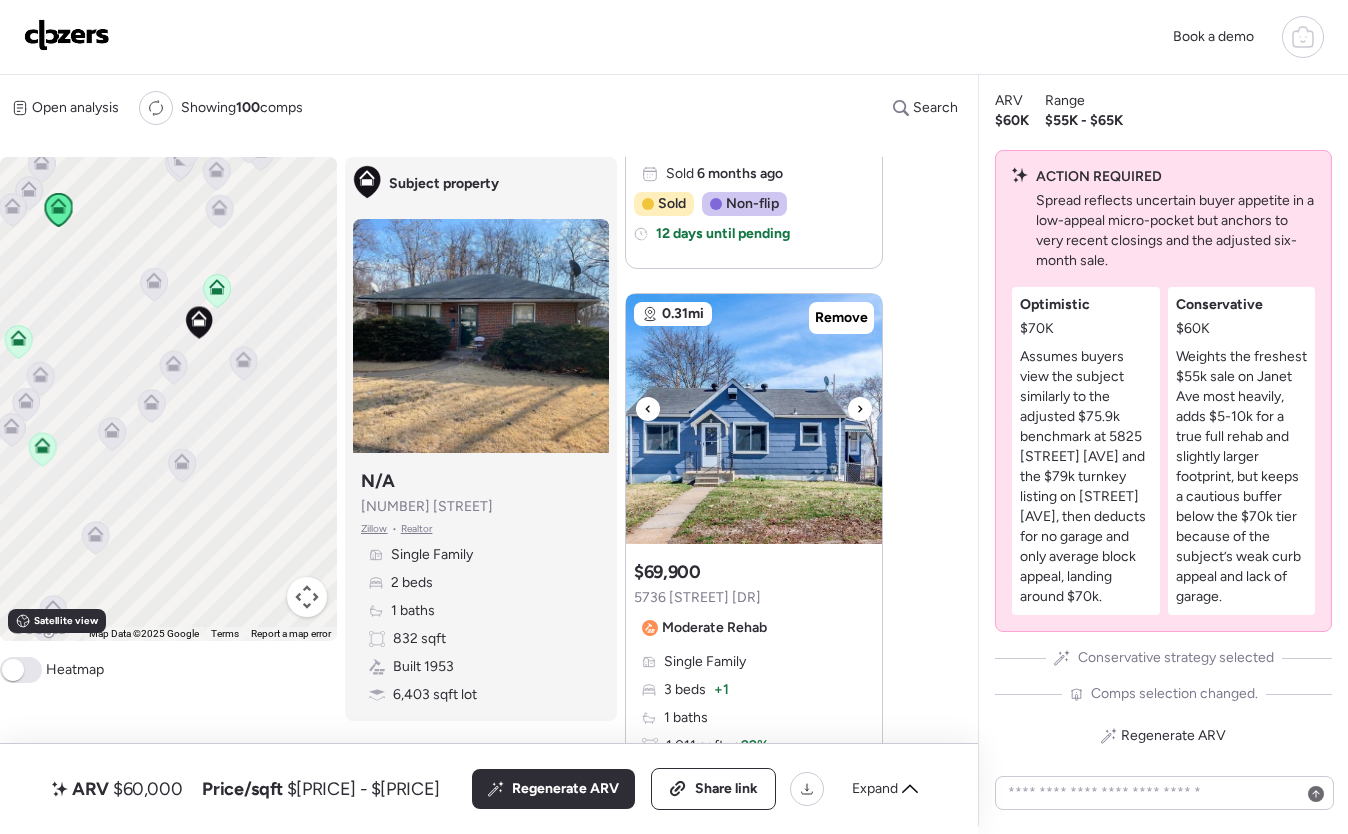 click 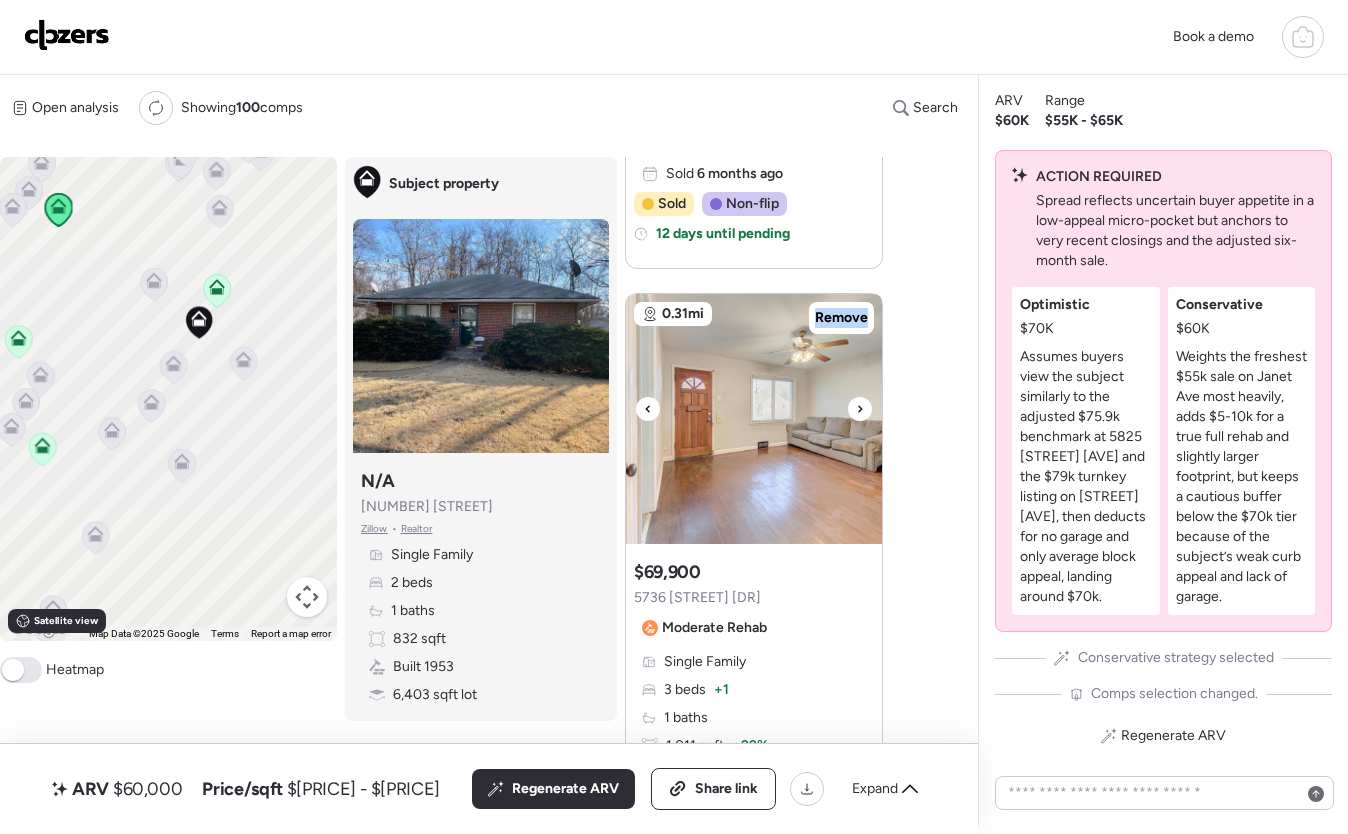 click 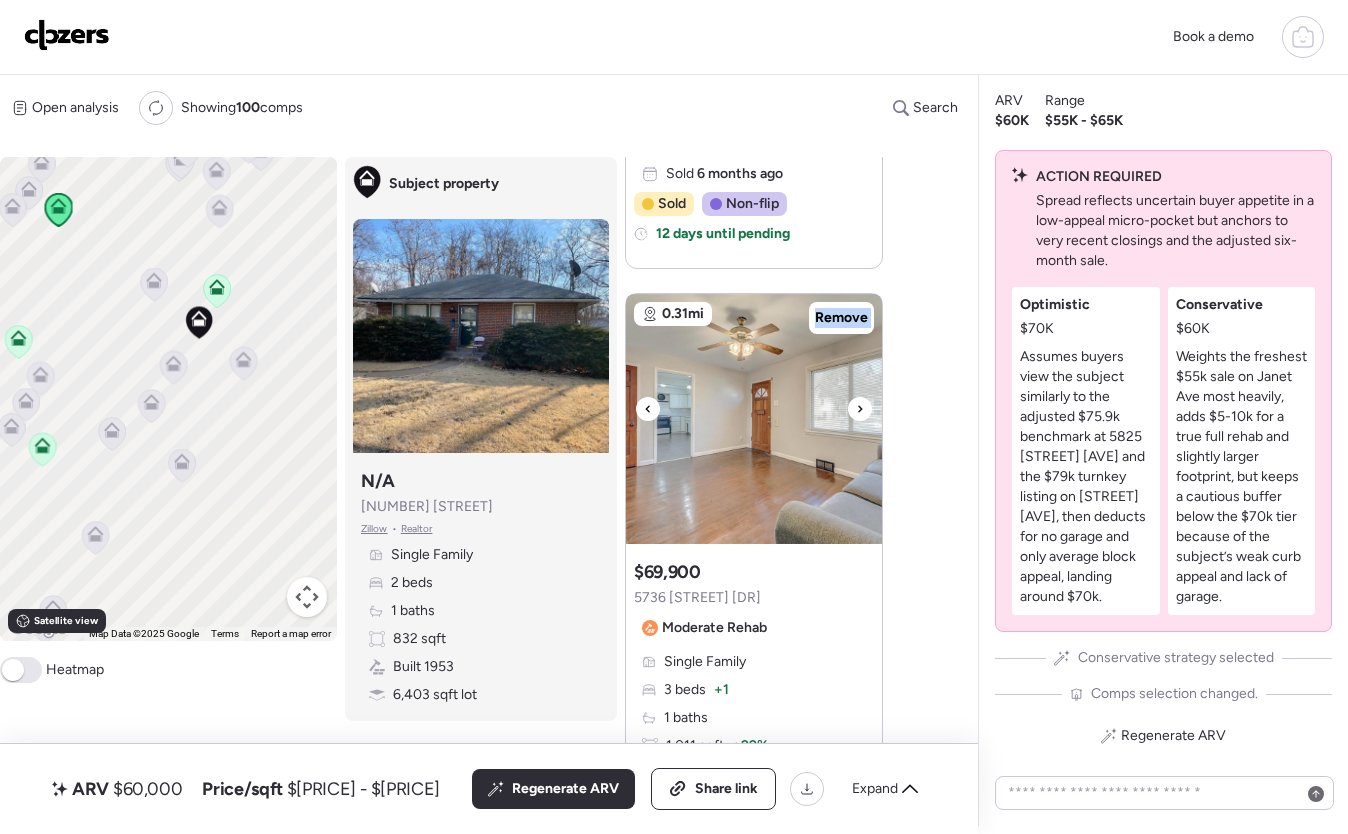 click 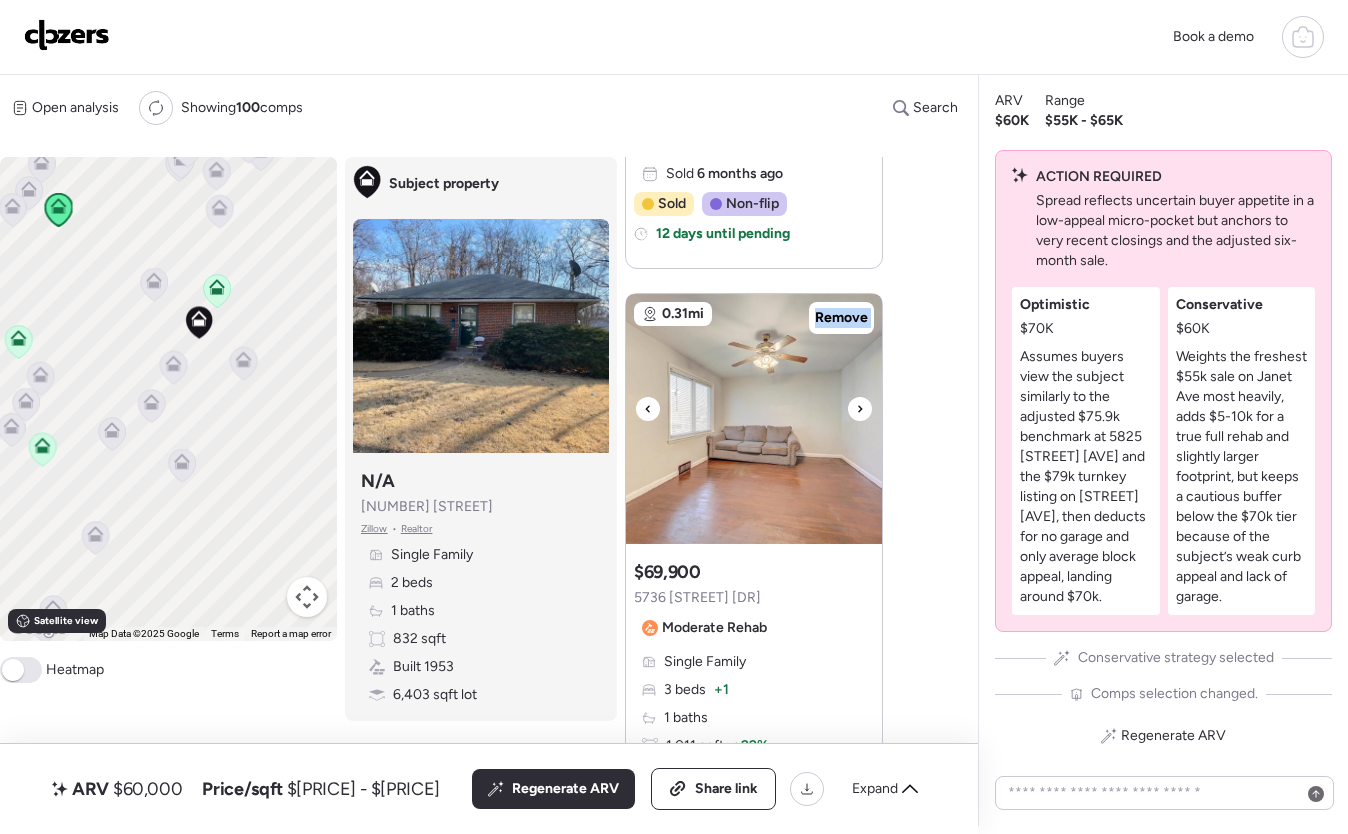 click 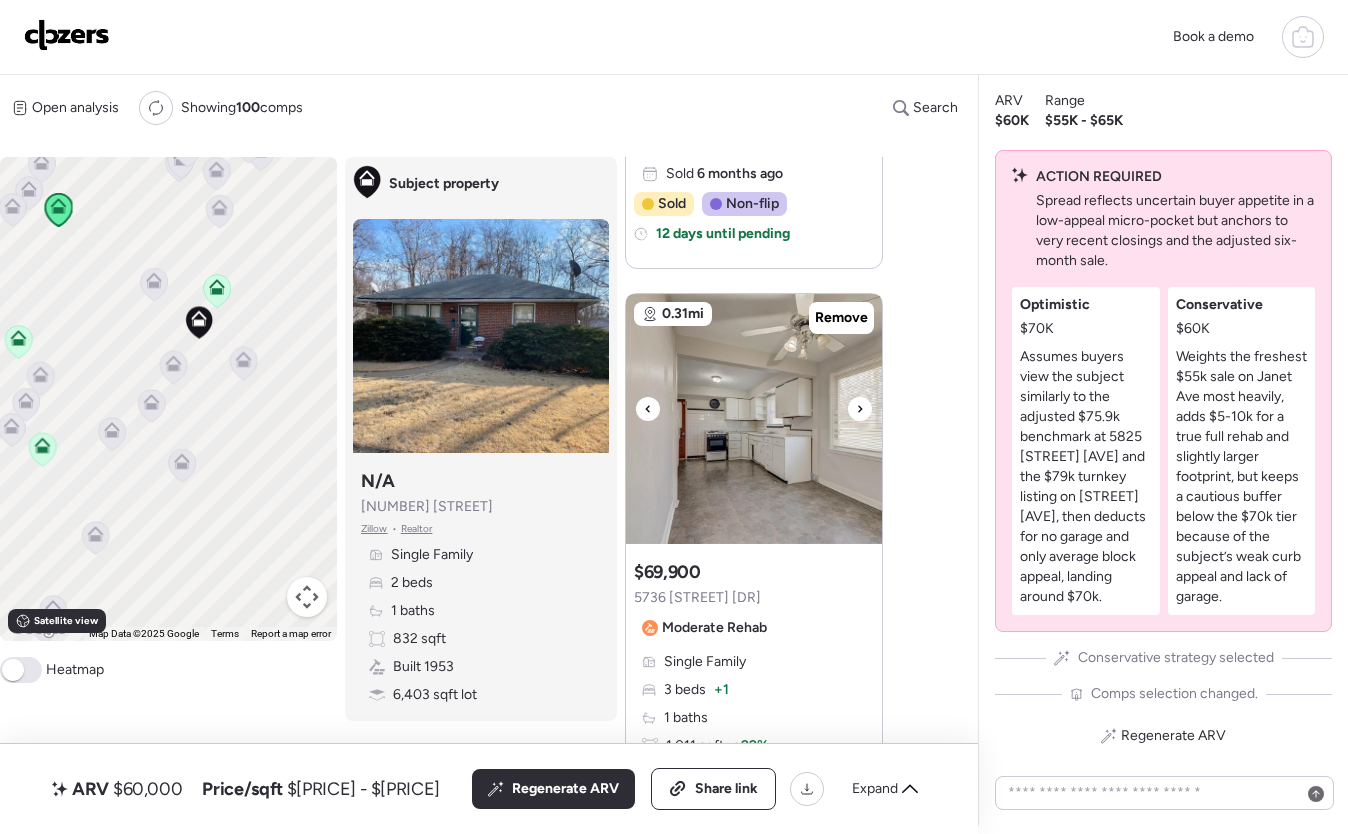click at bounding box center (860, 409) 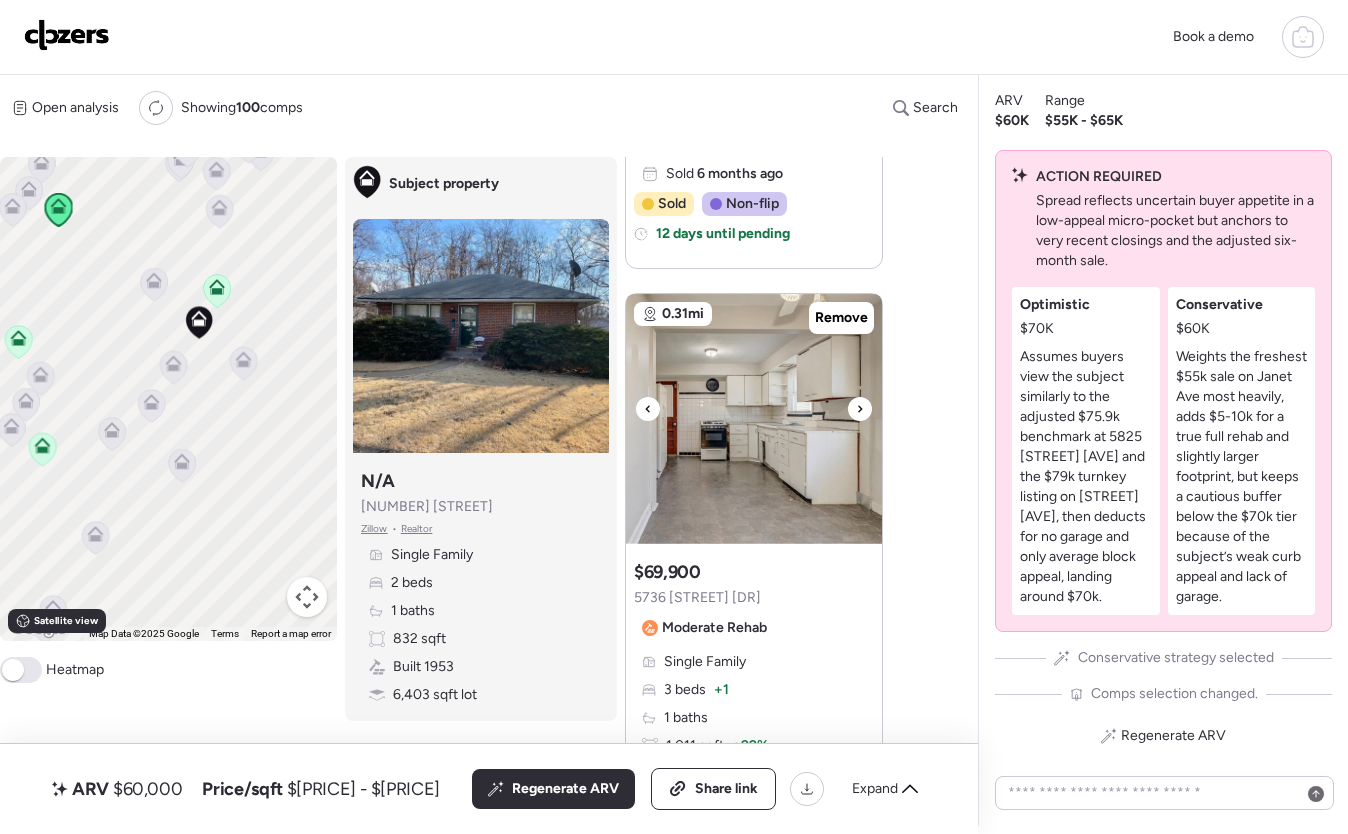 click 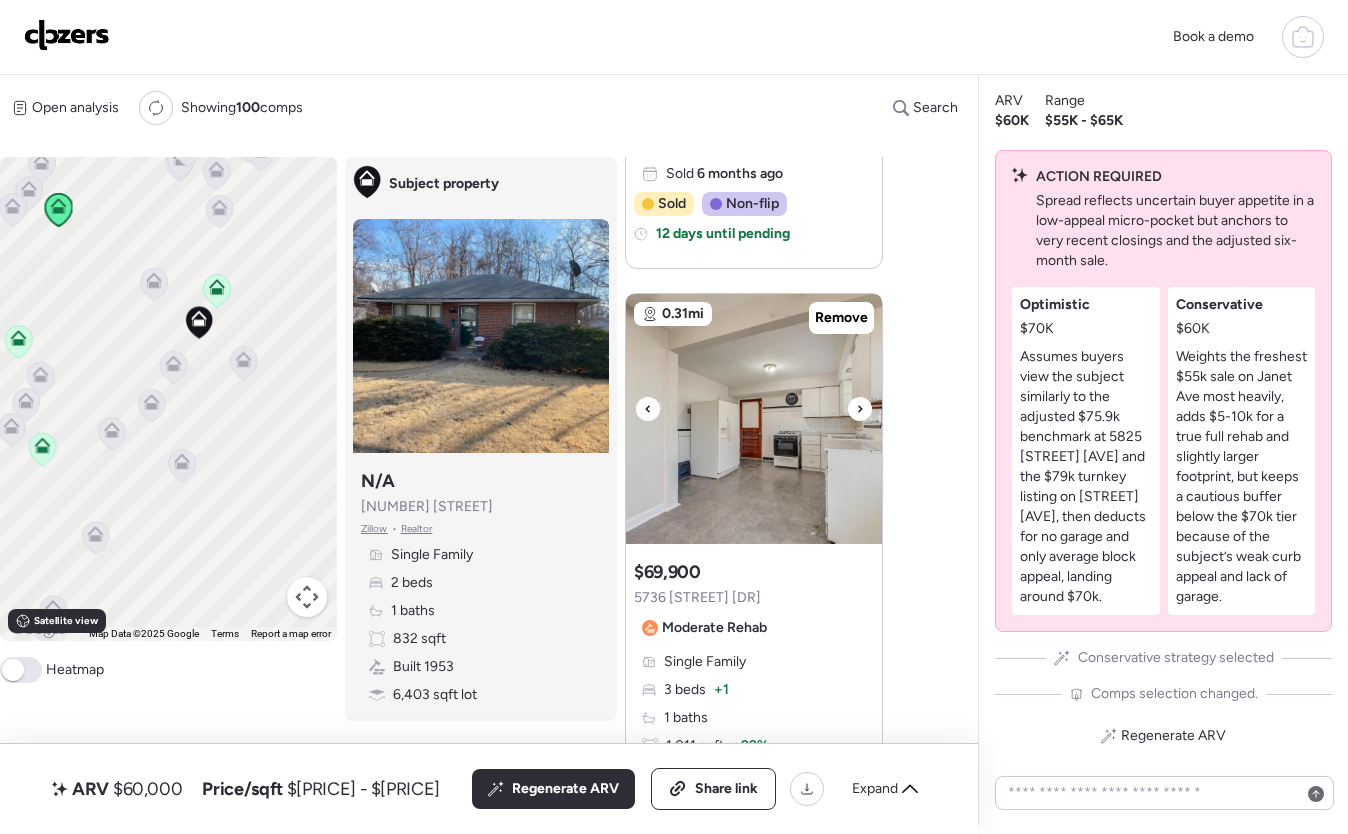 click 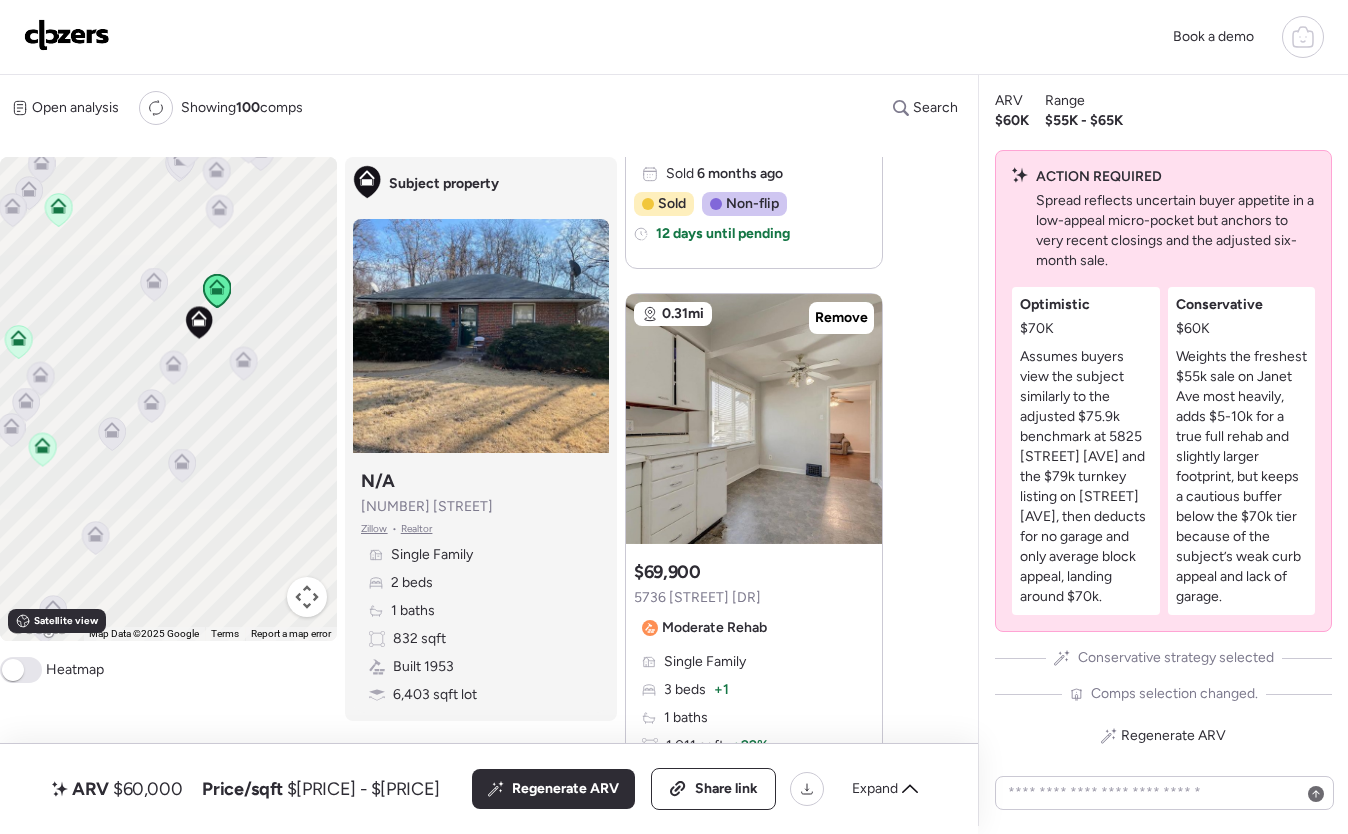 click 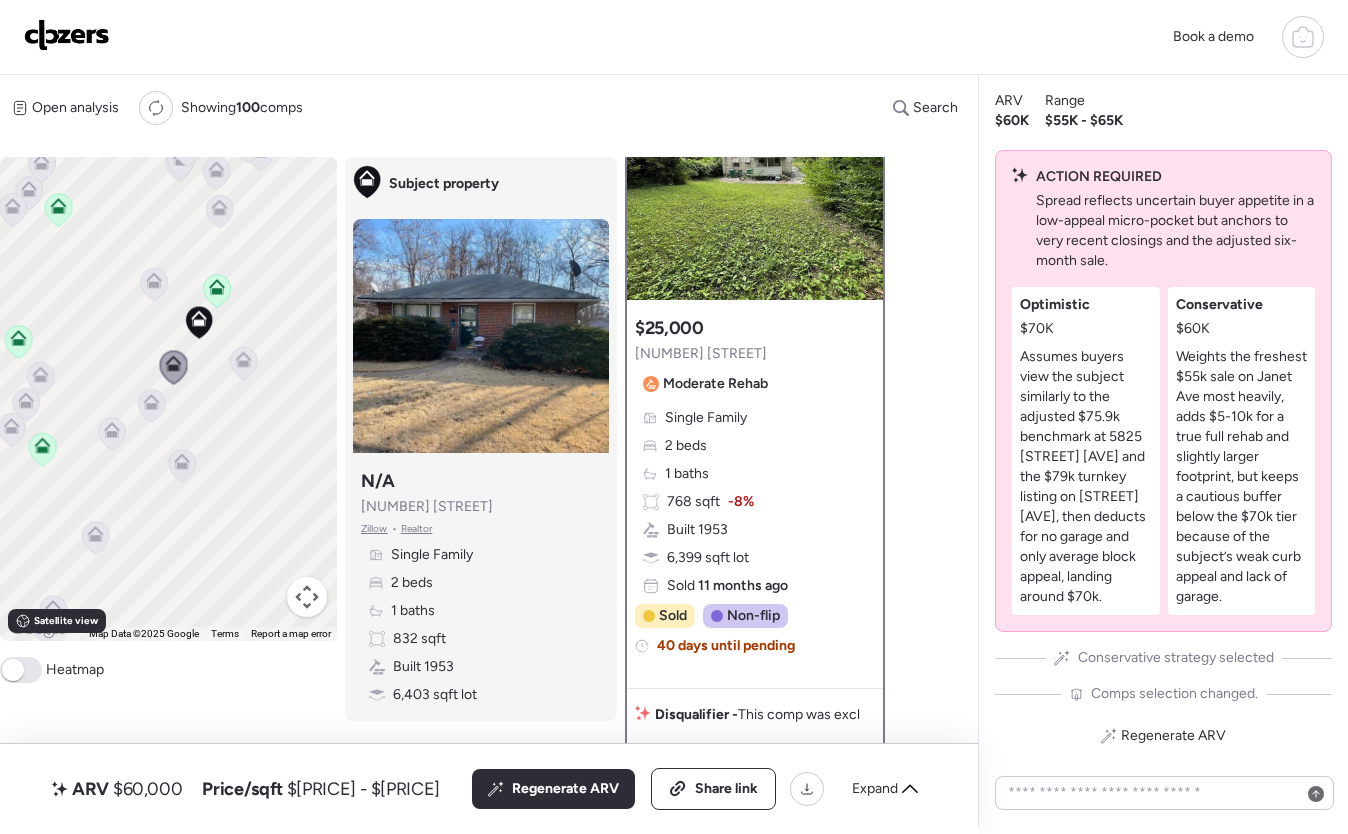 scroll, scrollTop: 0, scrollLeft: 0, axis: both 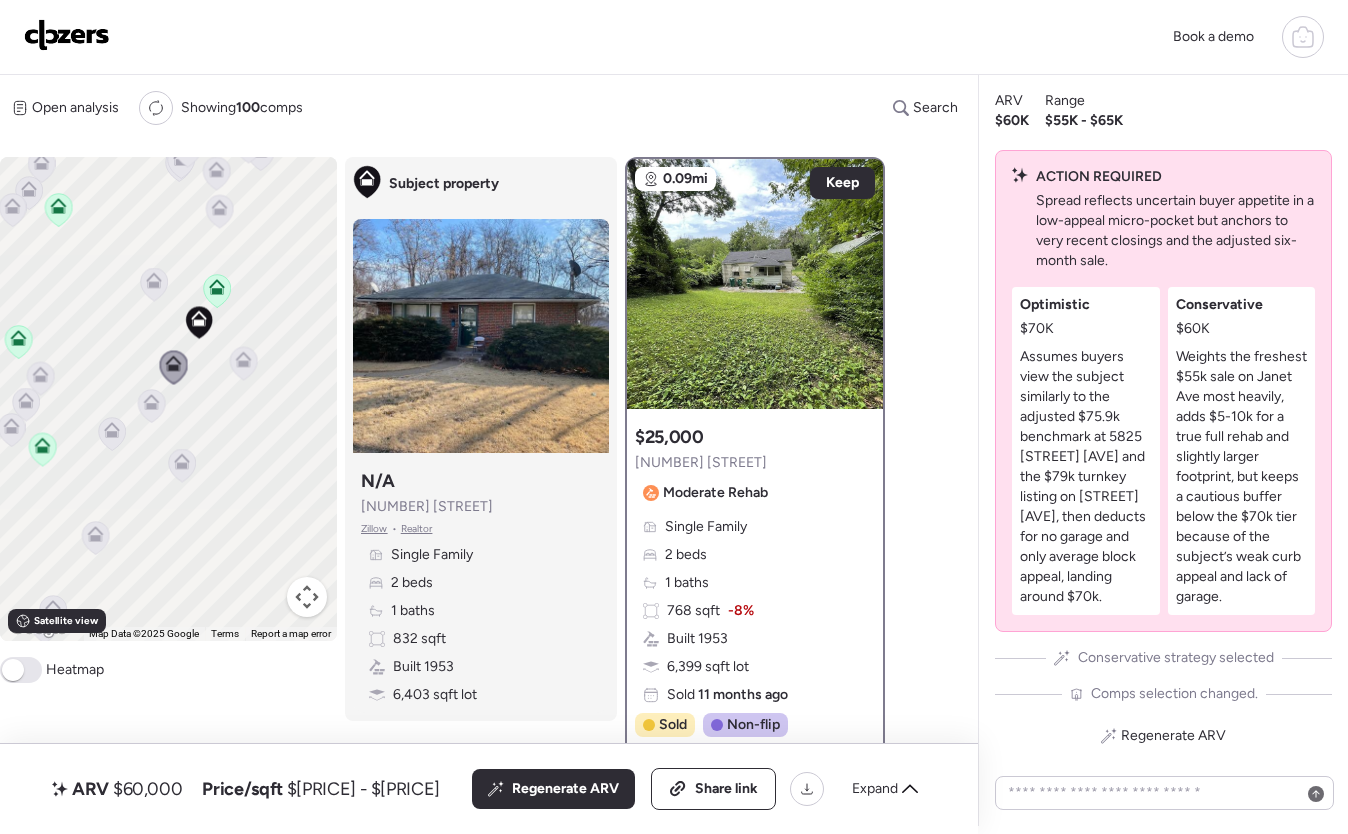 click 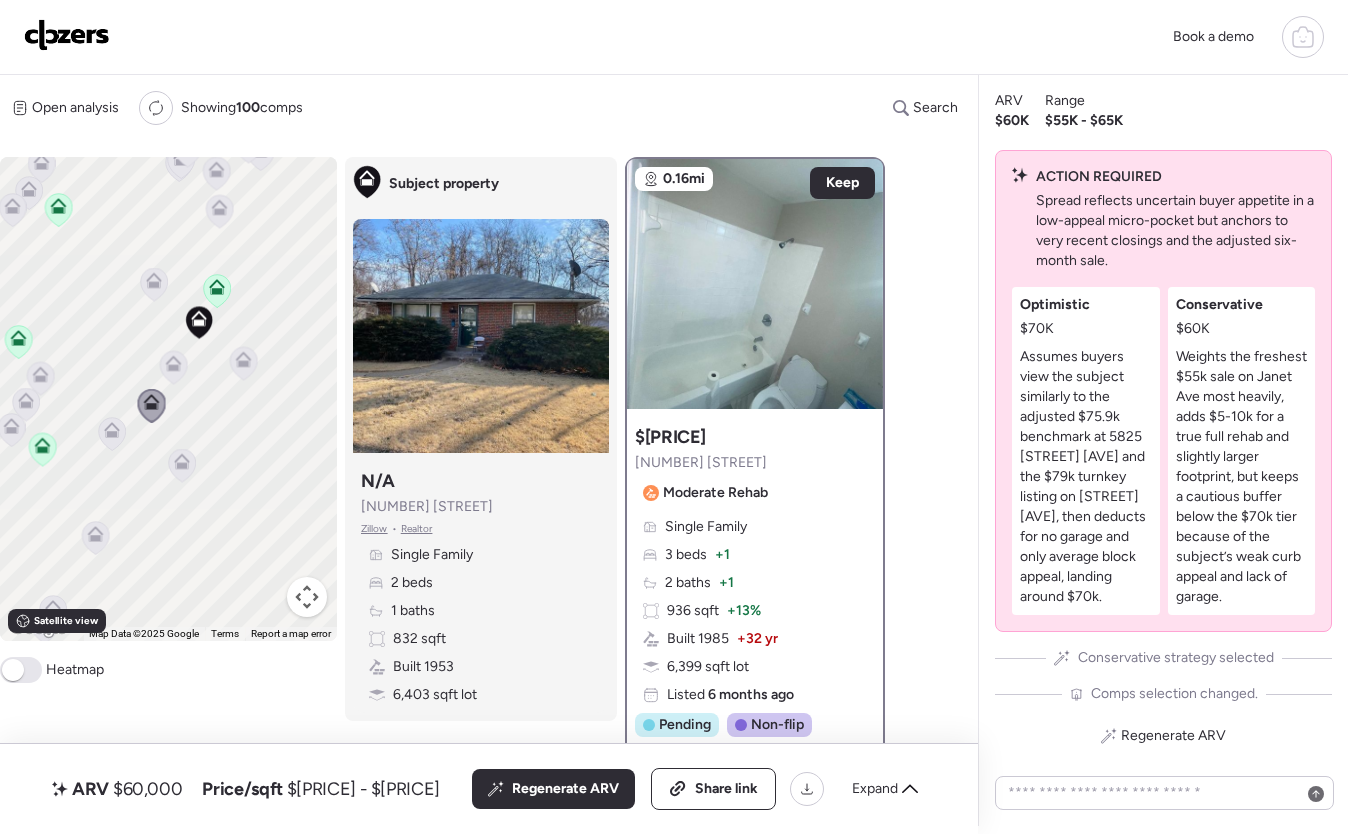 click 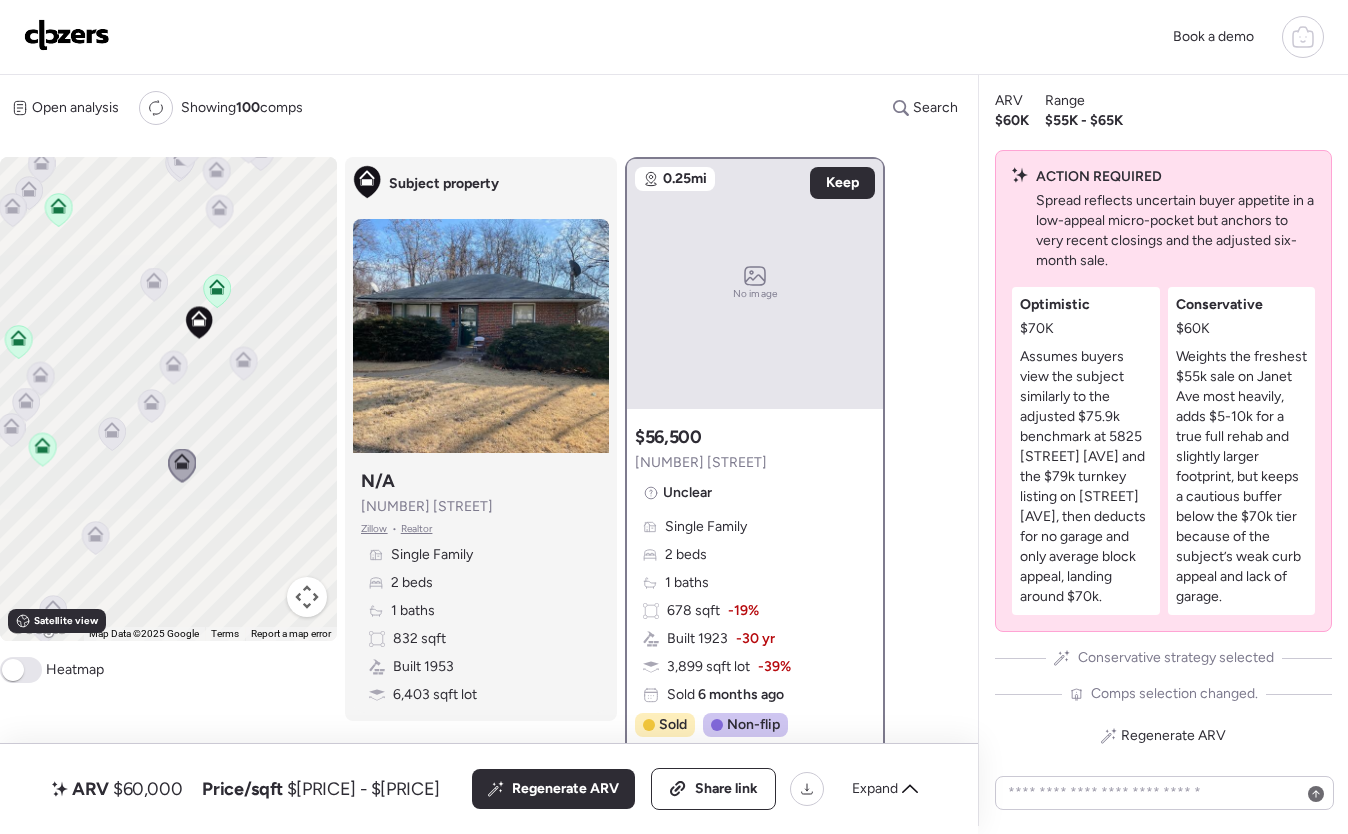 click 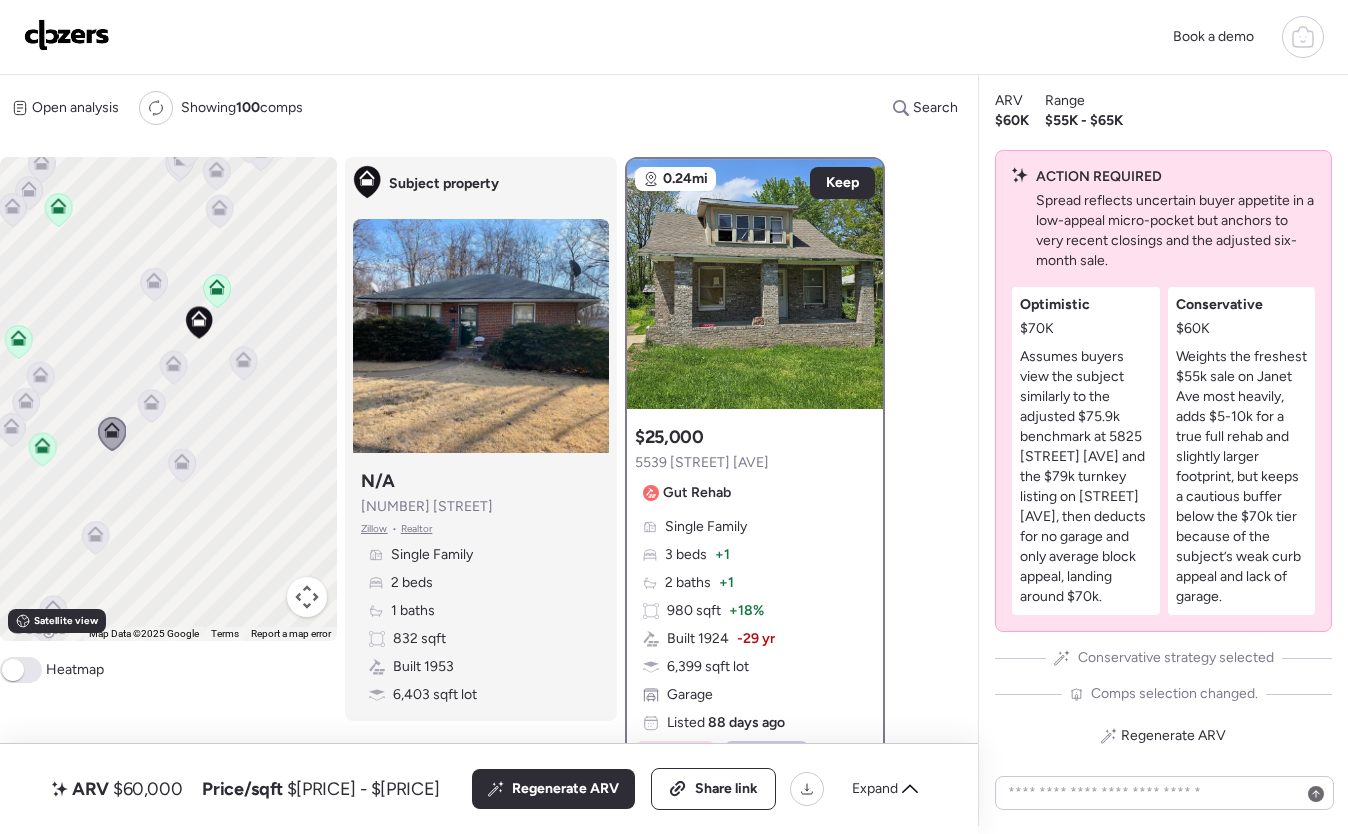drag, startPoint x: 178, startPoint y: 370, endPoint x: 209, endPoint y: 416, distance: 55.470715 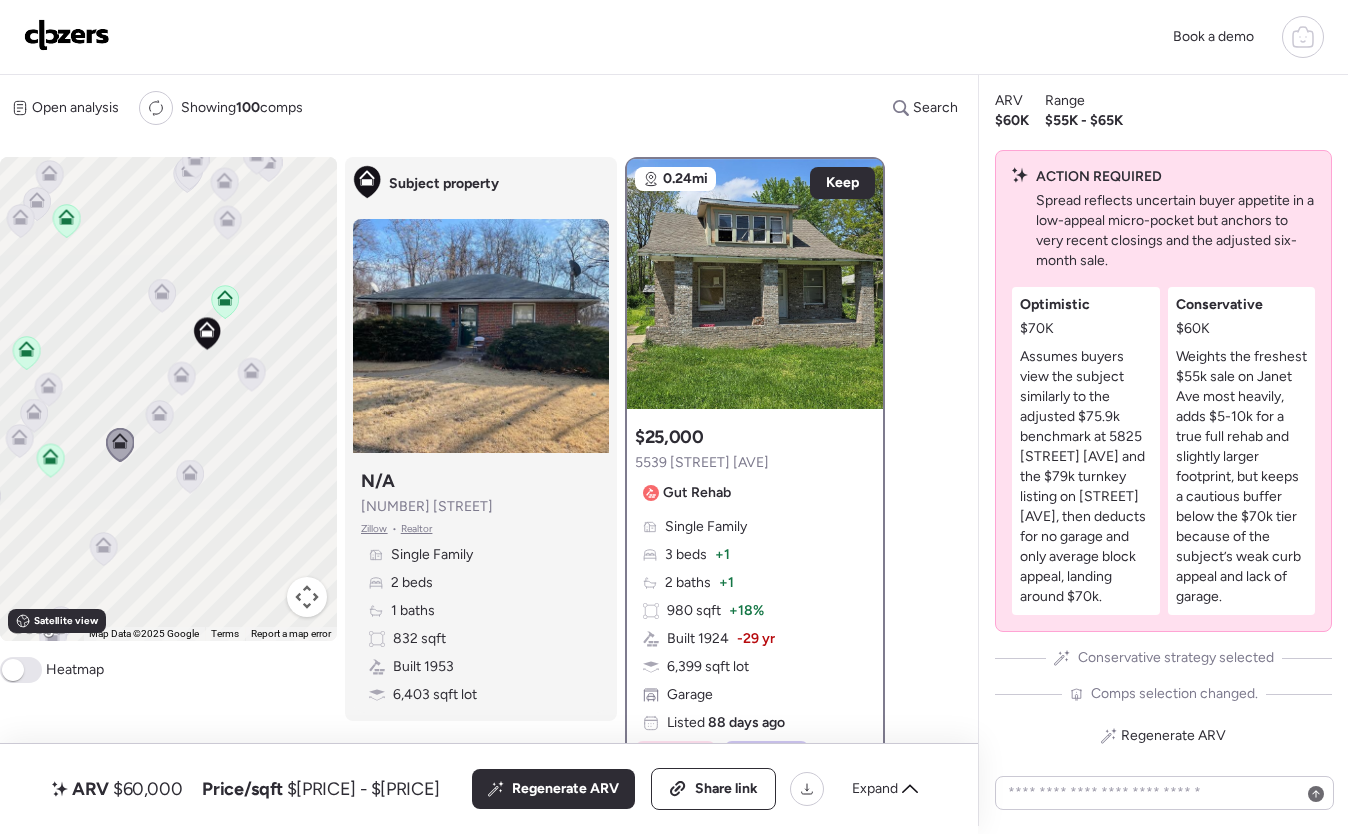 drag, startPoint x: 209, startPoint y: 416, endPoint x: 221, endPoint y: 439, distance: 25.942244 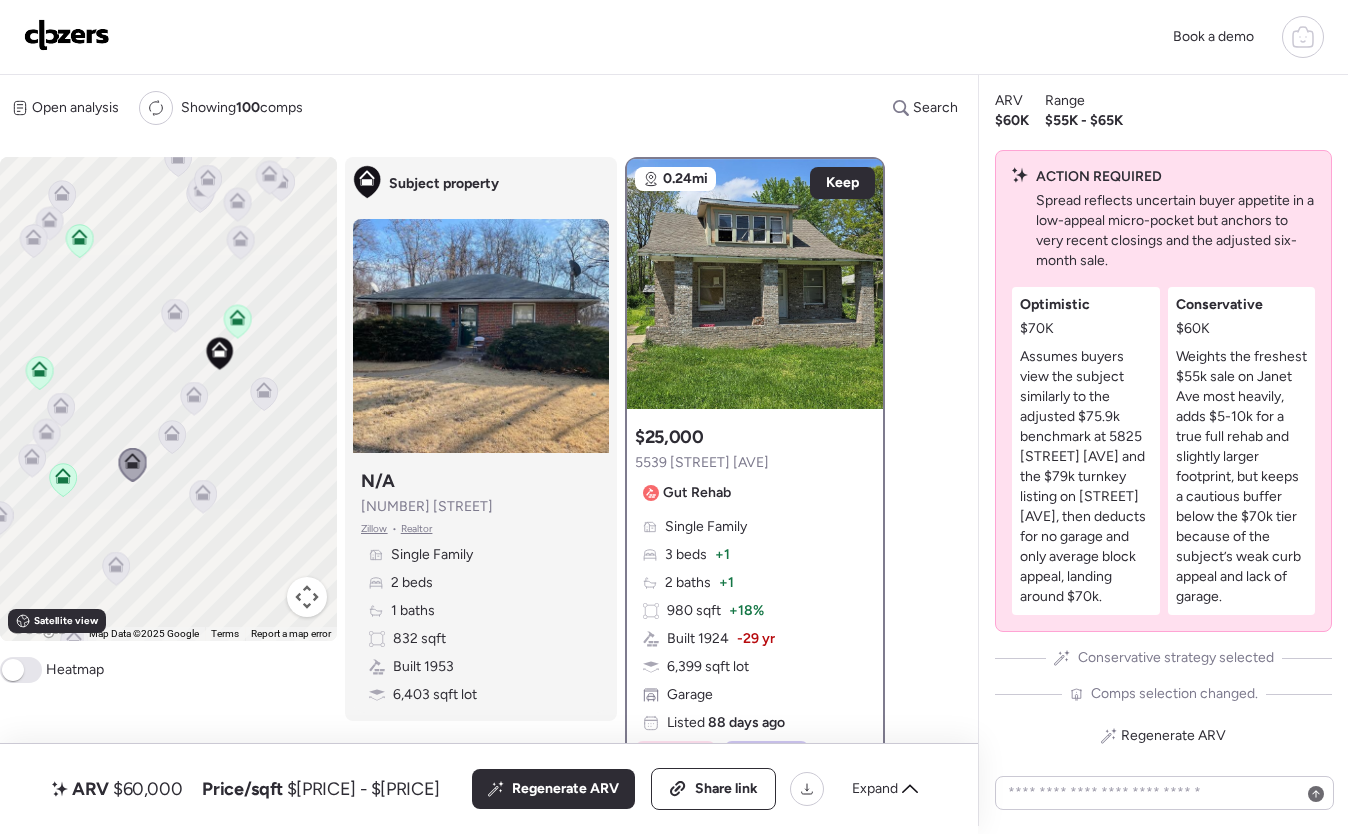 click on "To activate drag with keyboard, press Alt + Enter. Once in keyboard drag state, use the arrow keys to move the marker. To complete the drag, press the Enter key. To cancel, press Escape." at bounding box center [168, 399] 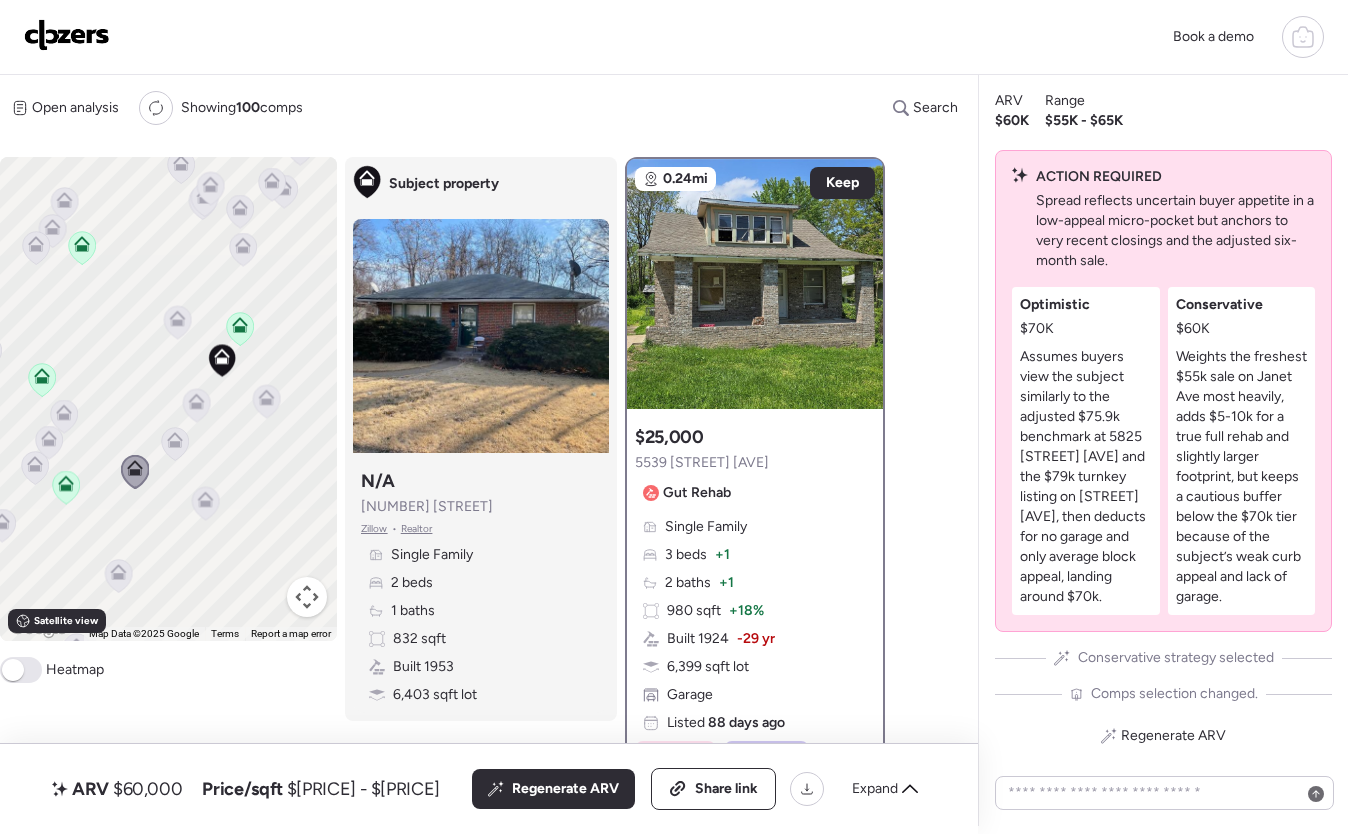 click 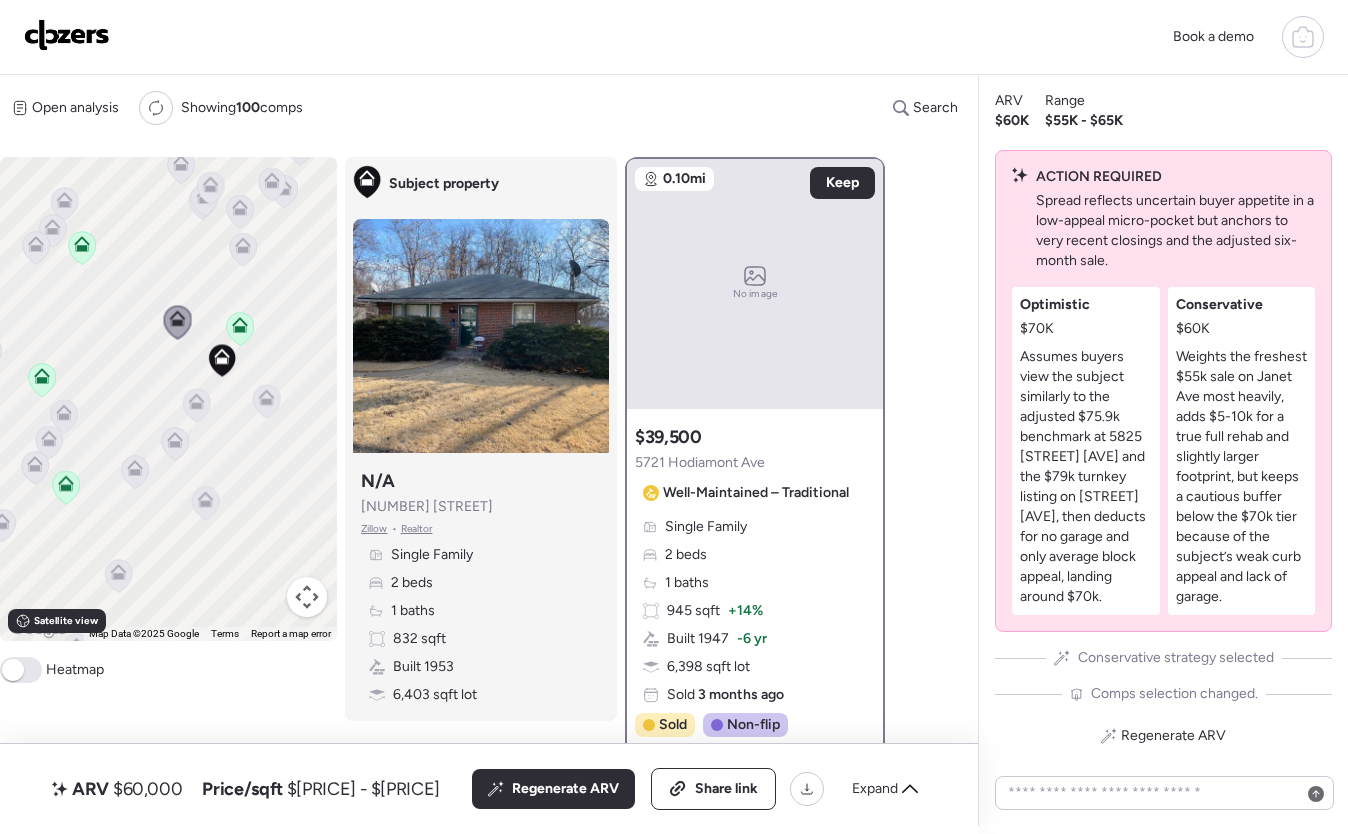 click on "To activate drag with keyboard, press Alt + Enter. Once in keyboard drag state, use the arrow keys to move the marker. To complete the drag, press the Enter key. To cancel, press Escape." at bounding box center [168, 399] 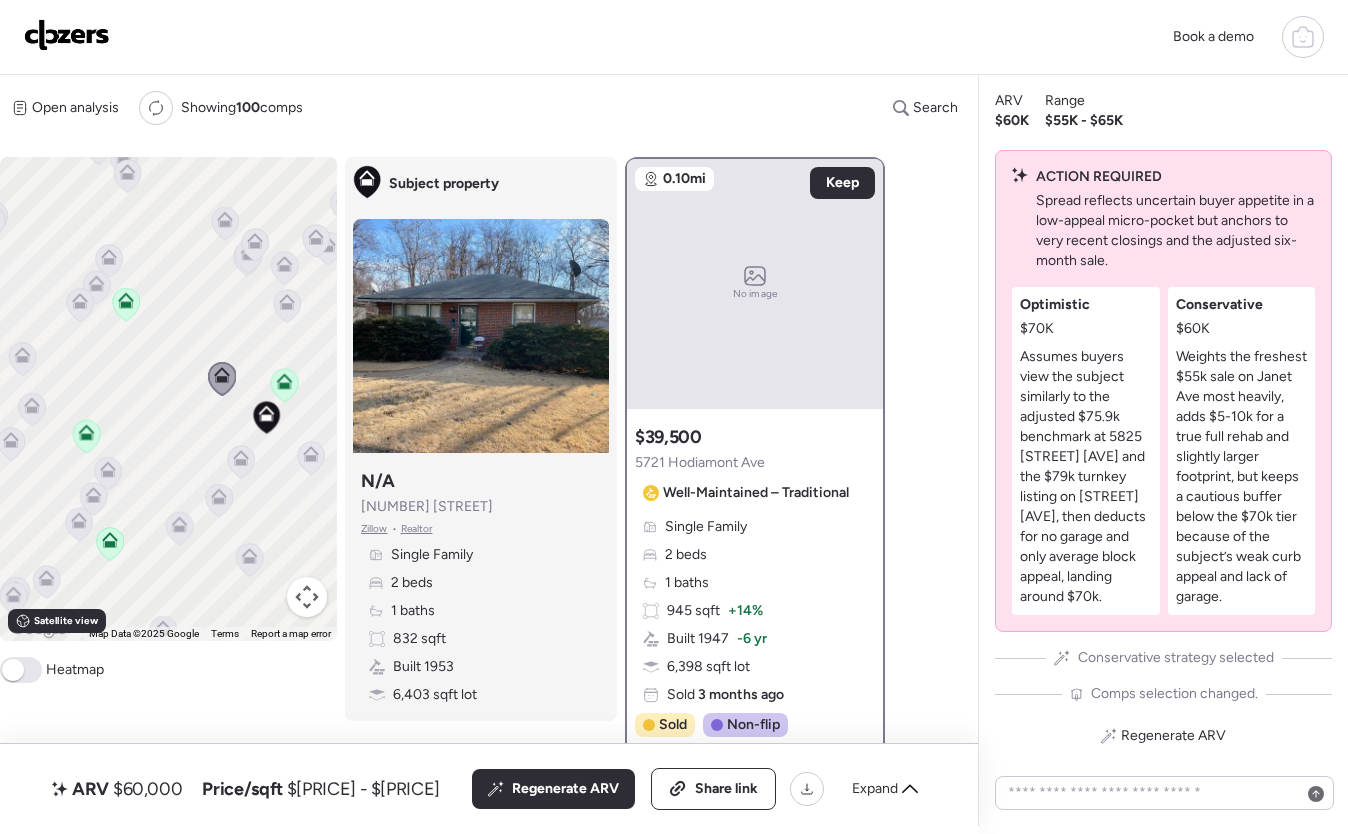 click on "To activate drag with keyboard, press Alt + Enter. Once in keyboard drag state, use the arrow keys to move the marker. To complete the drag, press the Enter key. To cancel, press Escape." at bounding box center (168, 399) 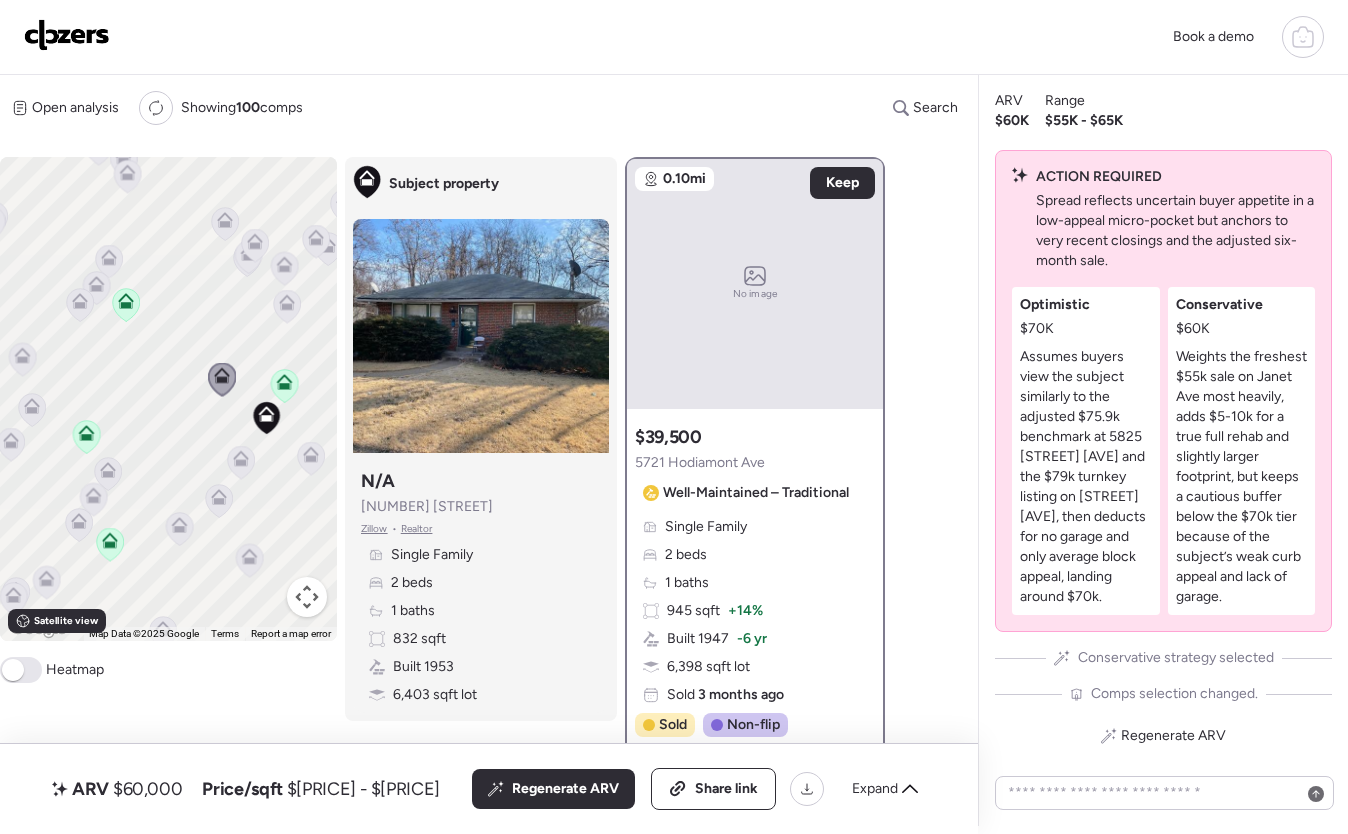 click 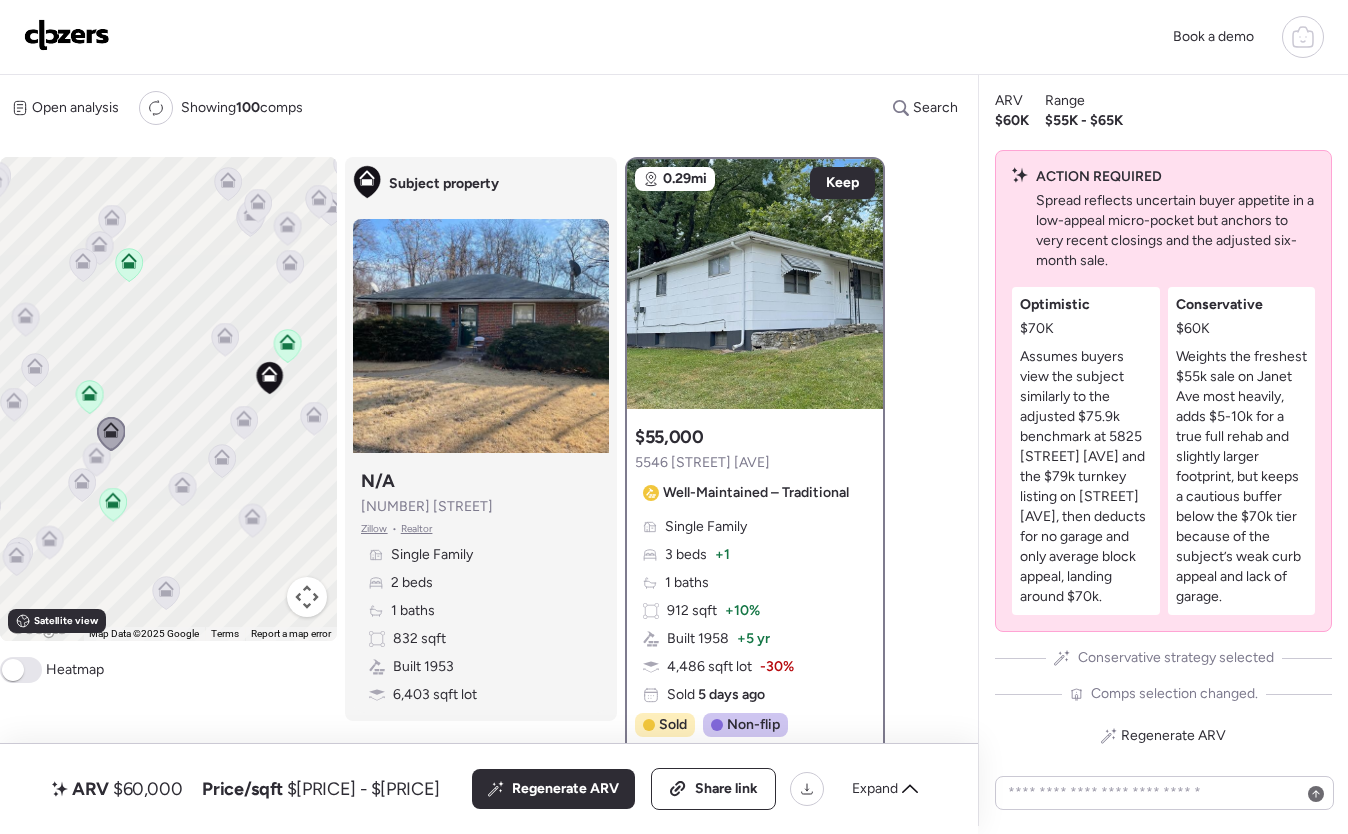 drag, startPoint x: 148, startPoint y: 431, endPoint x: 151, endPoint y: 419, distance: 12.369317 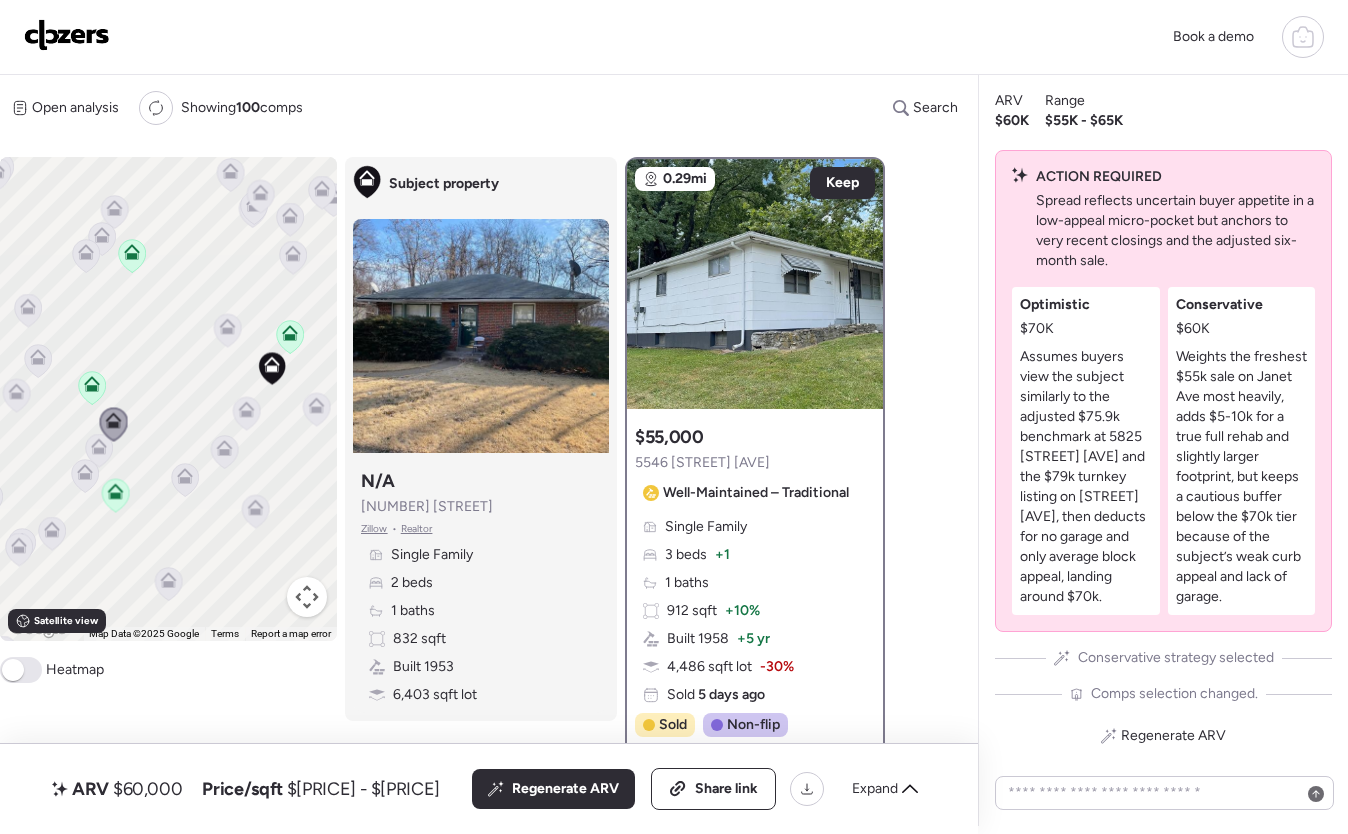 click 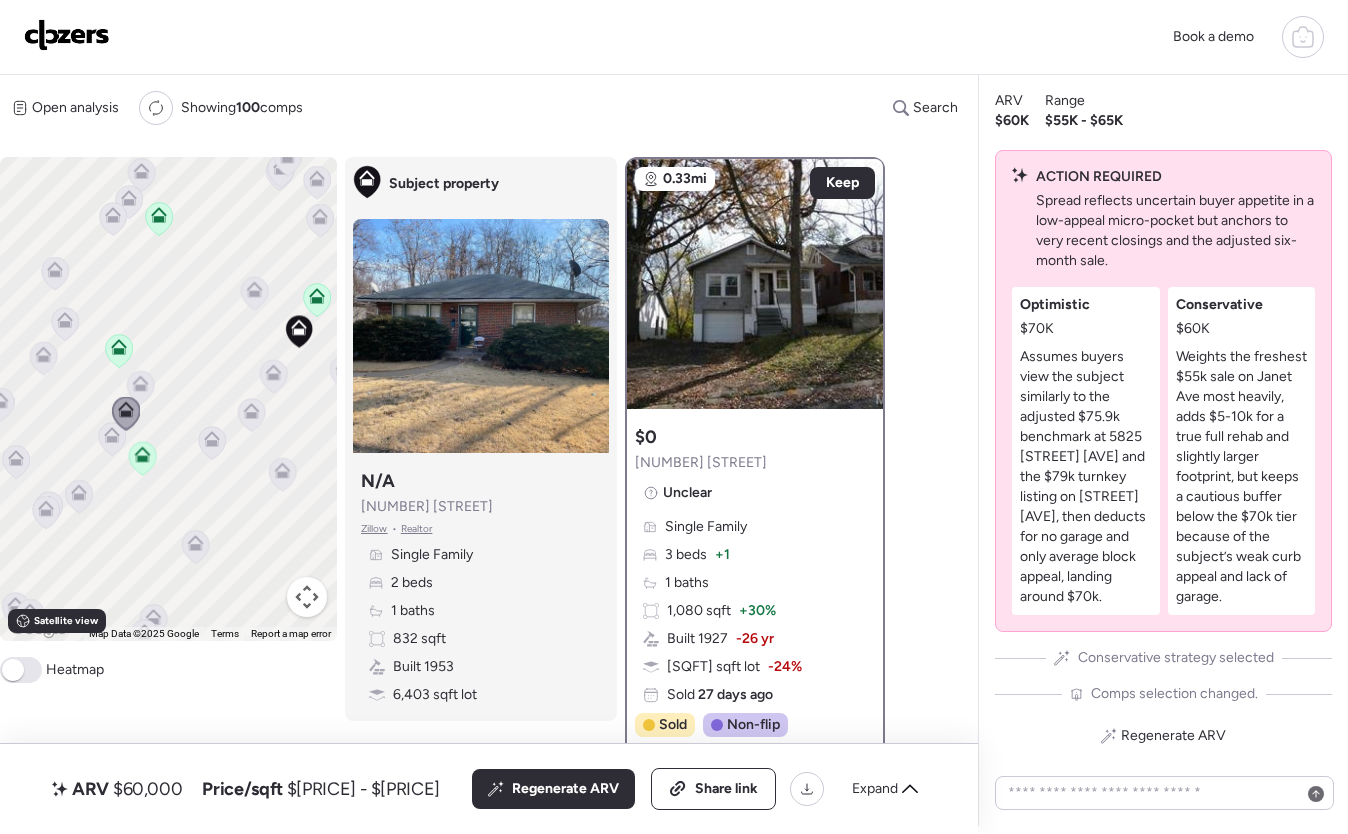 drag, startPoint x: 135, startPoint y: 454, endPoint x: 167, endPoint y: 403, distance: 60.207973 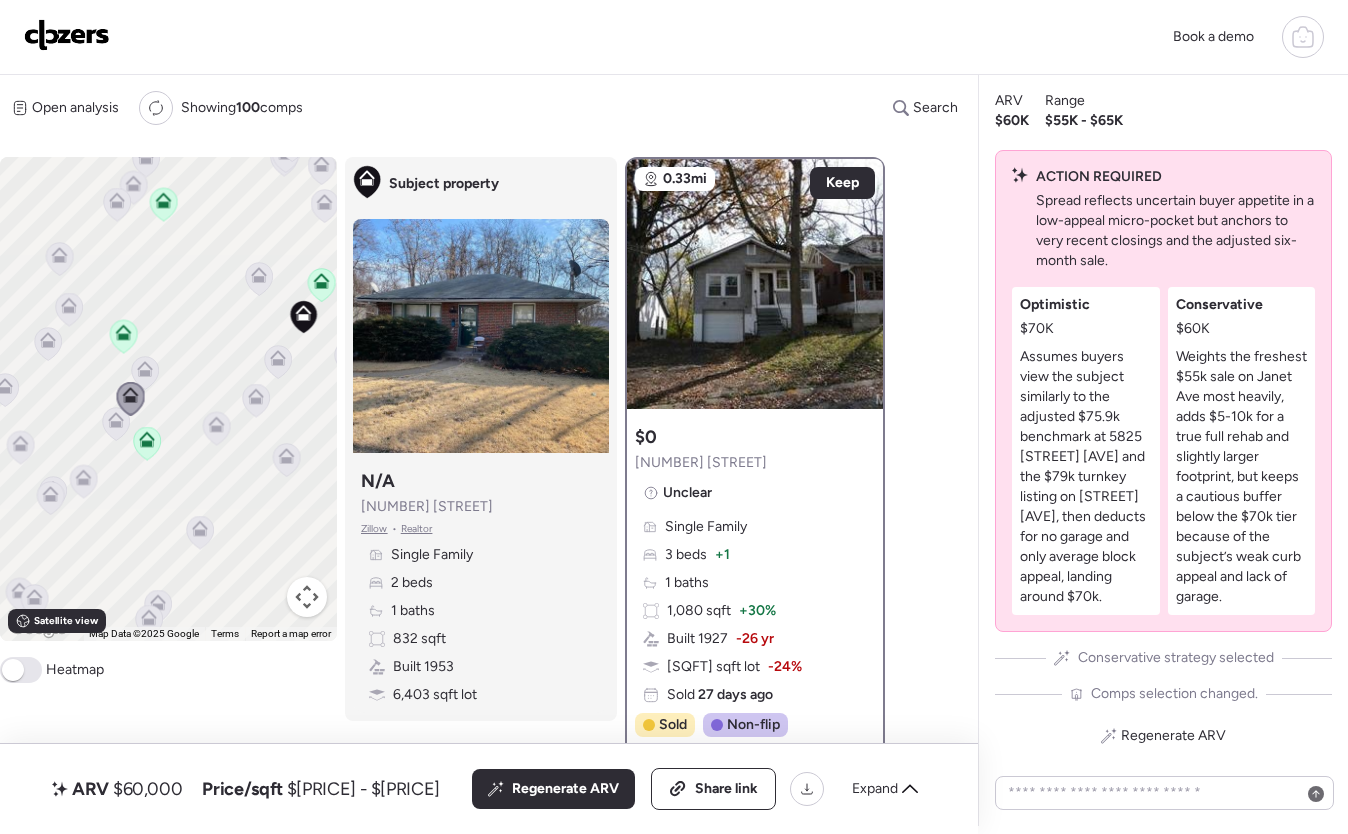 click 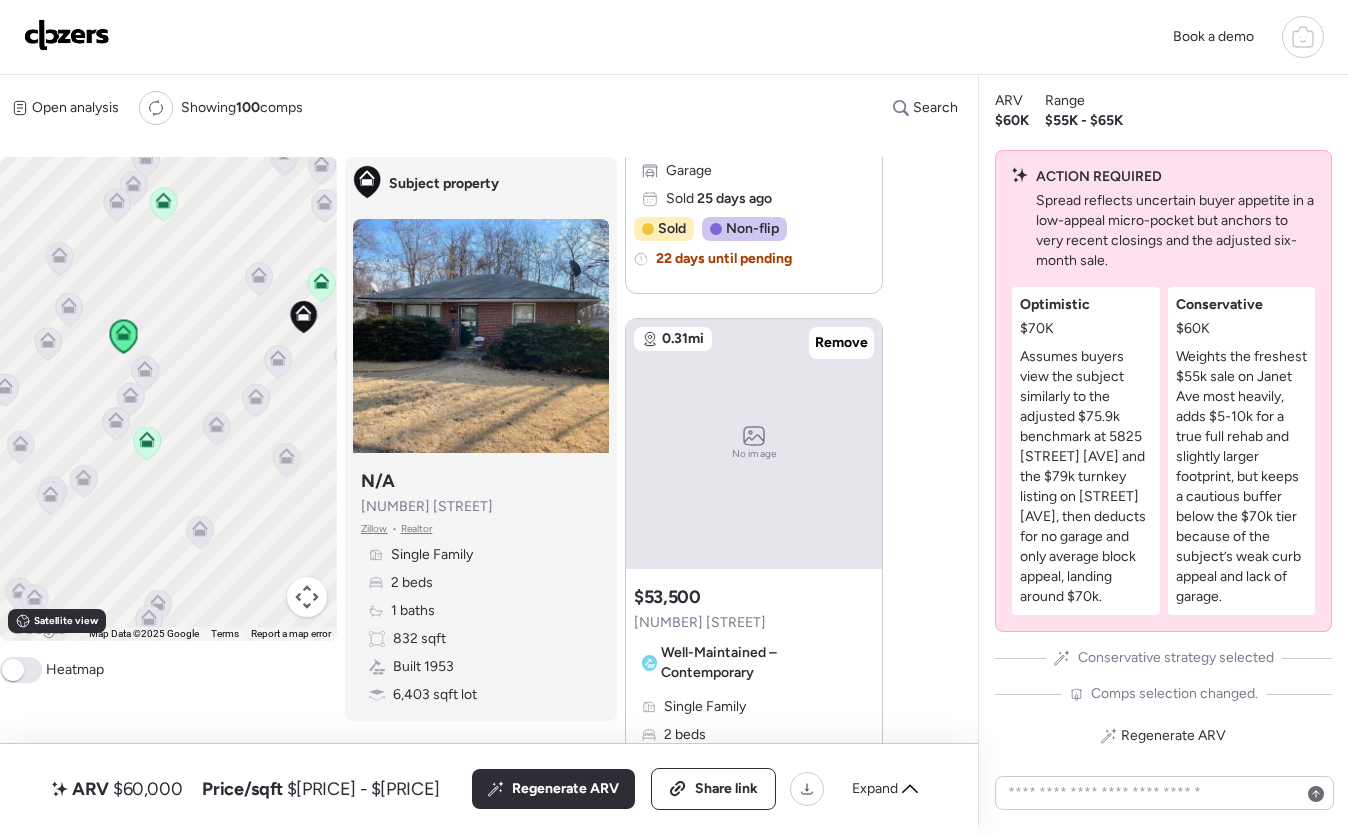 scroll, scrollTop: 2759, scrollLeft: 0, axis: vertical 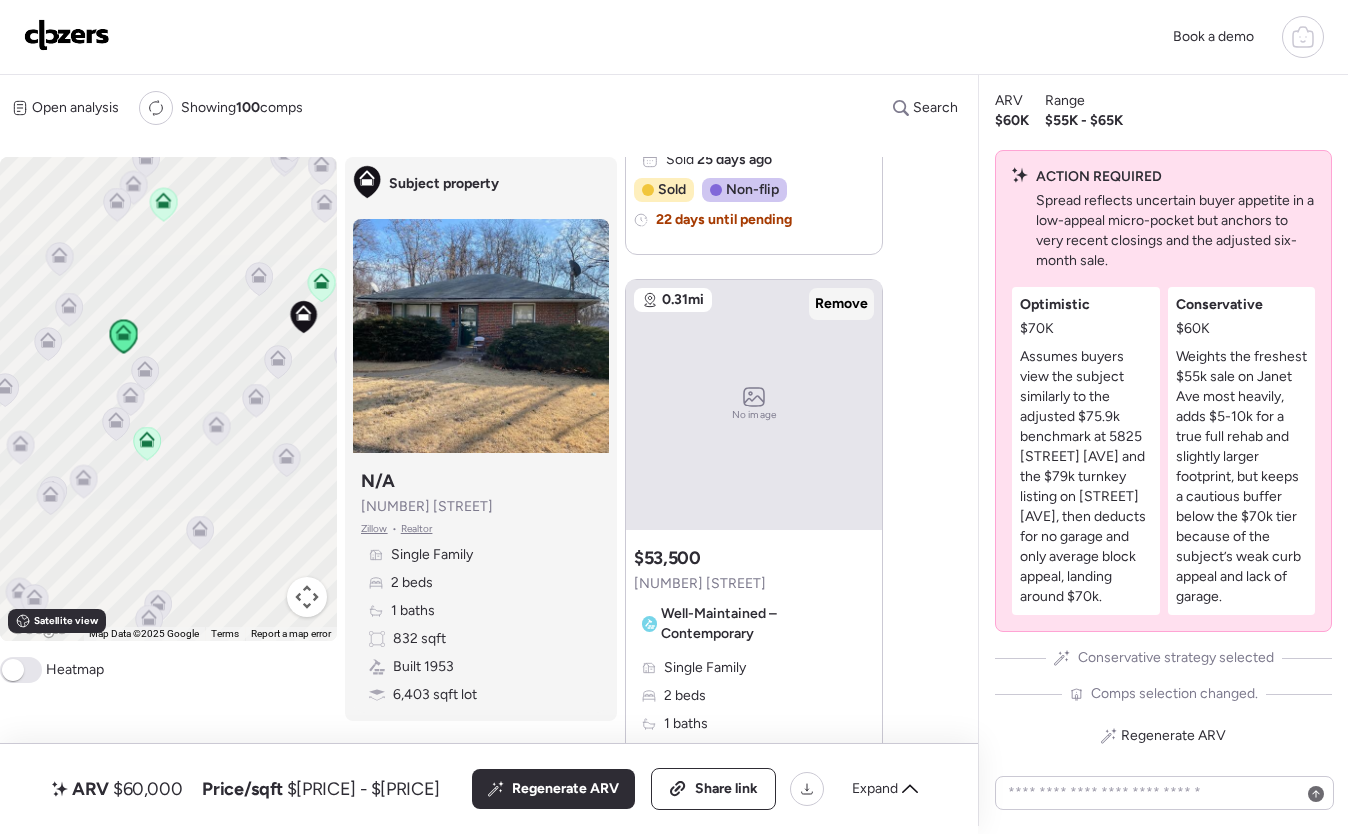 click on "Remove" at bounding box center [841, 304] 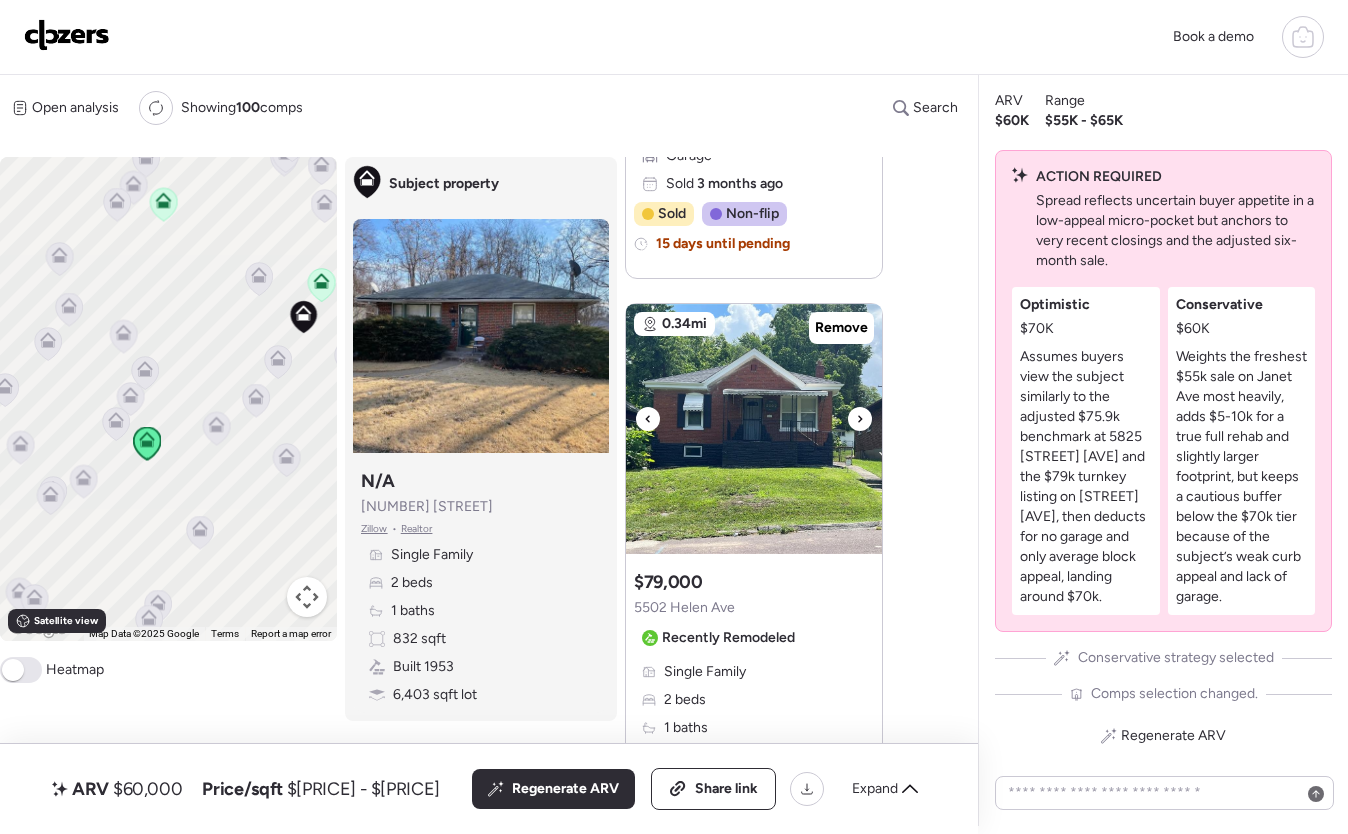 scroll, scrollTop: 3440, scrollLeft: 0, axis: vertical 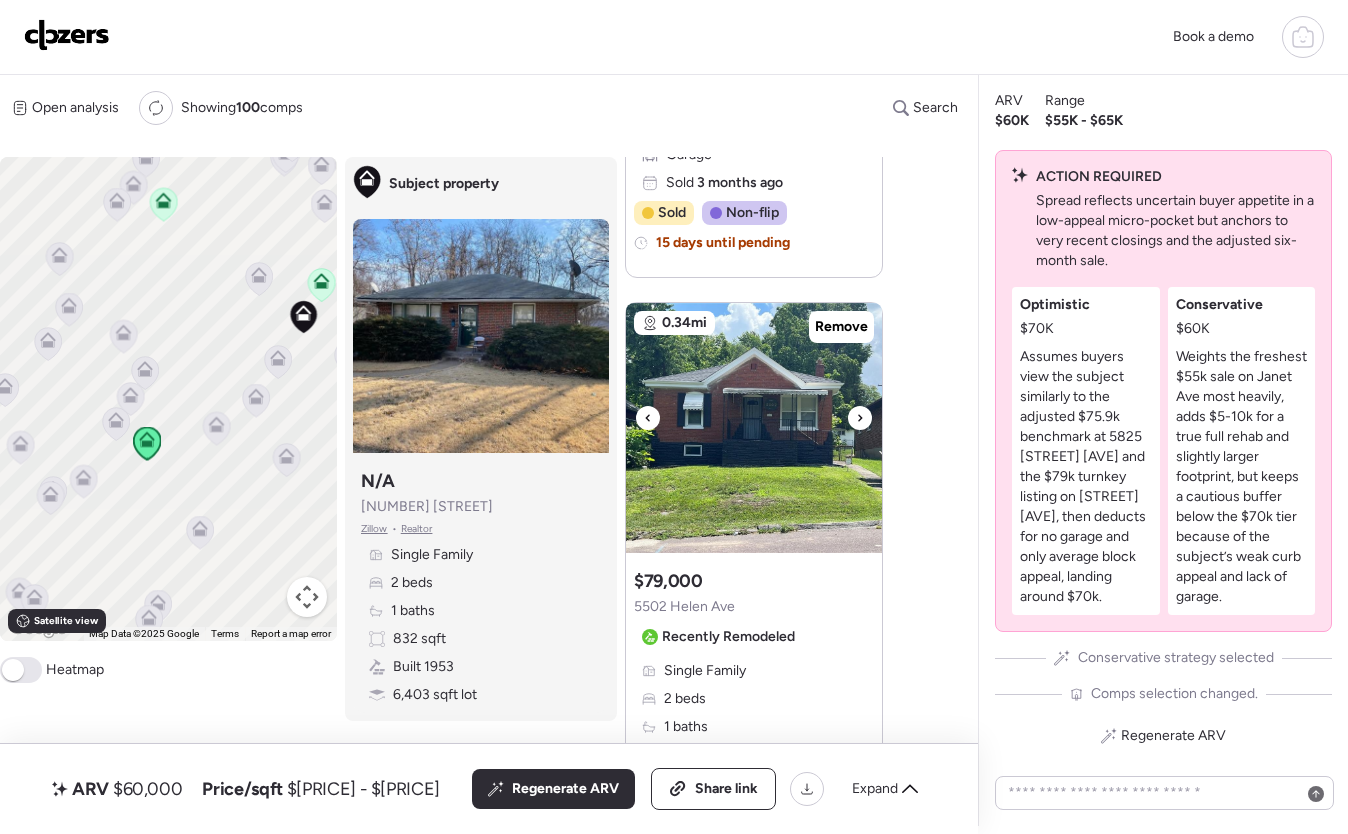 click at bounding box center (860, 418) 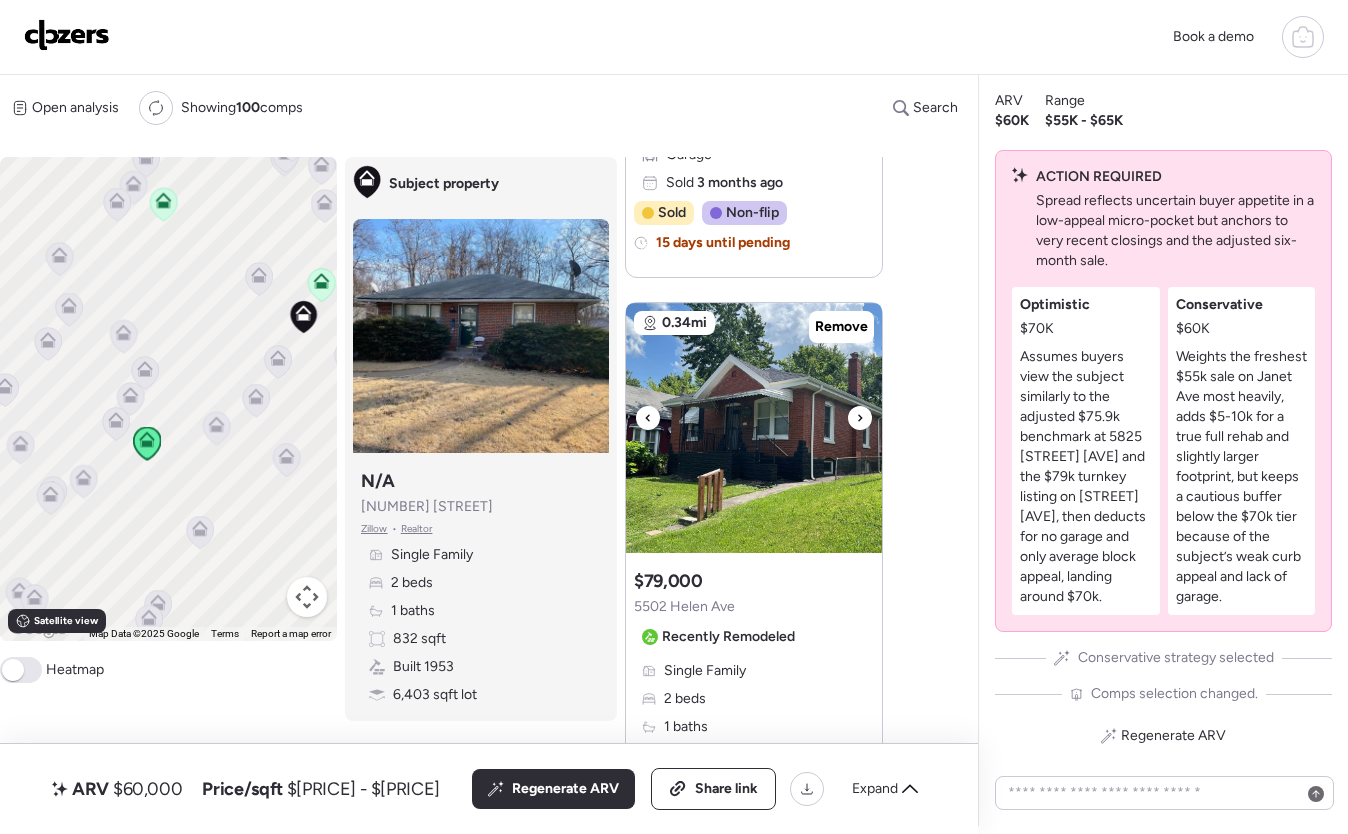 click 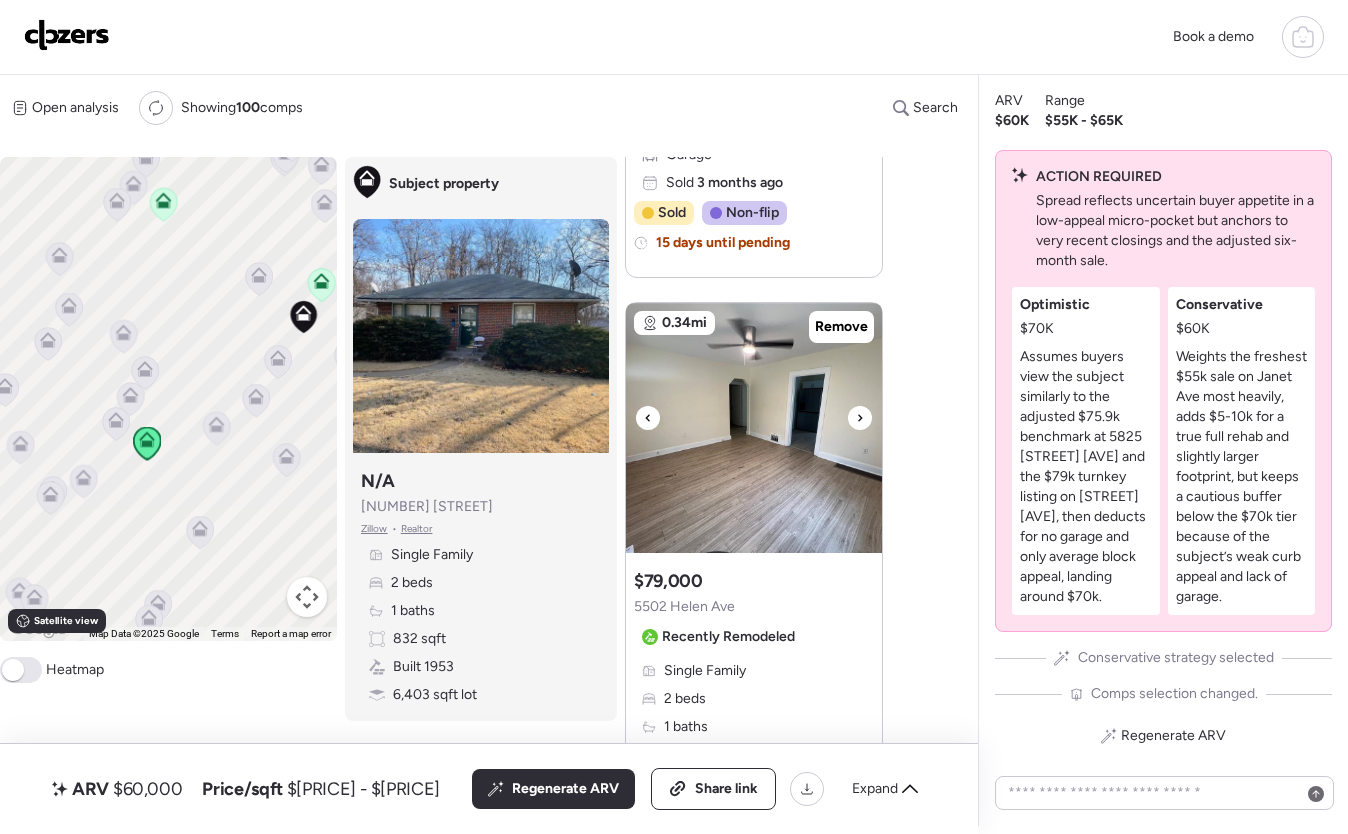 click 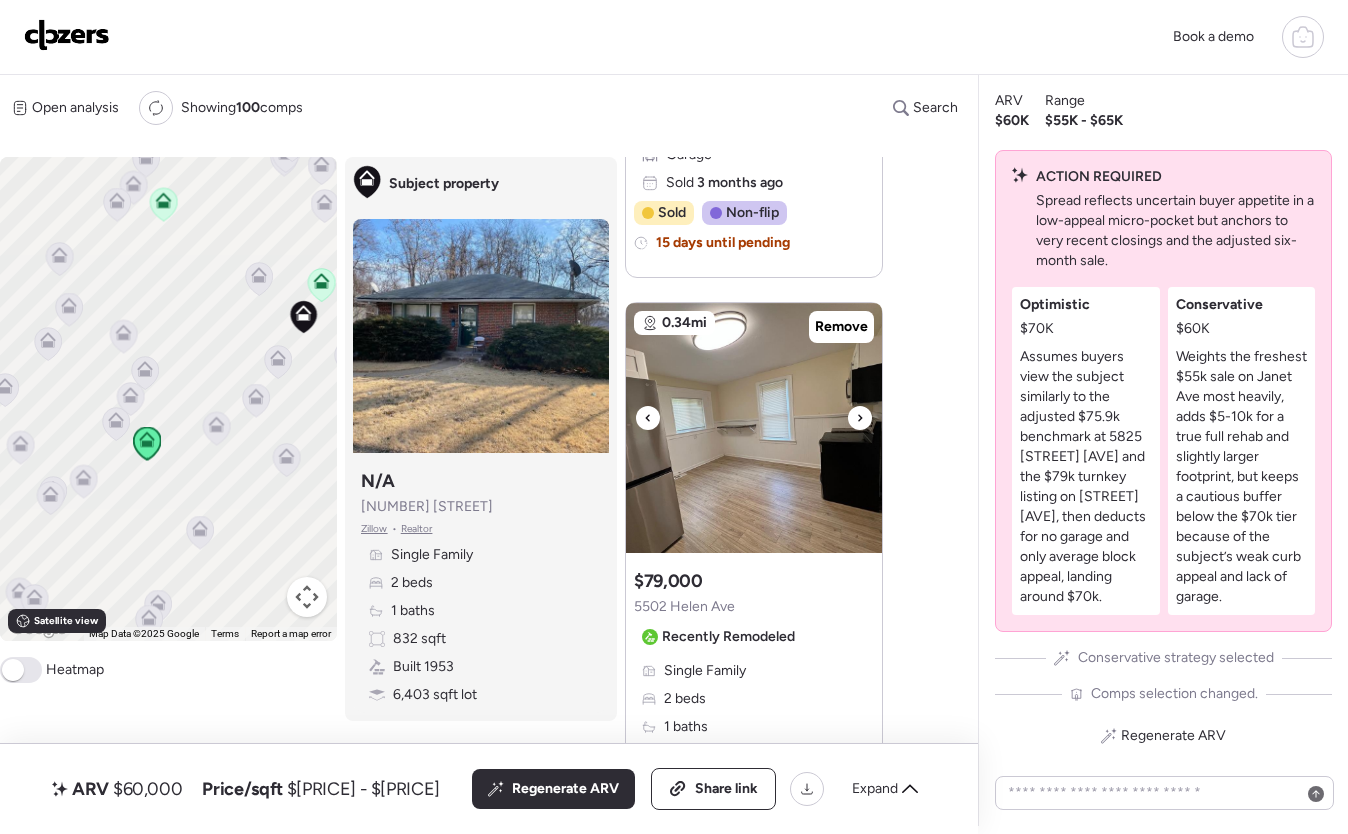click 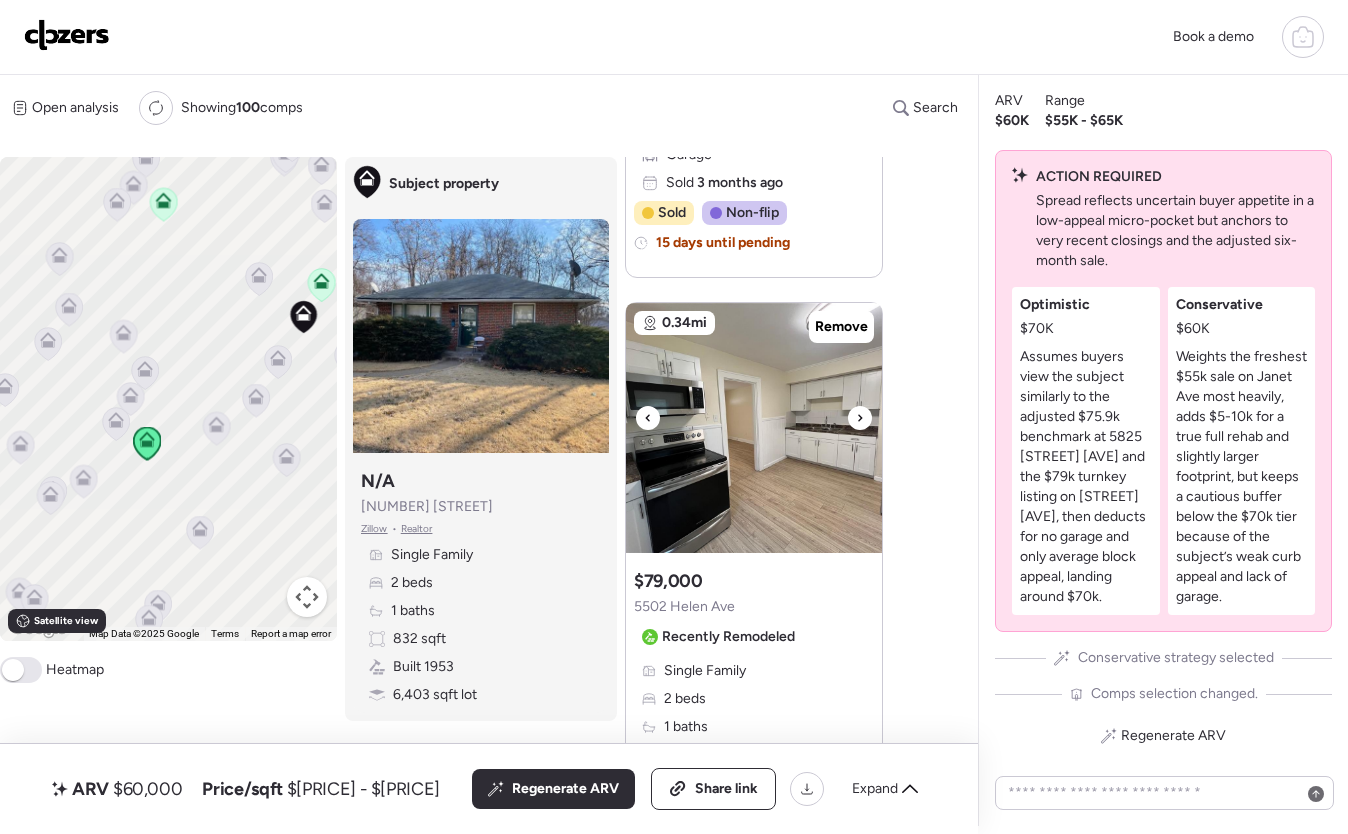 click 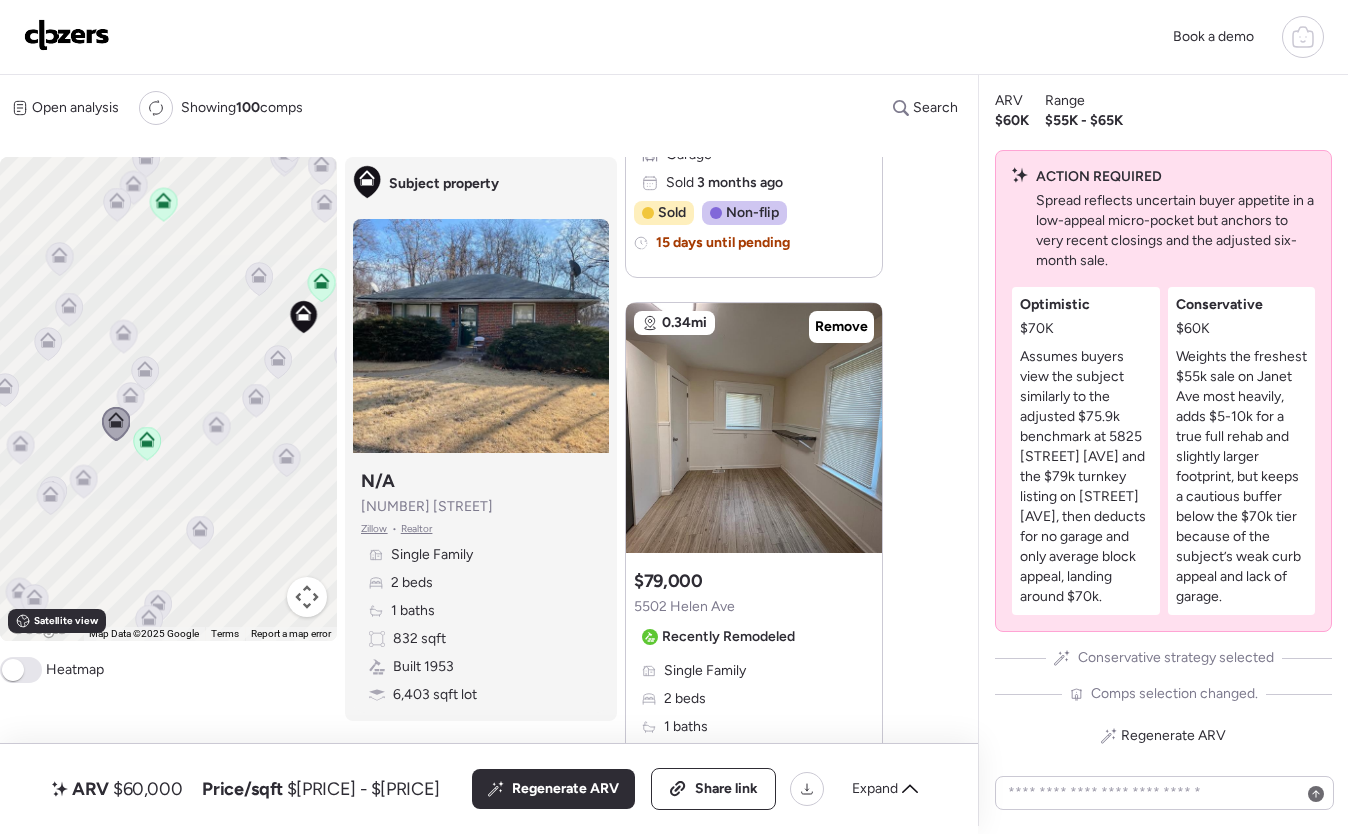 drag, startPoint x: 187, startPoint y: 376, endPoint x: 229, endPoint y: 299, distance: 87.70975 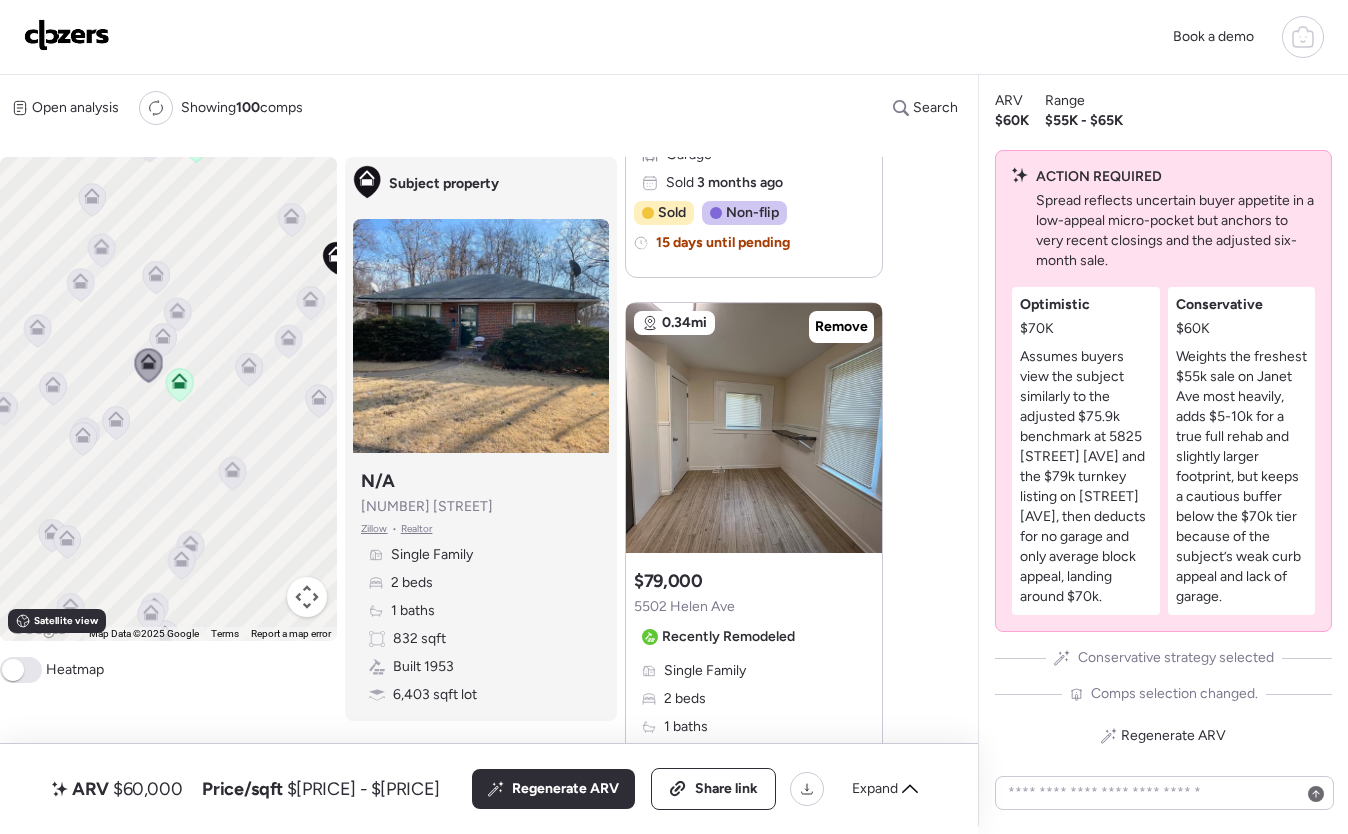 click on "To activate drag with keyboard, press Alt + Enter. Once in keyboard drag state, use the arrow keys to move the marker. To complete the drag, press the Enter key. To cancel, press Escape." at bounding box center (168, 399) 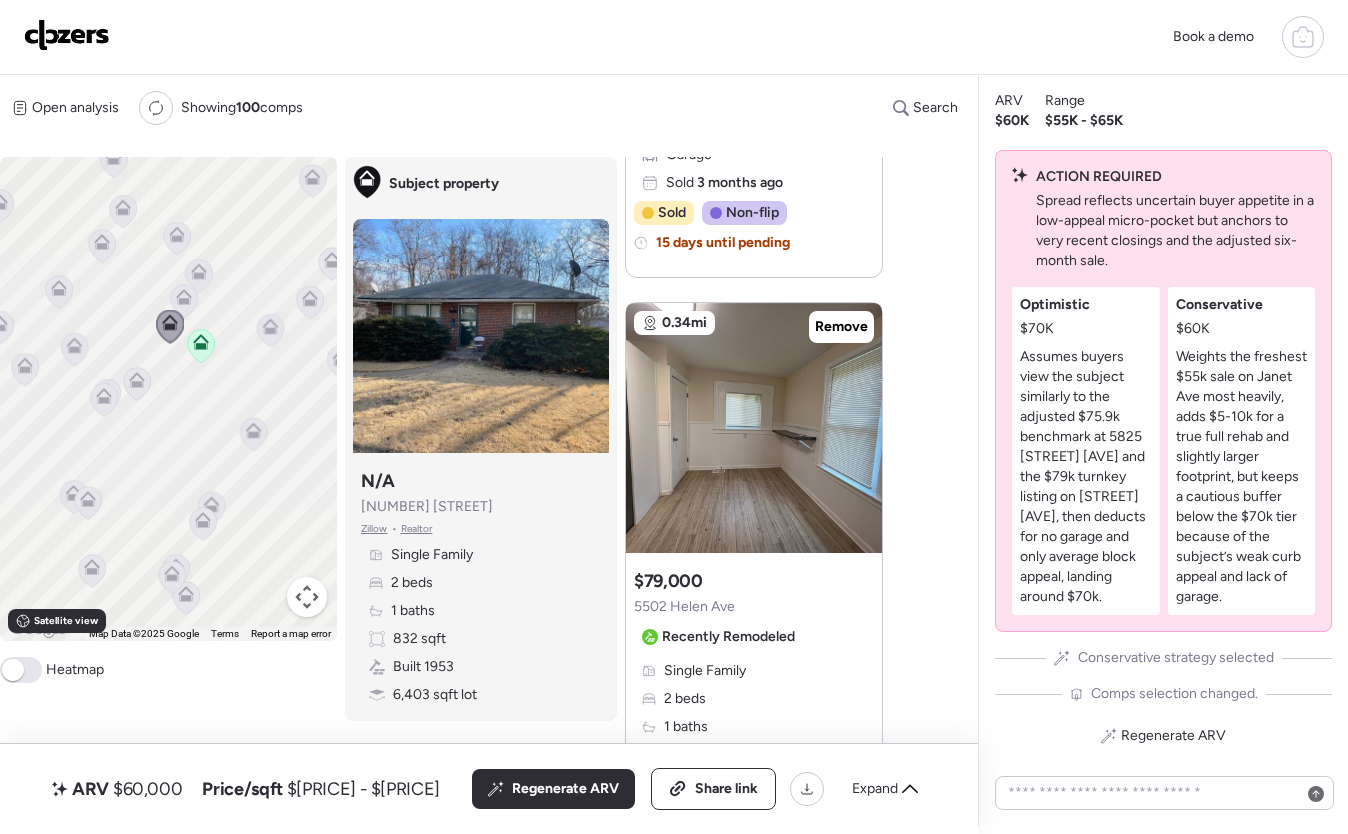 click 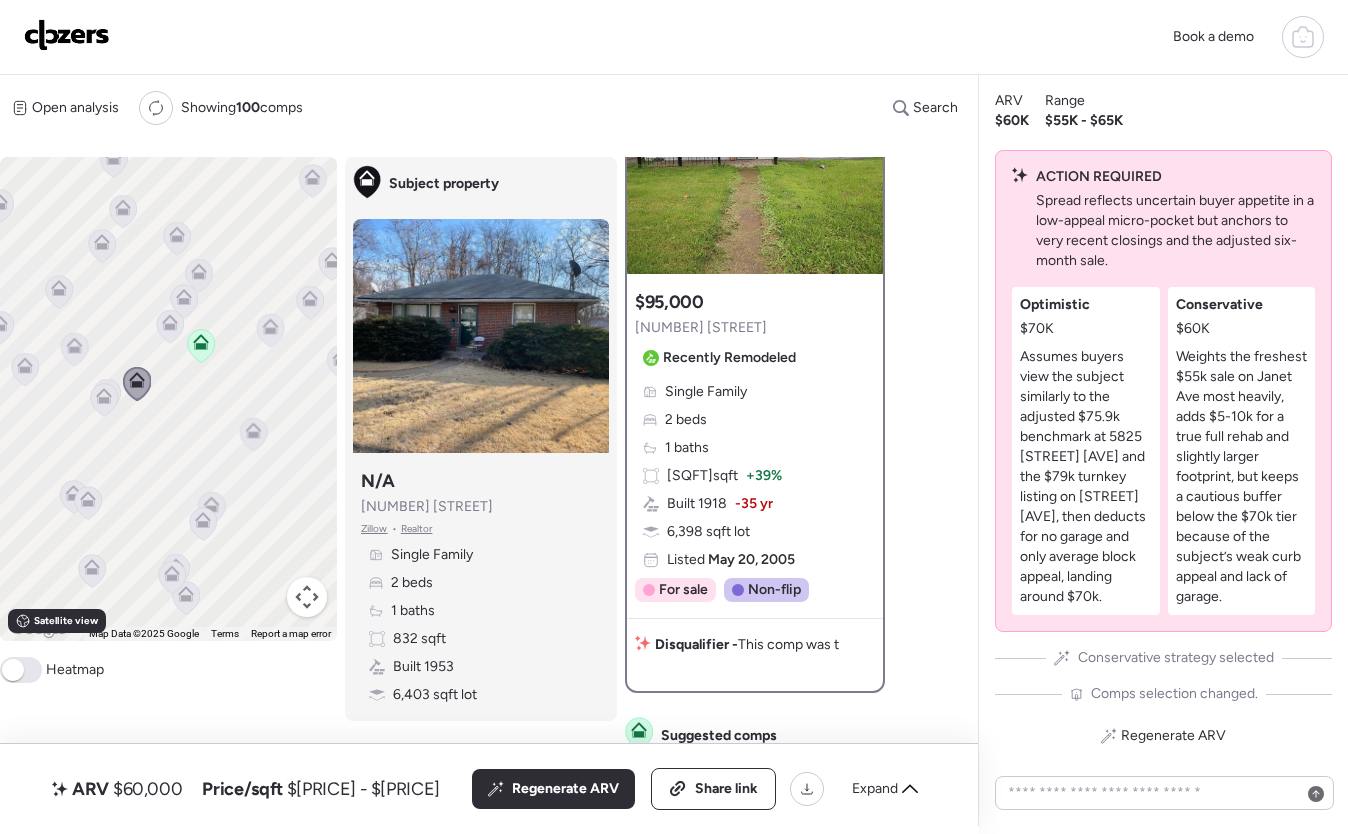 scroll, scrollTop: 0, scrollLeft: 0, axis: both 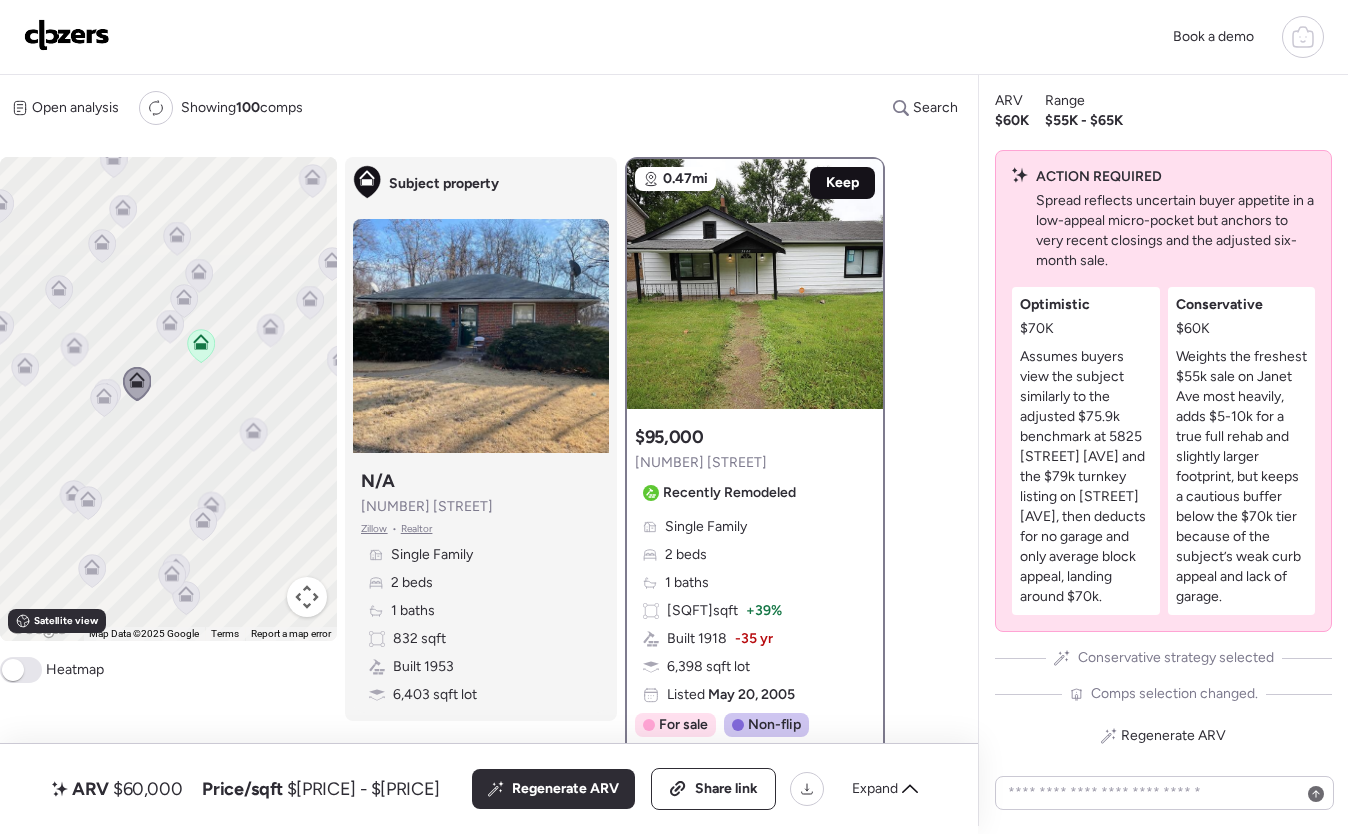 click on "Keep" at bounding box center (842, 183) 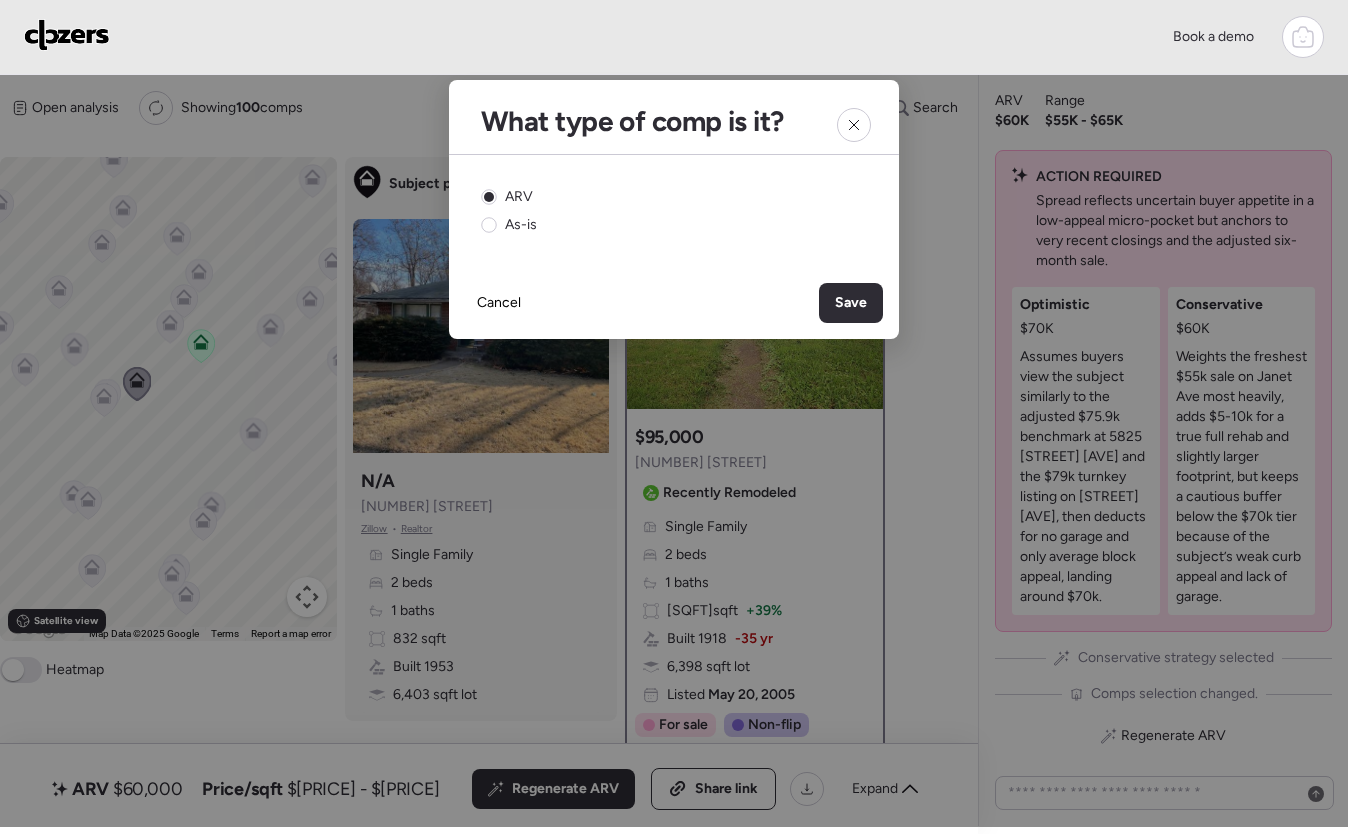 click on "Save" at bounding box center [851, 303] 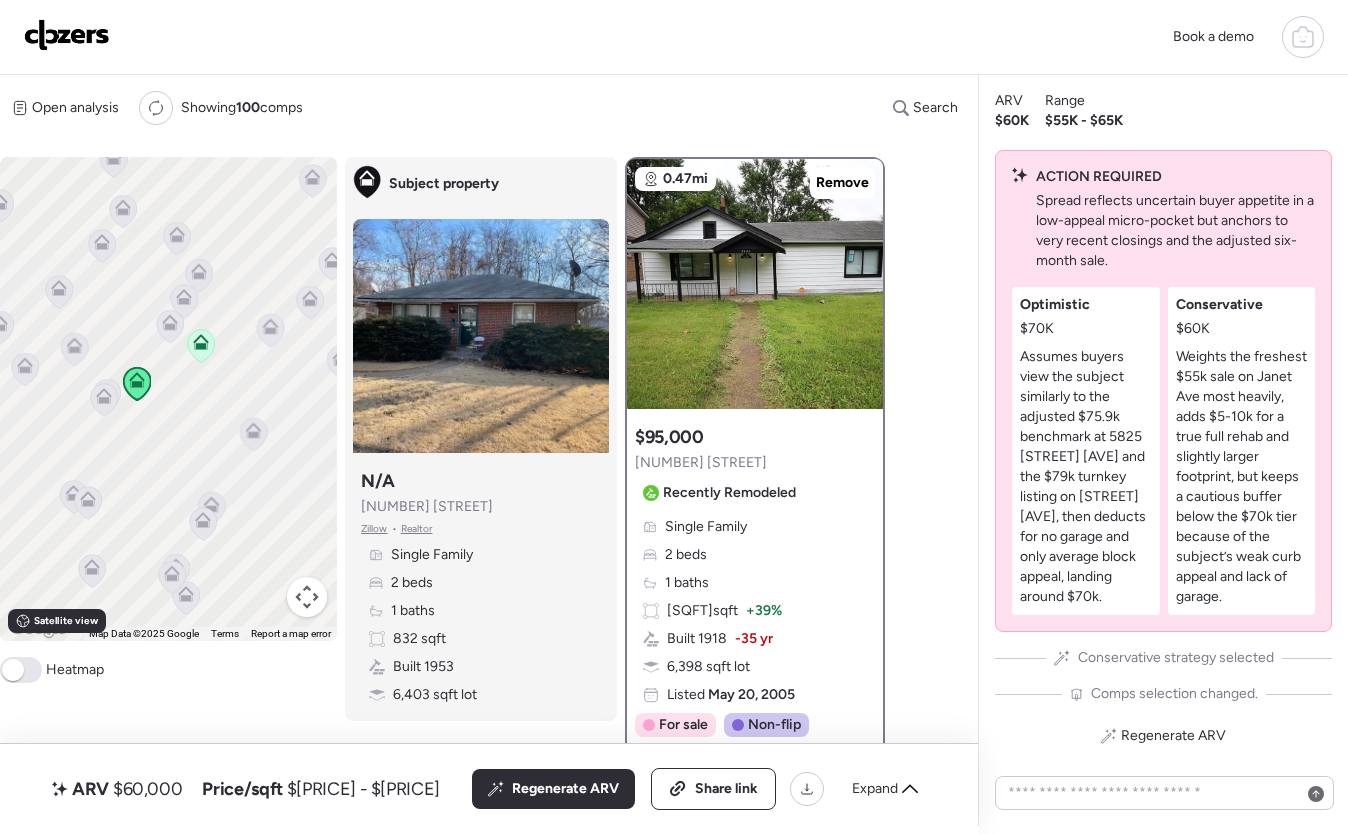 click 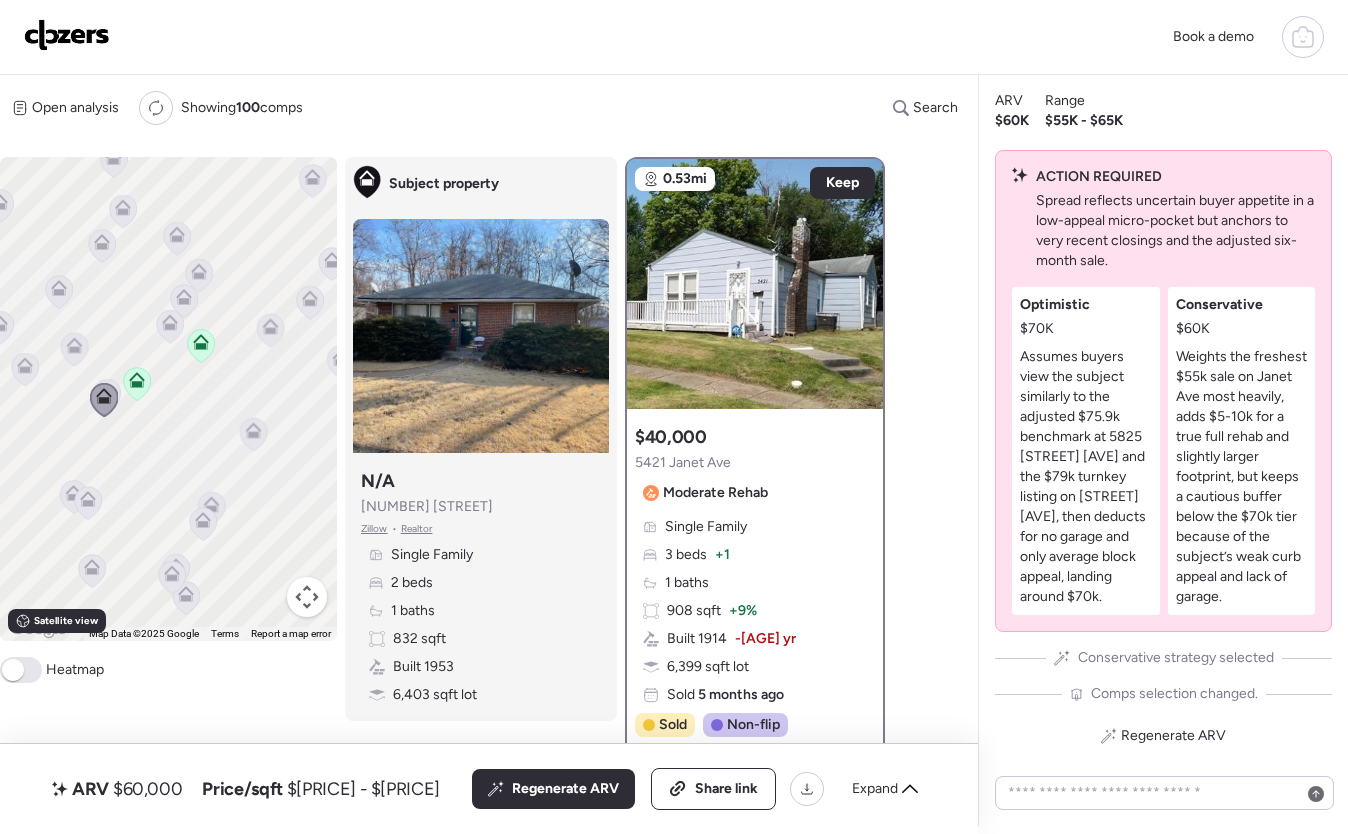 click 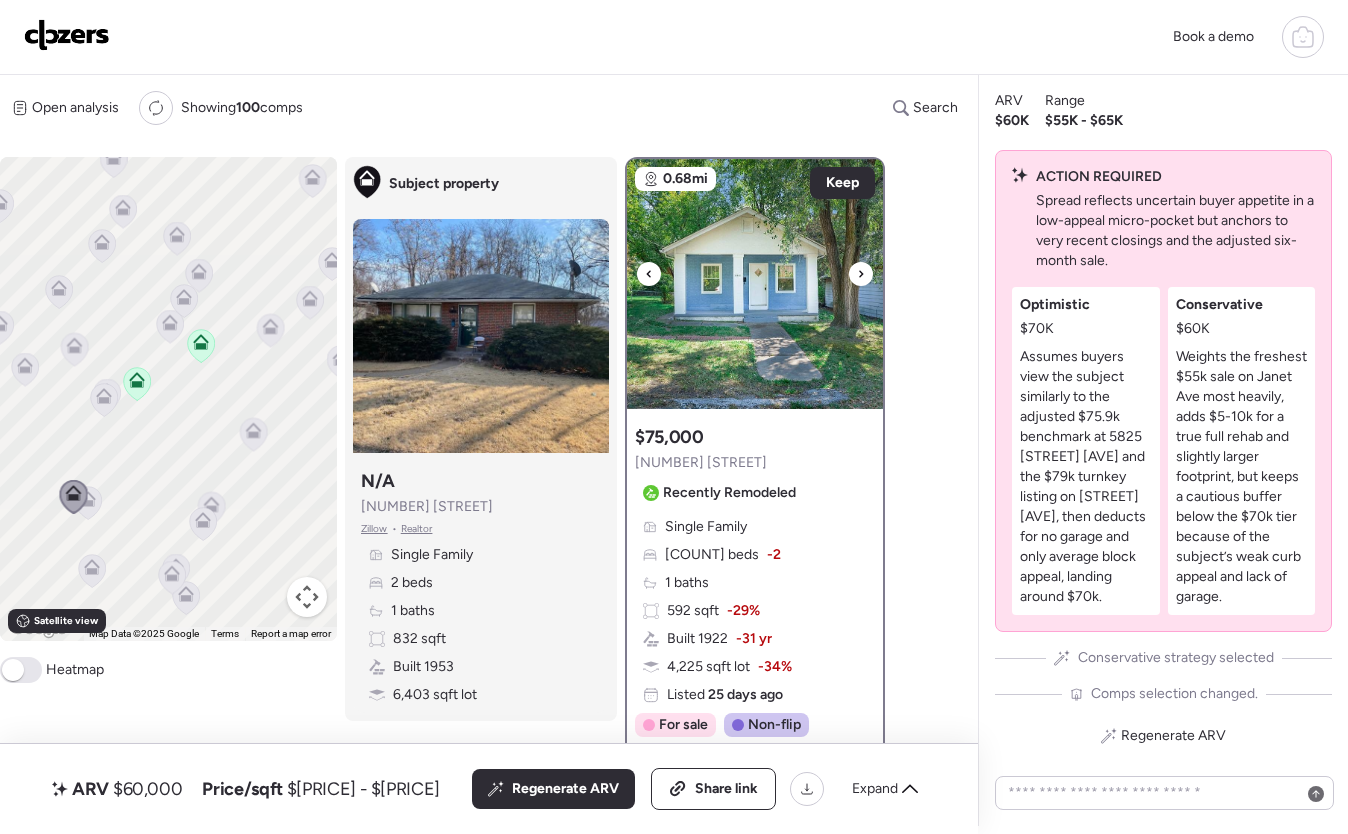 click 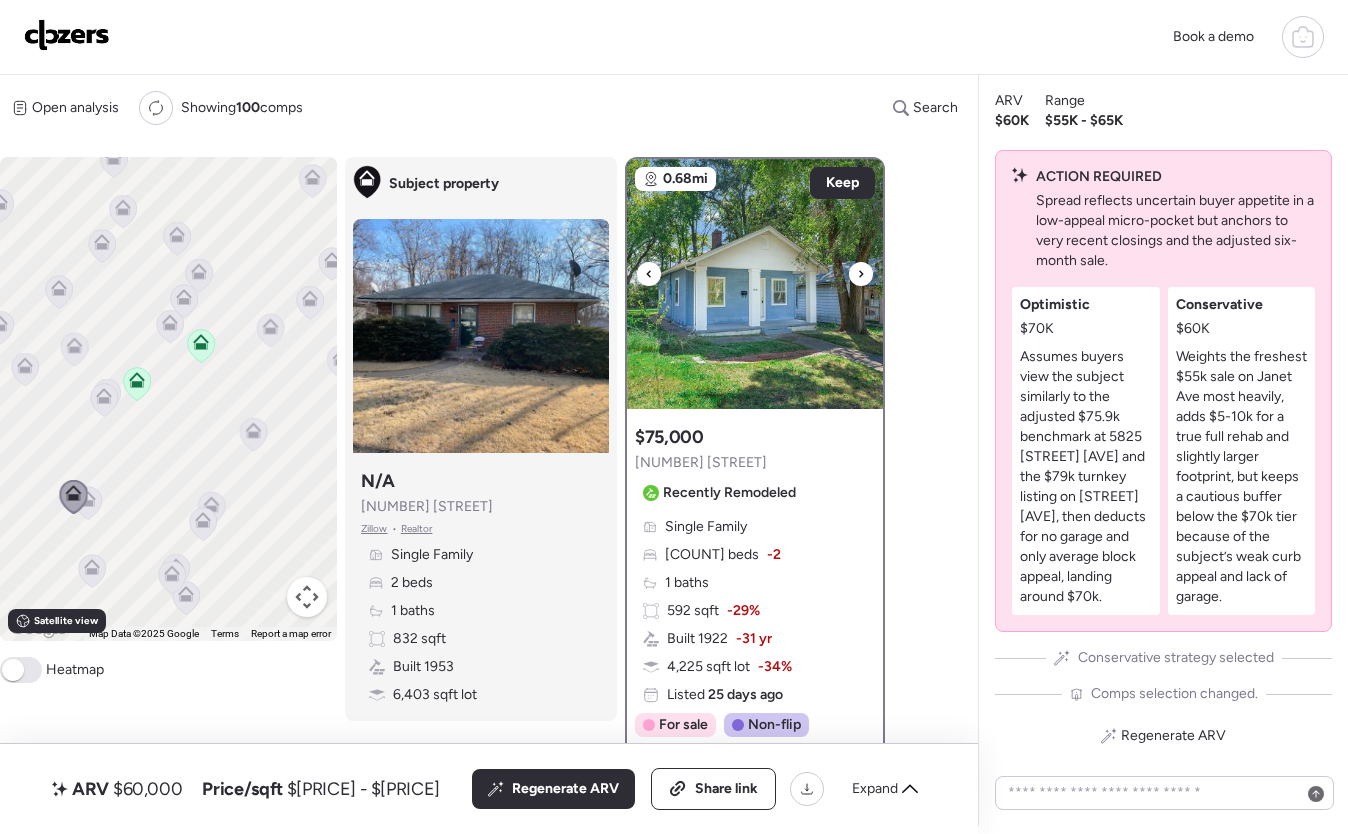 click 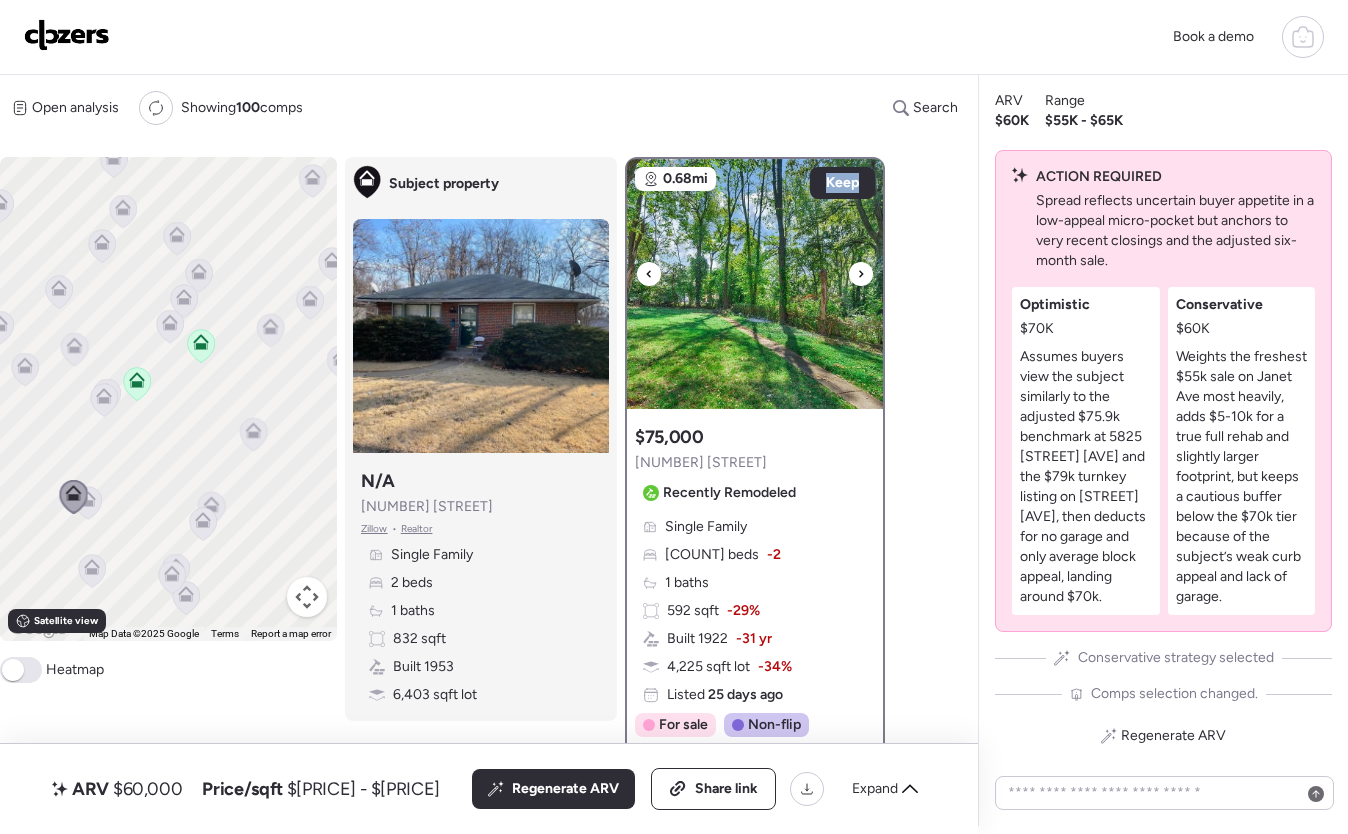 click 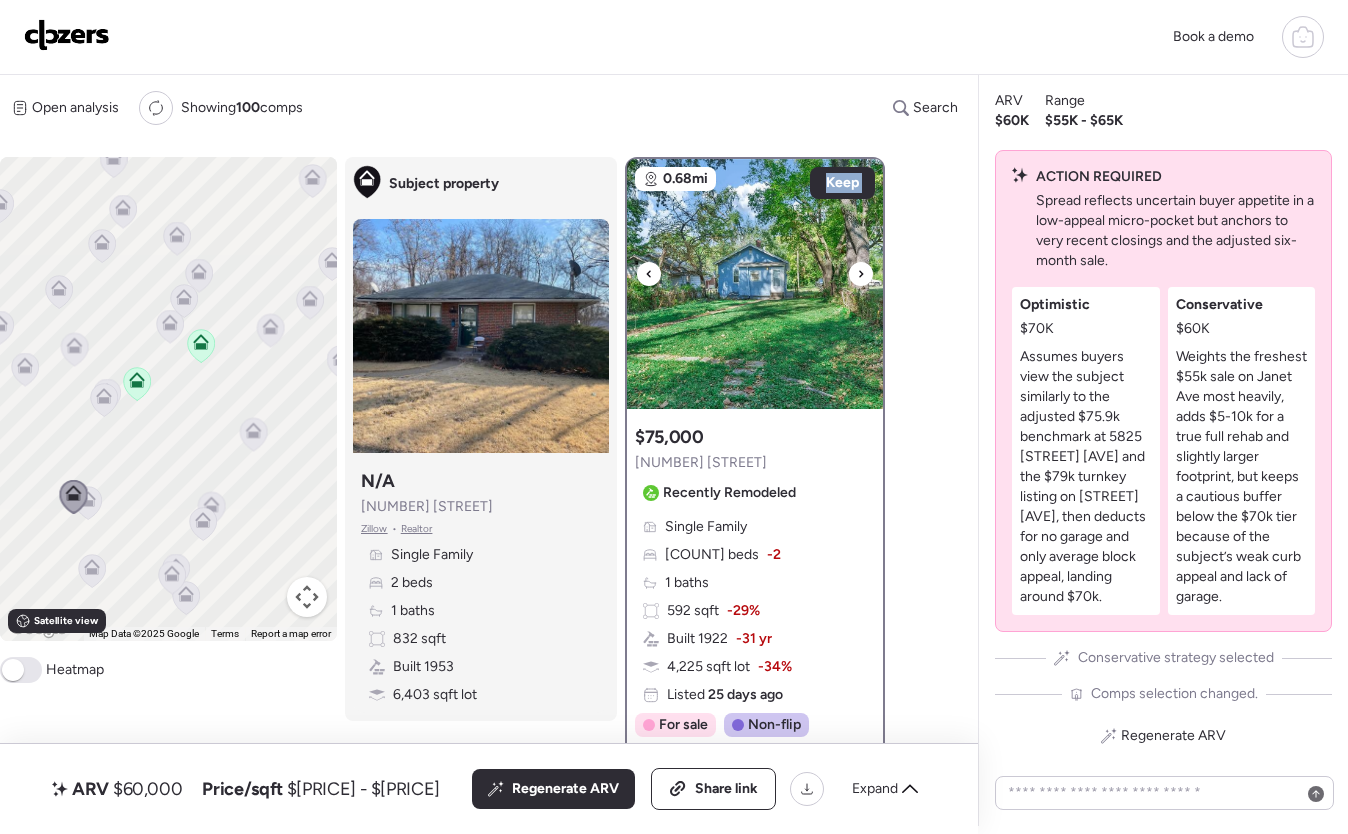 click 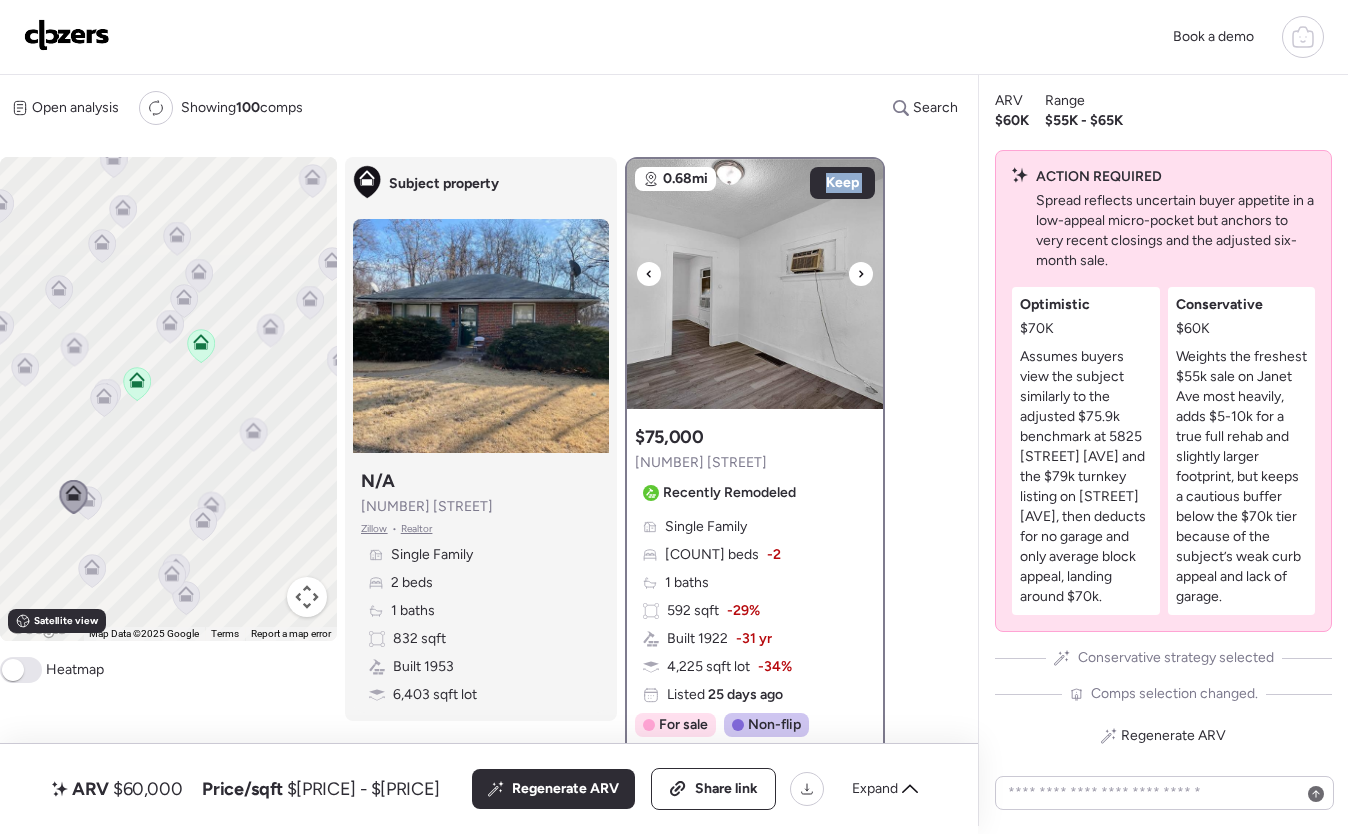 click 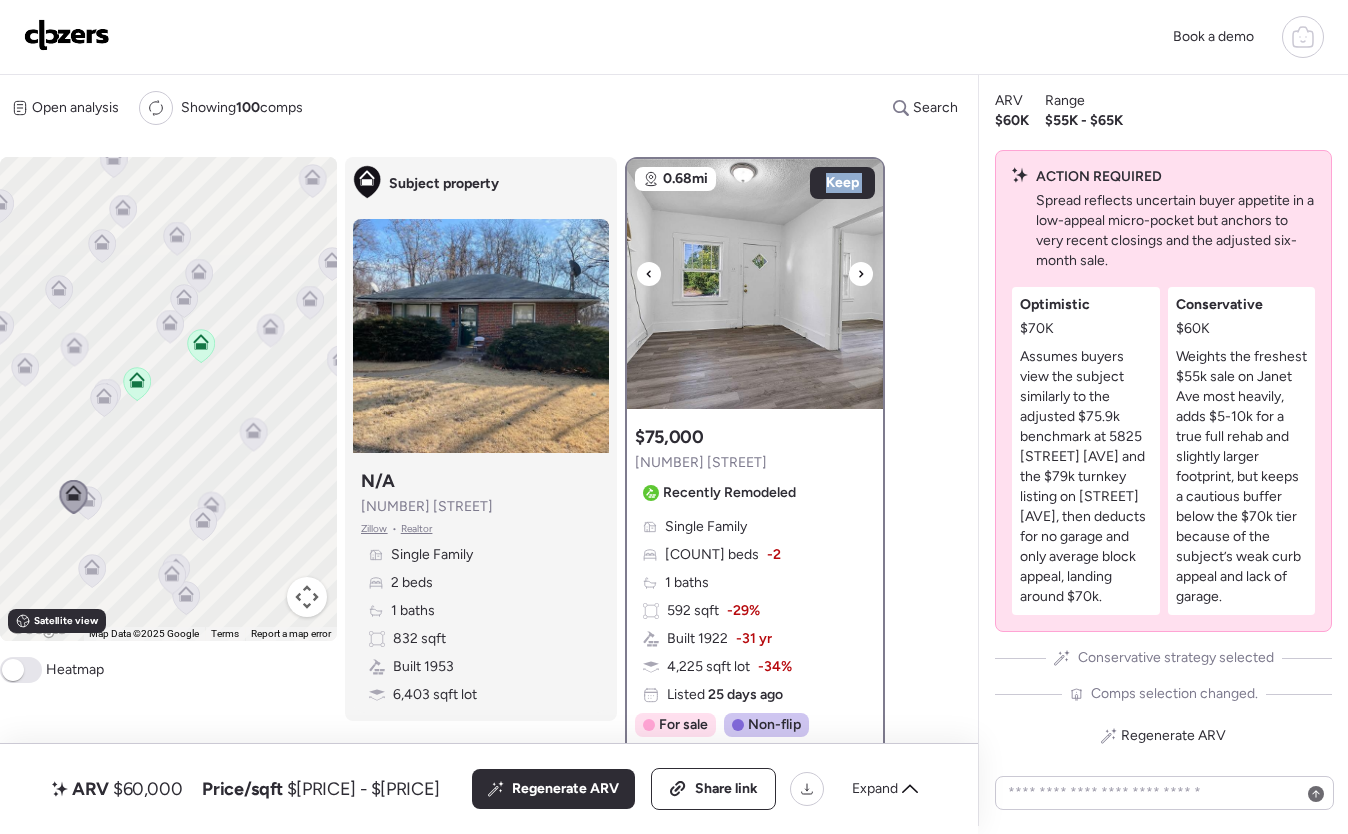 click 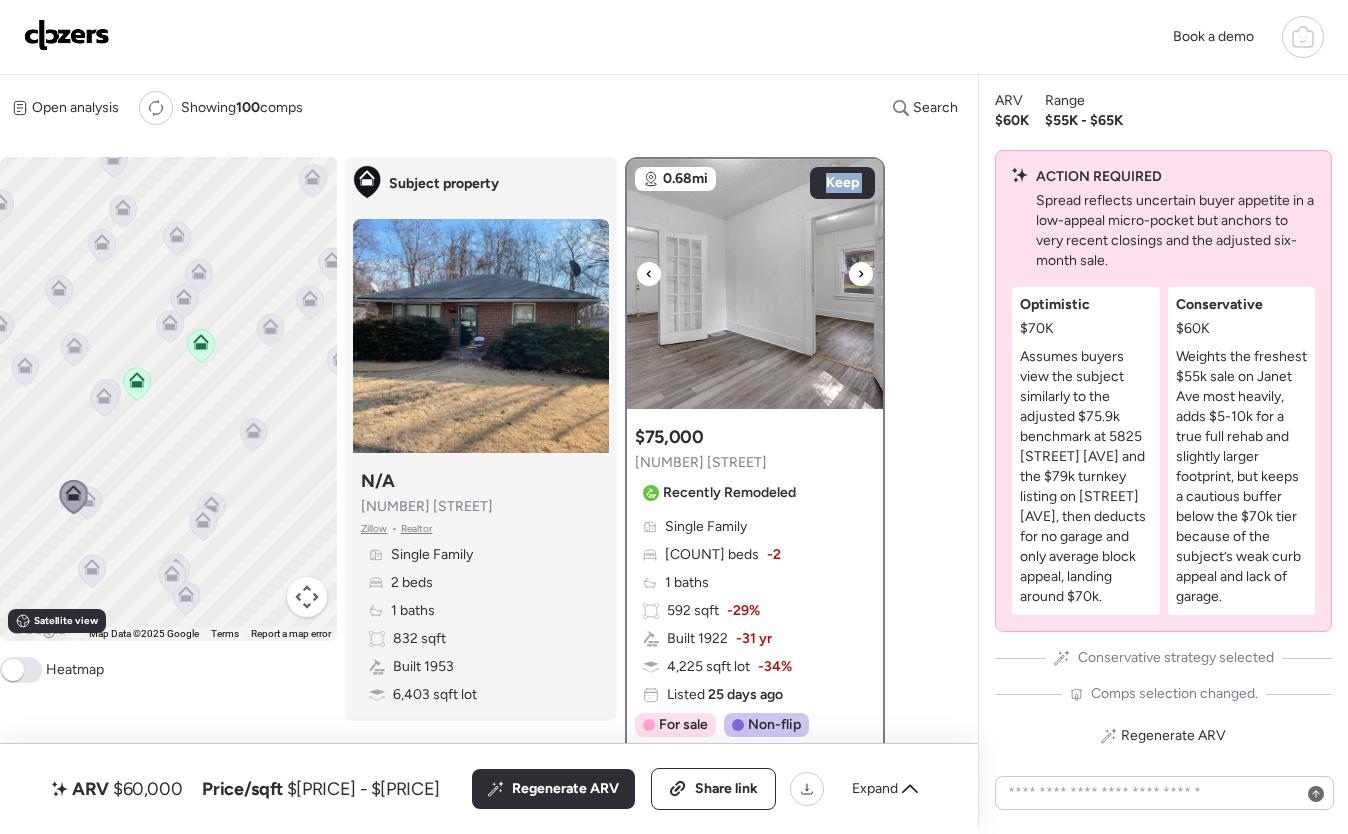 click 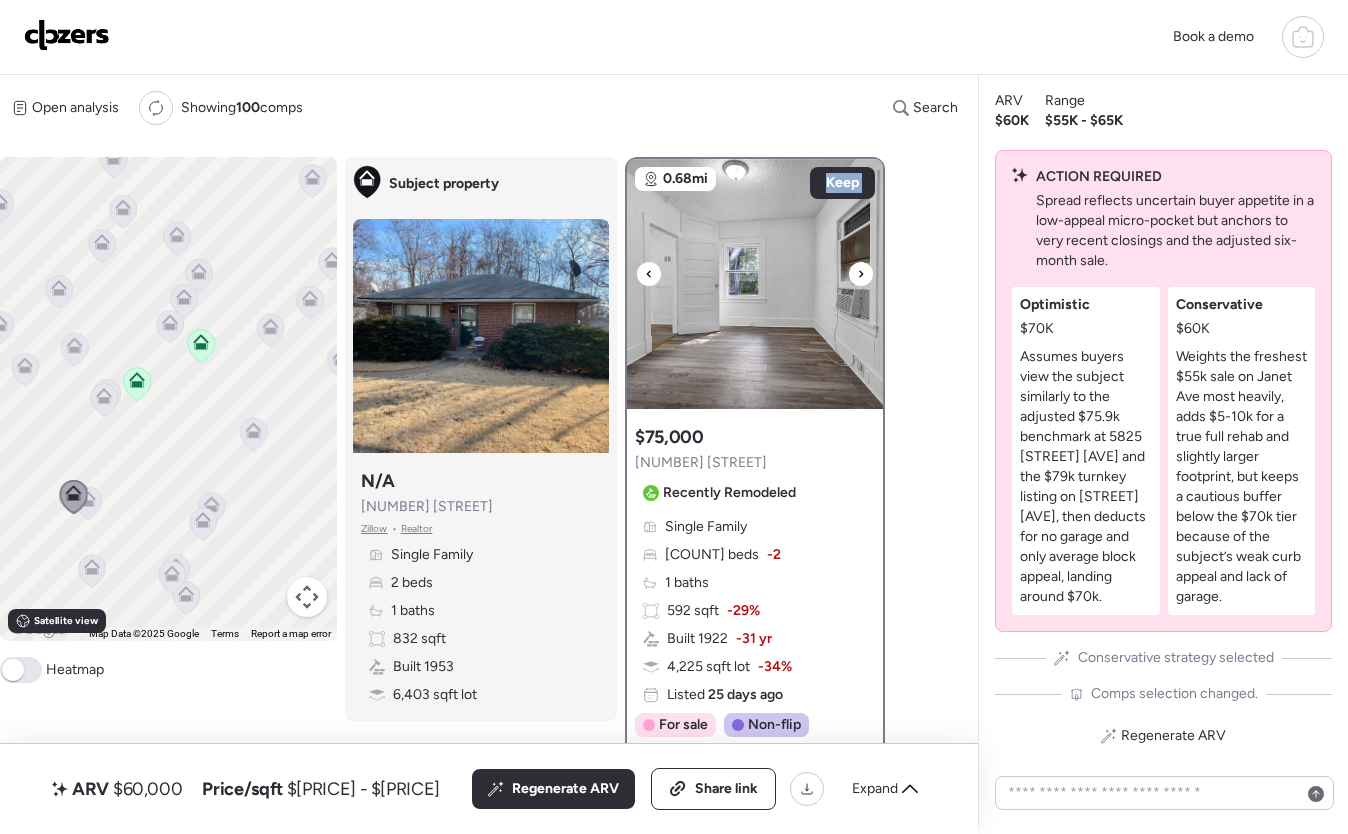 click 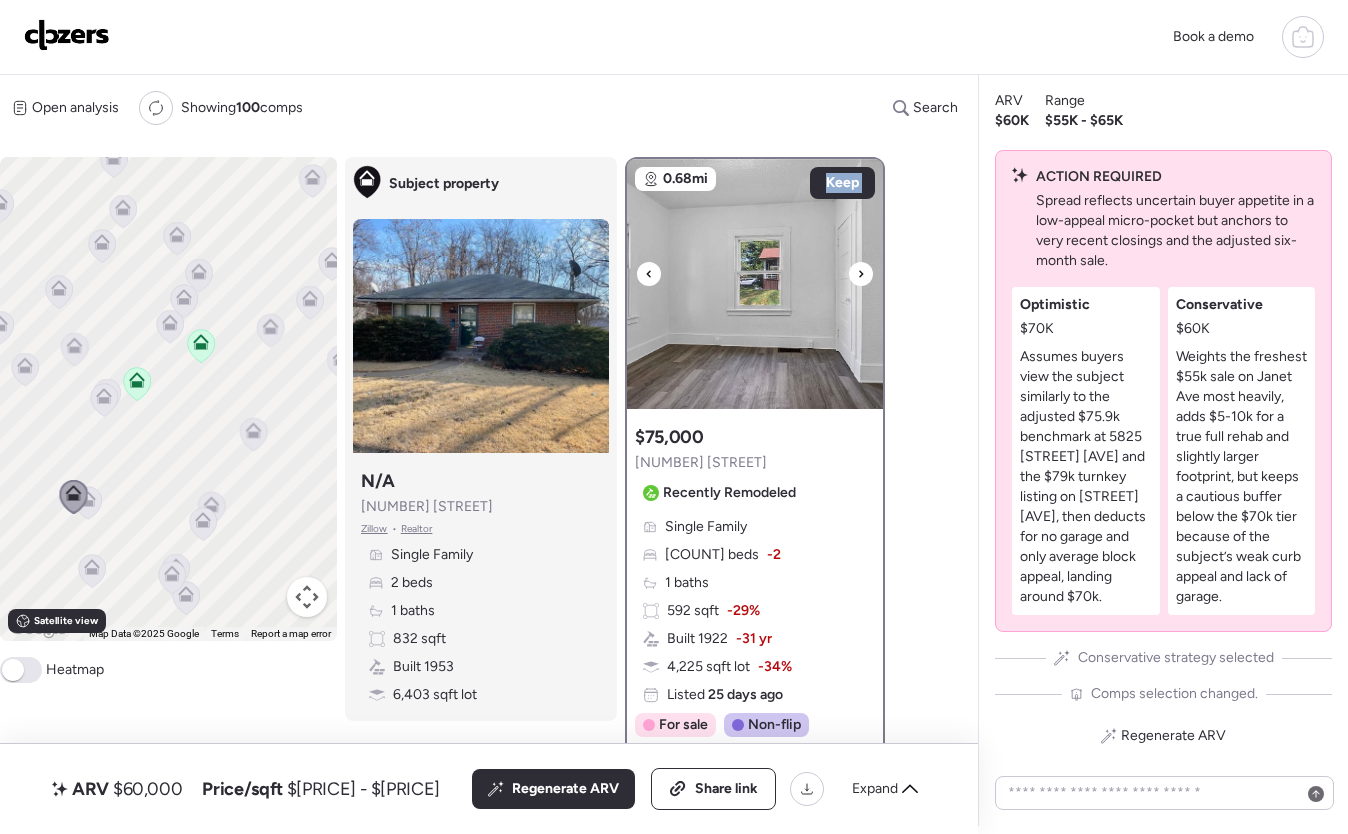 click 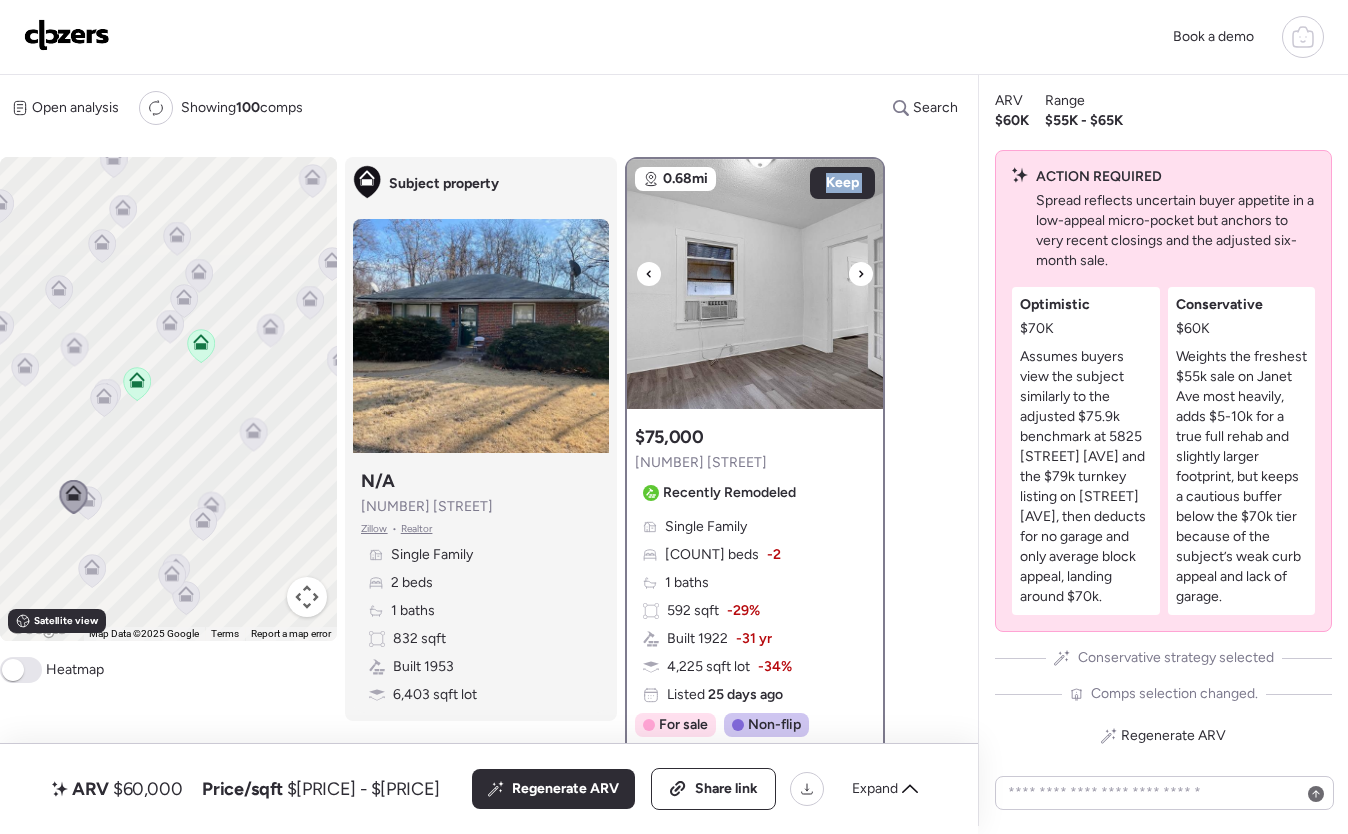 click 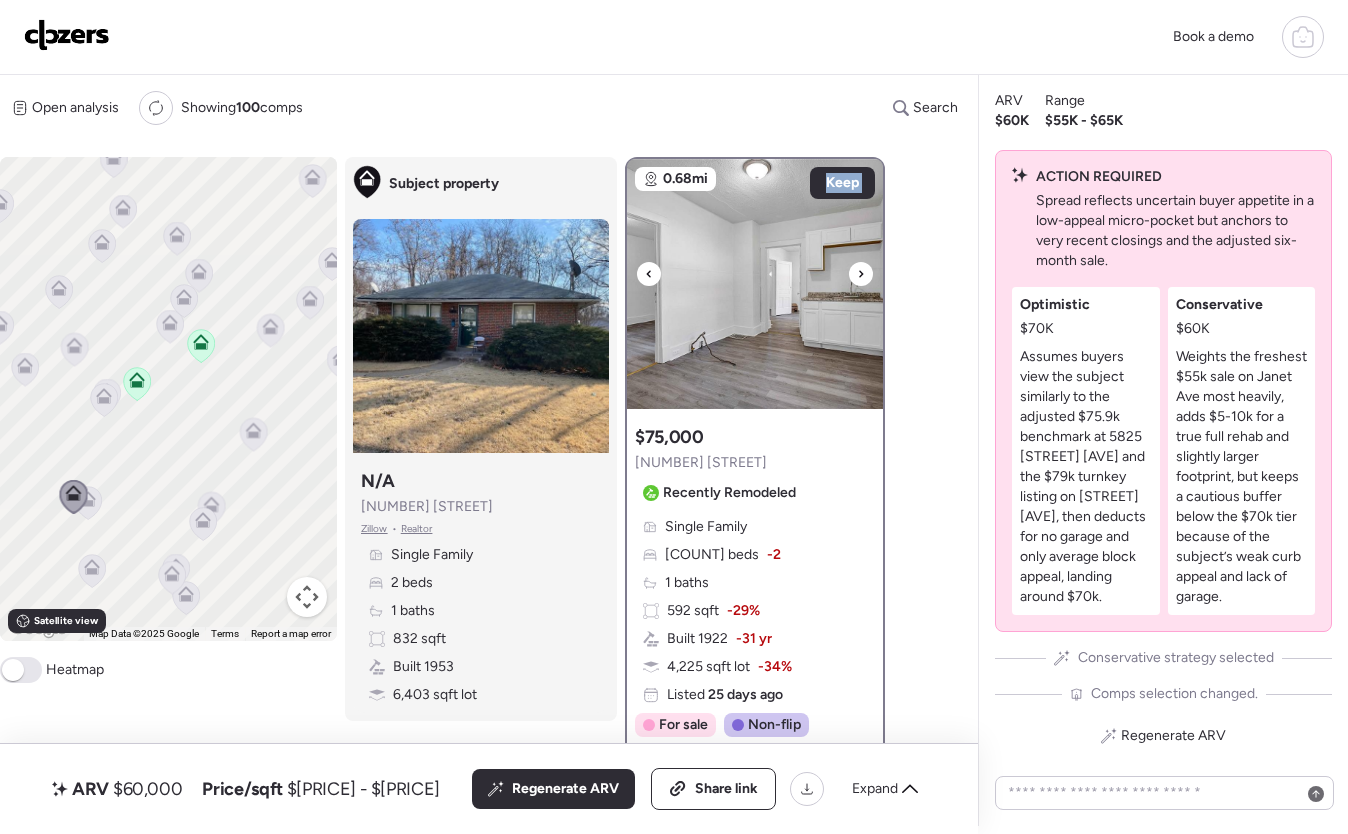 click 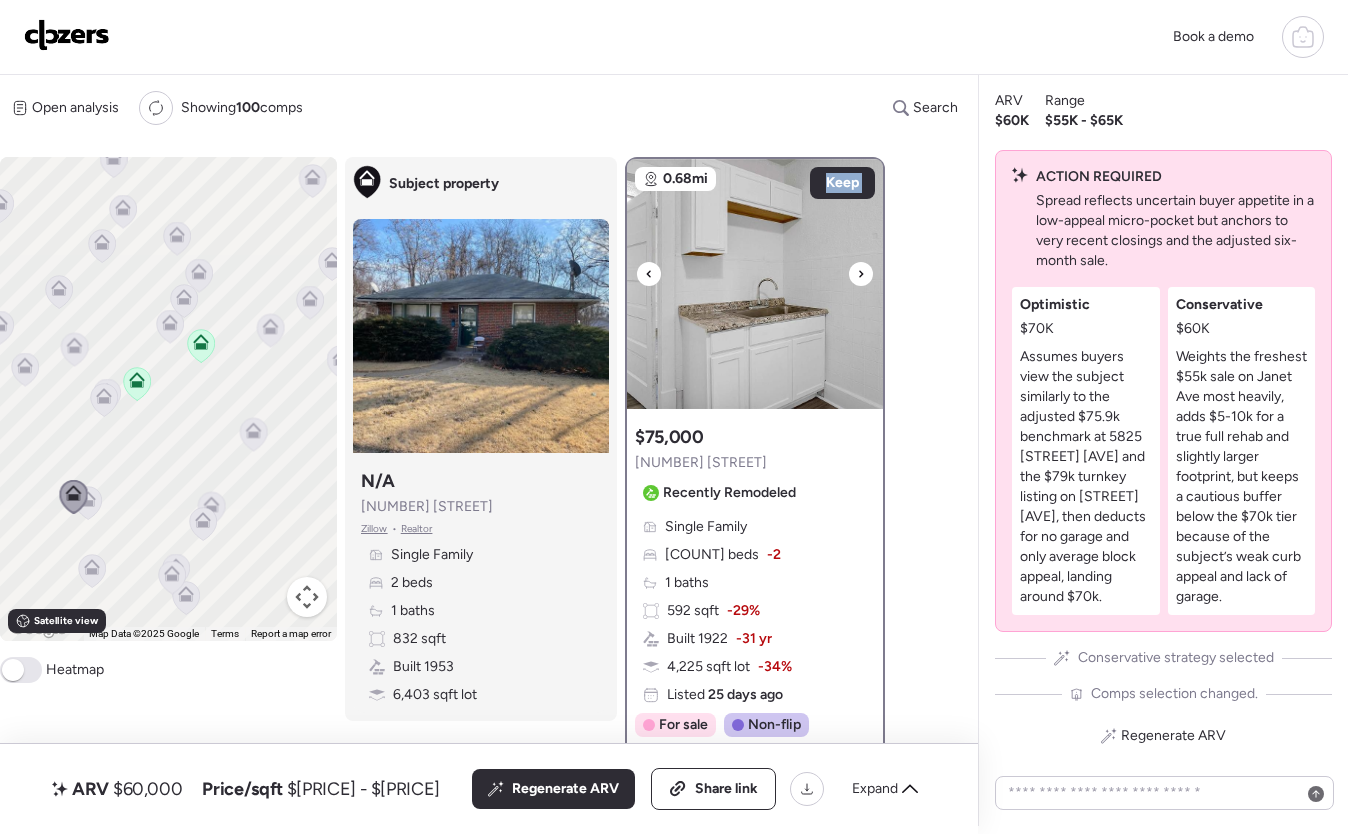 click 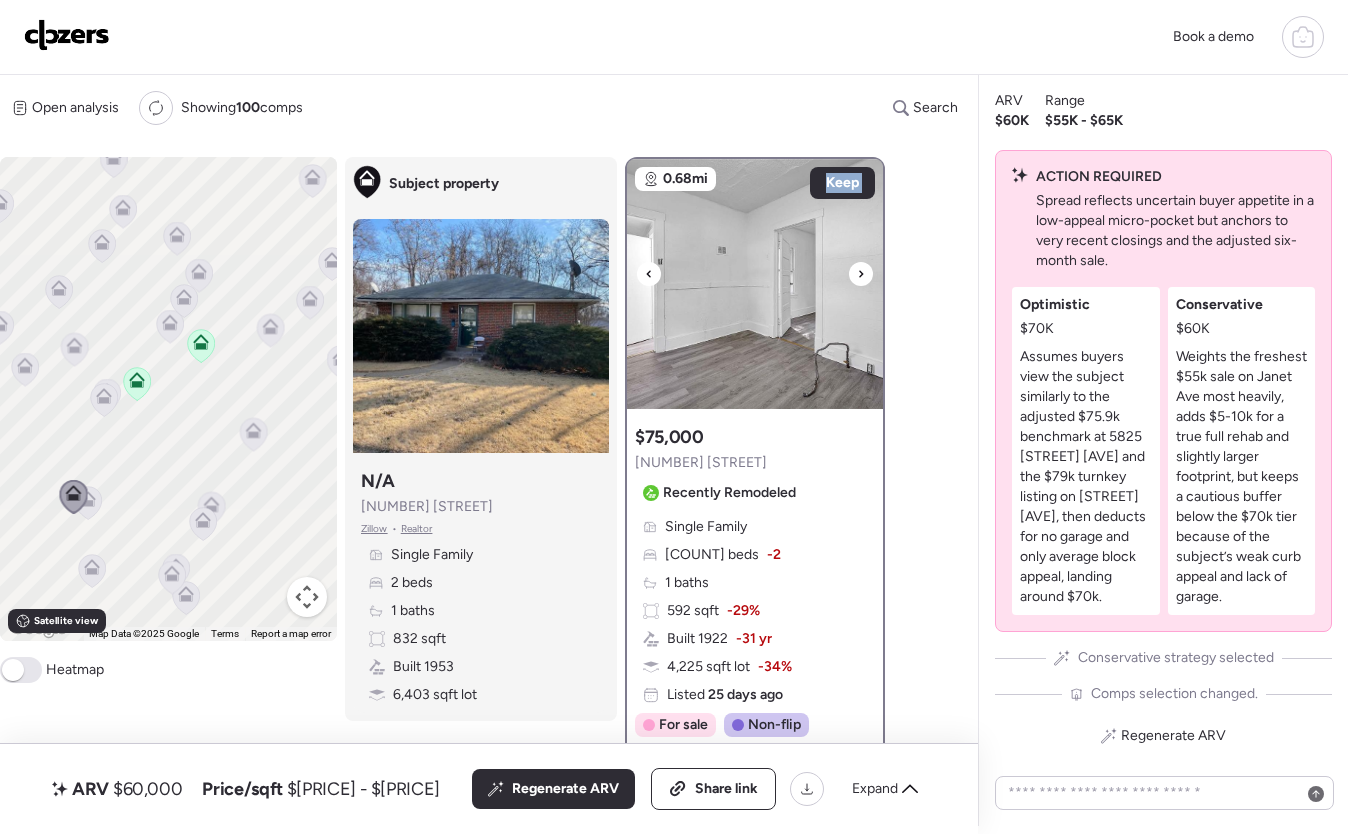 click 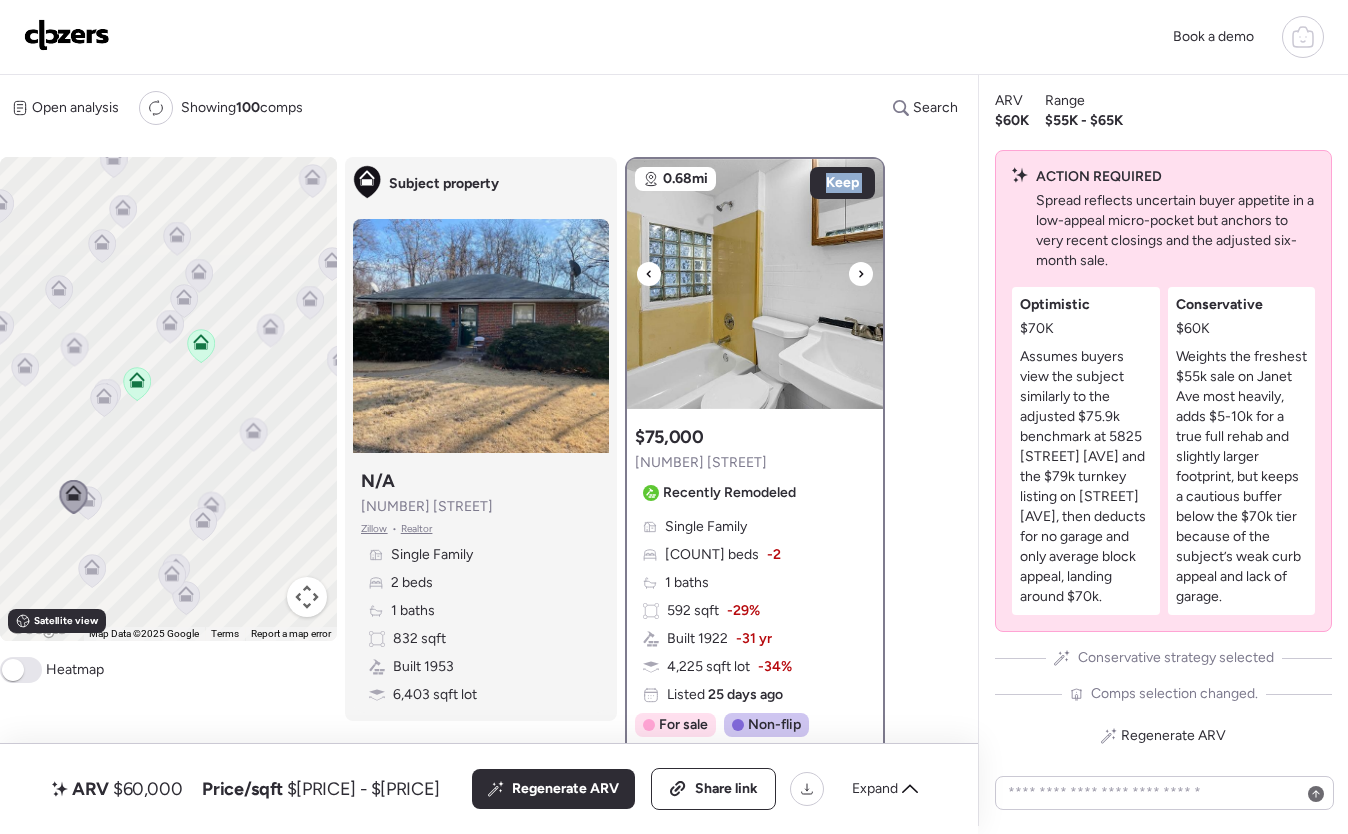 click 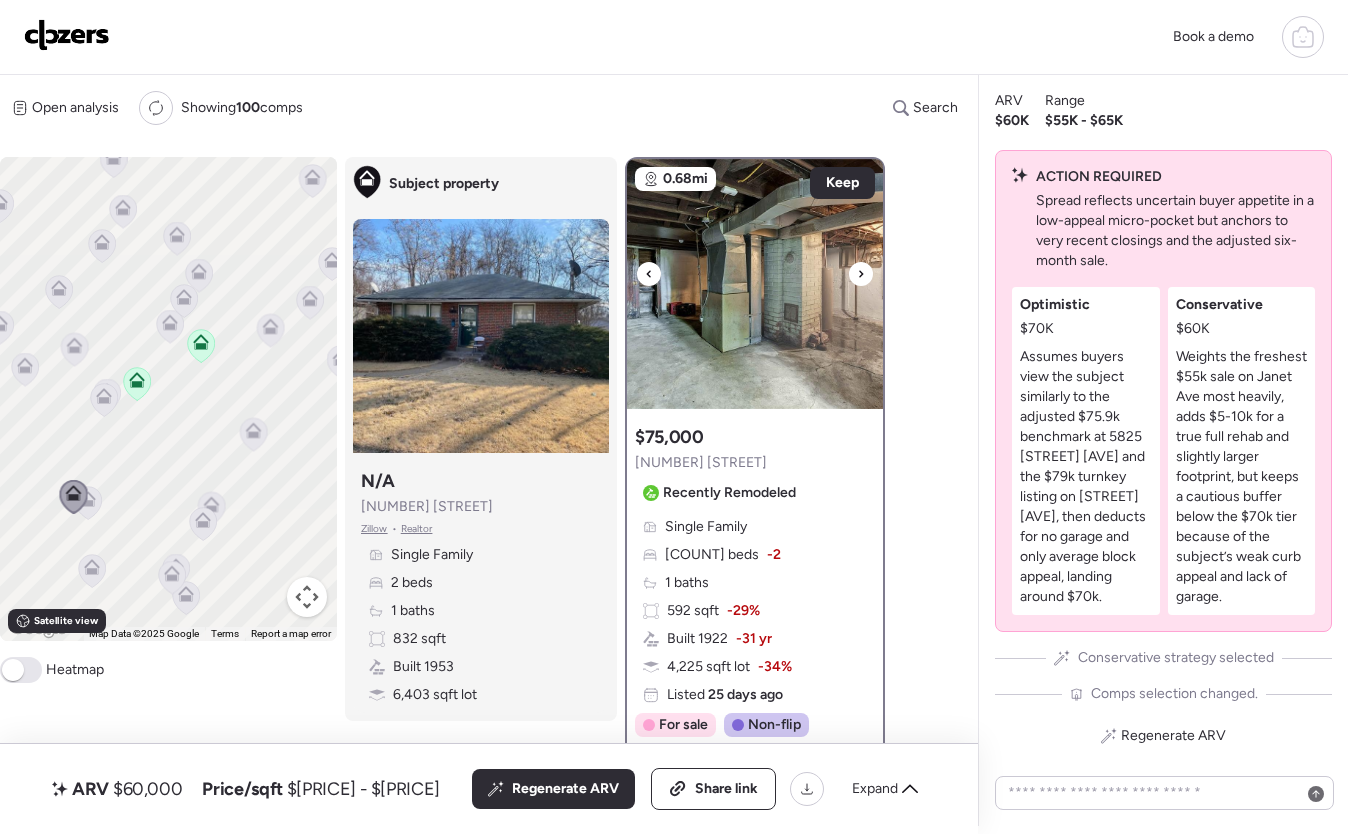 click 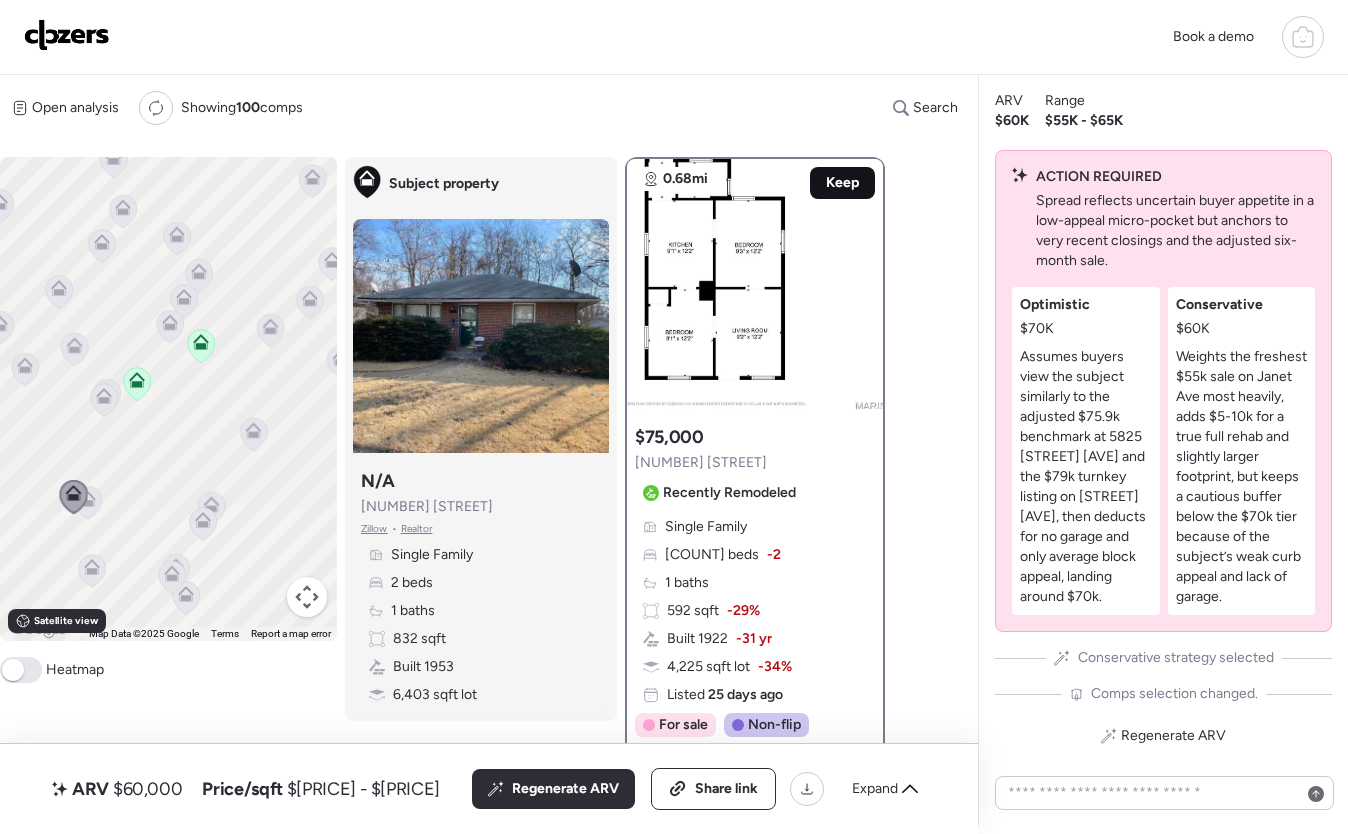 click on "Keep" at bounding box center (842, 183) 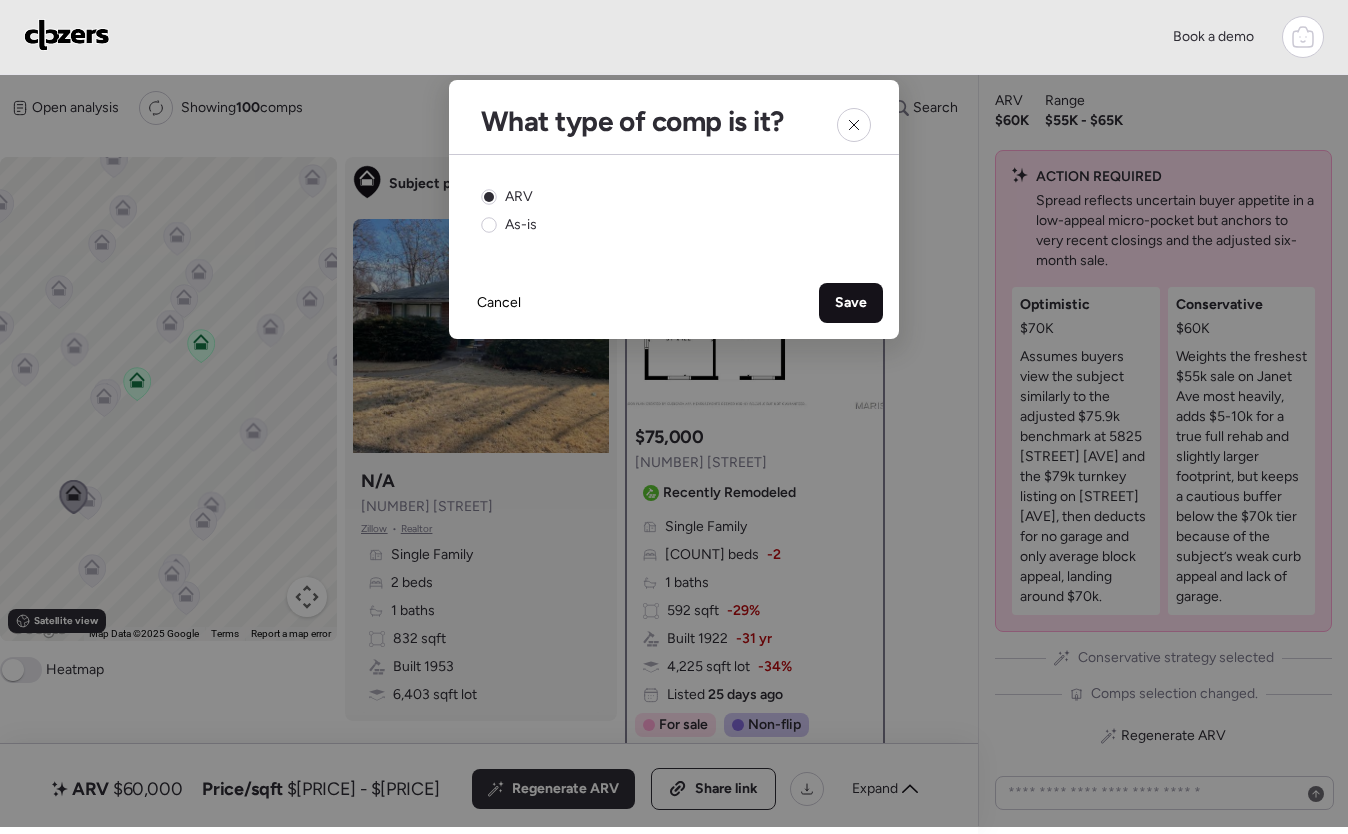 click on "Save" at bounding box center [851, 303] 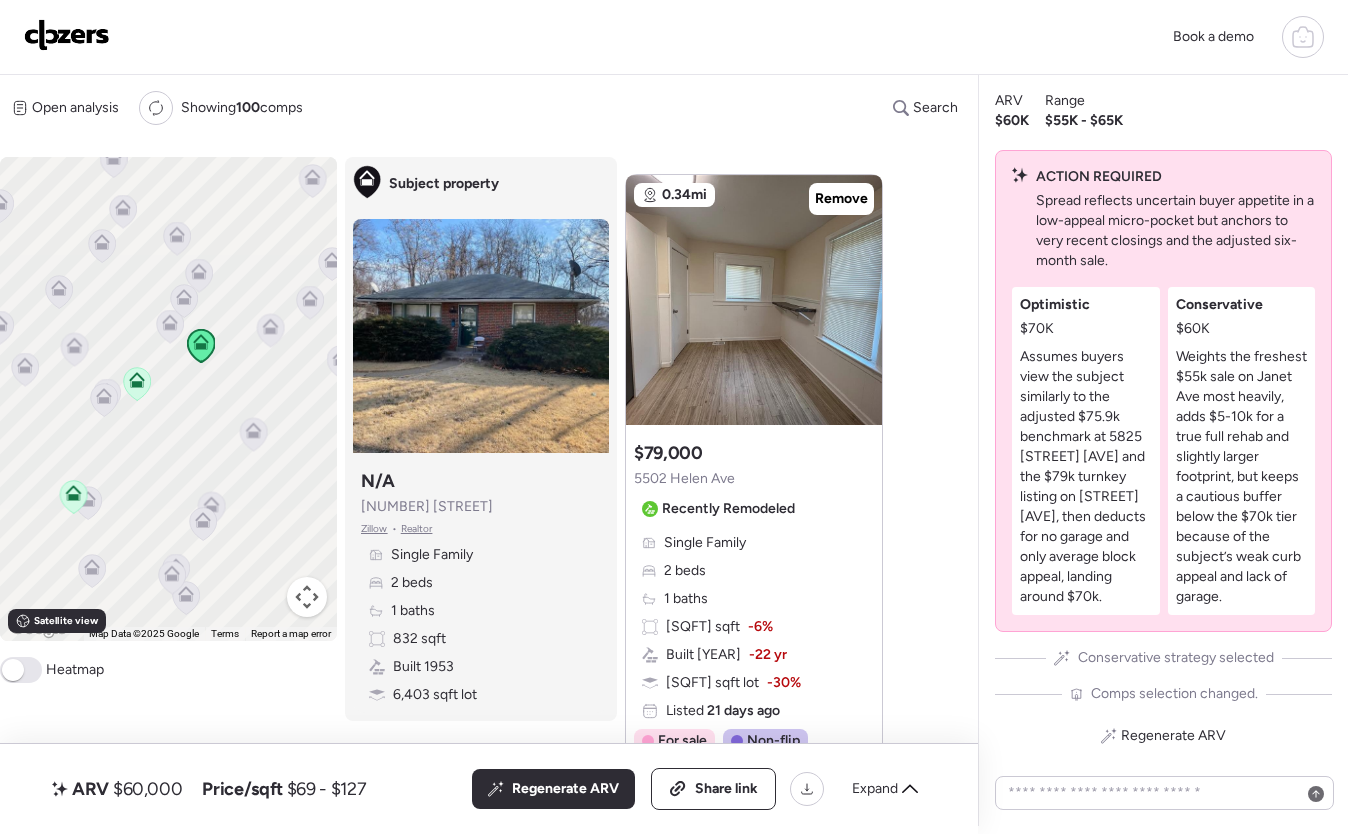 scroll, scrollTop: 3530, scrollLeft: 0, axis: vertical 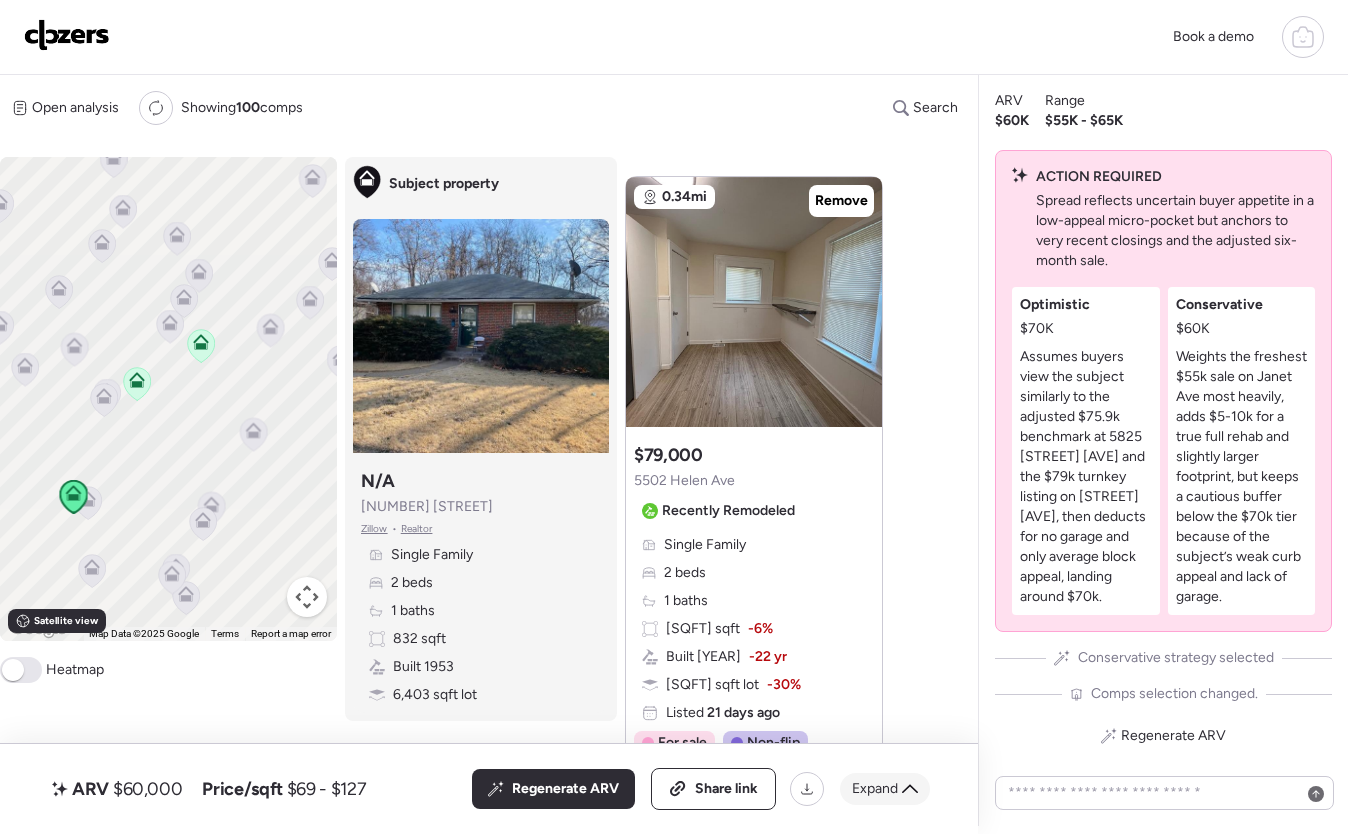click on "Expand" at bounding box center [885, 789] 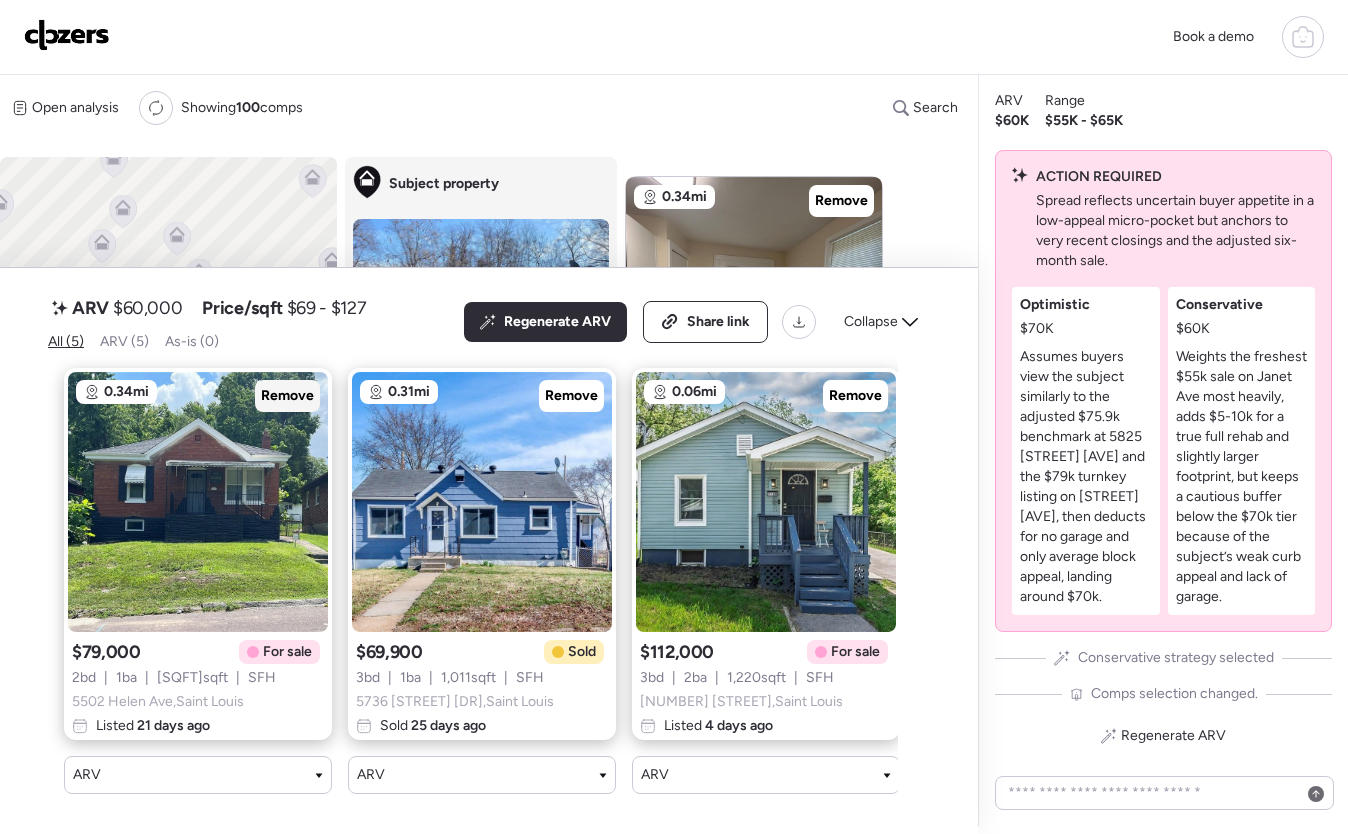 click on "Remove" at bounding box center [287, 396] 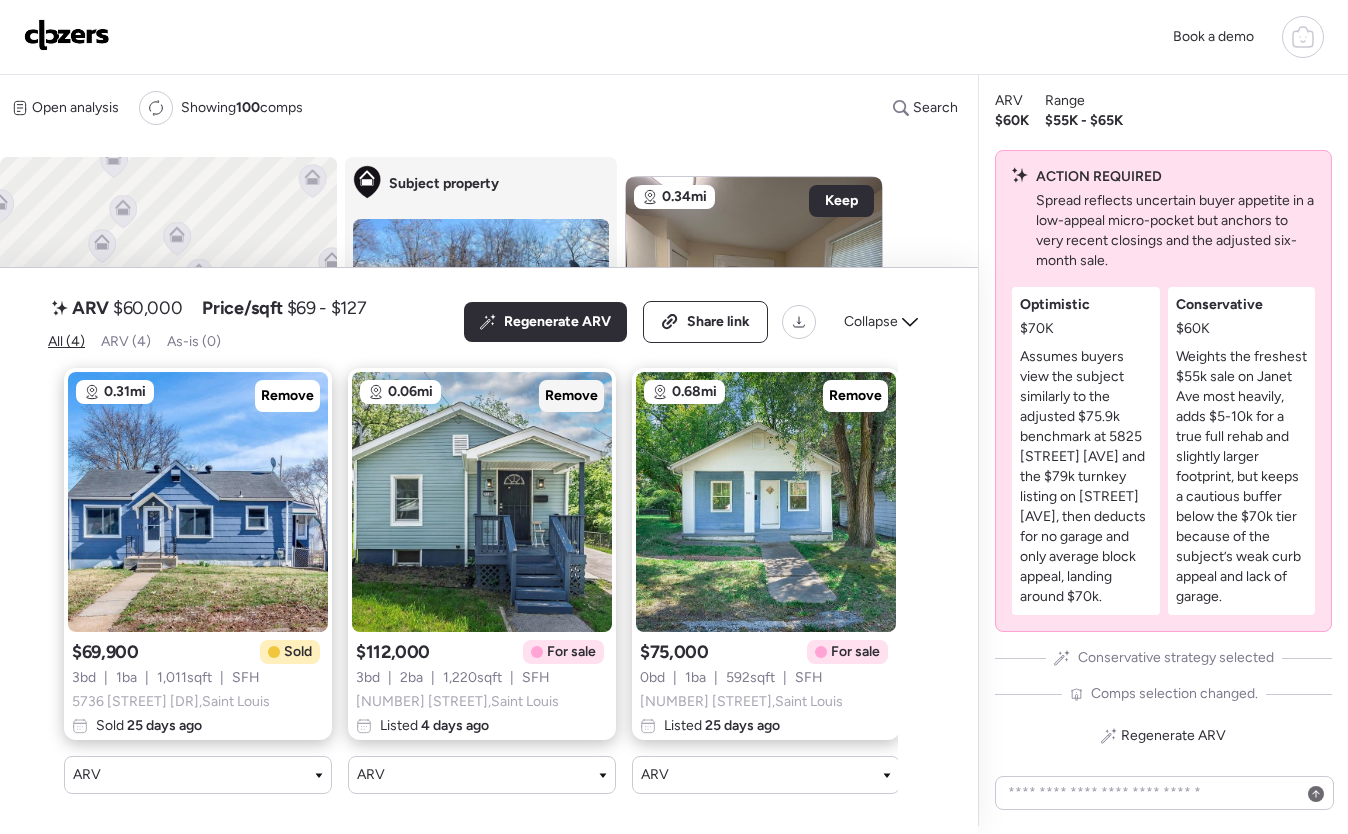 click on "Remove" at bounding box center (571, 396) 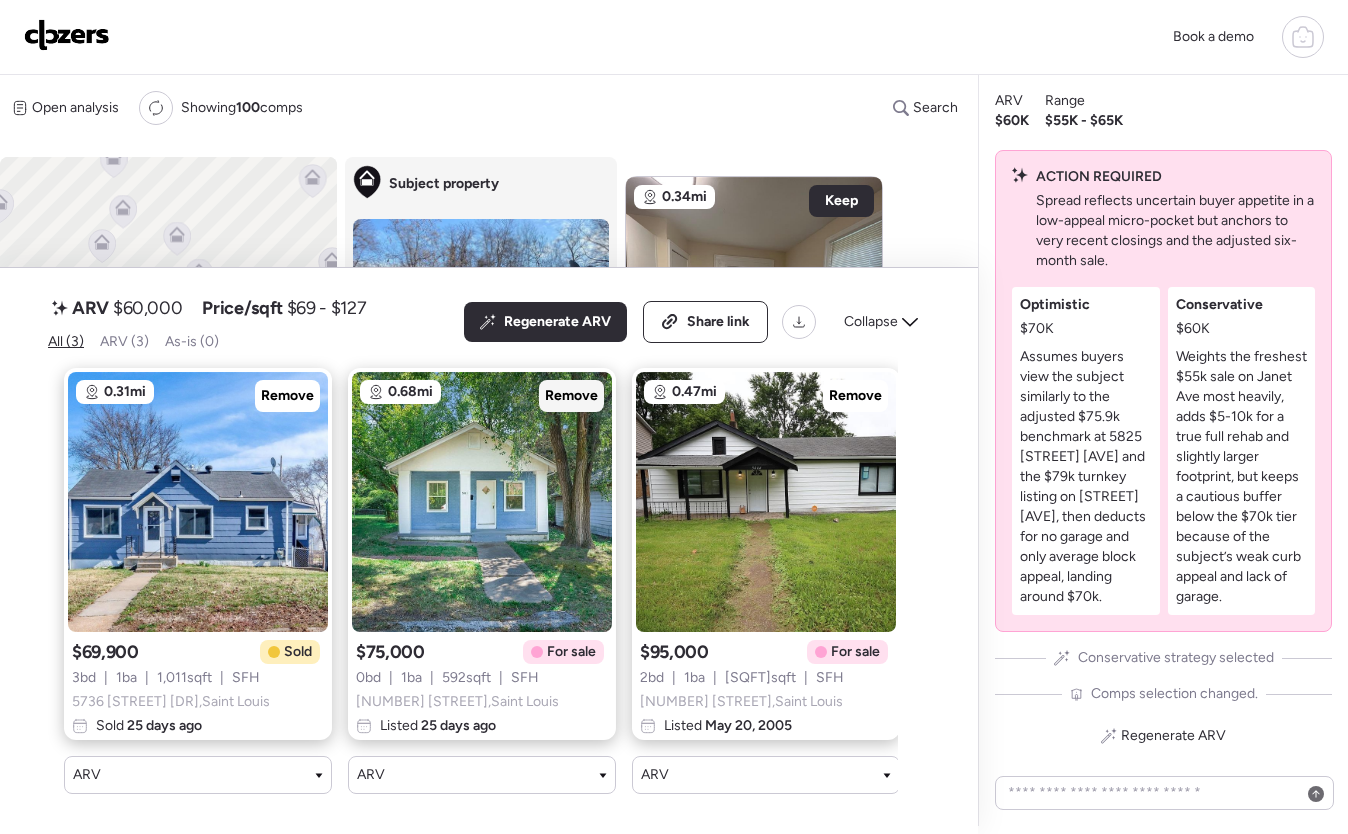 click on "Remove" at bounding box center [571, 396] 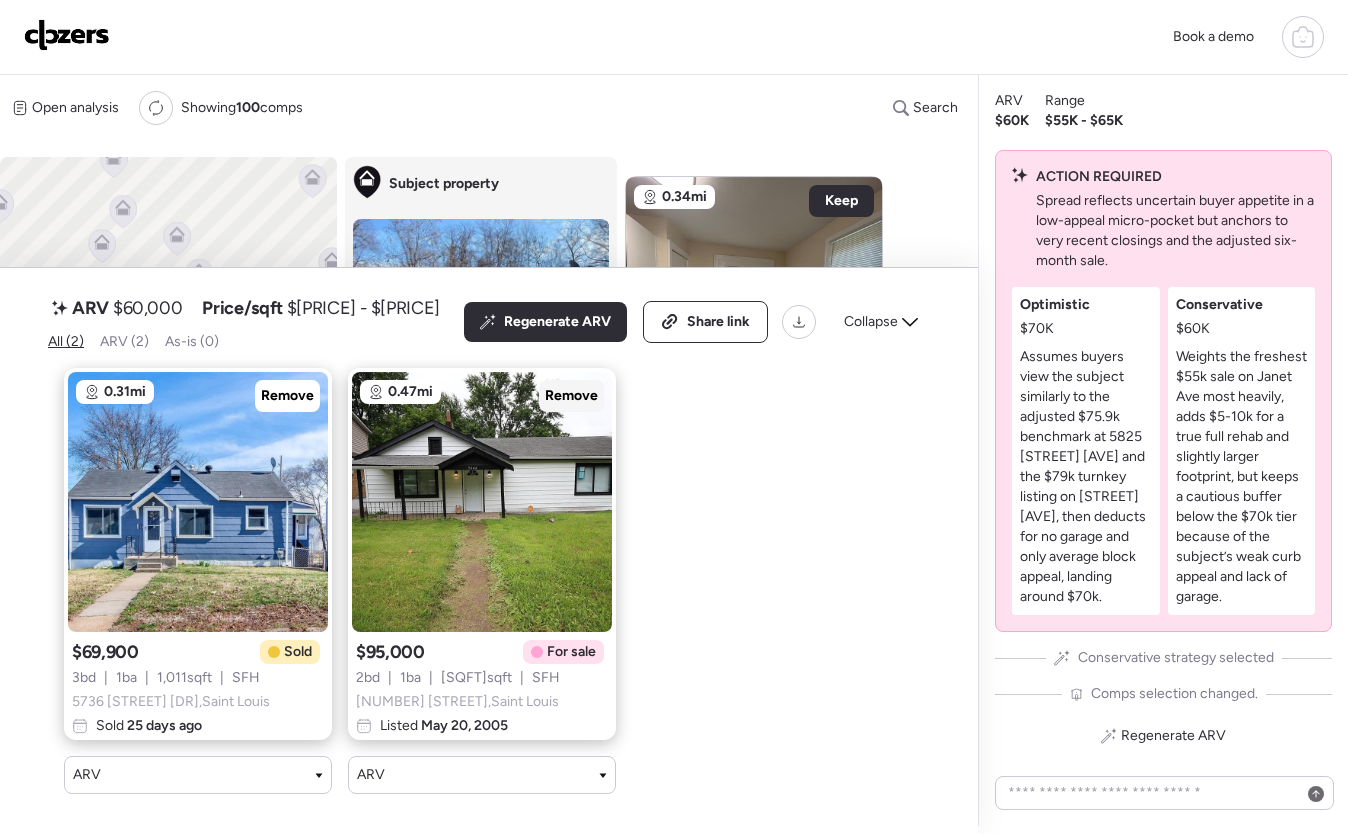 click on "Remove" at bounding box center (571, 396) 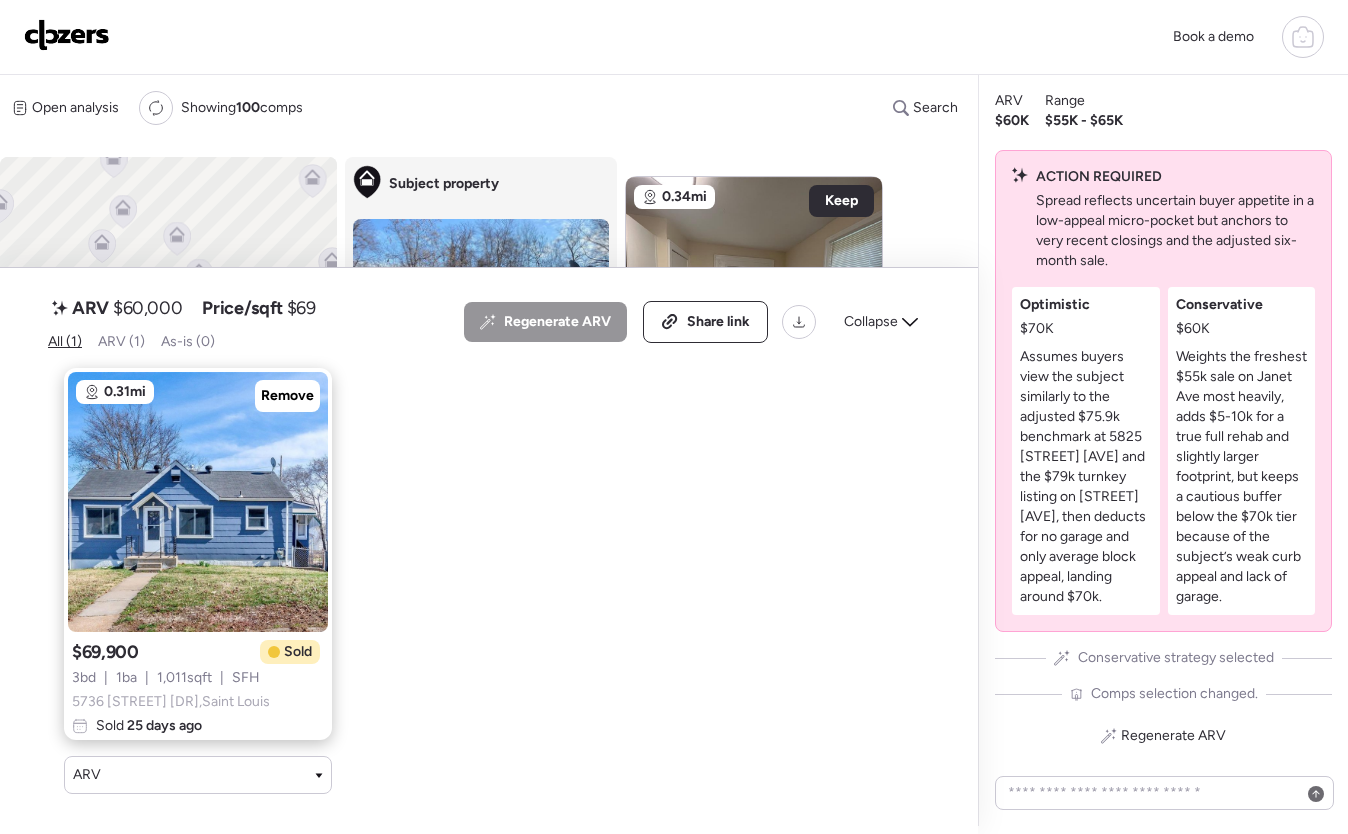 click on "Open analysis Re-run report Showing 100 comps Search Comps list Analysis To navigate, press the arrow keys. To activate drag with keyboard, press Alt + Enter. Once in keyboard drag state, use the arrow keys to move the marker. To complete the drag, press the Enter key. To cancel, press Escape. Keyboard shortcuts Map Data Map Data ©2025 Google Map data ©2025 Google 200 m Click to toggle between metric and imperial units Terms Report a map error Satellite view A B+ B B- C+ C C- D Heatmap Subject property Subject property N/A 5712 [STREET] [AVE] Zillow • Realtor Single Family 2 beds 1 baths 832 sqft Built 1953 6,403 sqft lot 0.68mi Keep $75,000 5316 [STREET] [AVE] Recently Remodeled Single Family 0 beds -2 1 baths 592 sqft -29% Built 1922 -31 yr 4,225 sqft lot -34% Listed 25 days ago For sale Non-flip Non-flip Excellent condition comp, but not remodeled specifically for re-sale. 25 days on market Jul 11, 2025 Listed $75,000 25 days on market Aug 05, 2025 Present $75,000 Disqualifier - Suggested comps 0.29mi" at bounding box center (485, 451) 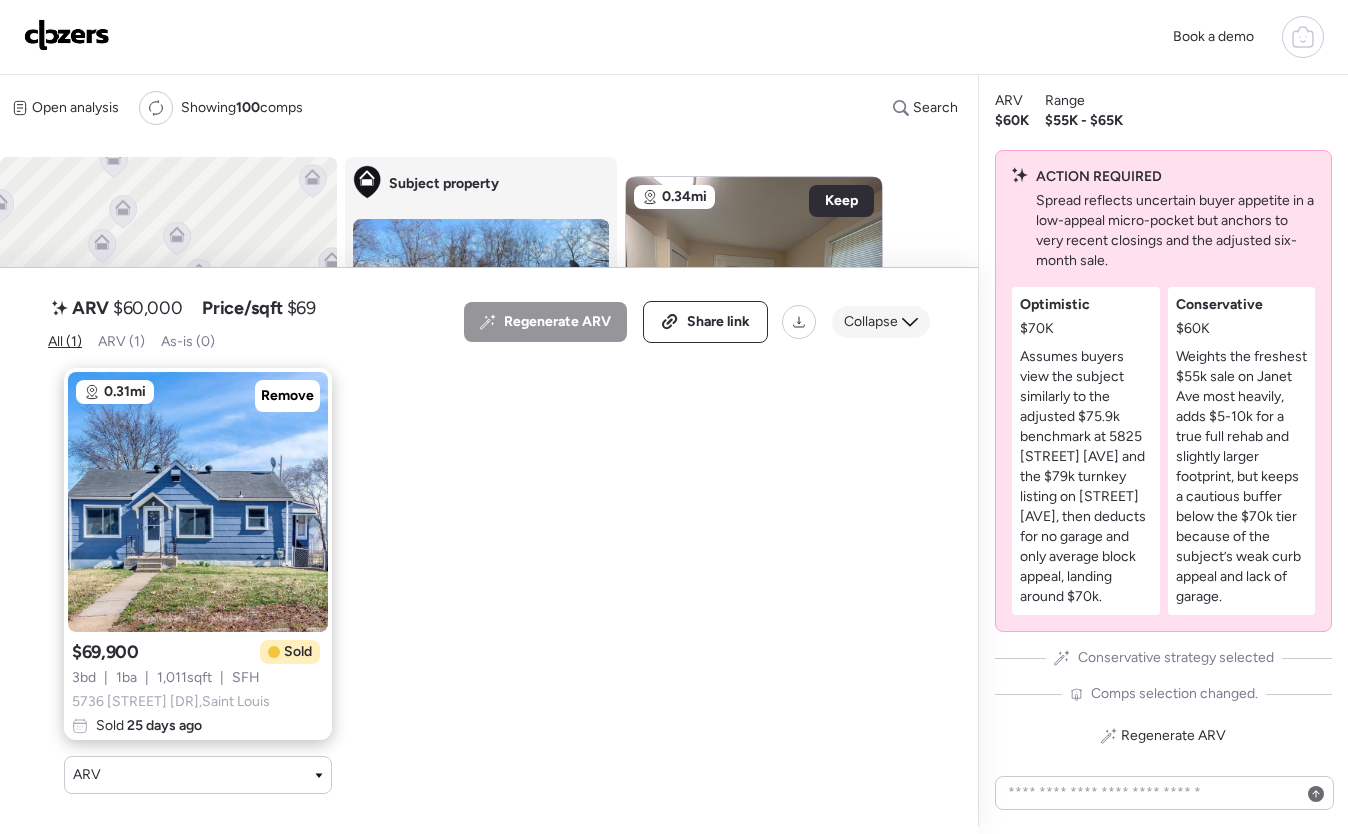 click 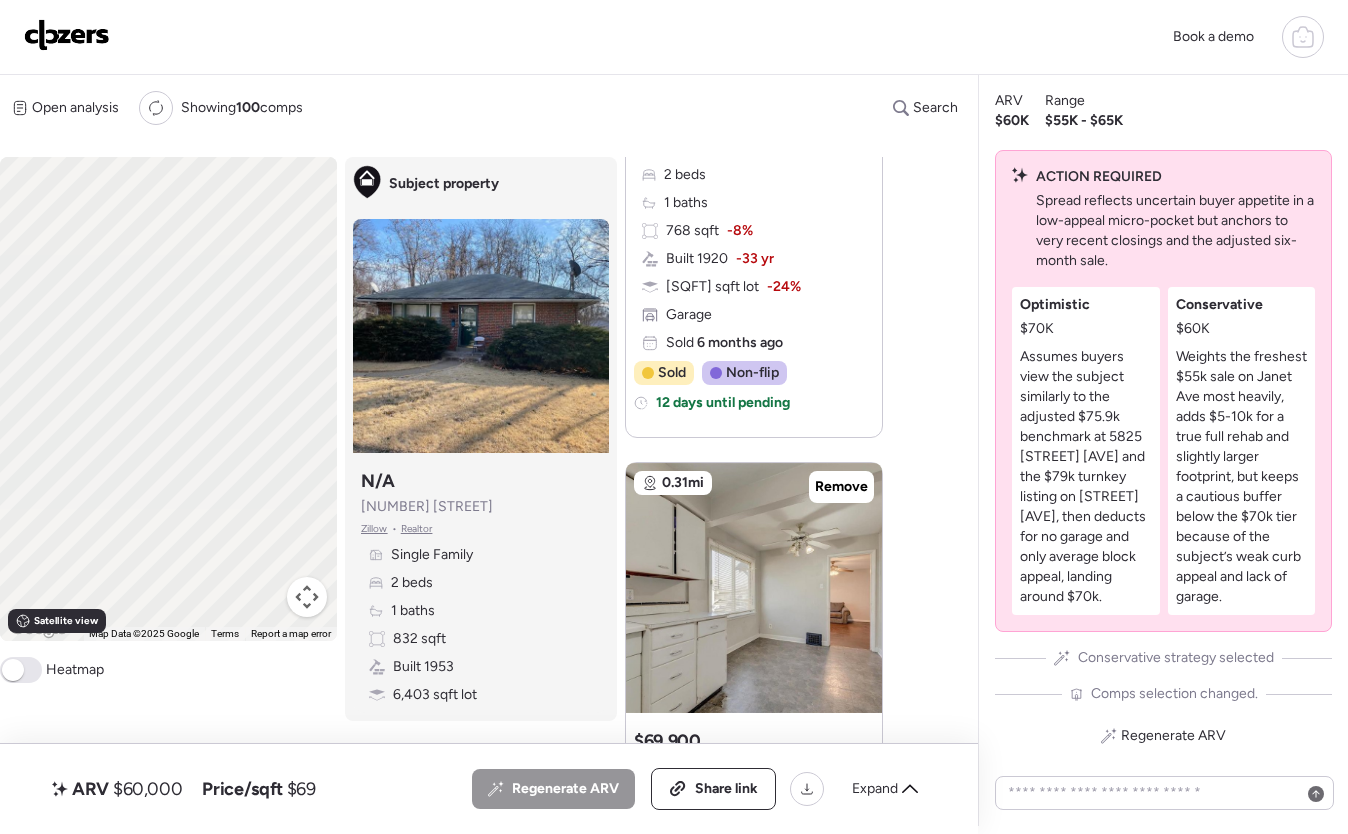 scroll, scrollTop: 268, scrollLeft: 0, axis: vertical 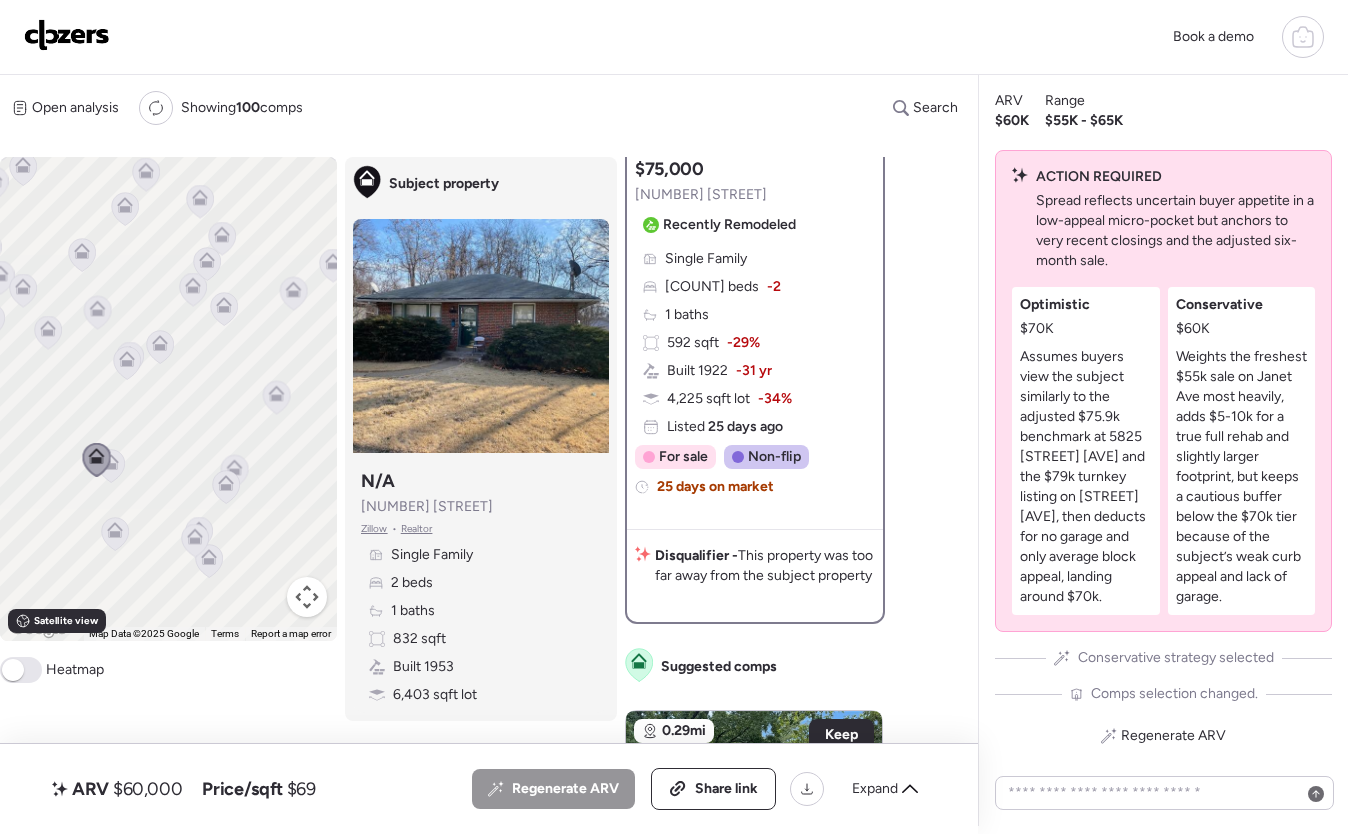 drag, startPoint x: 157, startPoint y: 474, endPoint x: 189, endPoint y: 379, distance: 100.2447 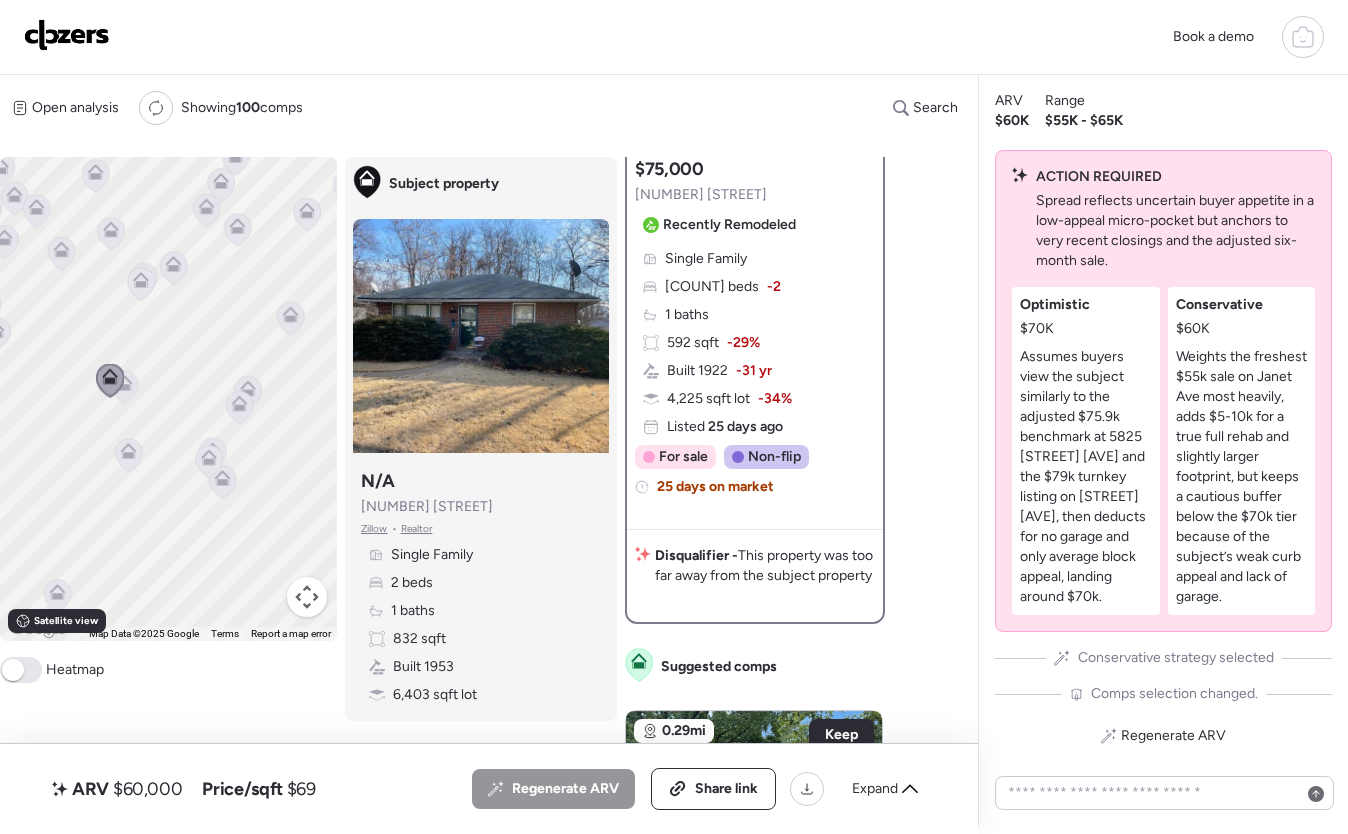 click 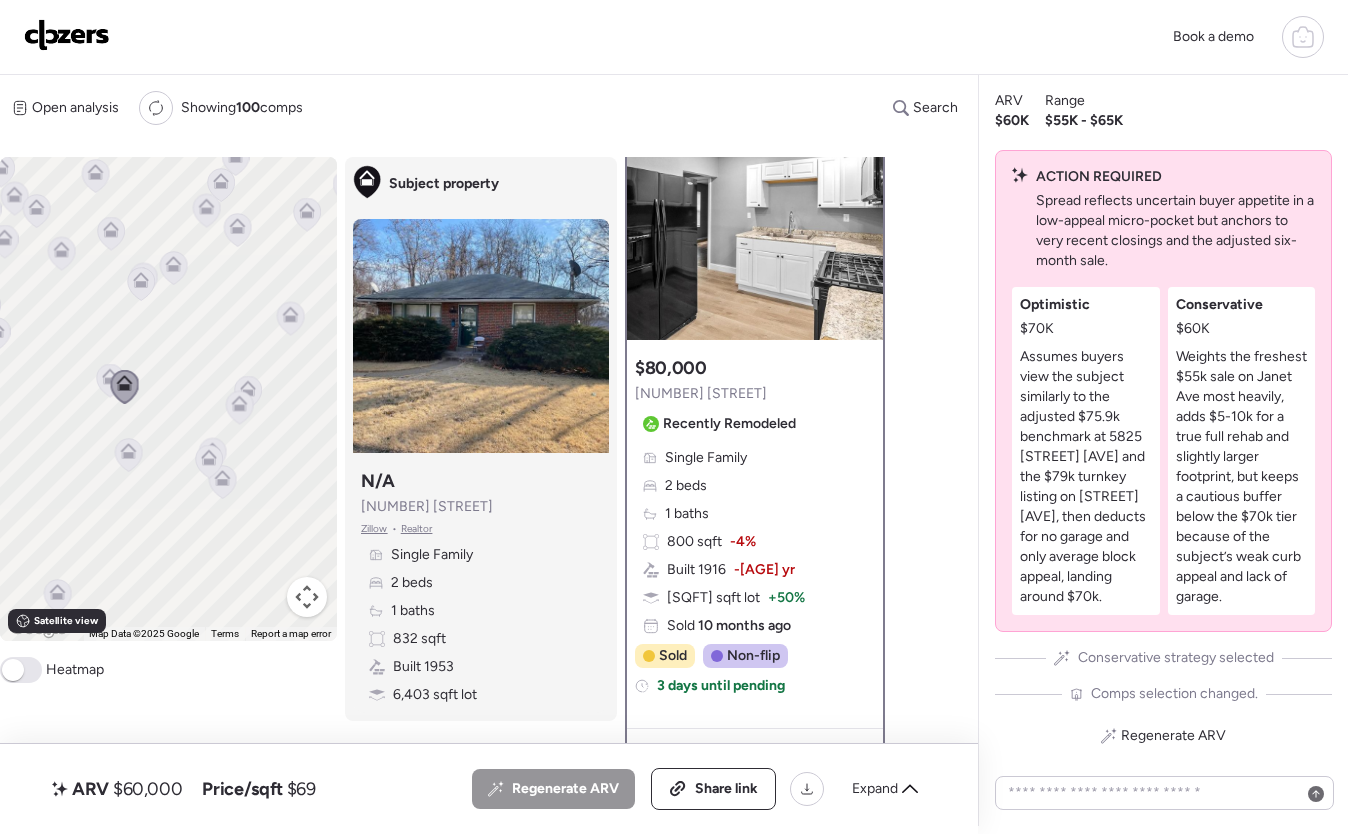 scroll, scrollTop: 0, scrollLeft: 0, axis: both 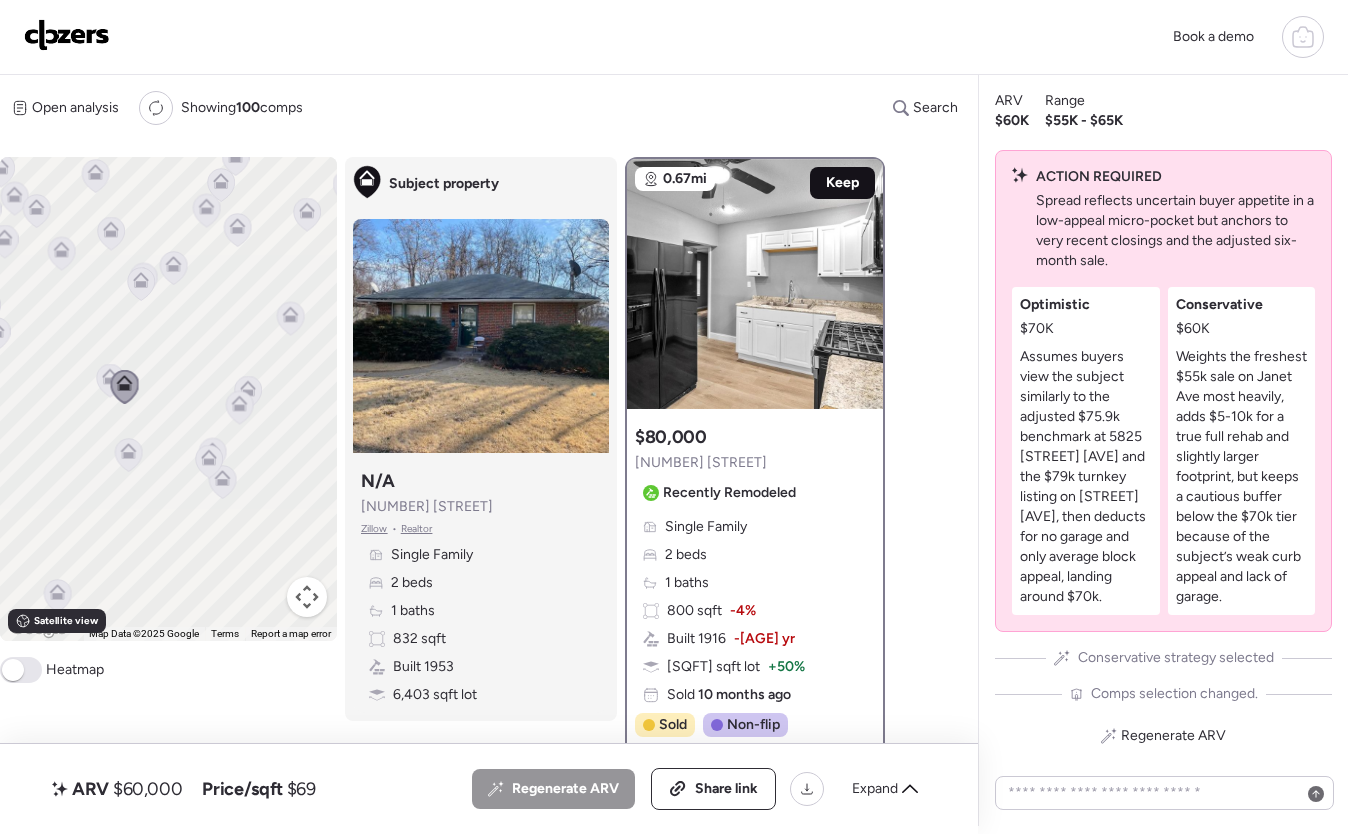 click on "Keep" at bounding box center (842, 183) 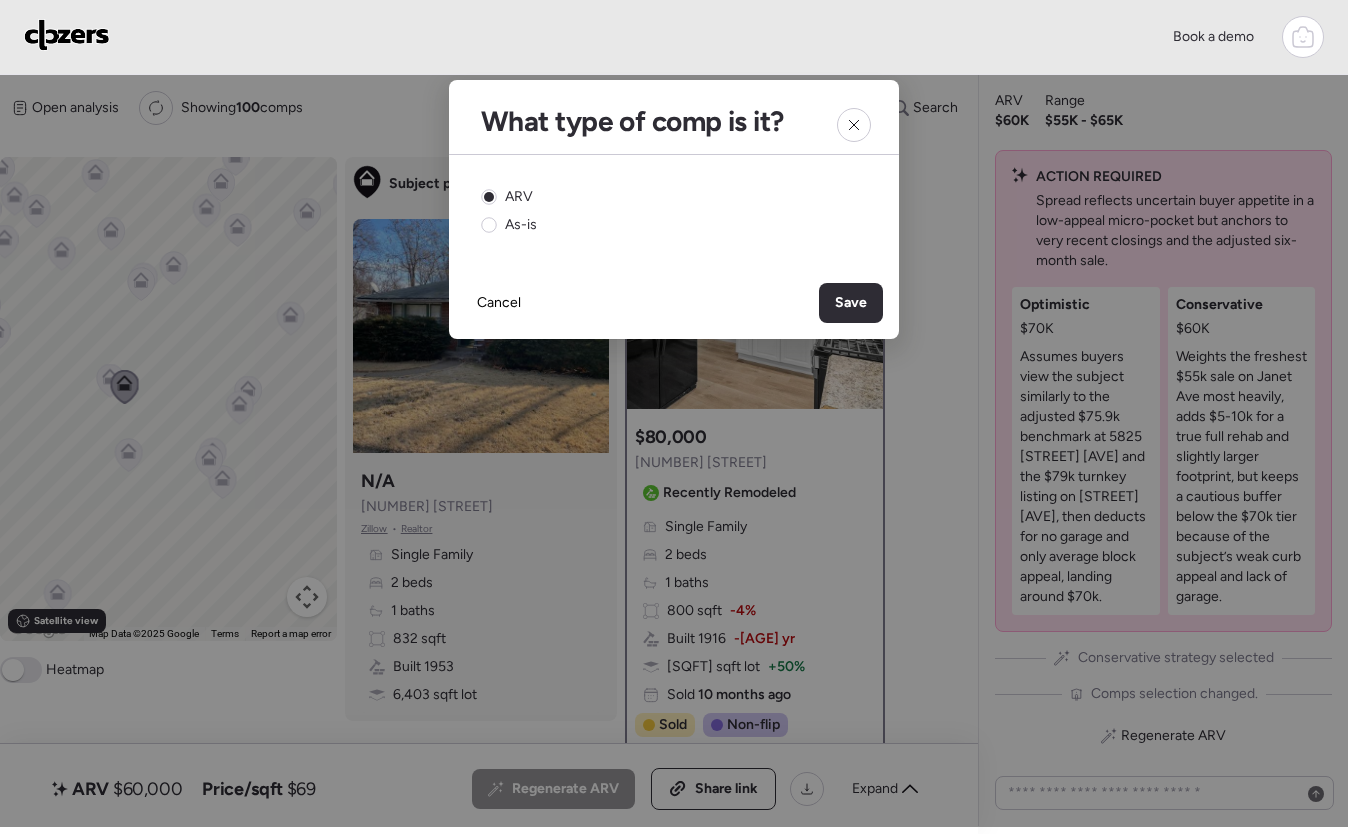 click on "Save" at bounding box center (851, 303) 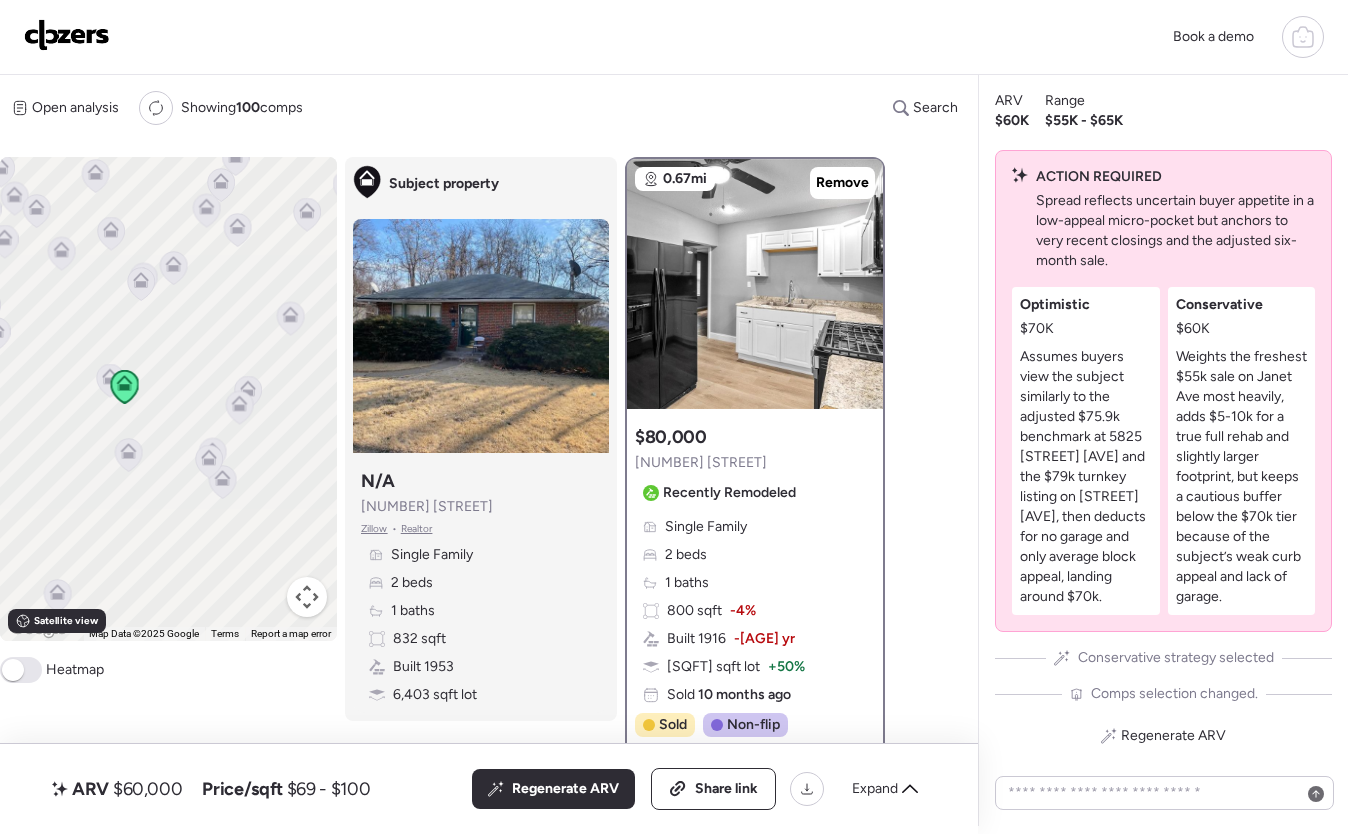 click 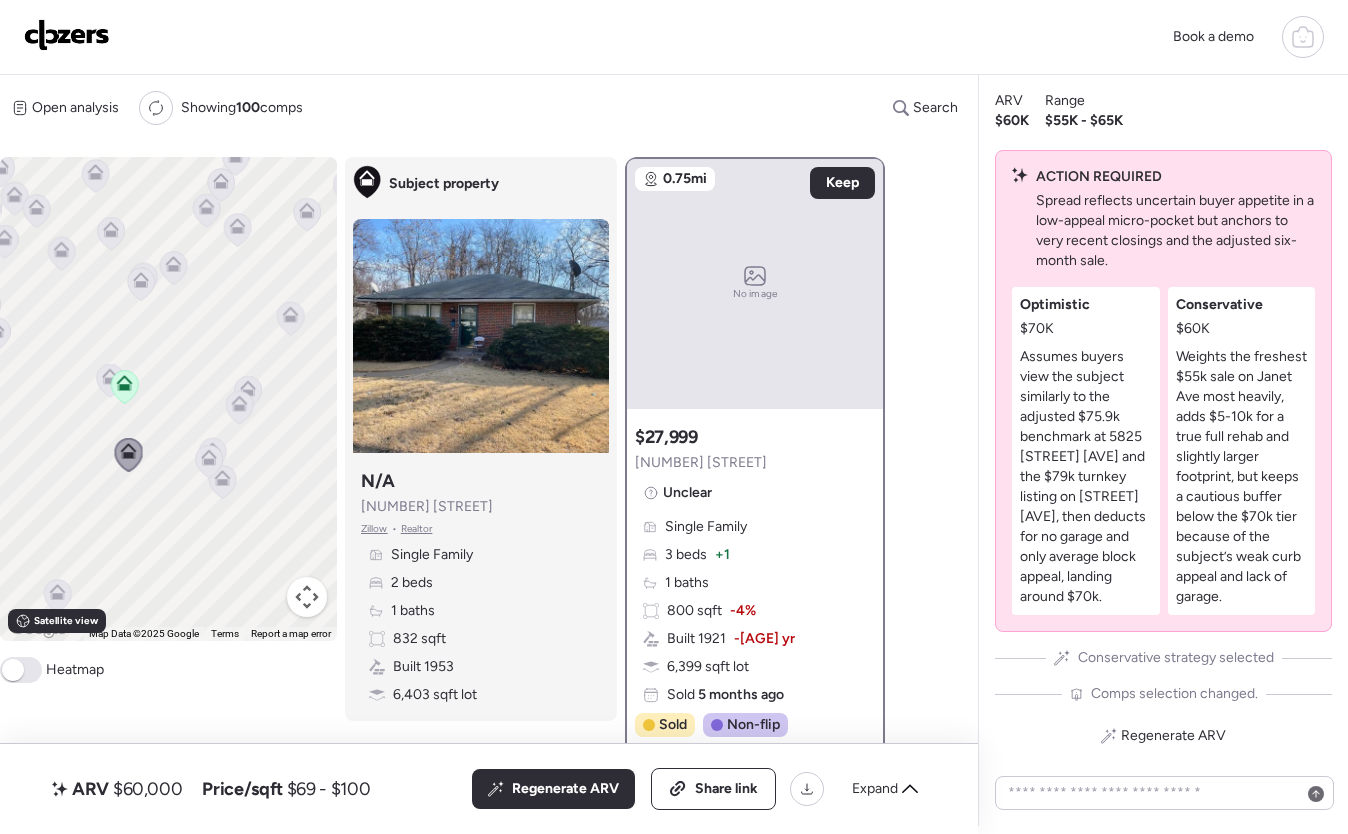 click 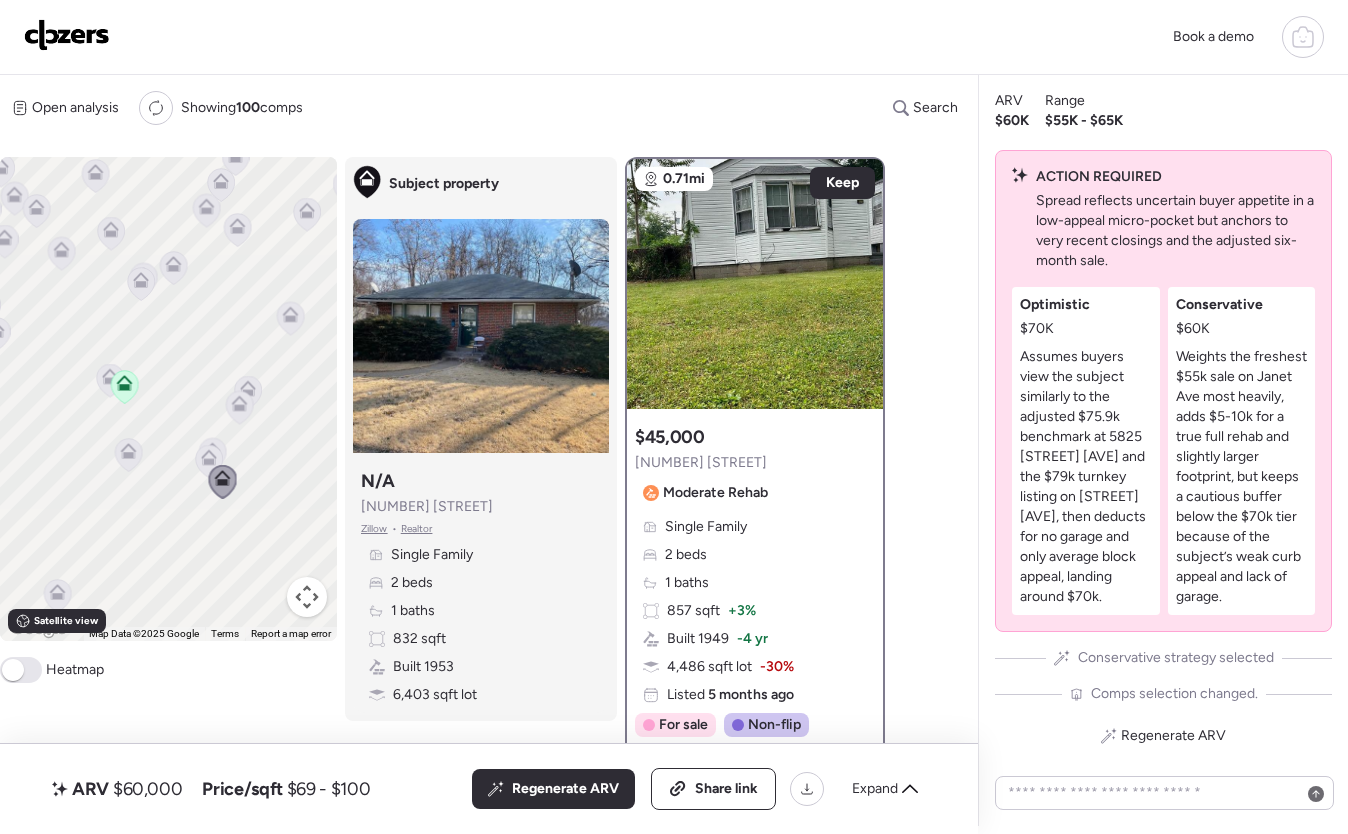click 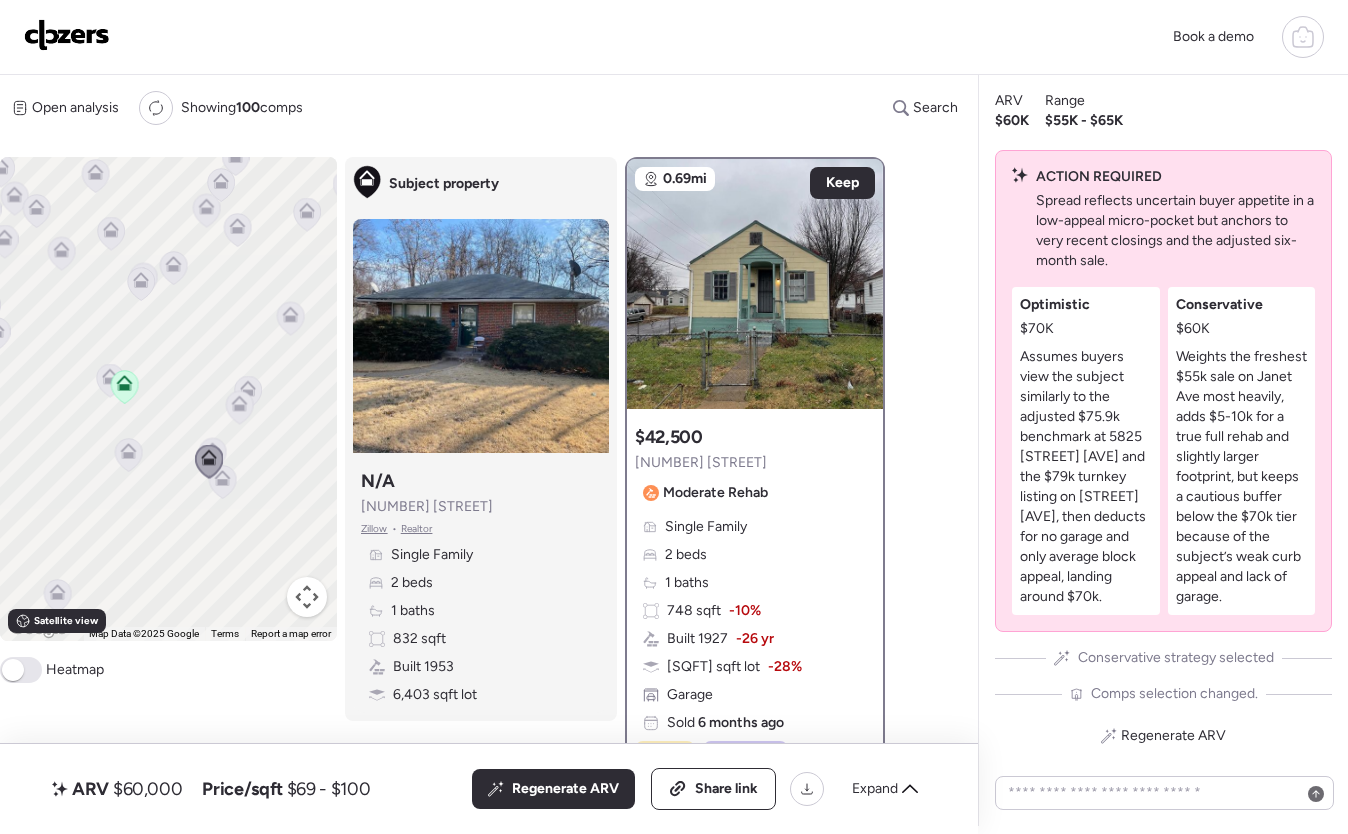 click on "To navigate, press the arrow keys. To activate drag with keyboard, press Alt + Enter. Once in keyboard drag state, use the arrow keys to move the marker. To complete the drag, press the Enter key. To cancel, press Escape." at bounding box center (168, 399) 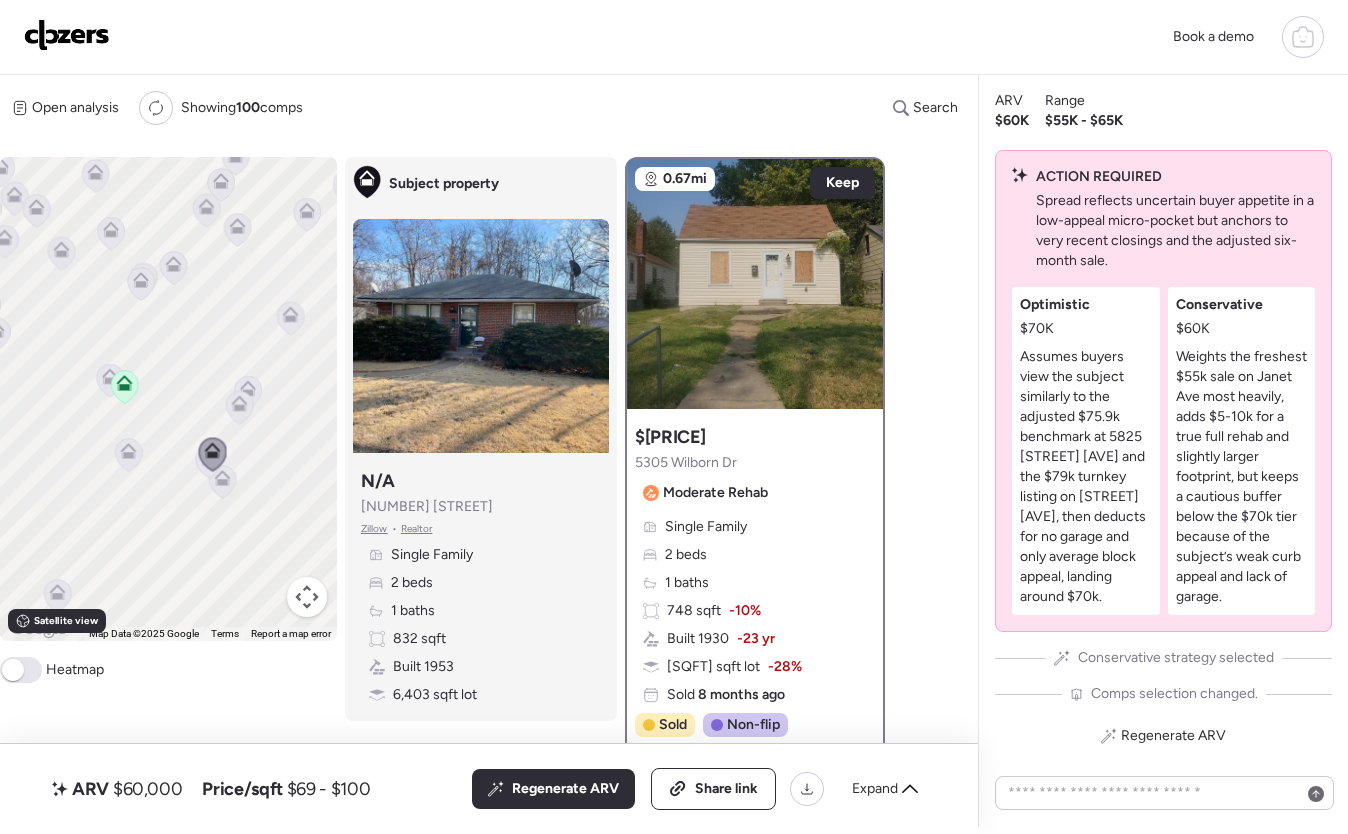 click 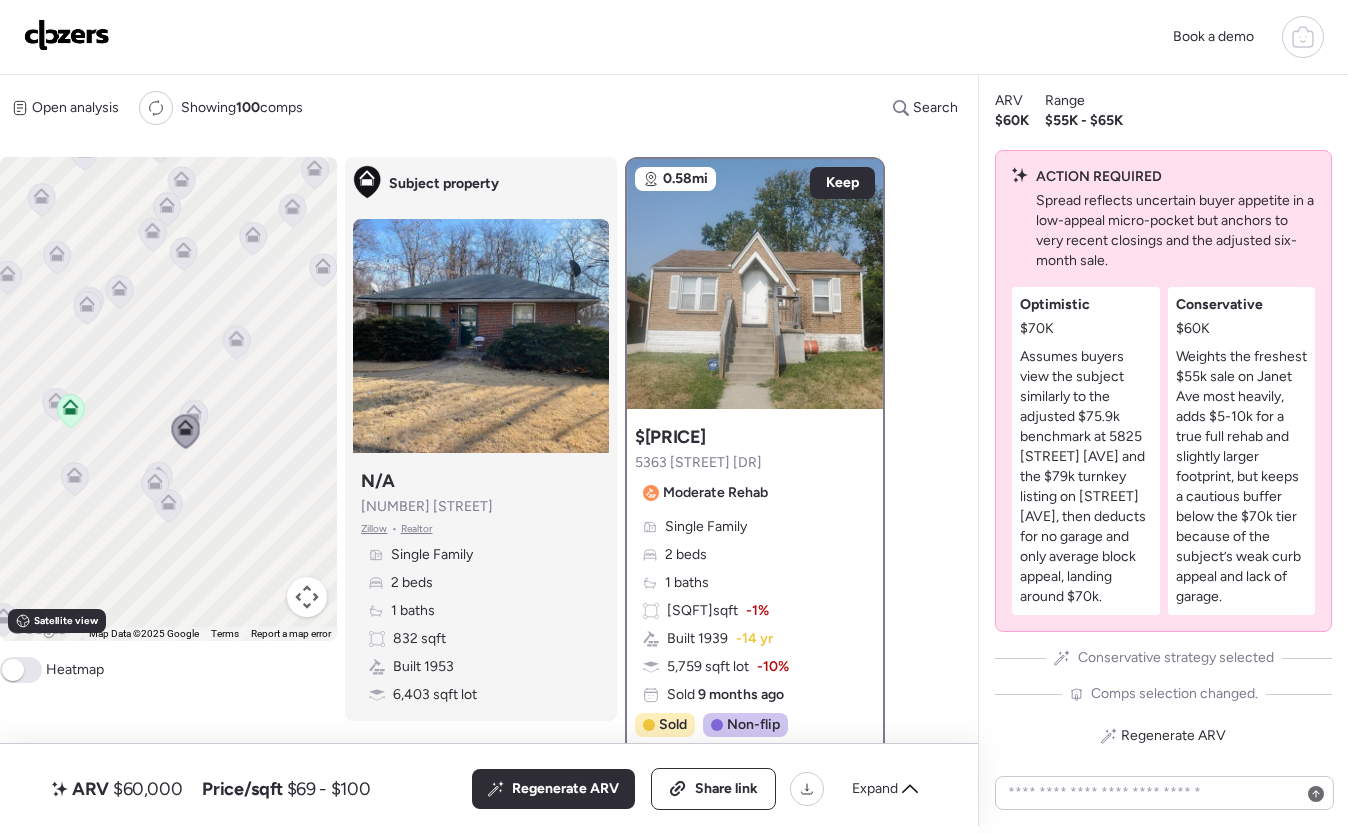 drag, startPoint x: 260, startPoint y: 455, endPoint x: 195, endPoint y: 483, distance: 70.77429 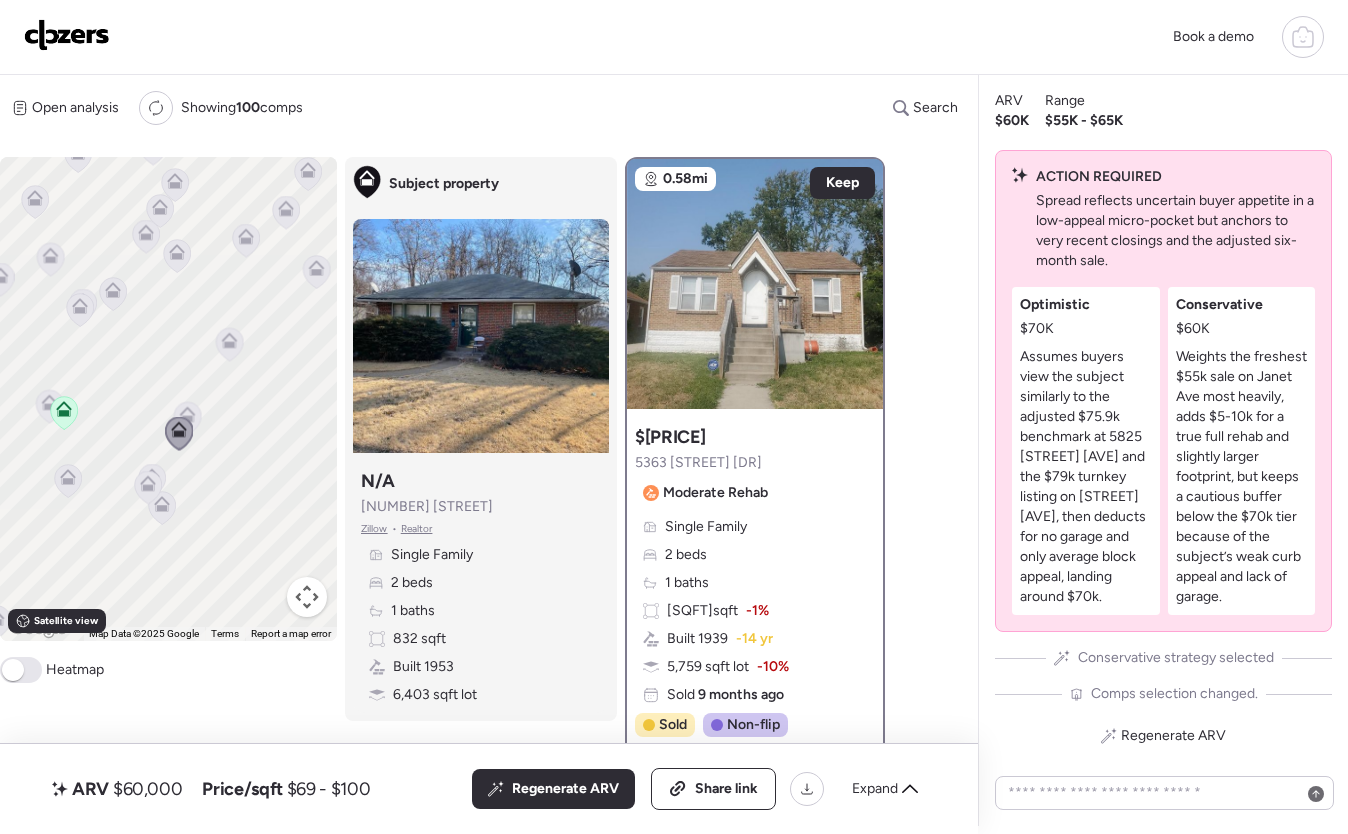 click 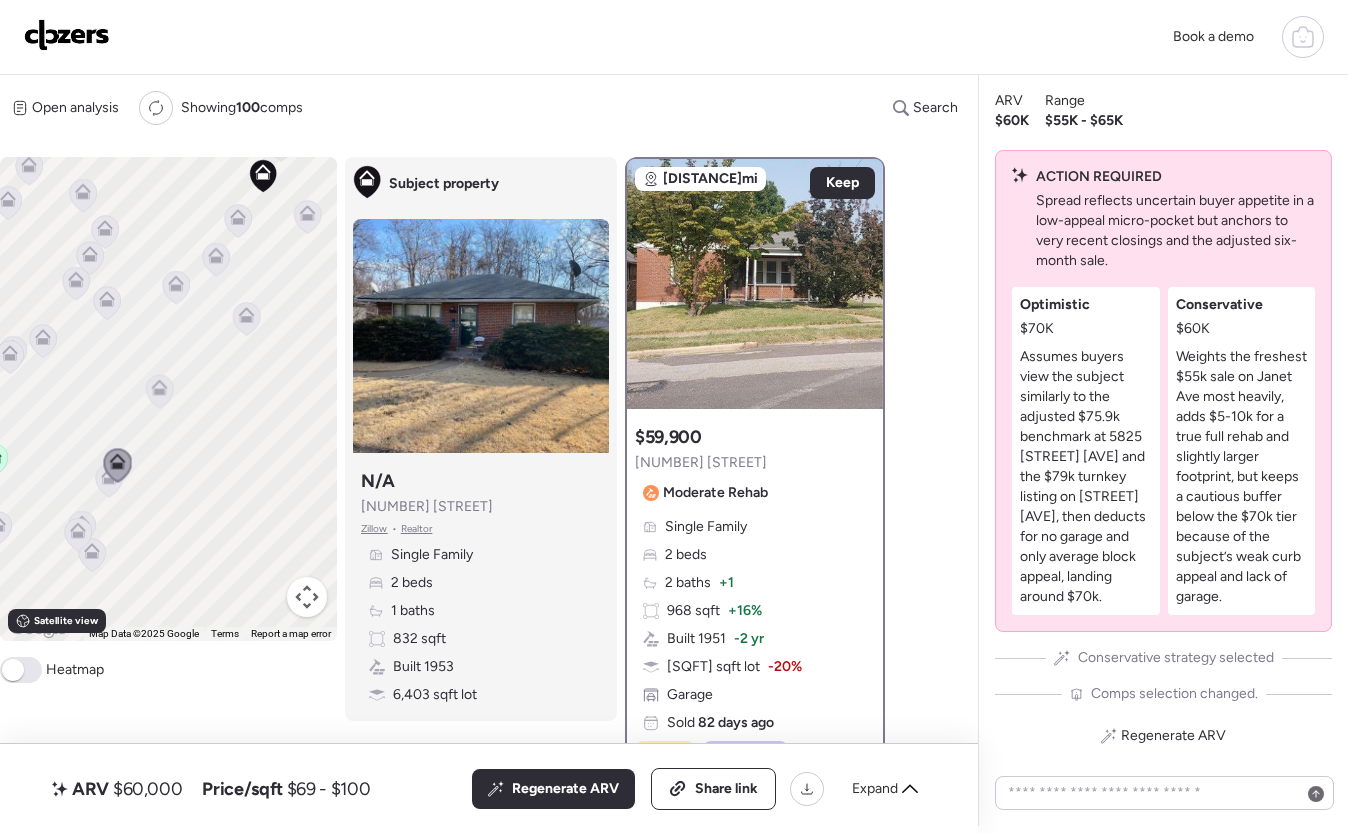 drag, startPoint x: 228, startPoint y: 438, endPoint x: 155, endPoint y: 487, distance: 87.92042 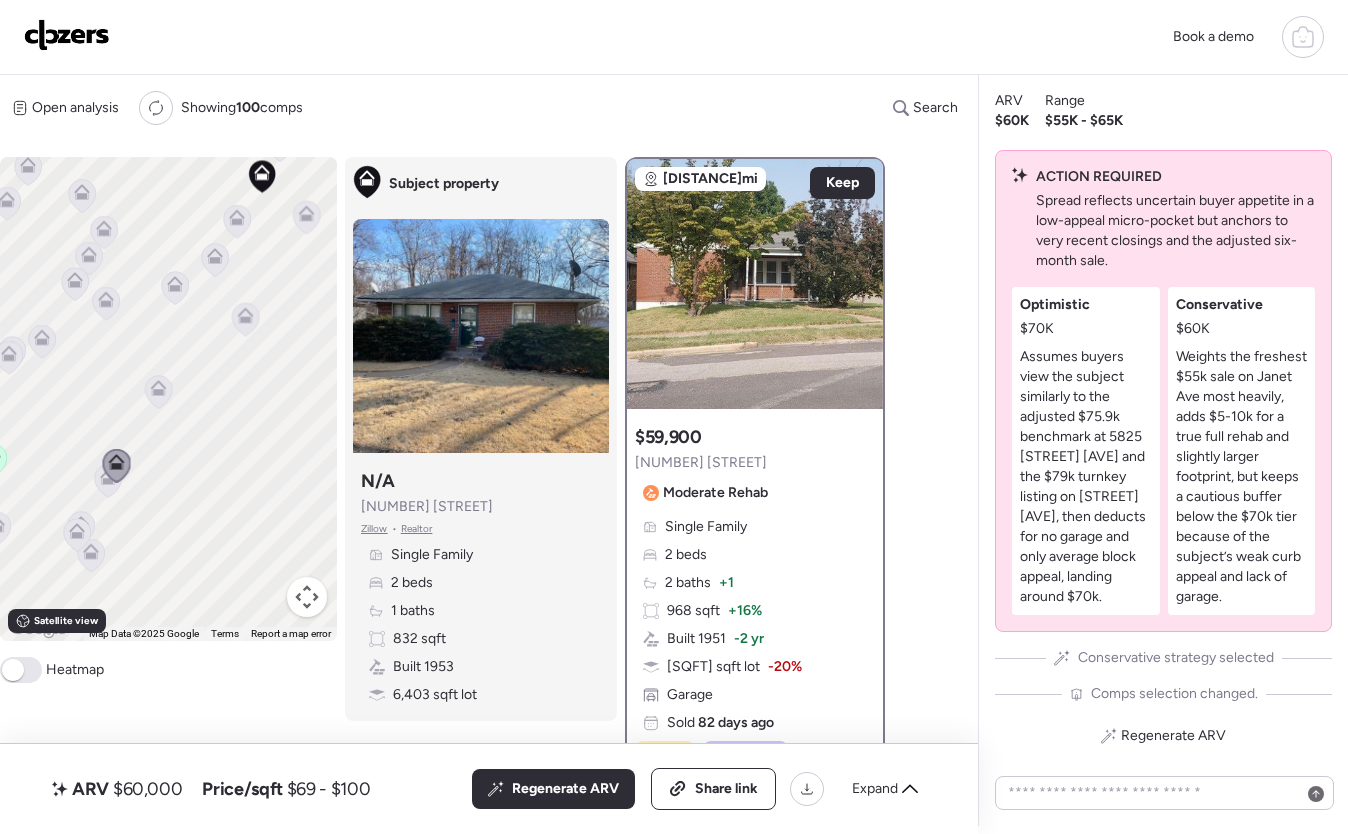 click 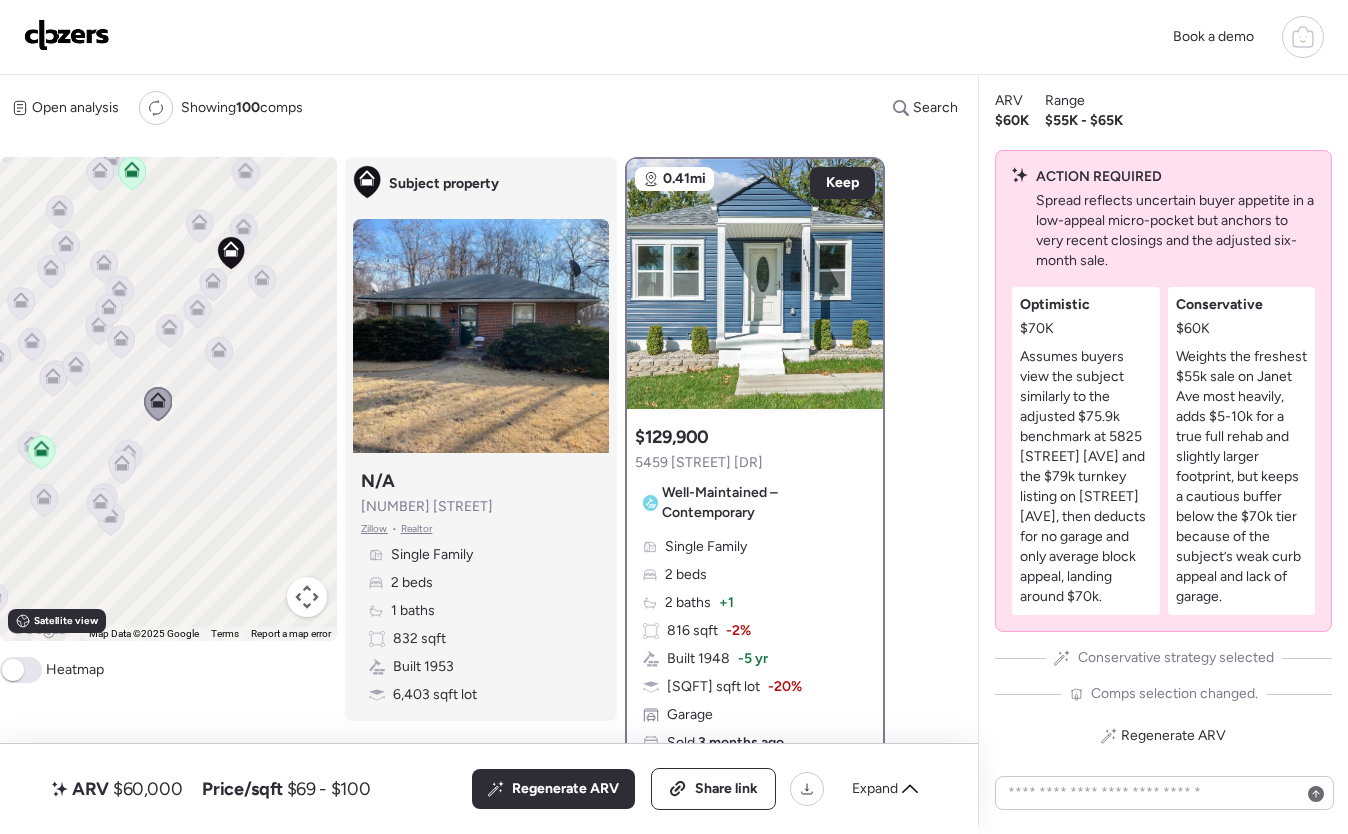 drag, startPoint x: 183, startPoint y: 446, endPoint x: 163, endPoint y: 473, distance: 33.600594 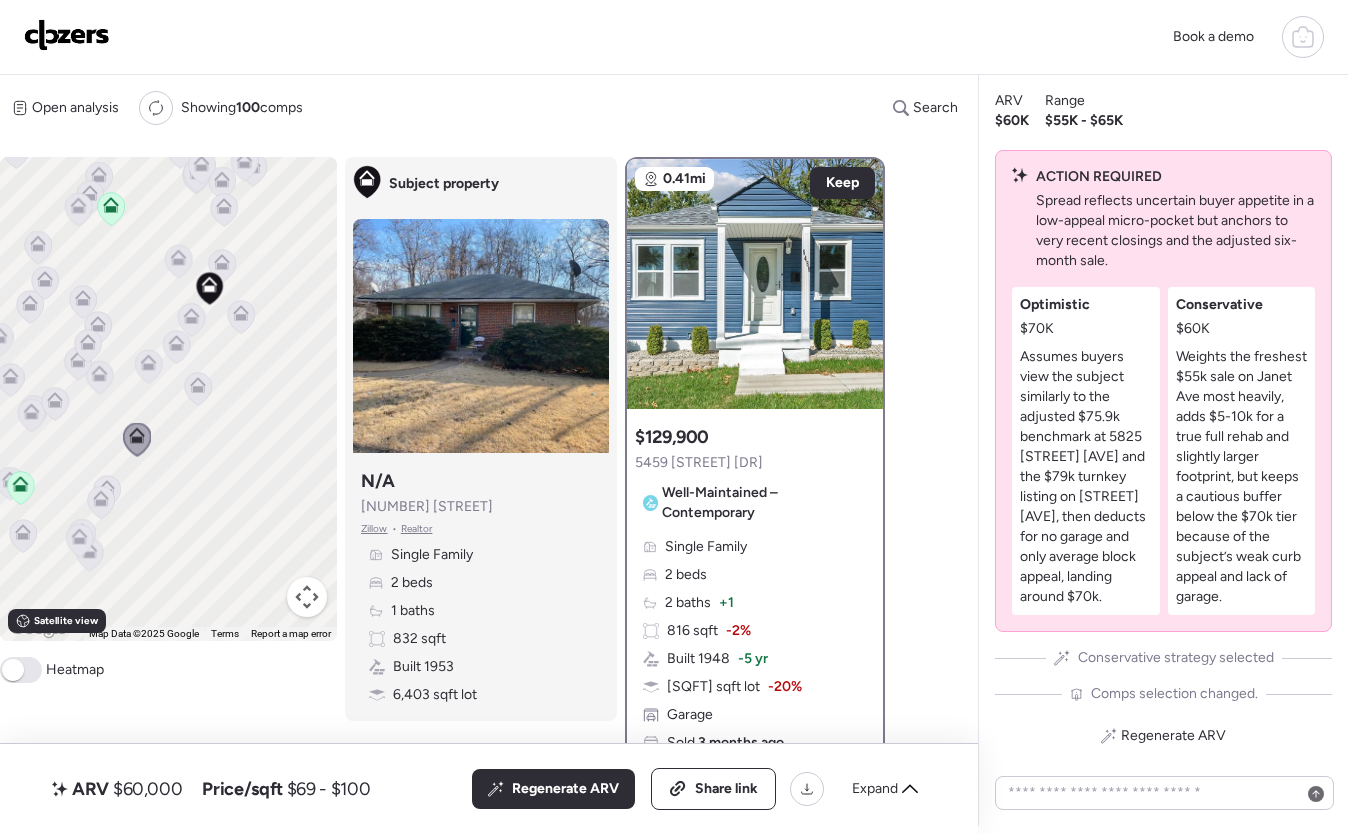 click 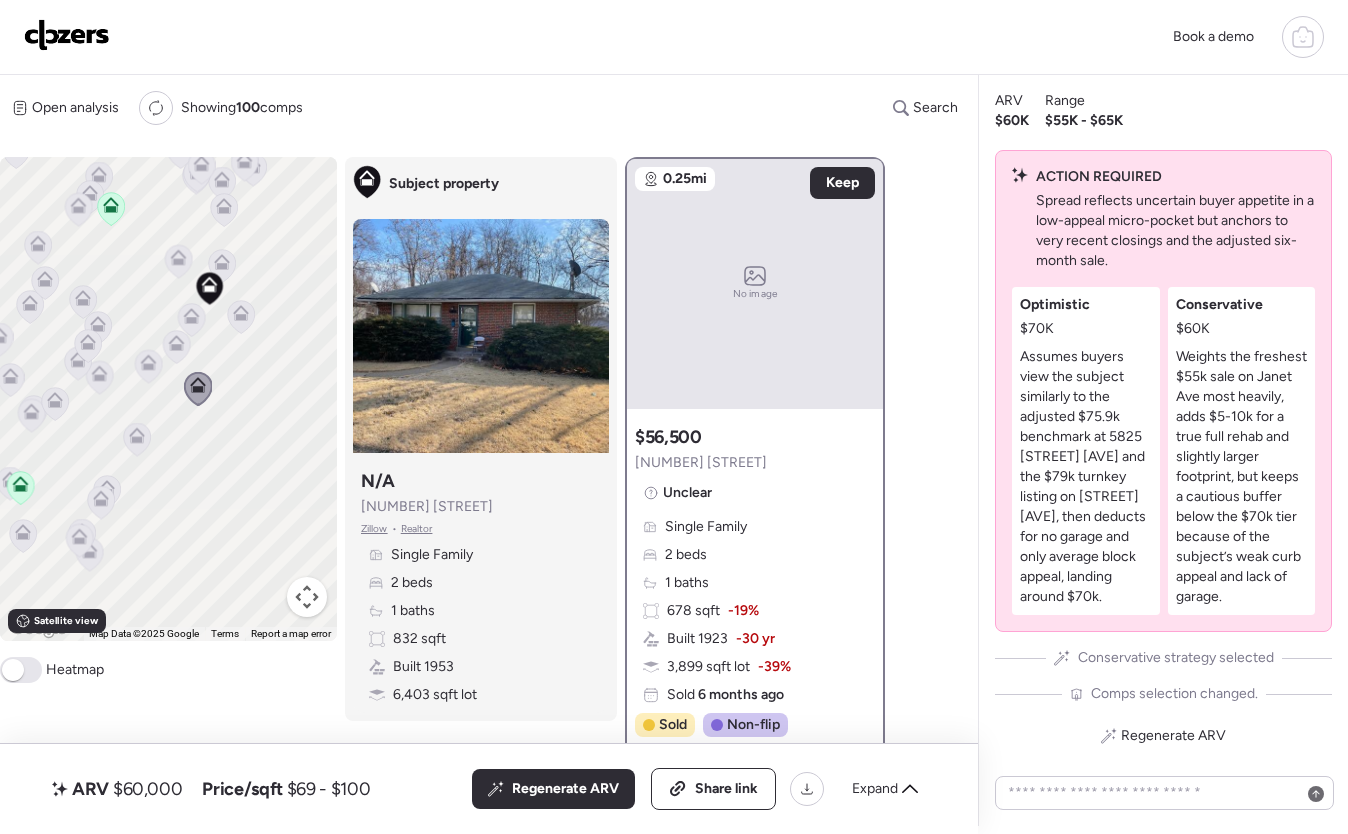 drag, startPoint x: 206, startPoint y: 440, endPoint x: 217, endPoint y: 480, distance: 41.484936 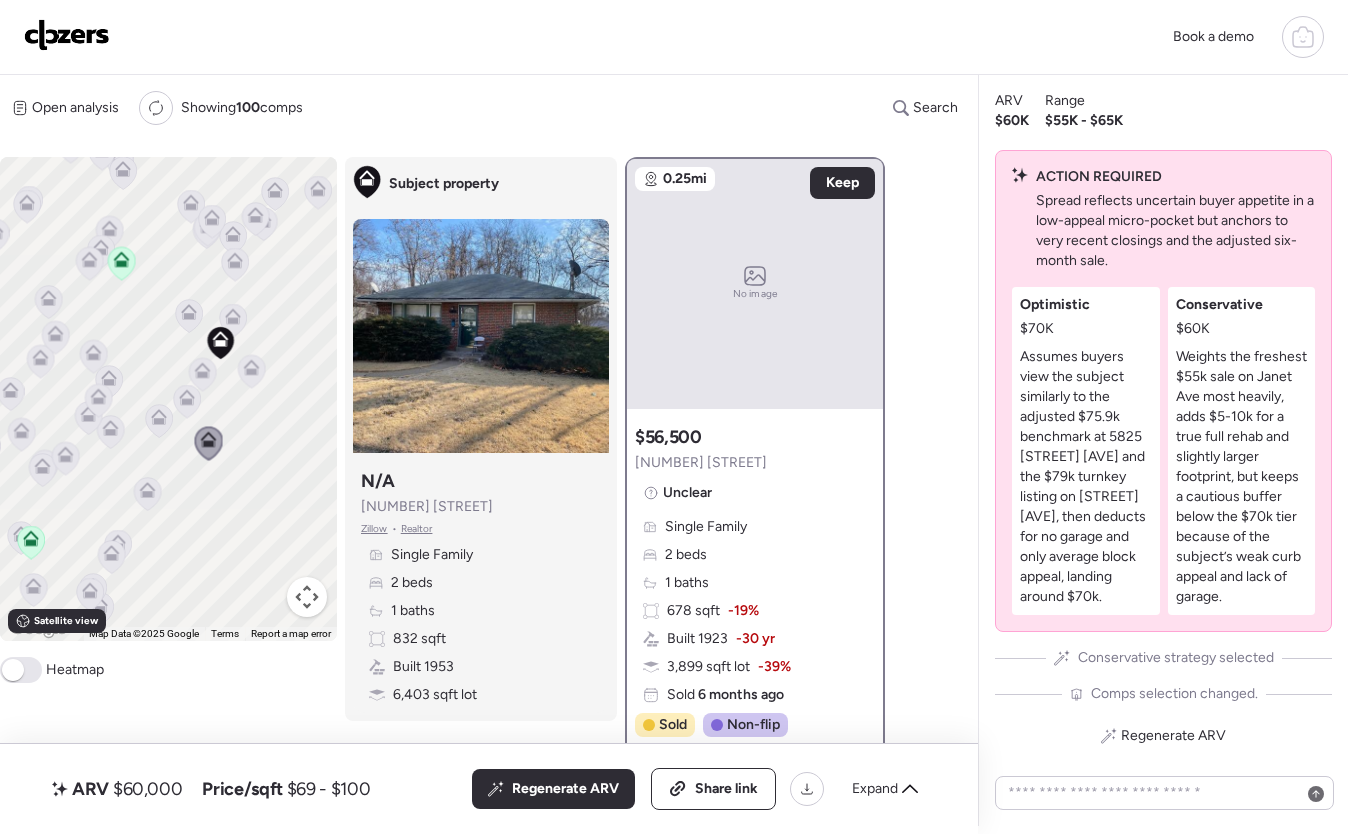 click on "To activate drag with keyboard, press Alt + Enter. Once in keyboard drag state, use the arrow keys to move the marker. To complete the drag, press the Enter key. To cancel, press Escape." at bounding box center (168, 399) 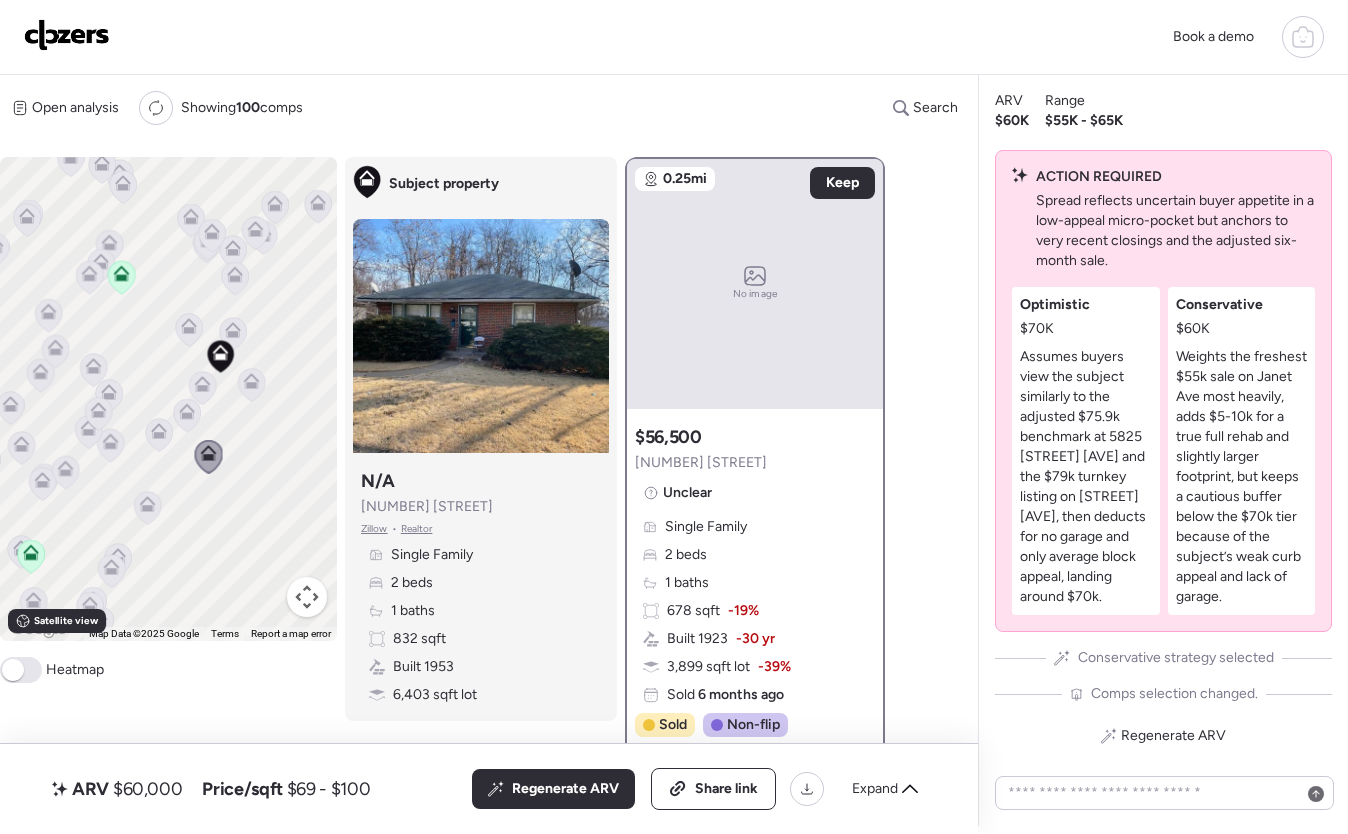click 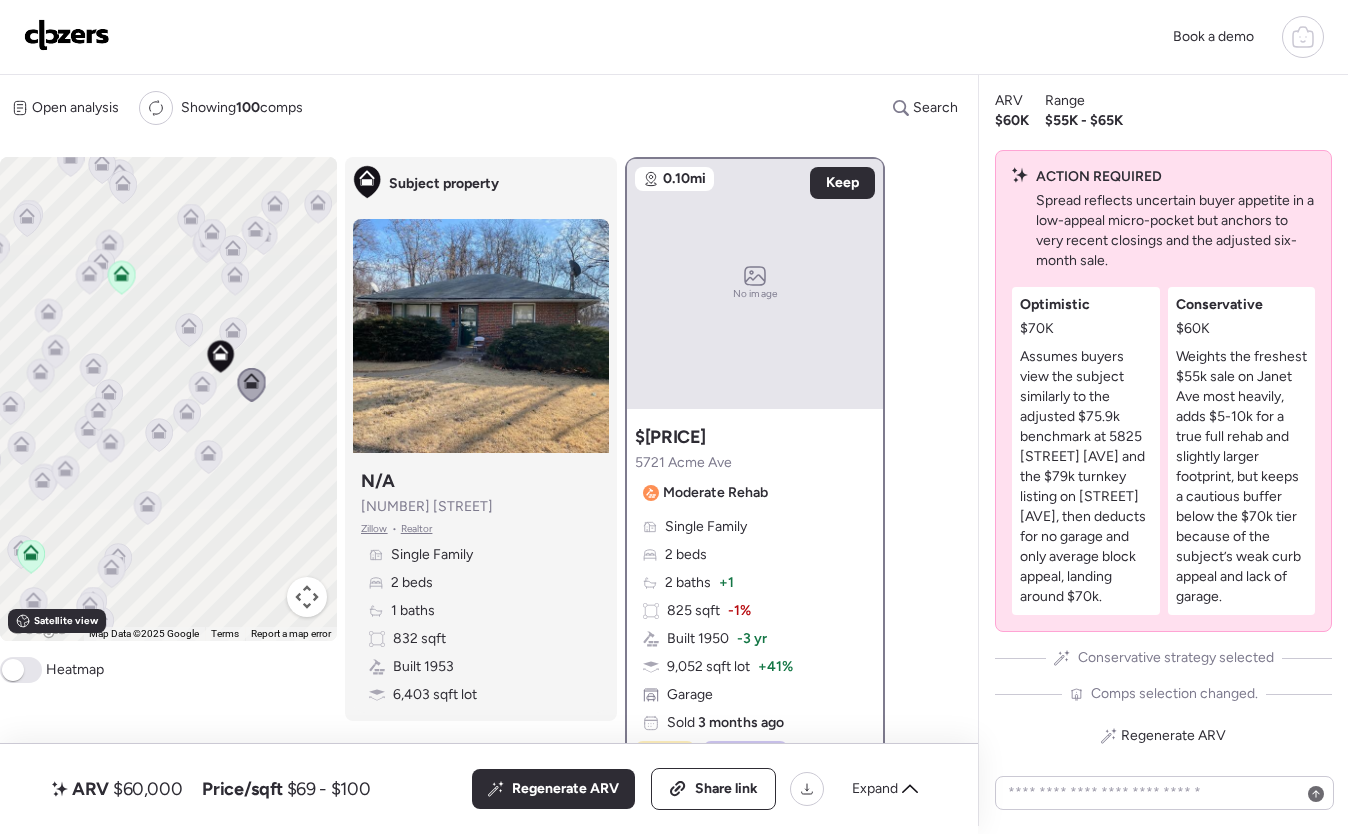 click 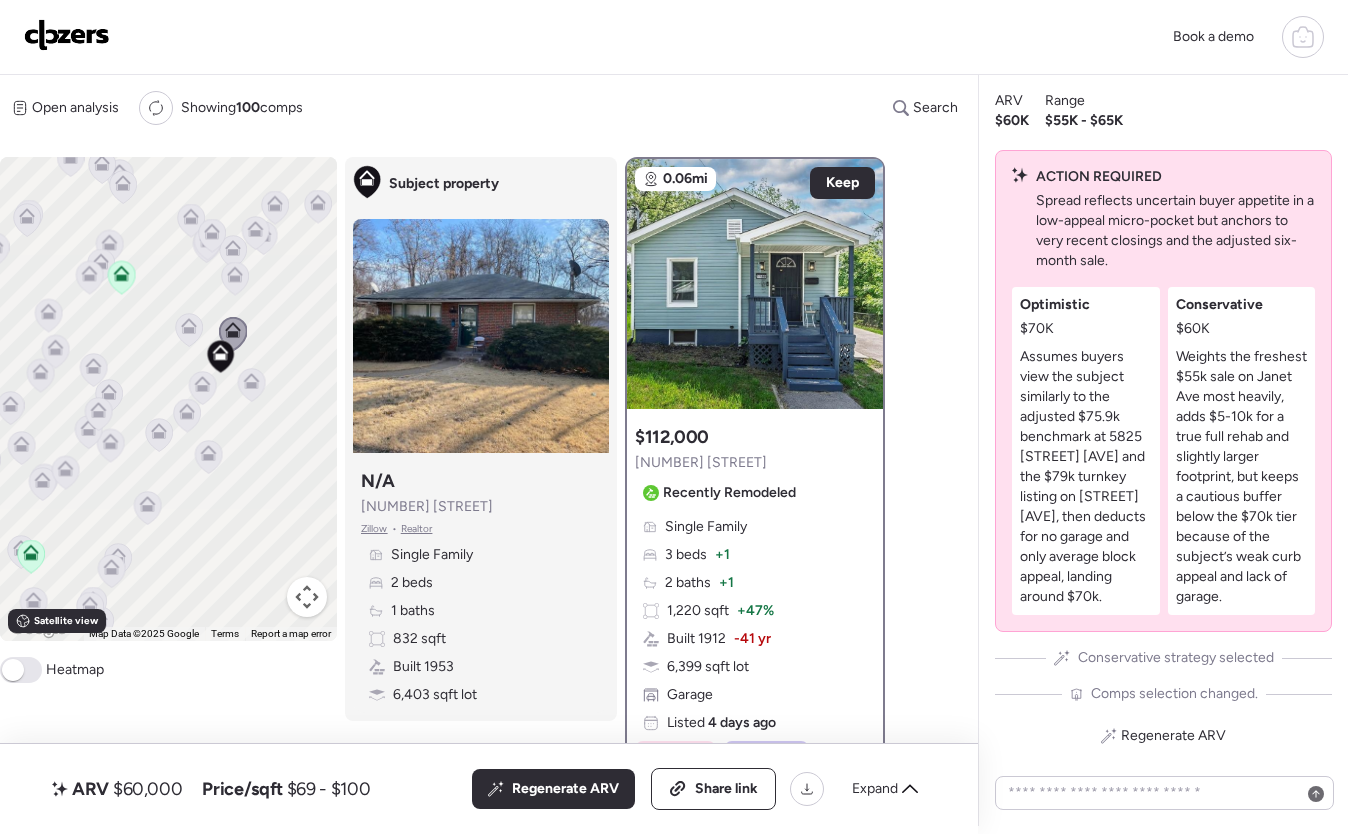 click 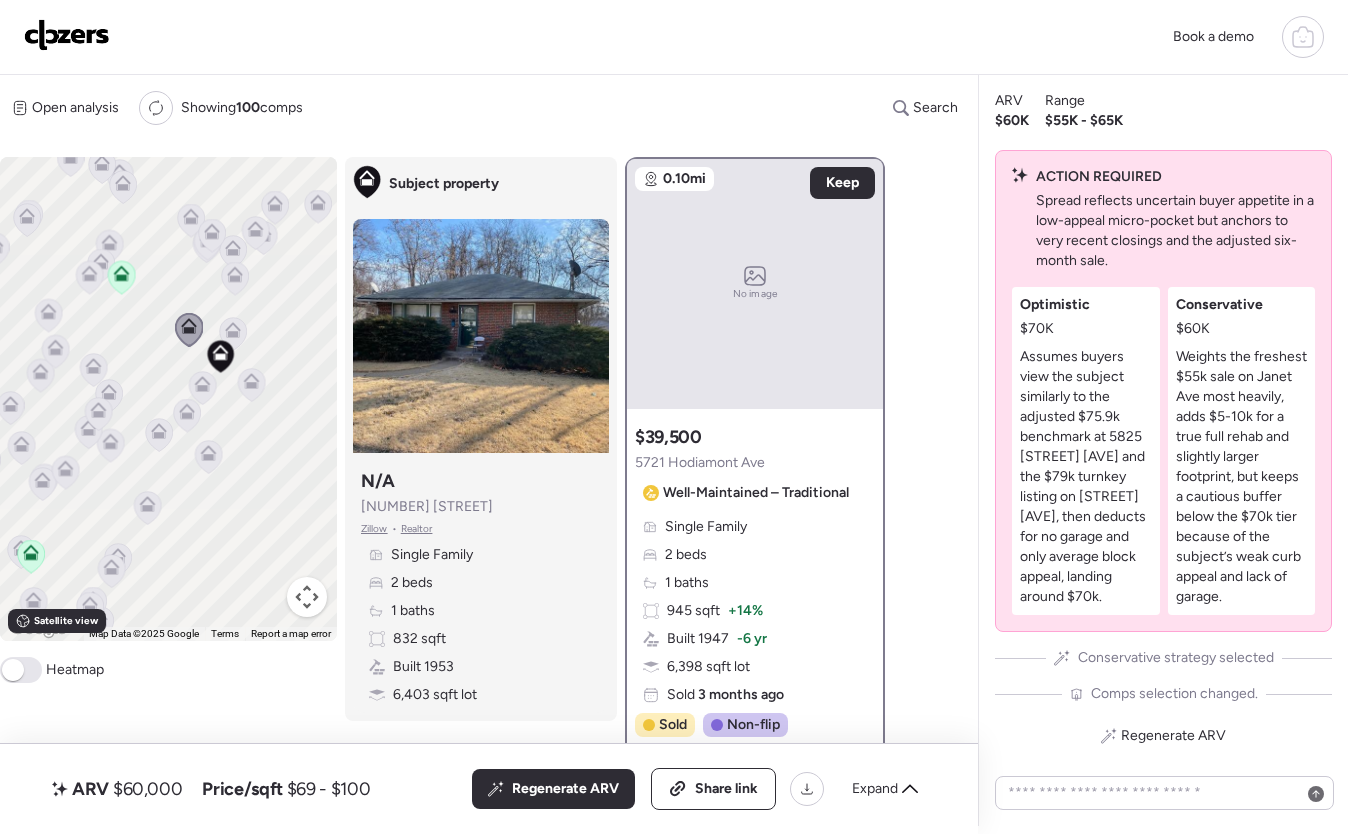 click at bounding box center (337, 399) 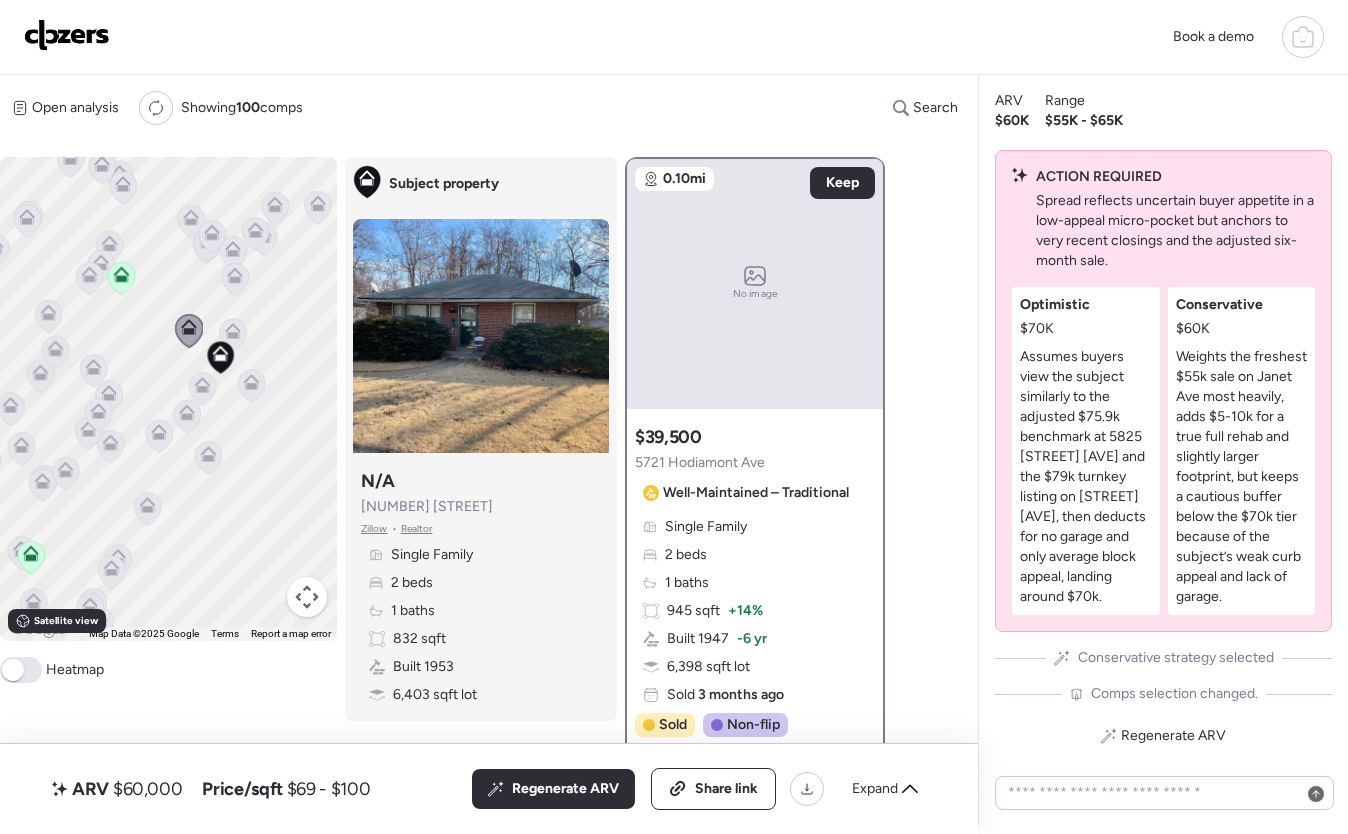 click 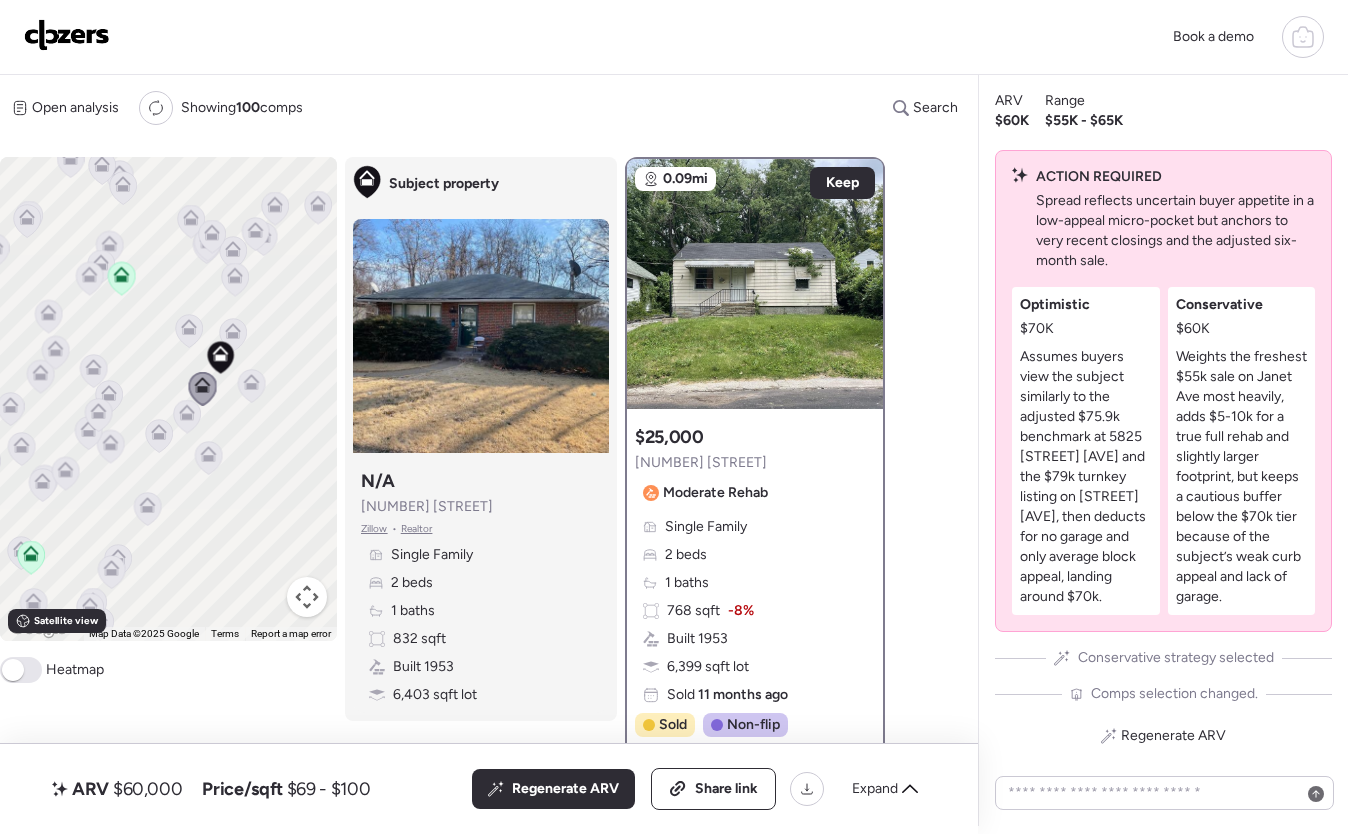 click 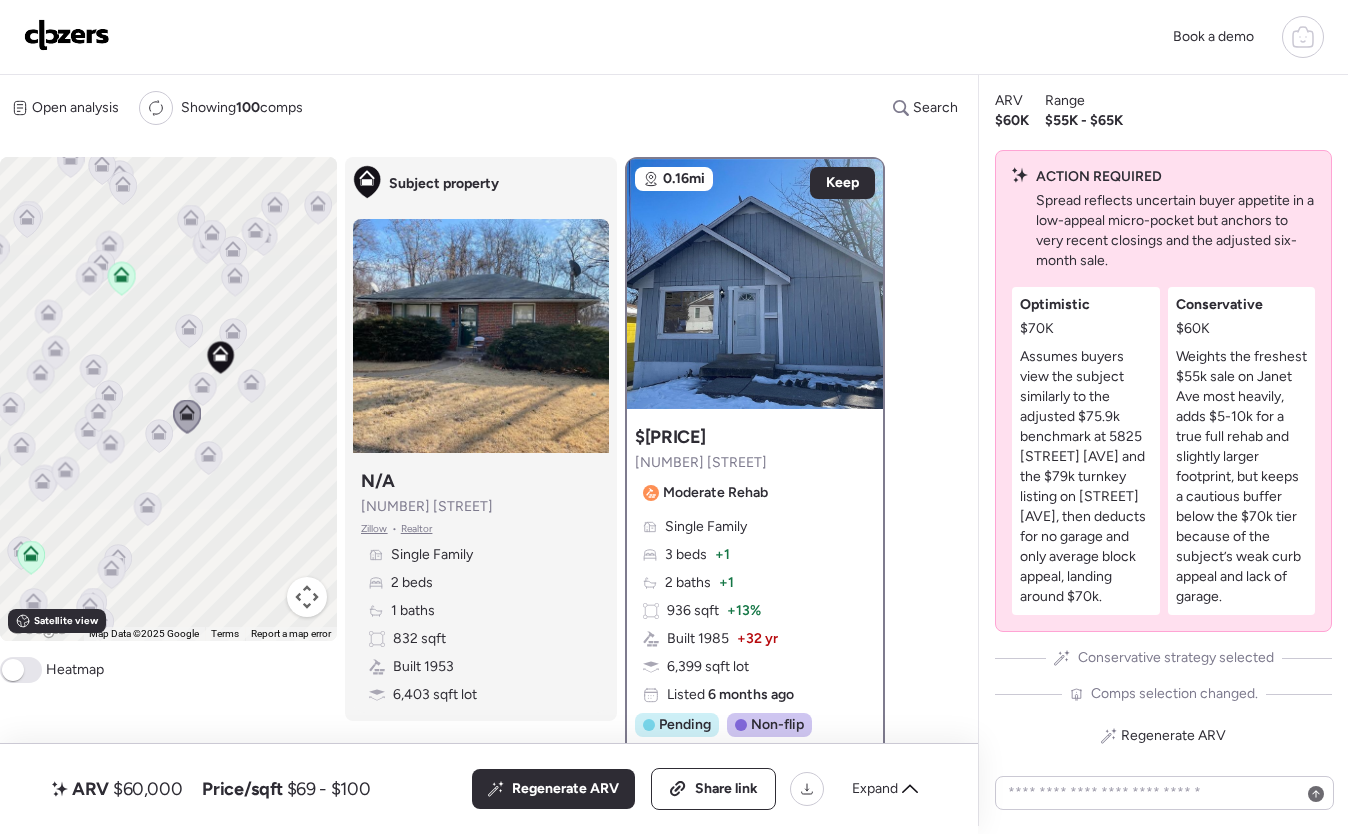 click 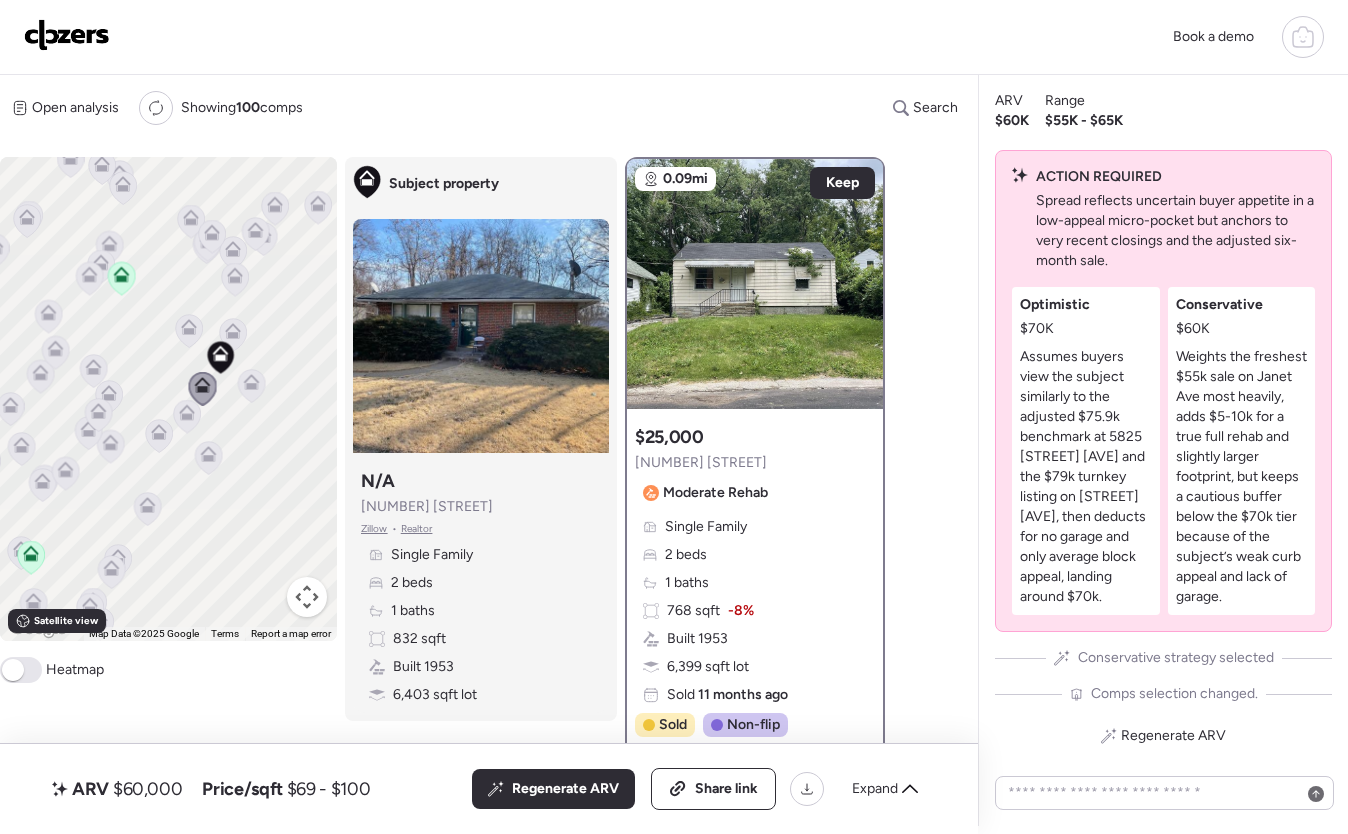 click 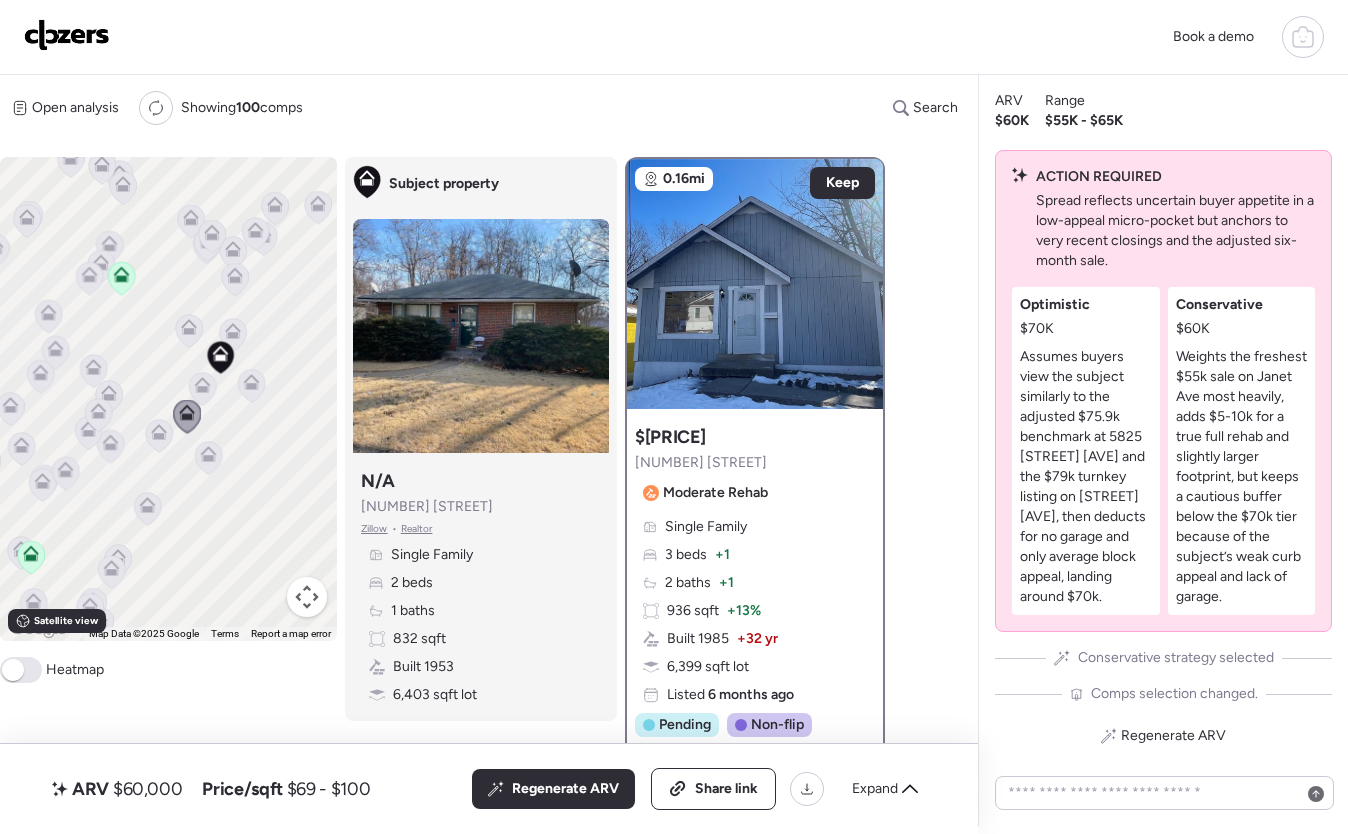click 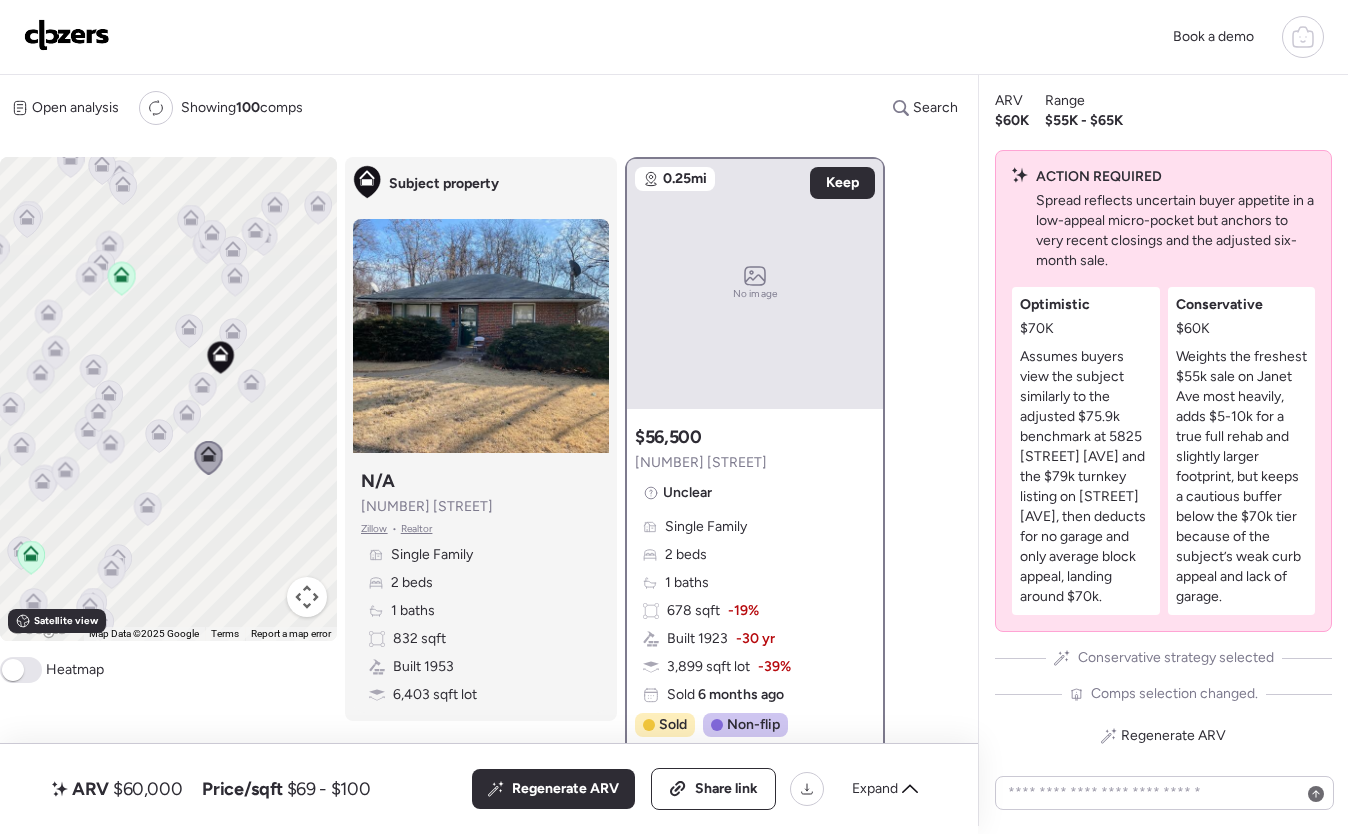 click on "To activate drag with keyboard, press Alt + Enter. Once in keyboard drag state, use the arrow keys to move the marker. To complete the drag, press the Enter key. To cancel, press Escape." at bounding box center [168, 399] 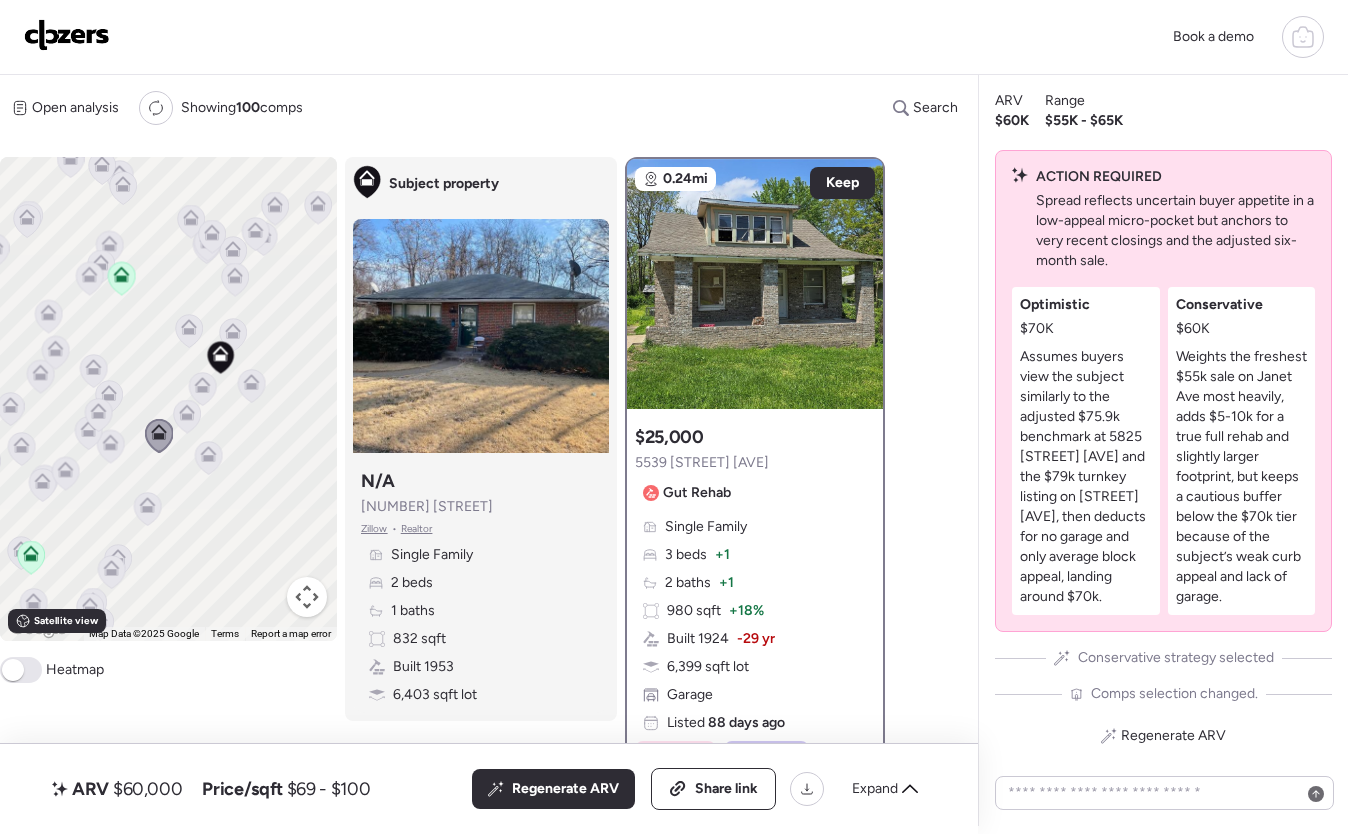drag, startPoint x: 157, startPoint y: 466, endPoint x: 182, endPoint y: 489, distance: 33.970577 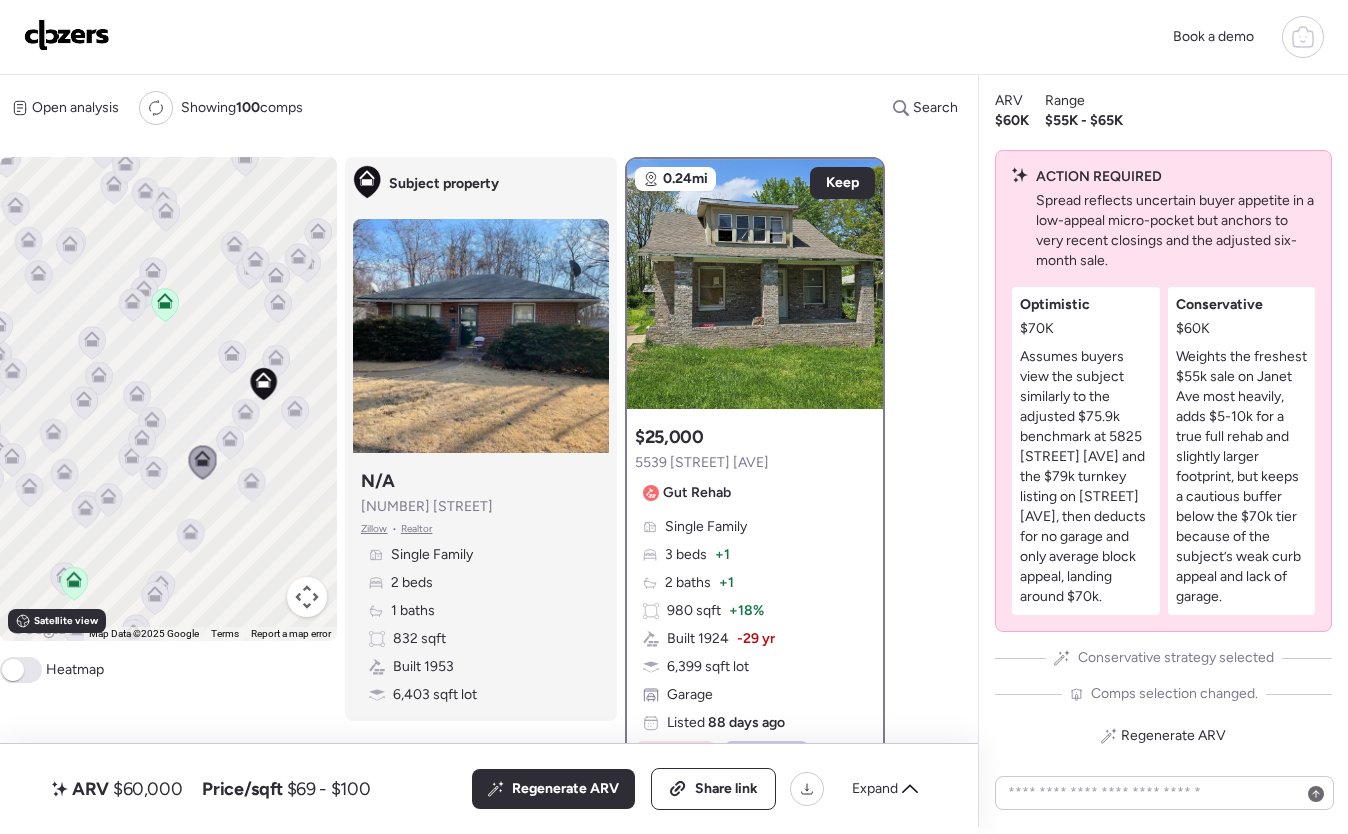drag, startPoint x: 182, startPoint y: 489, endPoint x: 231, endPoint y: 501, distance: 50.447994 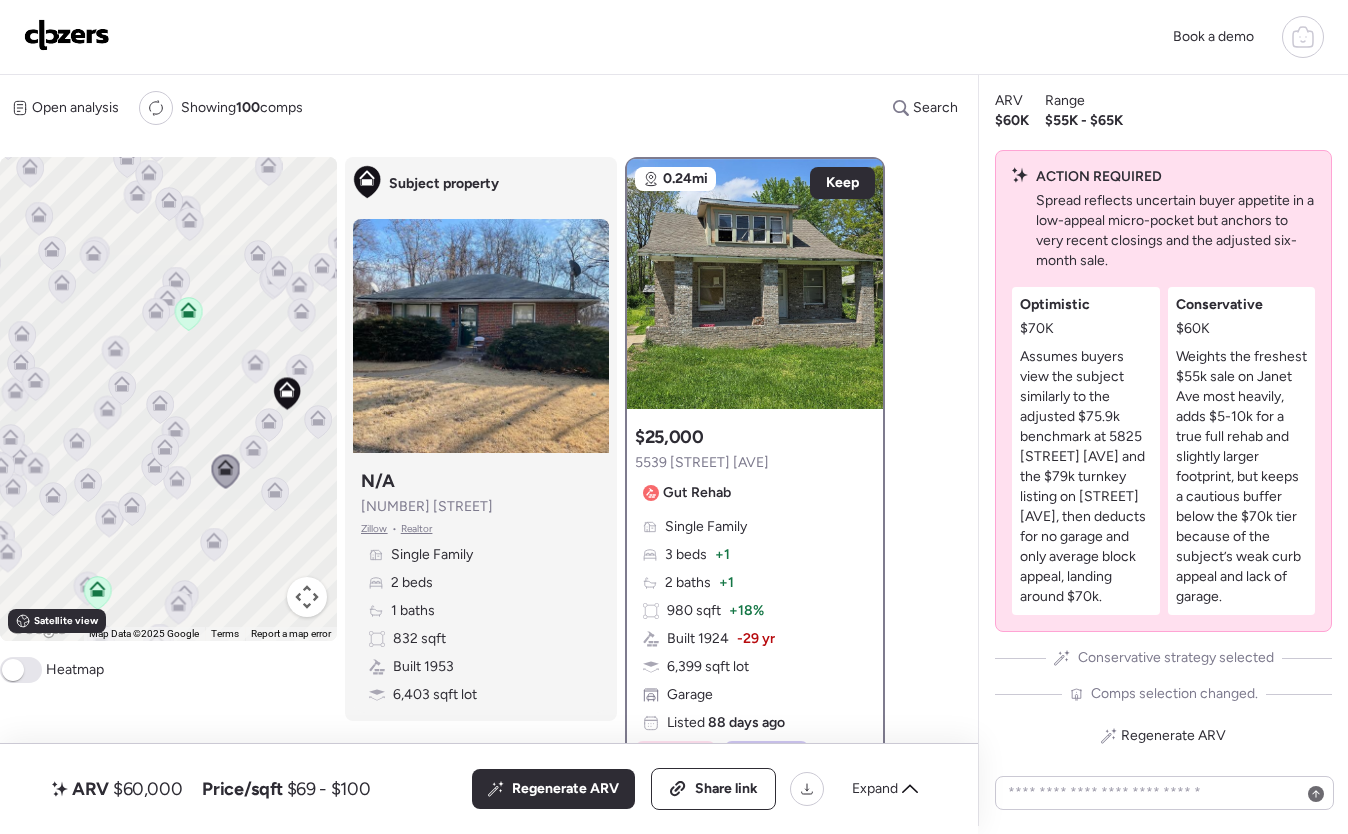 click on "To activate drag with keyboard, press Alt + Enter. Once in keyboard drag state, use the arrow keys to move the marker. To complete the drag, press the Enter key. To cancel, press Escape." at bounding box center (168, 399) 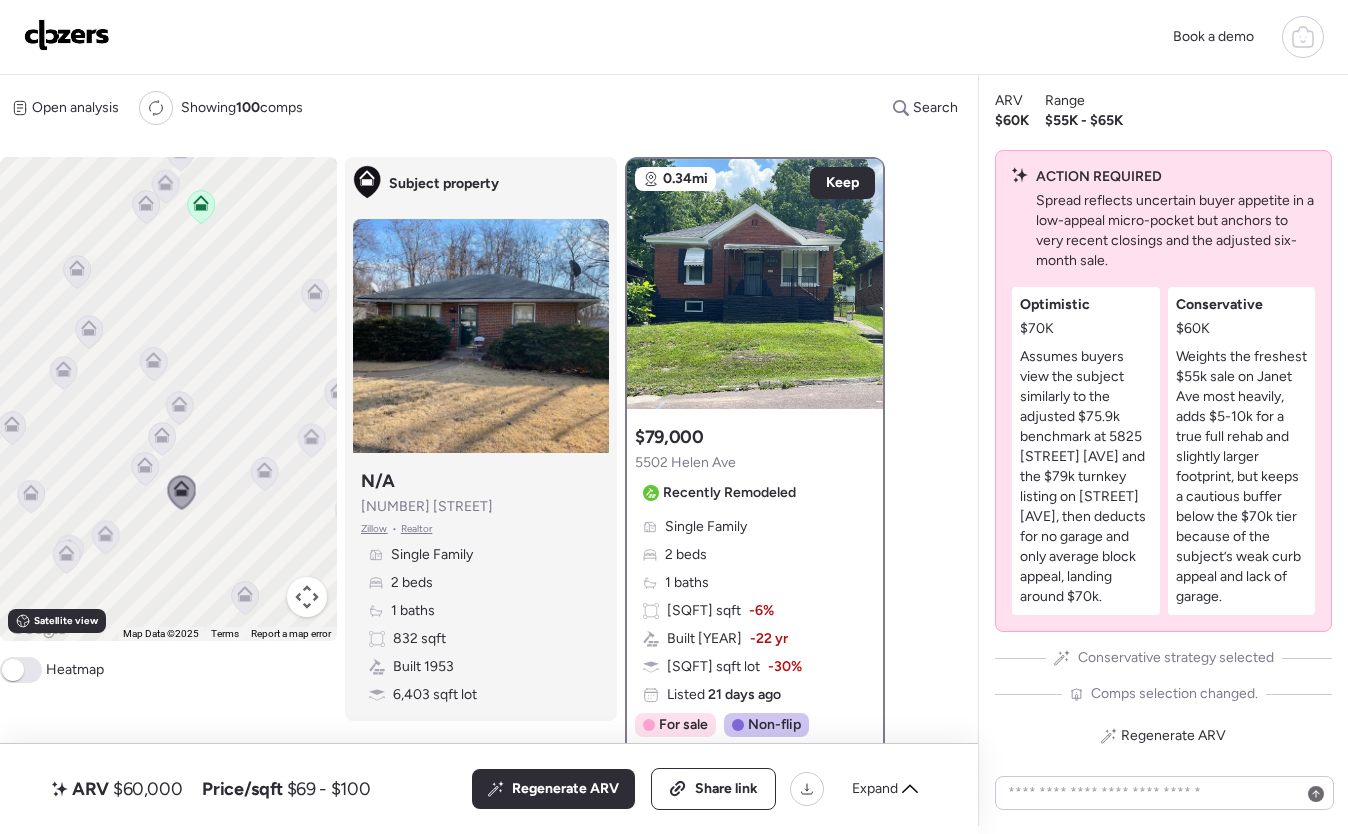 drag, startPoint x: 873, startPoint y: 783, endPoint x: 884, endPoint y: 787, distance: 11.7046995 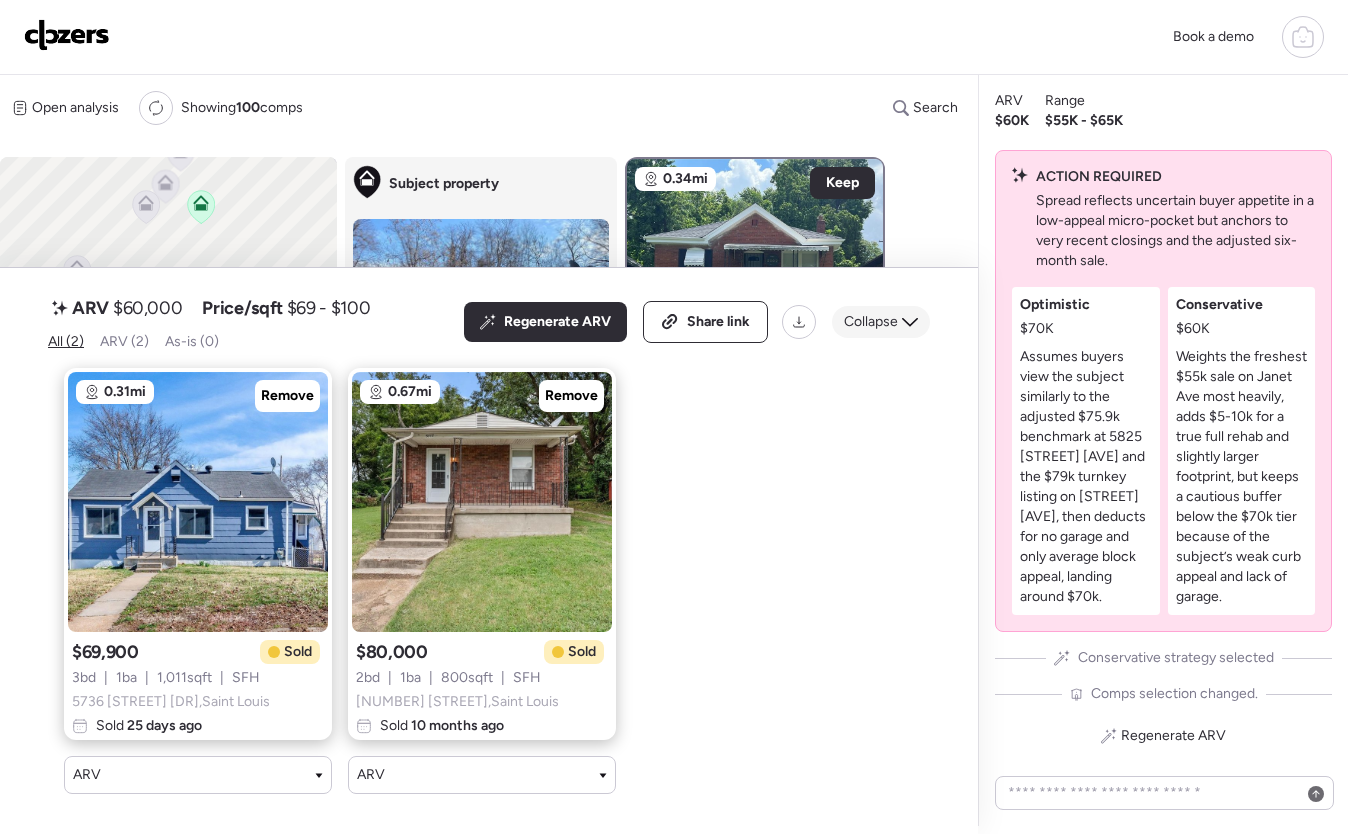 click on "Collapse" at bounding box center [881, 322] 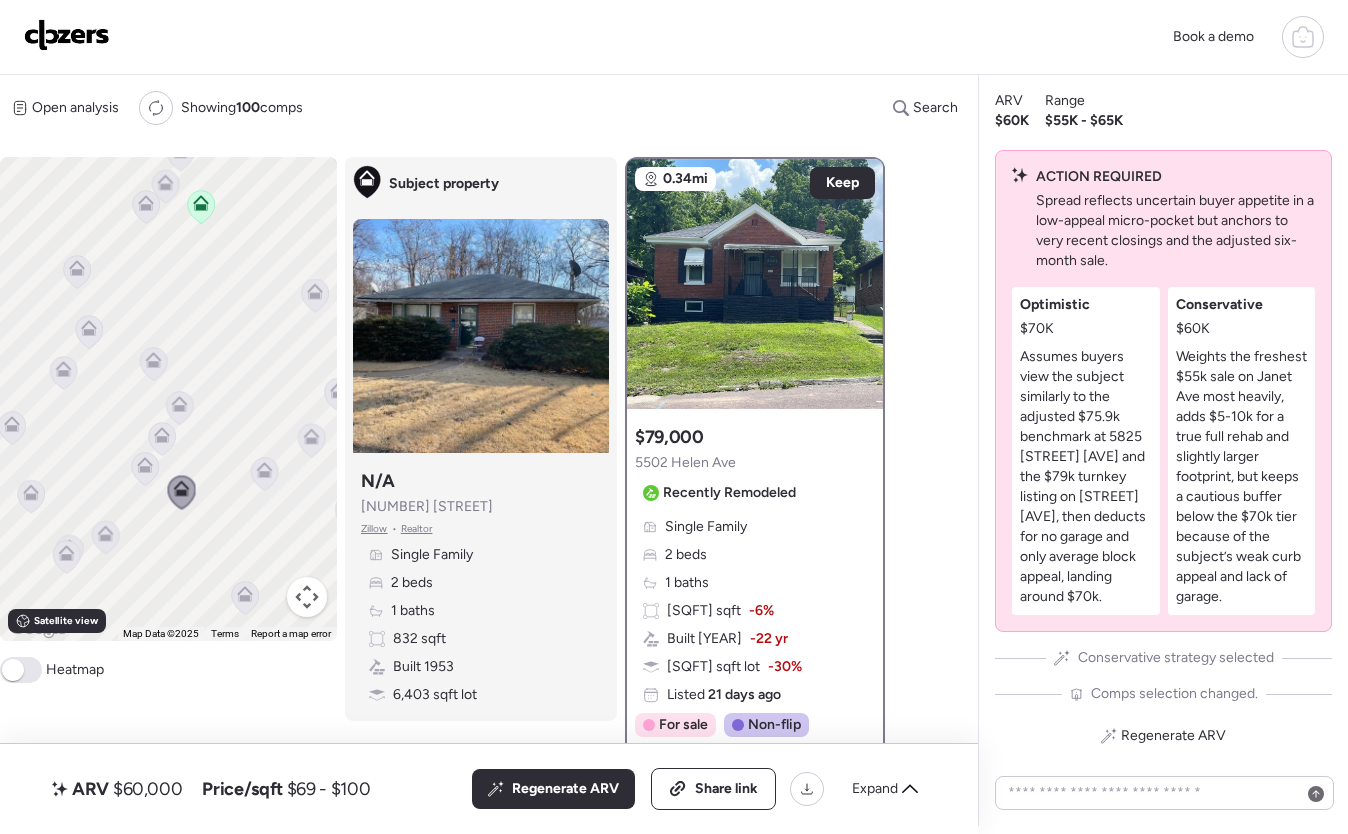 click 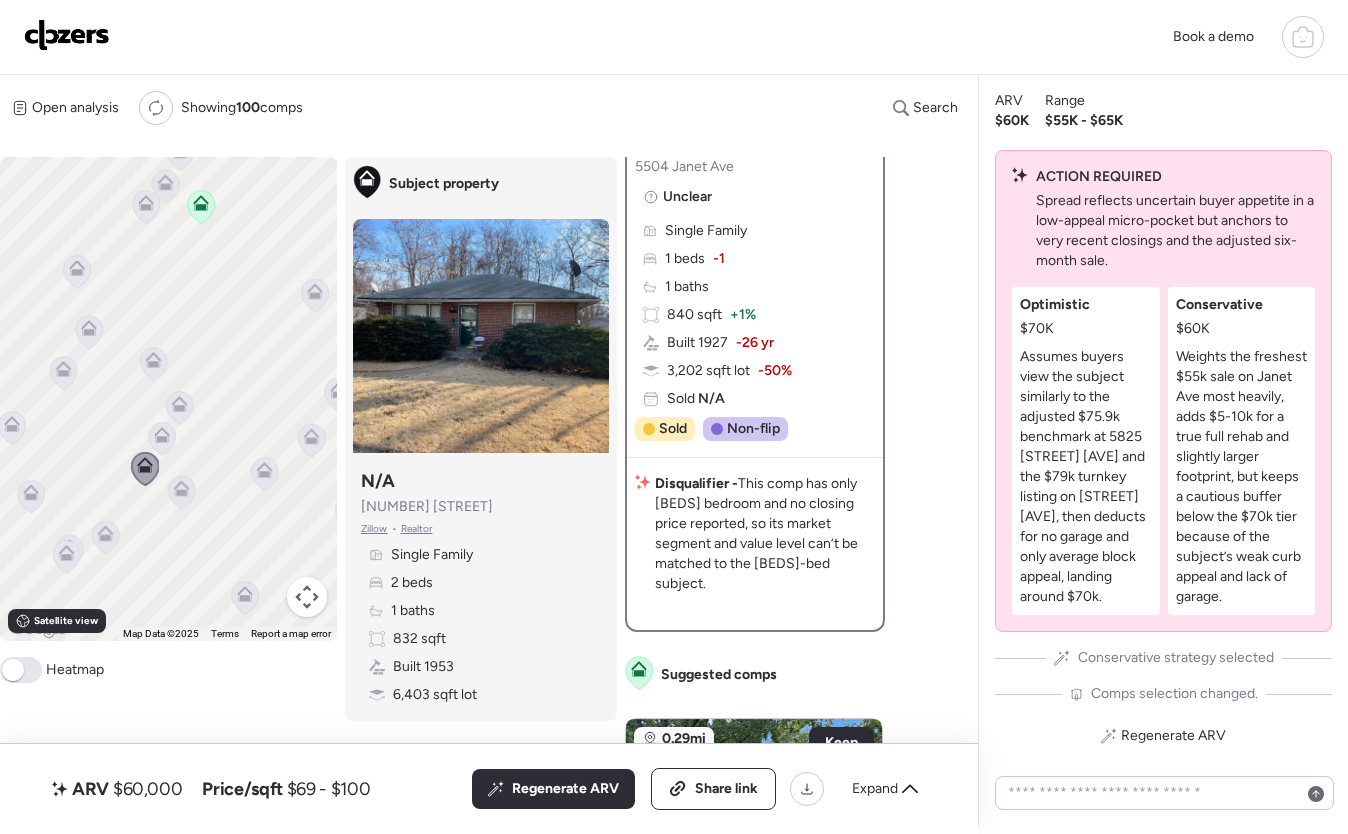 scroll, scrollTop: 295, scrollLeft: 0, axis: vertical 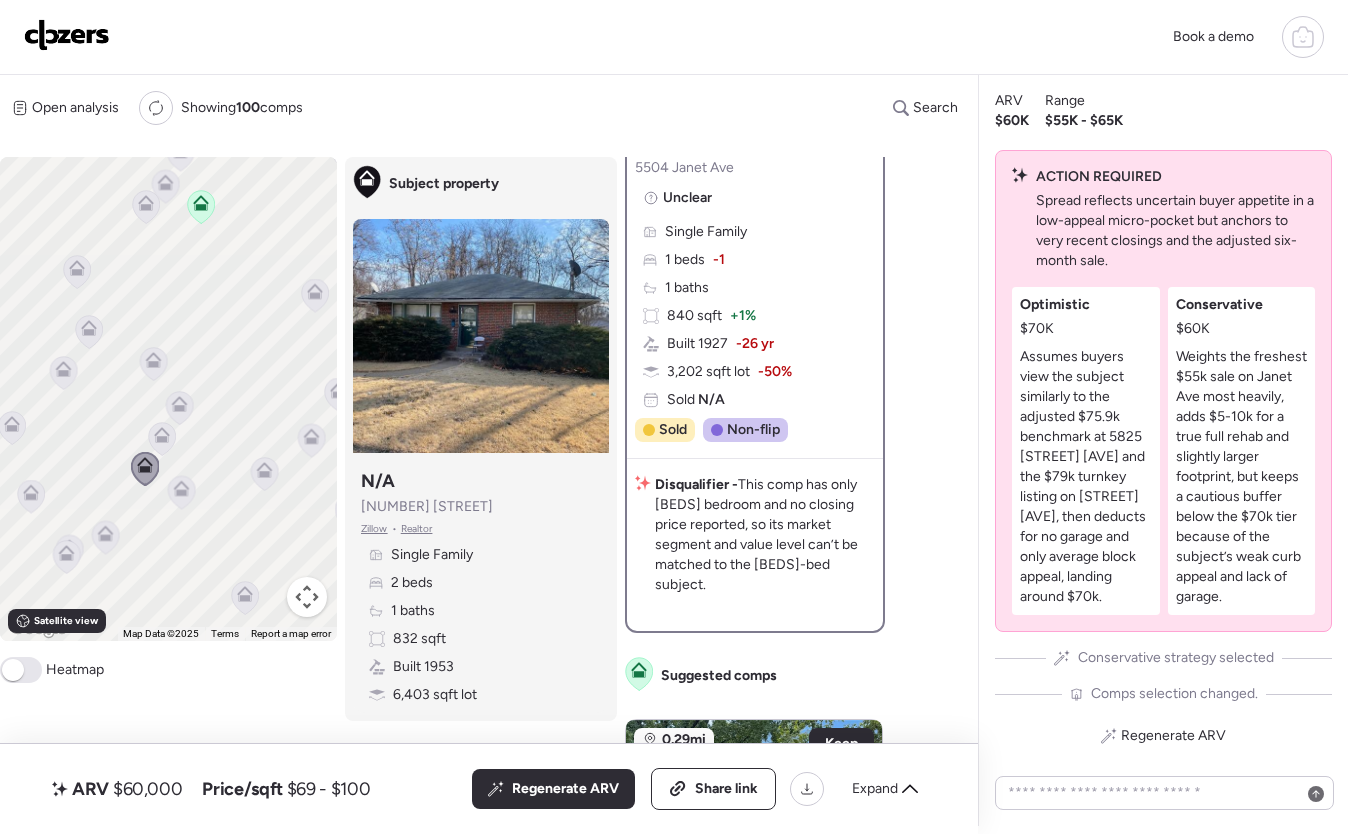 click 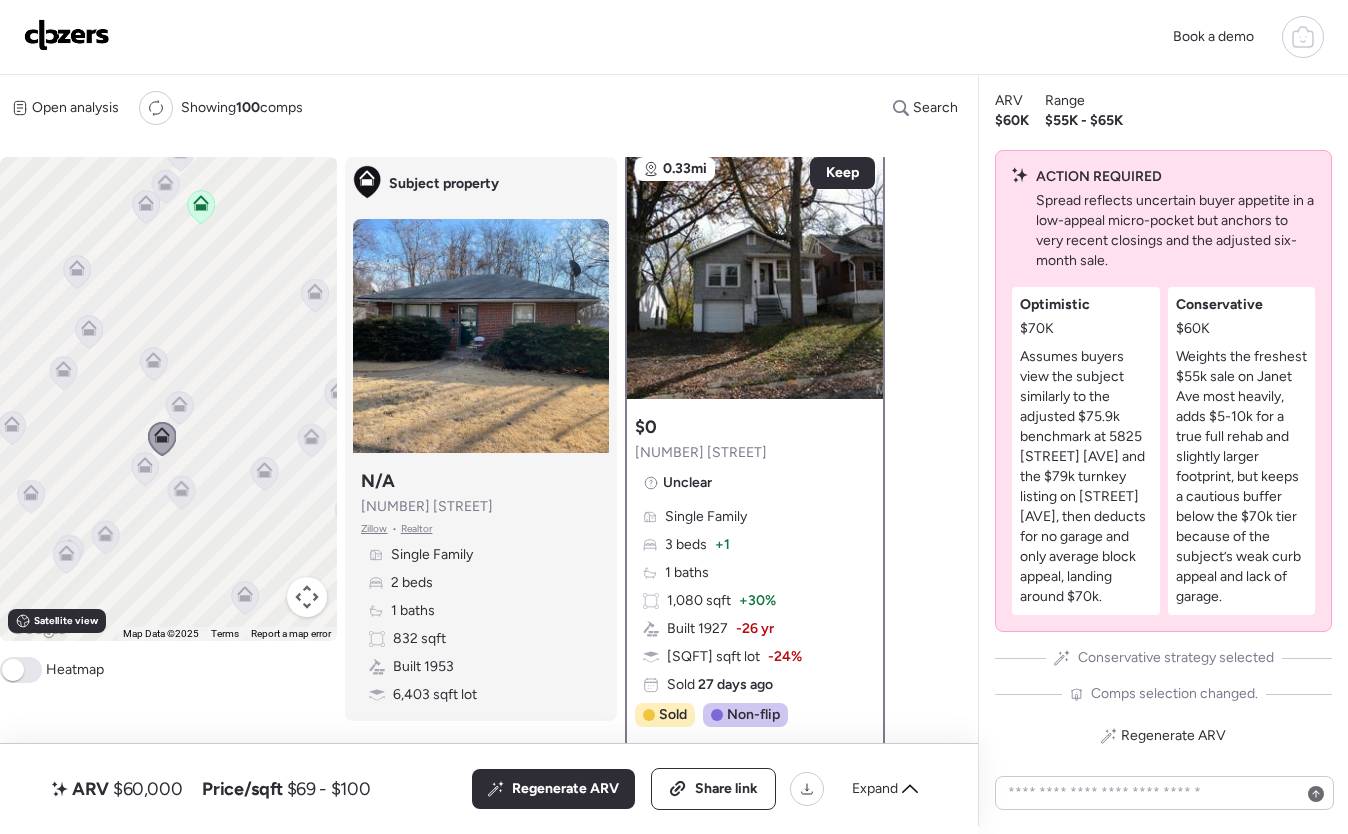 scroll, scrollTop: 0, scrollLeft: 0, axis: both 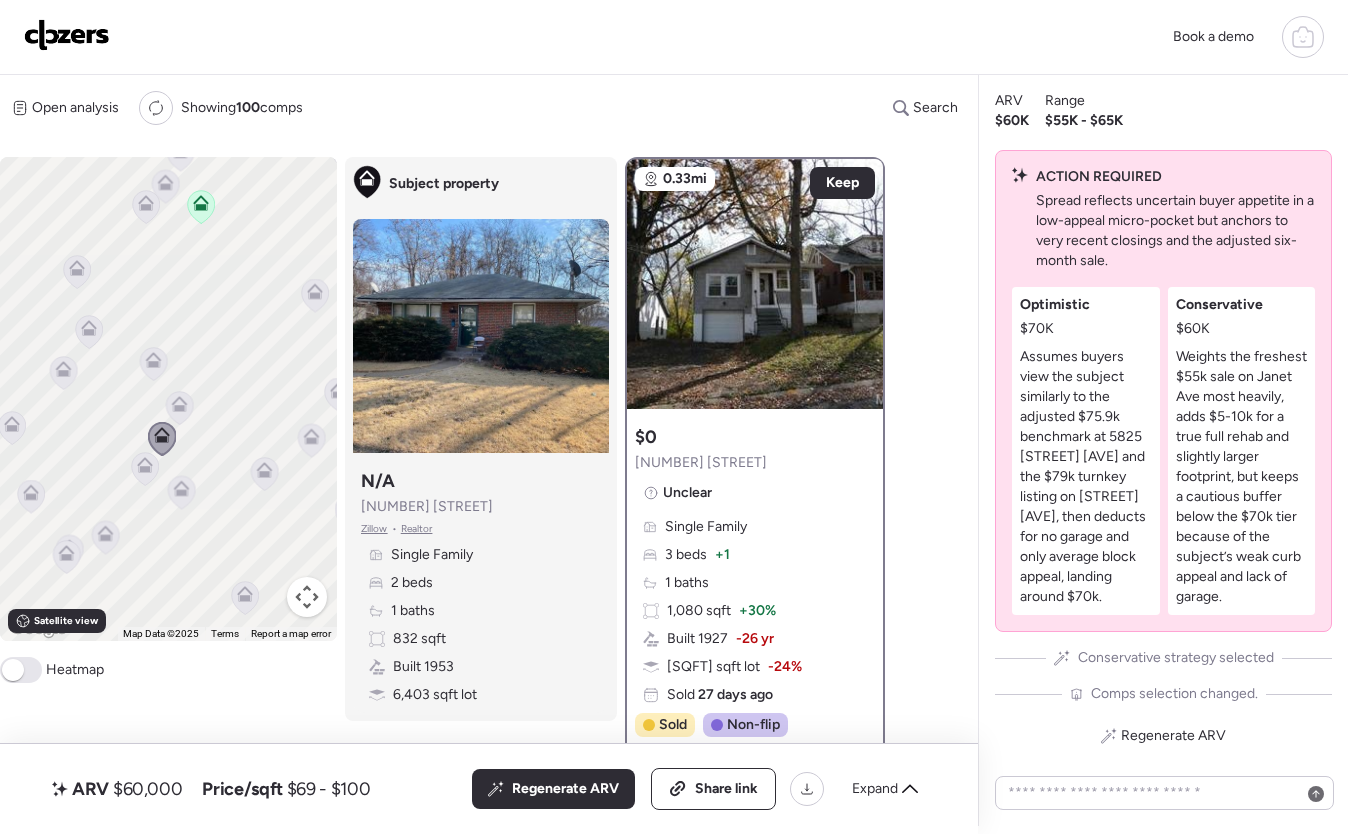 click on "To navigate, press the arrow keys.  To activate drag with keyboard, press Alt + Enter. Once in keyboard drag state, use the arrow keys to move the marker. To complete the drag, press the Enter key. To cancel, press Escape." at bounding box center [168, 399] 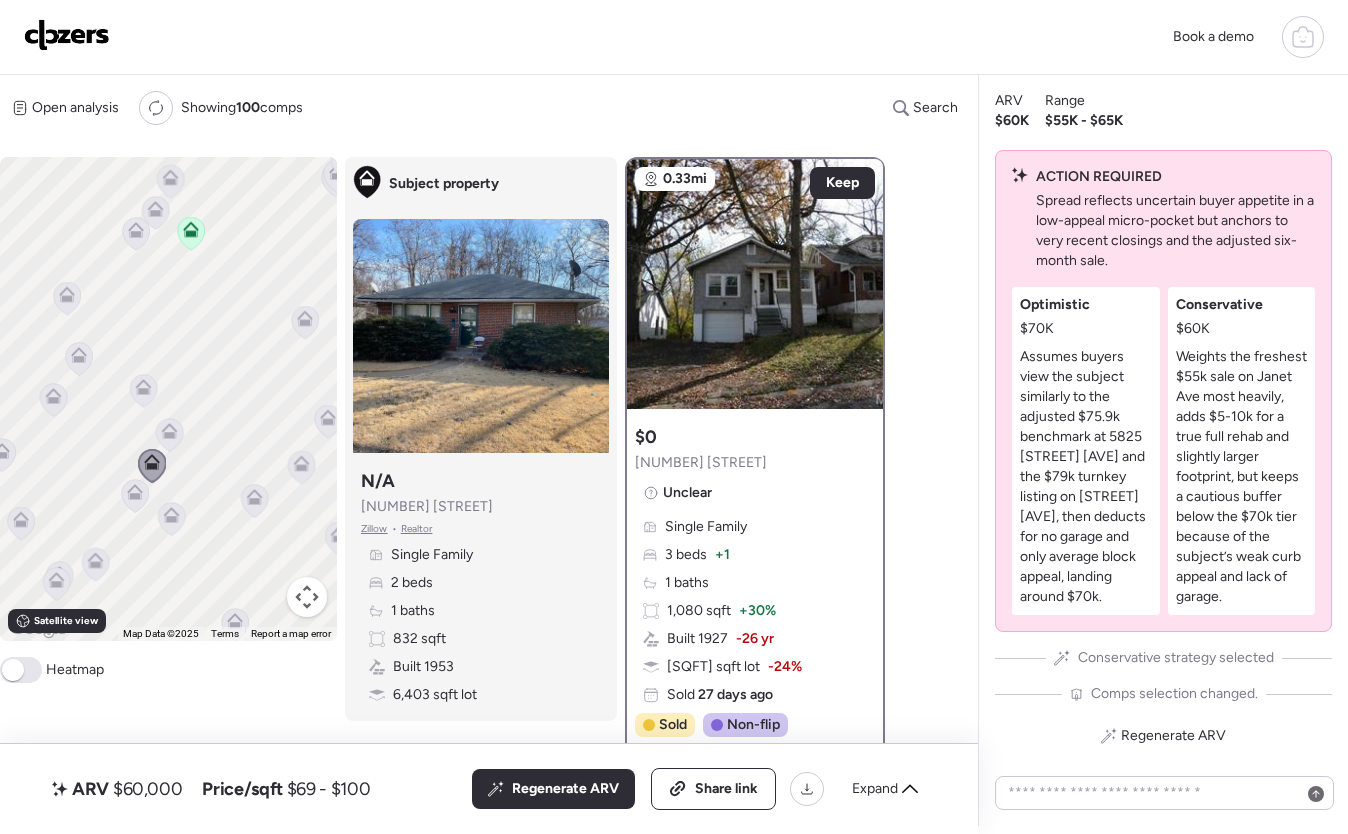drag, startPoint x: 202, startPoint y: 468, endPoint x: 194, endPoint y: 475, distance: 10.630146 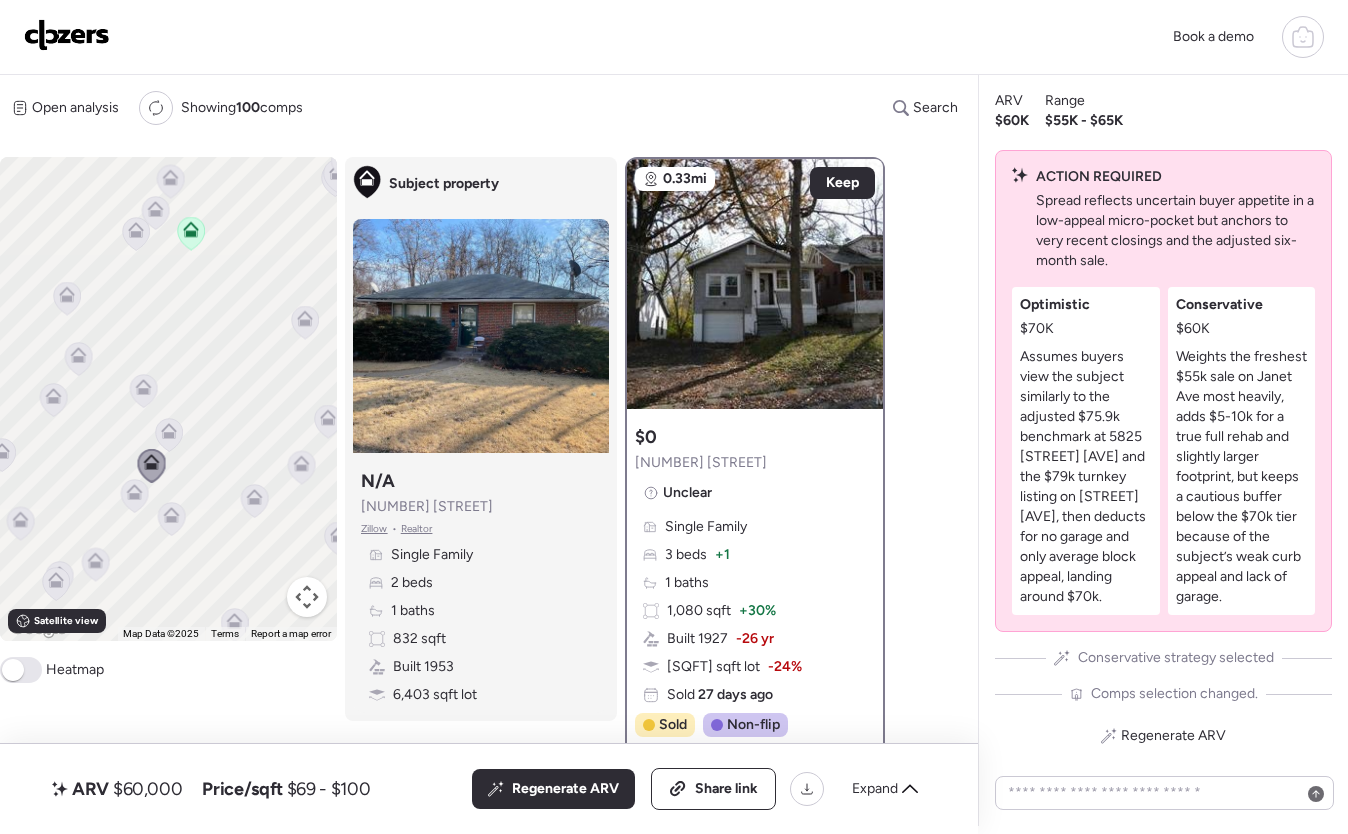 click 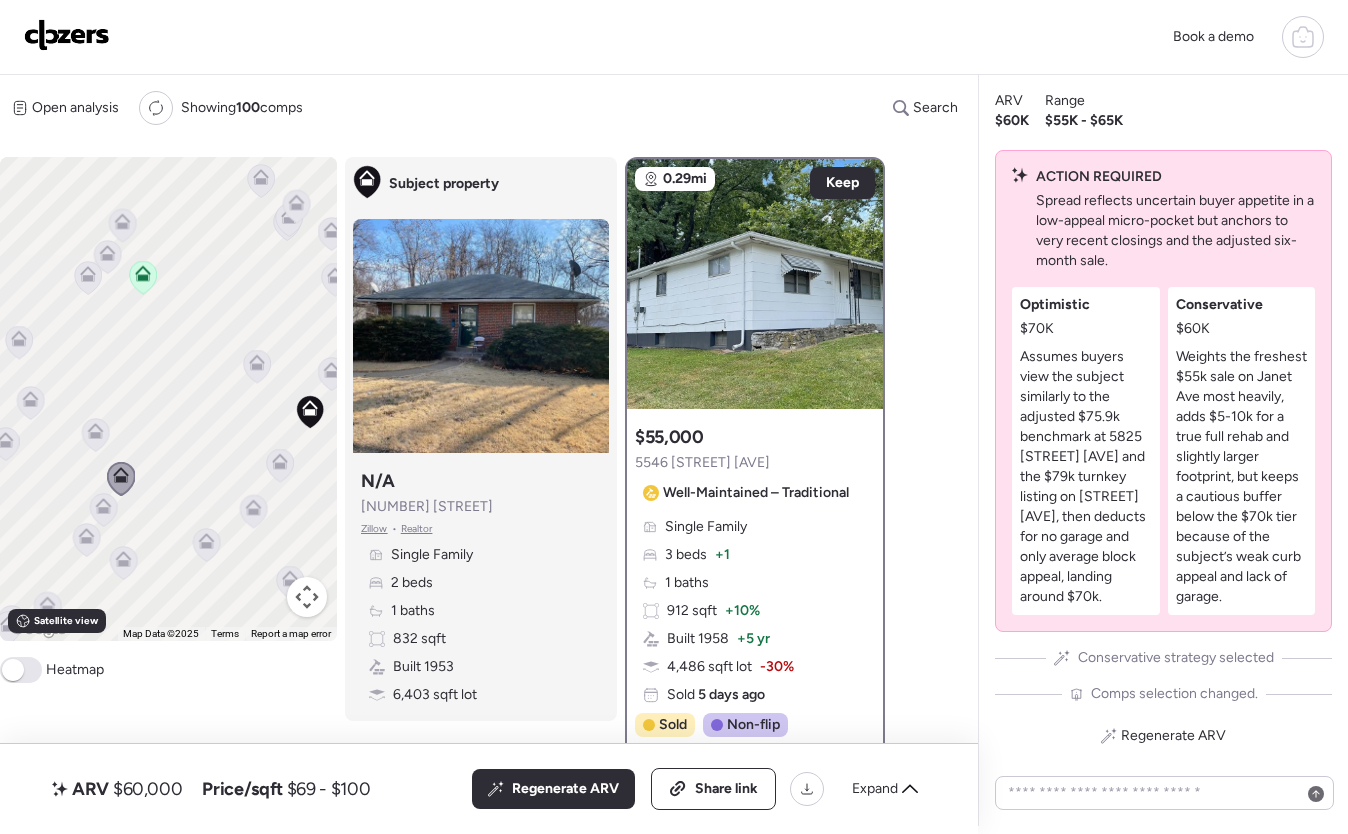 click on "To navigate, press the arrow keys. To activate drag with keyboard, press Alt + Enter. Once in keyboard drag state, use the arrow keys to move the marker. To complete the drag, press the Enter key. To cancel, press Escape." at bounding box center [168, 399] 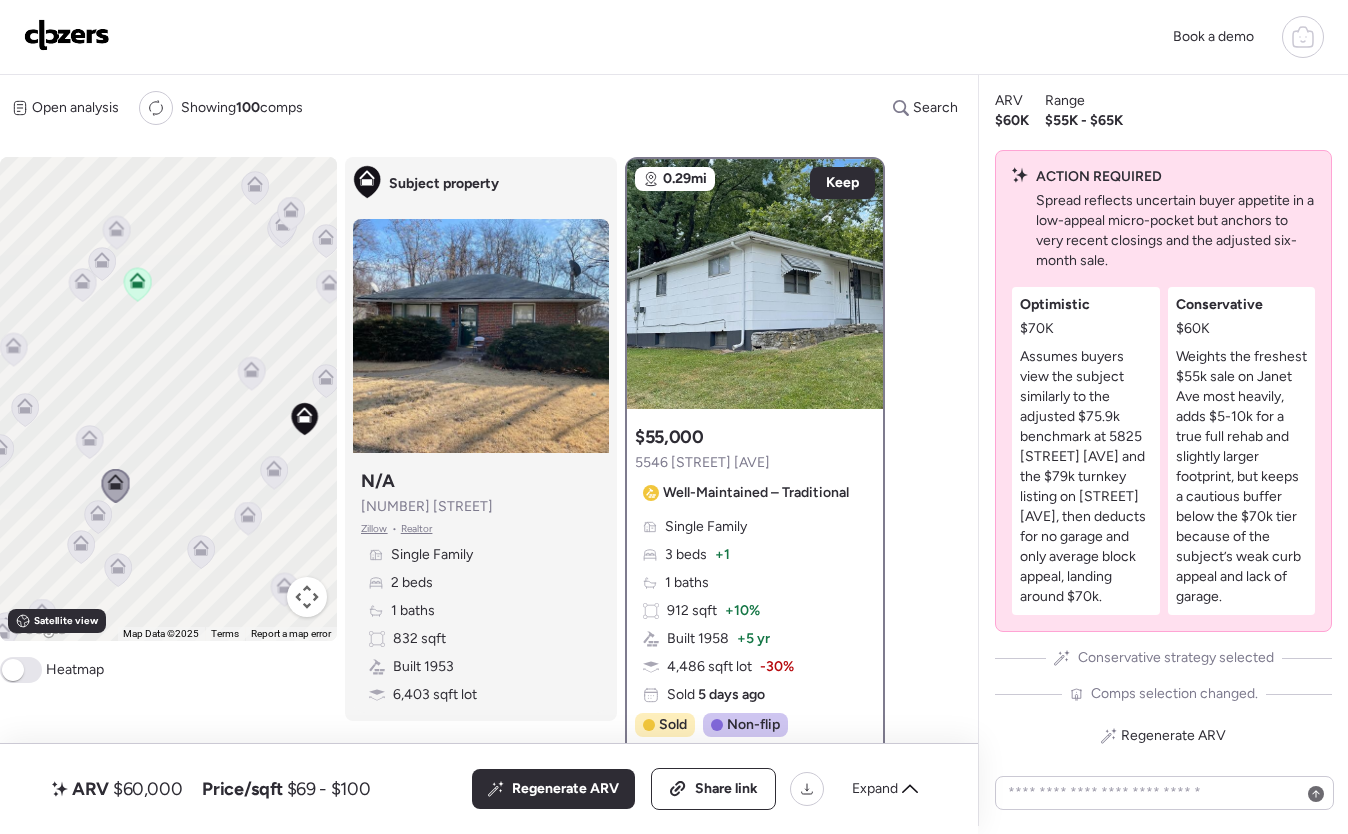 click 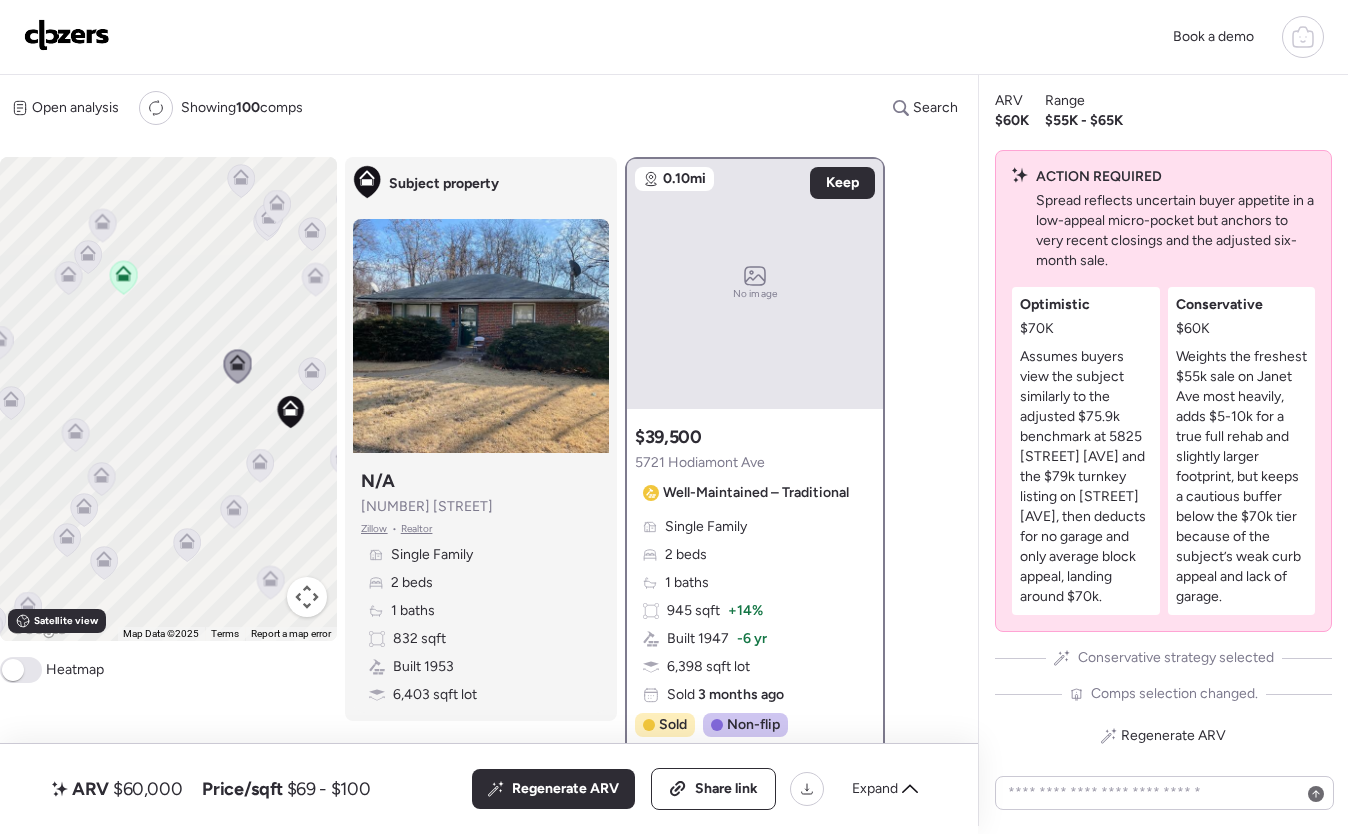 drag, startPoint x: 143, startPoint y: 445, endPoint x: 144, endPoint y: 407, distance: 38.013157 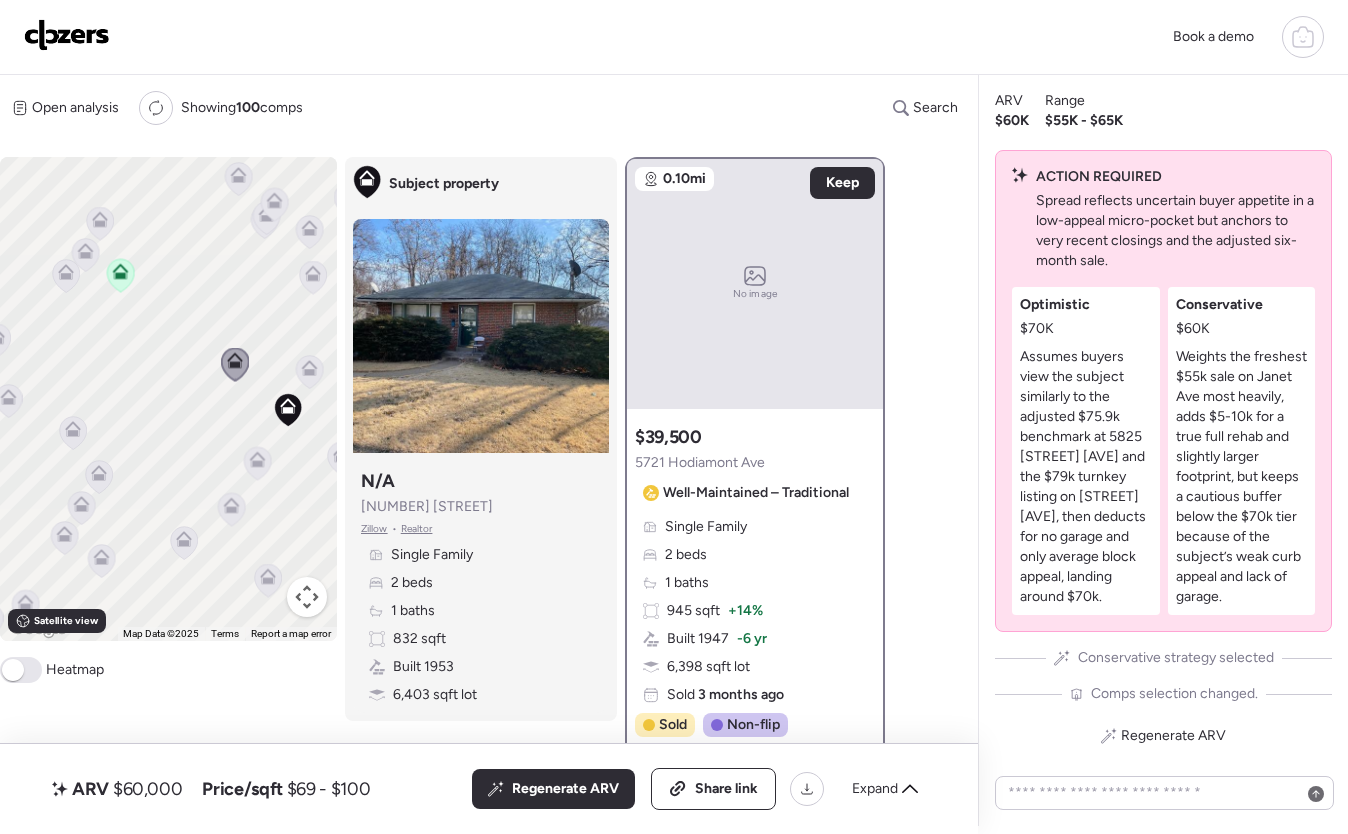 click 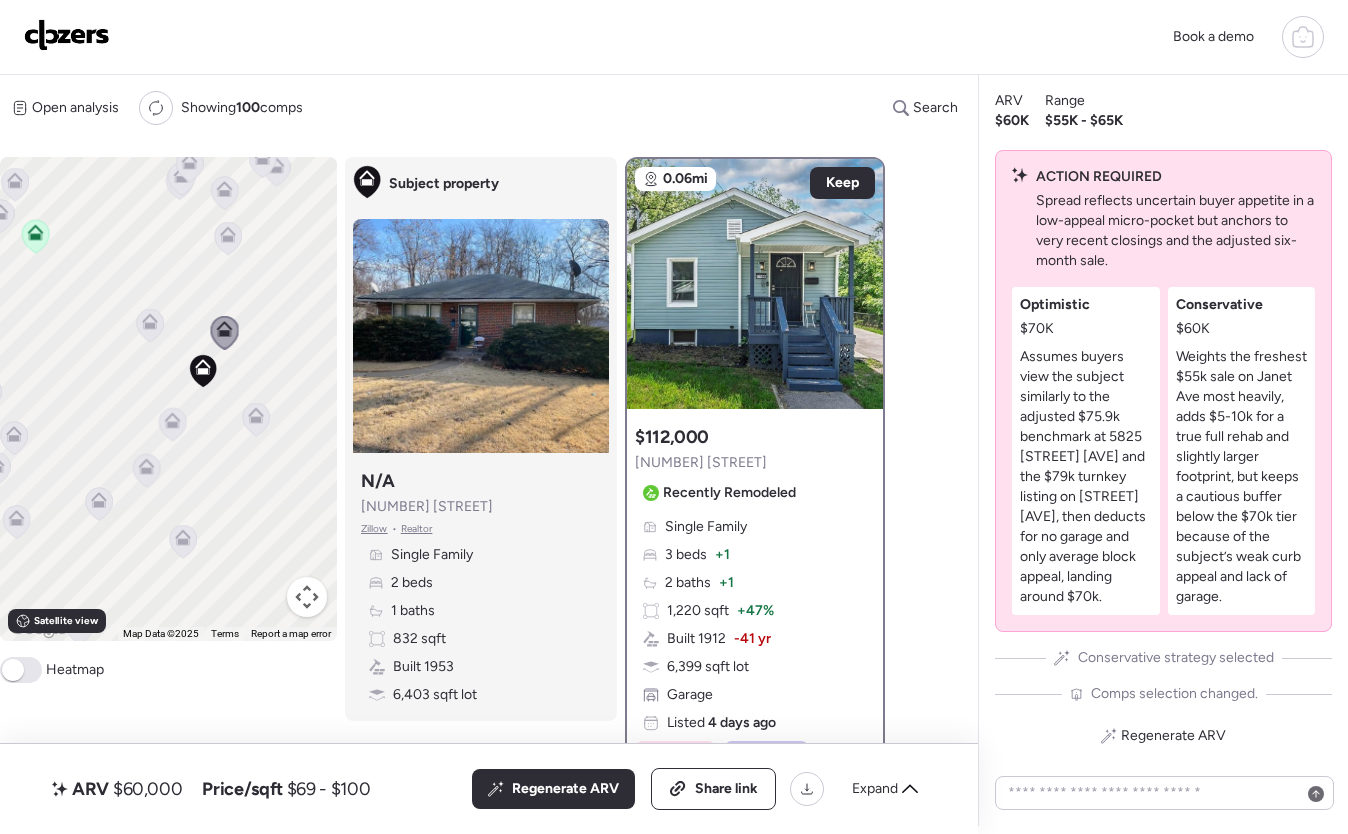 click on "To activate drag with keyboard, press Alt + Enter. Once in keyboard drag state, use the arrow keys to move the marker. To complete the drag, press the Enter key. To cancel, press Escape." at bounding box center [168, 399] 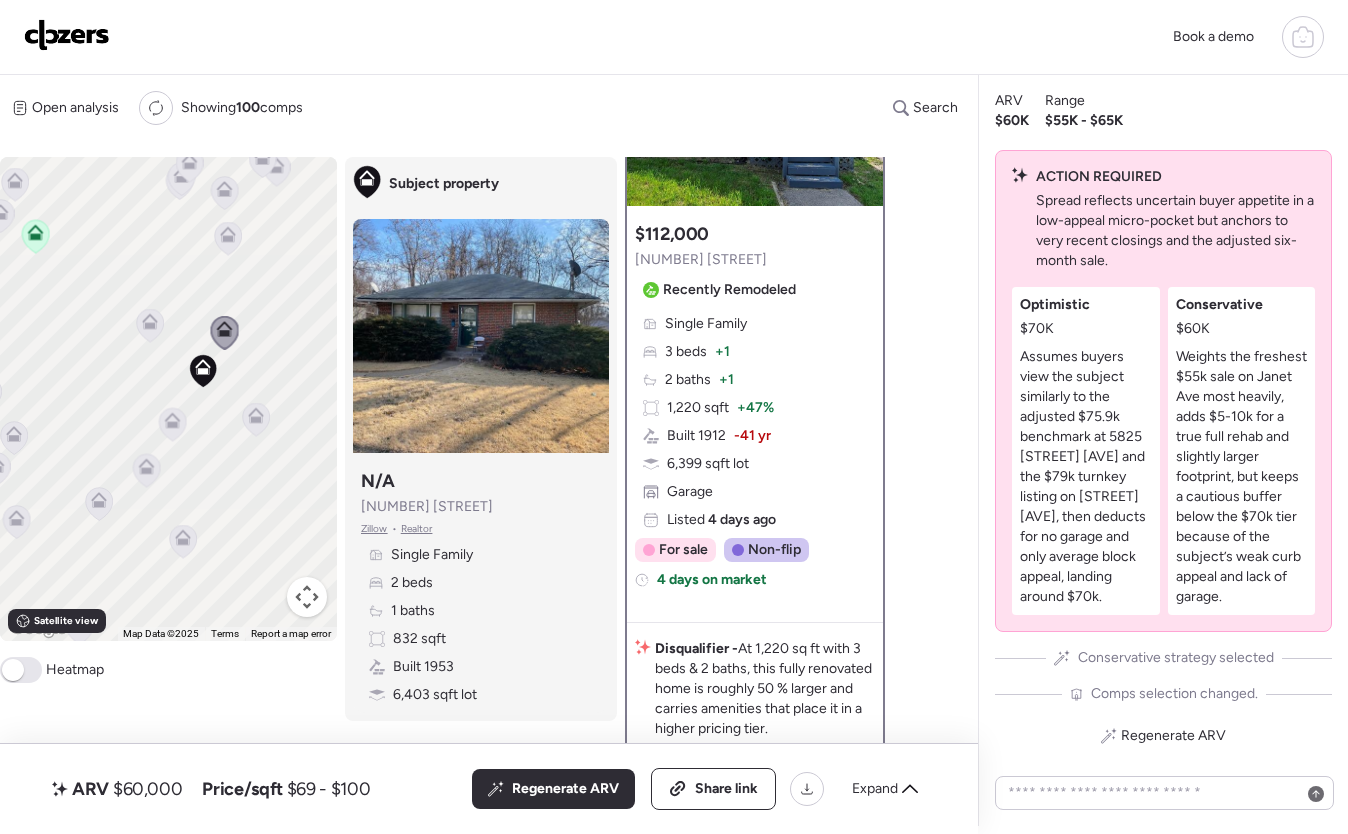 scroll, scrollTop: 202, scrollLeft: 0, axis: vertical 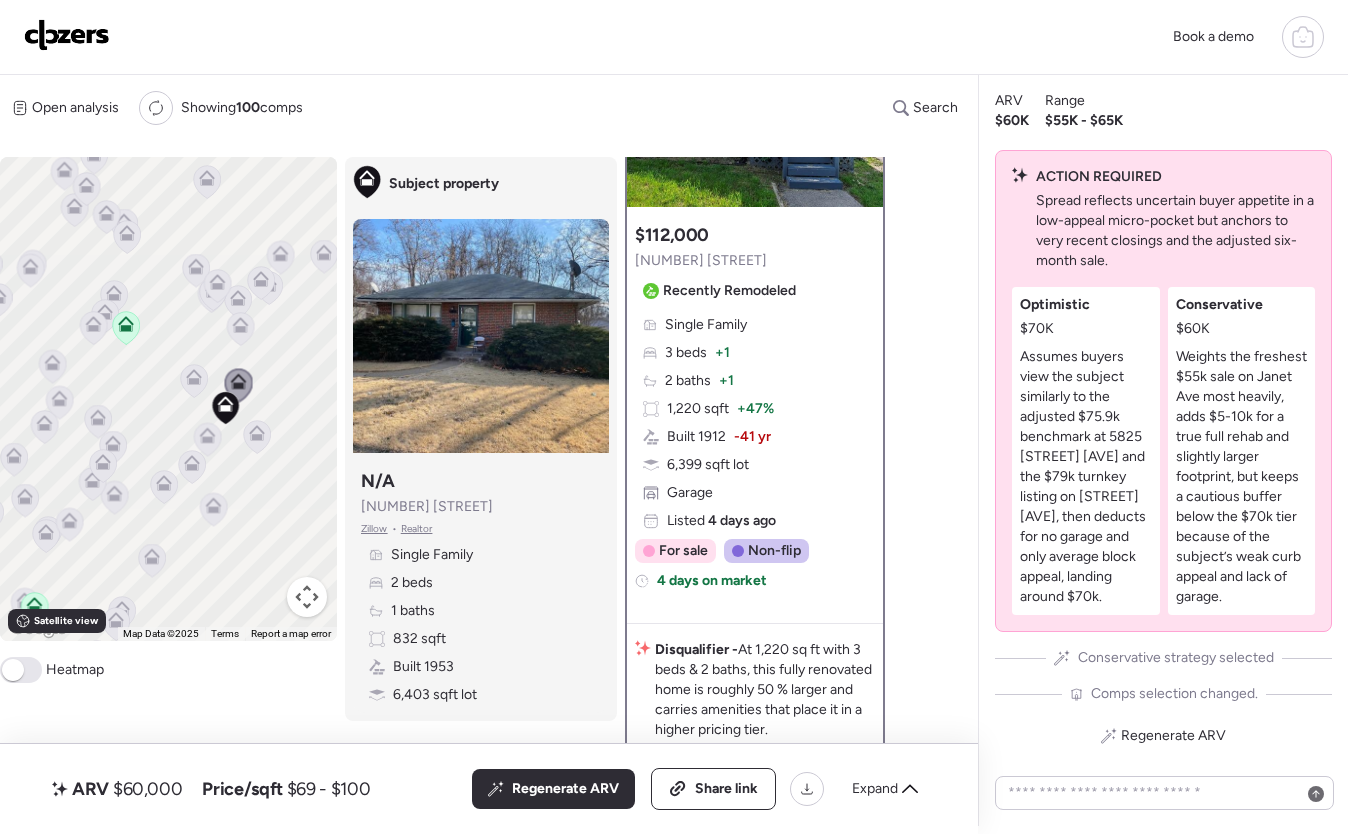 click on "To activate drag with keyboard, press Alt + Enter. Once in keyboard drag state, use the arrow keys to move the marker. To complete the drag, press the Enter key. To cancel, press Escape." at bounding box center (168, 399) 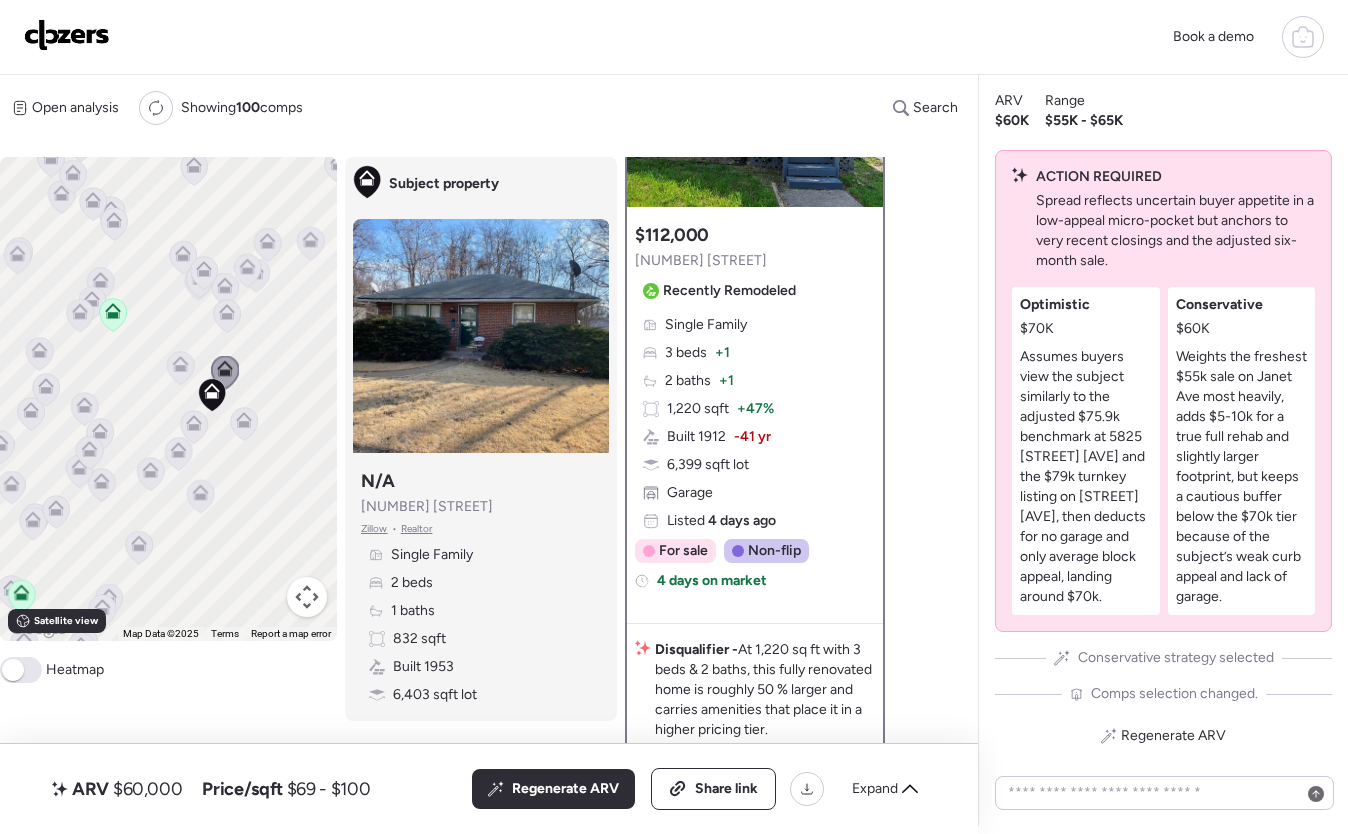 click on "To activate drag with keyboard, press Alt + Enter. Once in keyboard drag state, use the arrow keys to move the marker. To complete the drag, press the Enter key. To cancel, press Escape." at bounding box center (168, 399) 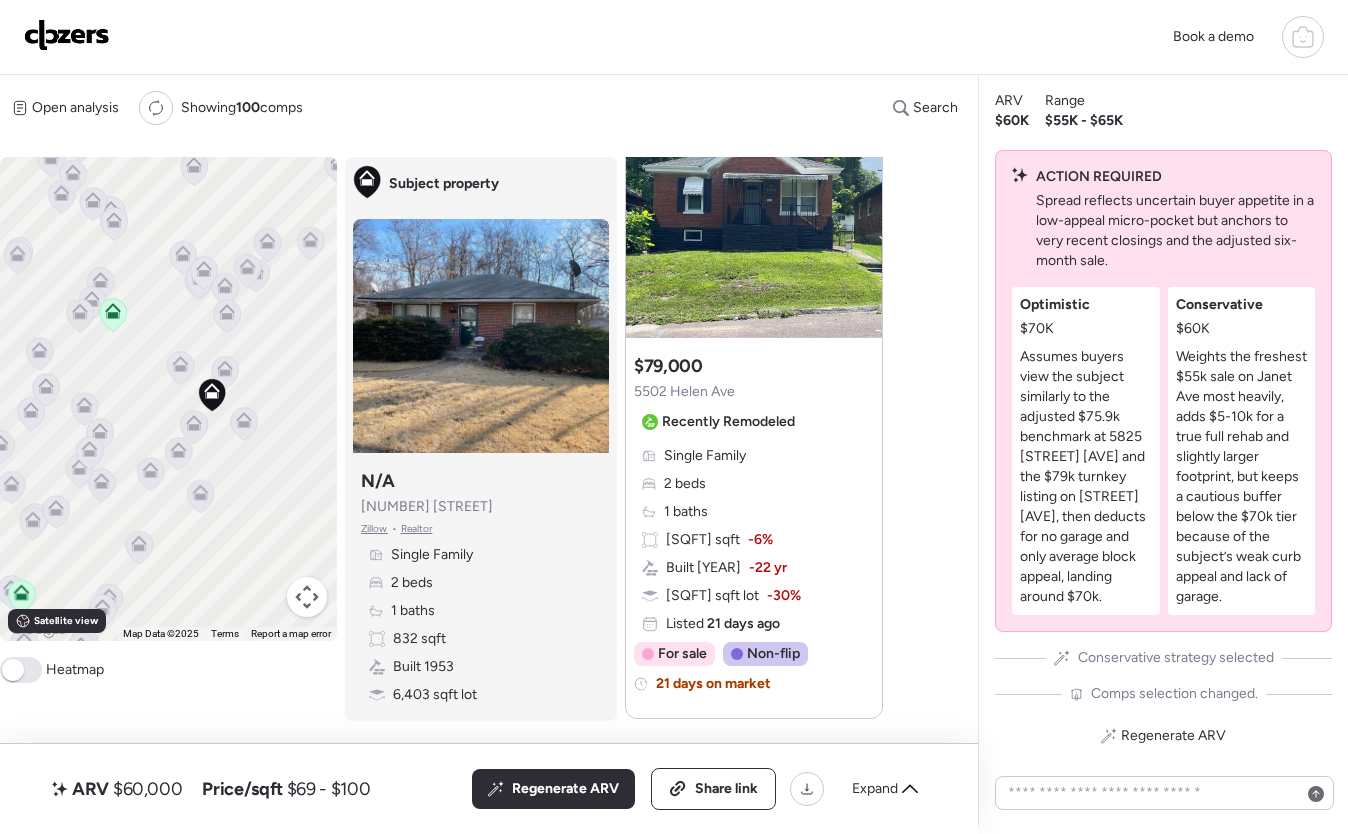scroll, scrollTop: 3678, scrollLeft: 0, axis: vertical 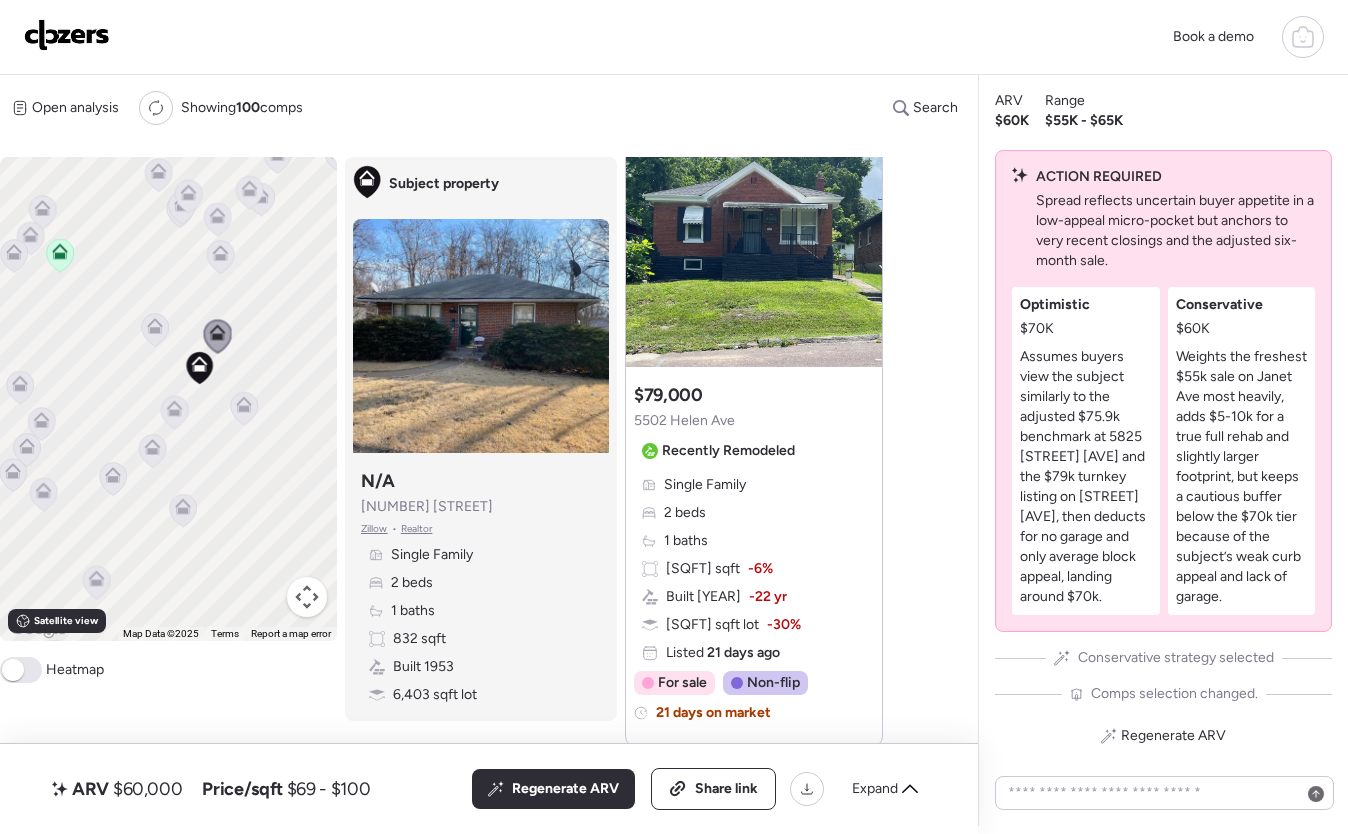click 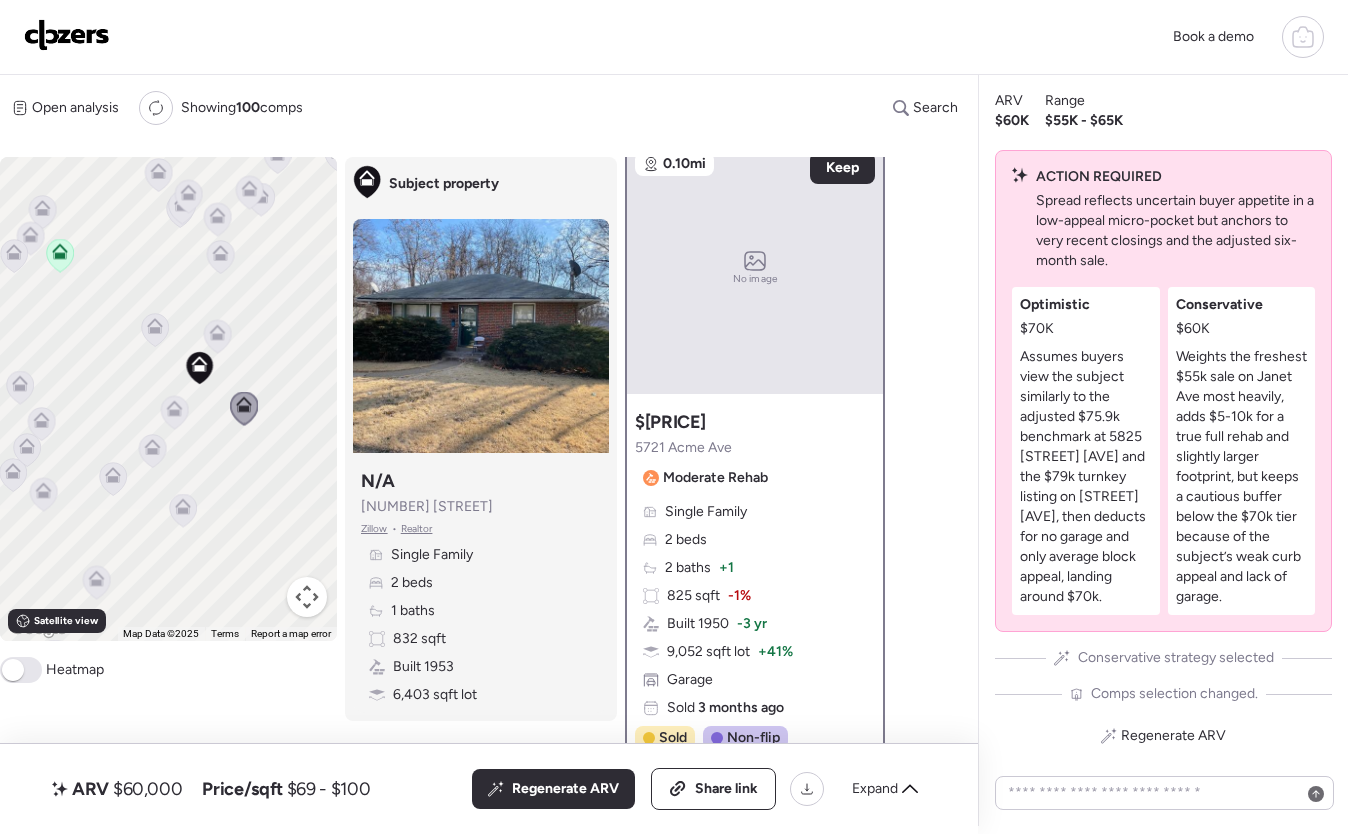 scroll, scrollTop: 0, scrollLeft: 0, axis: both 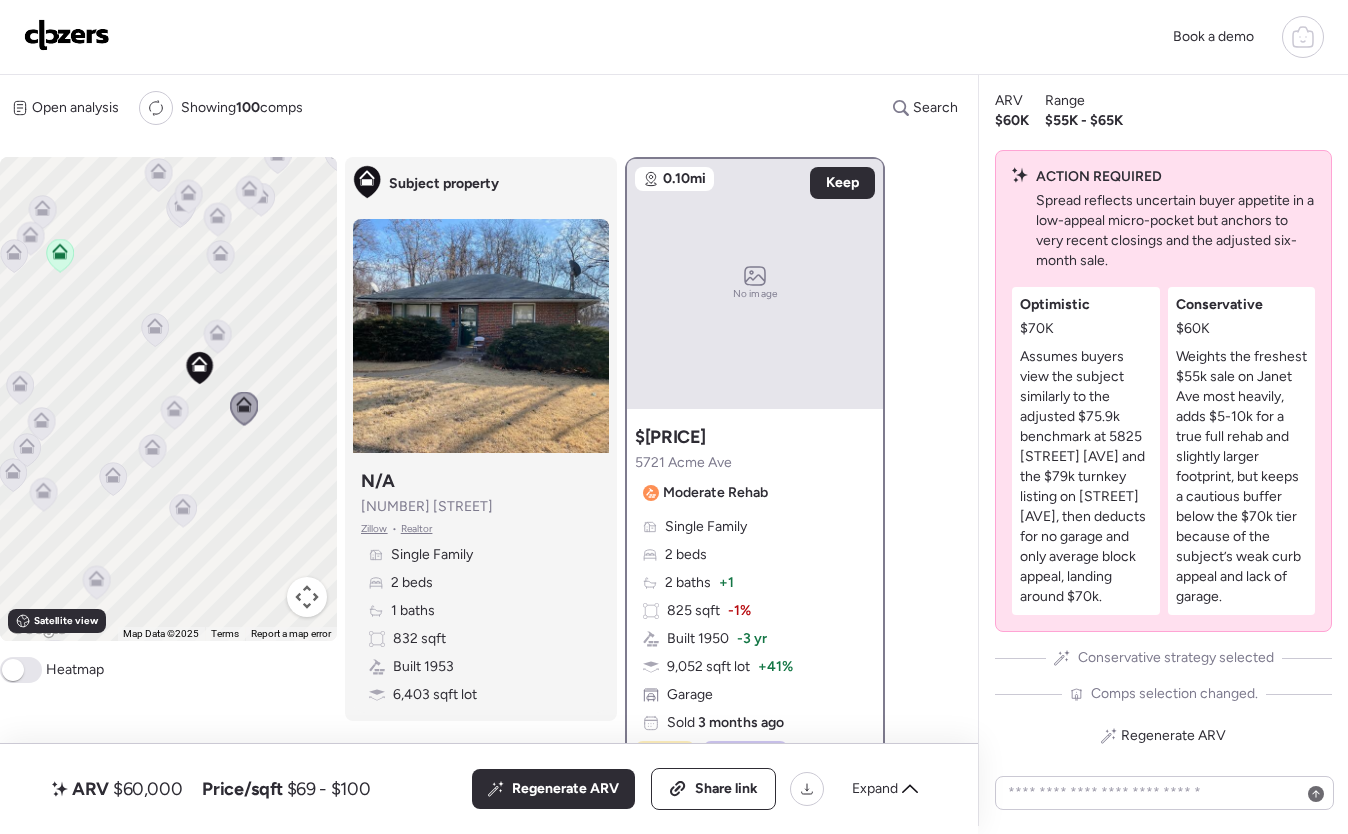 click 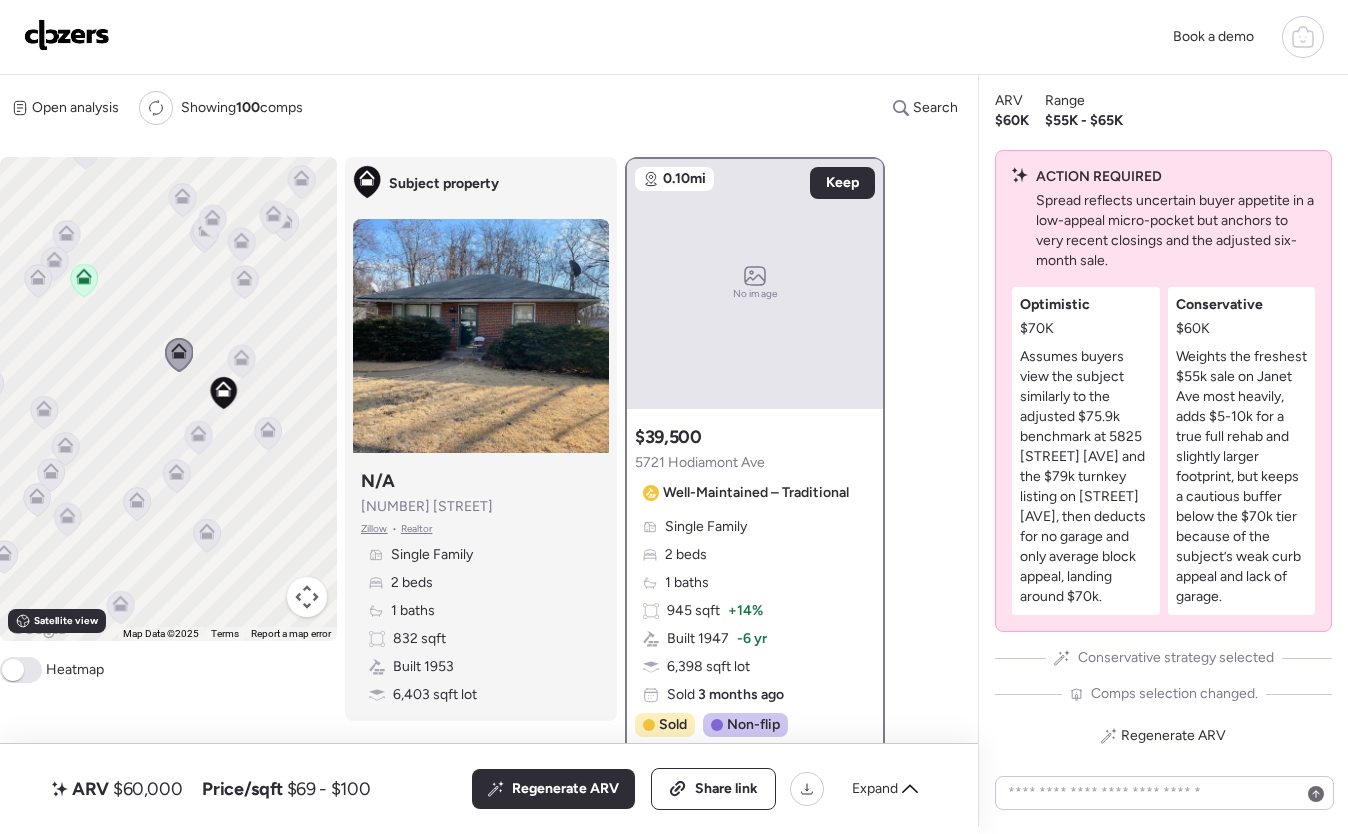 drag, startPoint x: 146, startPoint y: 391, endPoint x: 172, endPoint y: 417, distance: 36.769554 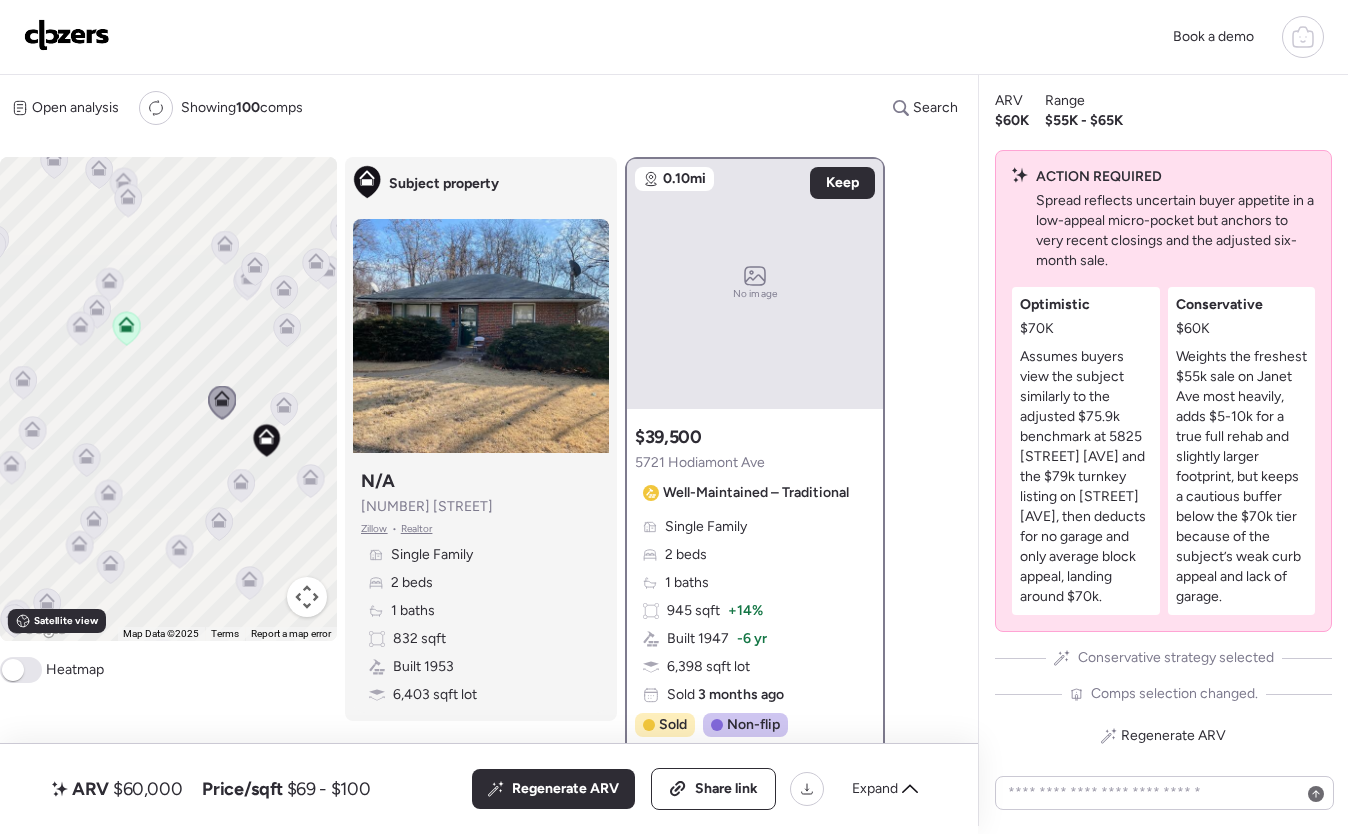click on "To activate drag with keyboard, press Alt + Enter. Once in keyboard drag state, use the arrow keys to move the marker. To complete the drag, press the Enter key. To cancel, press Escape." at bounding box center (168, 399) 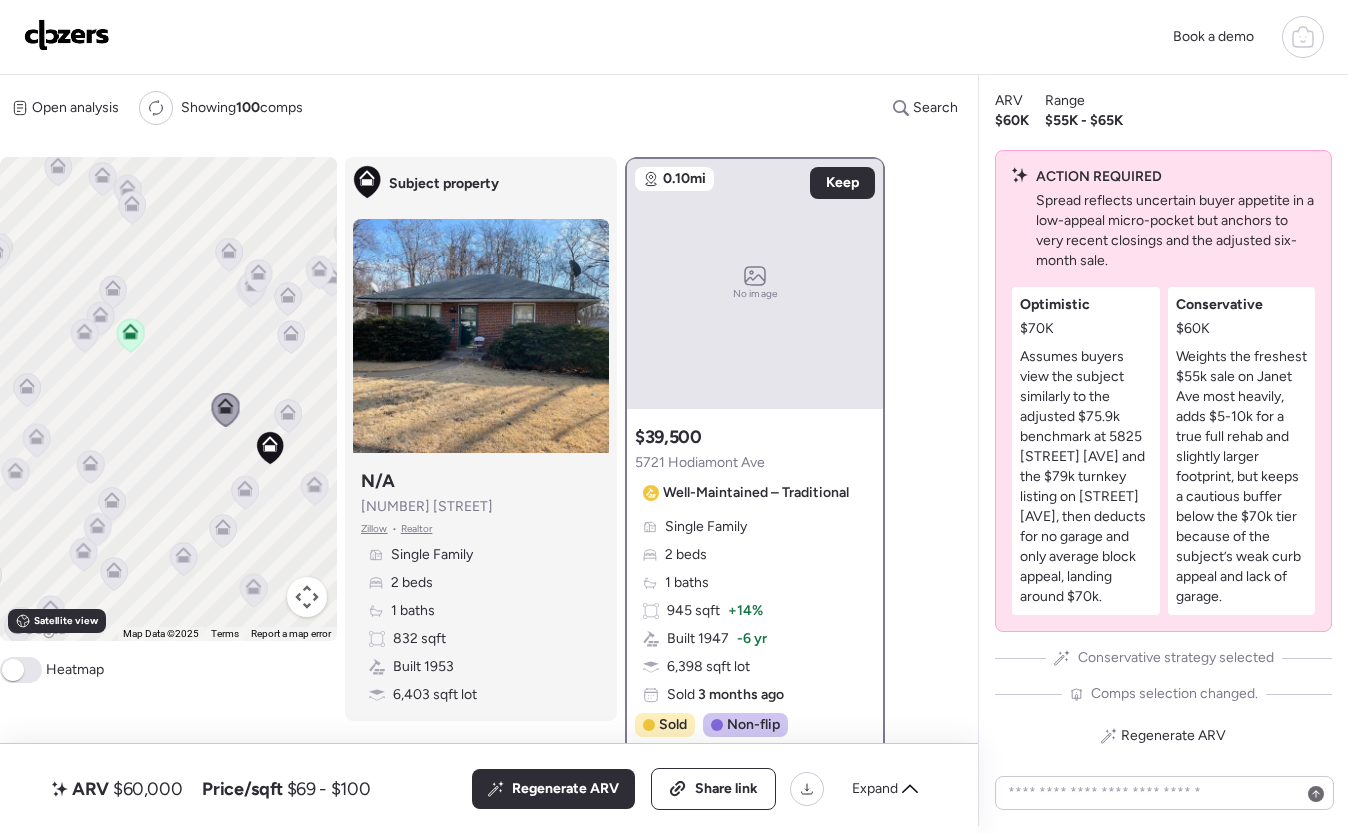 drag, startPoint x: 143, startPoint y: 447, endPoint x: 239, endPoint y: 475, distance: 100 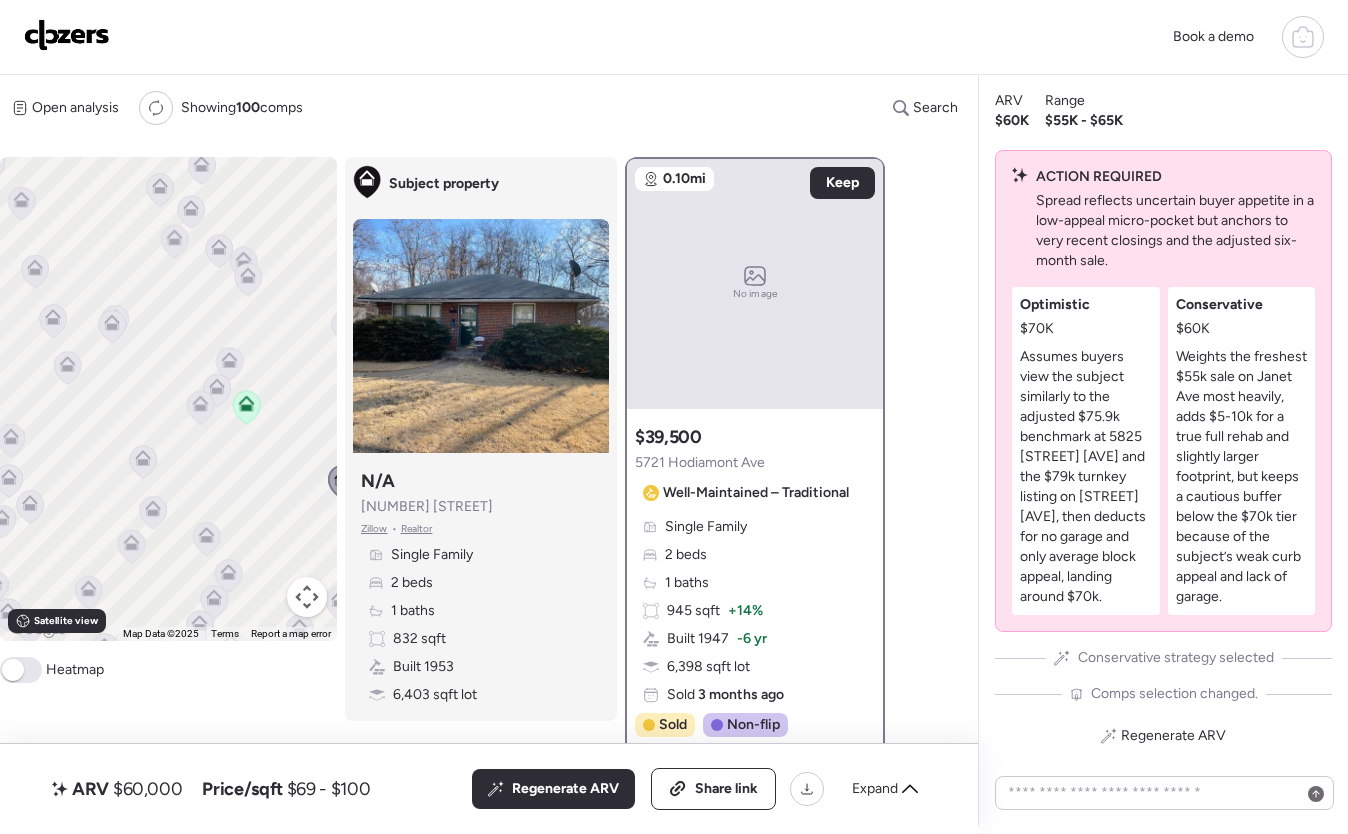 click at bounding box center (143, 463) 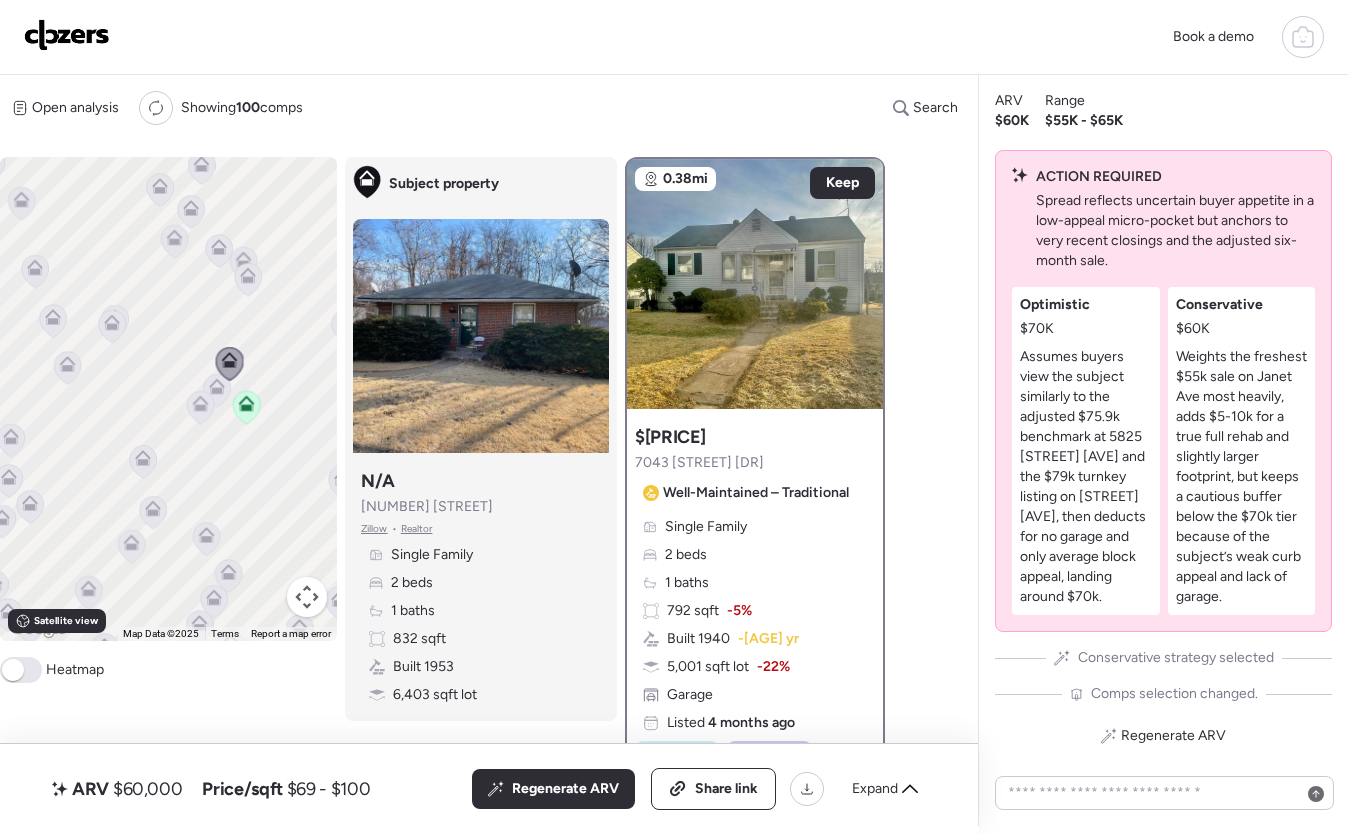 click 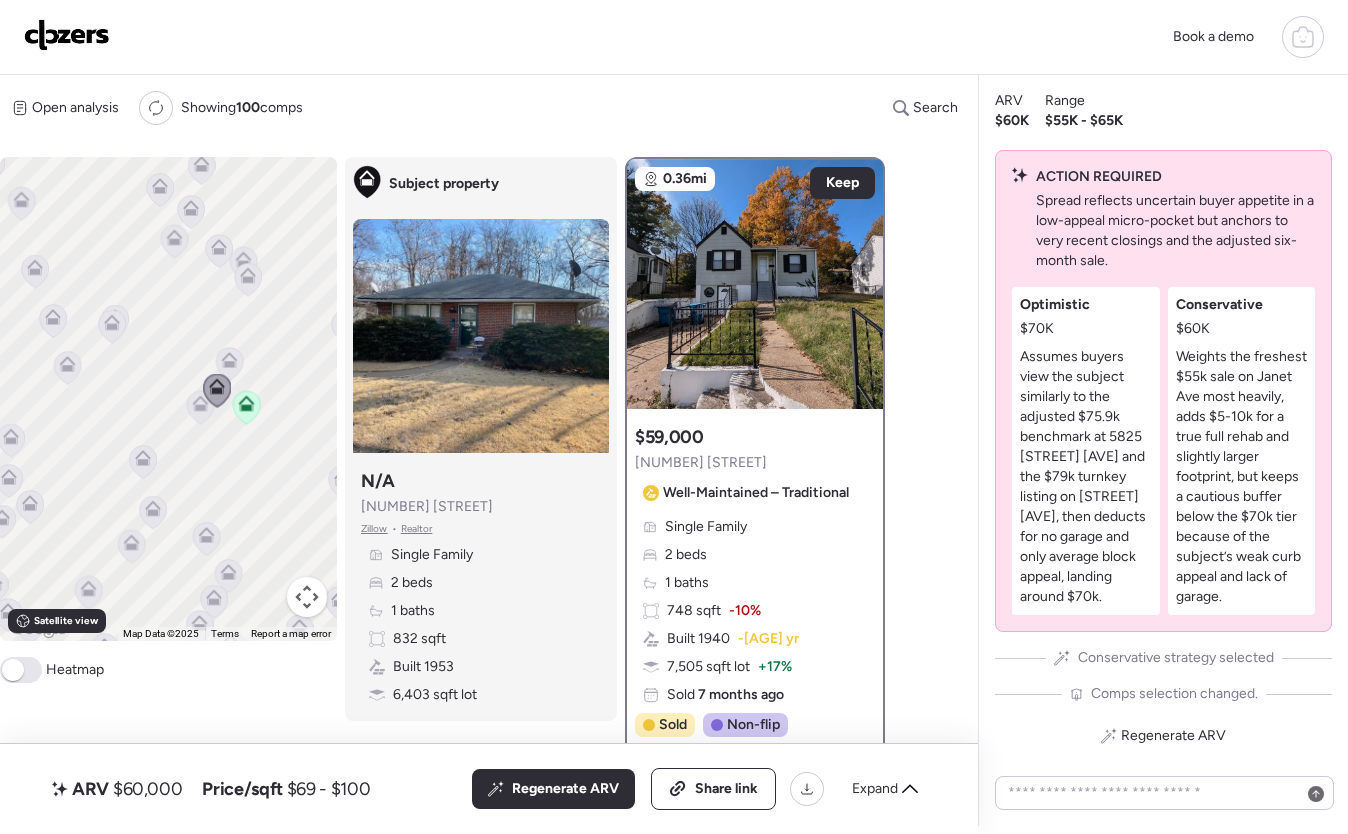 click 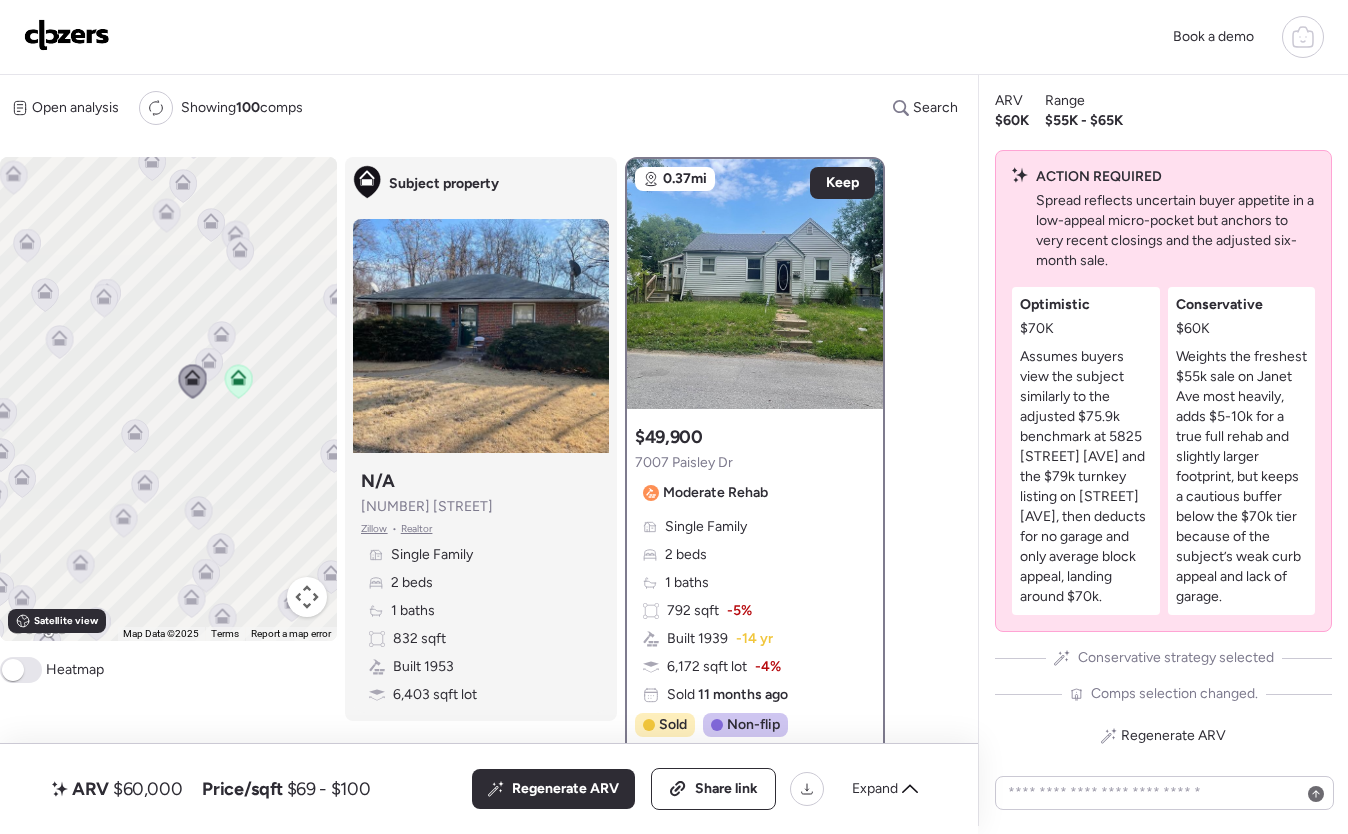 drag, startPoint x: 191, startPoint y: 442, endPoint x: 178, endPoint y: 407, distance: 37.336308 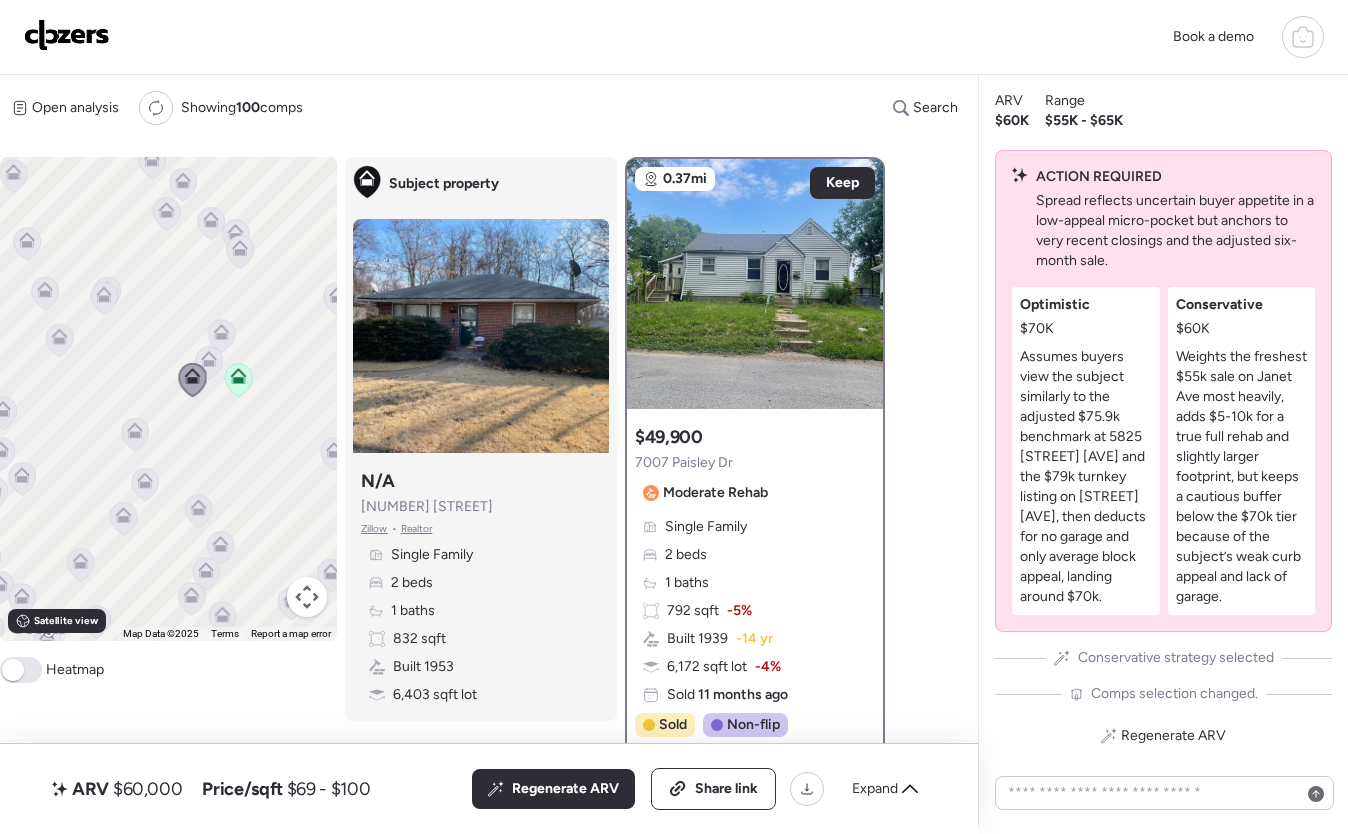 click 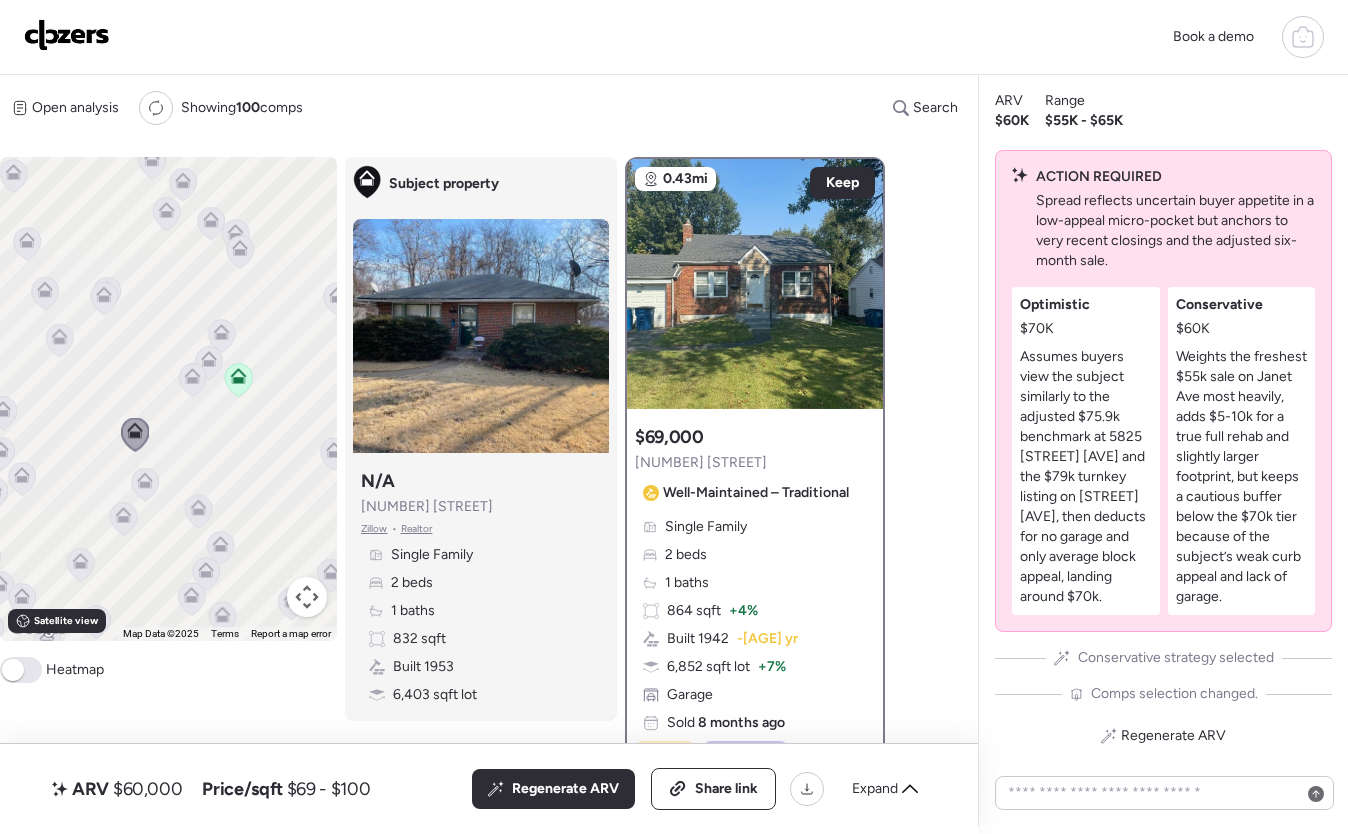click 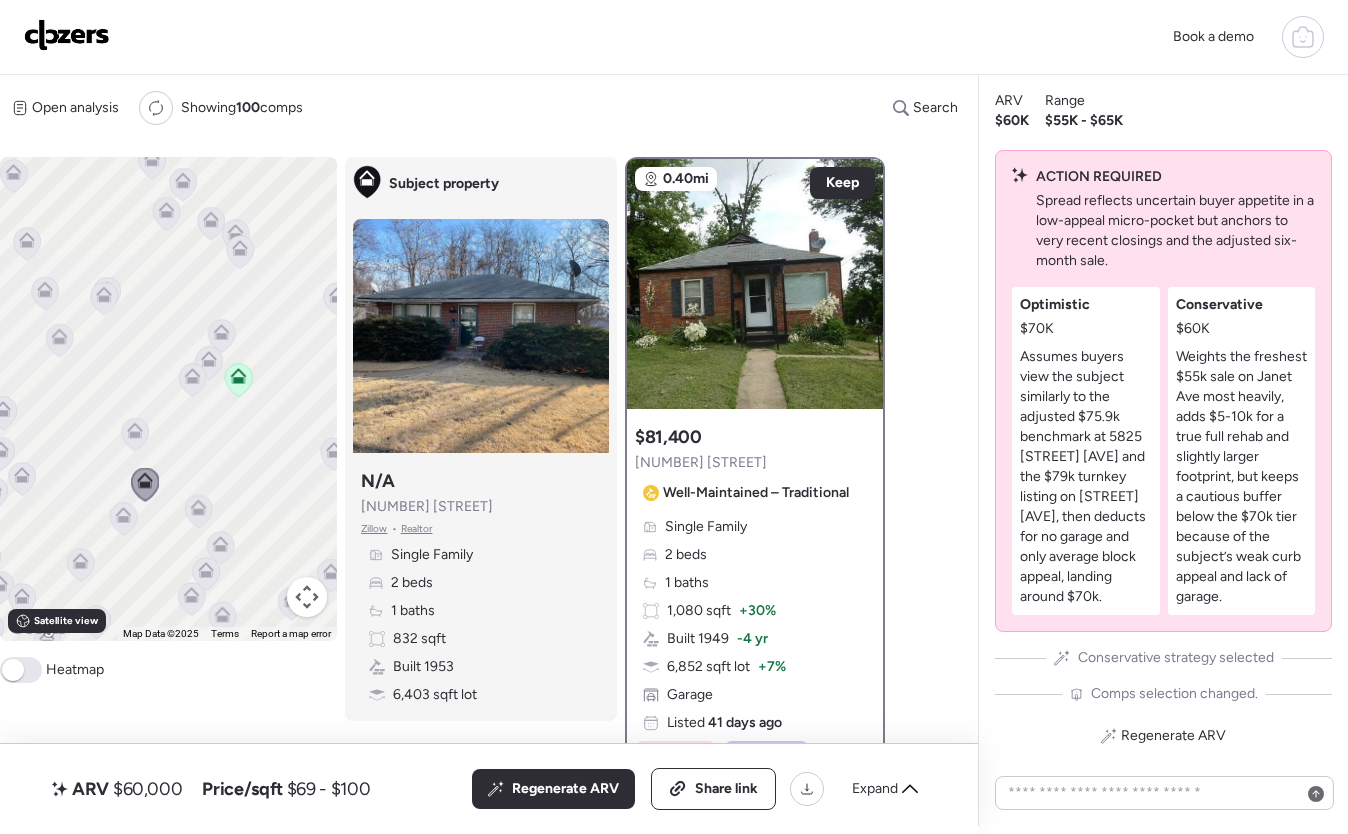 click 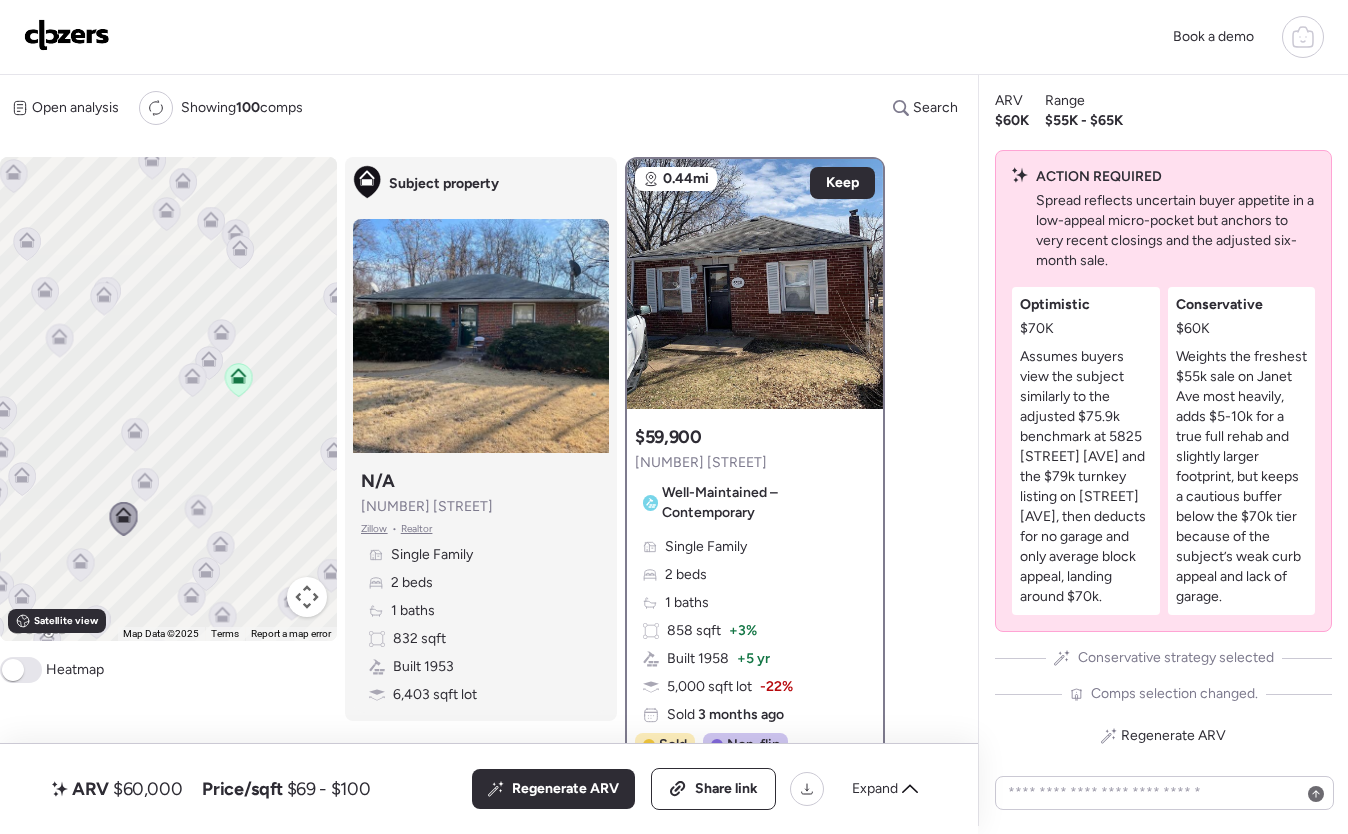 click 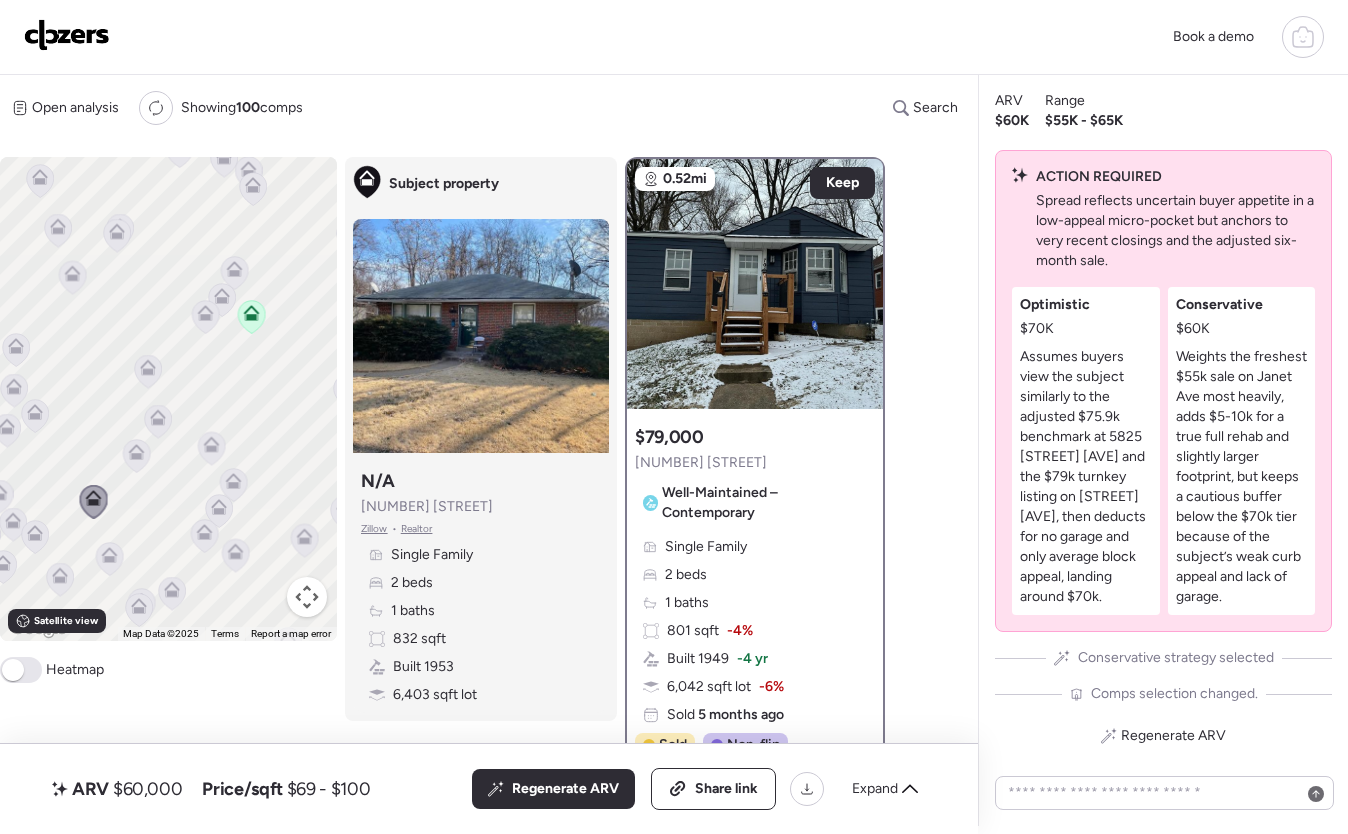 drag, startPoint x: 135, startPoint y: 541, endPoint x: 160, endPoint y: 450, distance: 94.371605 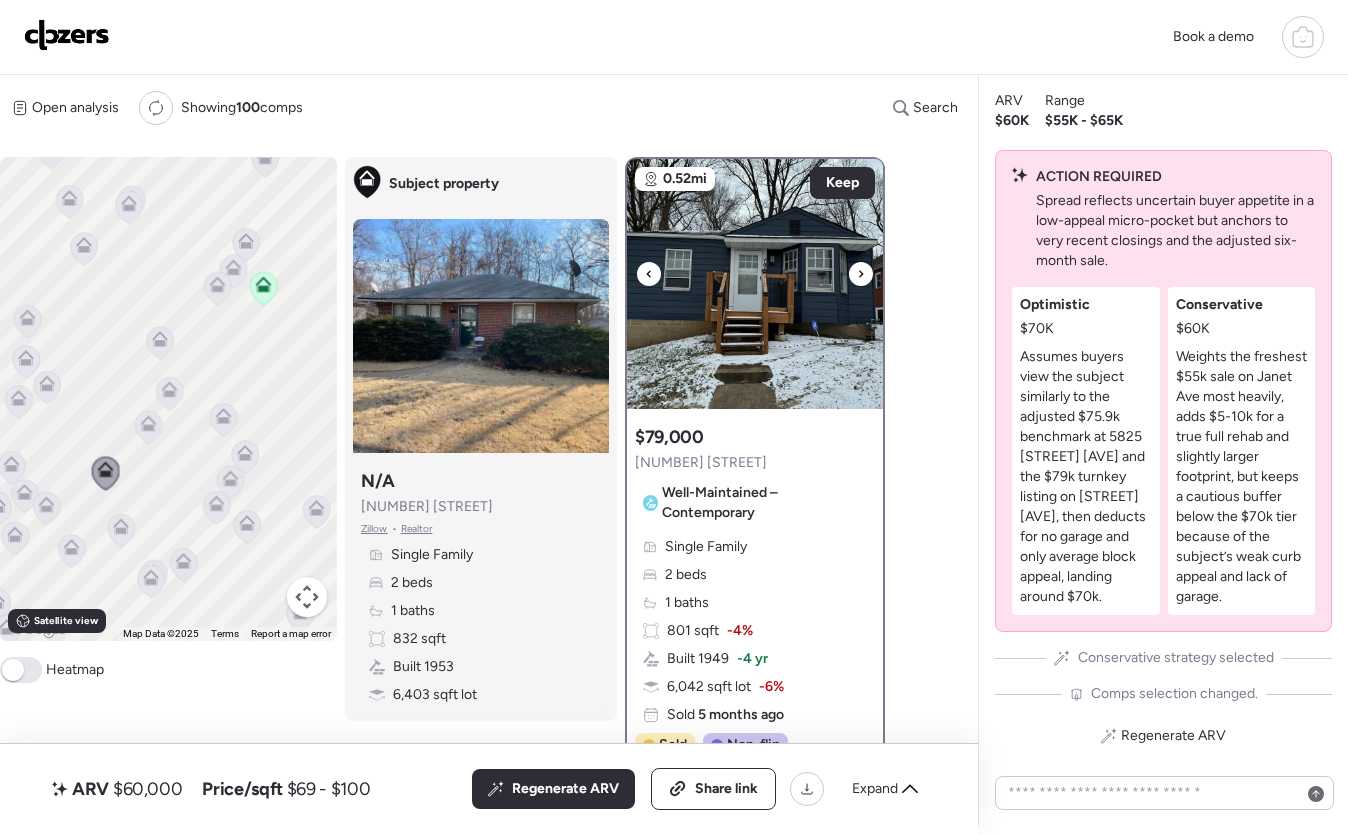 click 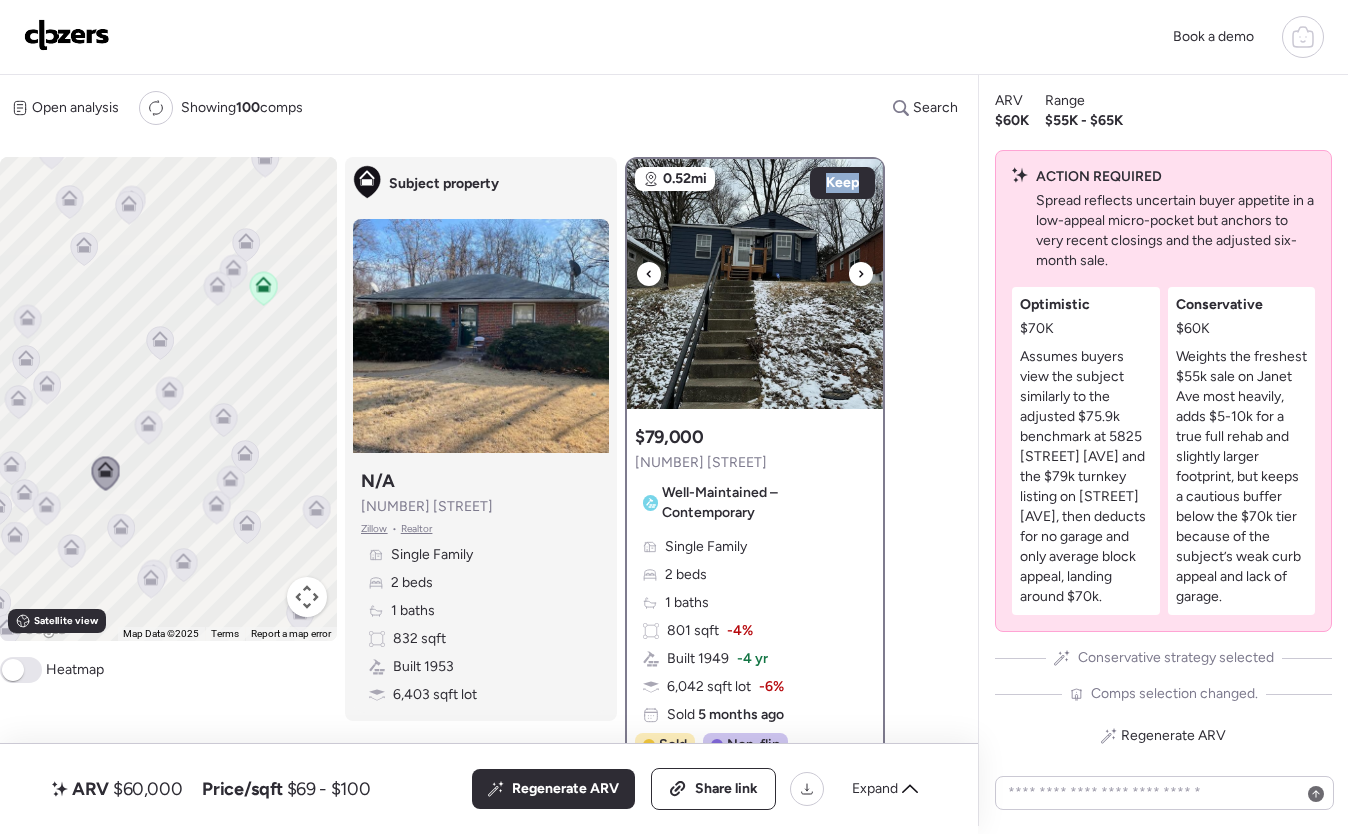 click 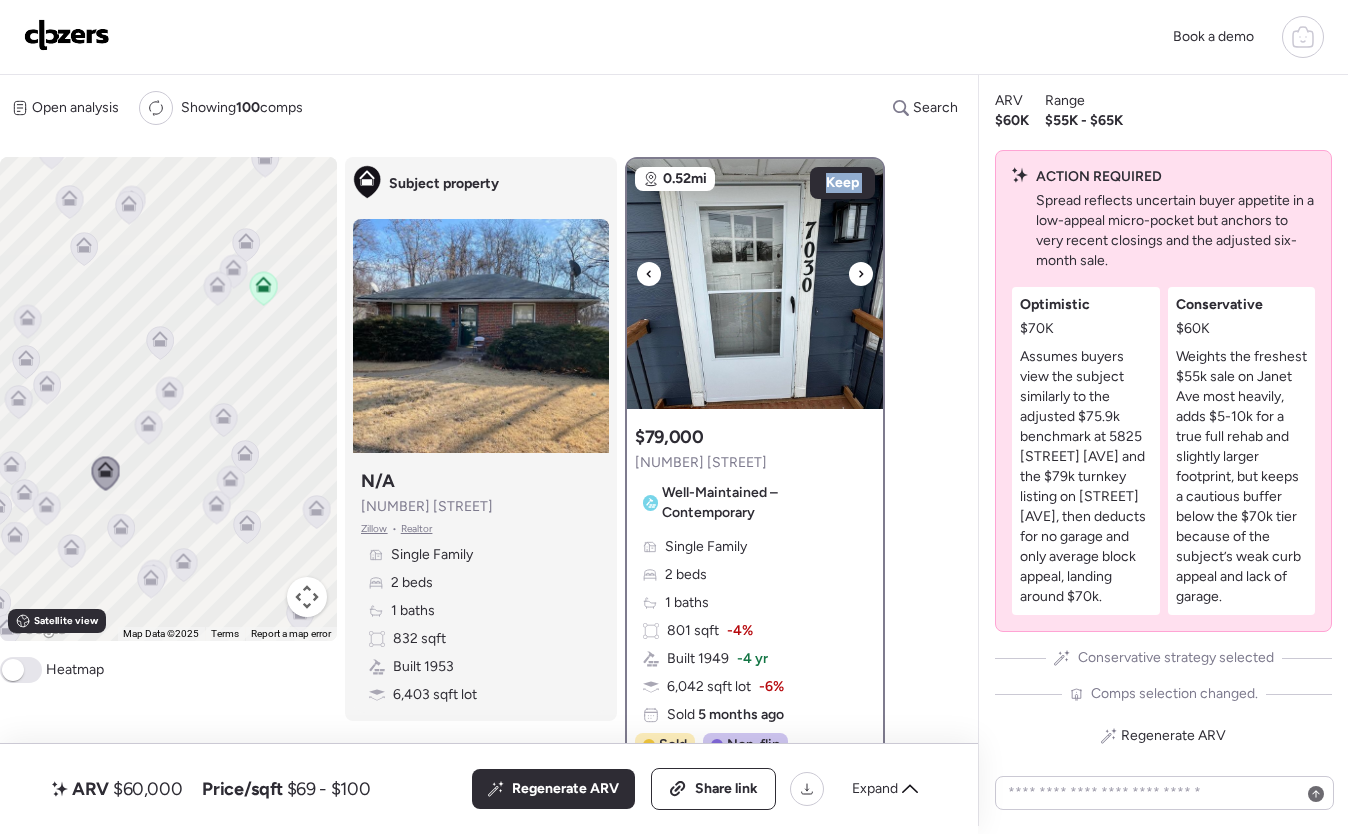click 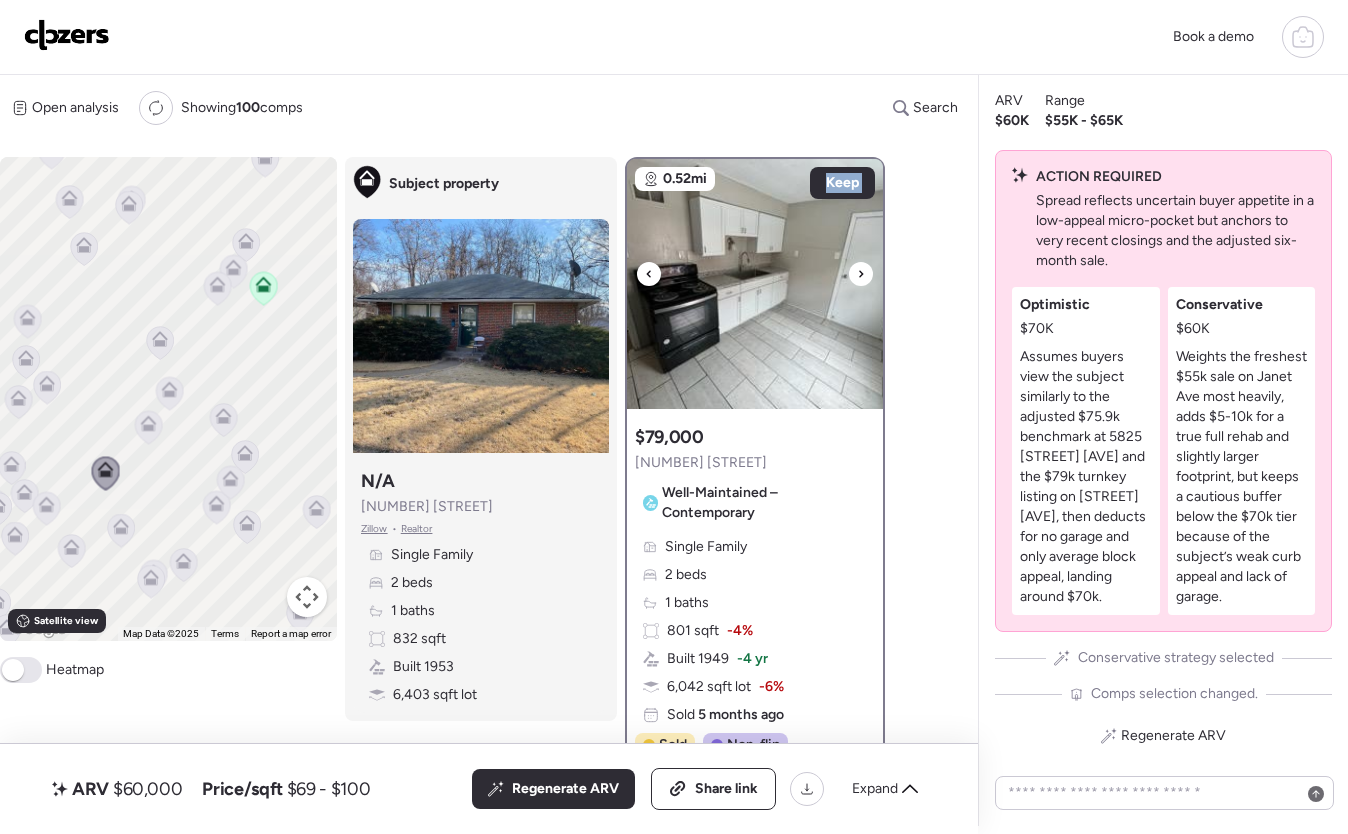 click 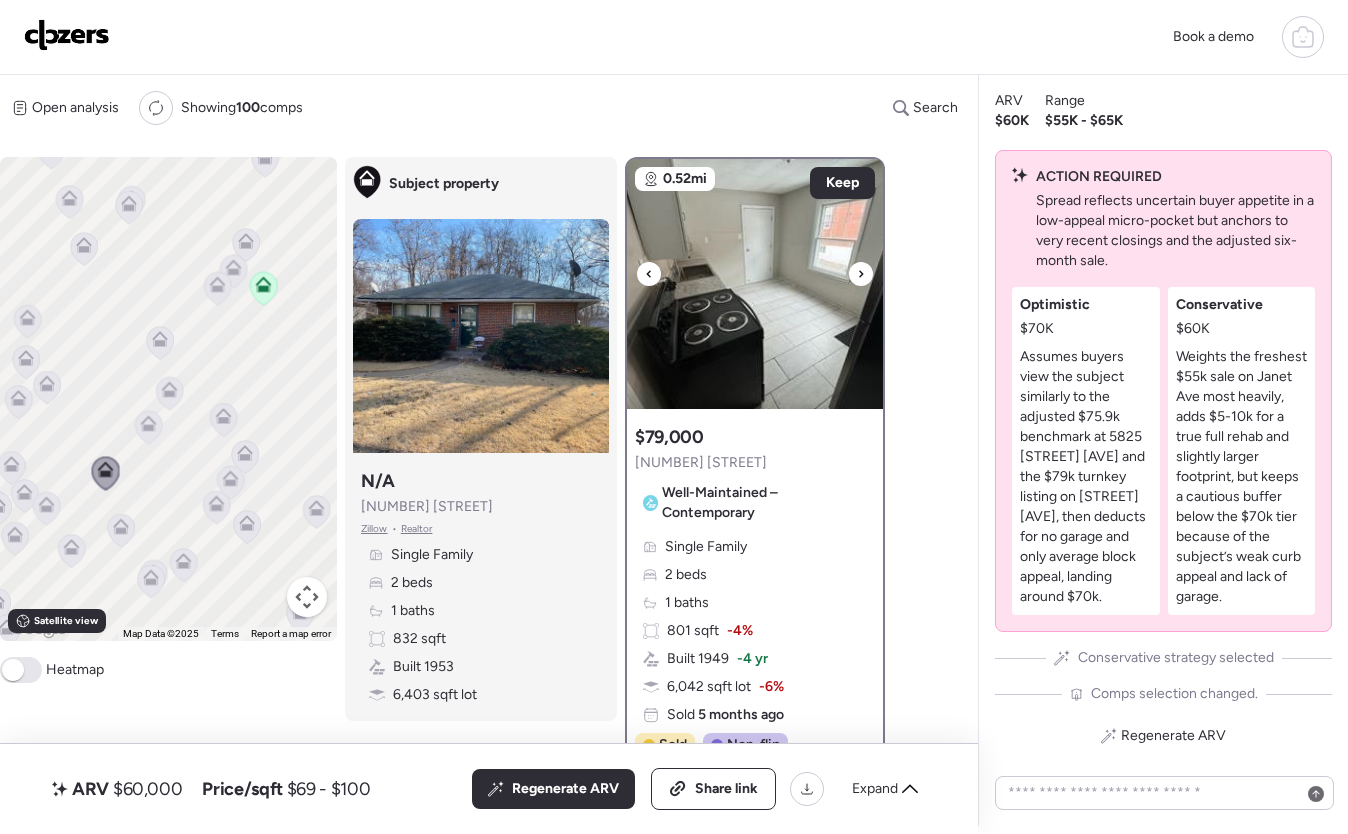 click 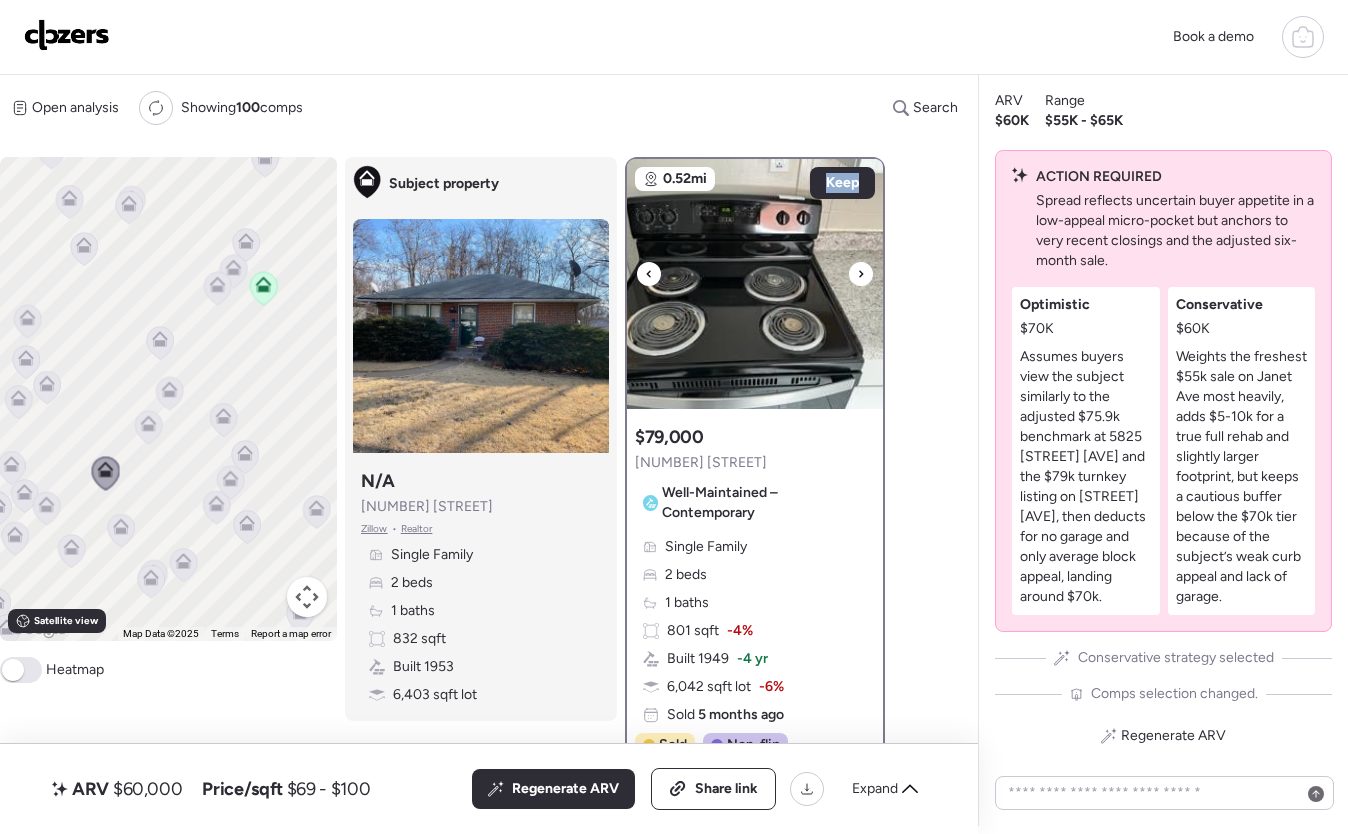click 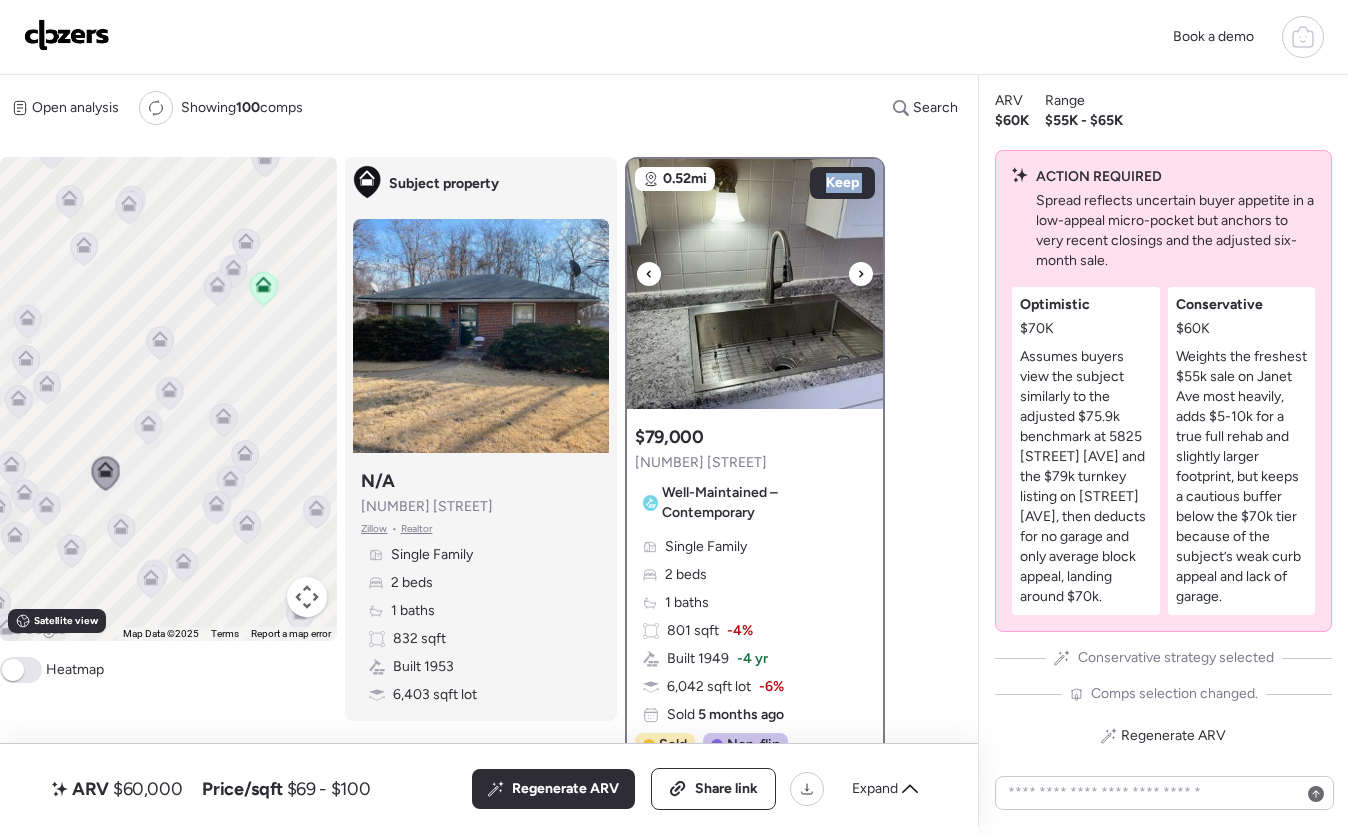 click 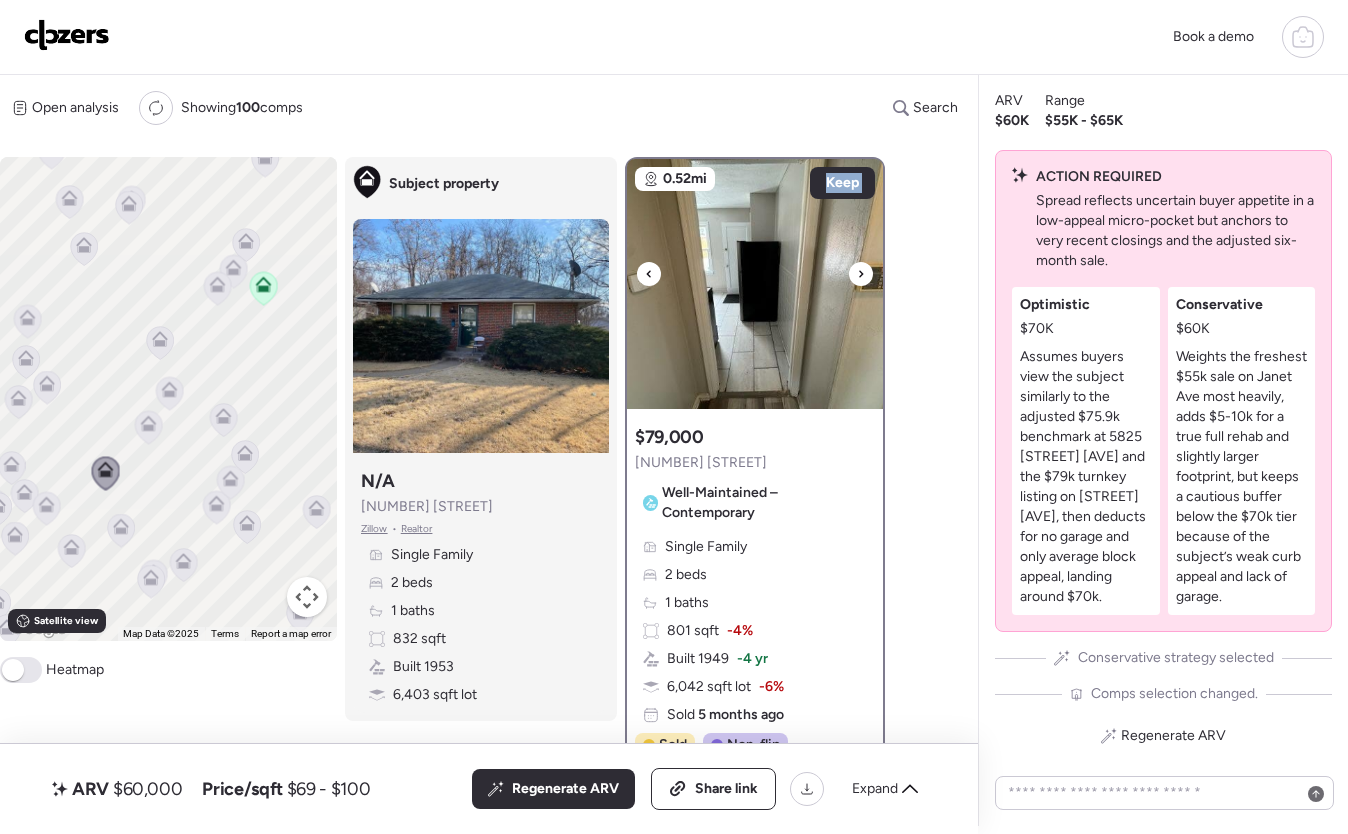 click 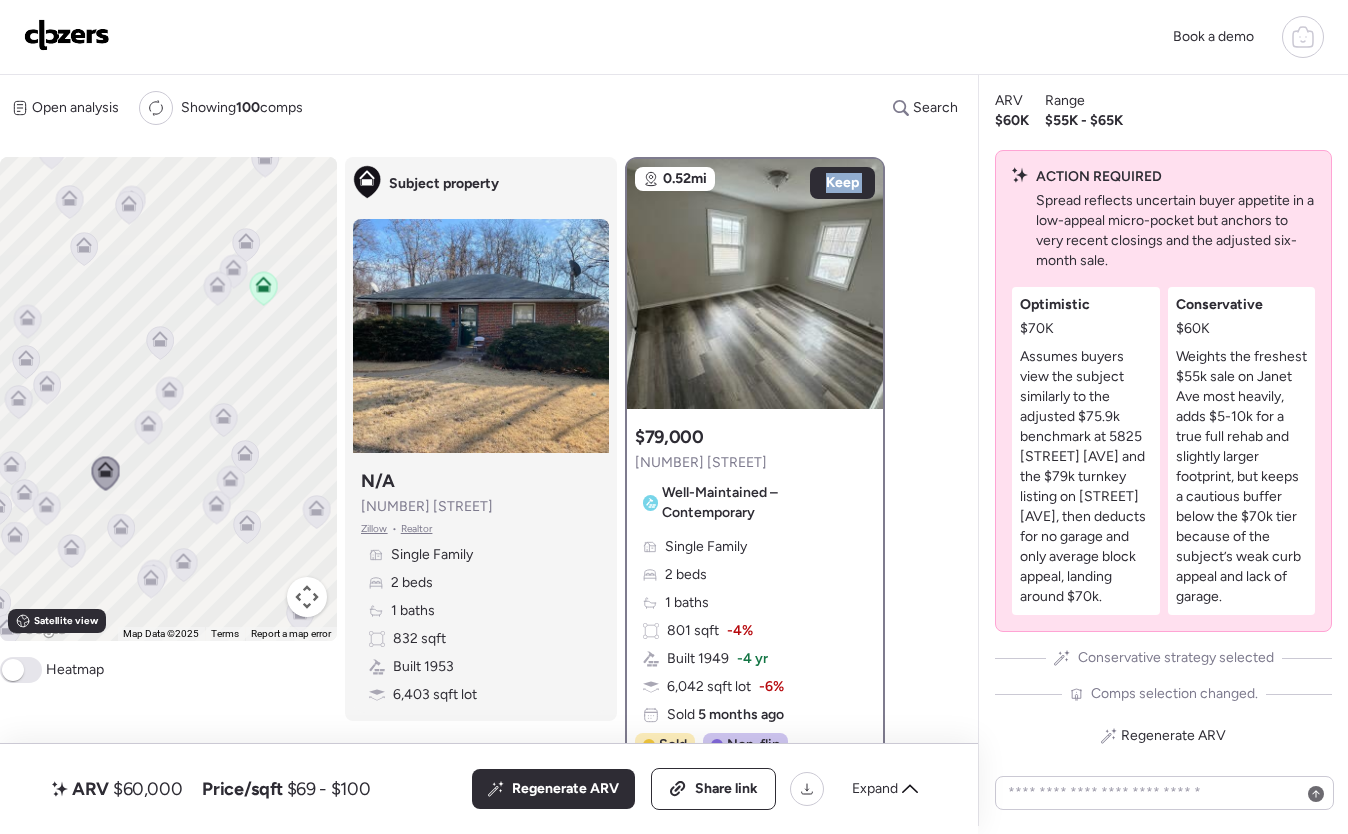 click 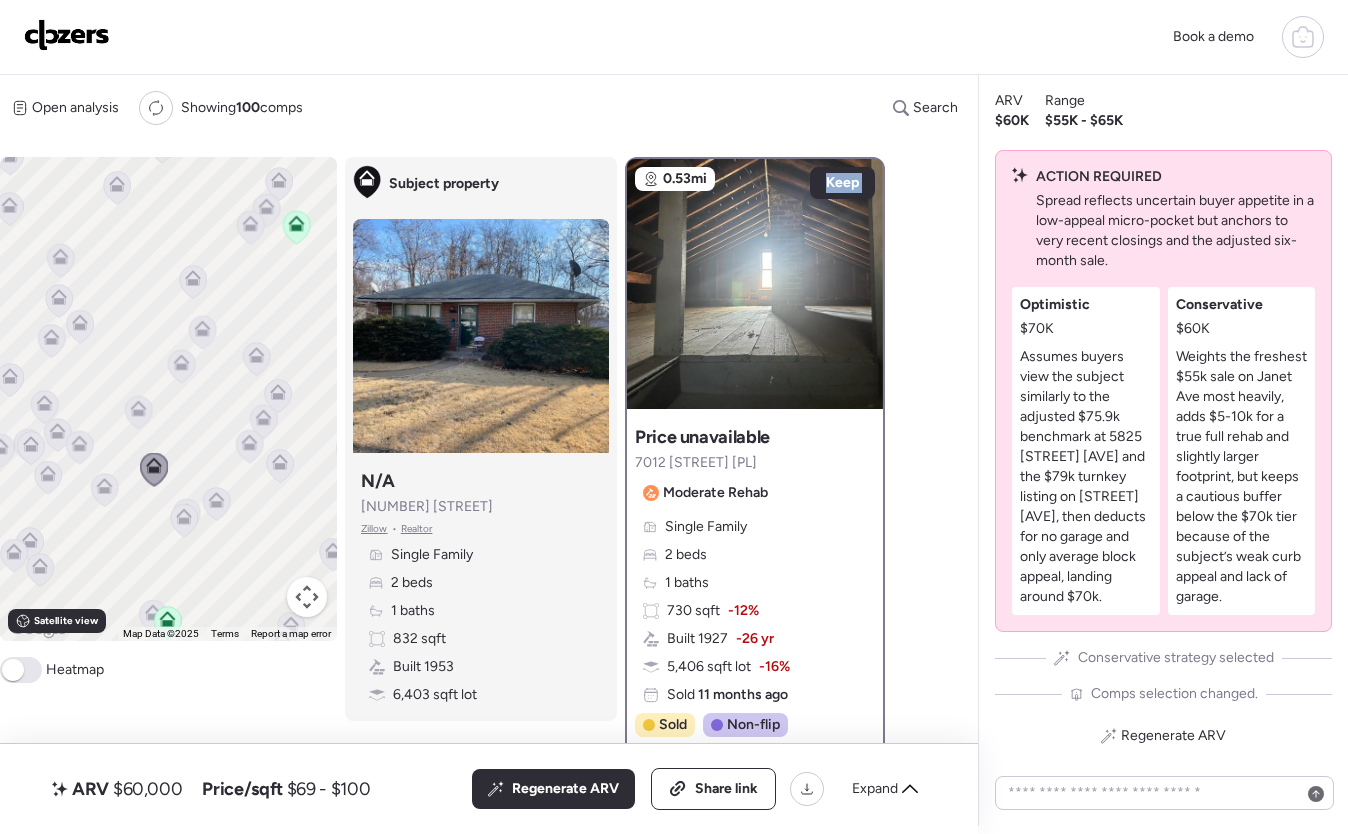drag, startPoint x: 138, startPoint y: 508, endPoint x: 173, endPoint y: 445, distance: 72.06941 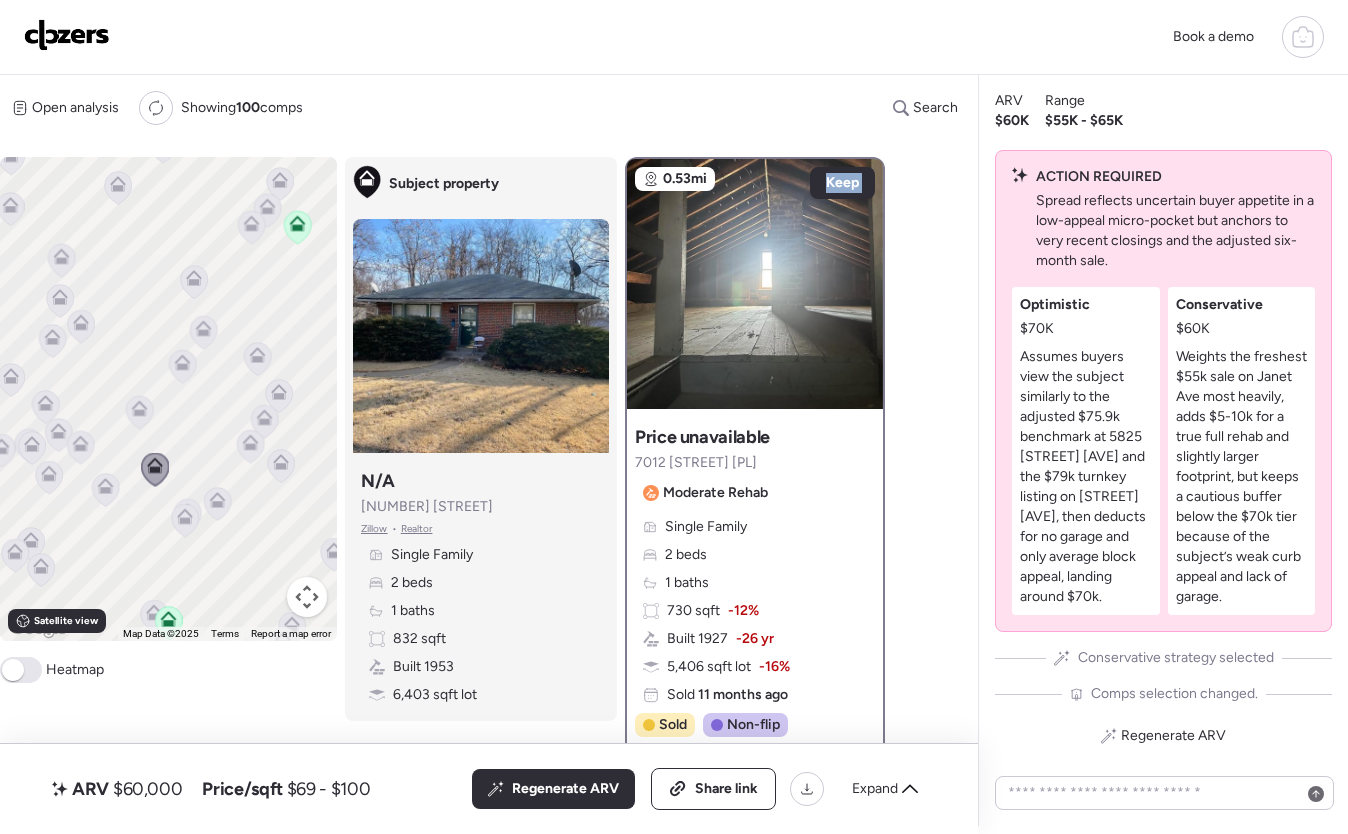 click 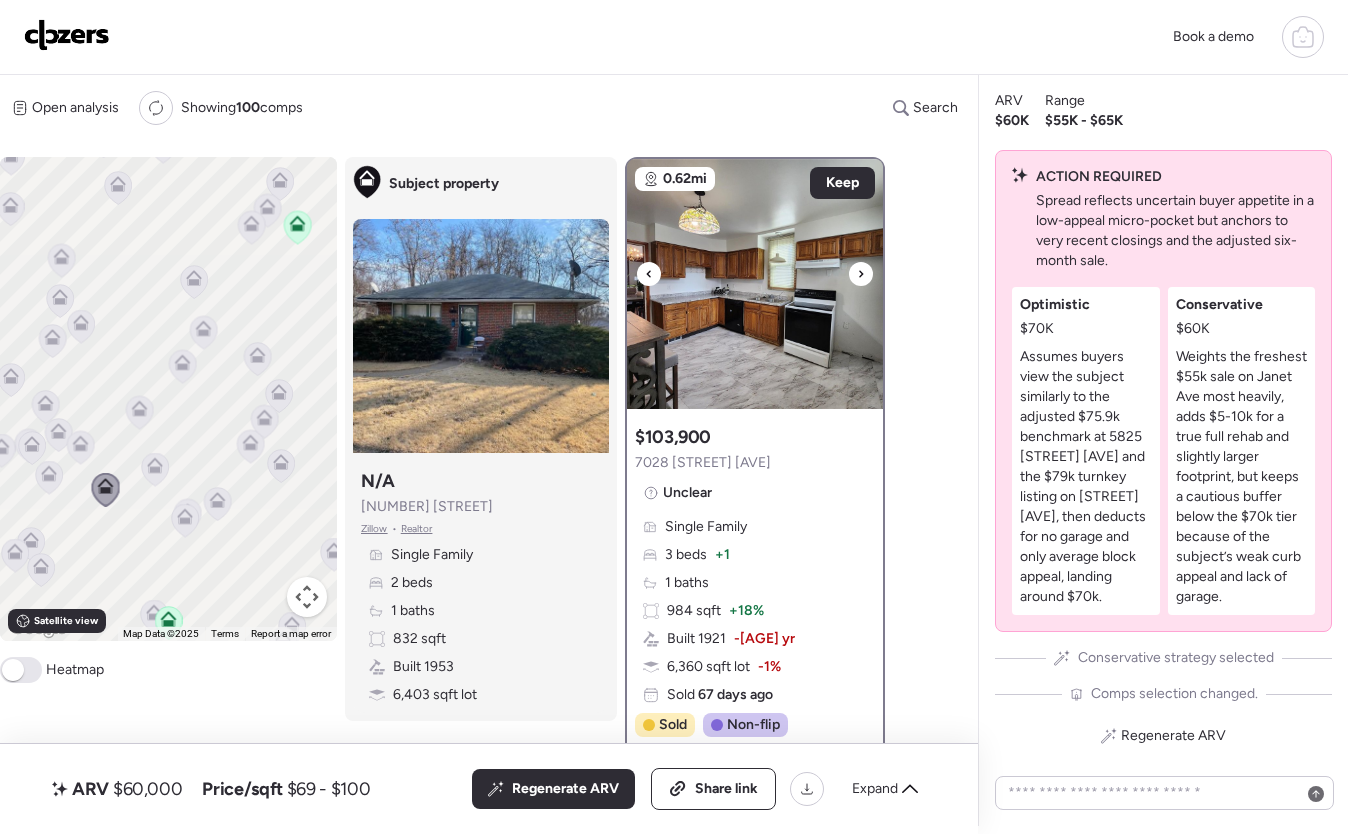 click at bounding box center [861, 274] 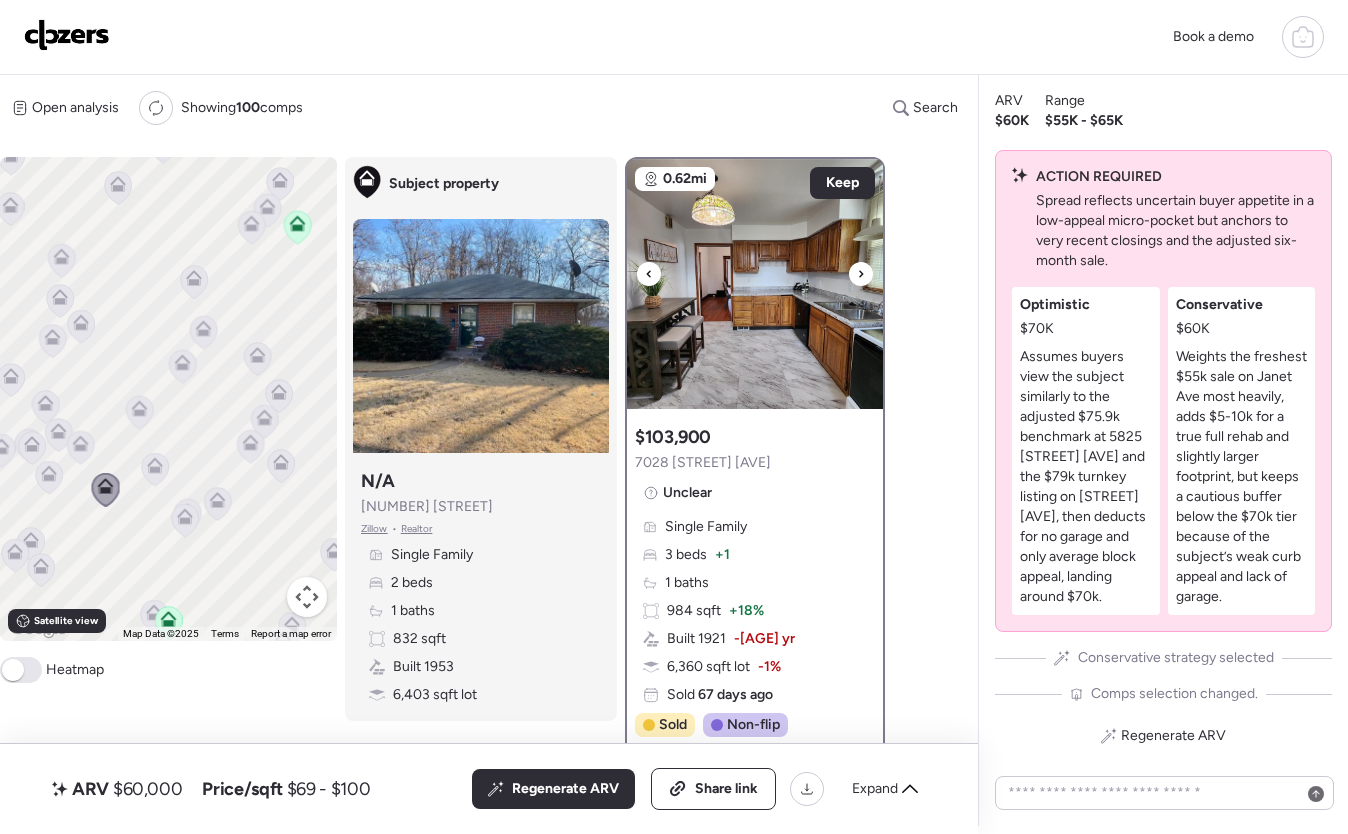 click at bounding box center (861, 274) 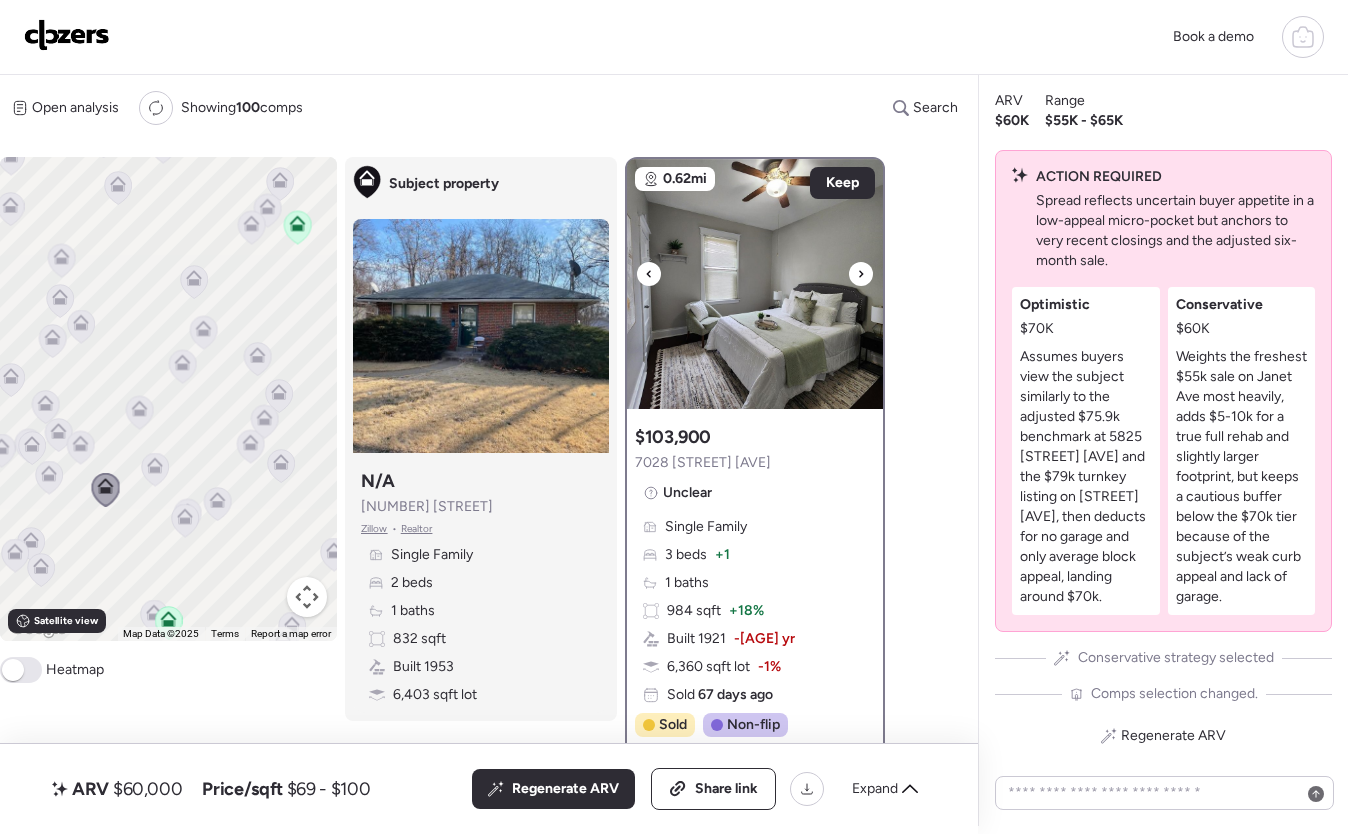 click at bounding box center [861, 274] 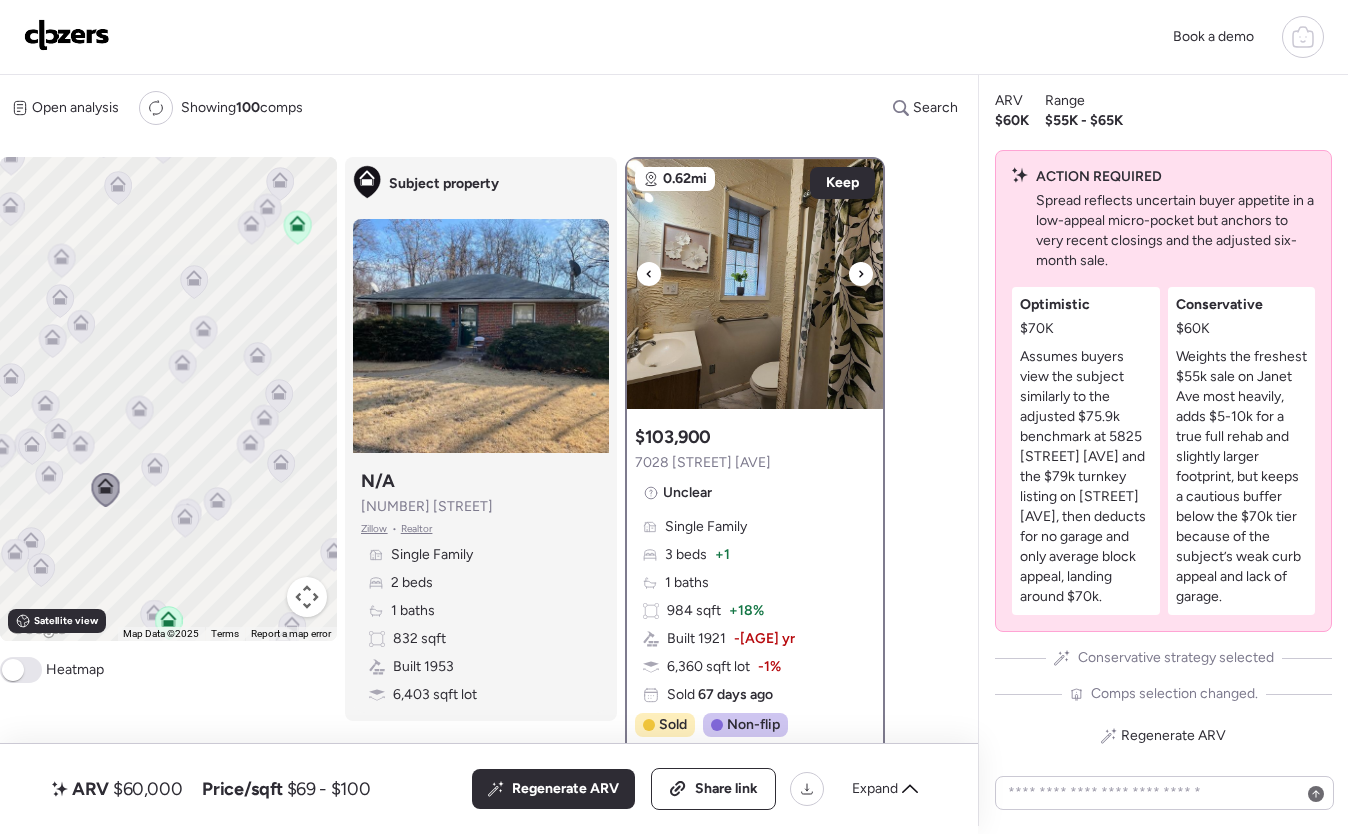click at bounding box center [861, 274] 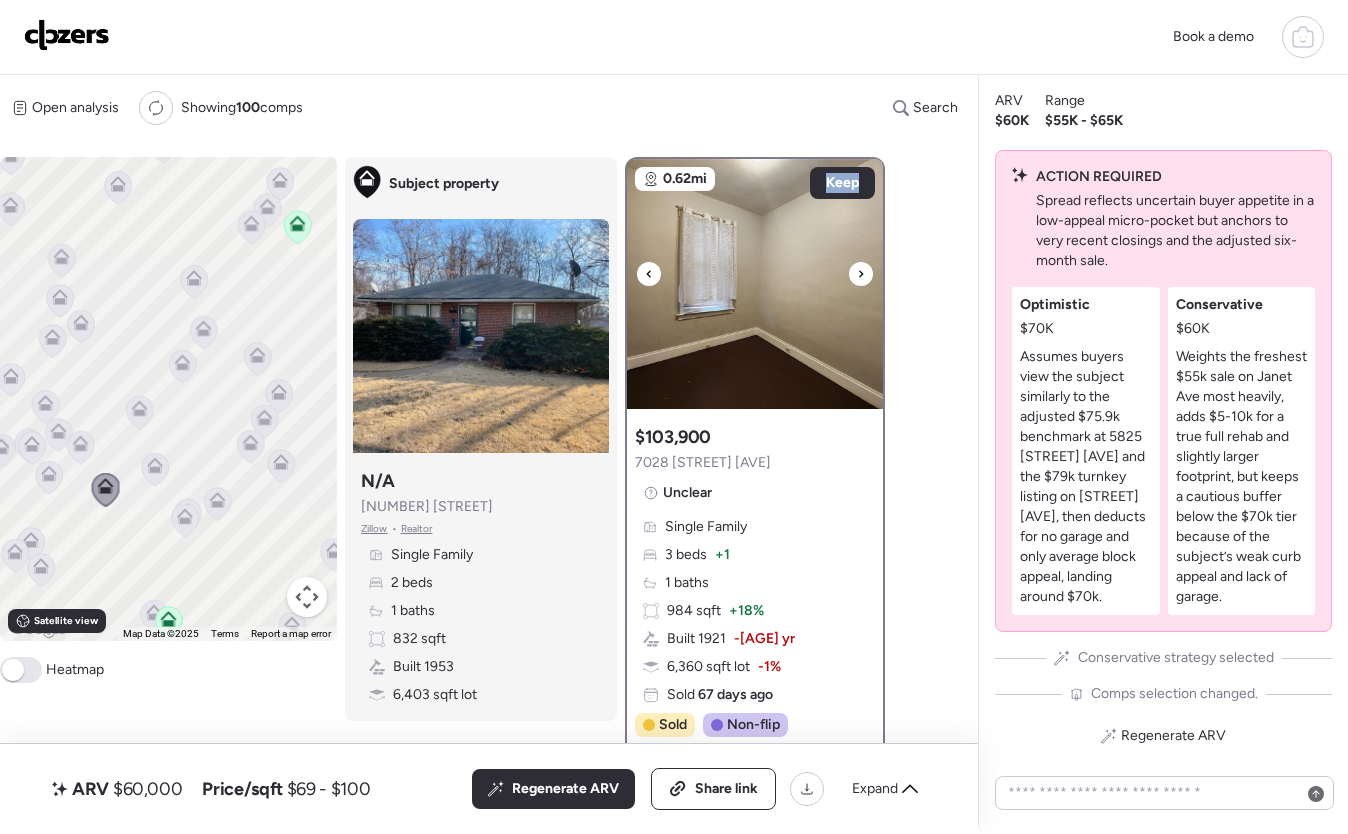 click at bounding box center (861, 274) 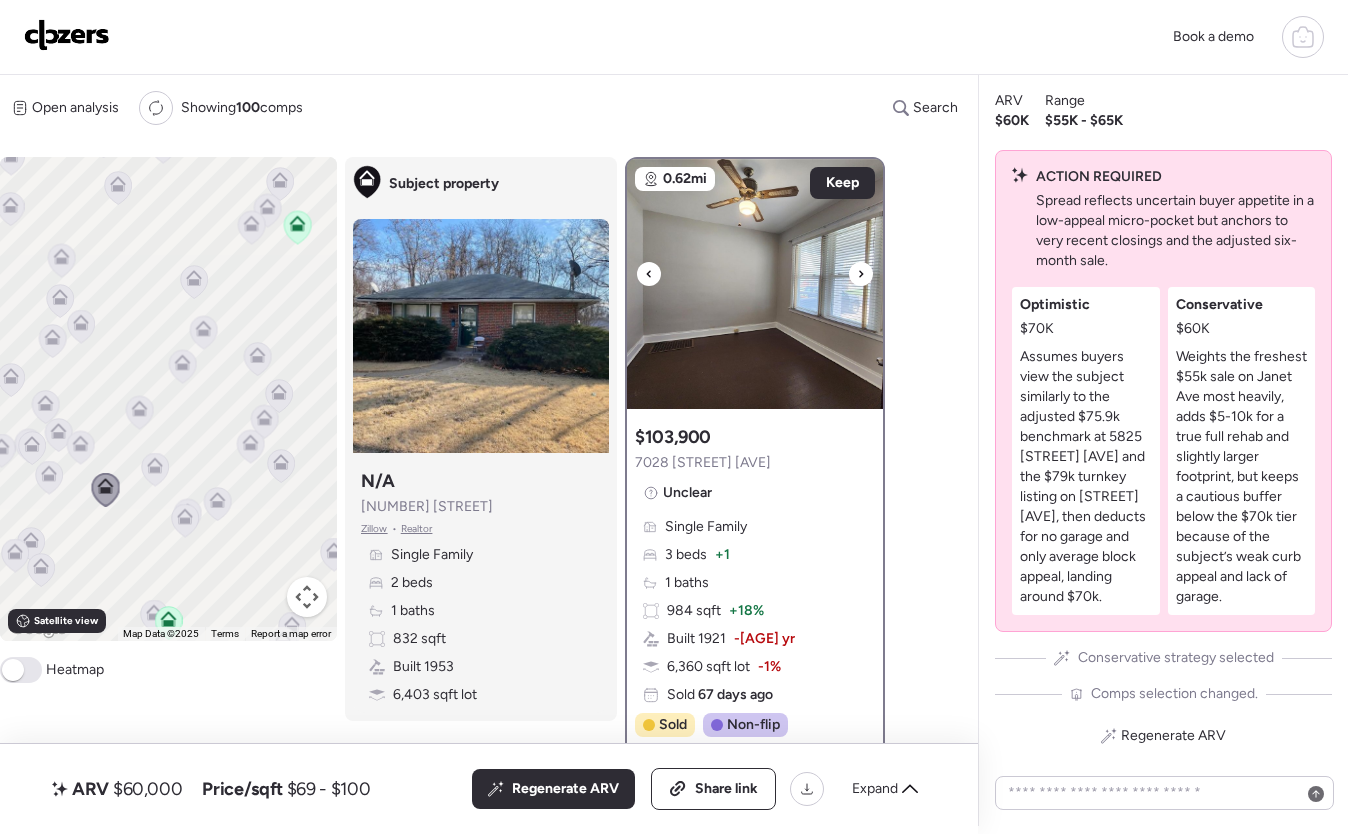click at bounding box center [861, 274] 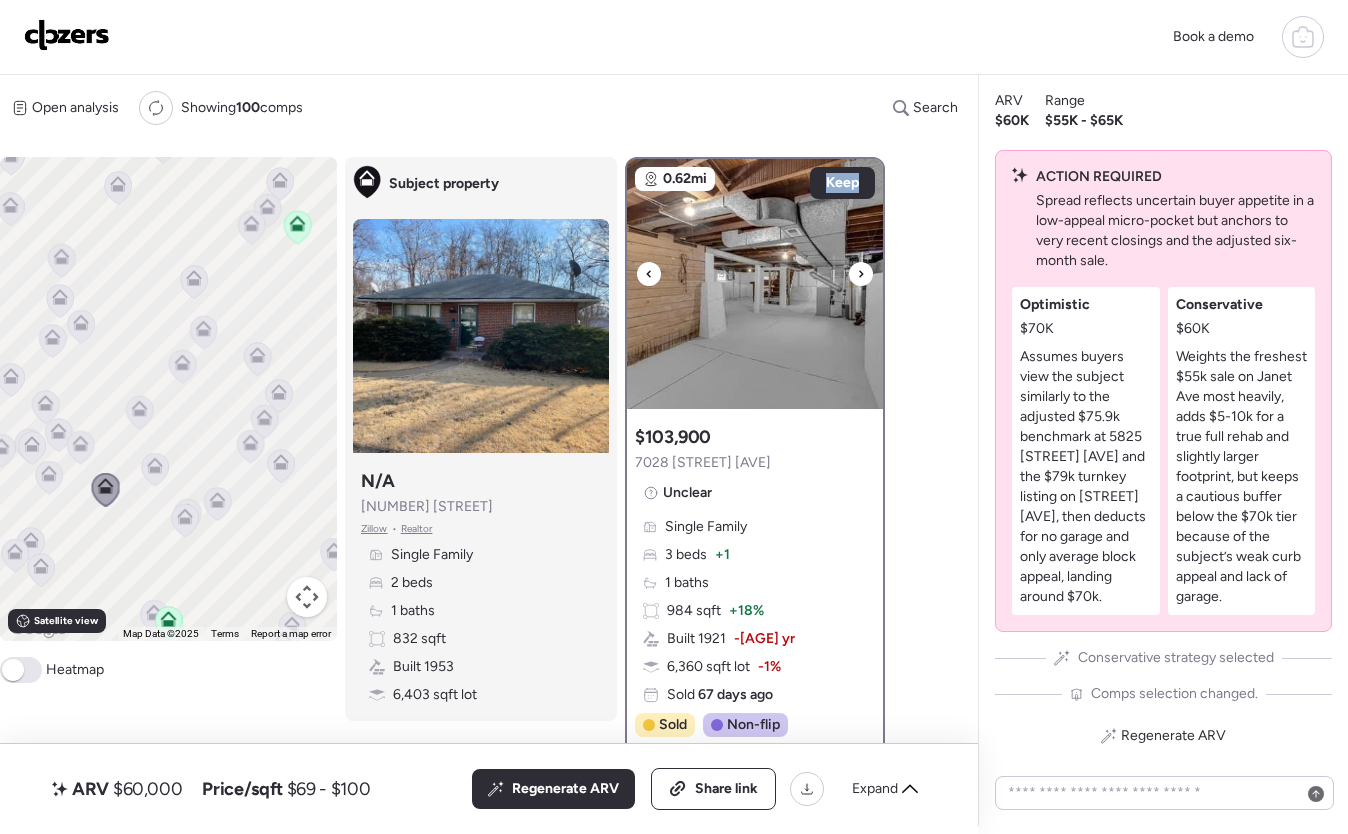 click at bounding box center [861, 274] 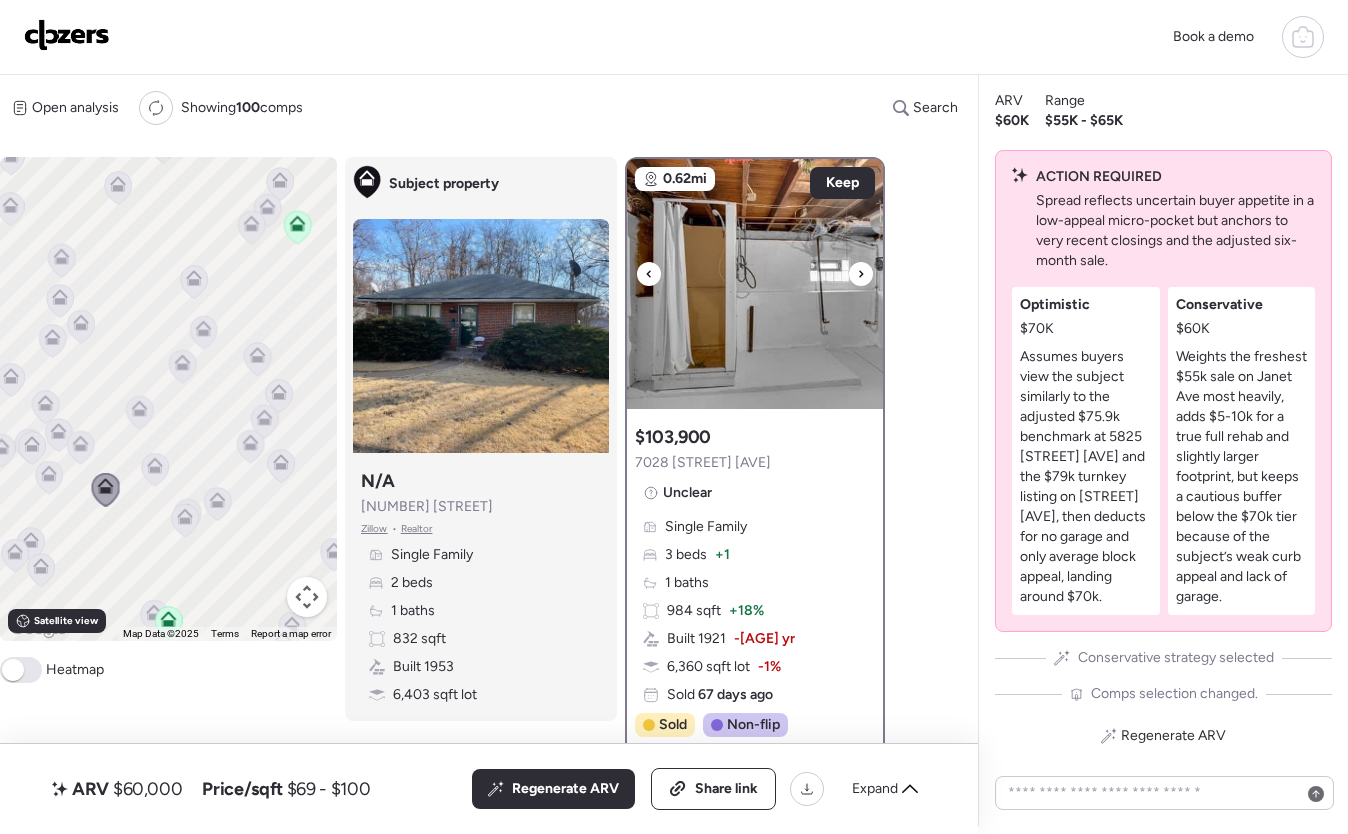 click 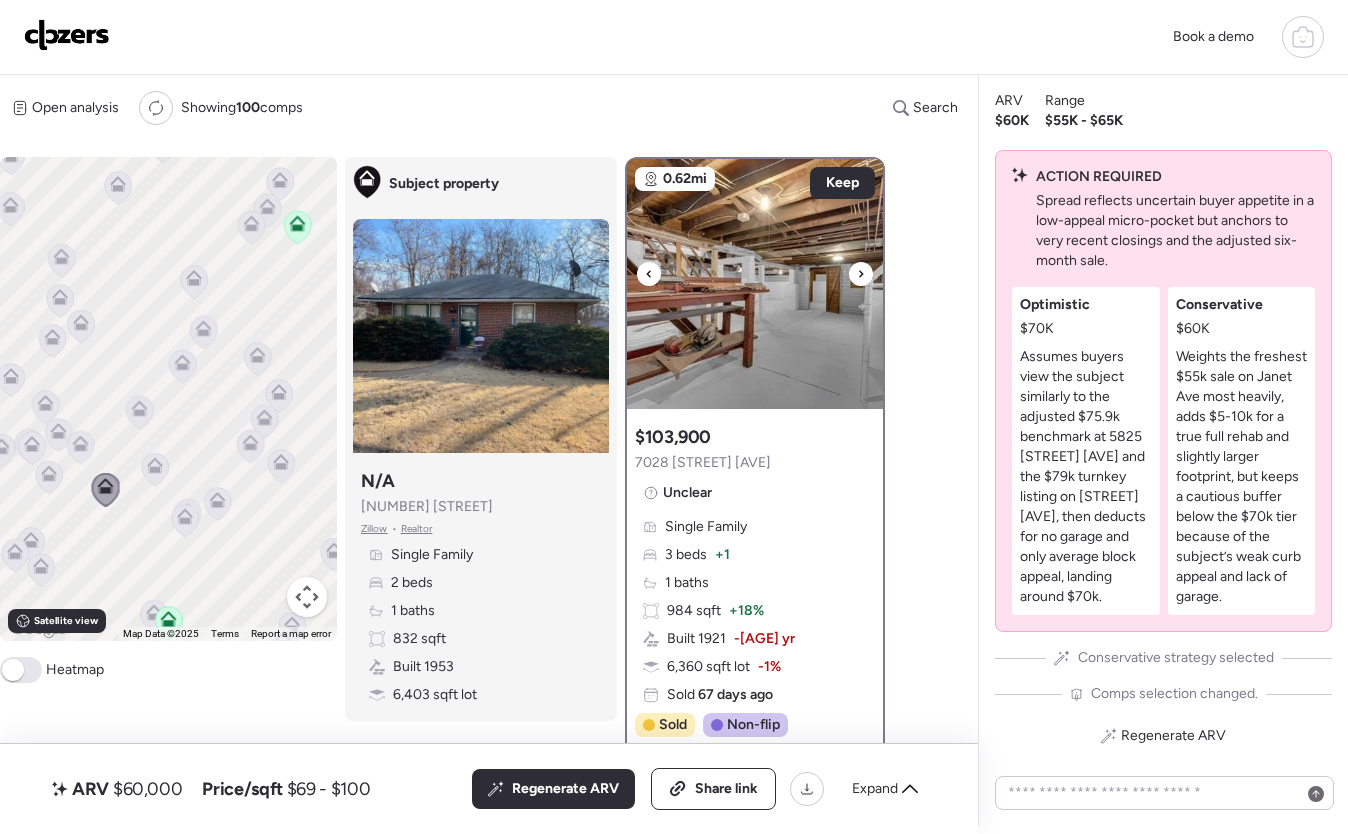 click 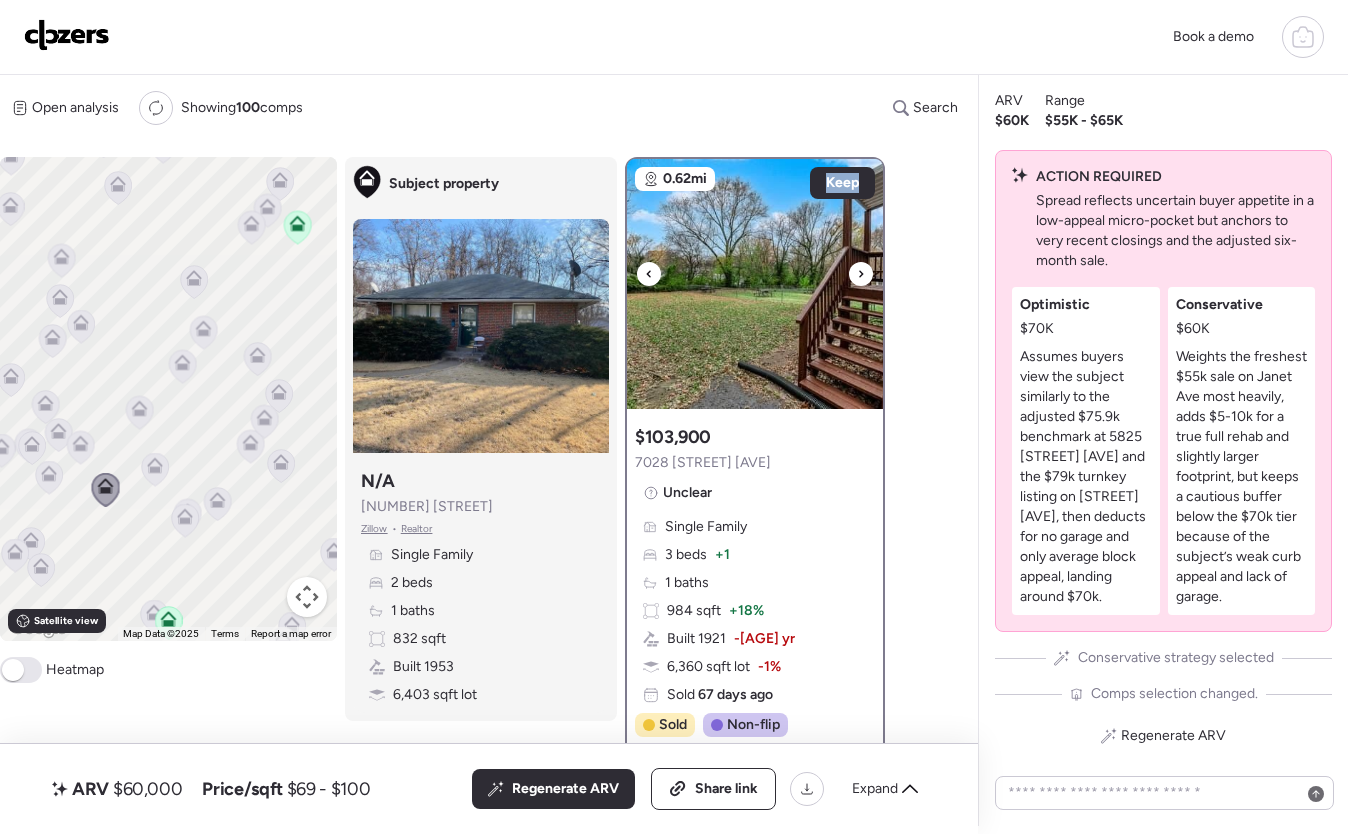 click 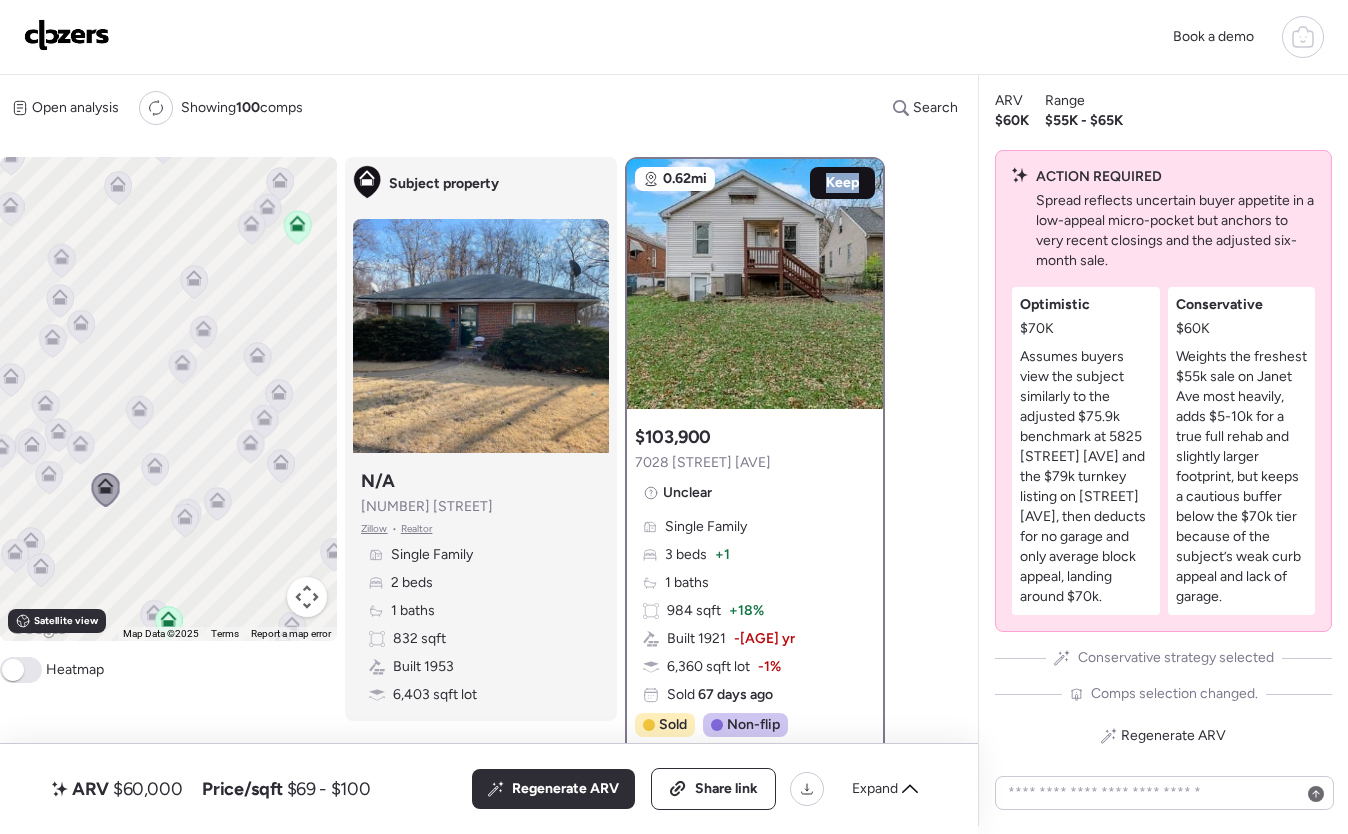 click on "Keep" at bounding box center [842, 183] 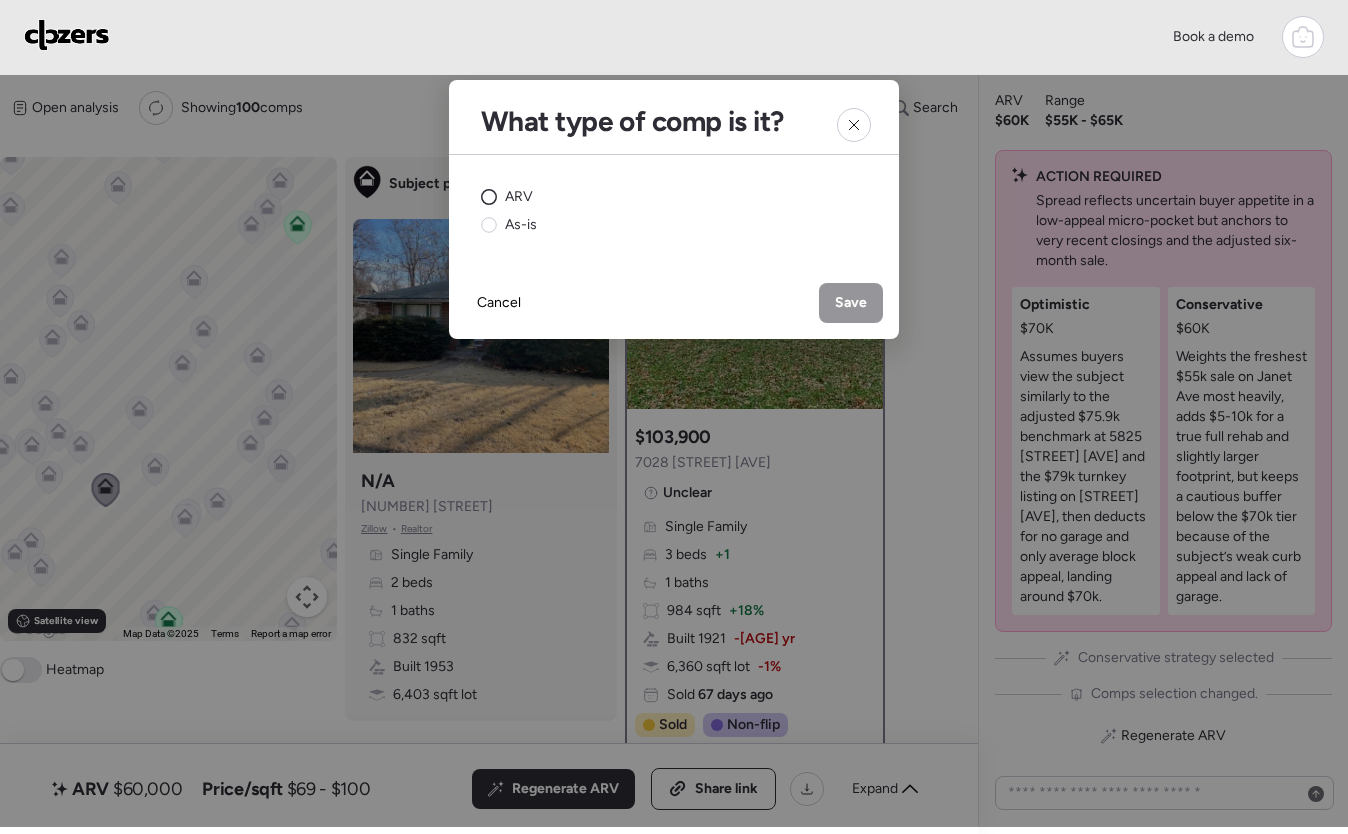 click on "ARV" at bounding box center (507, 197) 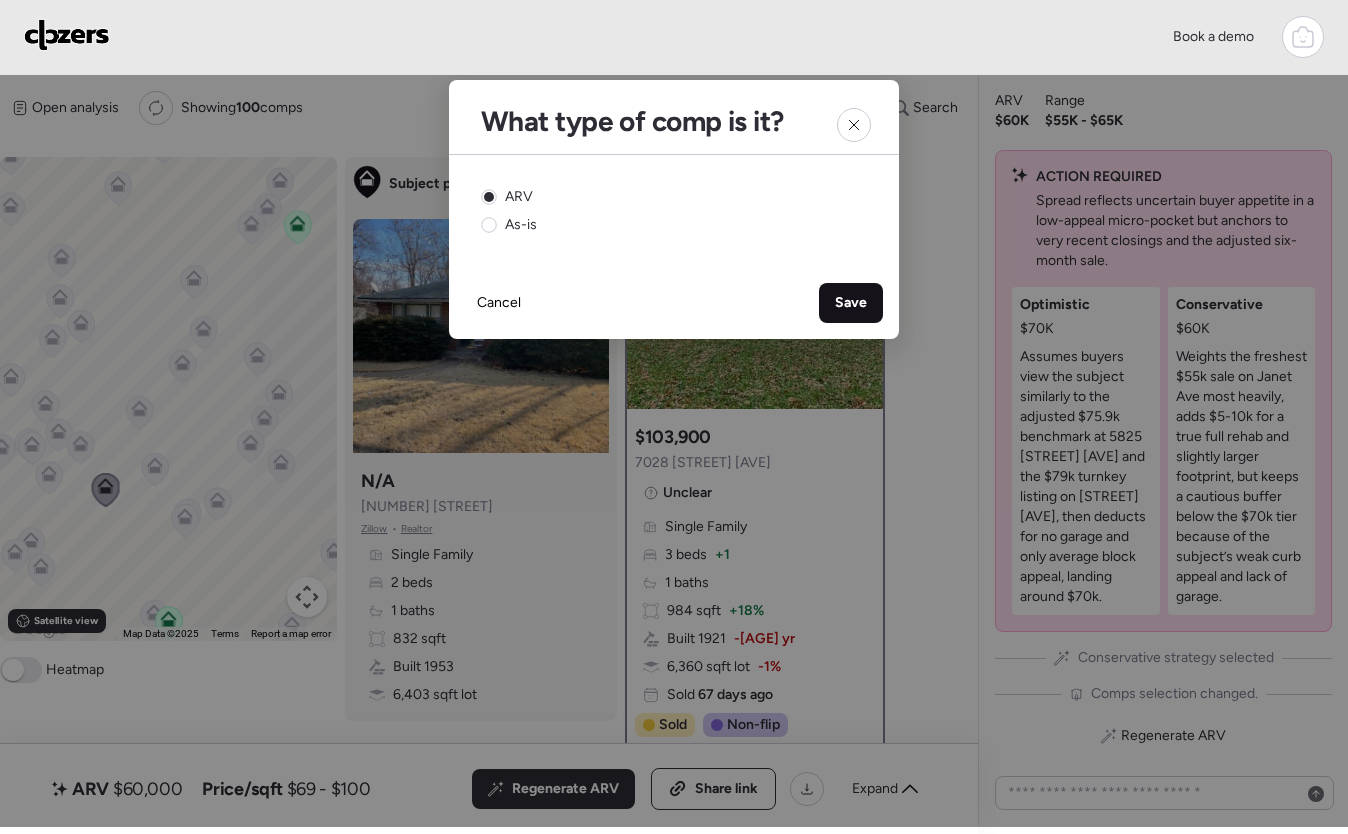 click on "Save" at bounding box center (851, 303) 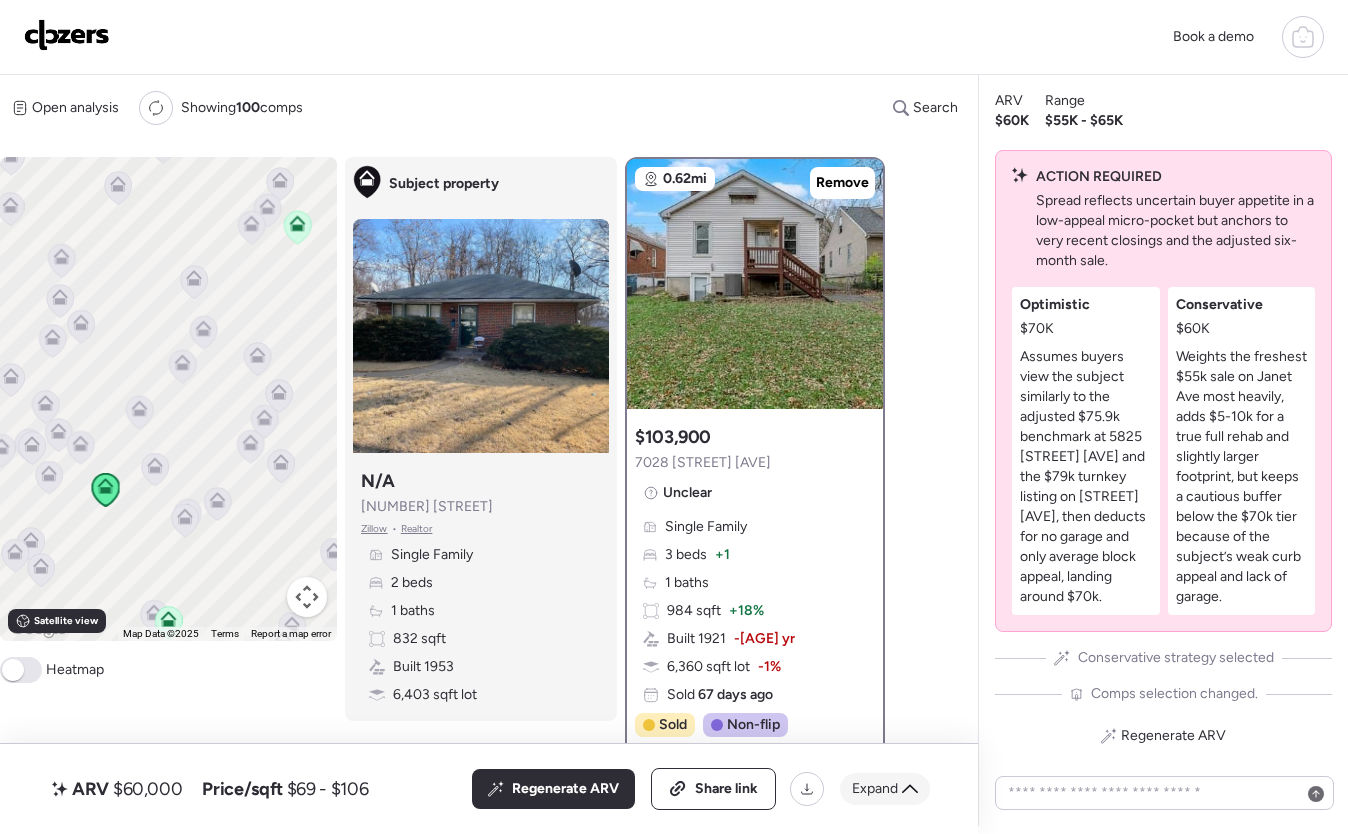 click 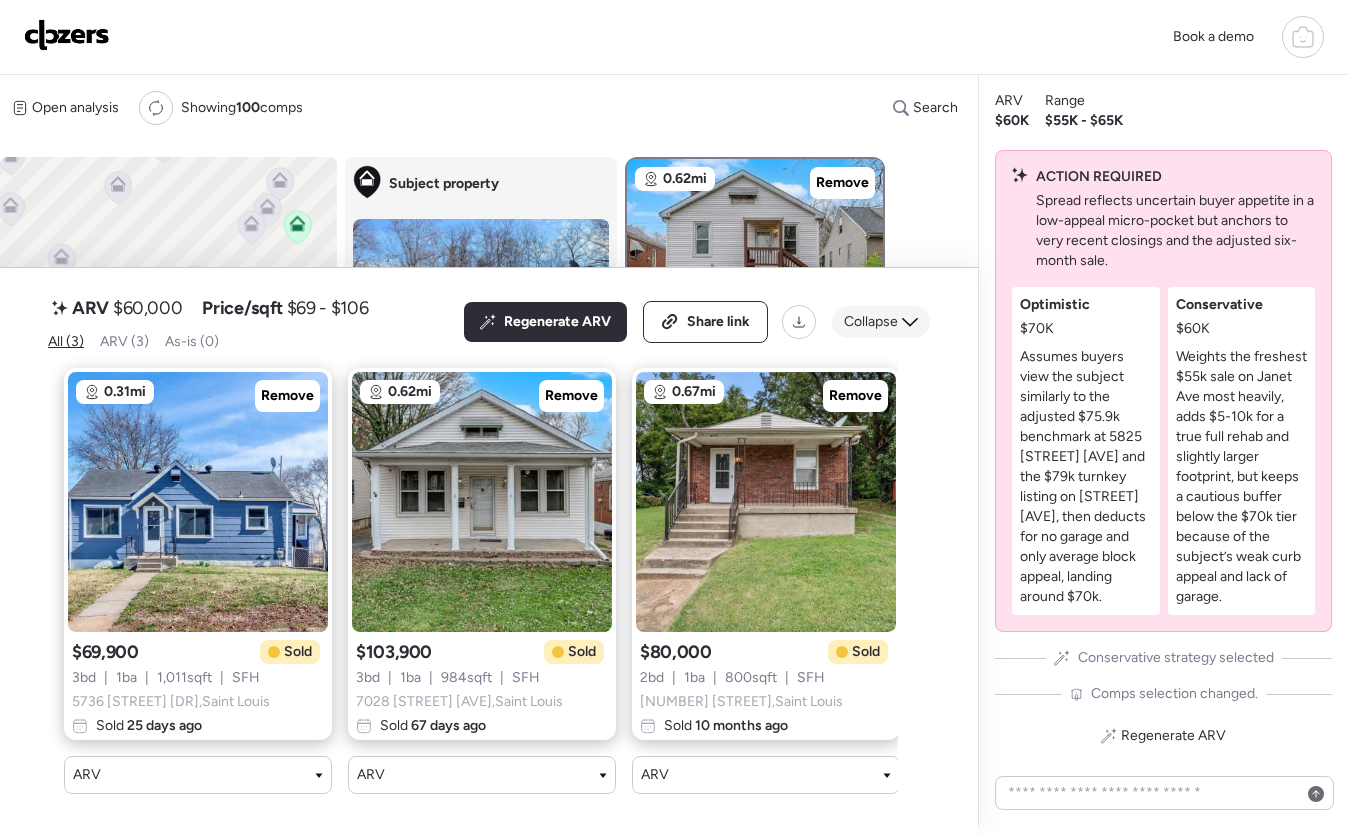 click on "Collapse" at bounding box center [871, 322] 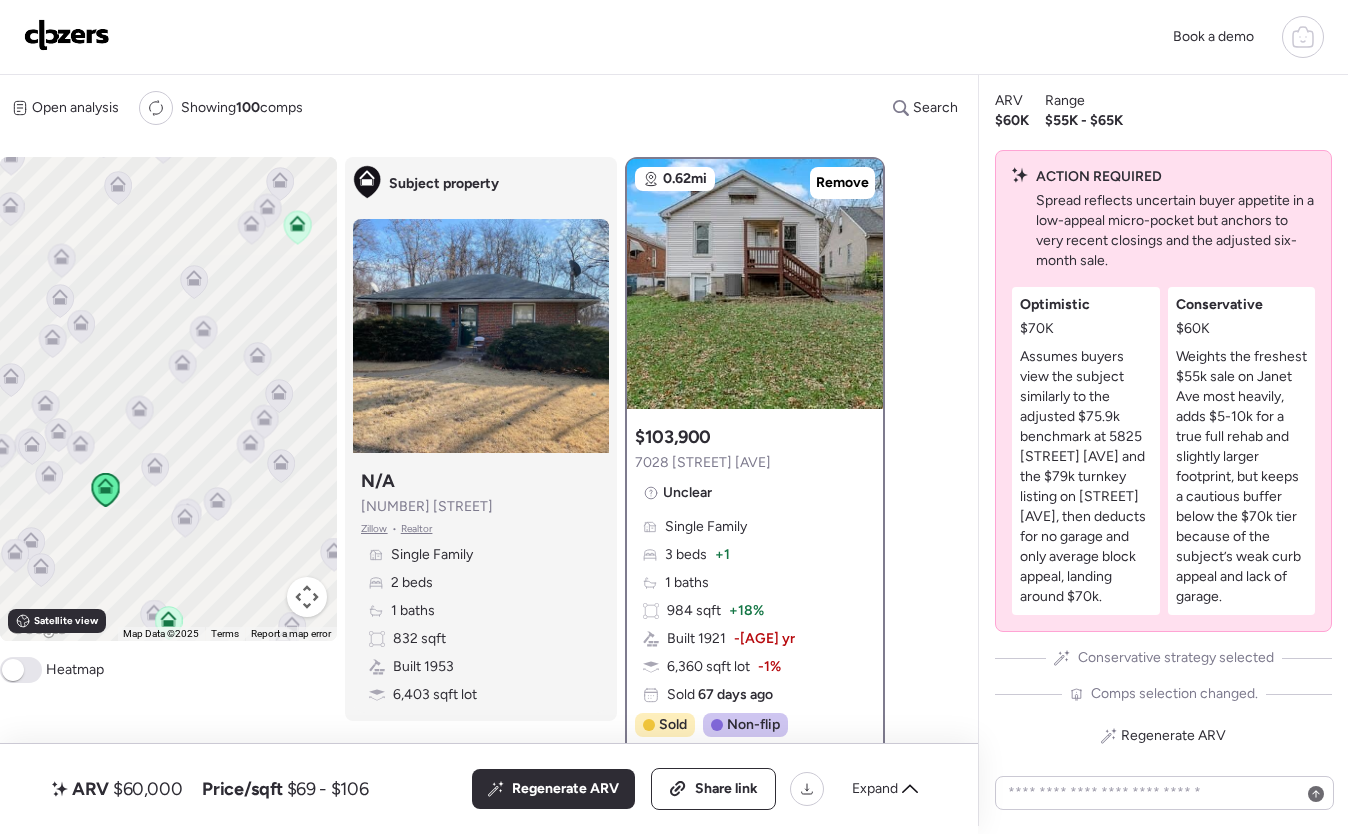 drag, startPoint x: 185, startPoint y: 445, endPoint x: 209, endPoint y: 479, distance: 41.617306 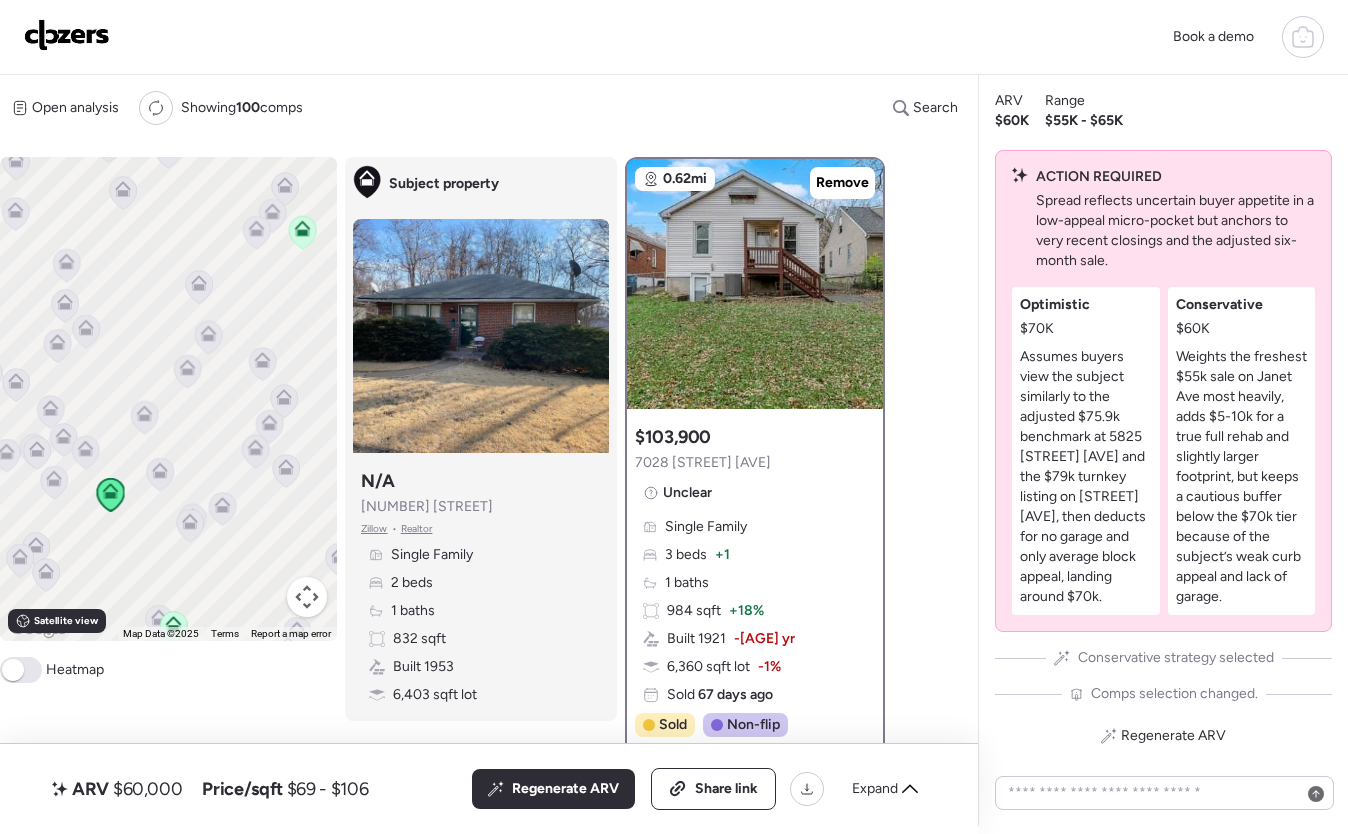 click on "To navigate, press the arrow keys.  To activate drag with keyboard, press Alt + Enter. Once in keyboard drag state, use the arrow keys to move the marker. To complete the drag, press the Enter key. To cancel, press Escape." at bounding box center (168, 399) 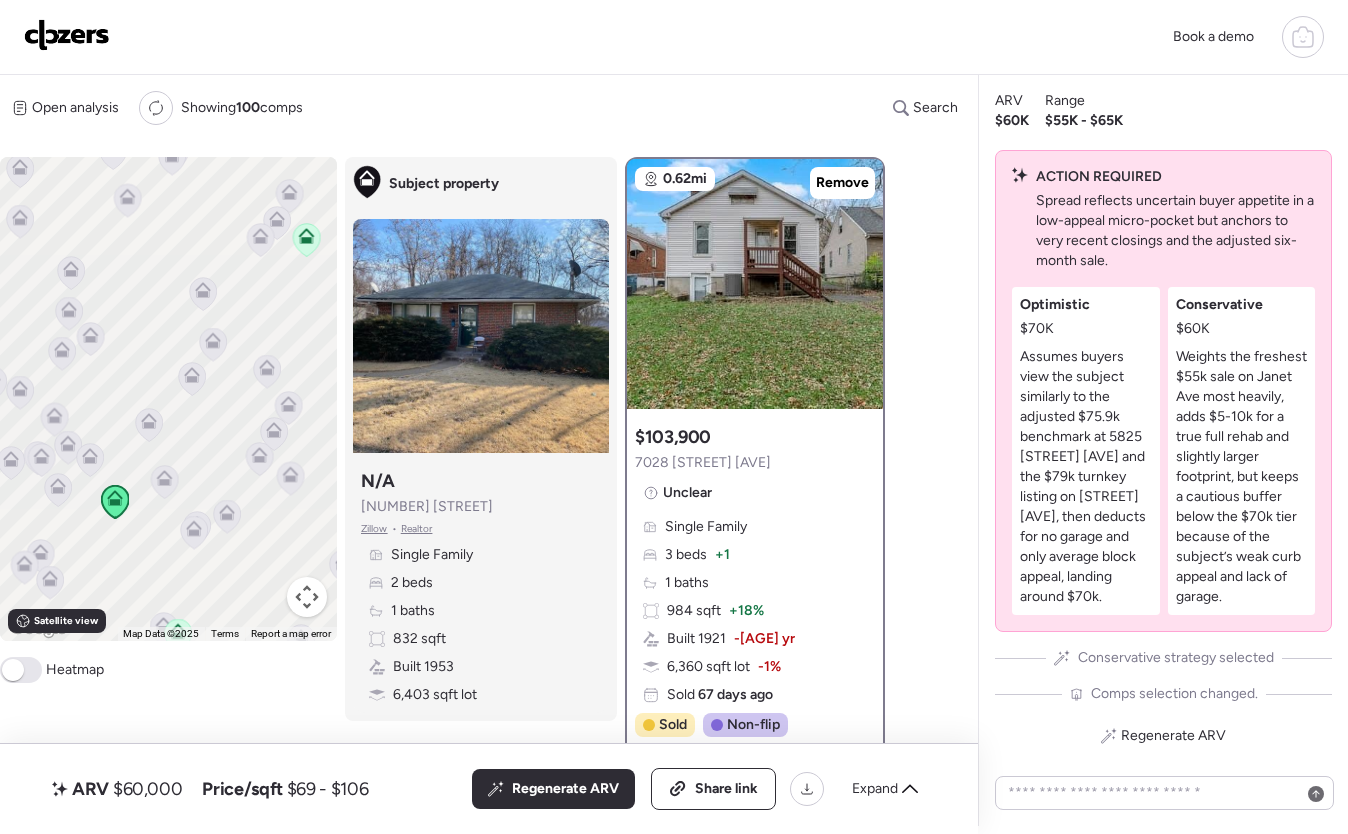 click 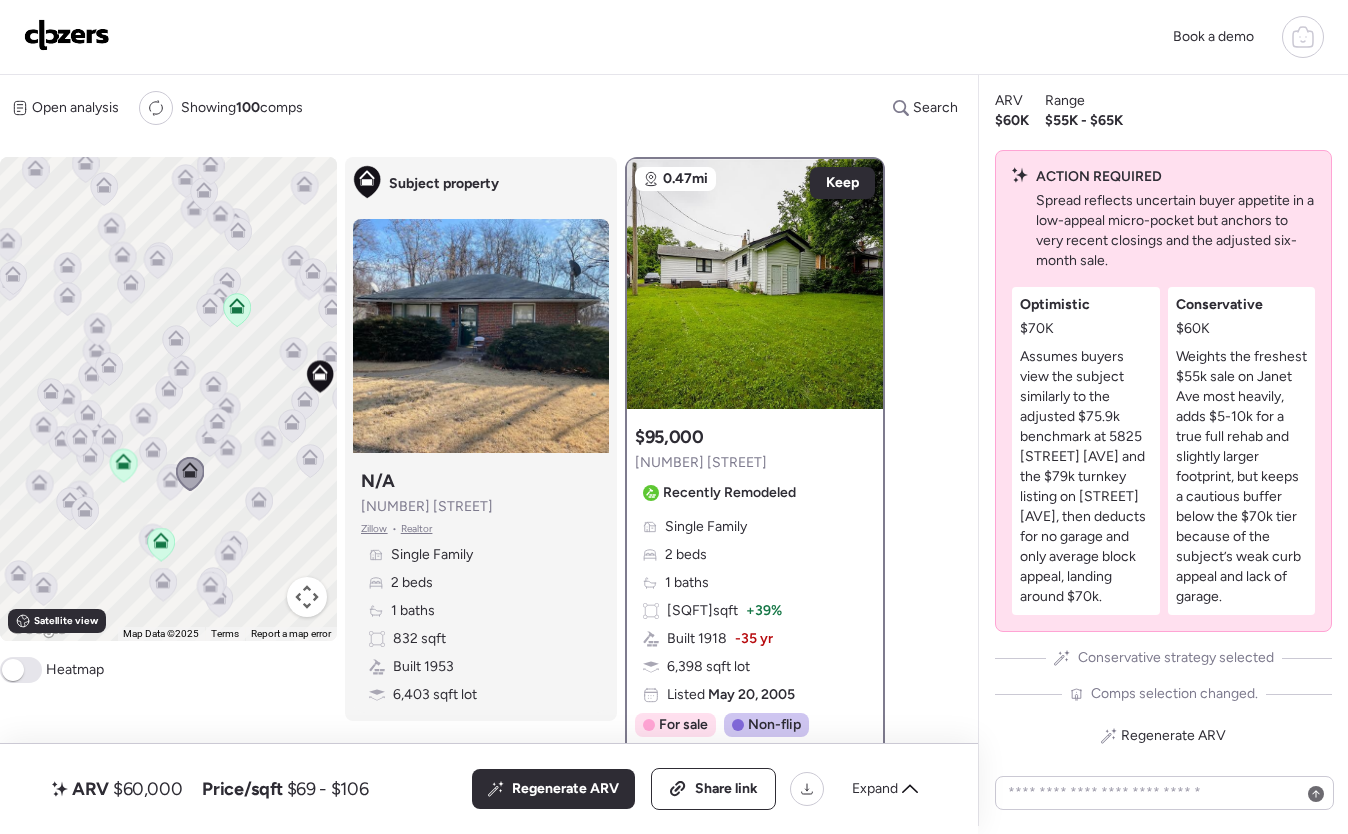 drag, startPoint x: 231, startPoint y: 472, endPoint x: 193, endPoint y: 458, distance: 40.496914 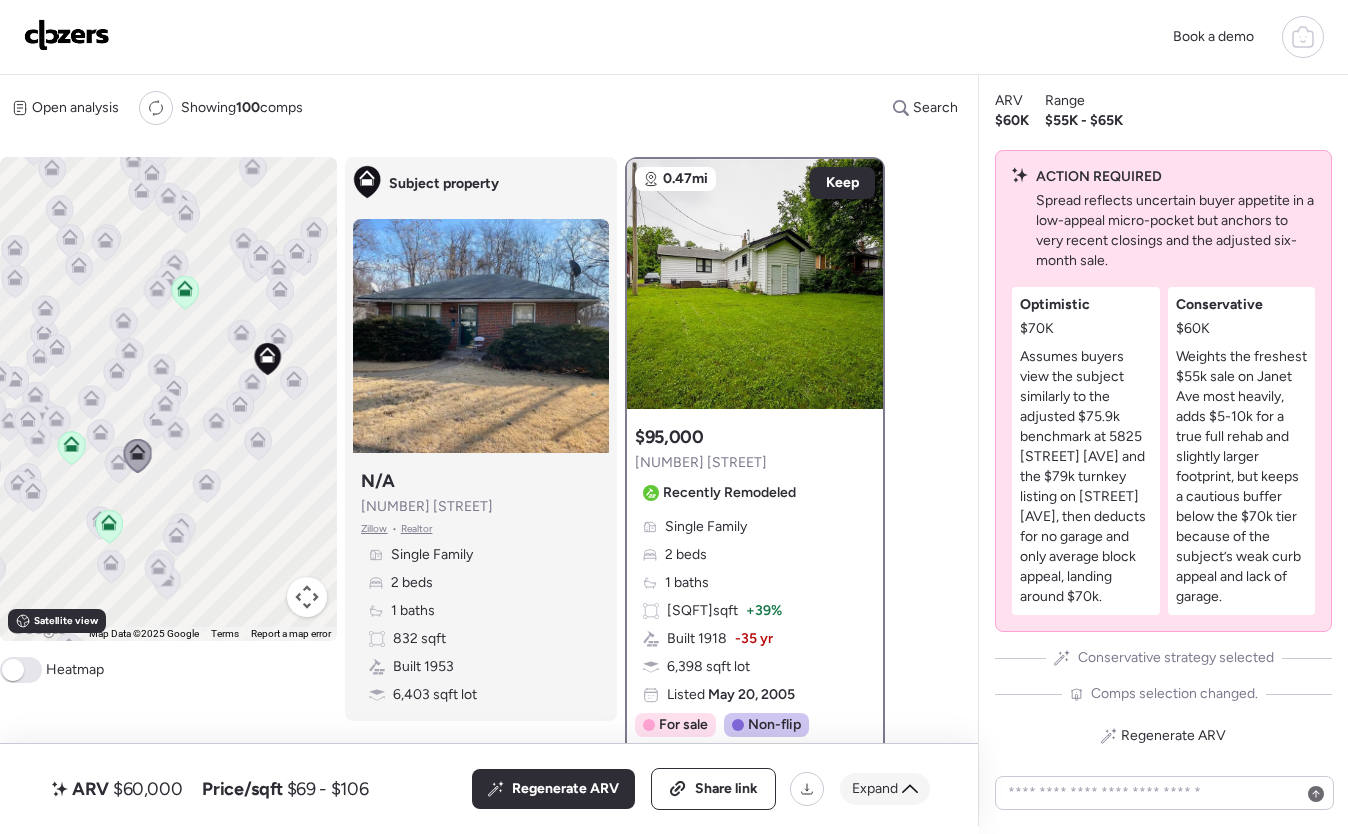 click on "Expand" at bounding box center (875, 789) 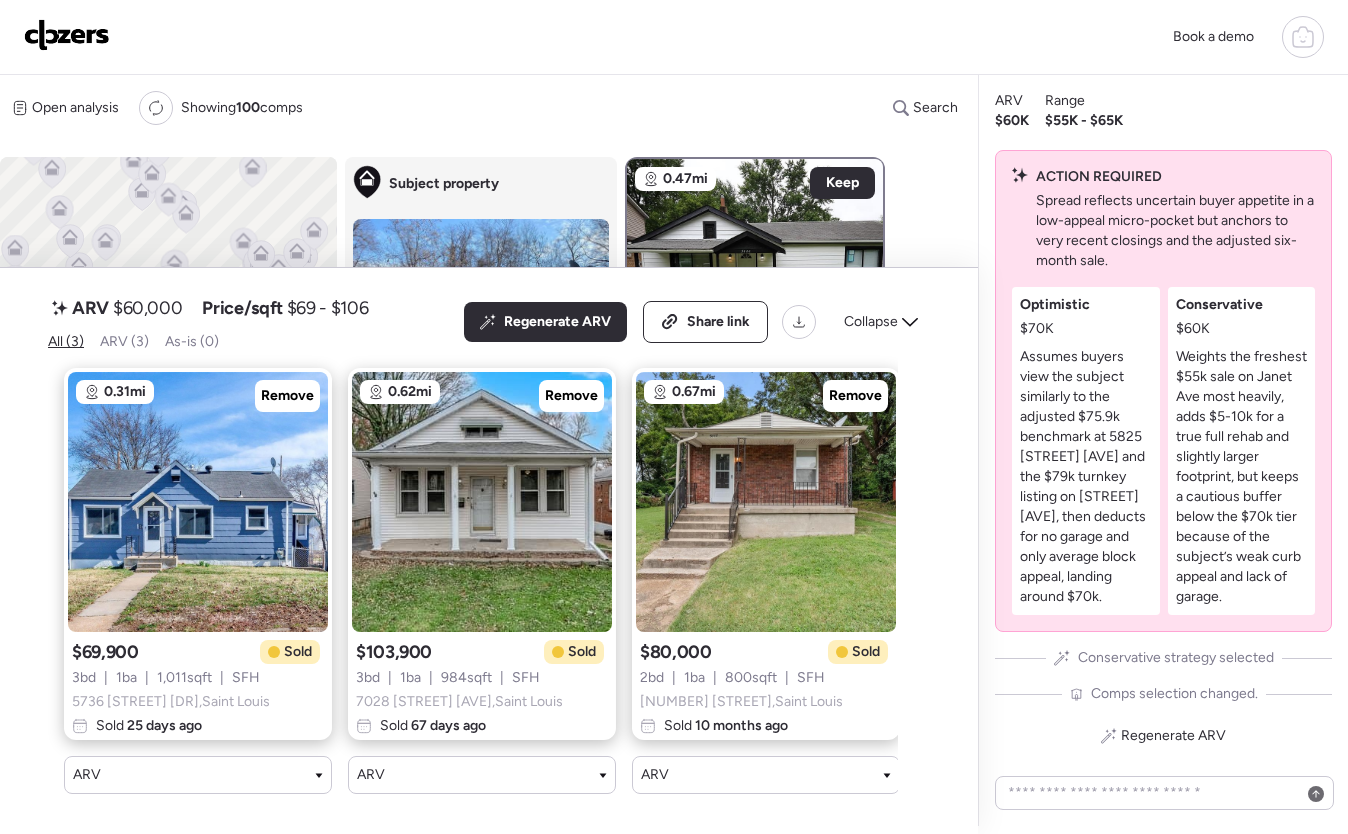 click on "Book a demo" at bounding box center [674, 37] 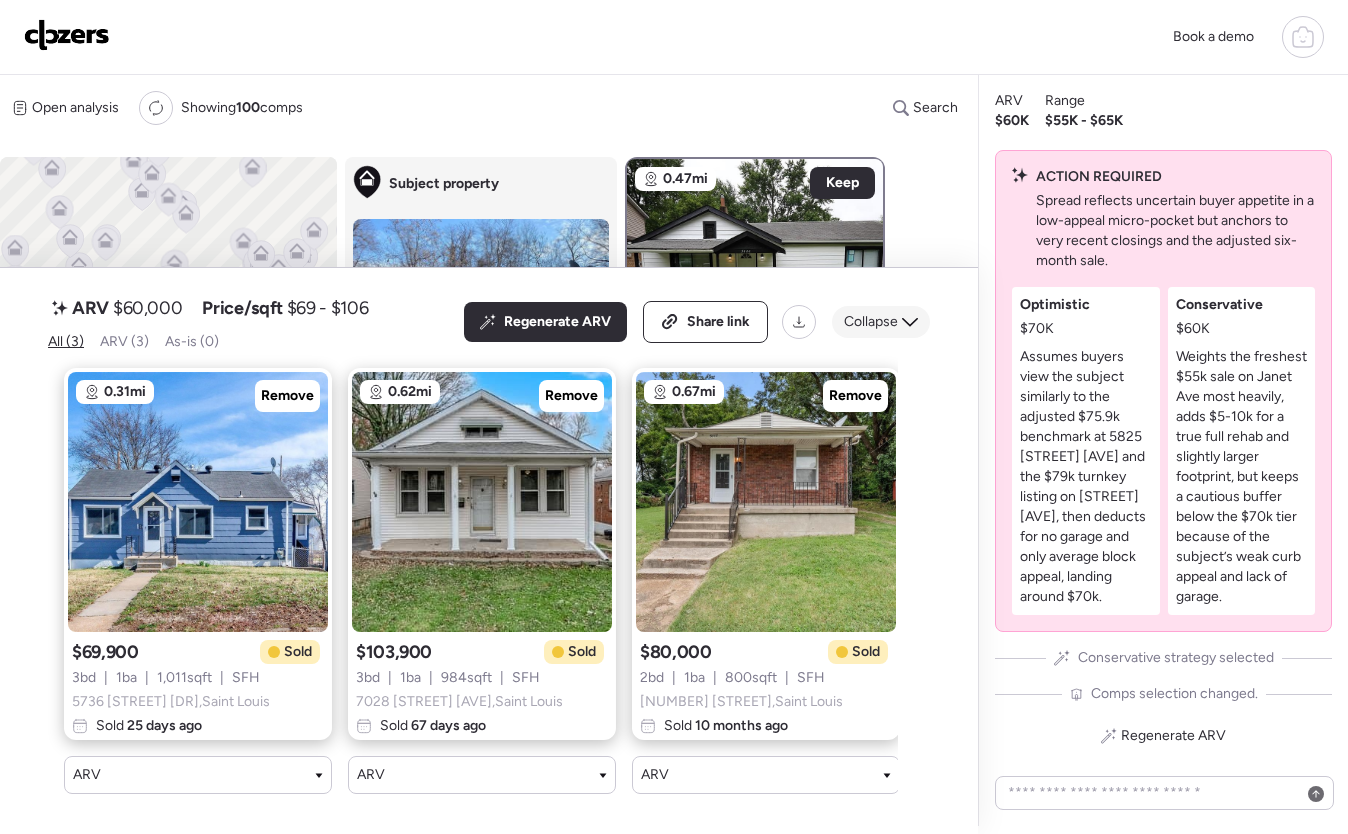 click 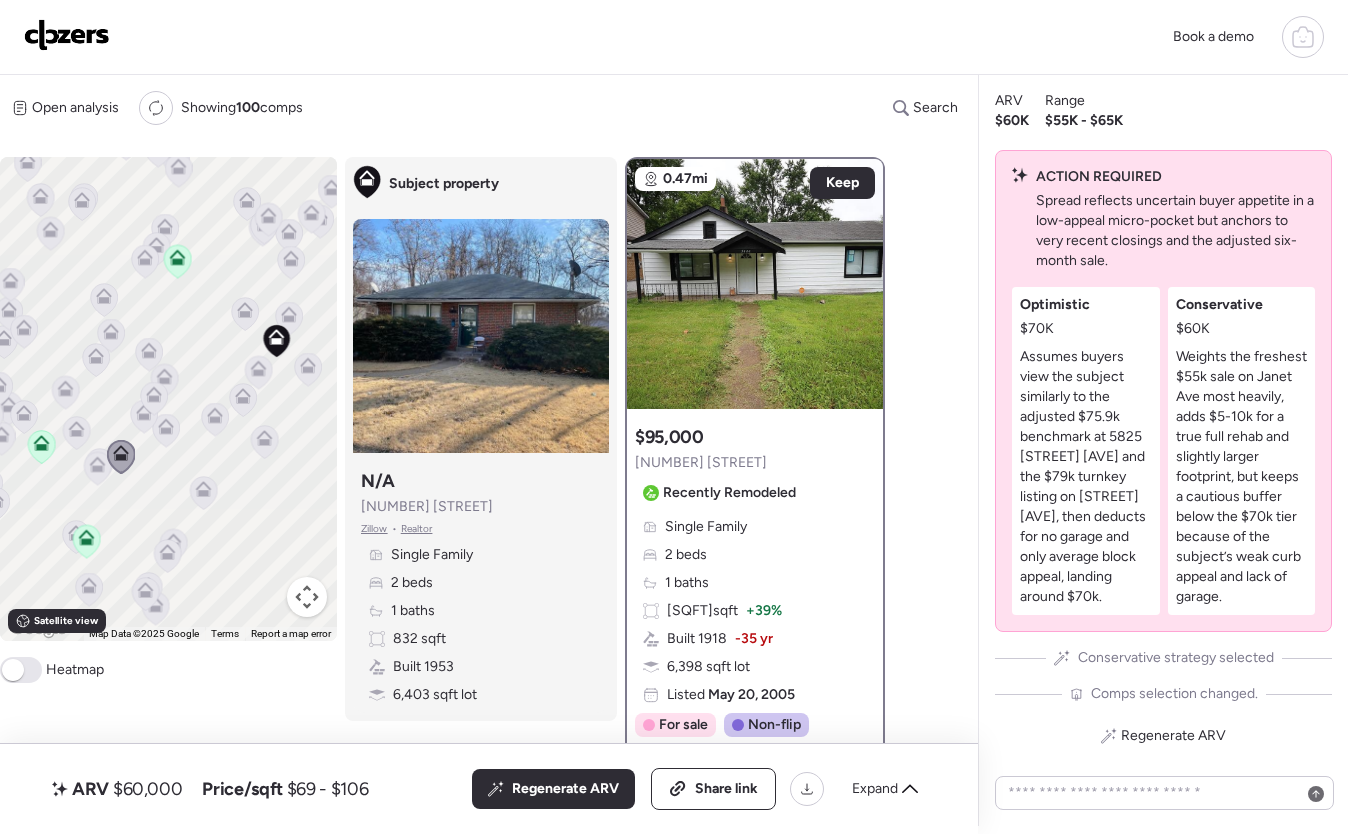 click on "$[PRICE] [NUMBER] [STREET] Recently Remodeled" at bounding box center (719, 467) 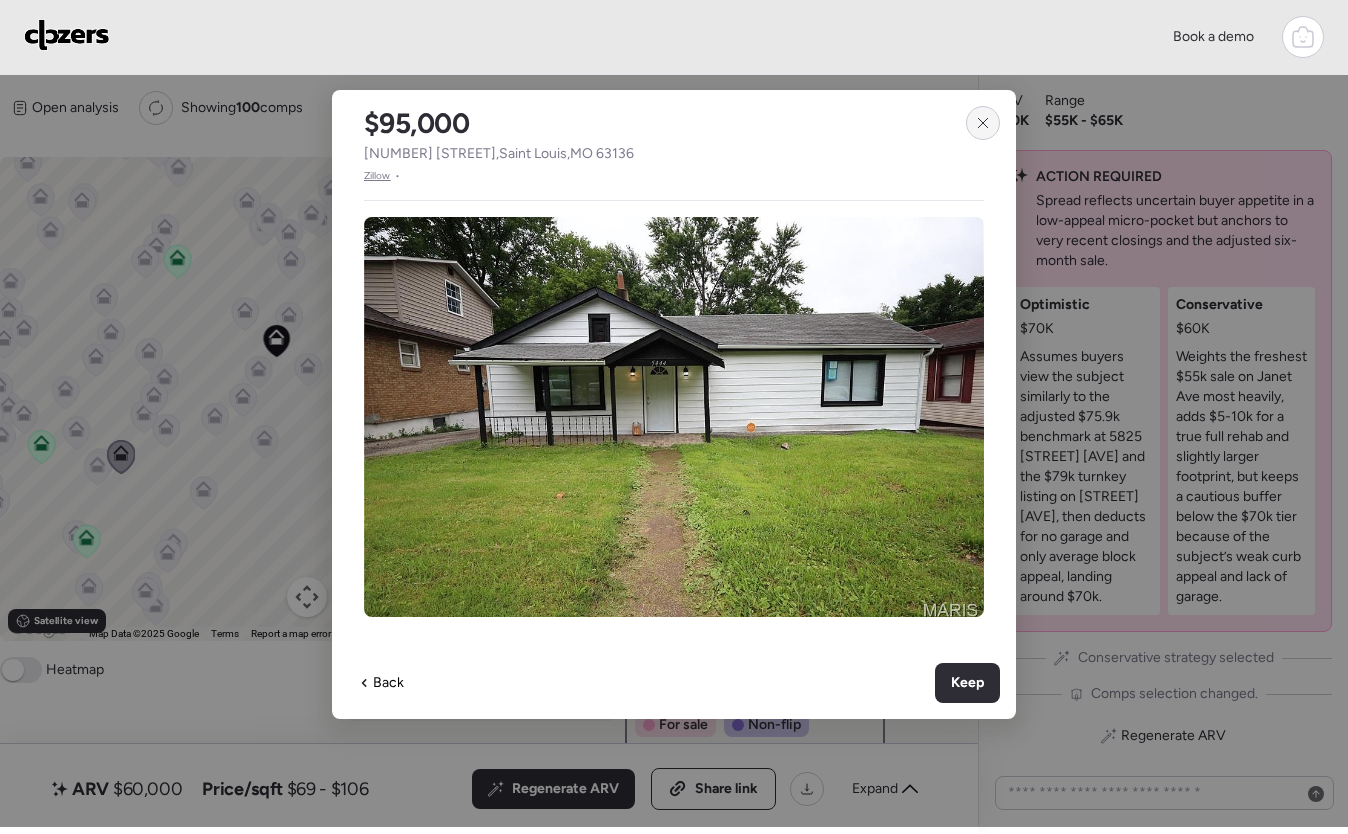 click at bounding box center (983, 123) 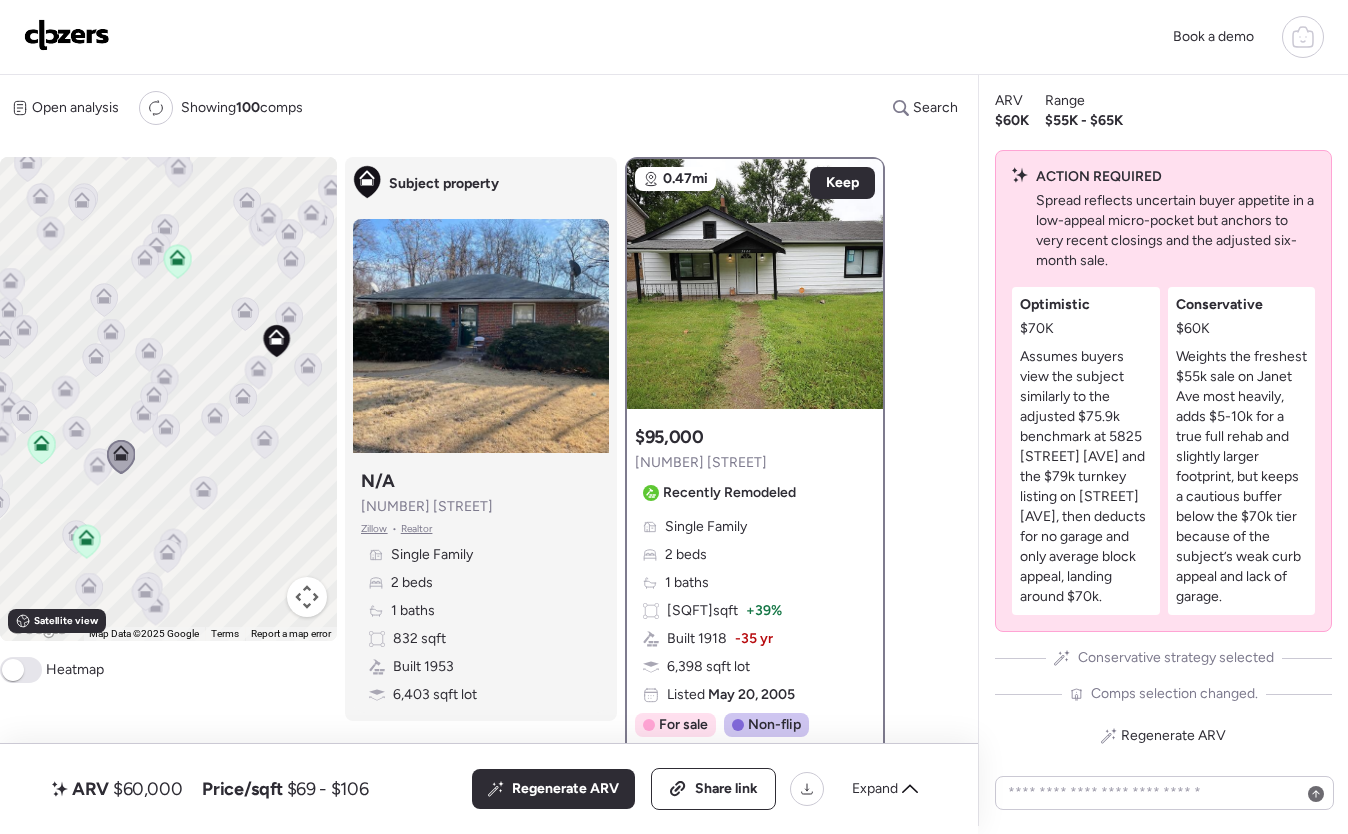 click on "$95,000 5444 [STREET] [AVE] Recently Remodeled Single Family 2 beds 1 baths 1,160 sqft + 39% Built 1918 -35 yr 6,398 sqft lot Listed May 20, 2005 For sale Non-flip Non-flip Excellent condition comp, but not remodeled specifically for re-sale." at bounding box center (755, 581) 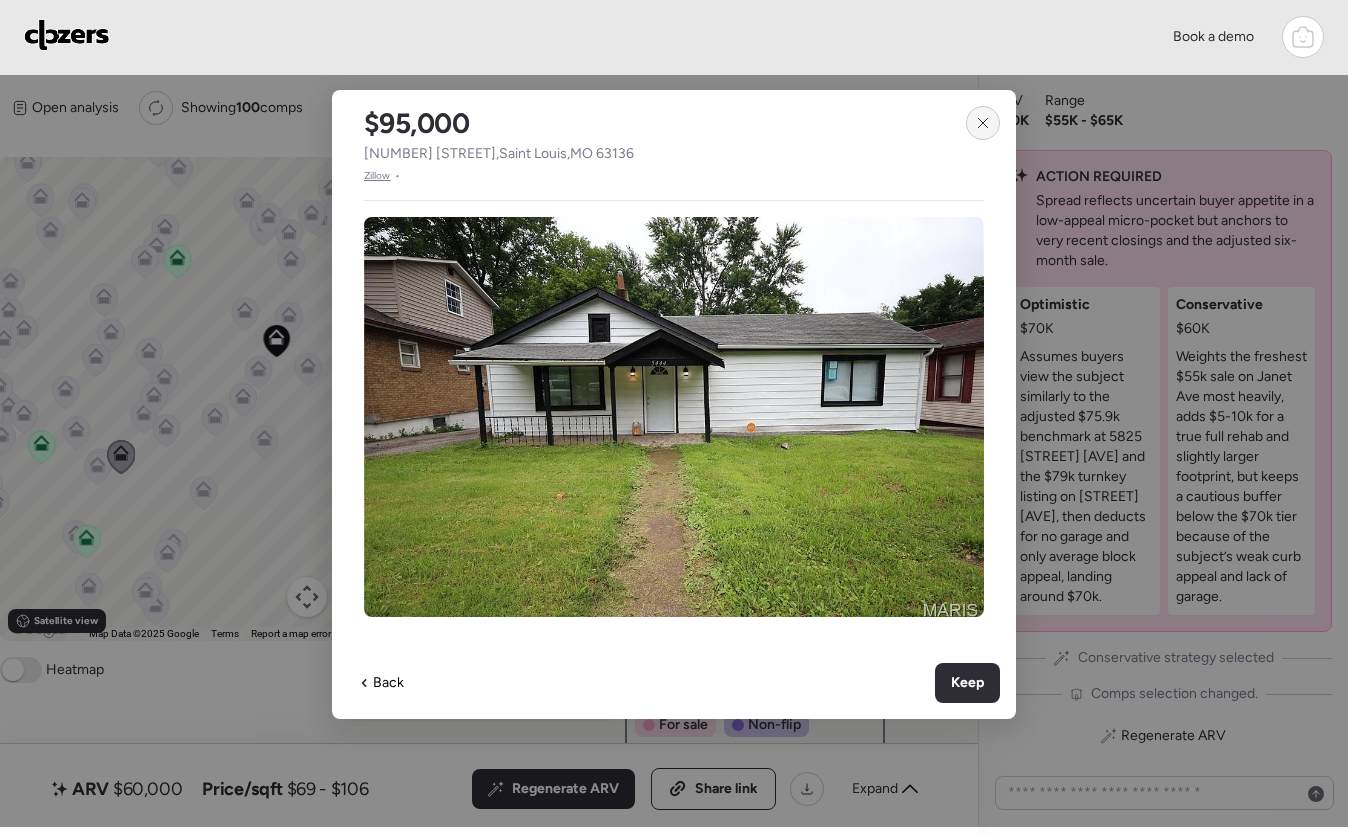 click 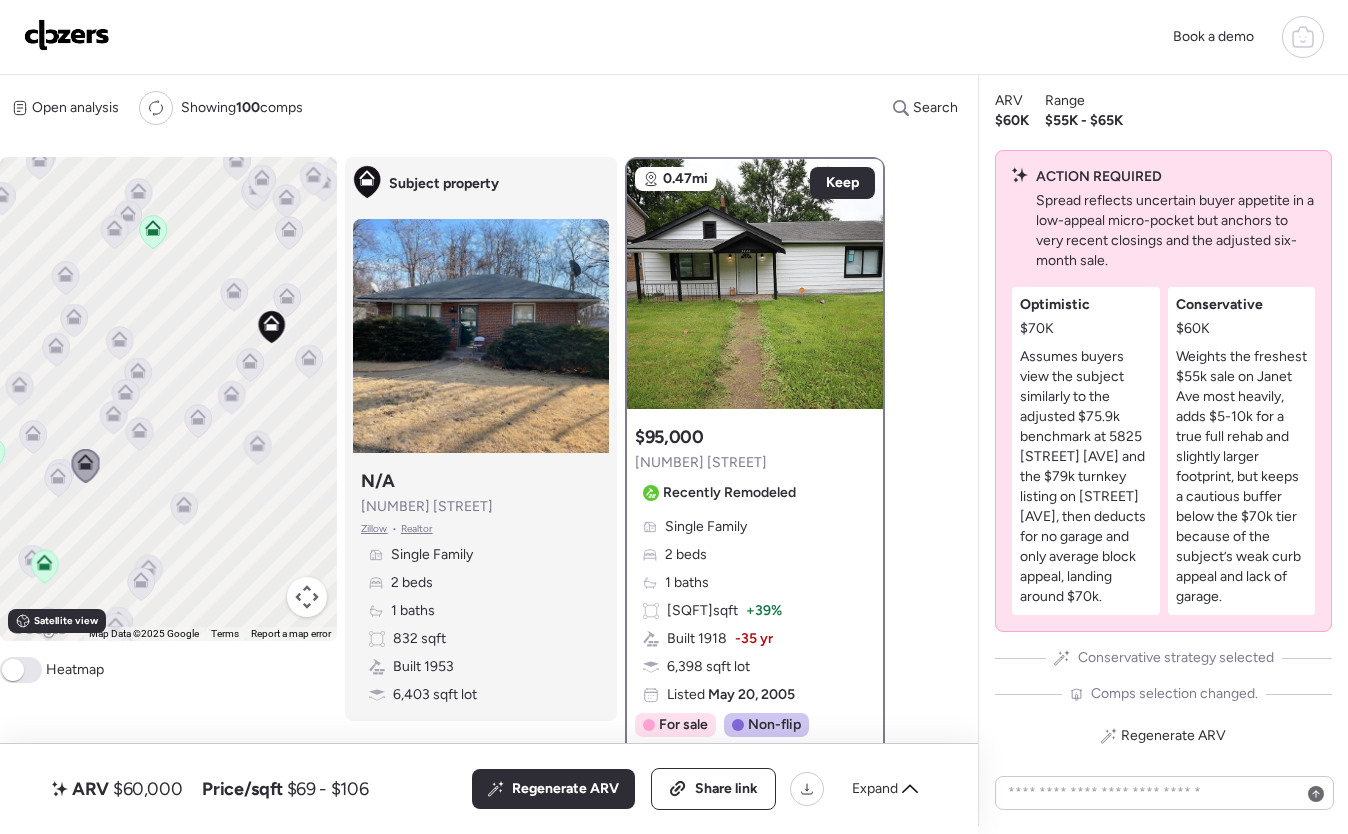click 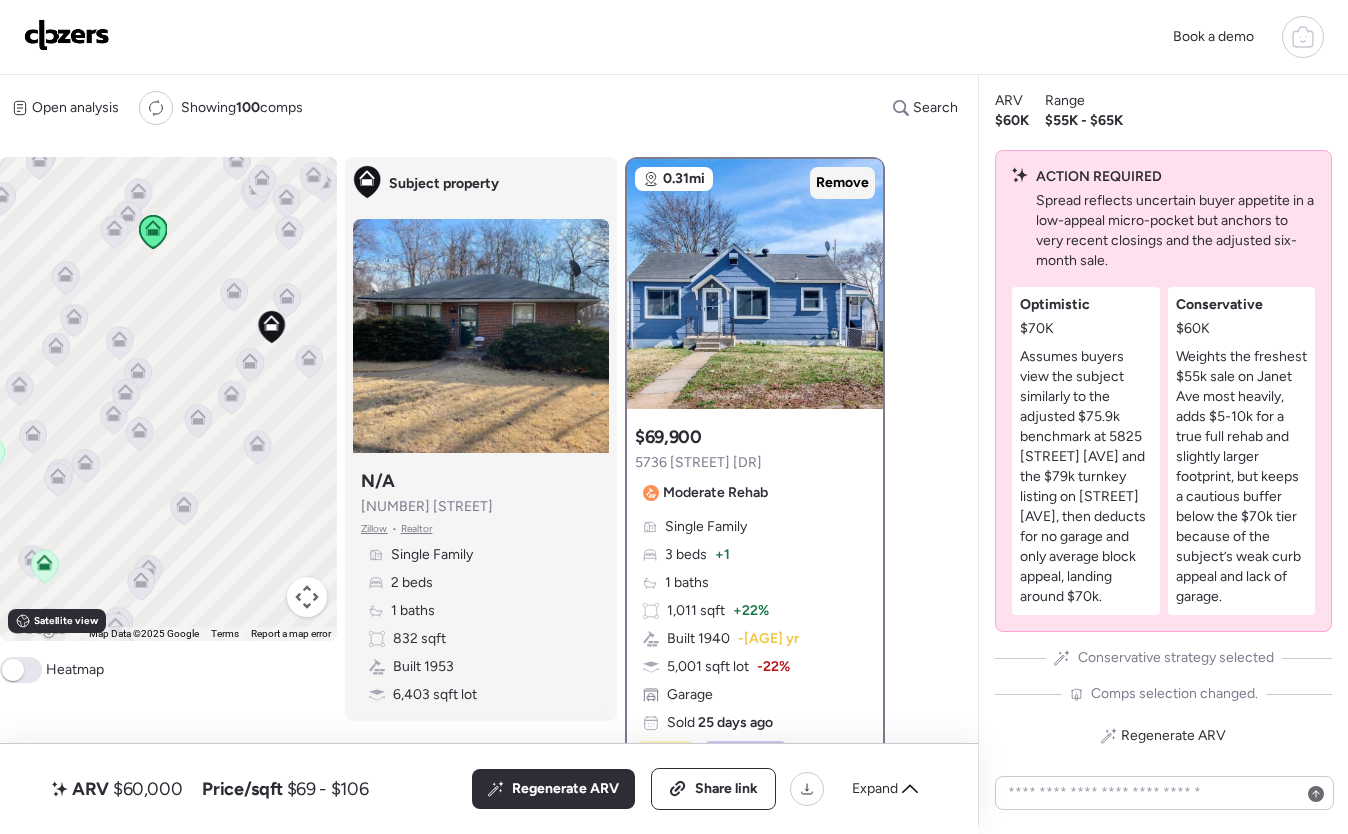 click on "Remove" at bounding box center (842, 183) 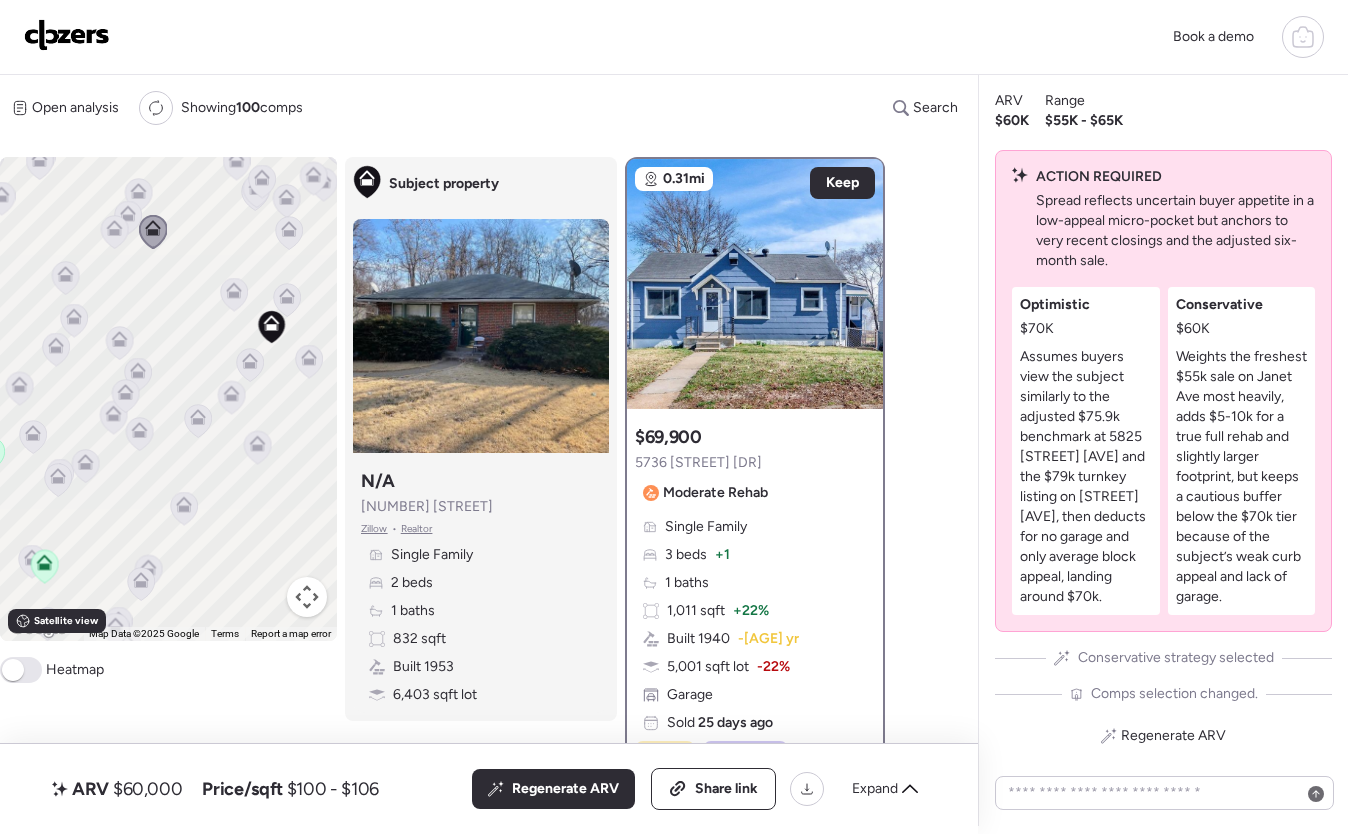 click on "To activate drag with keyboard, press Alt + Enter. Once in keyboard drag state, use the arrow keys to move the marker. To complete the drag, press the Enter key. To cancel, press Escape." at bounding box center [168, 399] 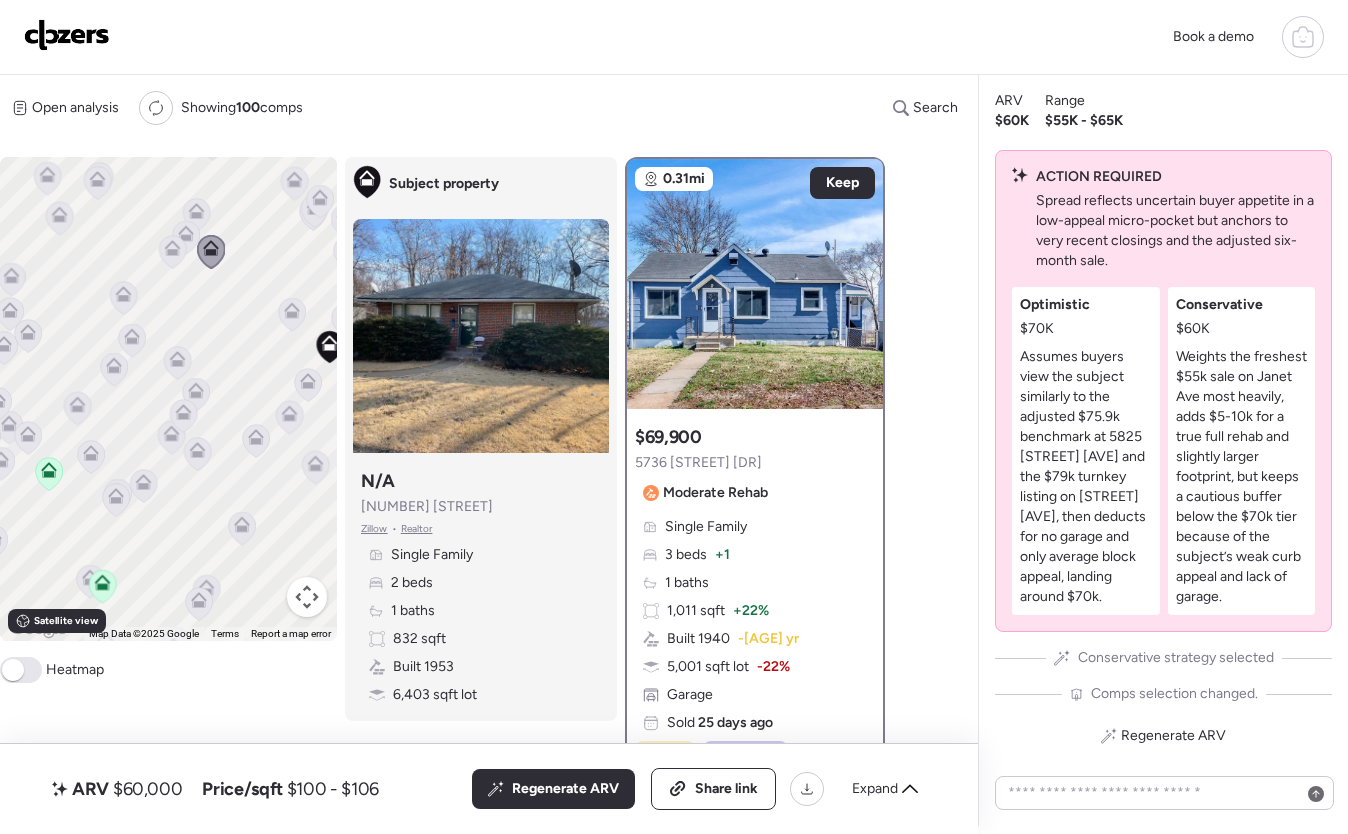click on "To activate drag with keyboard, press Alt + Enter. Once in keyboard drag state, use the arrow keys to move the marker. To complete the drag, press the Enter key. To cancel, press Escape." at bounding box center (168, 399) 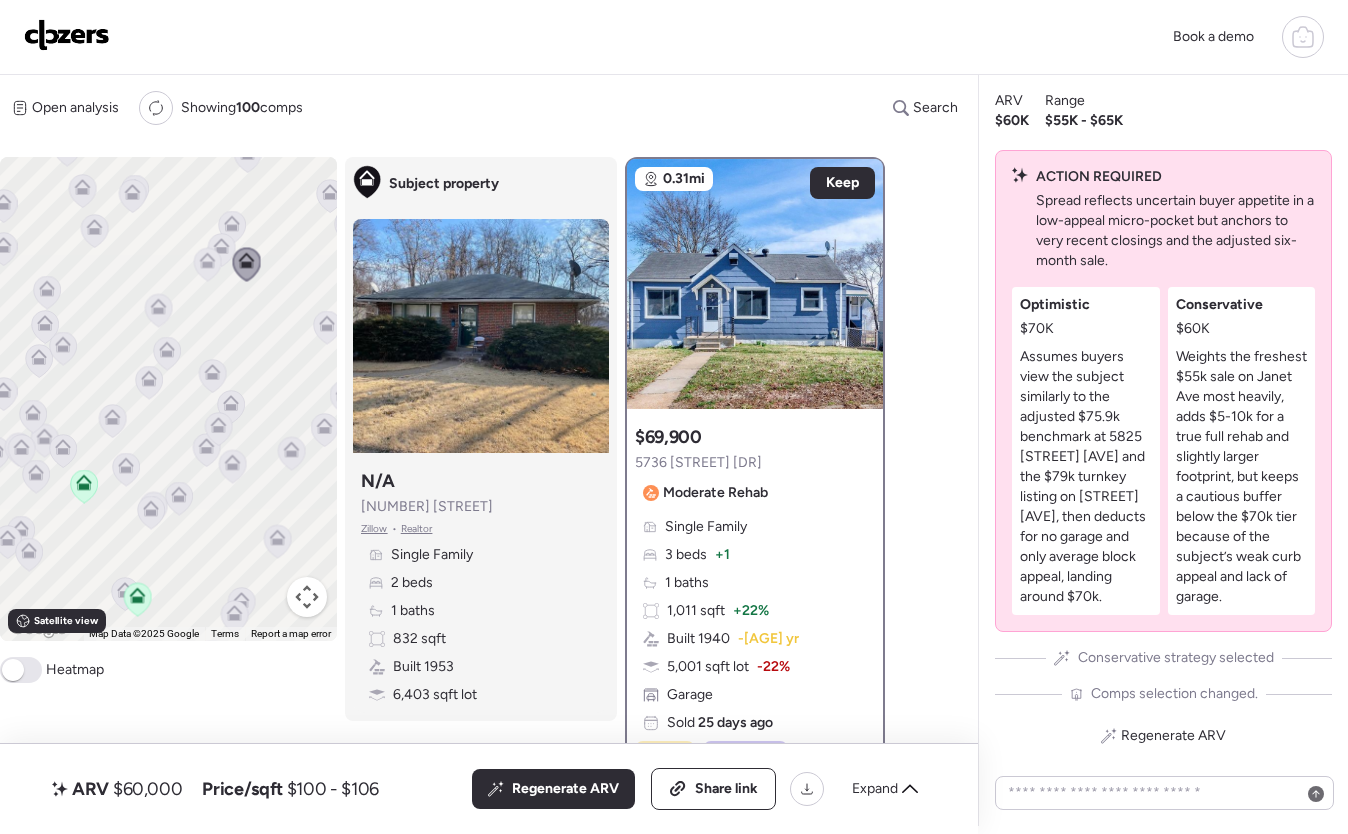 click 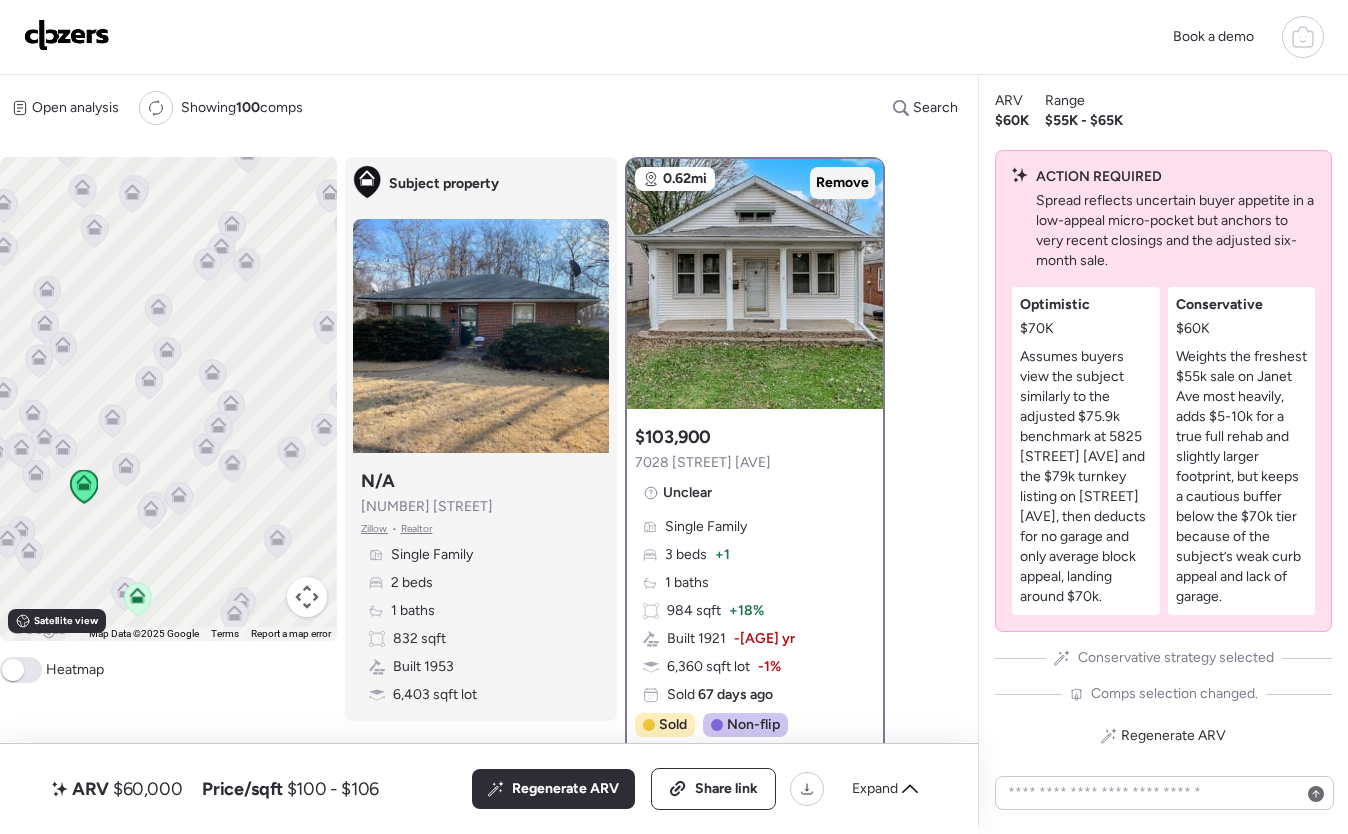click on "Remove" at bounding box center [842, 183] 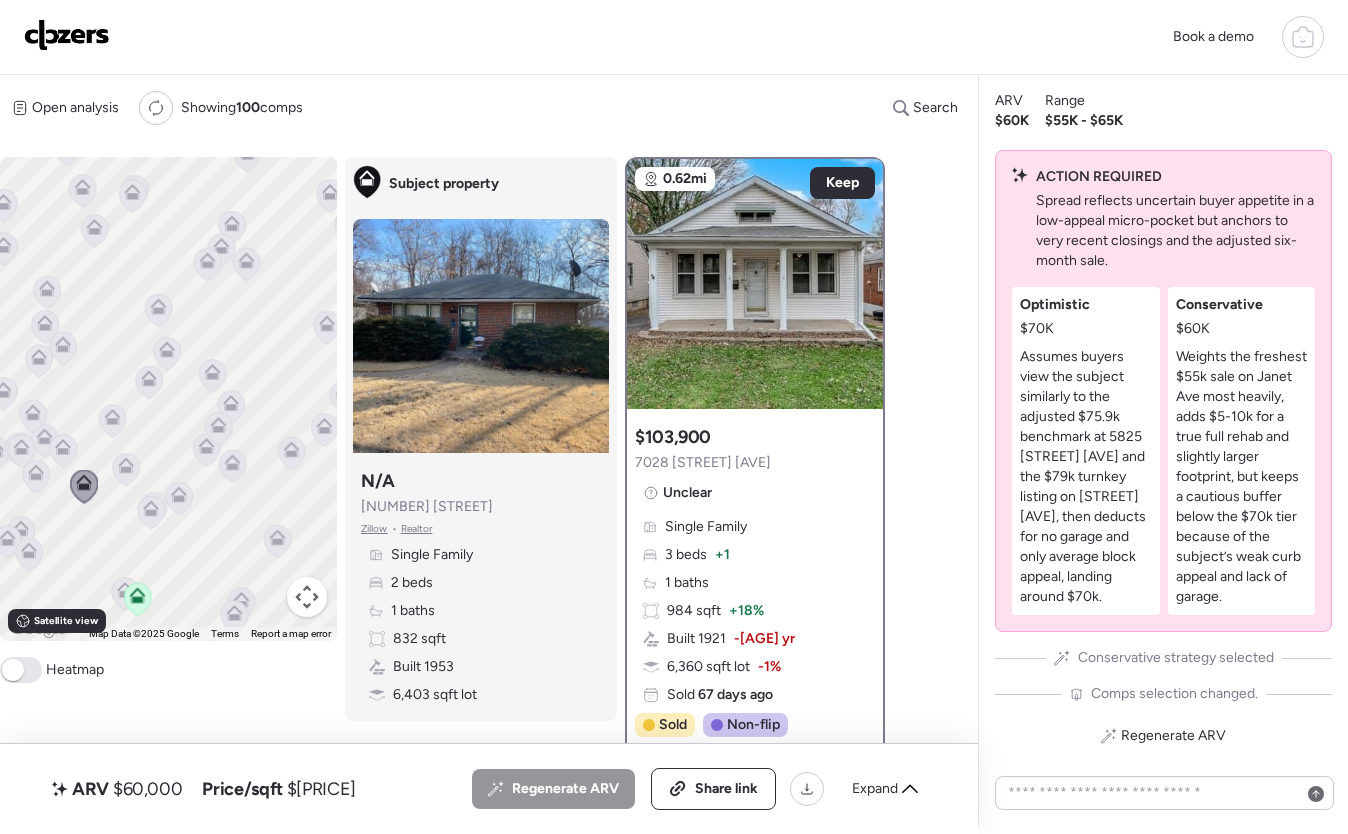 drag, startPoint x: 252, startPoint y: 541, endPoint x: 139, endPoint y: 567, distance: 115.952576 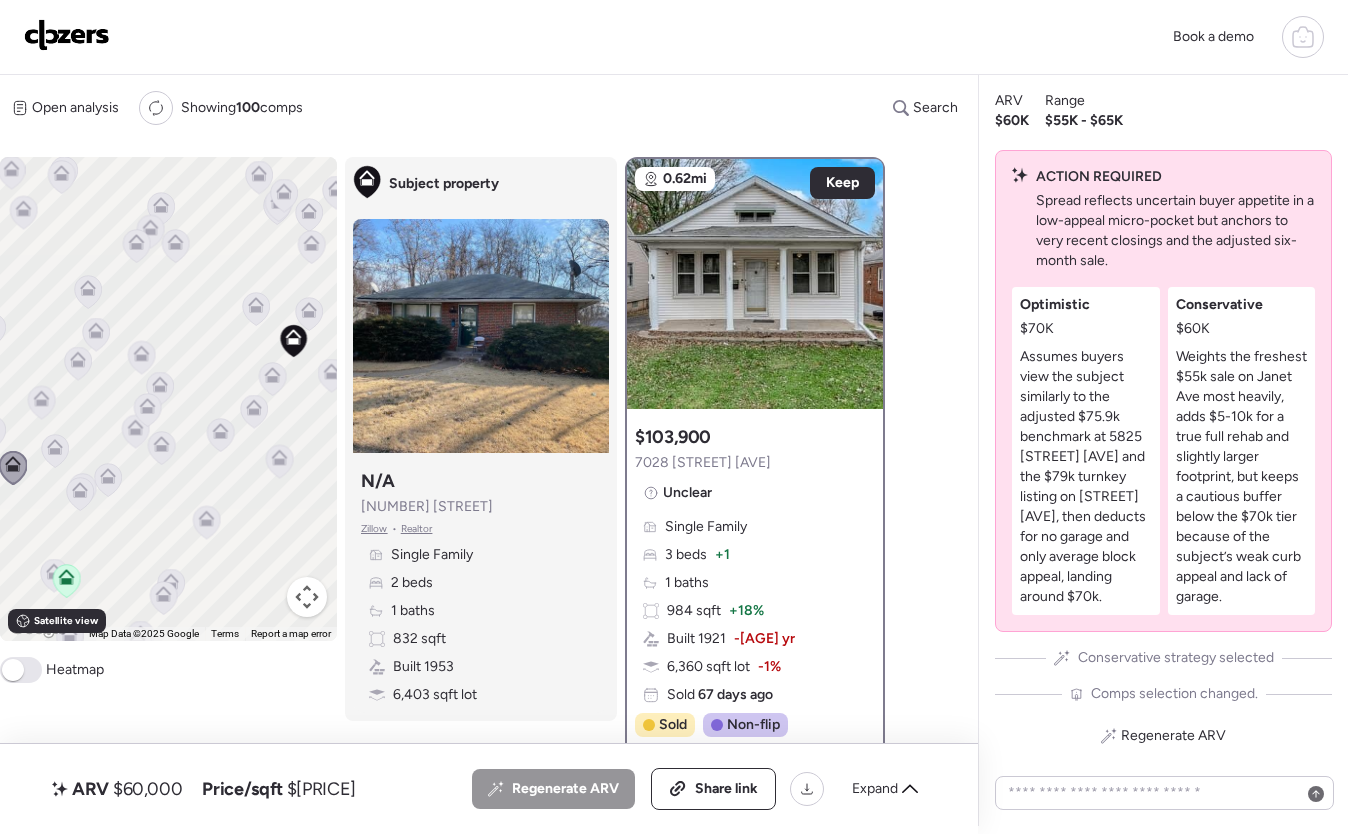 drag, startPoint x: 179, startPoint y: 509, endPoint x: 119, endPoint y: 501, distance: 60.530983 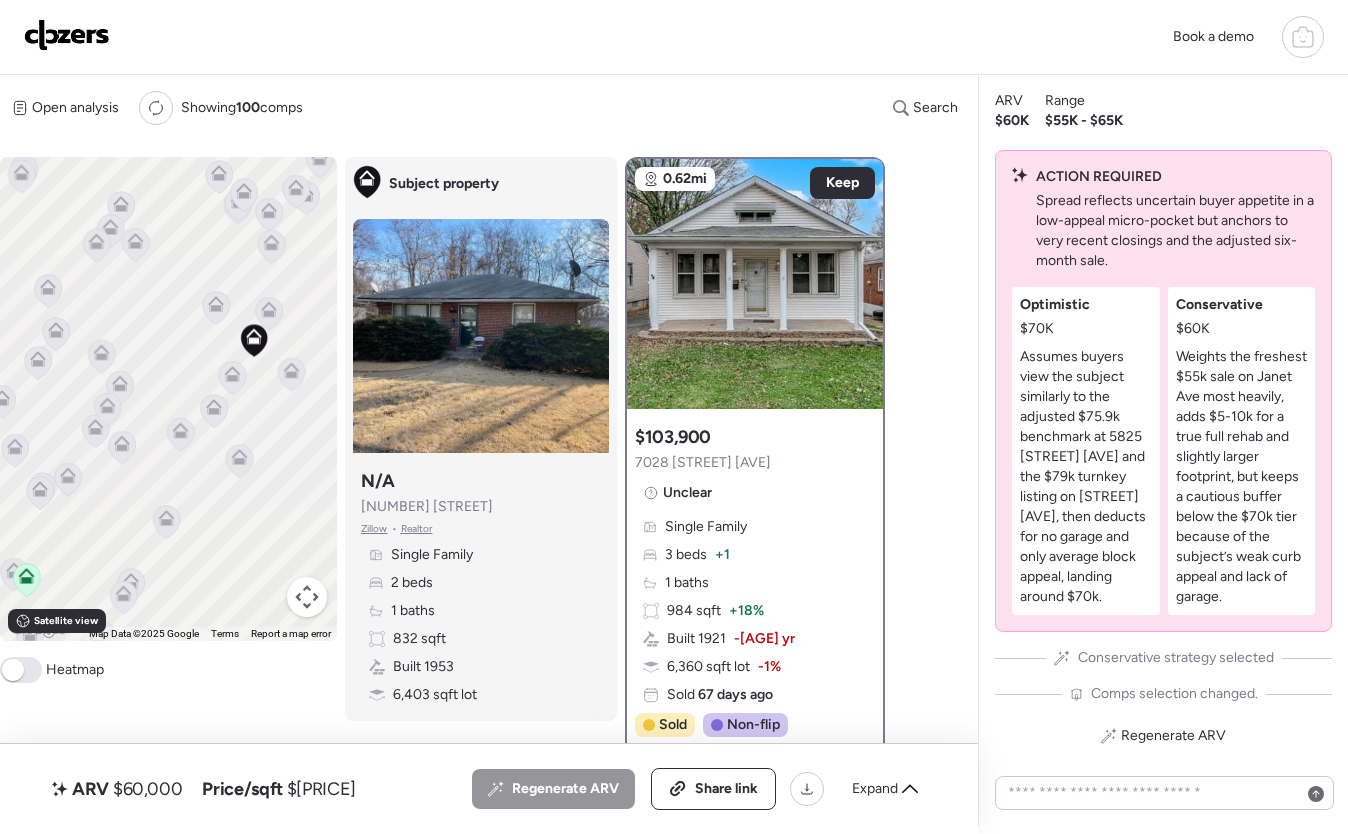 drag, startPoint x: 141, startPoint y: 490, endPoint x: 104, endPoint y: 491, distance: 37.01351 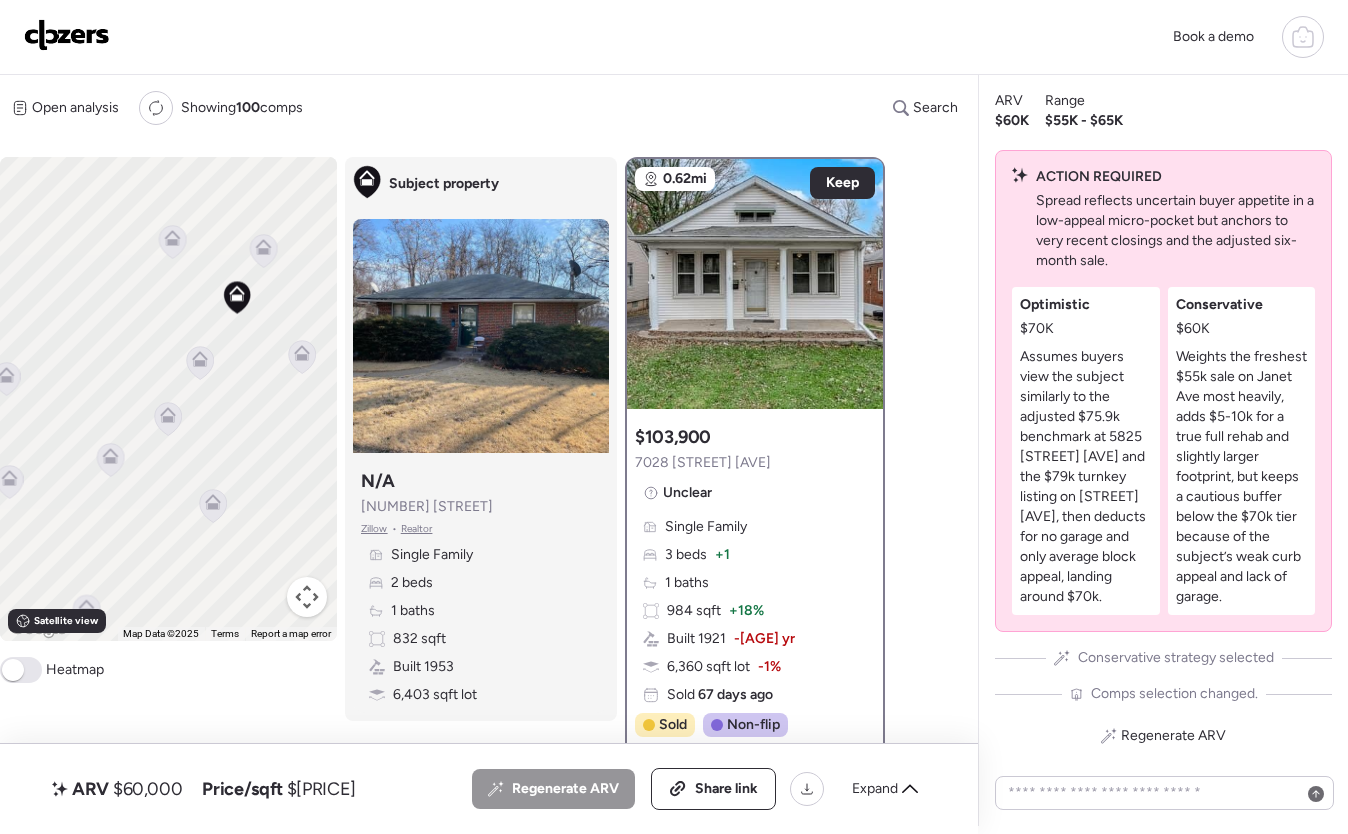 click 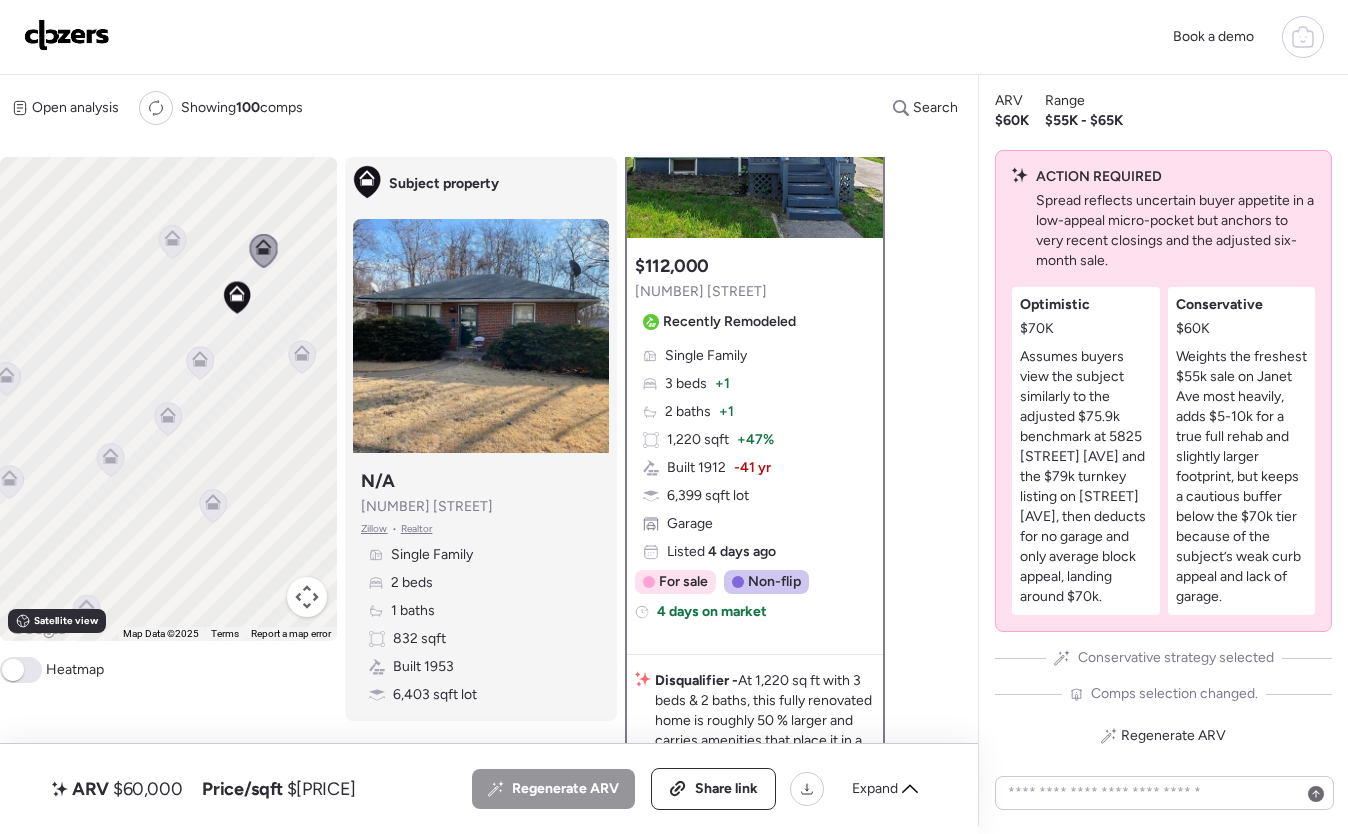 scroll, scrollTop: 175, scrollLeft: 0, axis: vertical 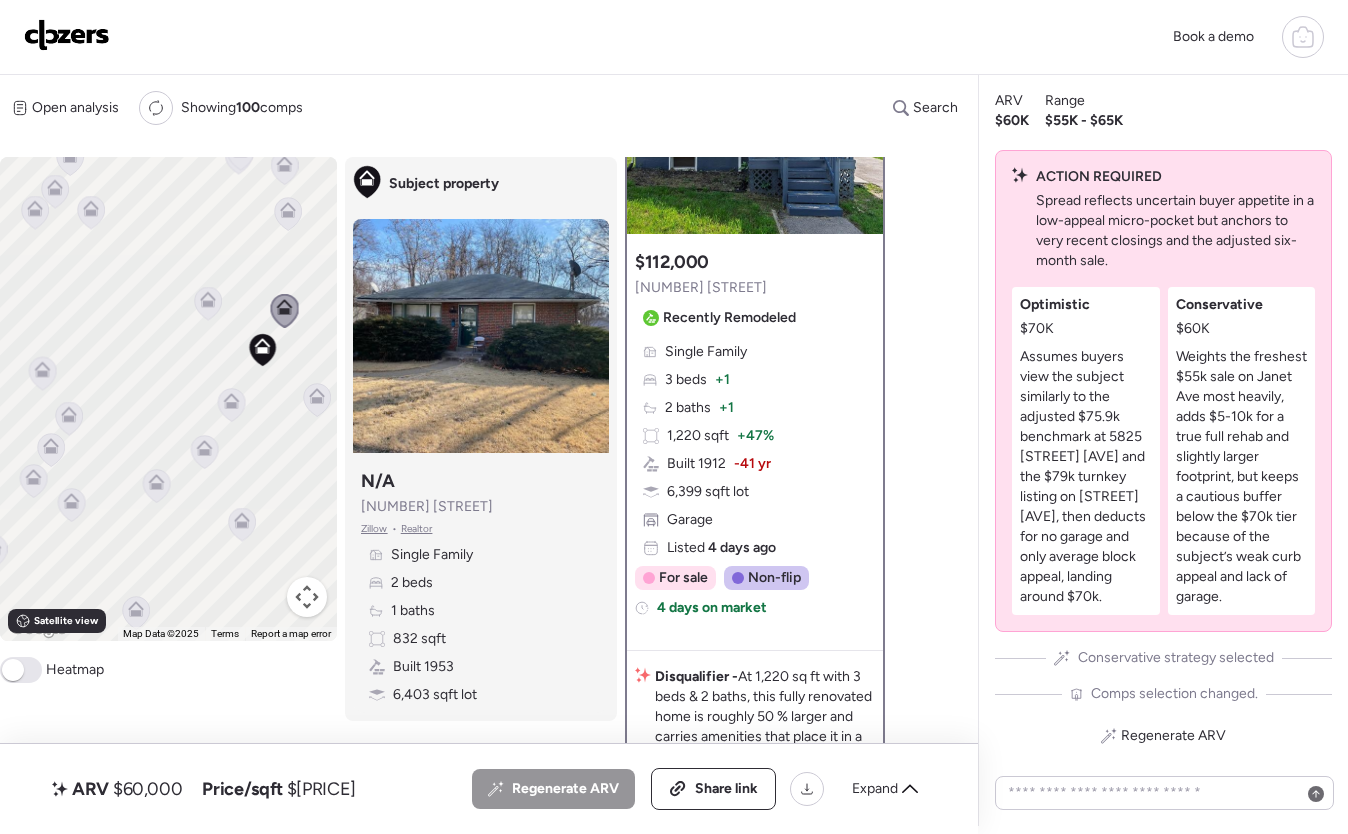 click on "To activate drag with keyboard, press Alt + Enter. Once in keyboard drag state, use the arrow keys to move the marker. To complete the drag, press the Enter key. To cancel, press Escape." at bounding box center [168, 399] 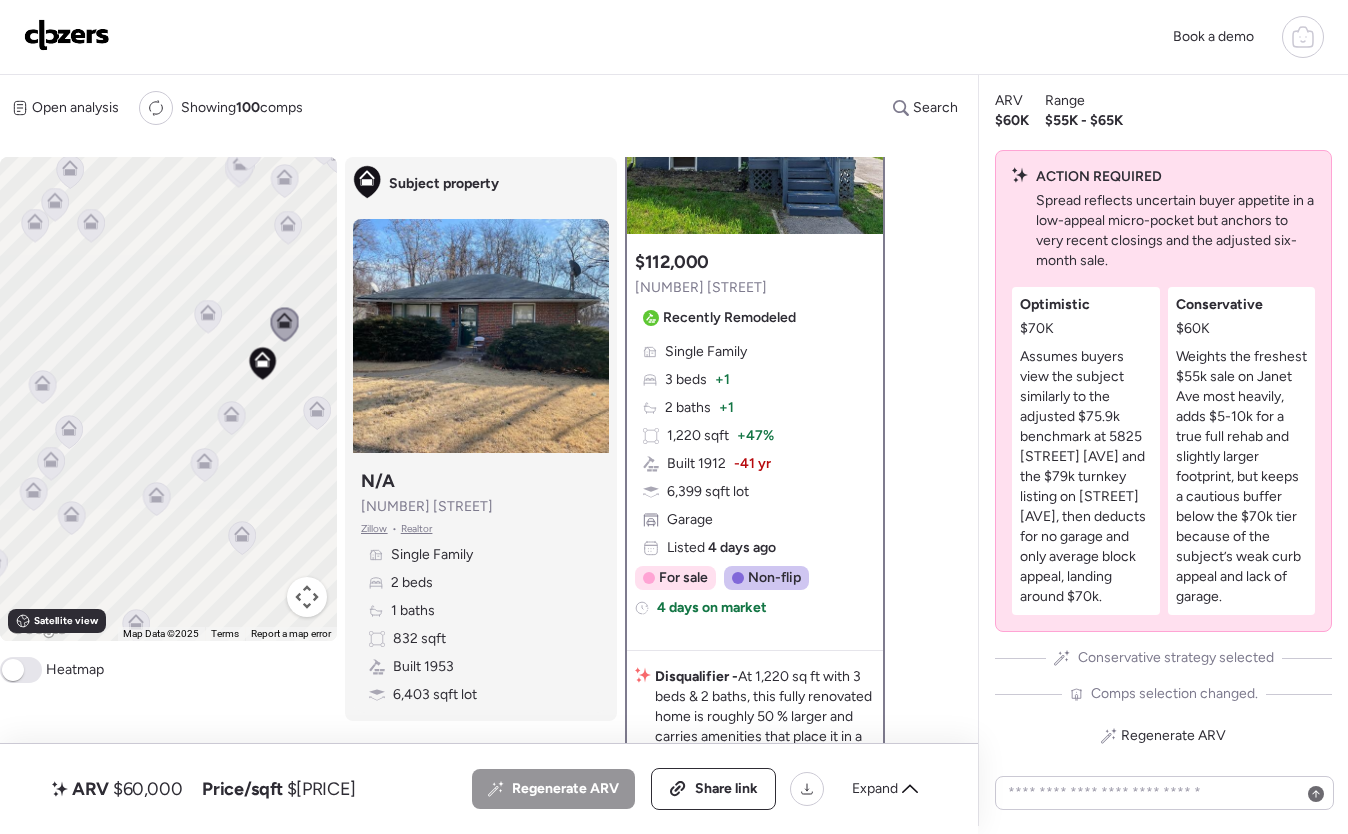 click 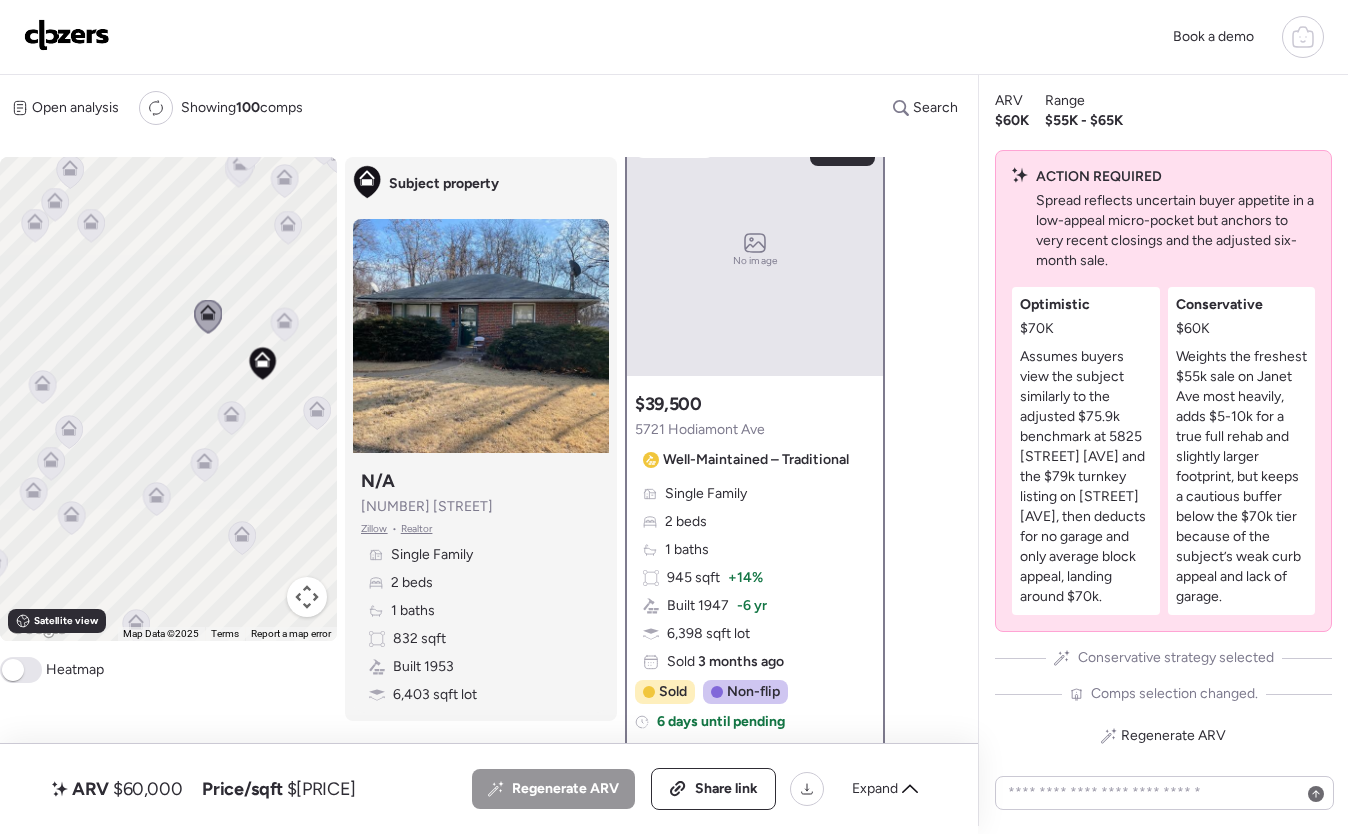 scroll, scrollTop: 0, scrollLeft: 0, axis: both 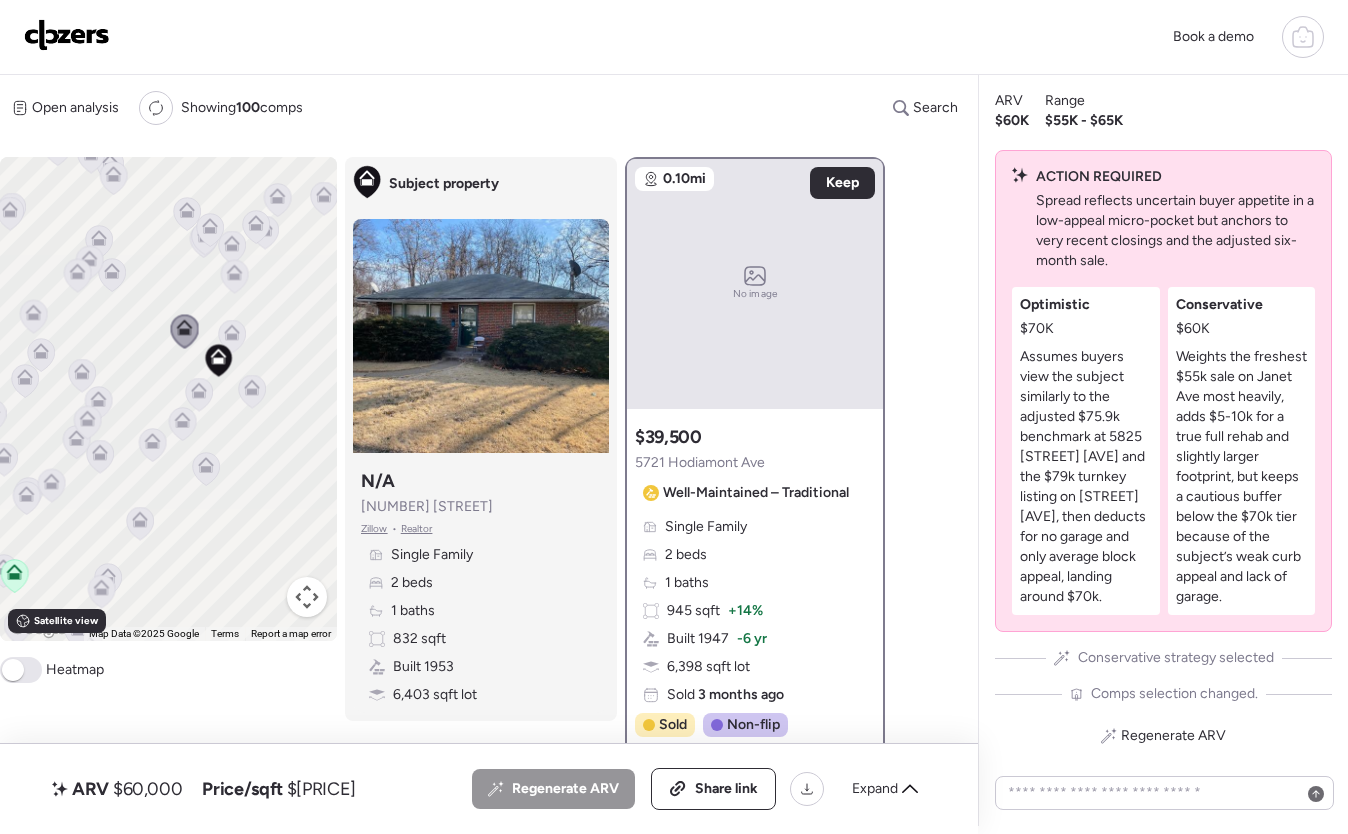 click at bounding box center [307, 597] 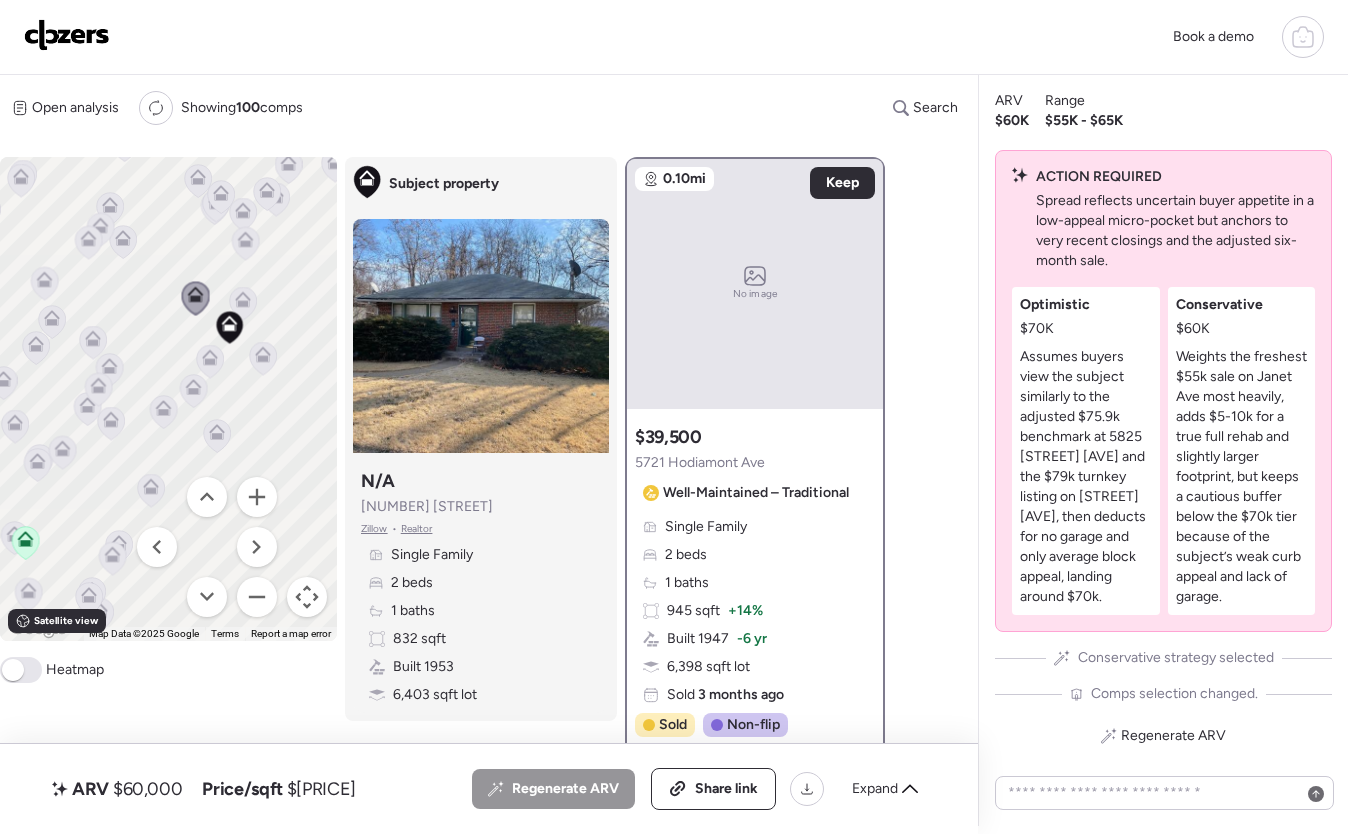 drag, startPoint x: 308, startPoint y: 432, endPoint x: 299, endPoint y: 422, distance: 13.453624 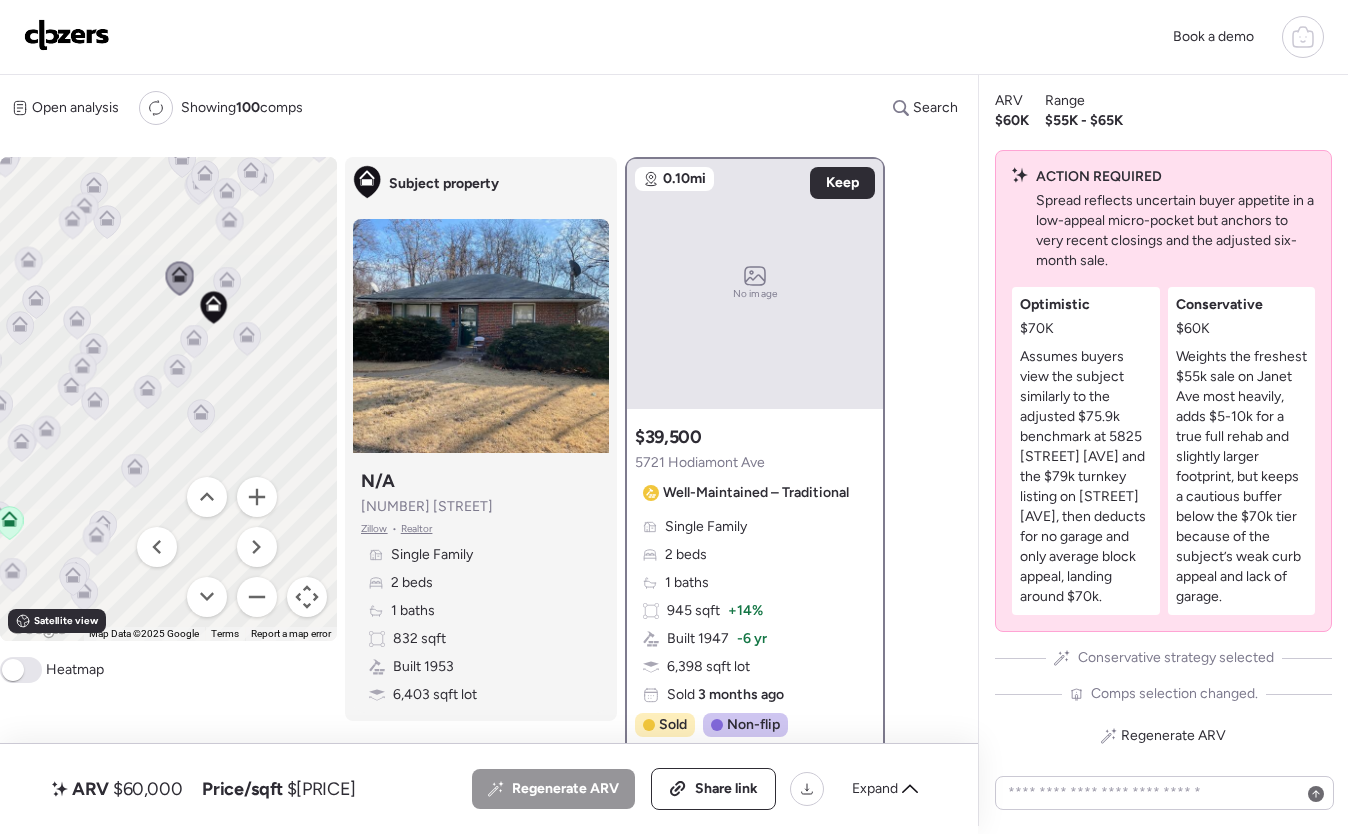 drag, startPoint x: 295, startPoint y: 418, endPoint x: 267, endPoint y: 393, distance: 37.536648 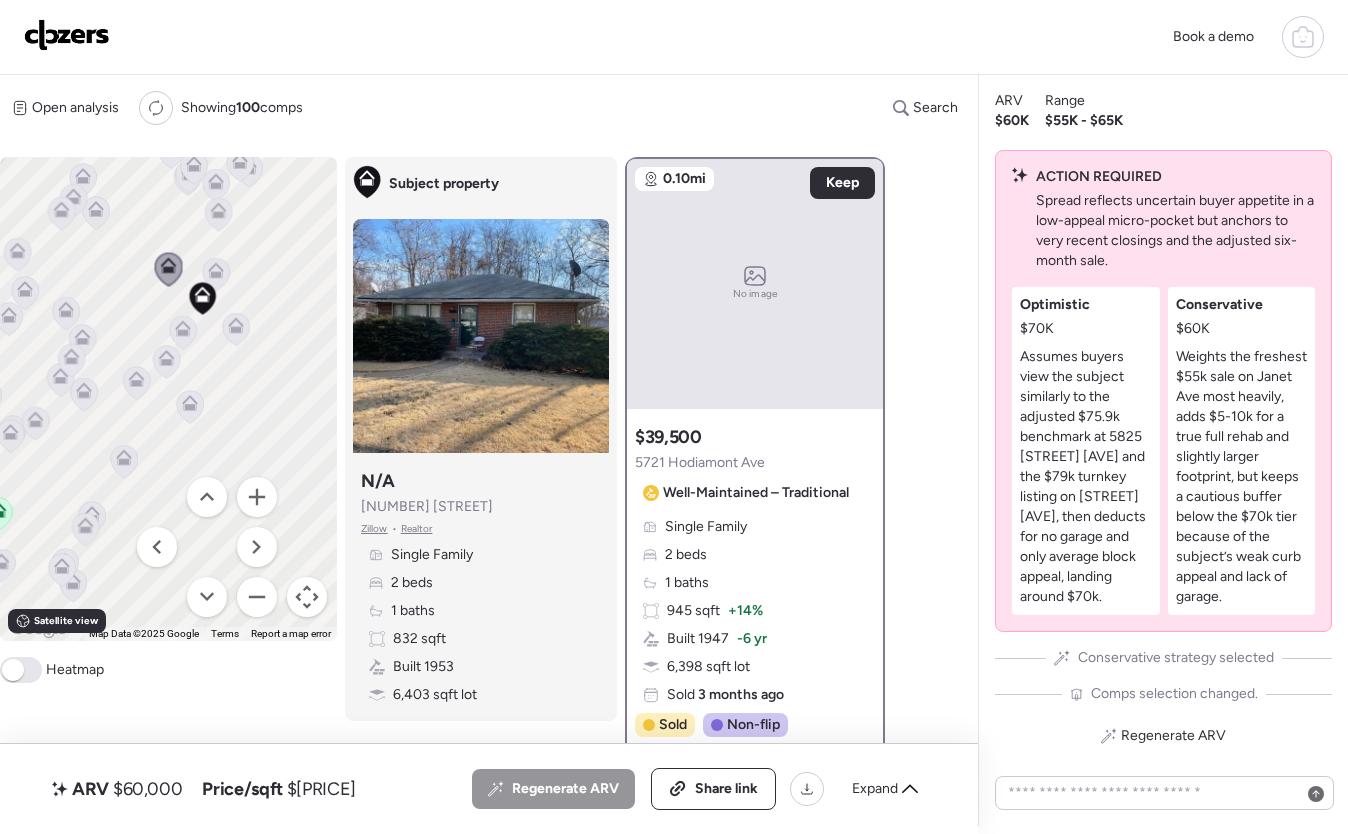 click on "To activate drag with keyboard, press Alt + Enter. Once in keyboard drag state, use the arrow keys to move the marker. To complete the drag, press the Enter key. To cancel, press Escape." at bounding box center (168, 399) 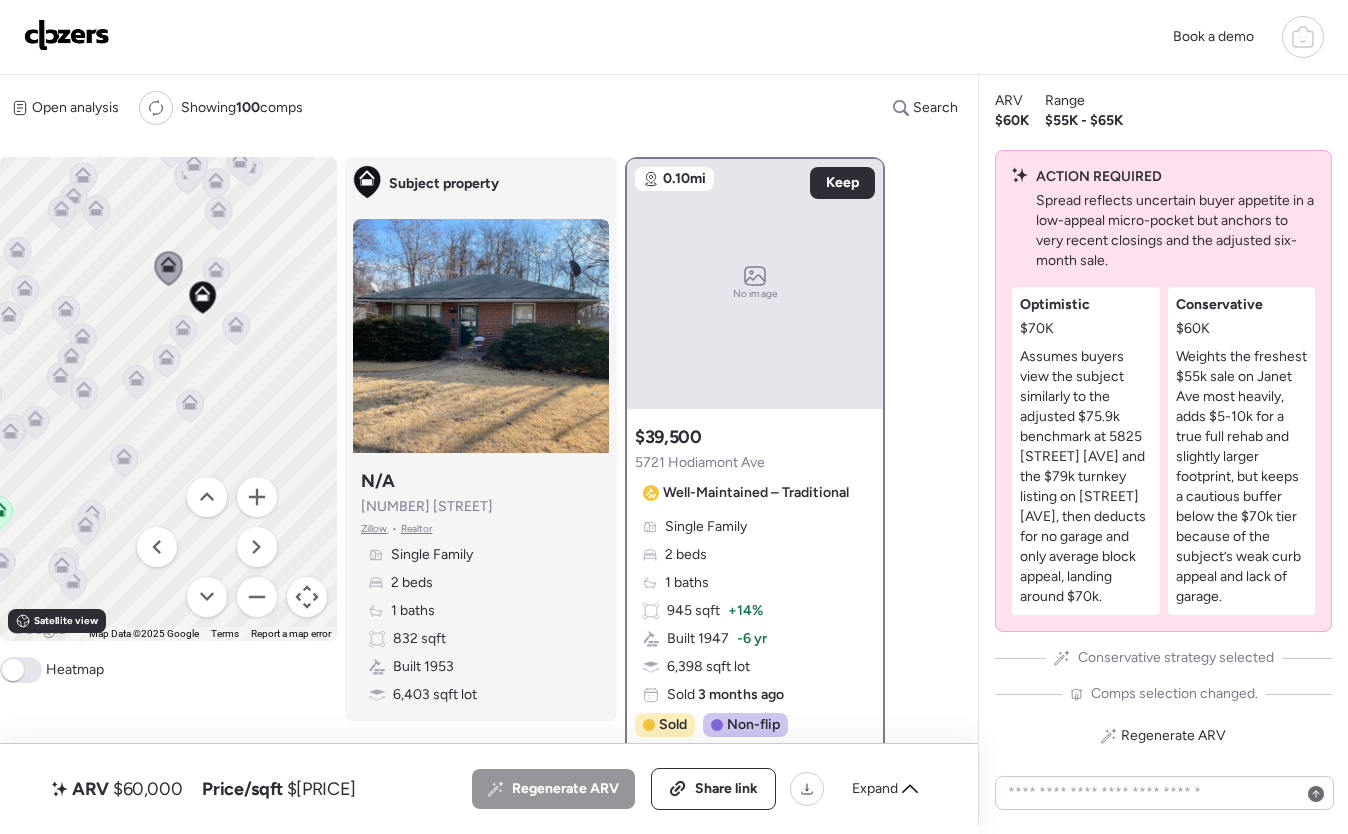 click 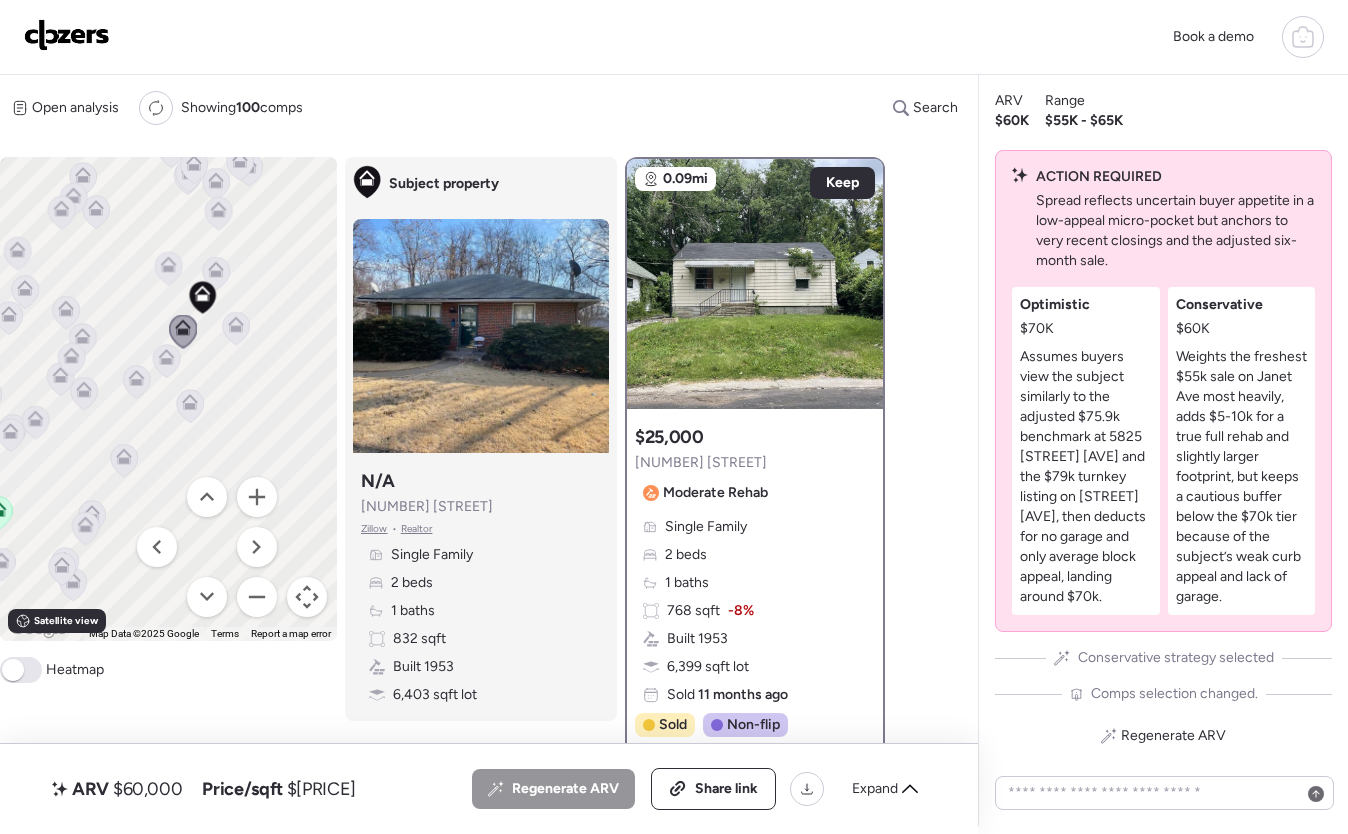 click 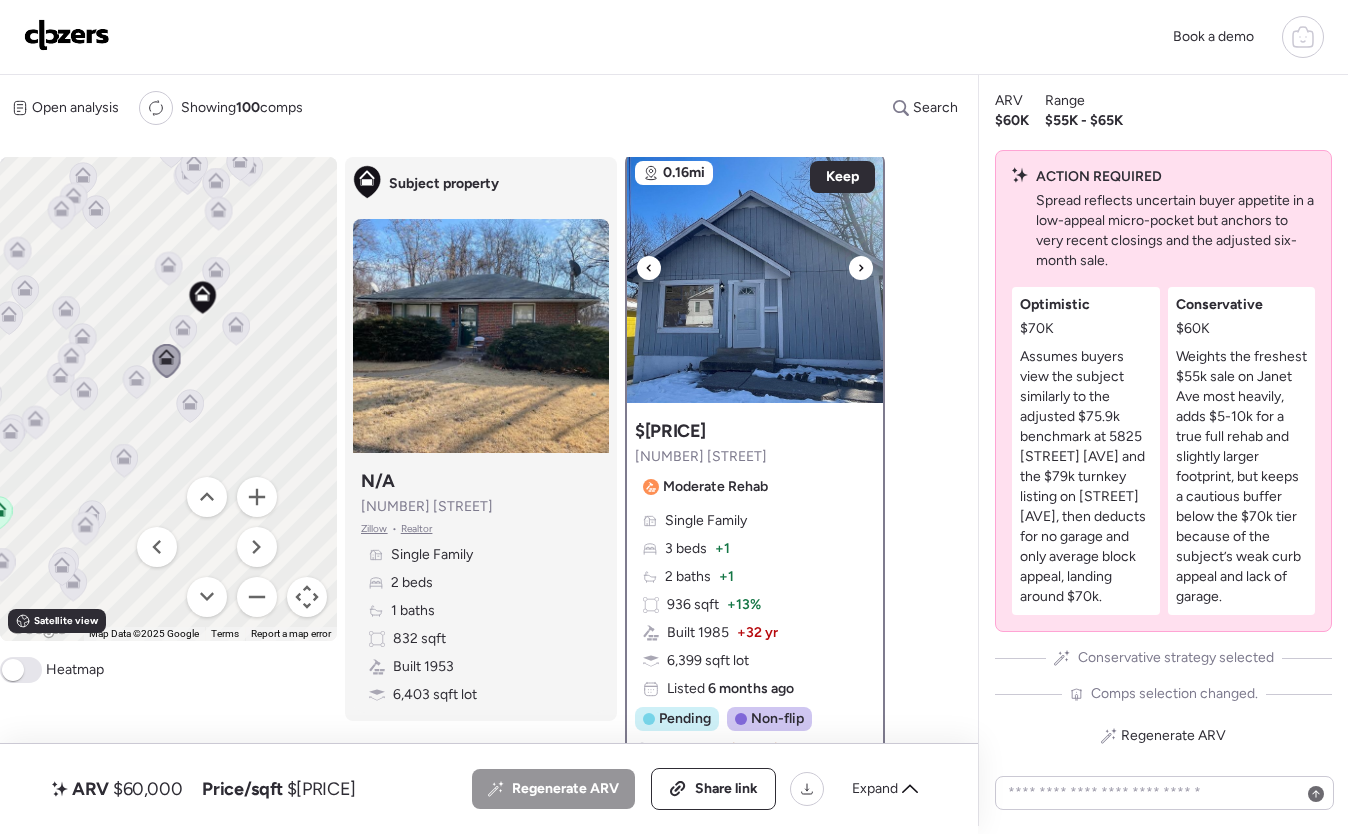 scroll, scrollTop: 0, scrollLeft: 0, axis: both 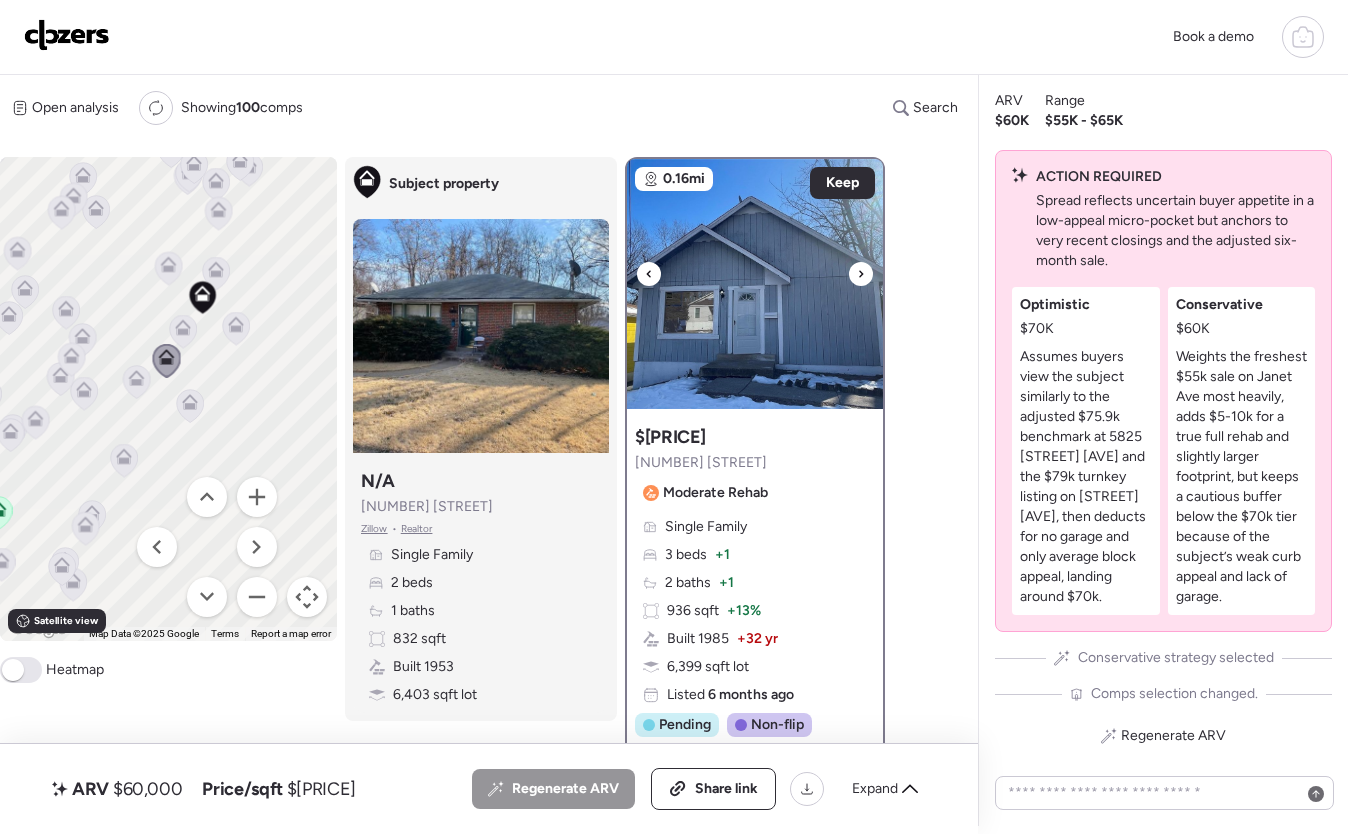 click at bounding box center [861, 274] 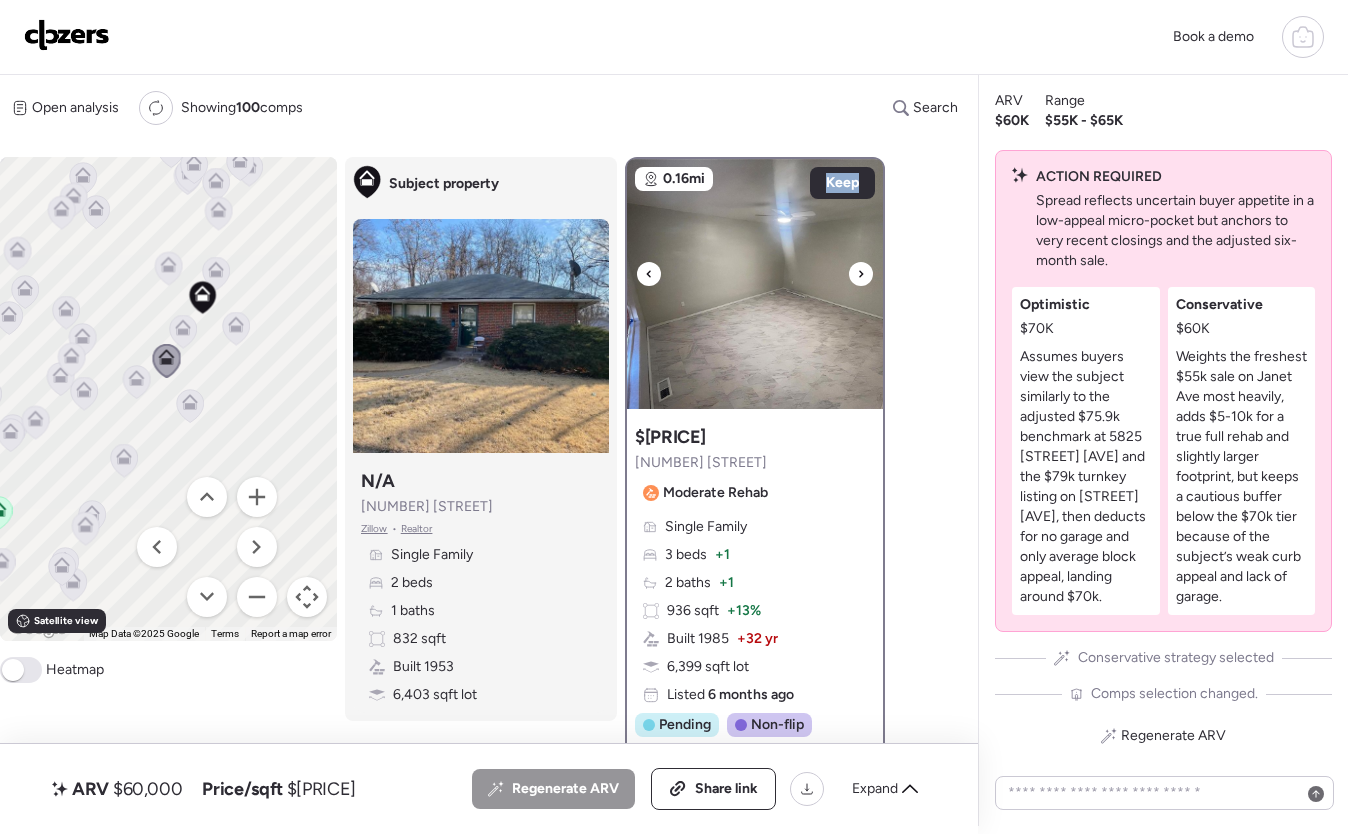 click at bounding box center [861, 274] 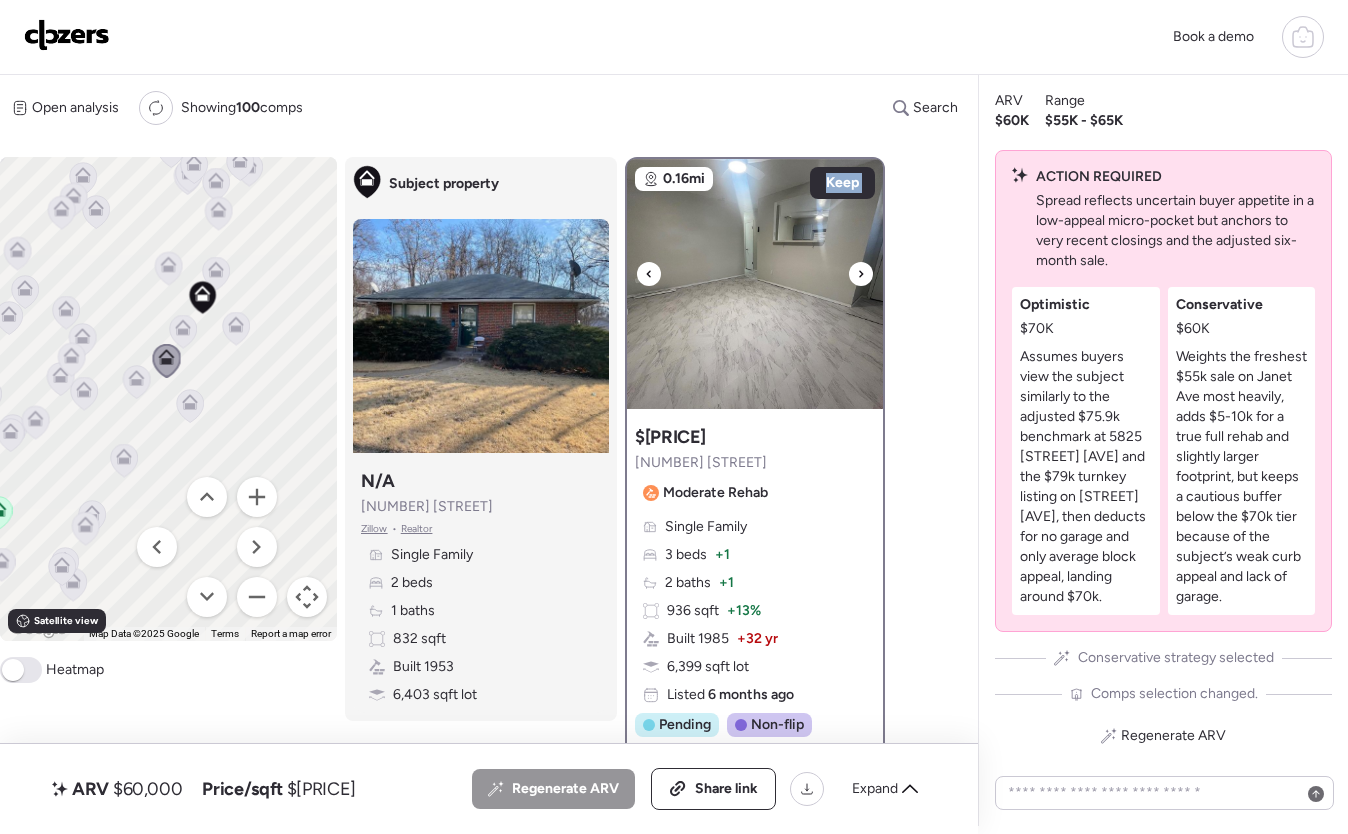 click at bounding box center [861, 274] 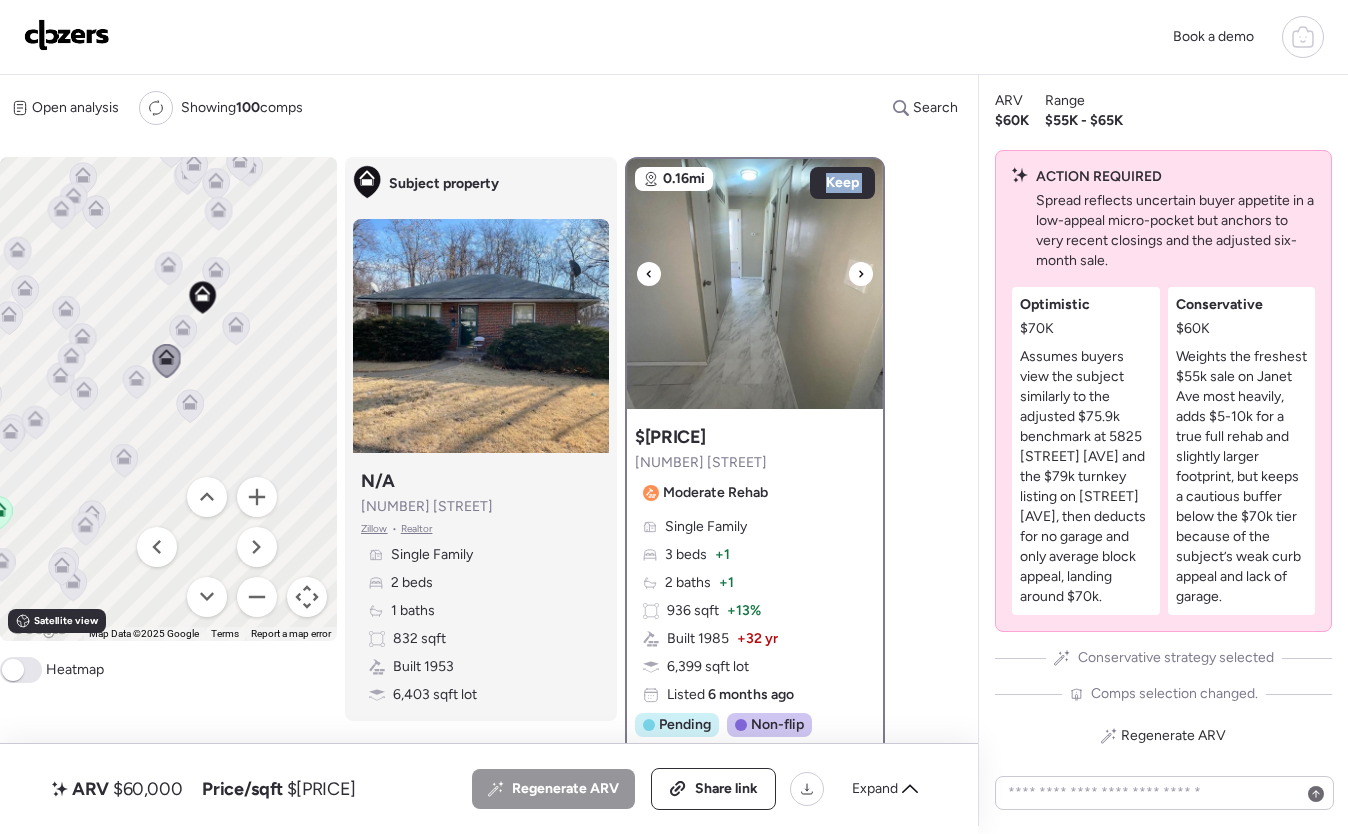 click at bounding box center (861, 274) 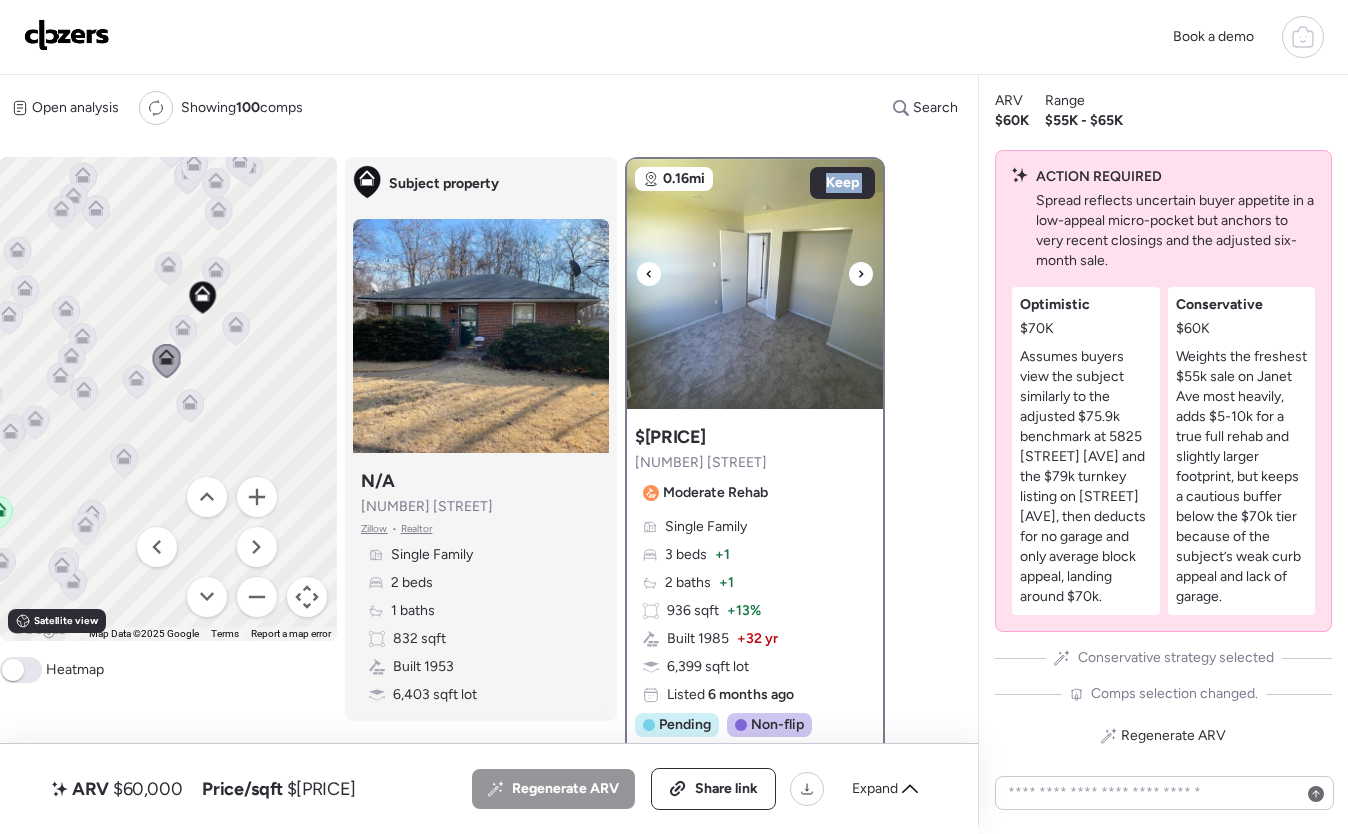 click at bounding box center (861, 274) 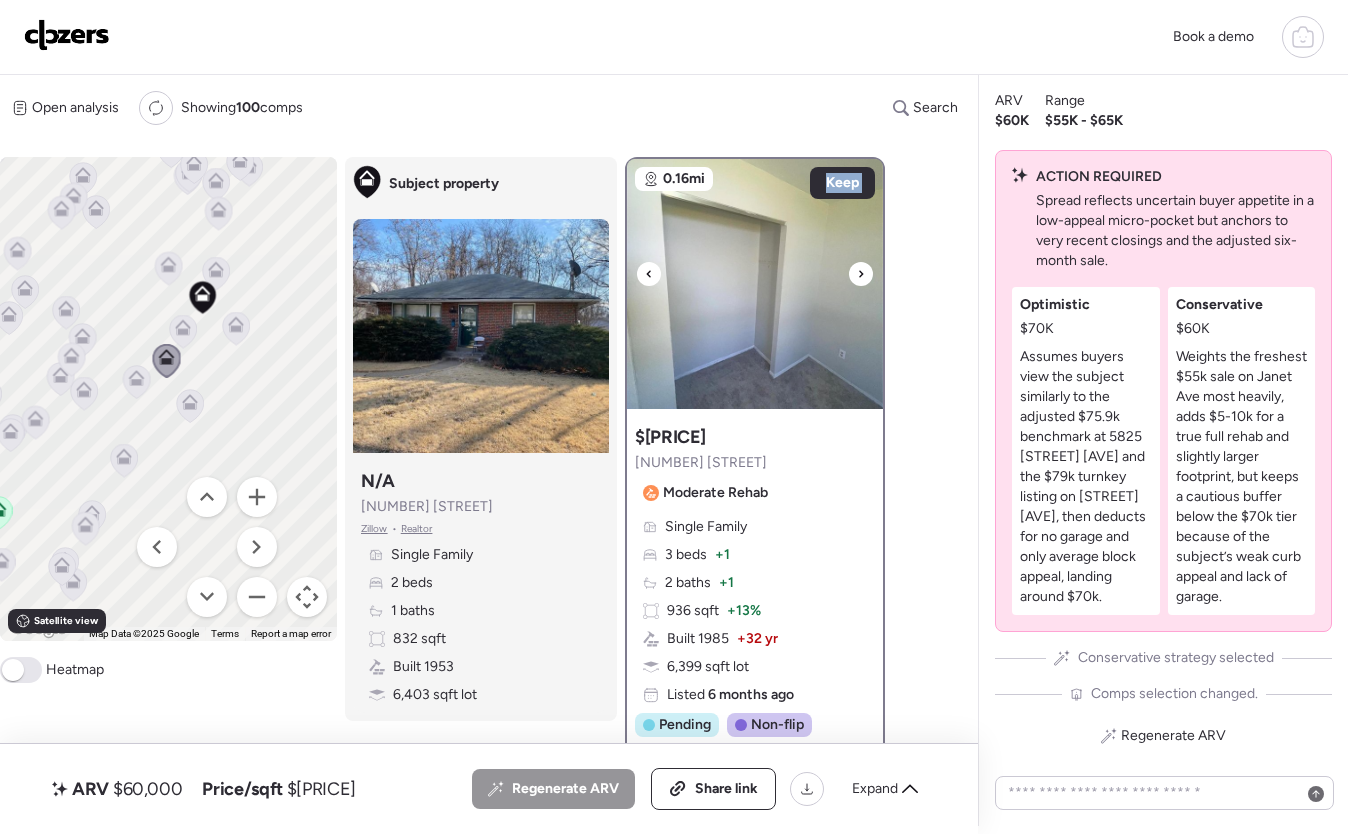 click at bounding box center [861, 274] 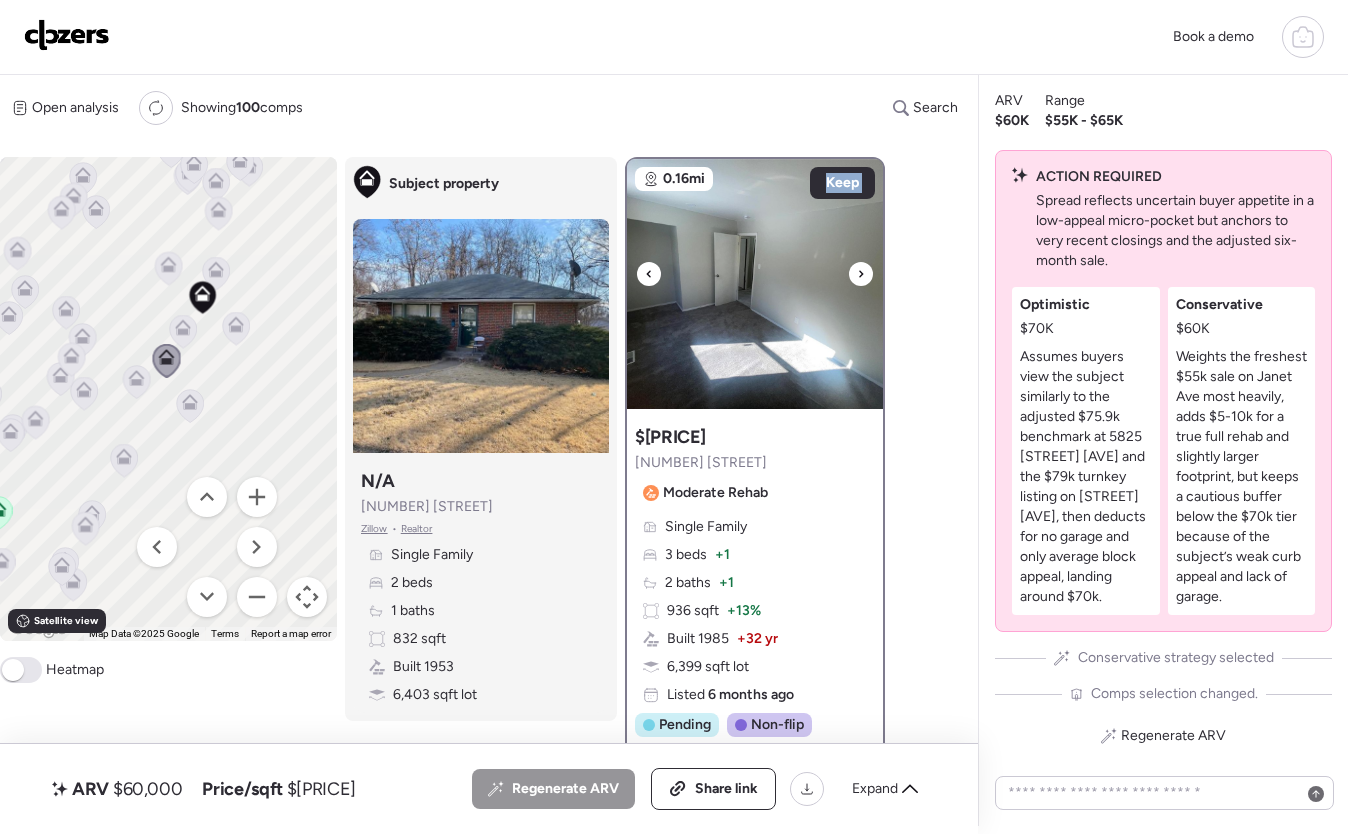 click at bounding box center (861, 274) 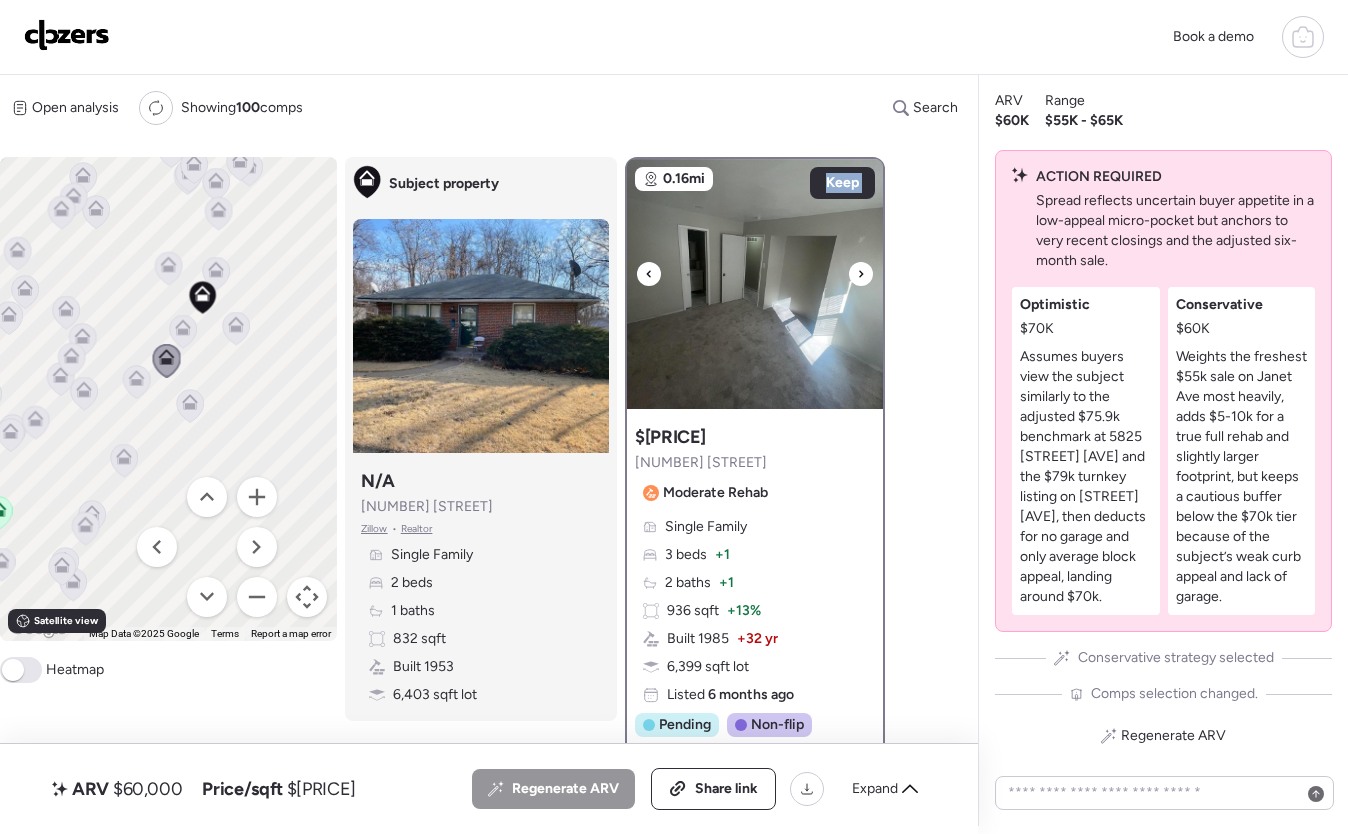 click at bounding box center [861, 274] 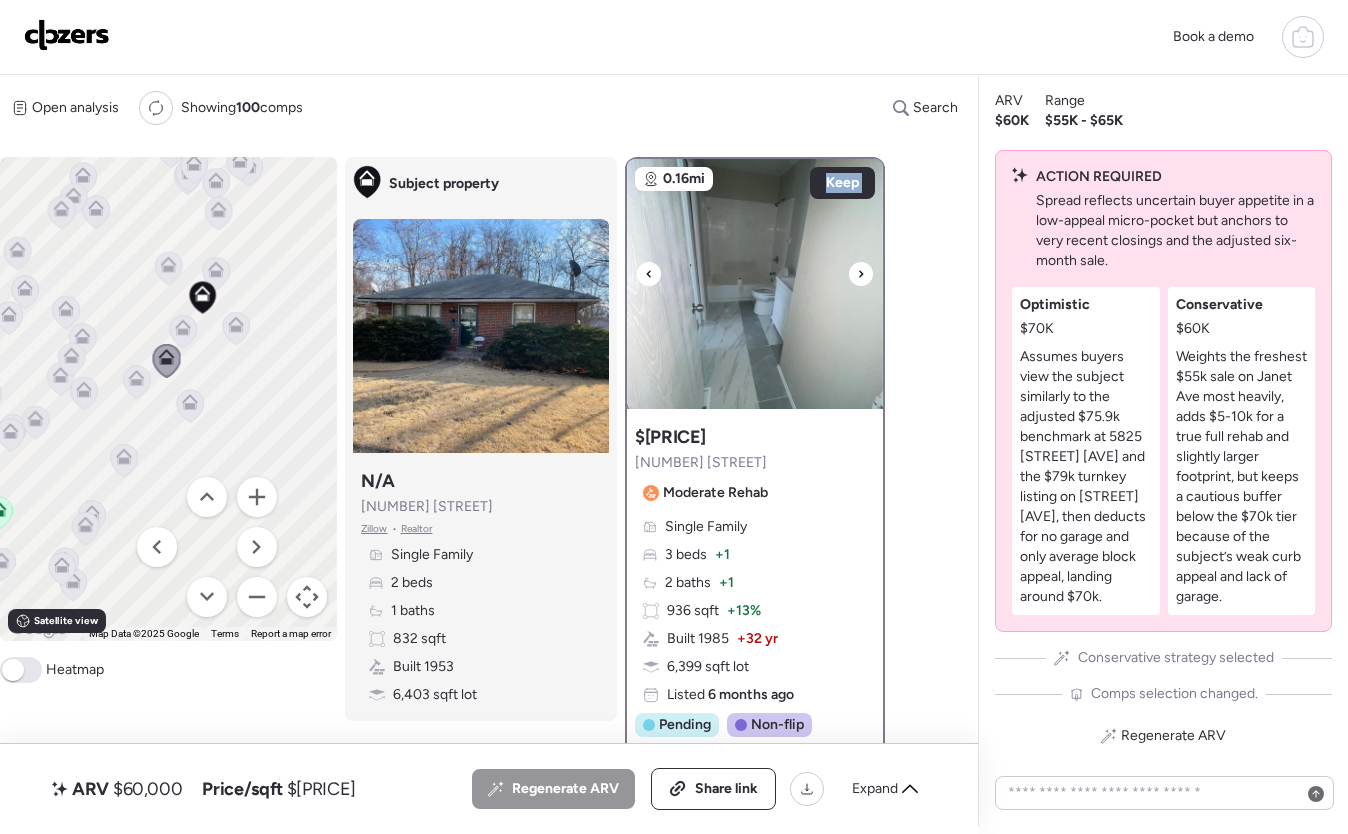 click at bounding box center [861, 274] 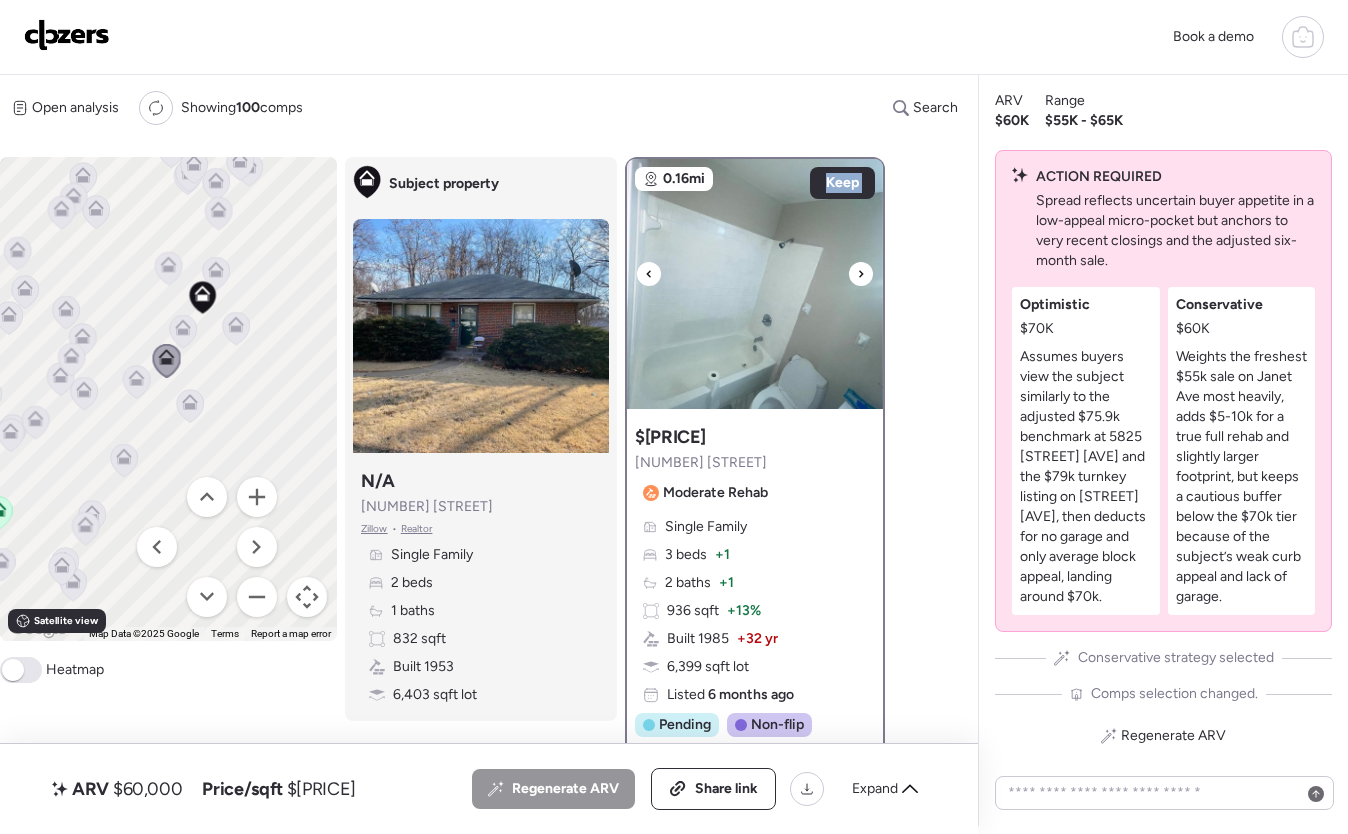 click at bounding box center (861, 274) 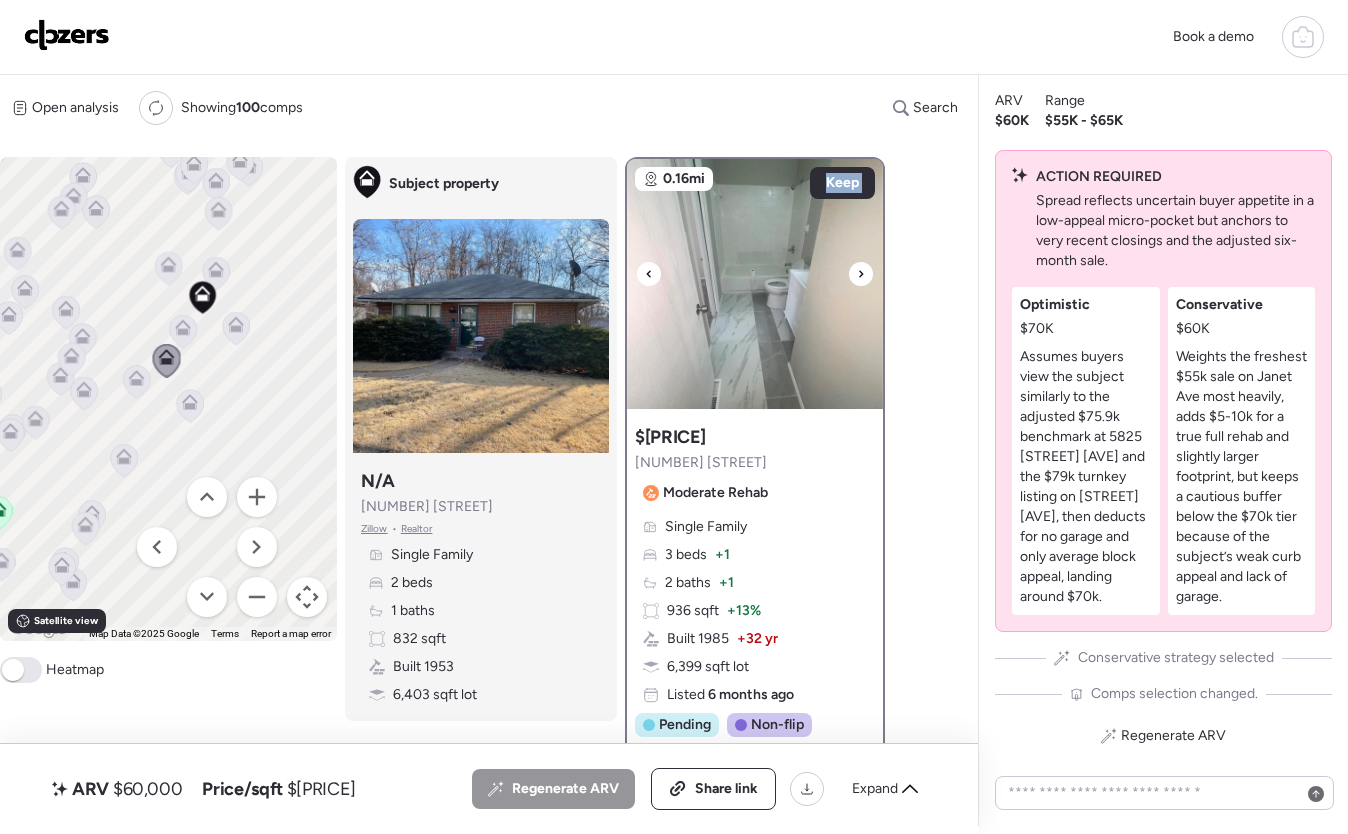 click at bounding box center [861, 274] 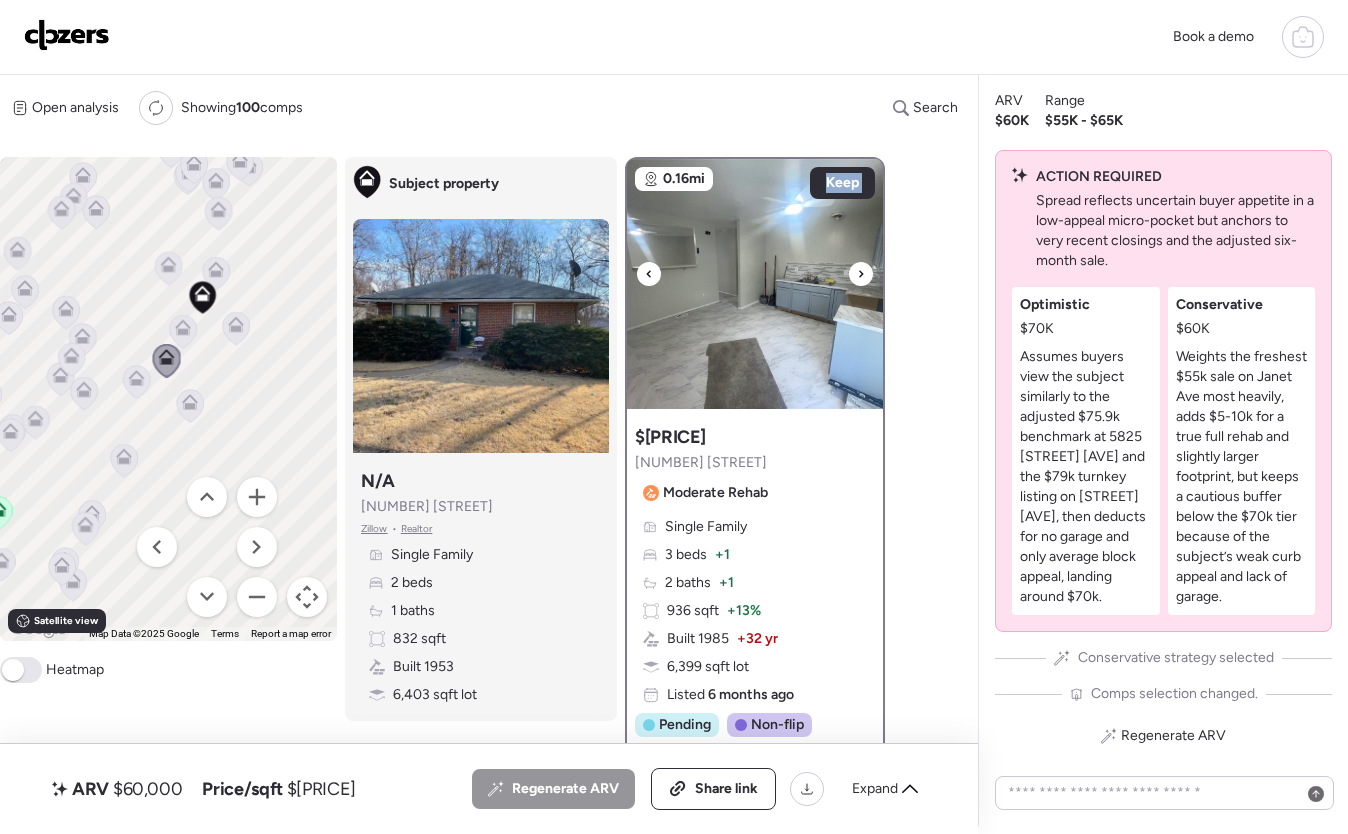 click at bounding box center [861, 274] 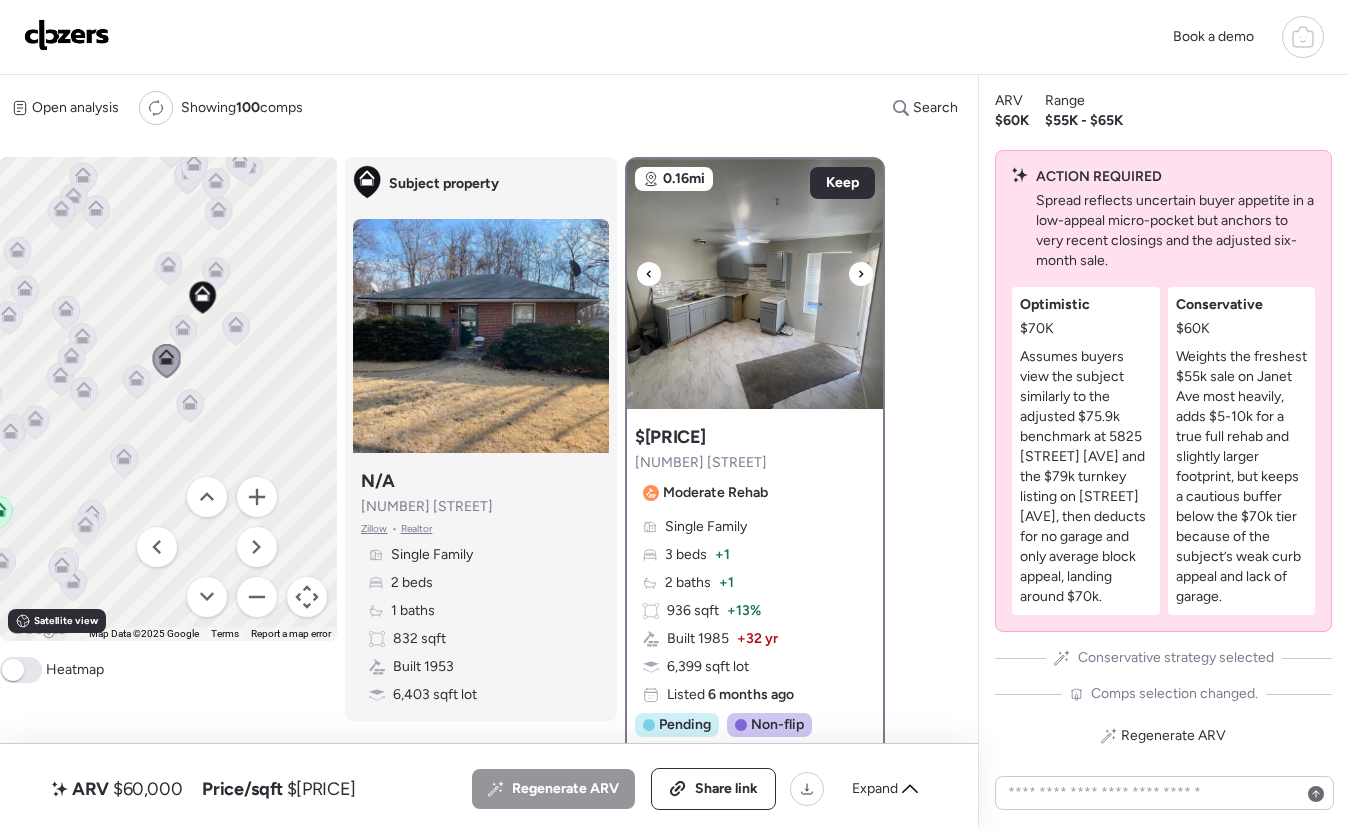 click at bounding box center (861, 274) 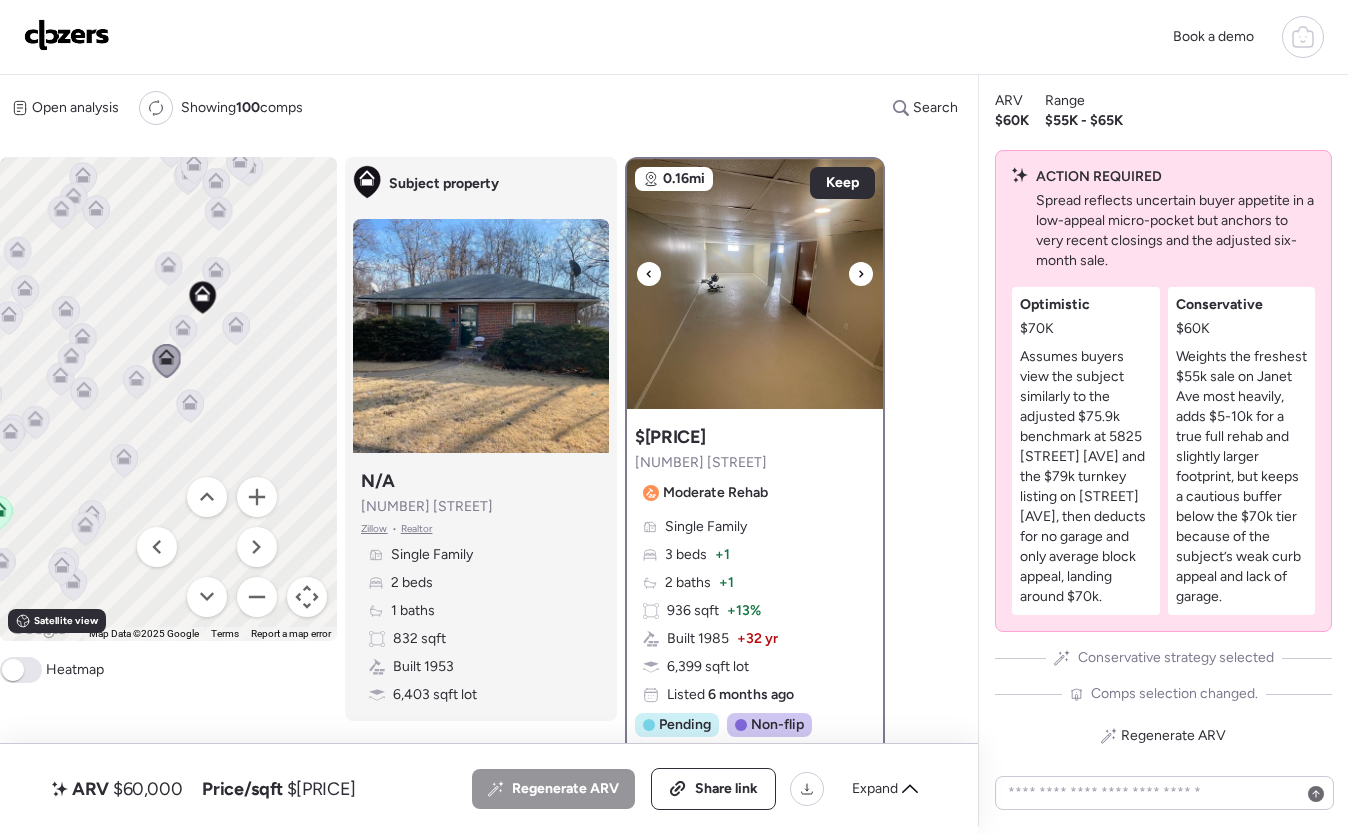 click at bounding box center (861, 274) 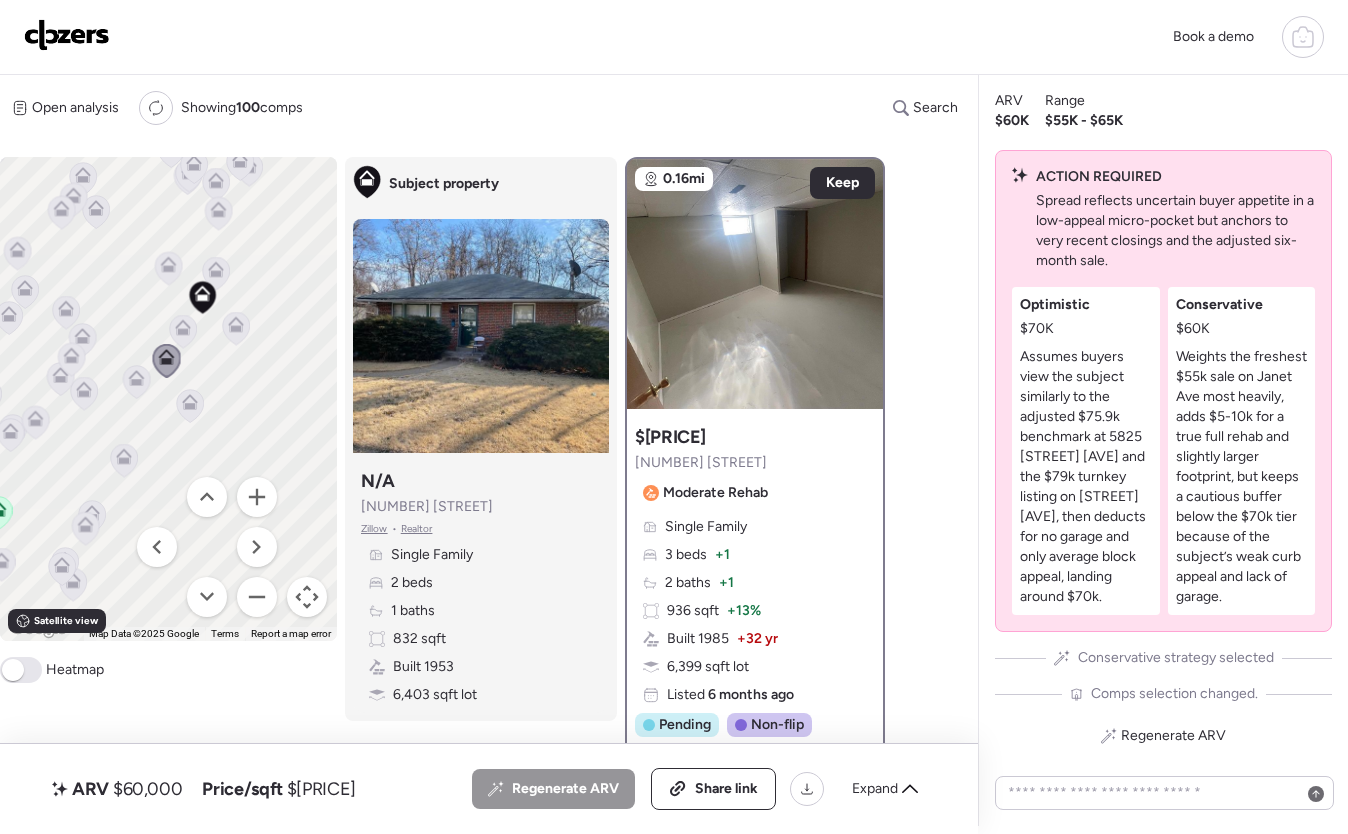 click 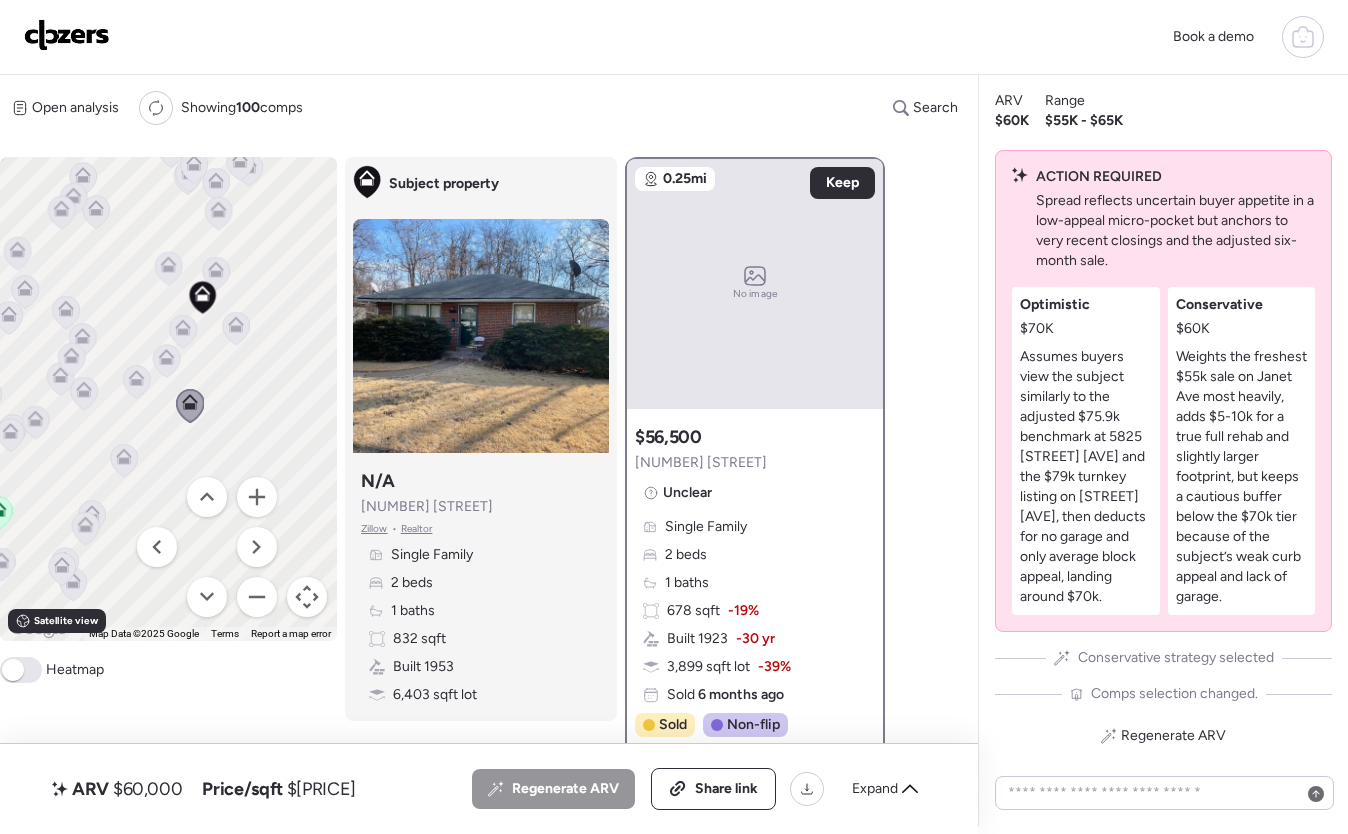 click 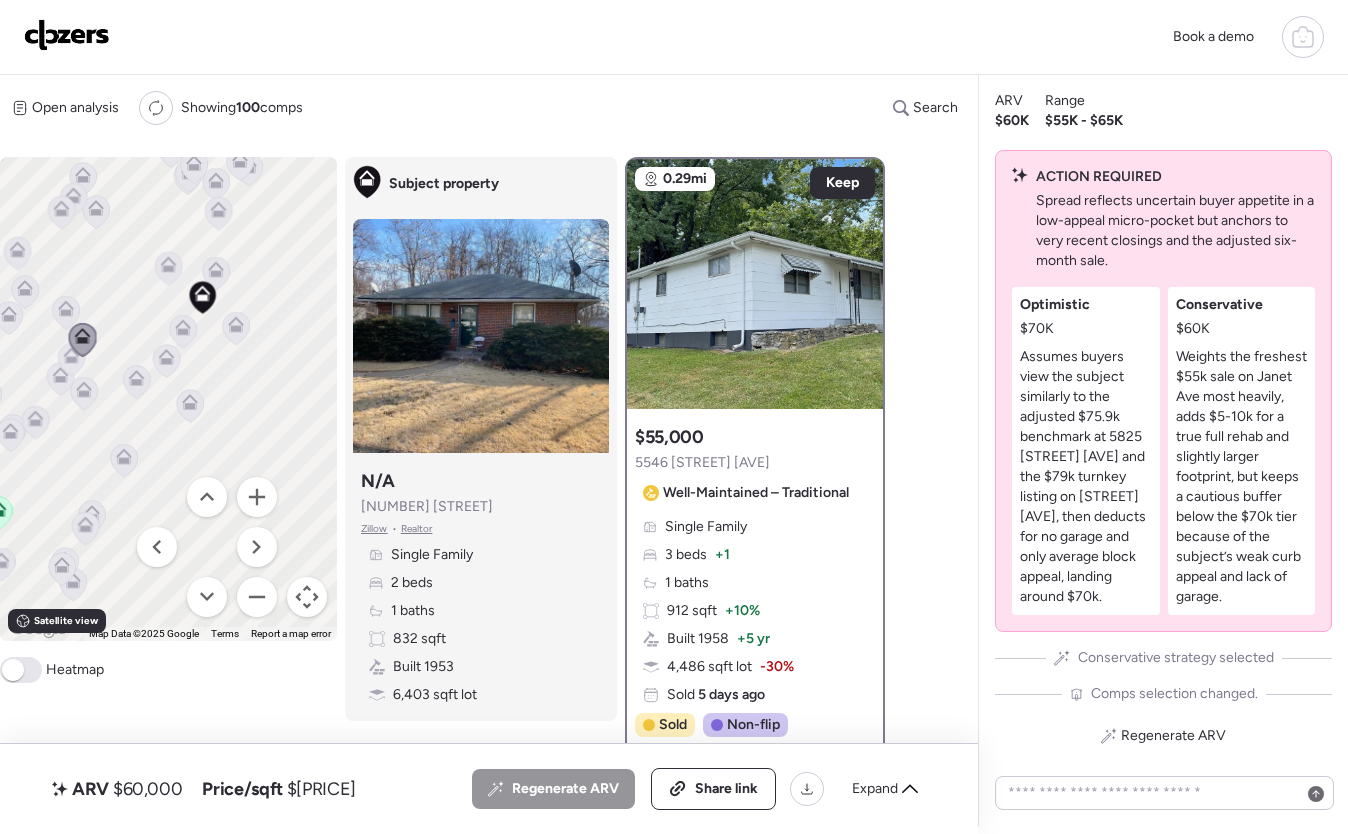 click 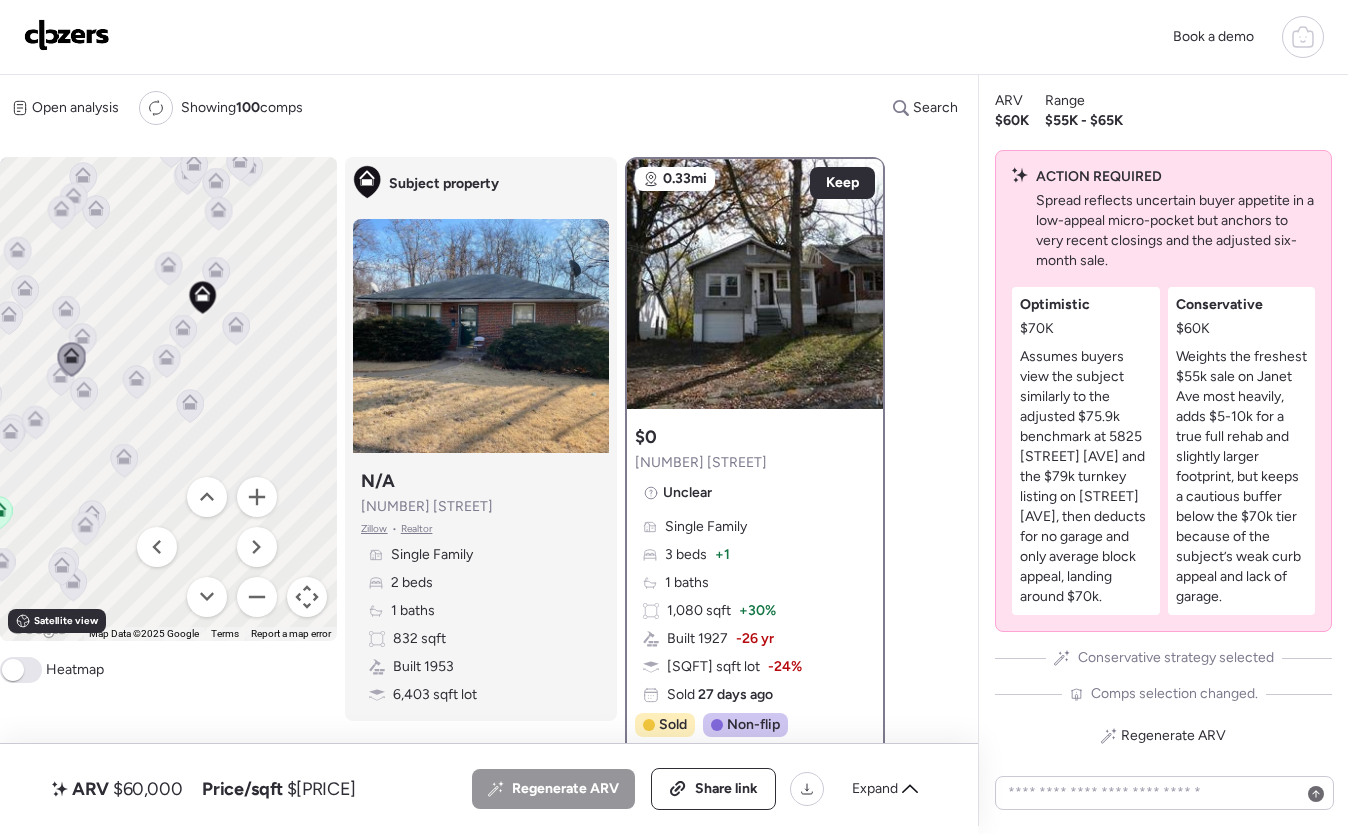 click 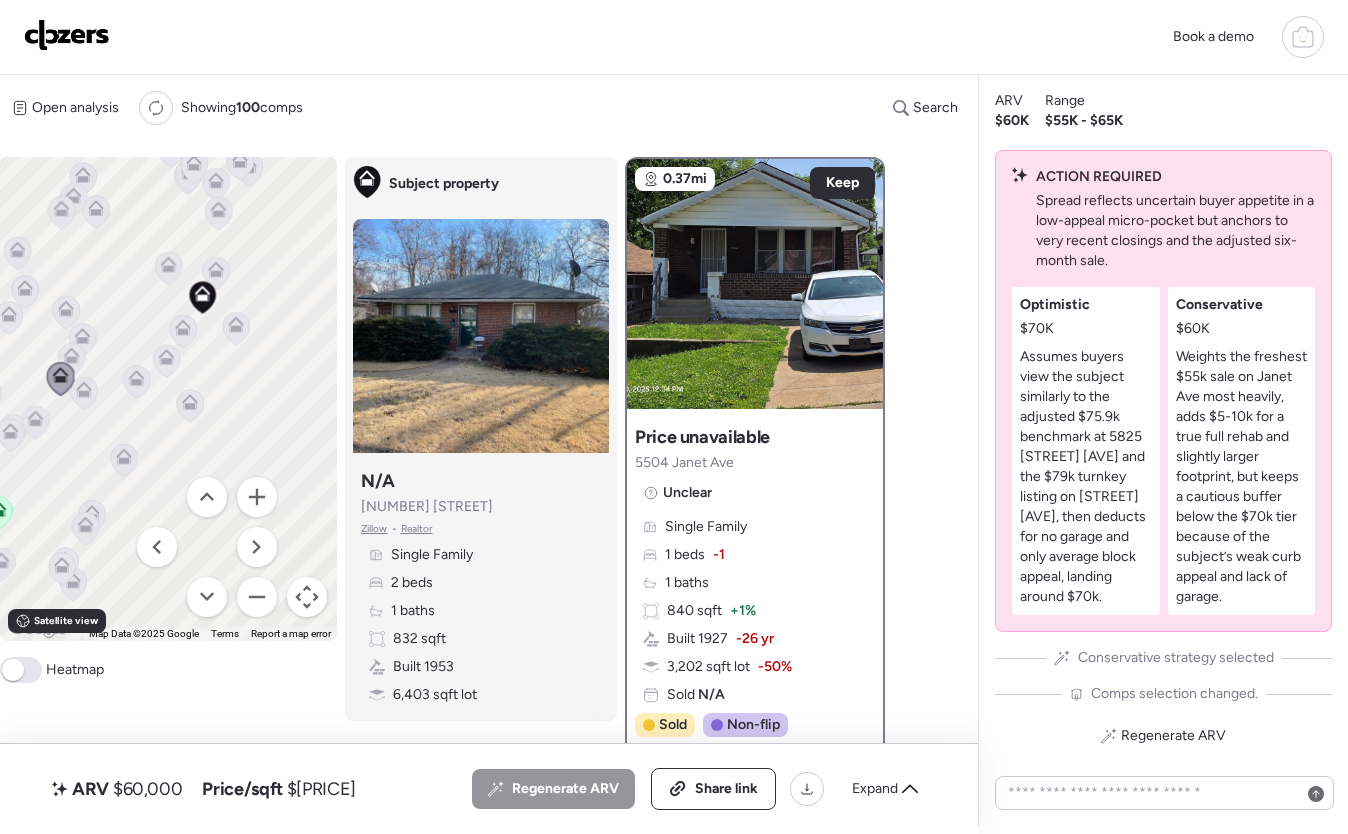 click 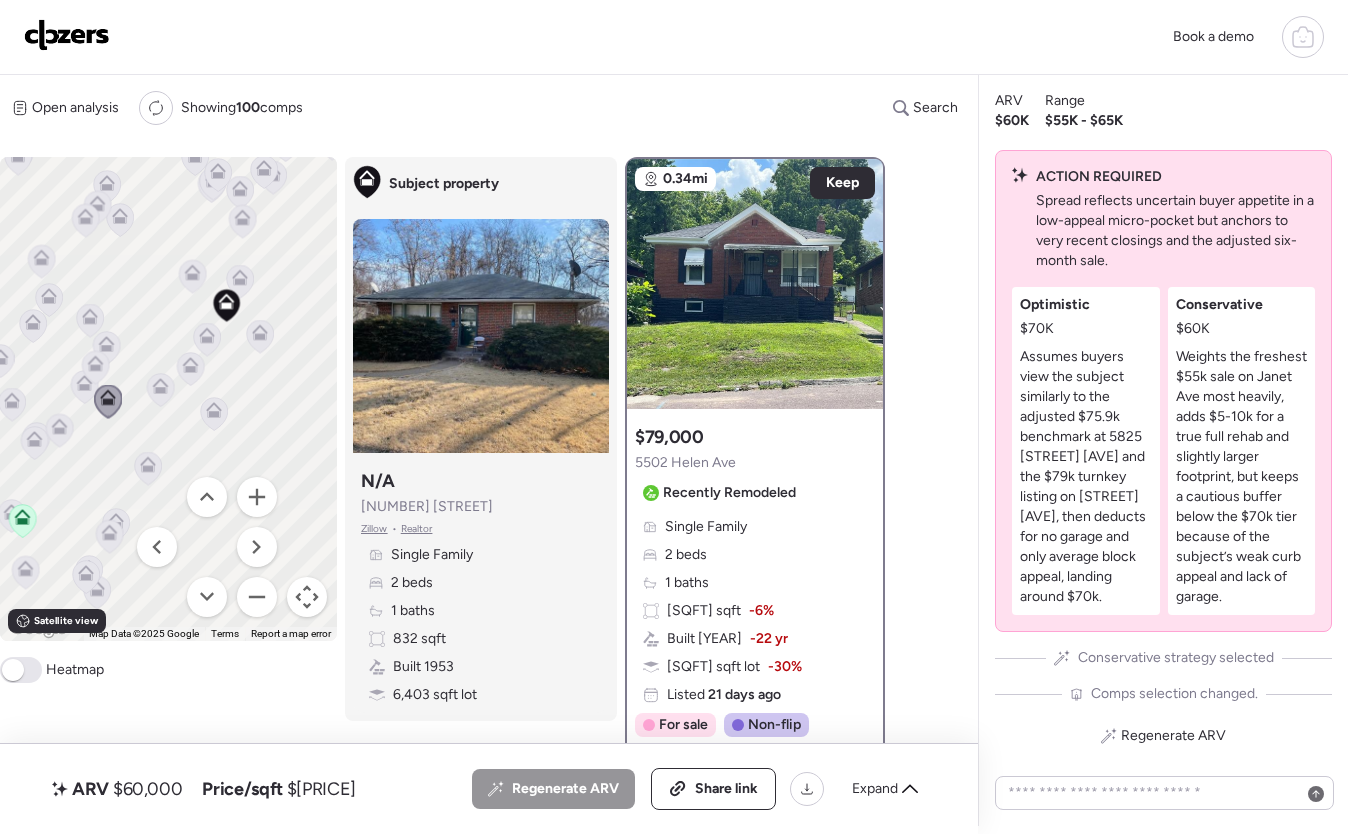 click on "To activate drag with keyboard, press Alt + Enter. Once in keyboard drag state, use the arrow keys to move the marker. To complete the drag, press the Enter key. To cancel, press Escape." at bounding box center [168, 399] 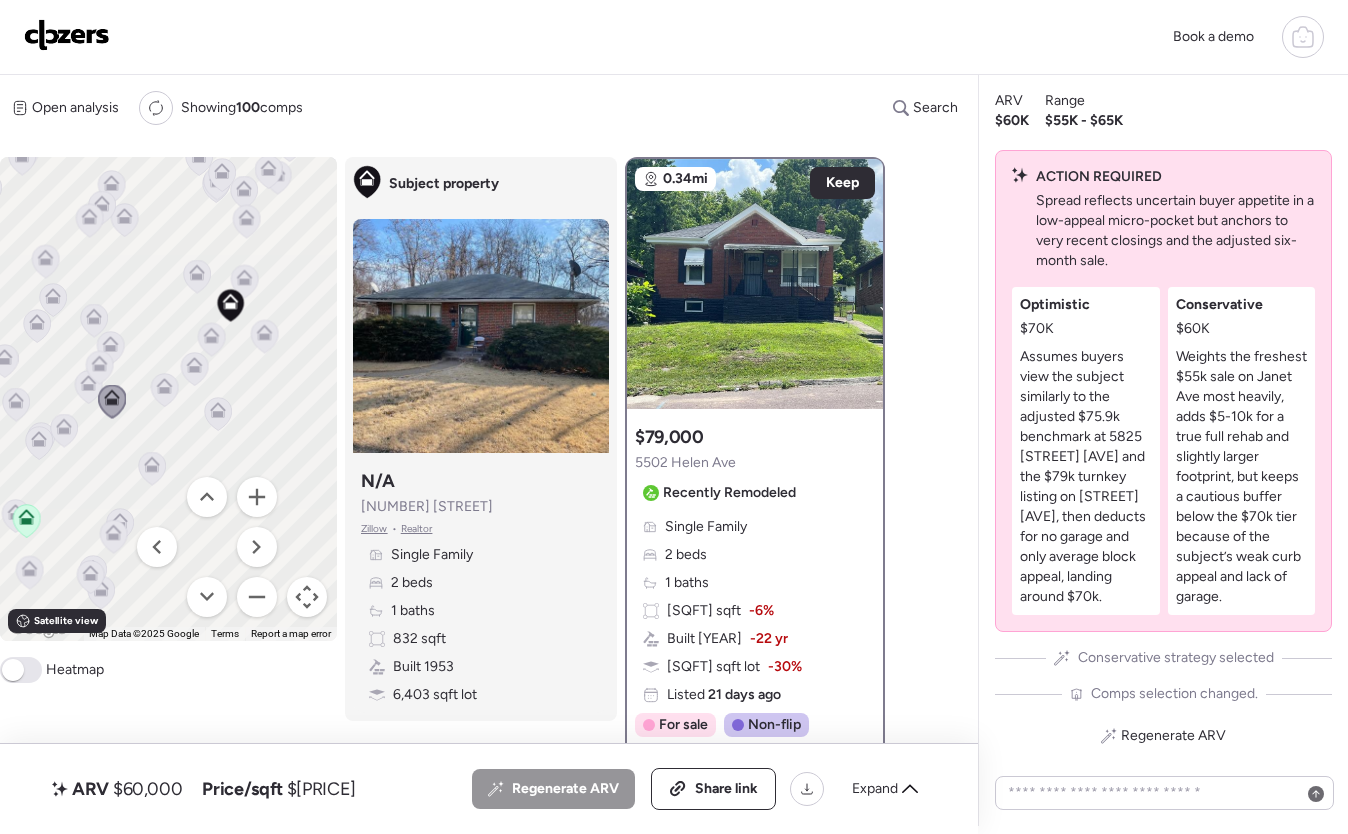 click 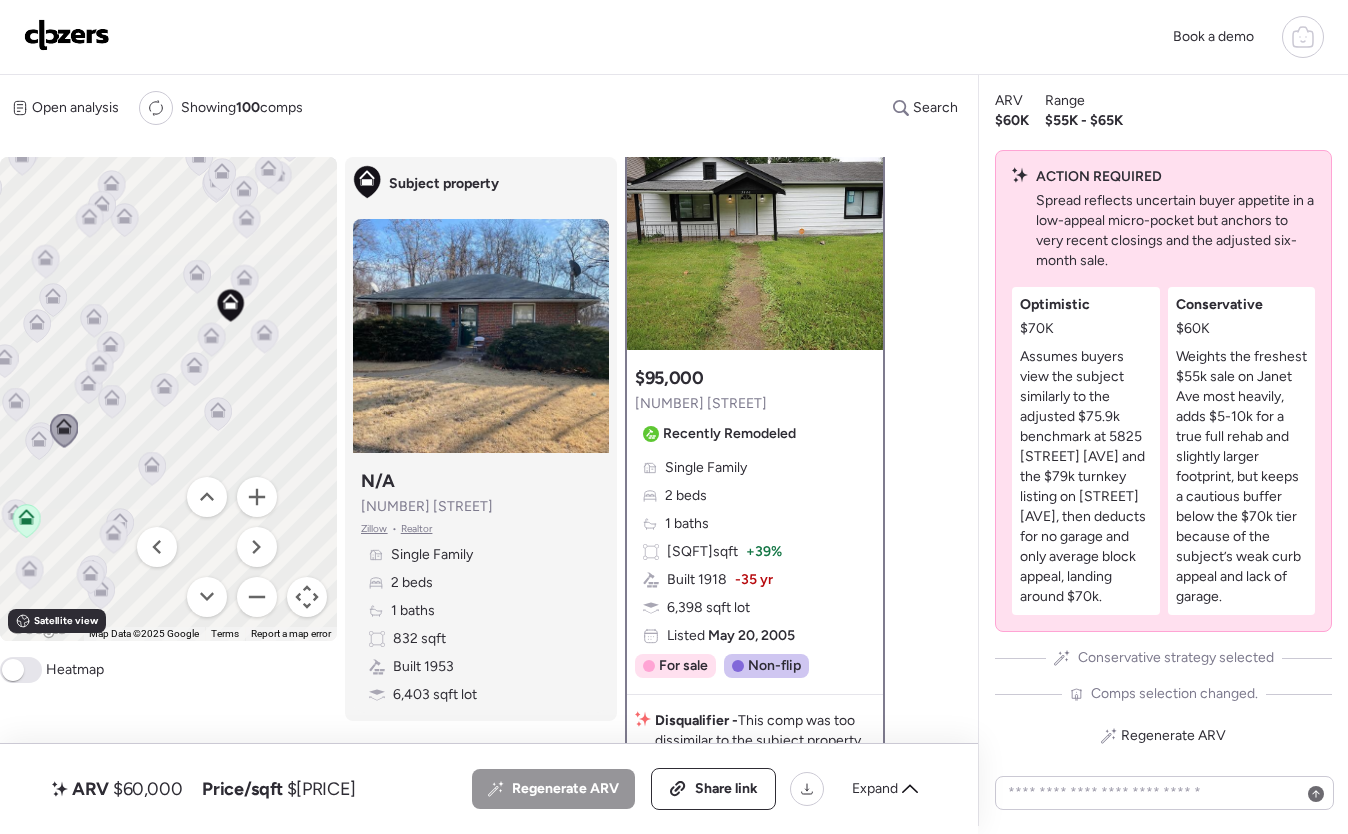 scroll, scrollTop: 63, scrollLeft: 0, axis: vertical 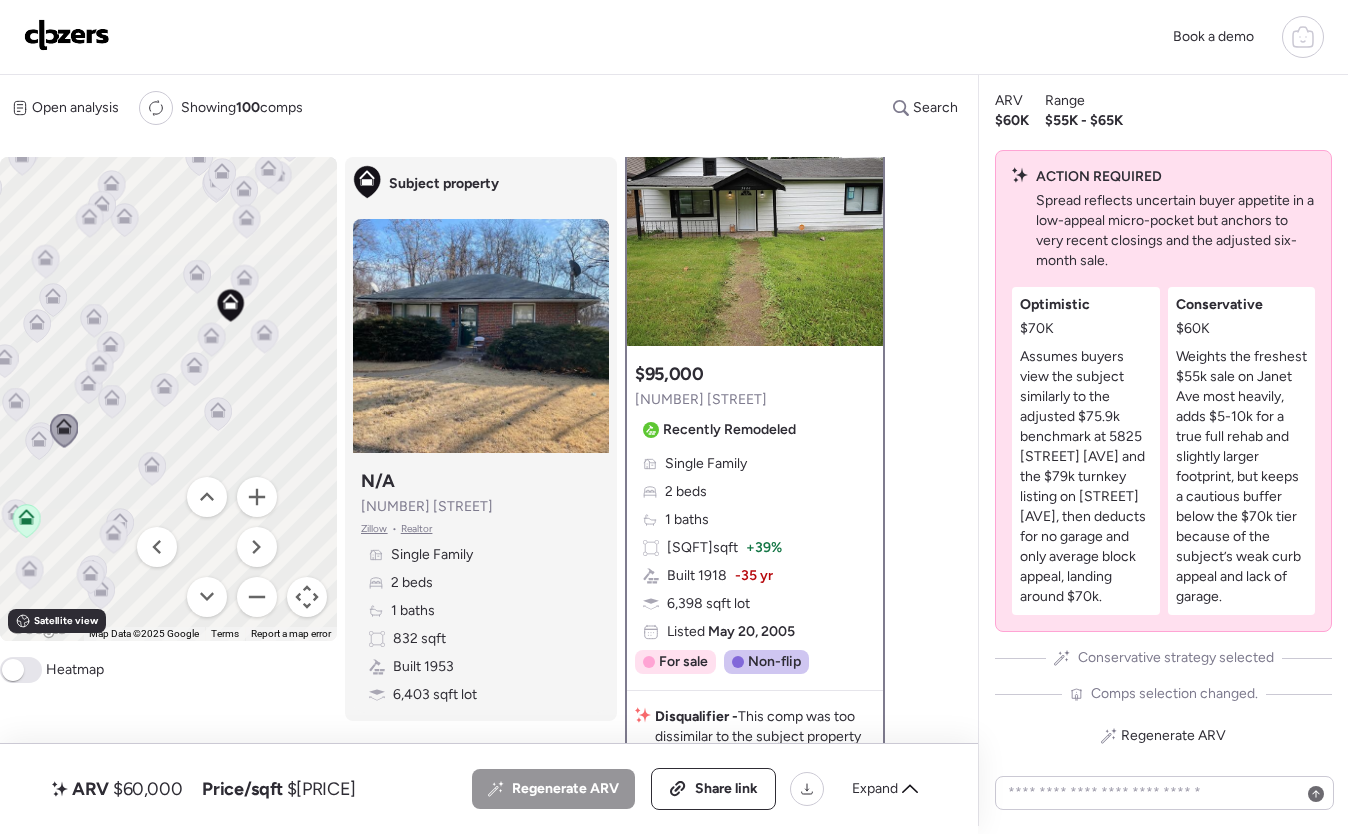 click 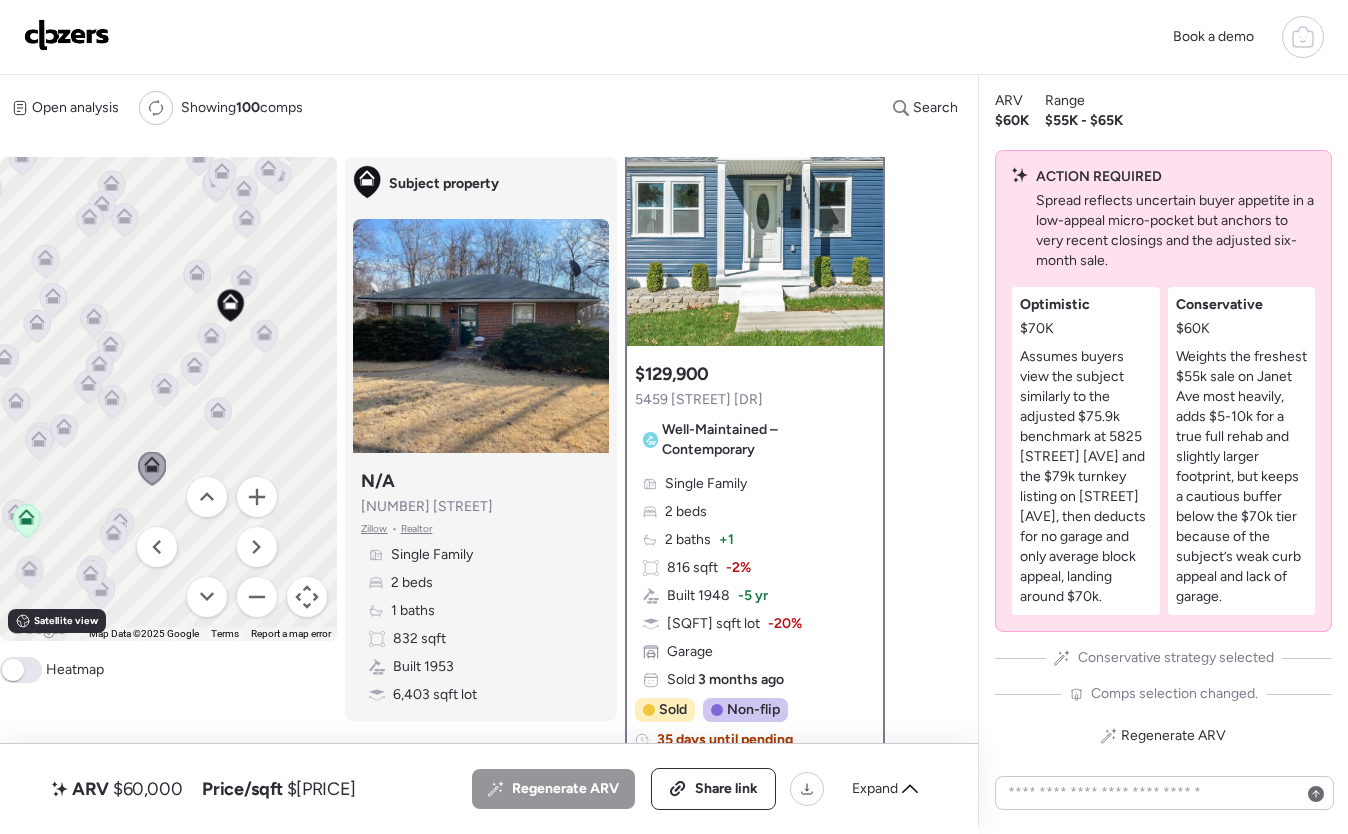 scroll, scrollTop: 0, scrollLeft: 0, axis: both 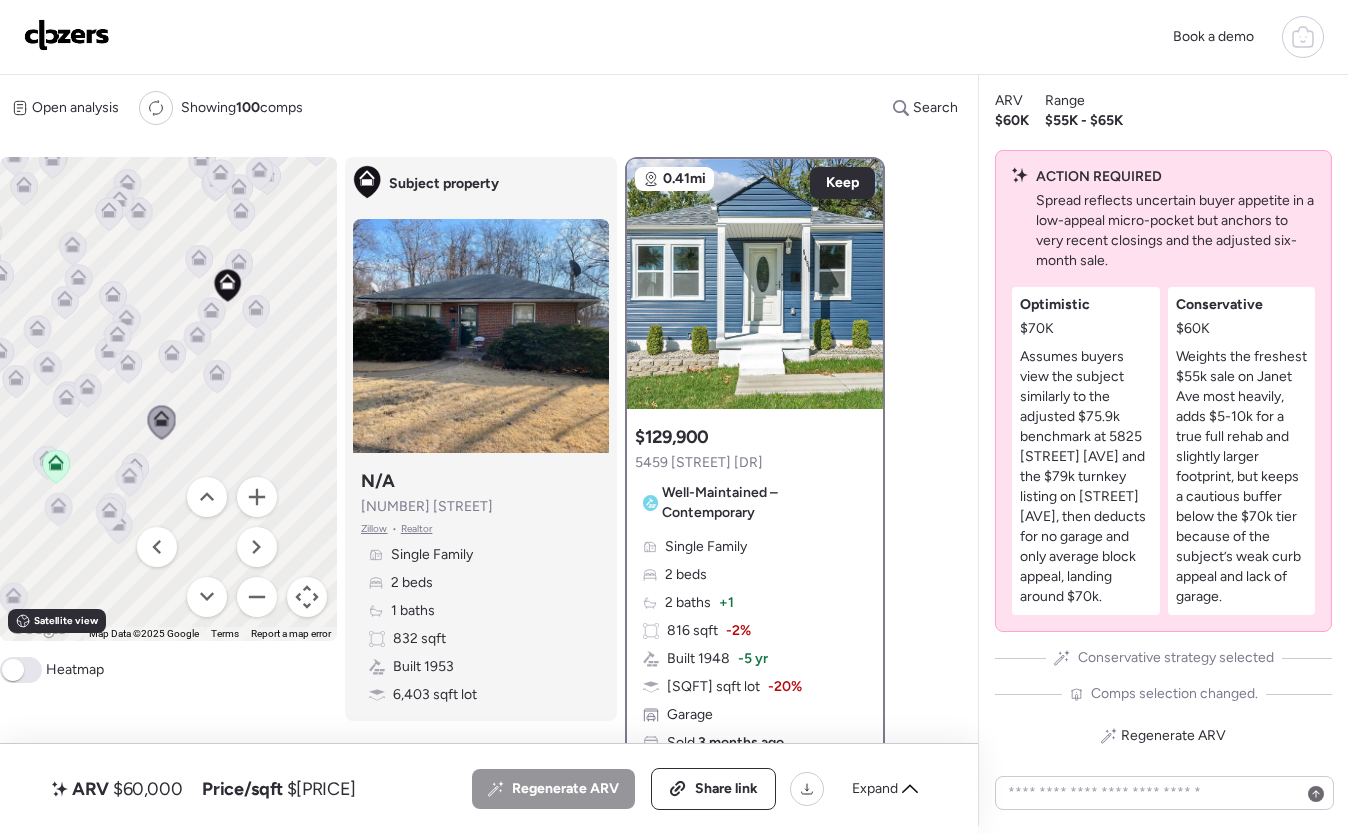drag, startPoint x: 194, startPoint y: 384, endPoint x: 199, endPoint y: 373, distance: 12.083046 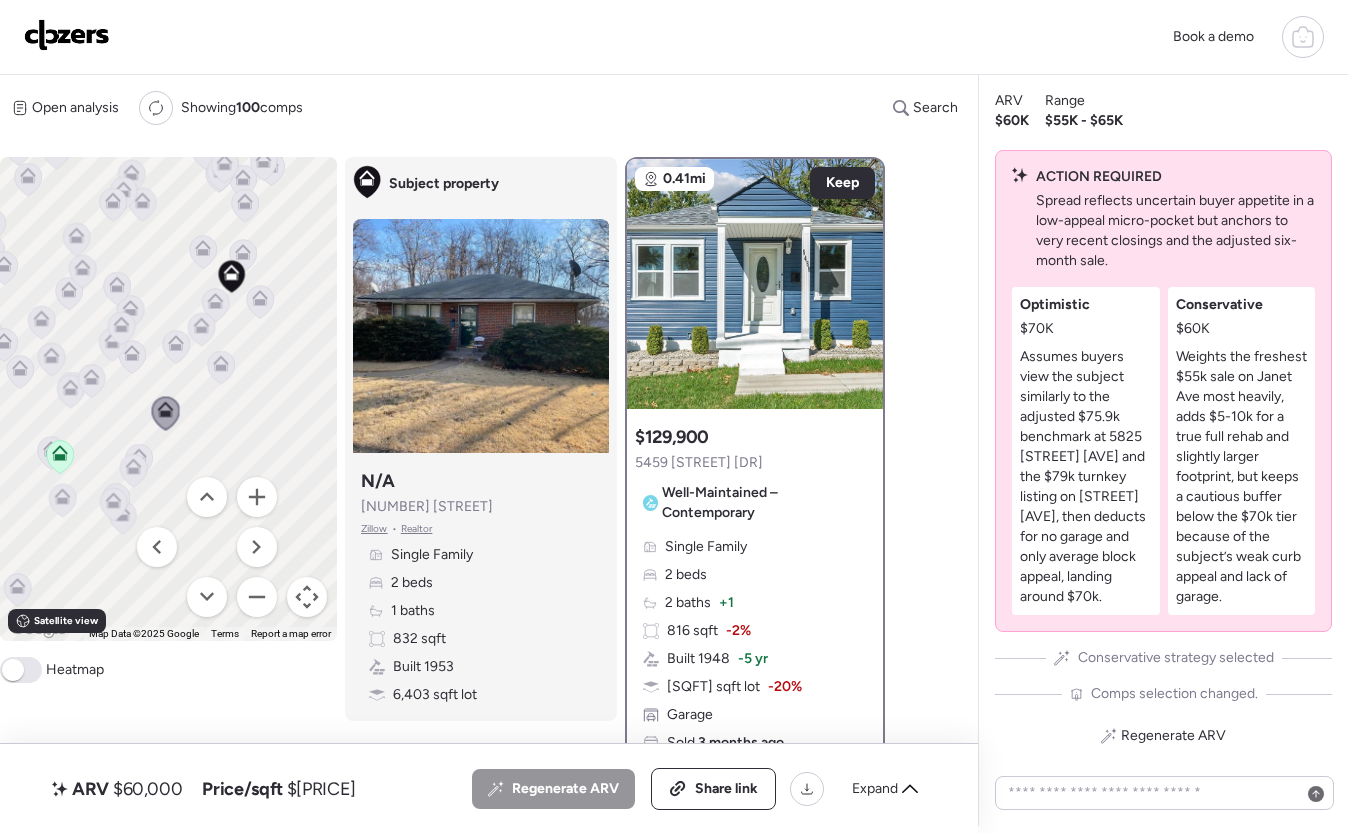 click 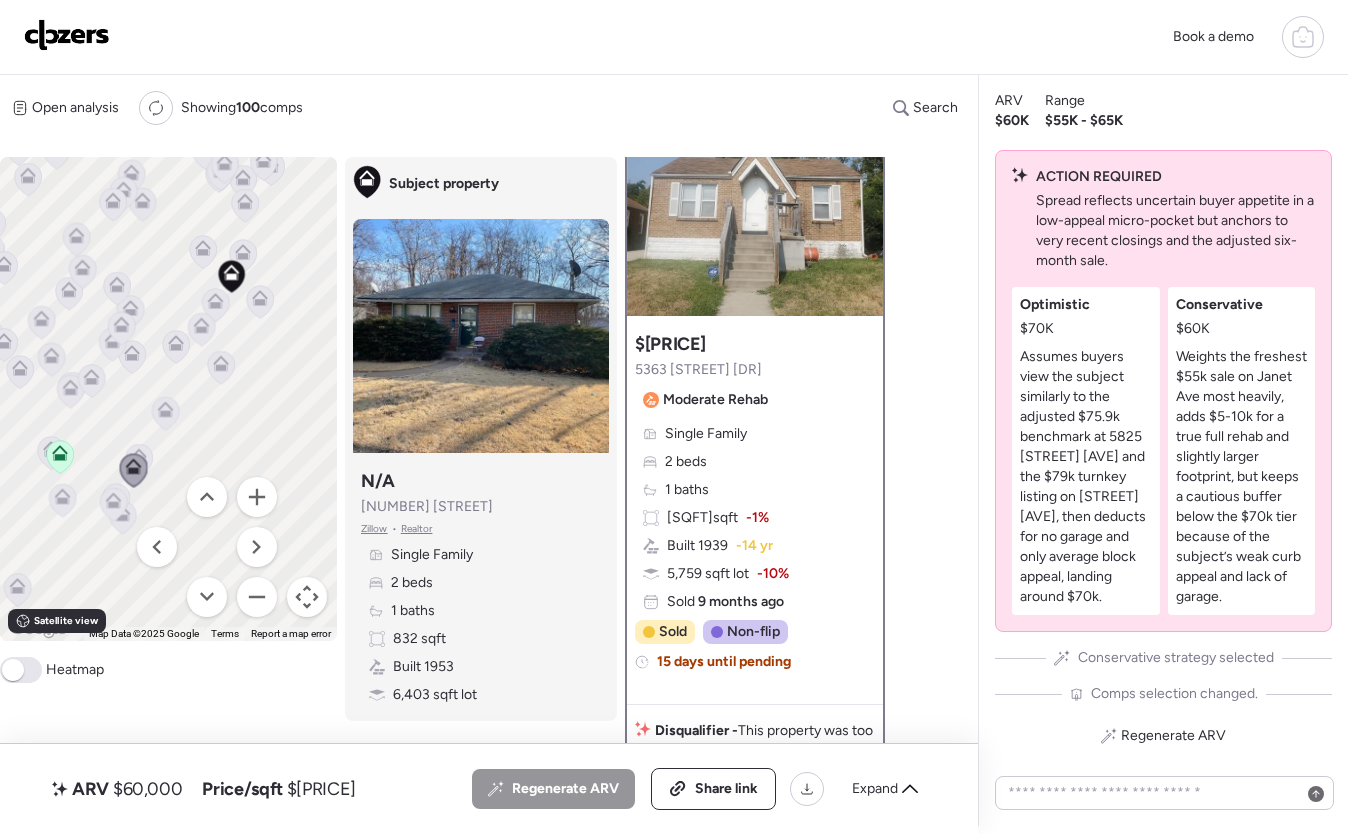 scroll, scrollTop: 0, scrollLeft: 0, axis: both 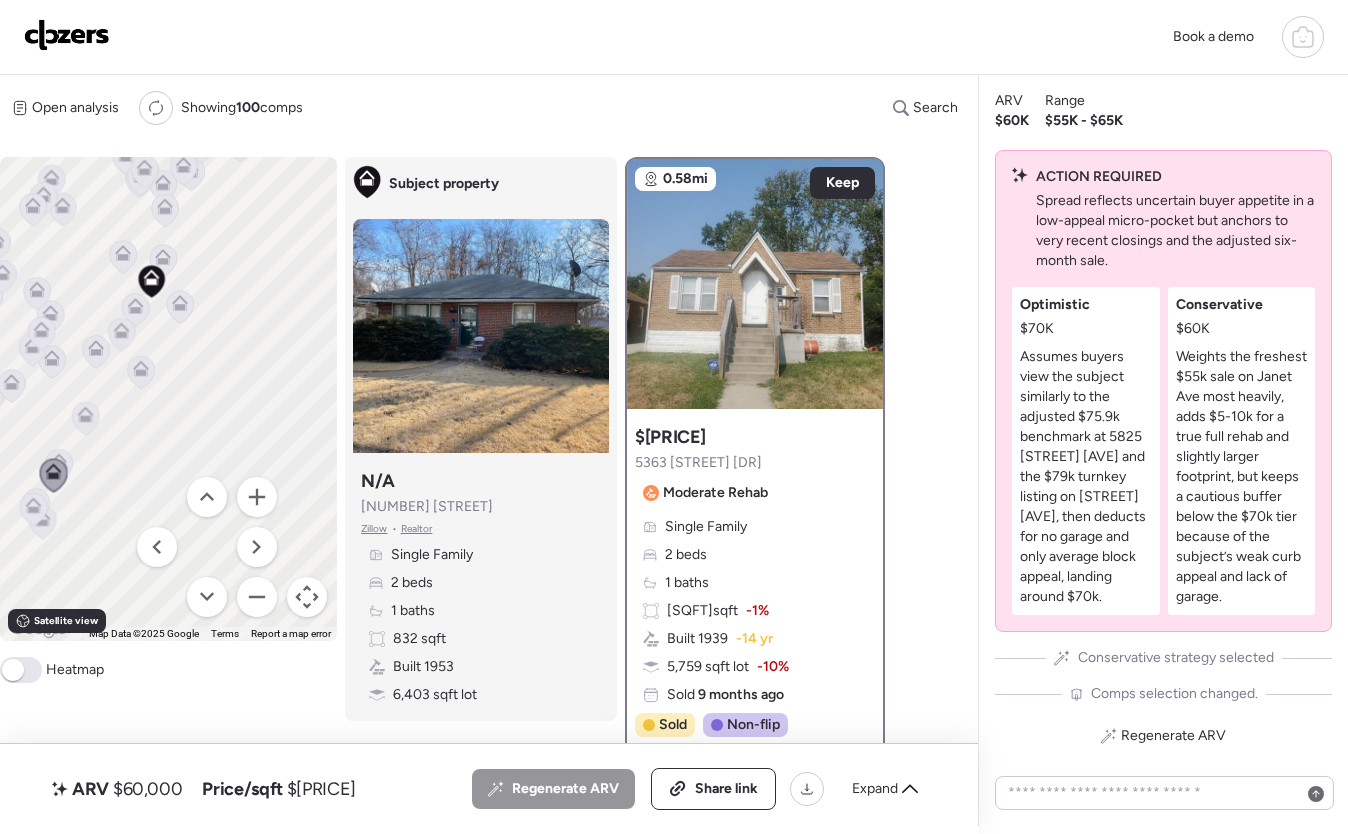 drag, startPoint x: 307, startPoint y: 432, endPoint x: 237, endPoint y: 468, distance: 78.714676 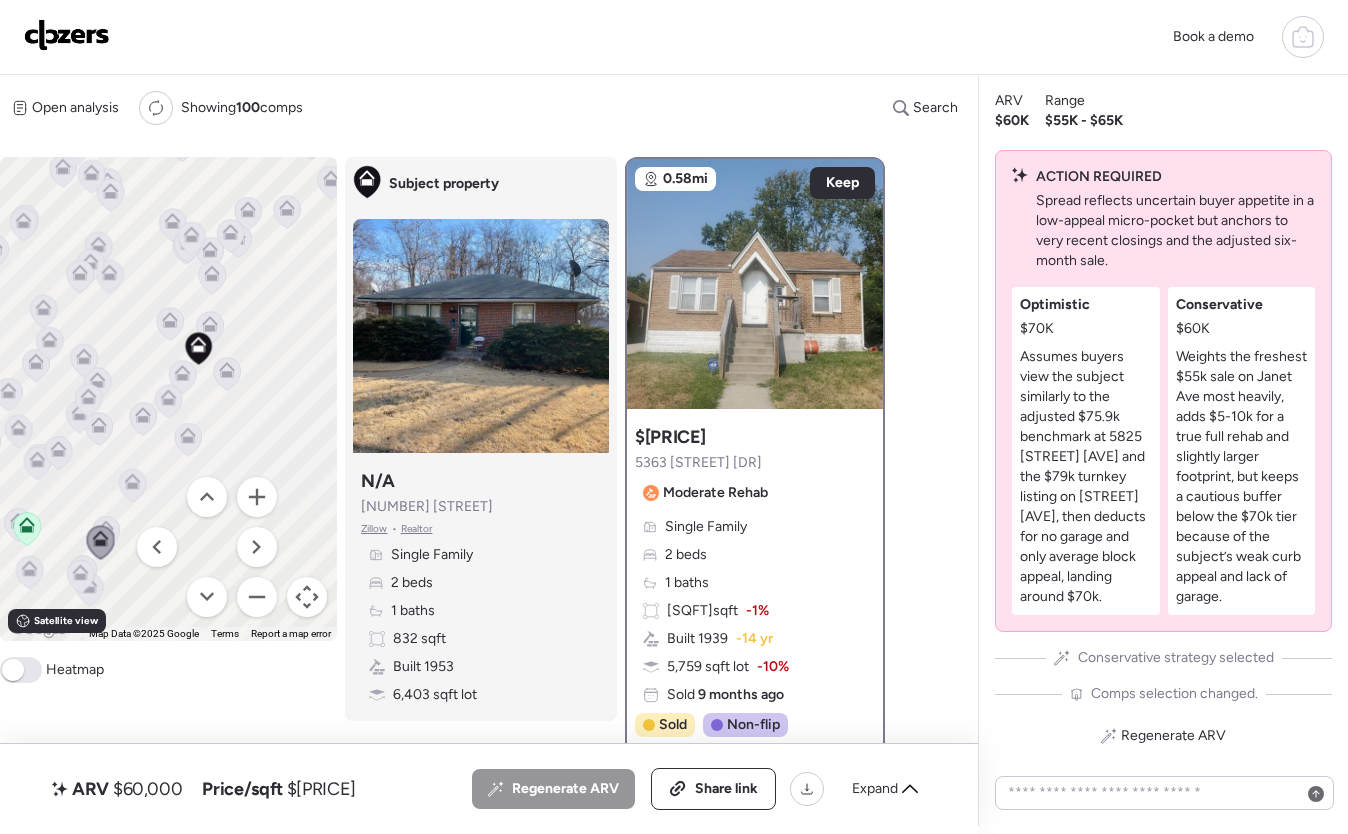 drag, startPoint x: 233, startPoint y: 398, endPoint x: 251, endPoint y: 409, distance: 21.095022 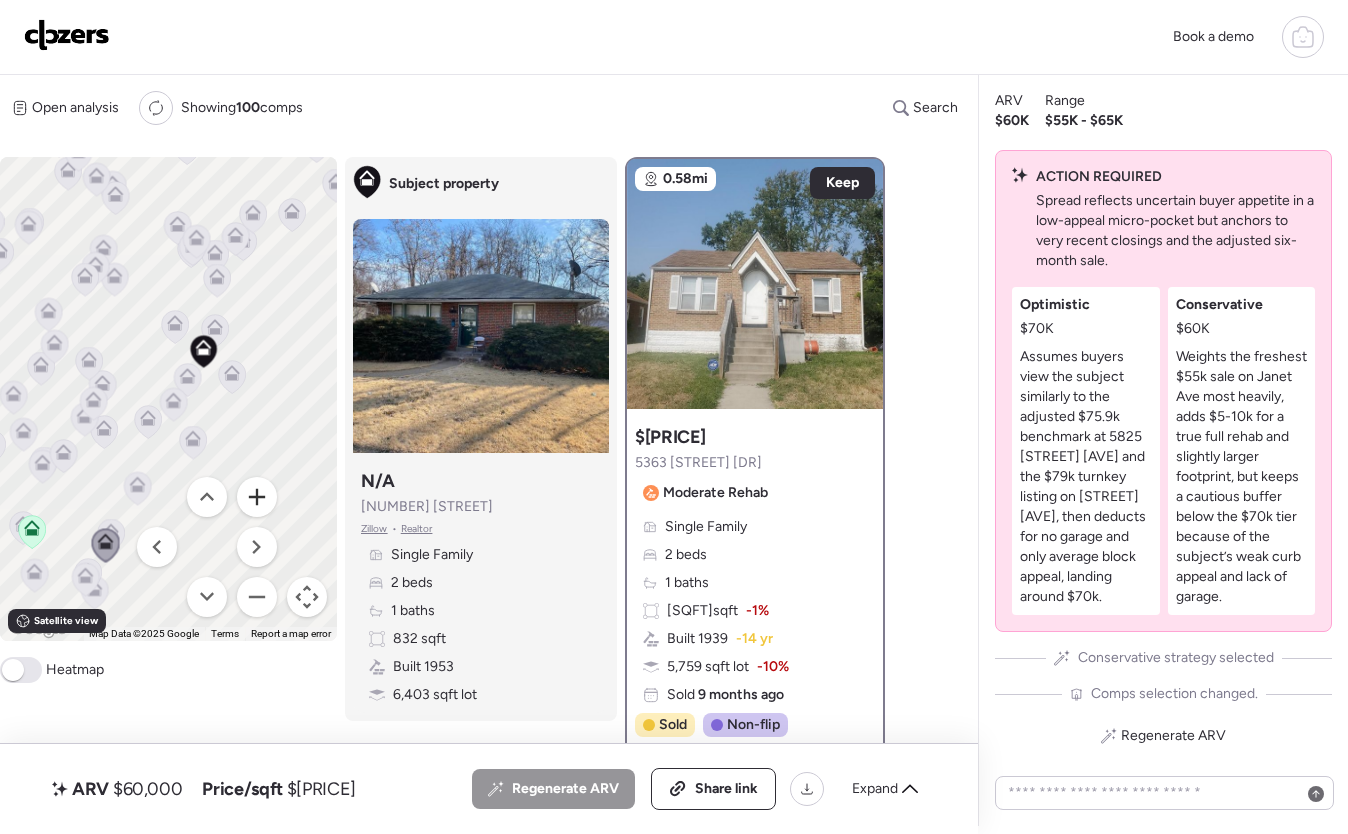 click at bounding box center [257, 497] 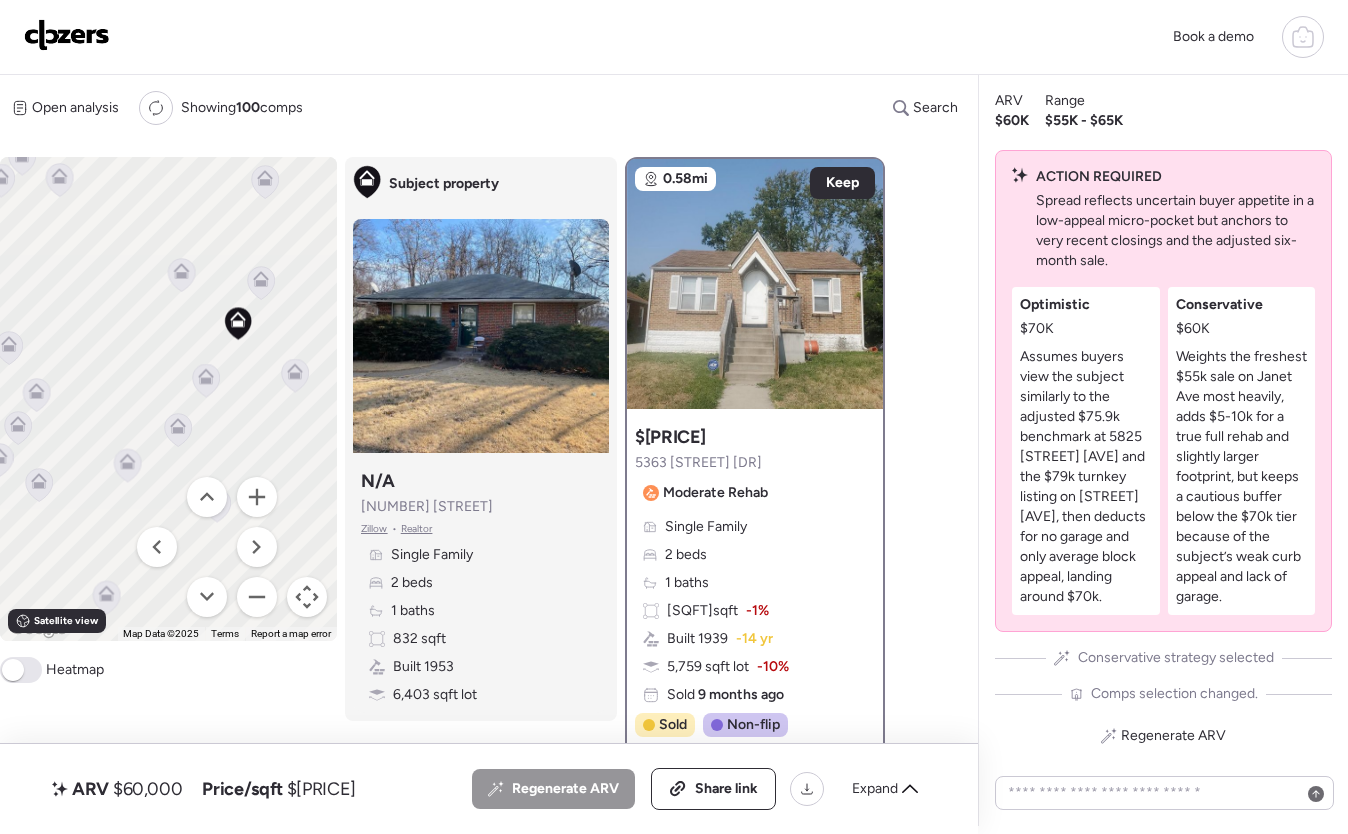 click 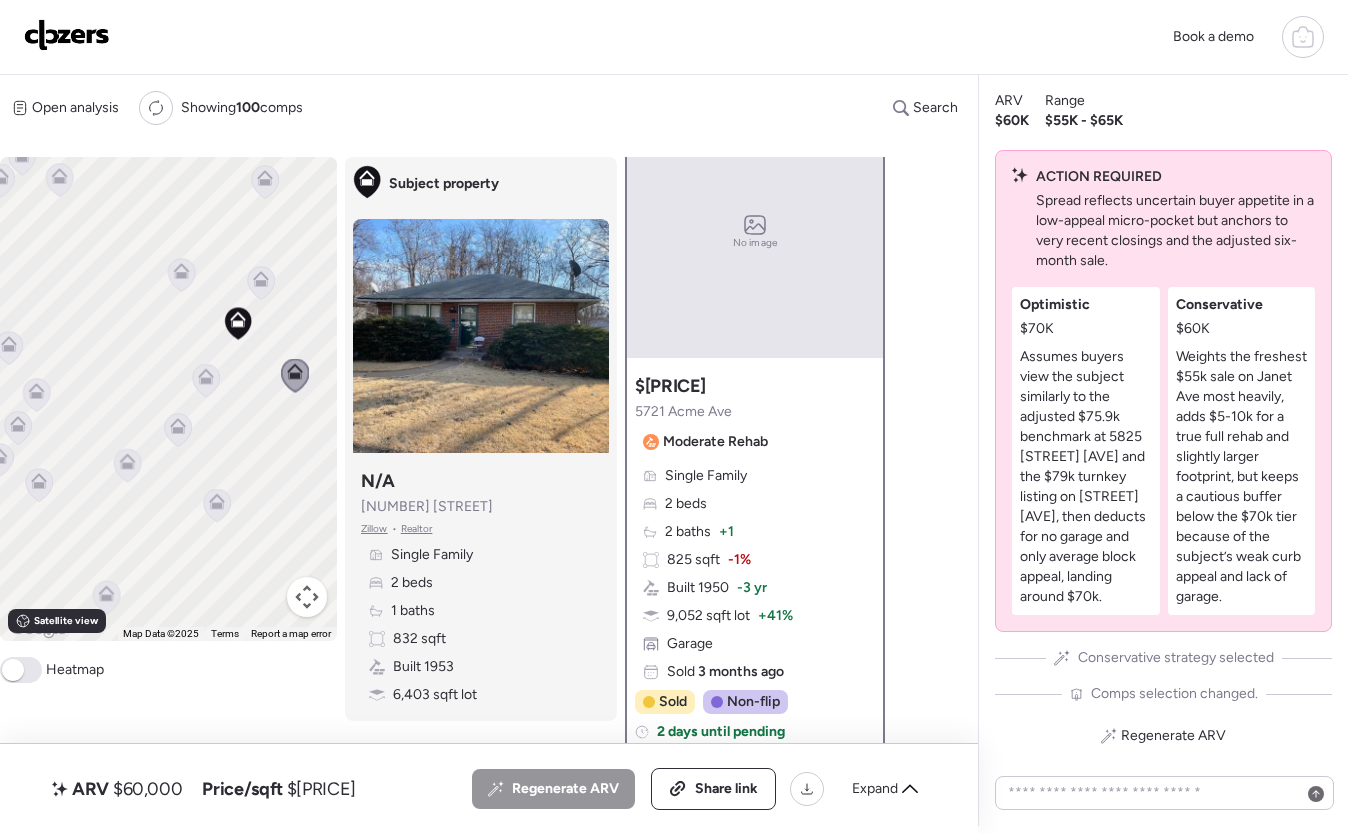 scroll, scrollTop: 62, scrollLeft: 0, axis: vertical 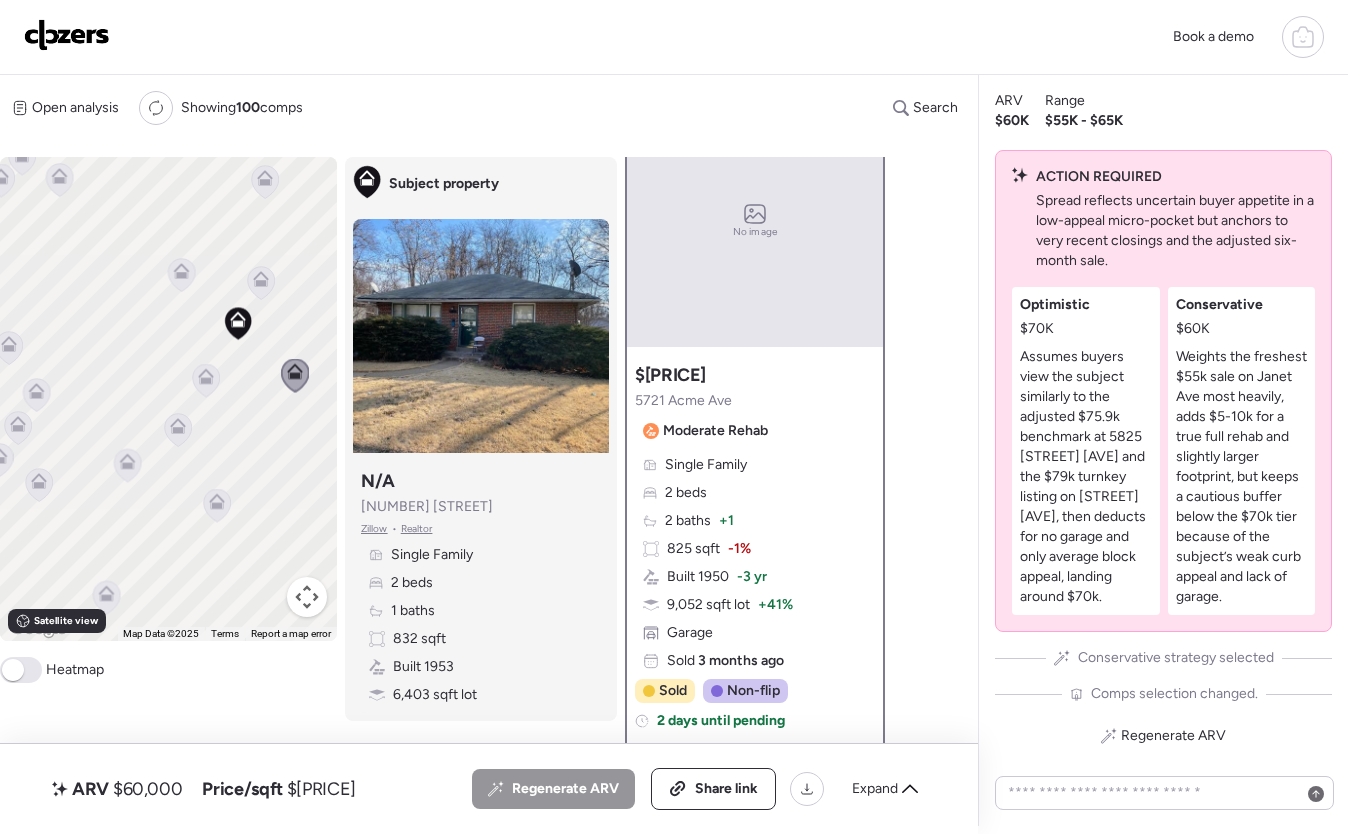 click 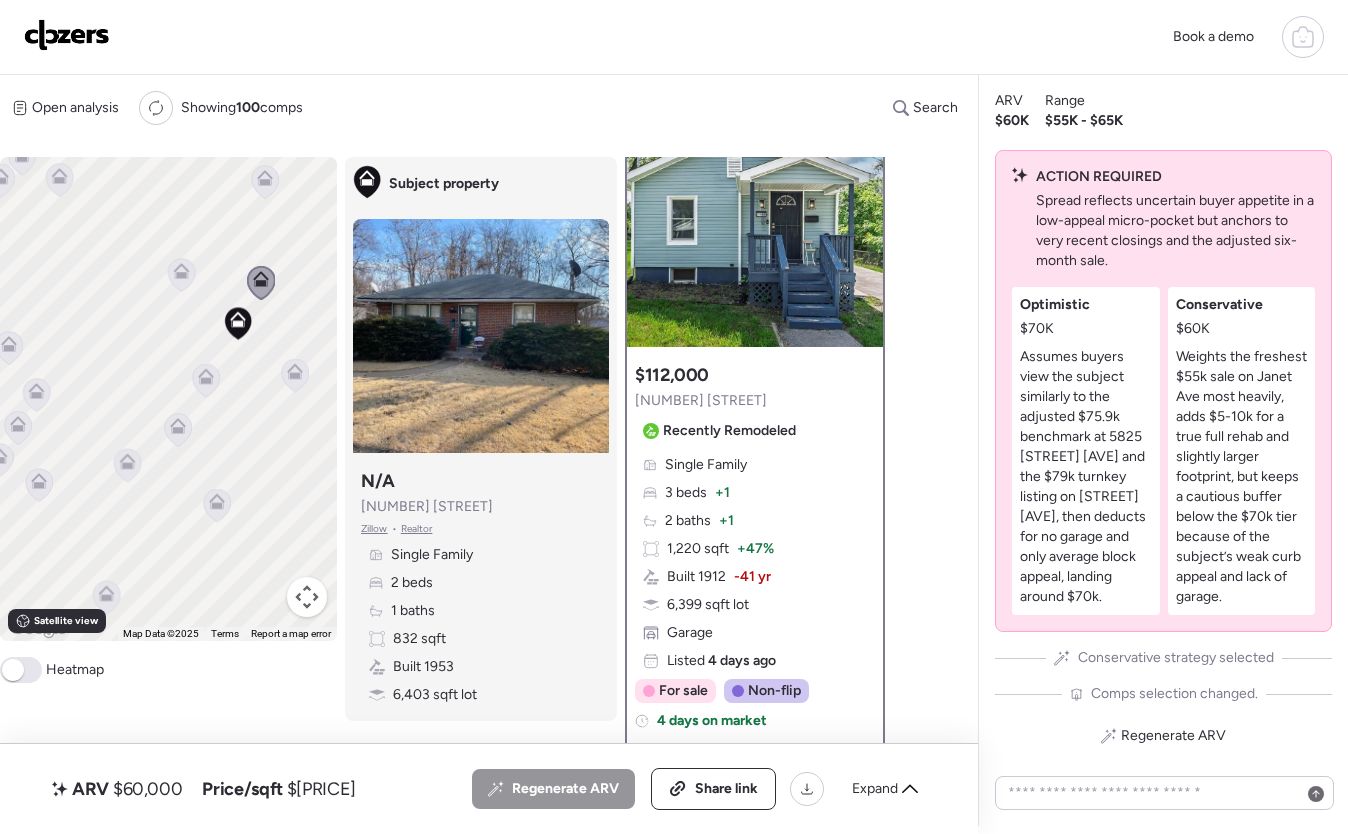 scroll, scrollTop: 0, scrollLeft: 0, axis: both 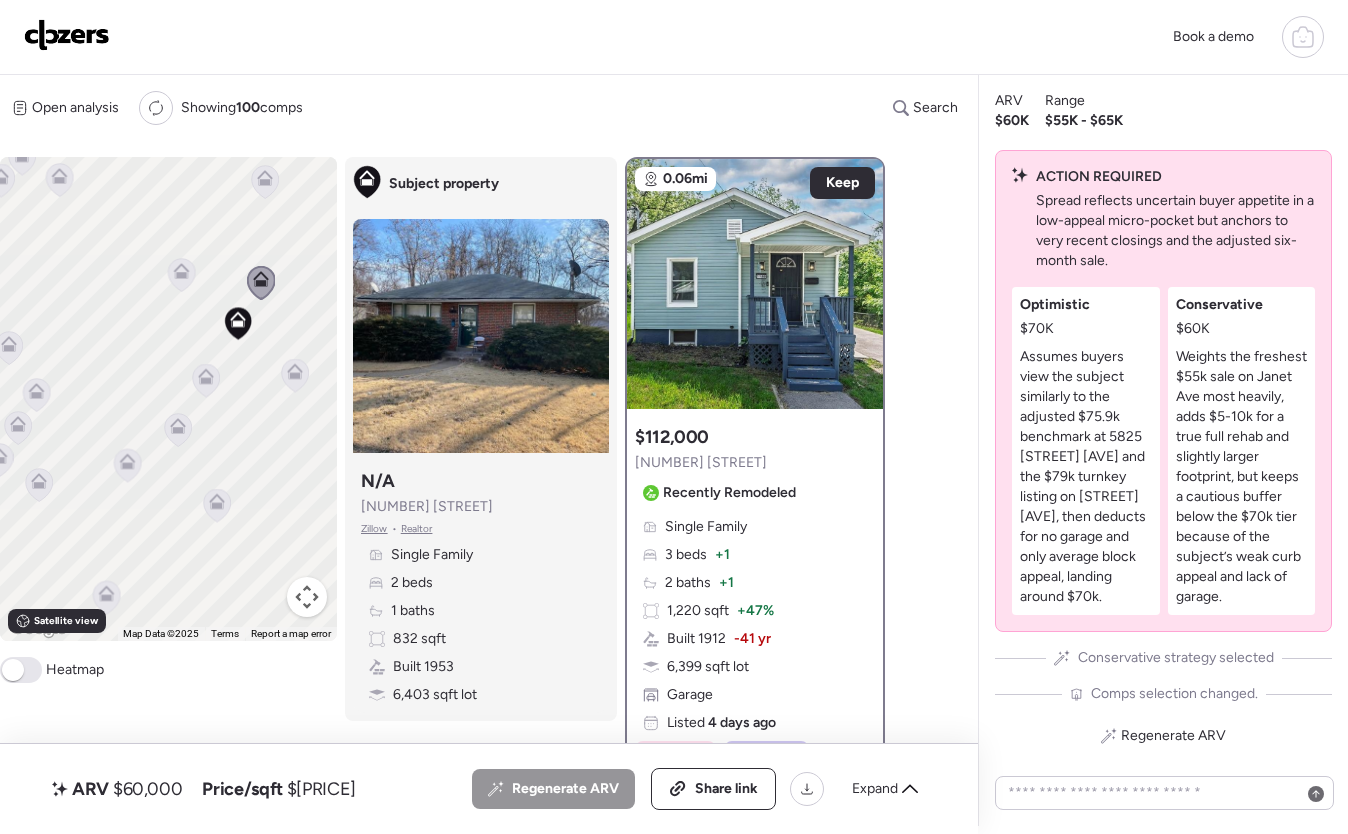 click 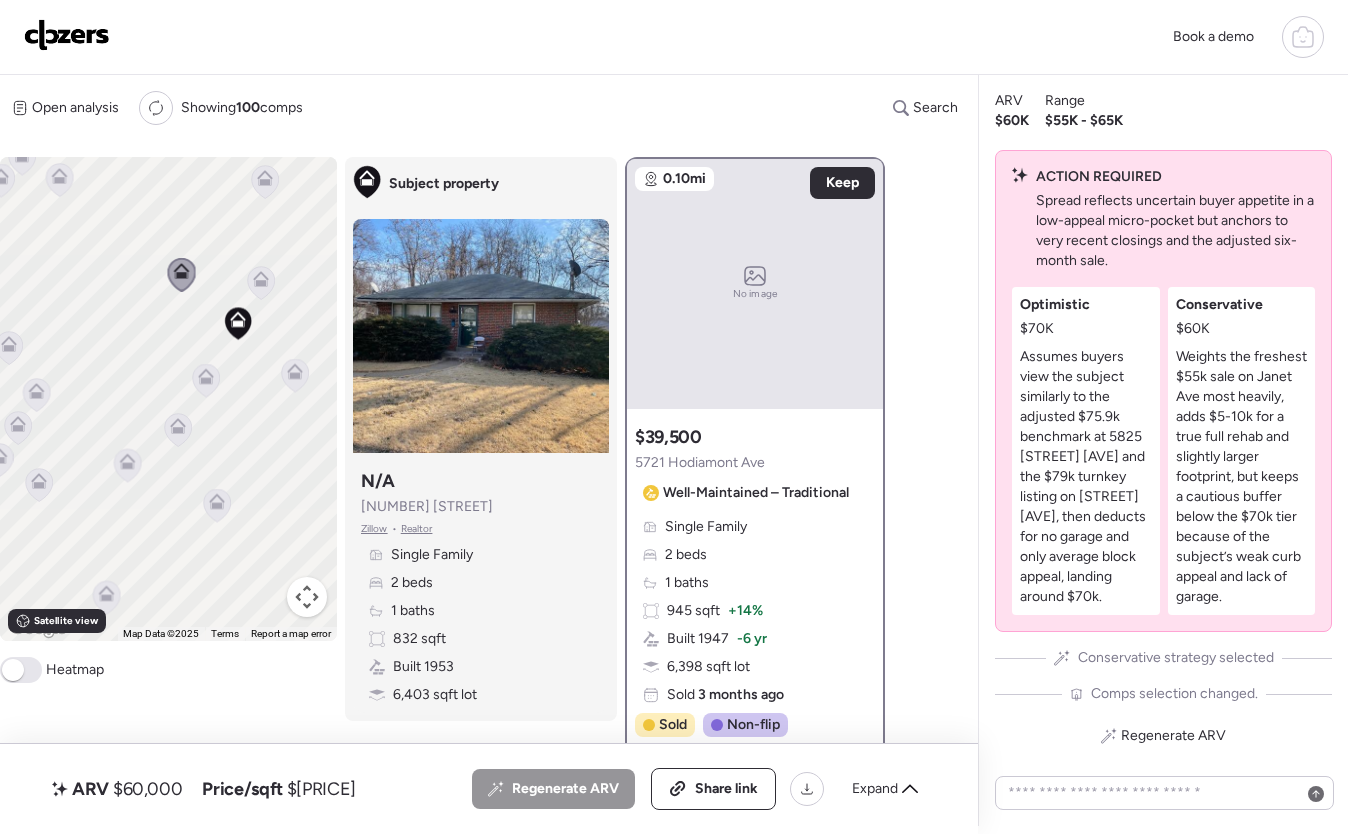 click 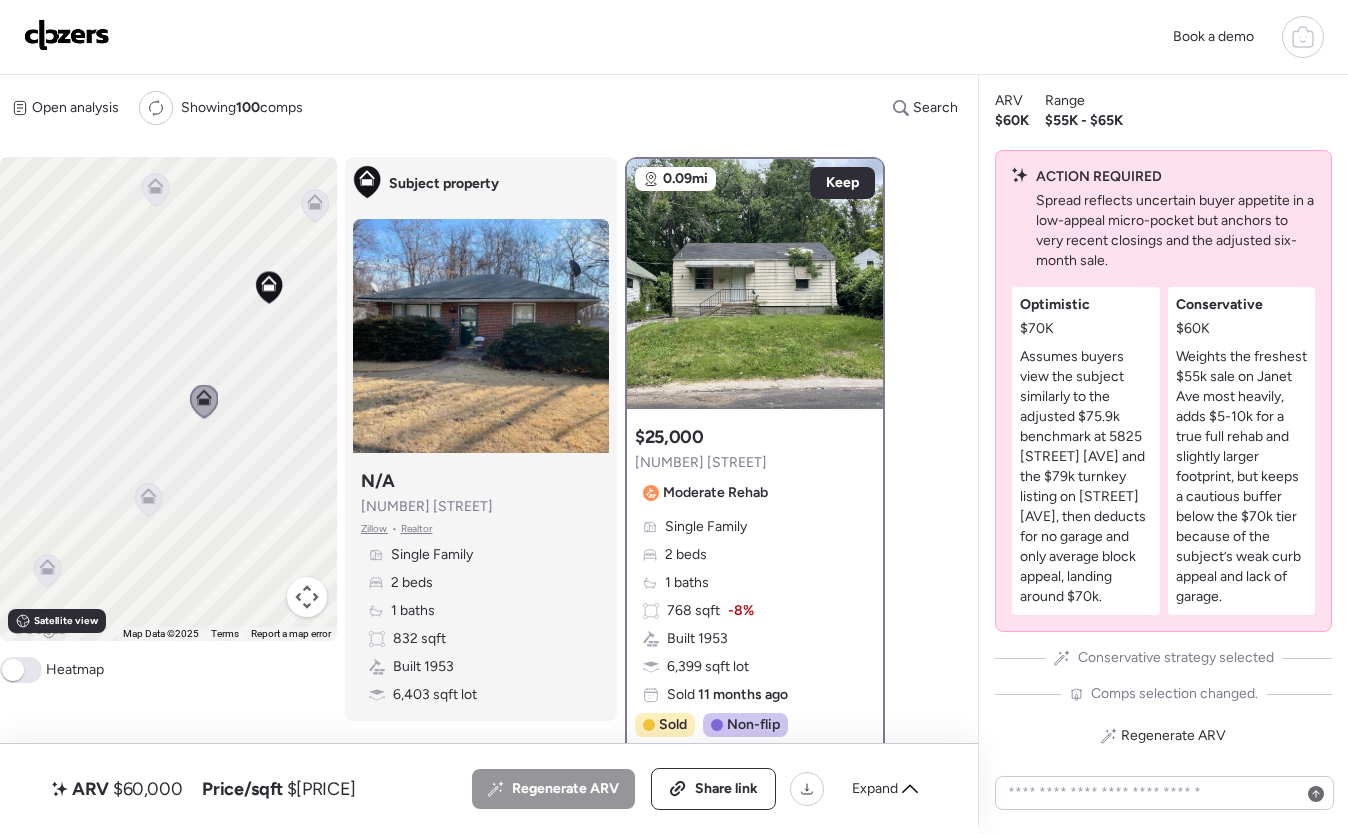 click on "To navigate, press the arrow keys.  To activate drag with keyboard, press Alt + Enter. Once in keyboard drag state, use the arrow keys to move the marker. To complete the drag, press the Enter key. To cancel, press Escape." at bounding box center (168, 399) 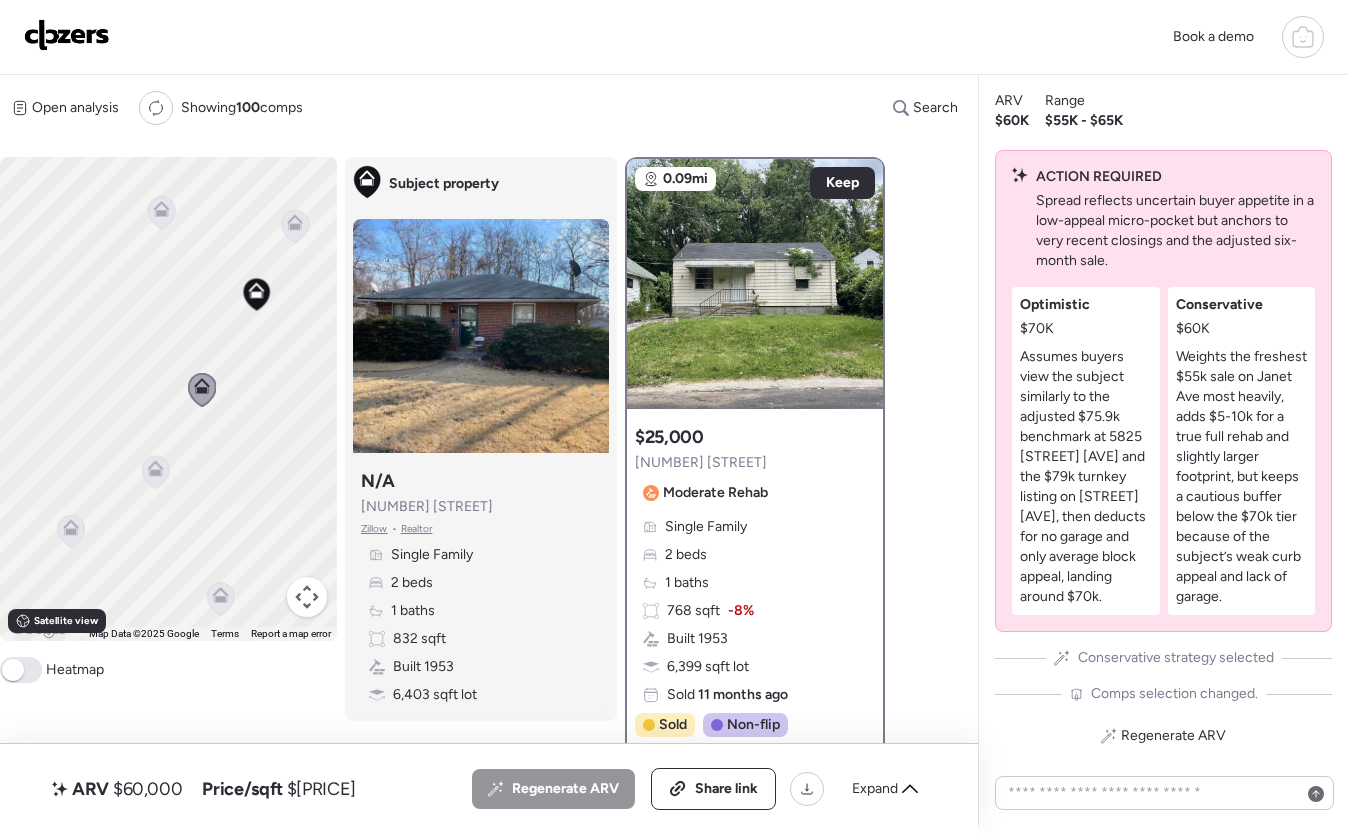 click at bounding box center (307, 597) 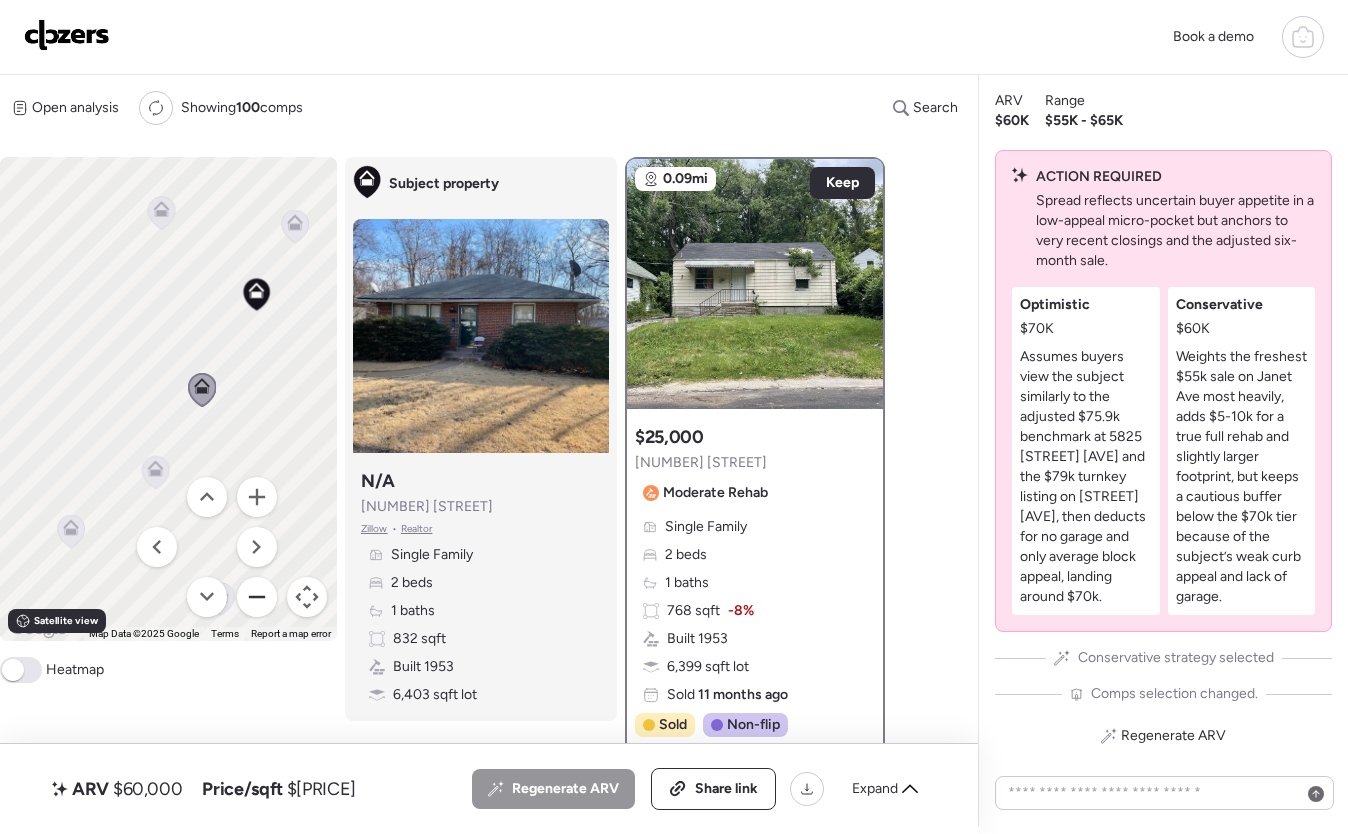click at bounding box center [257, 597] 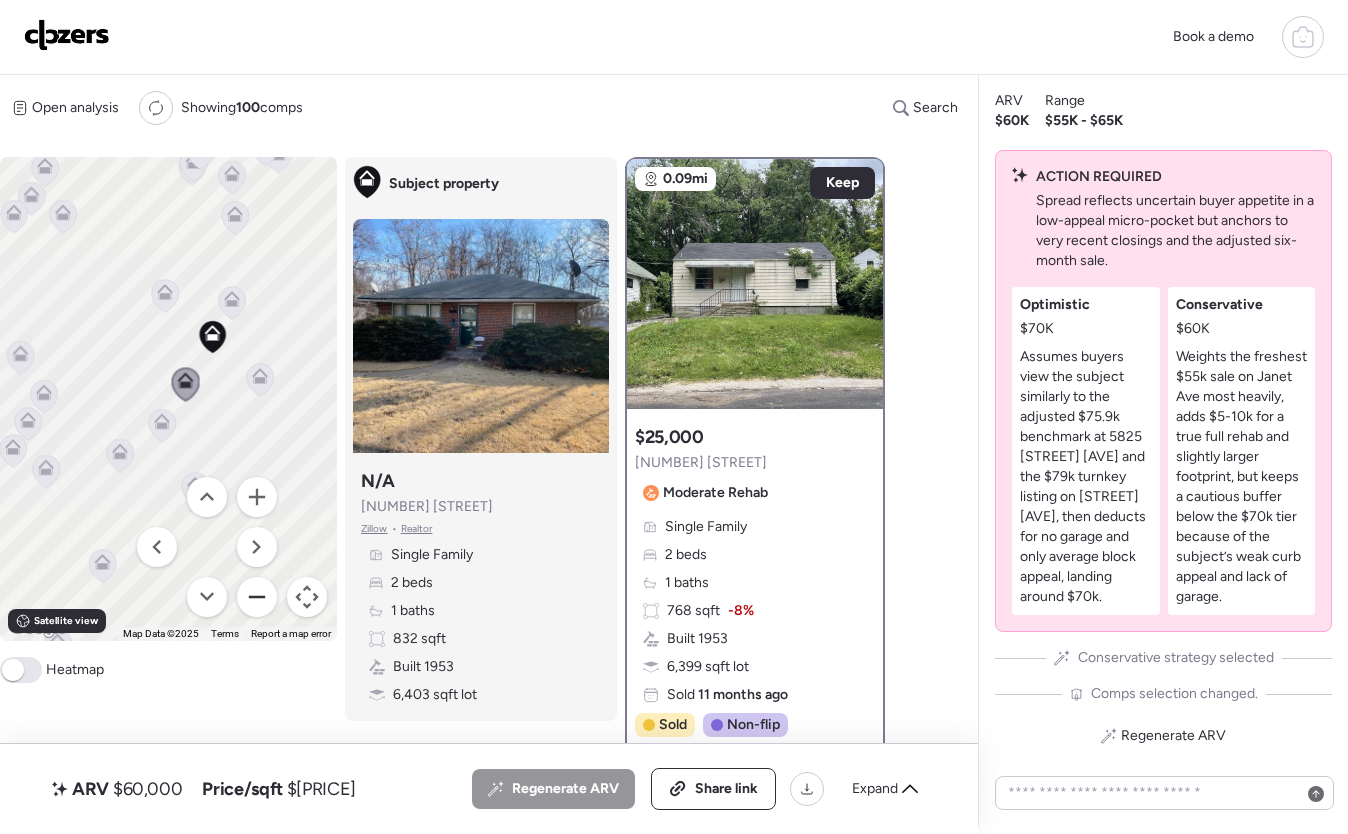 click at bounding box center [257, 597] 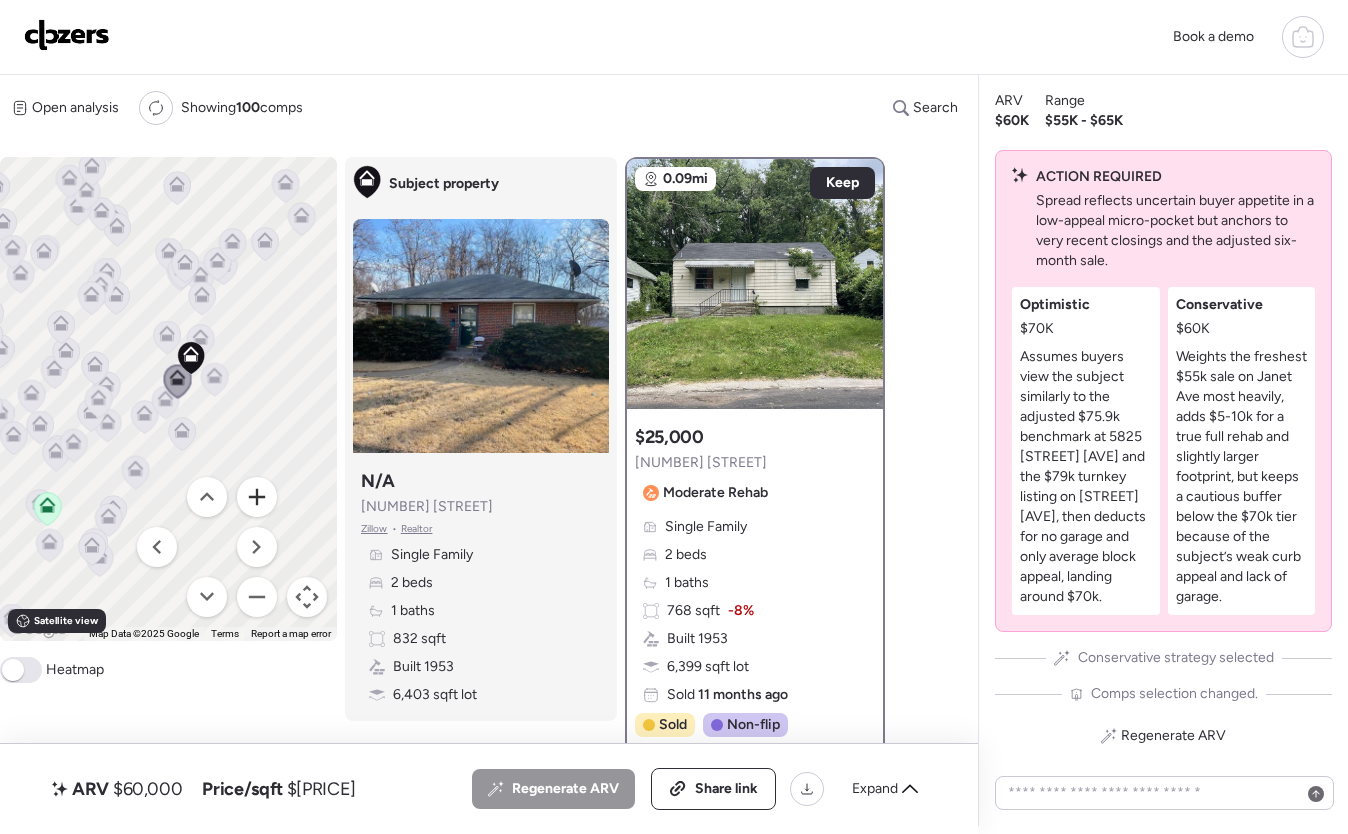 click at bounding box center (257, 497) 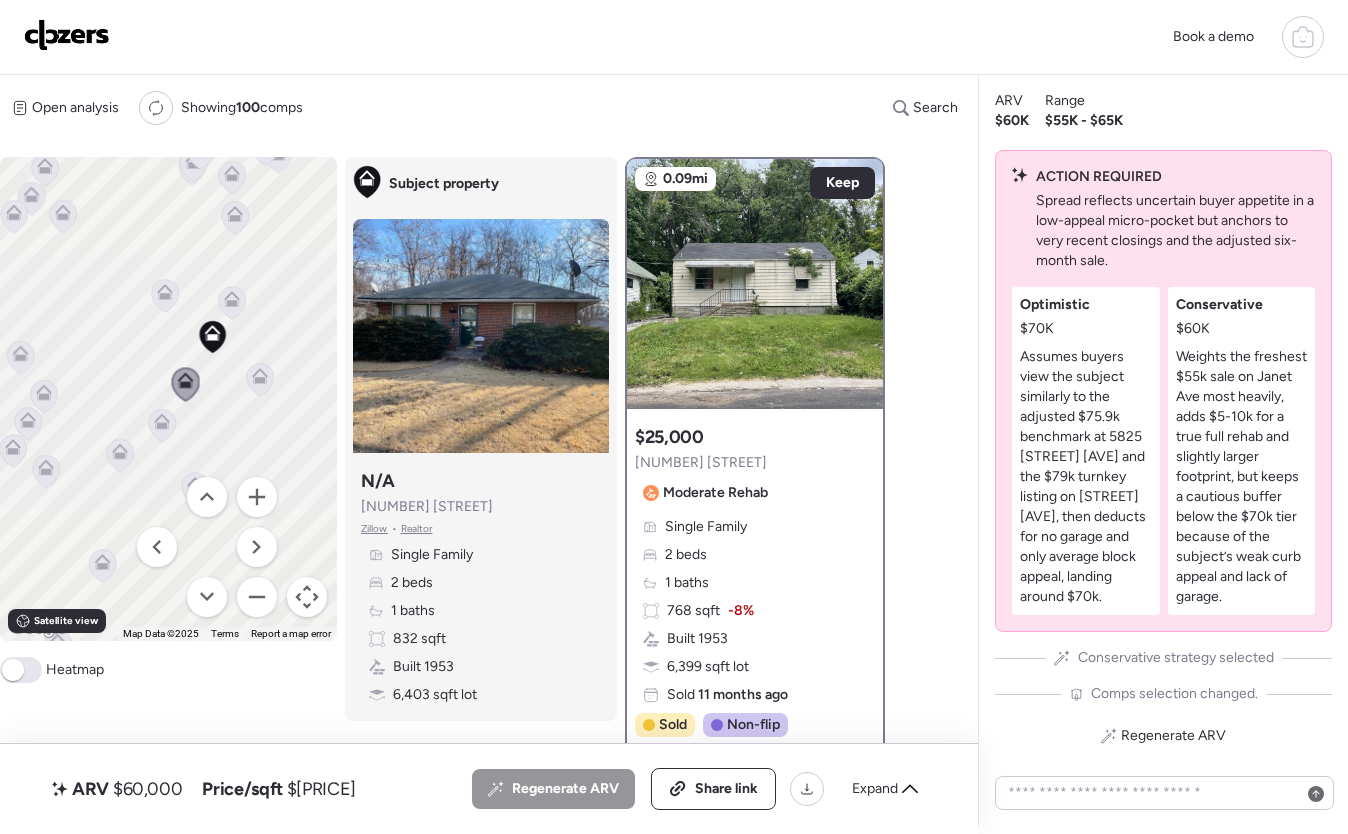 click 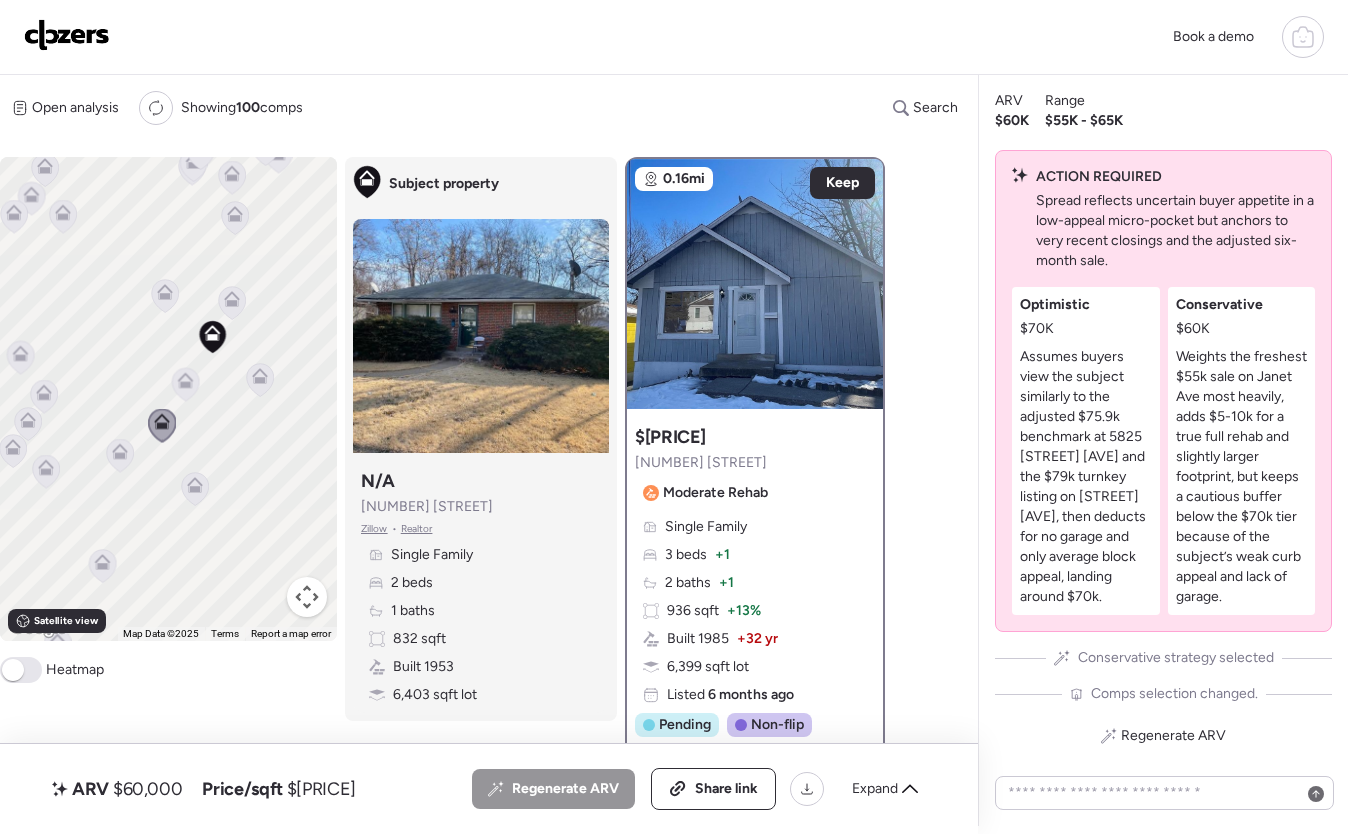 click 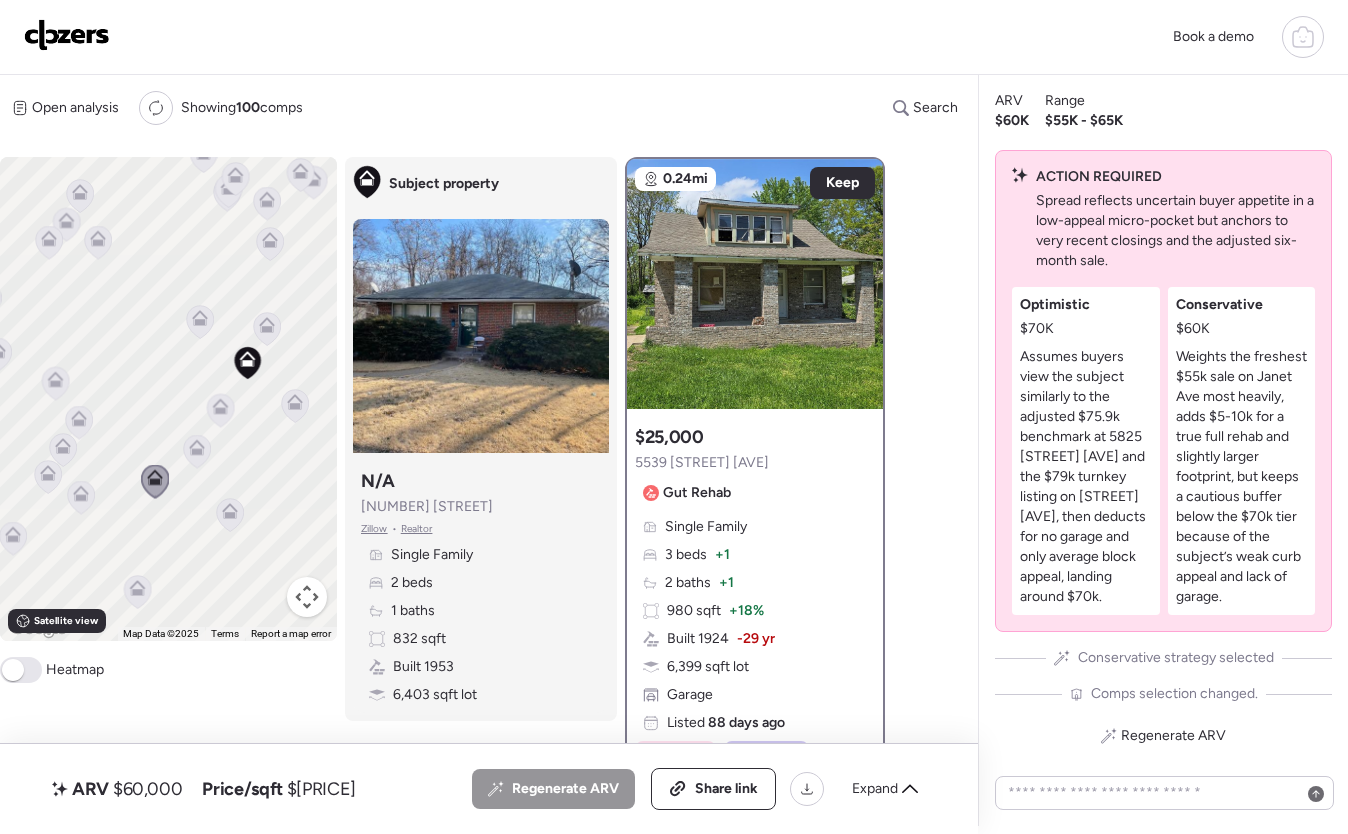drag, startPoint x: 120, startPoint y: 388, endPoint x: 165, endPoint y: 418, distance: 54.08327 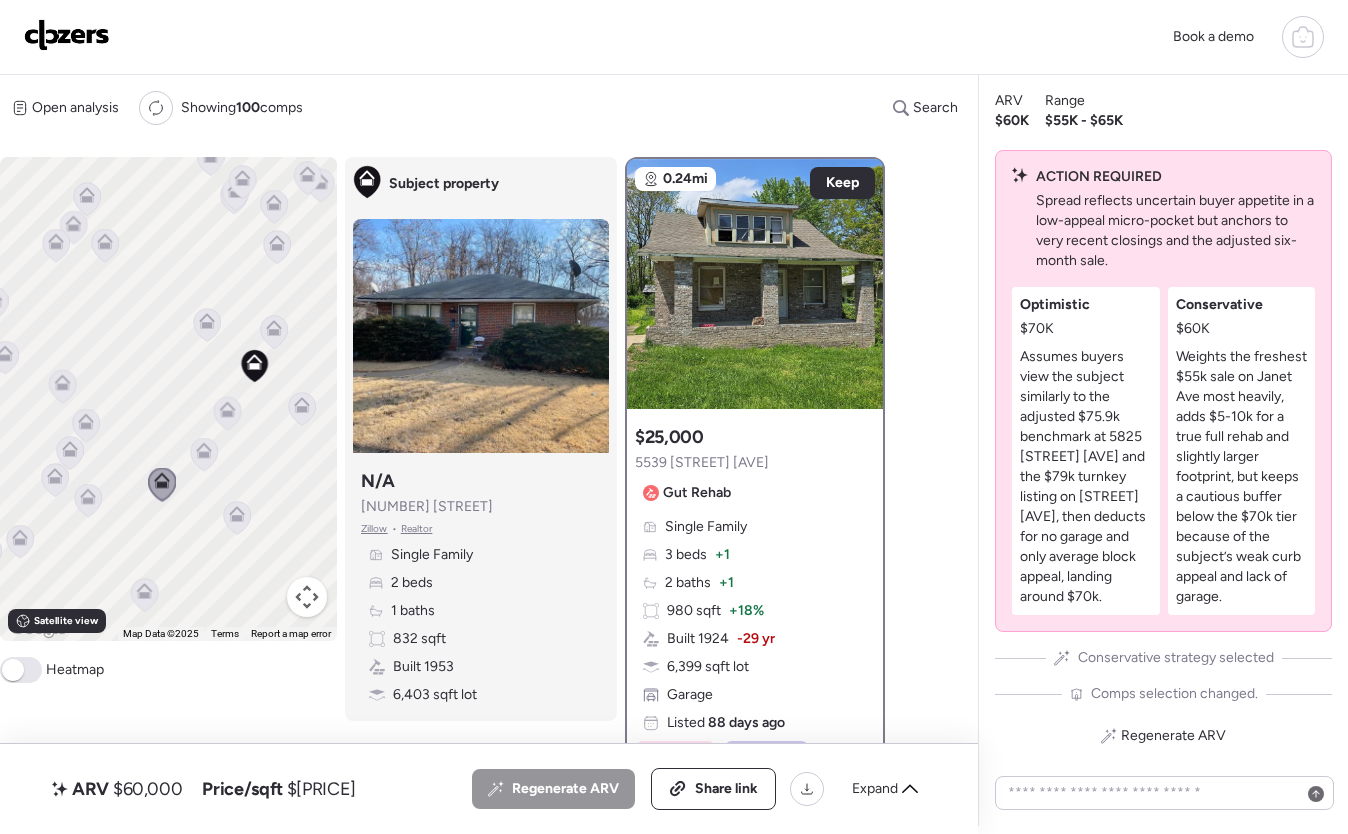 click on "To activate drag with keyboard, press Alt + Enter. Once in keyboard drag state, use the arrow keys to move the marker. To complete the drag, press the Enter key. To cancel, press Escape." at bounding box center [168, 399] 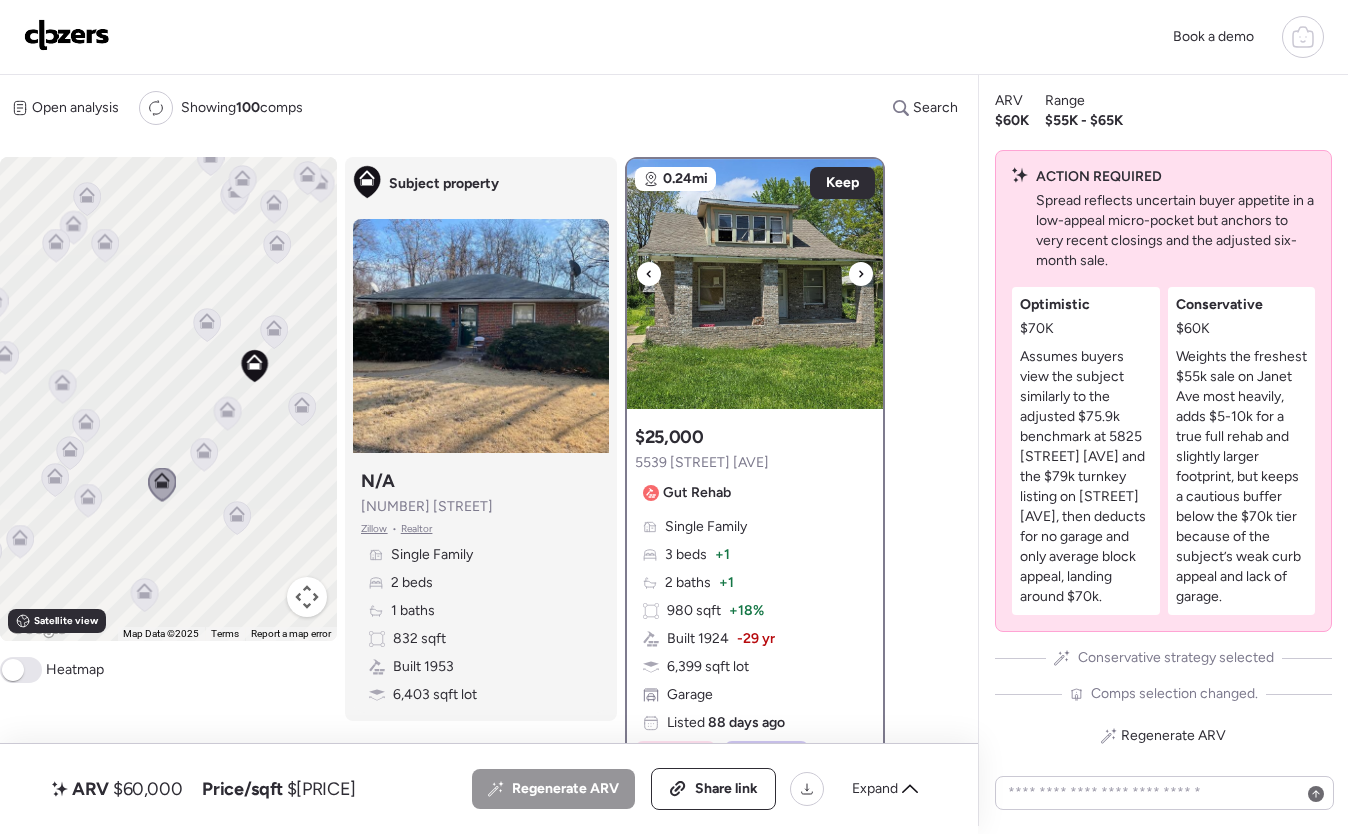 click at bounding box center [861, 274] 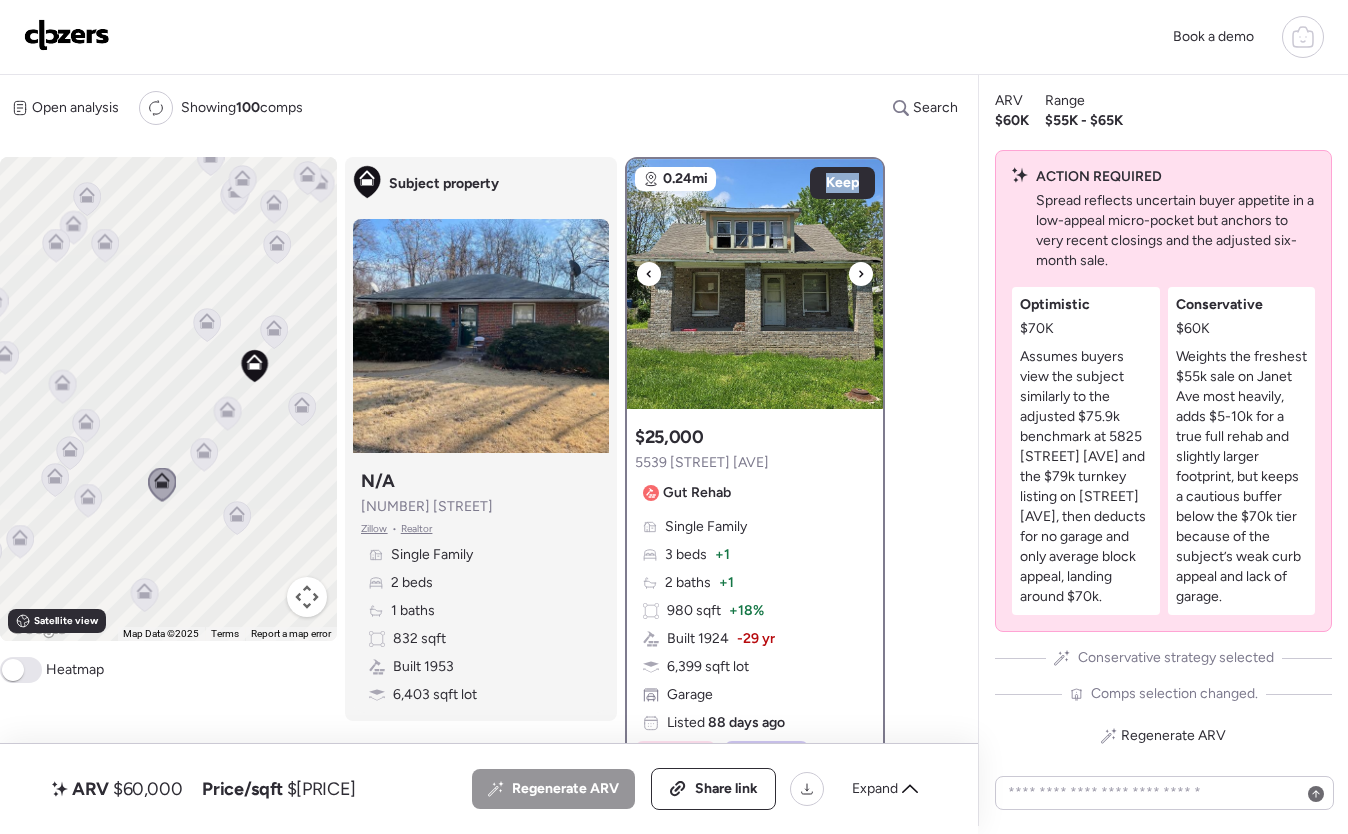 click at bounding box center [861, 274] 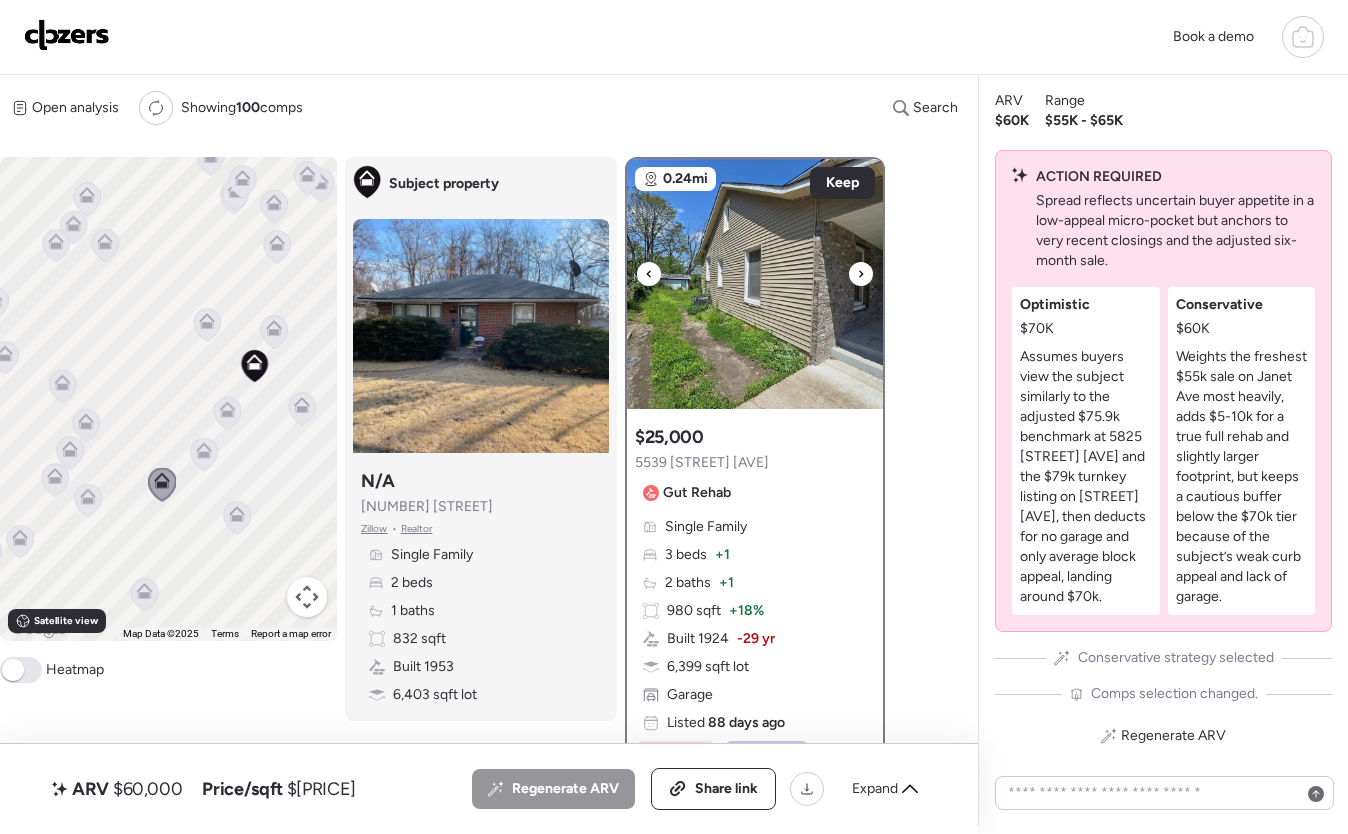 click 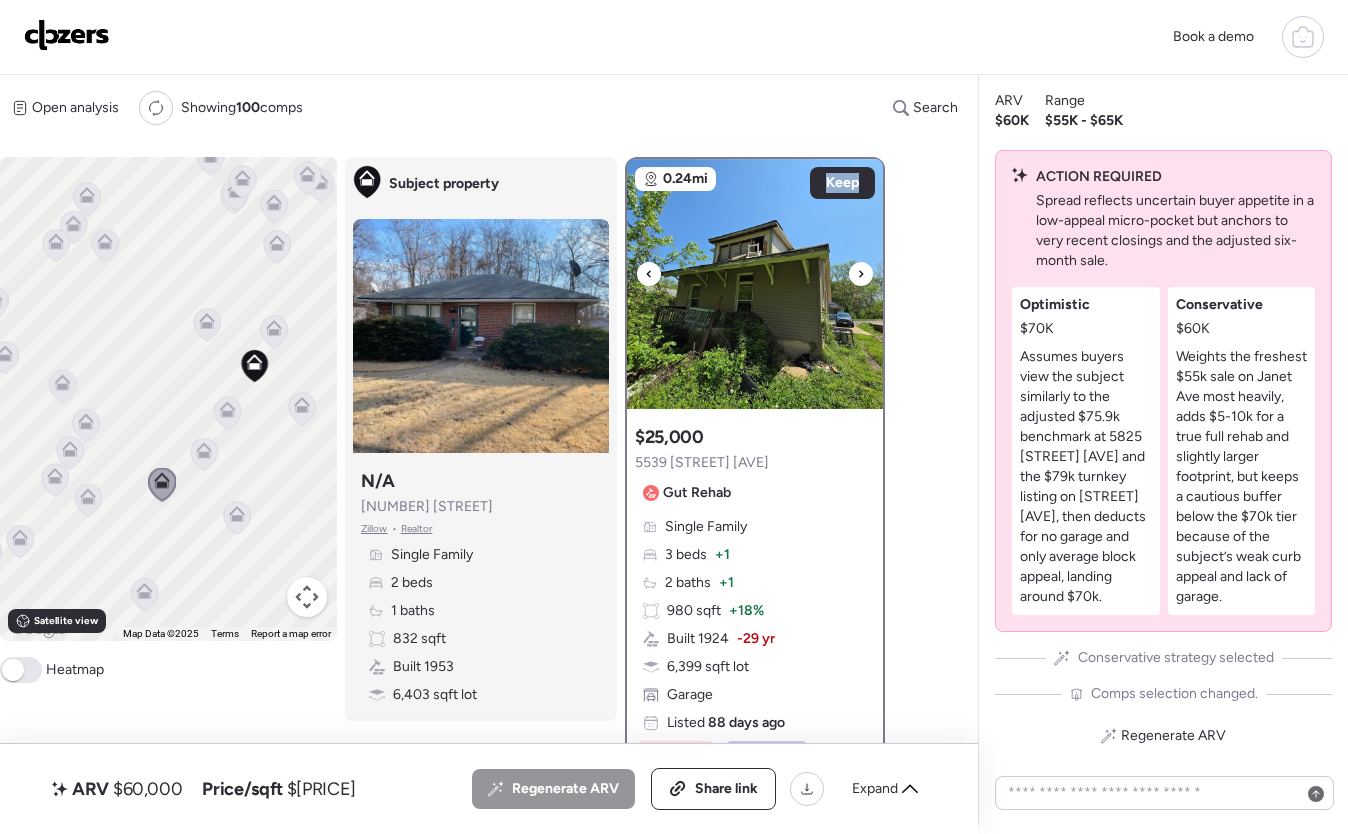 click 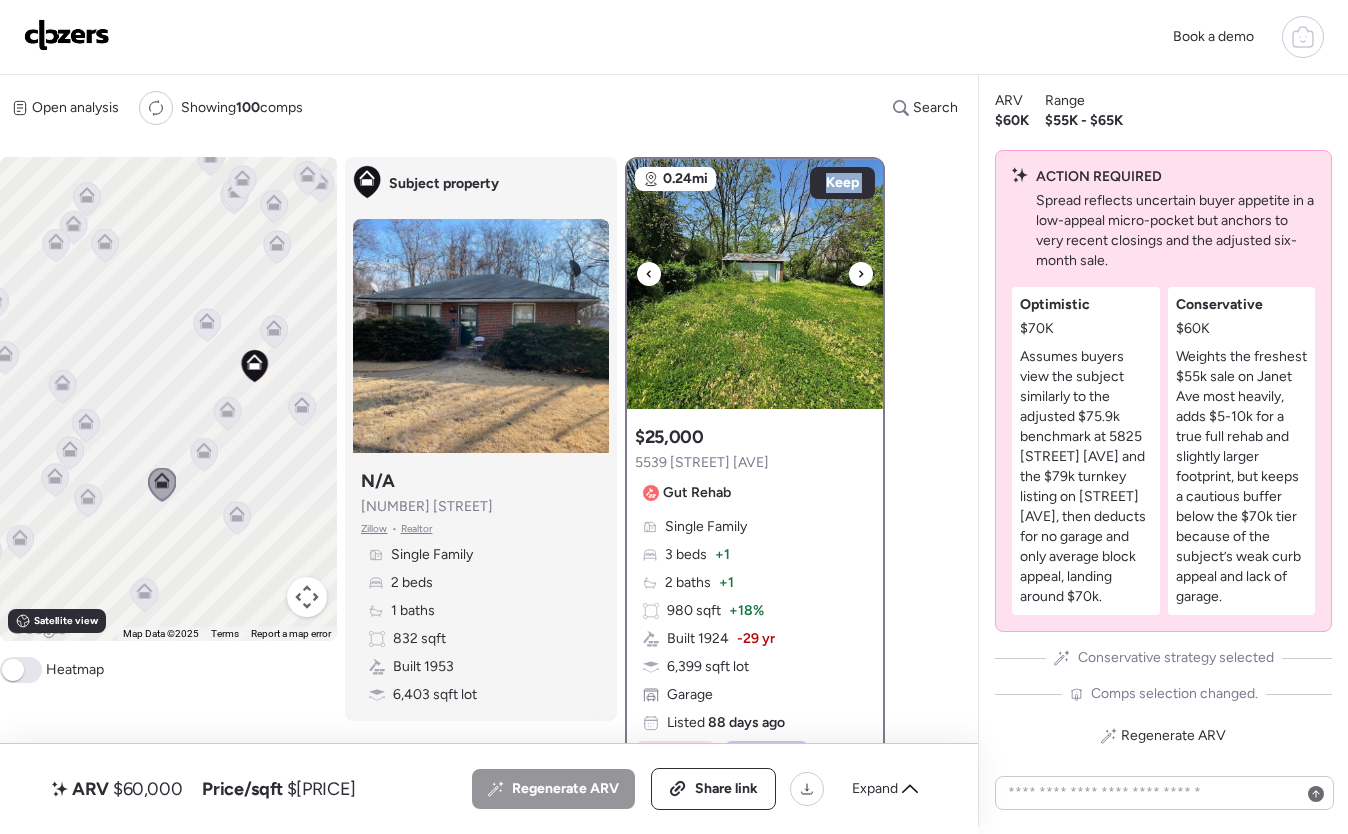 click 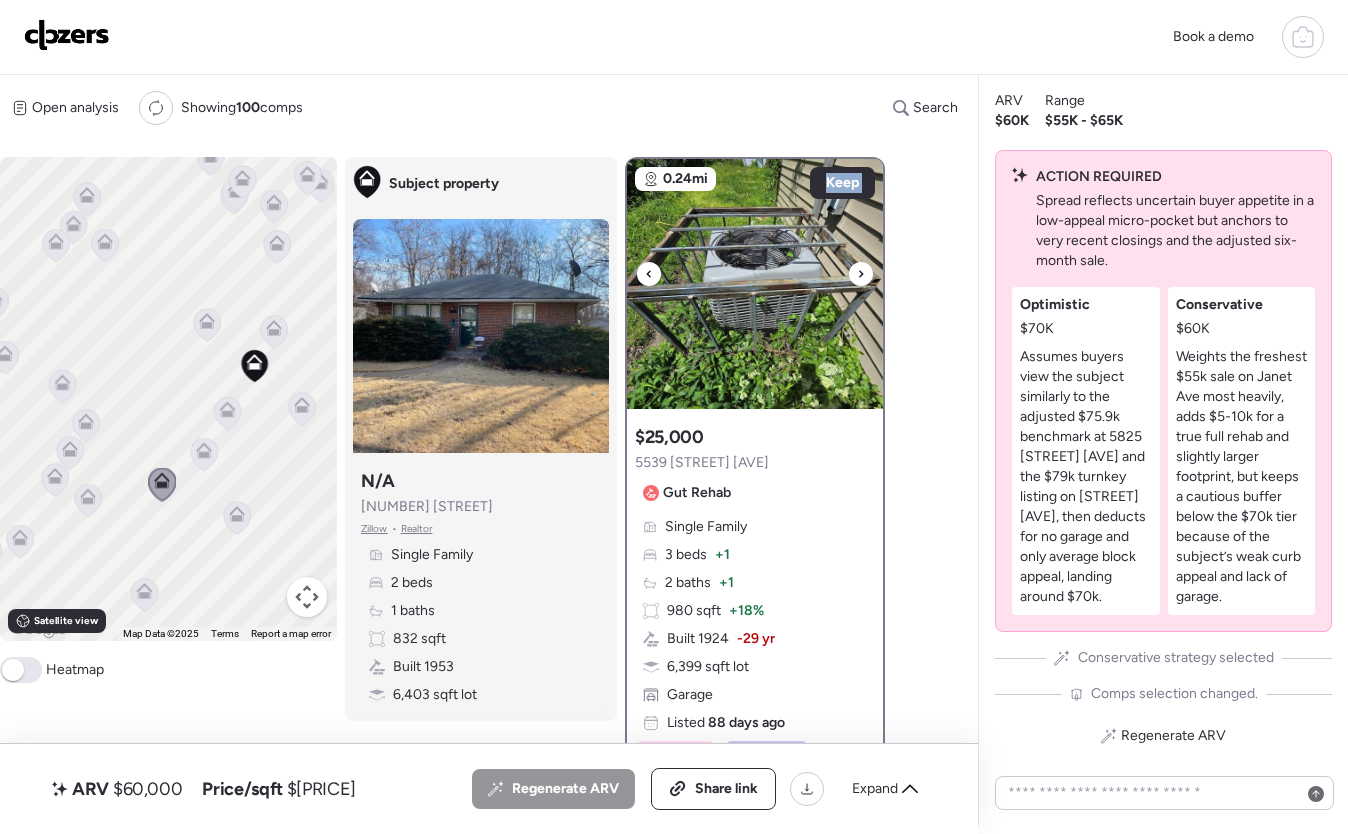 click 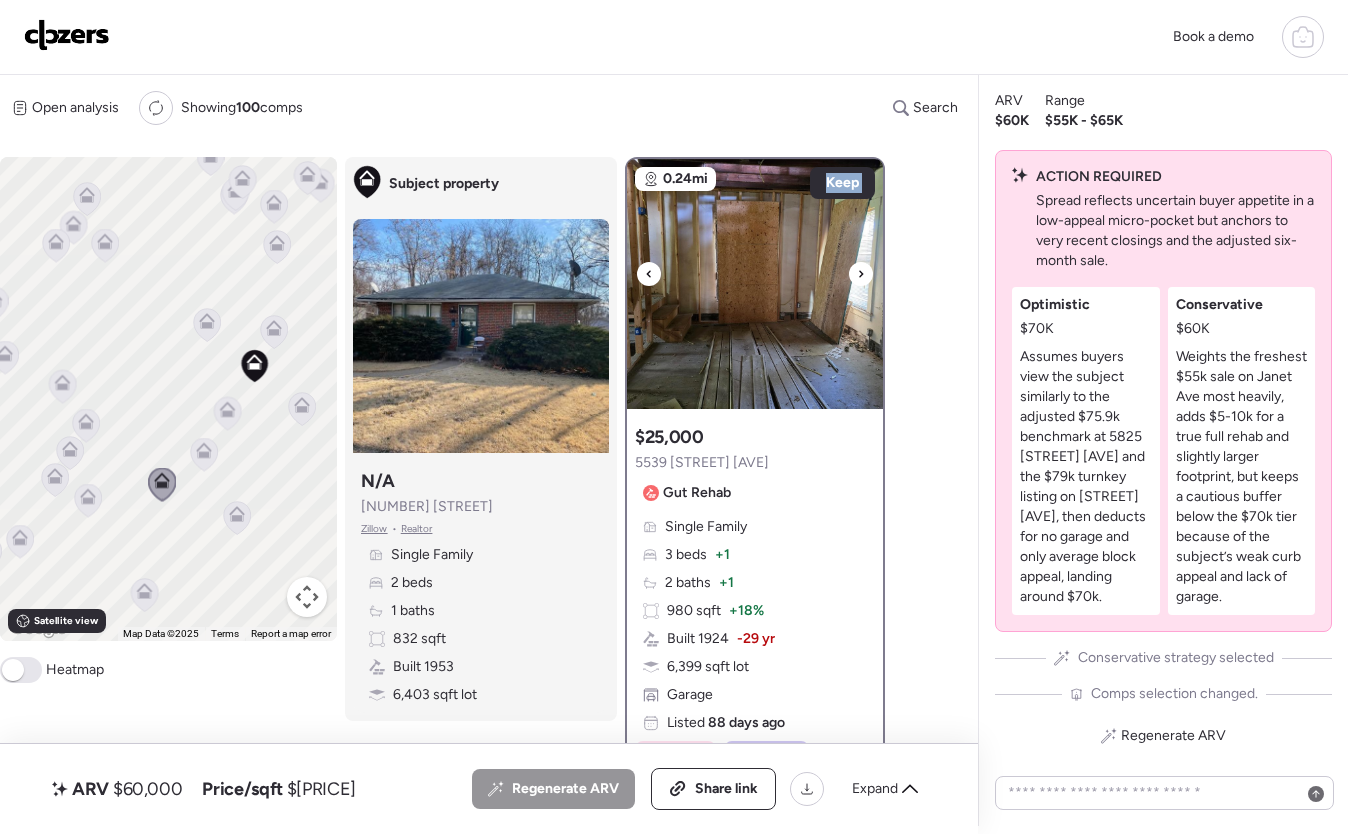 click 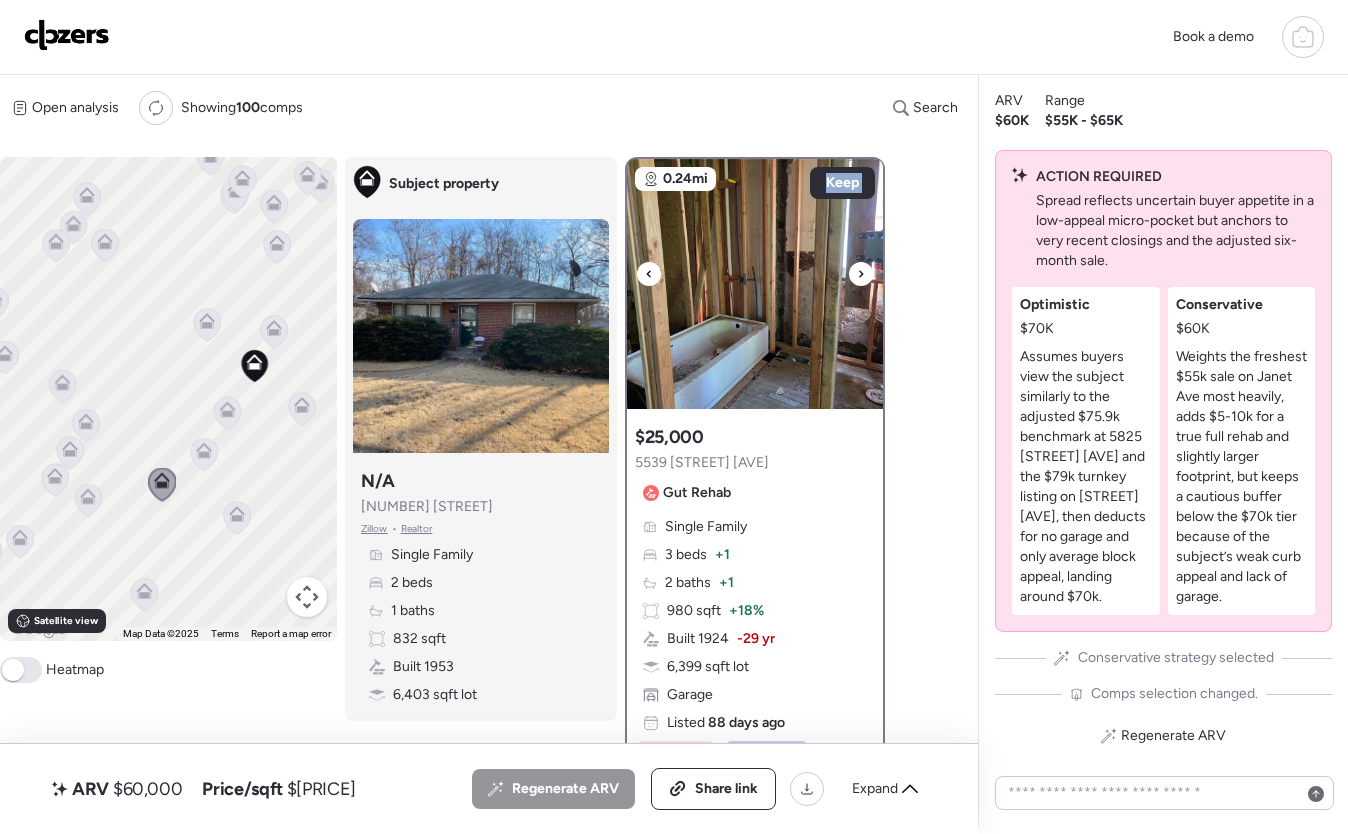 click 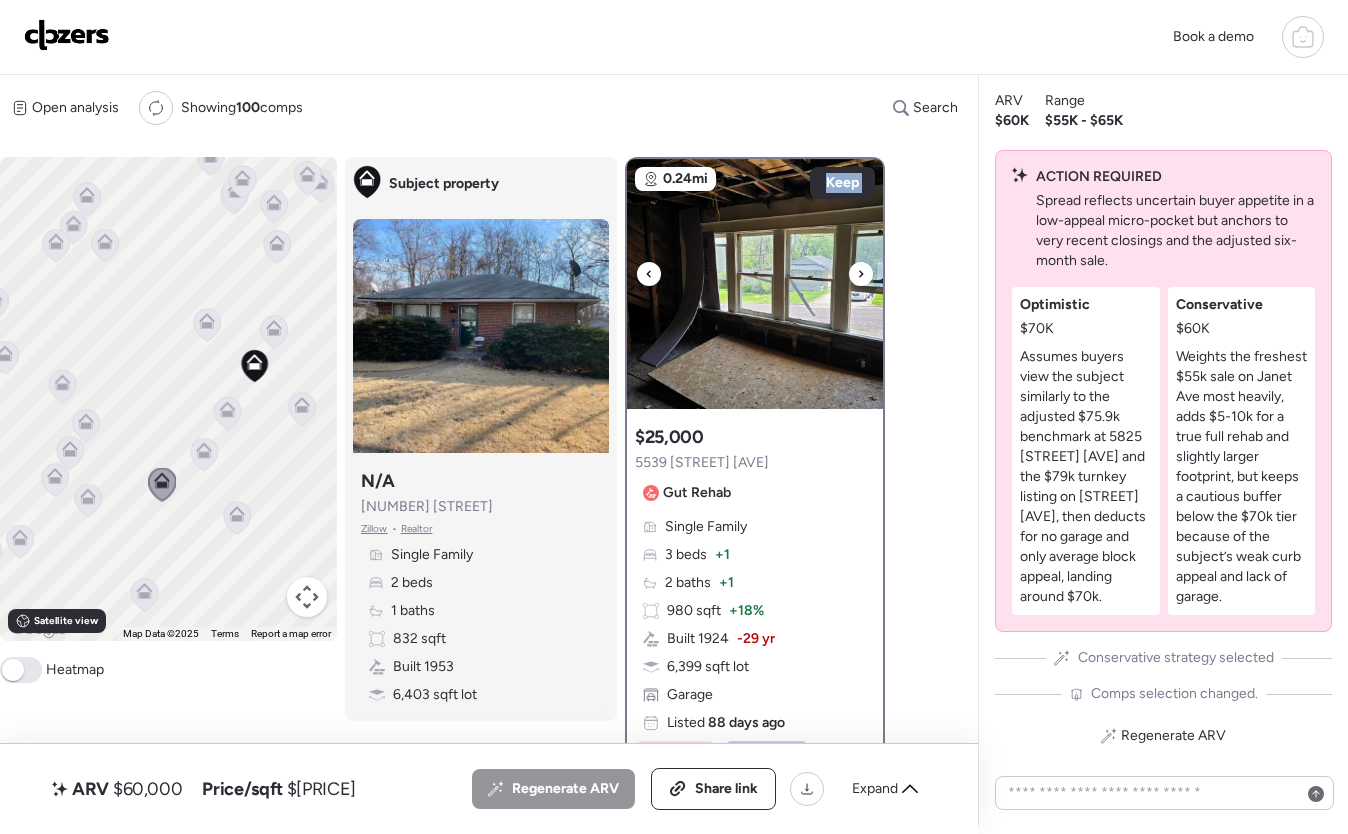click 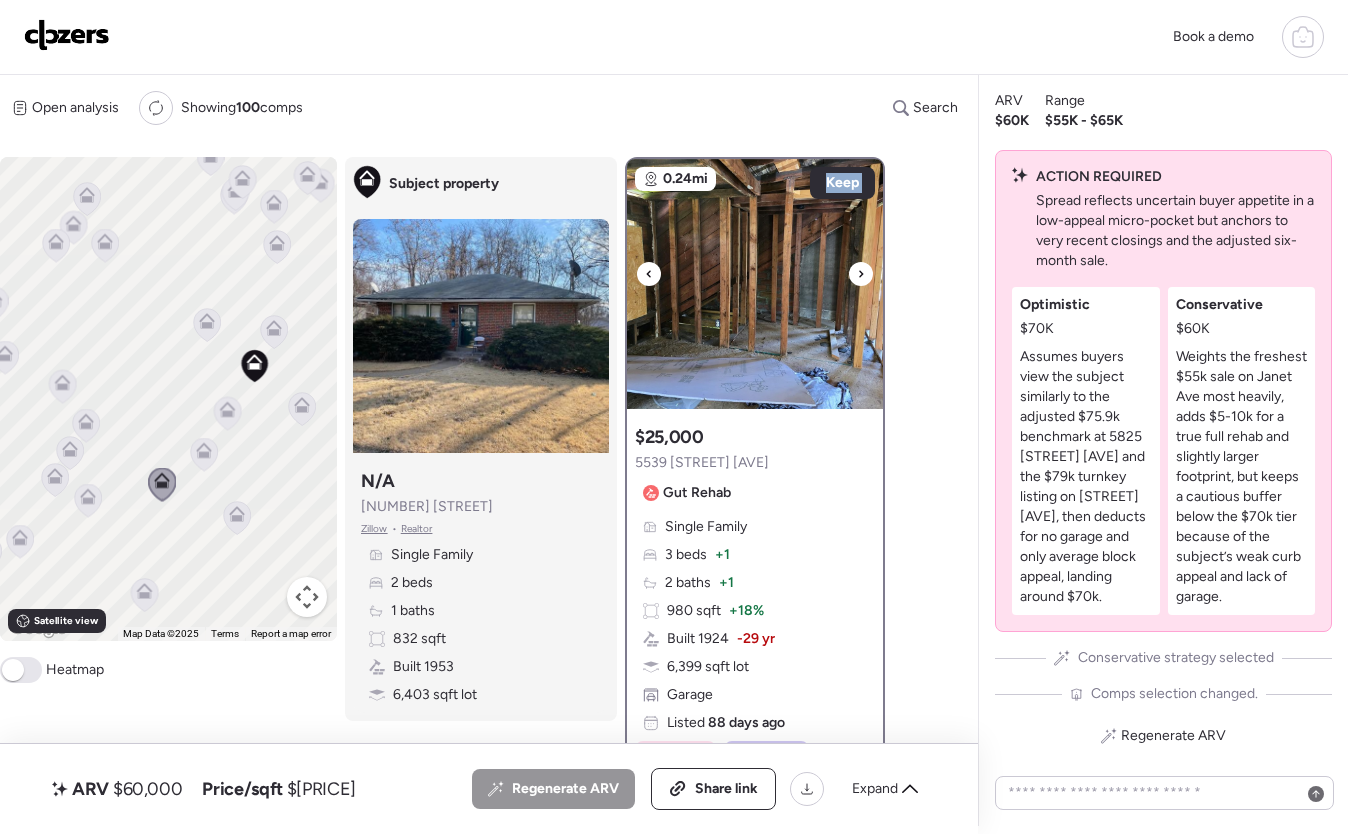 click 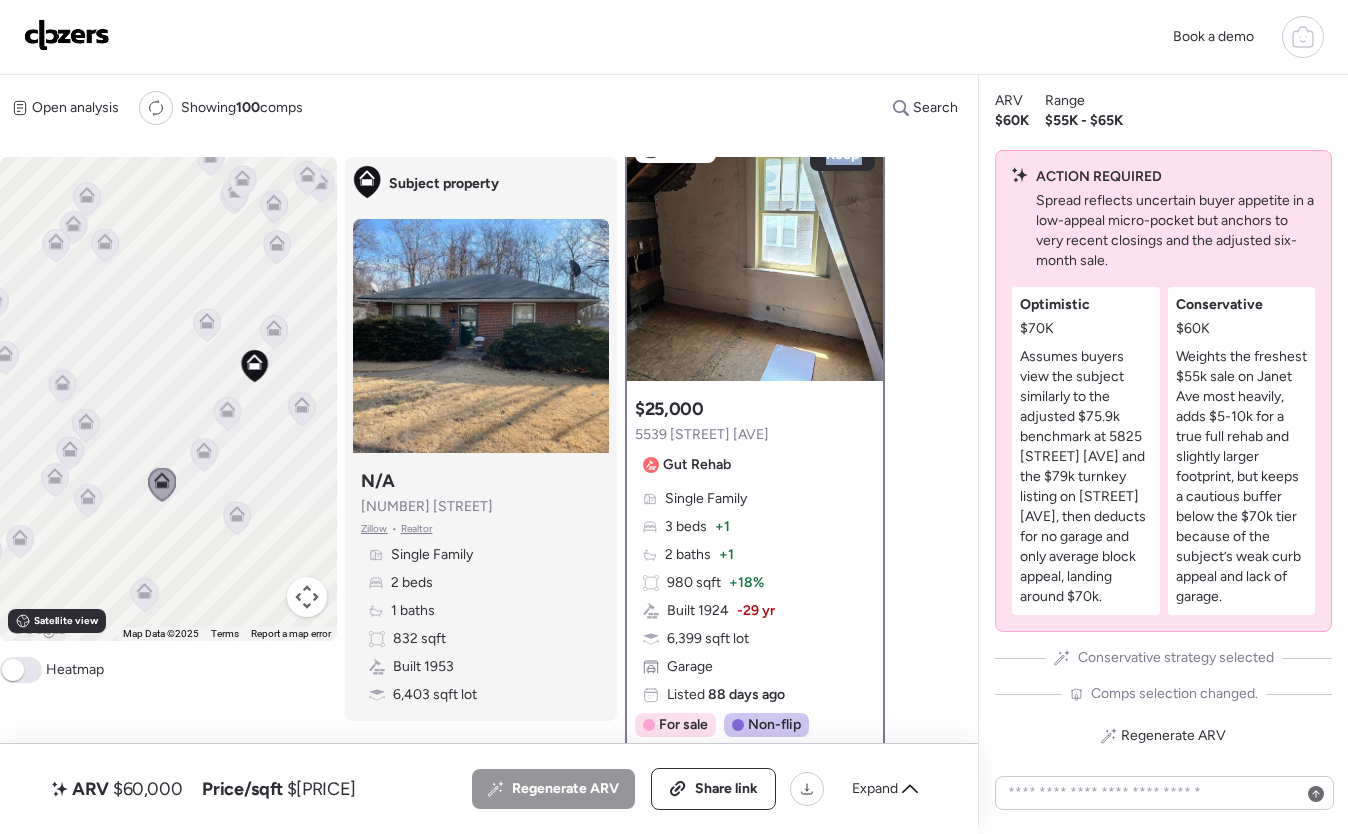 scroll, scrollTop: 27, scrollLeft: 0, axis: vertical 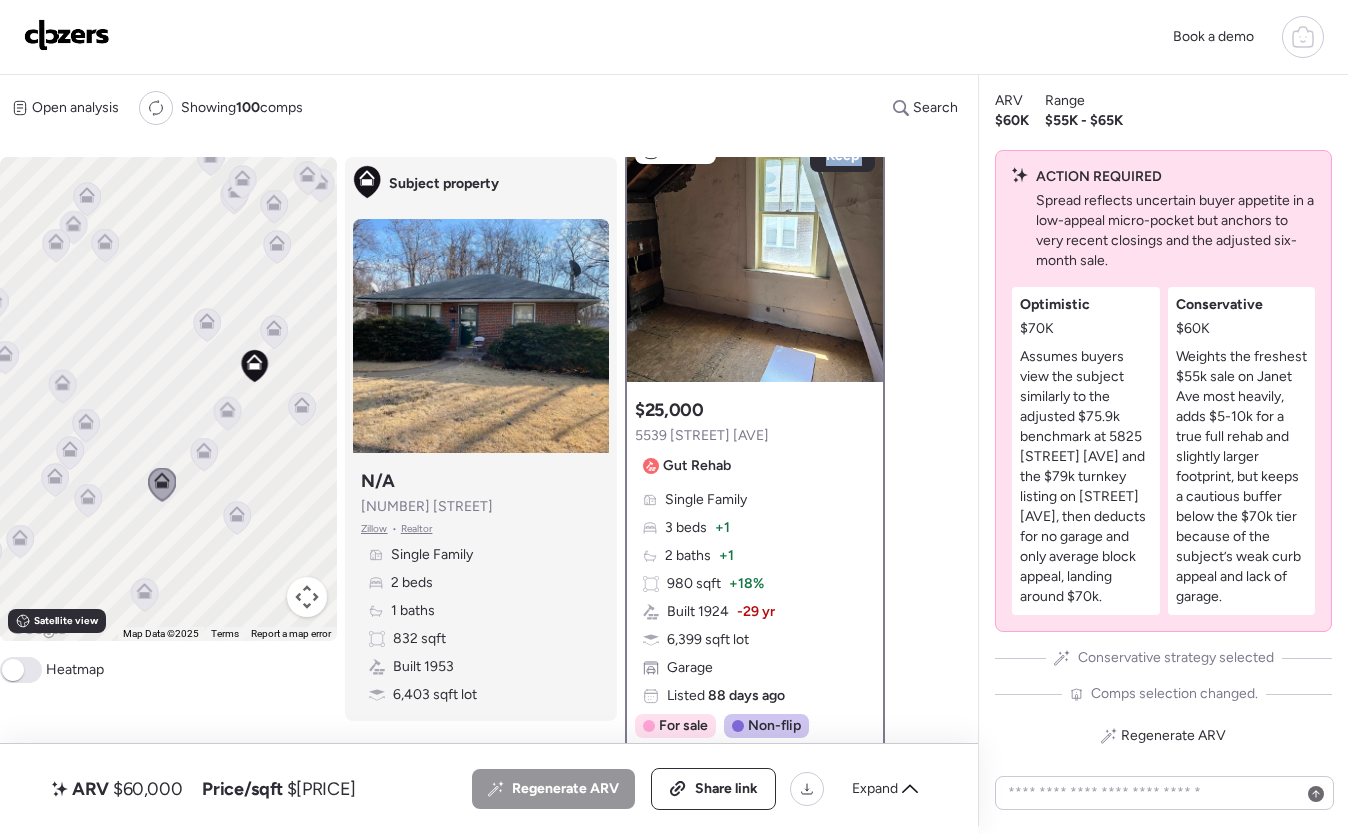 click 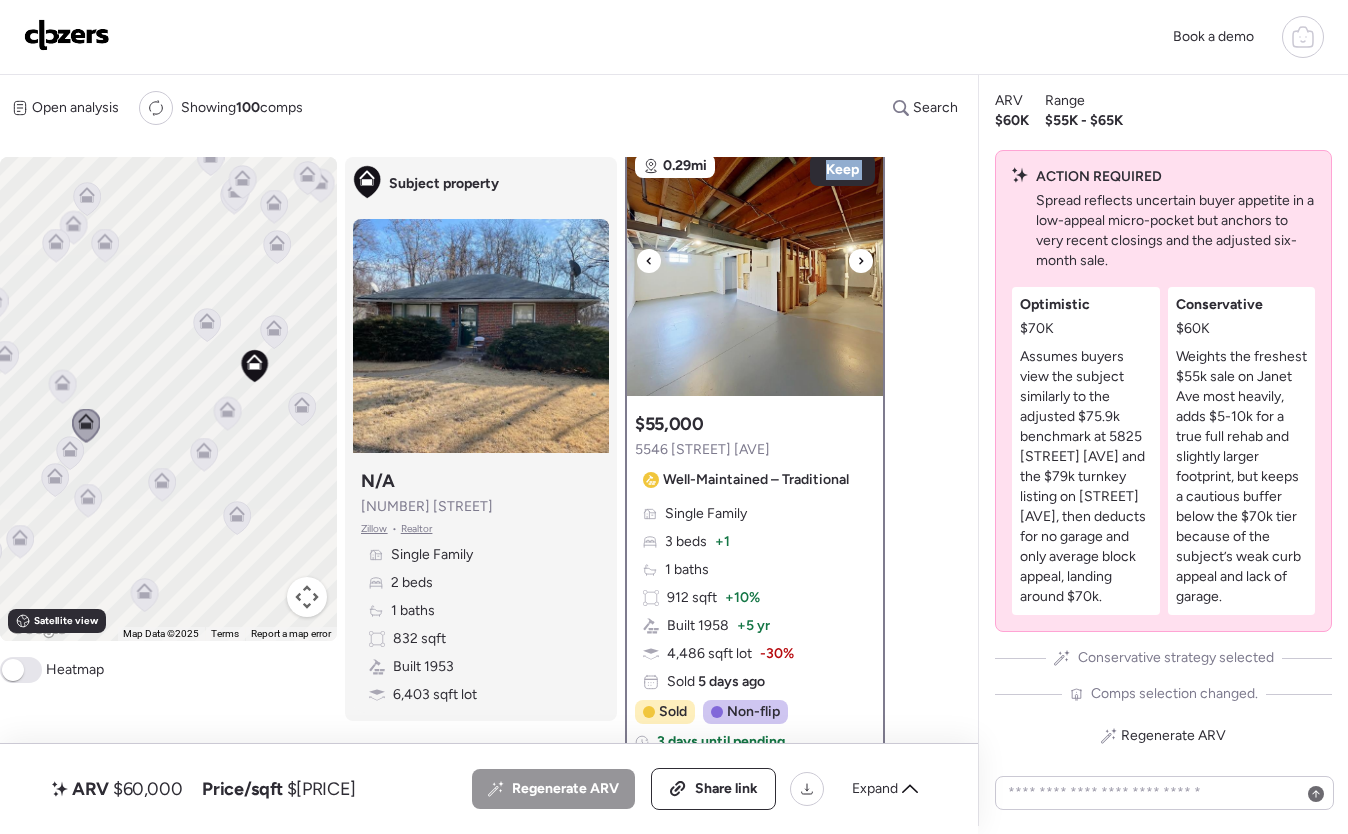scroll, scrollTop: 7, scrollLeft: 0, axis: vertical 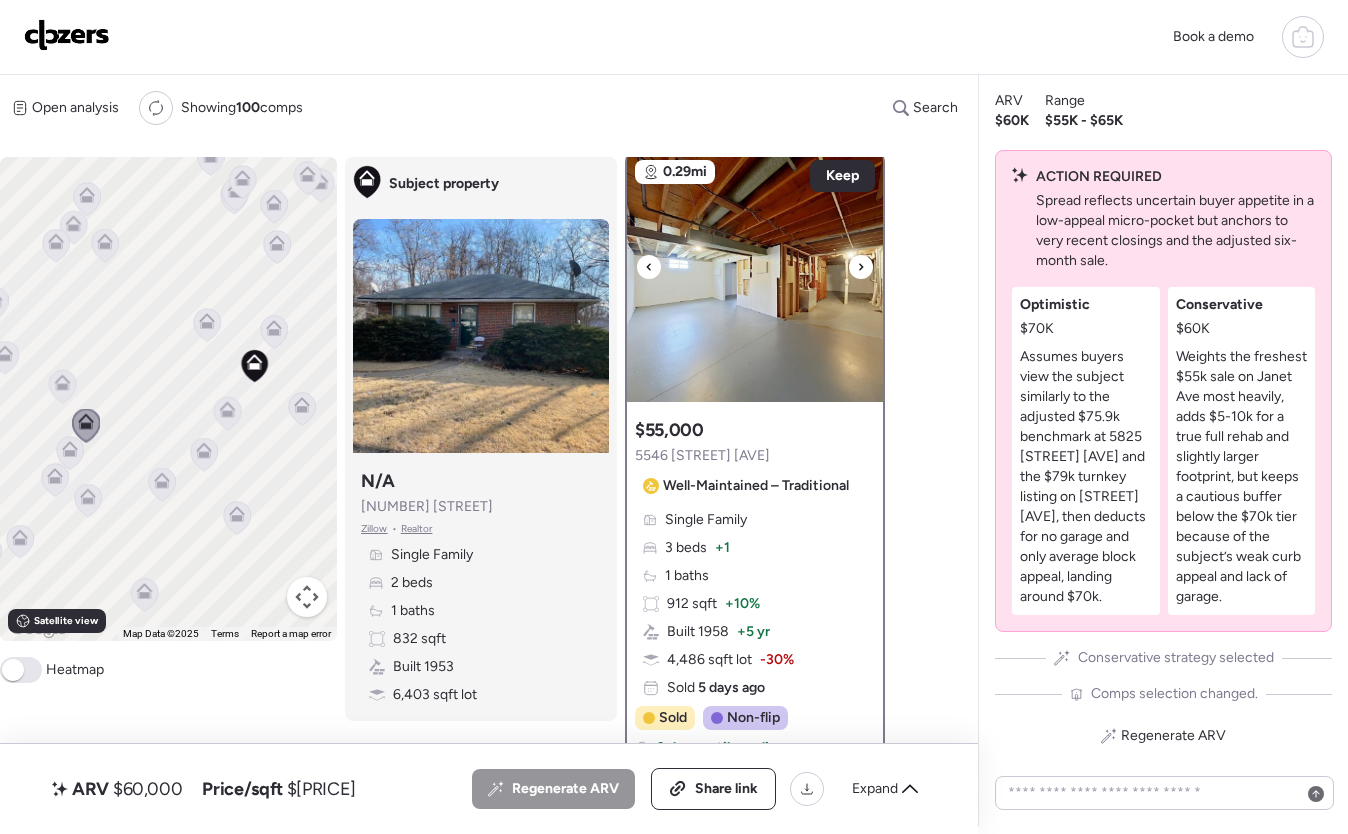 click 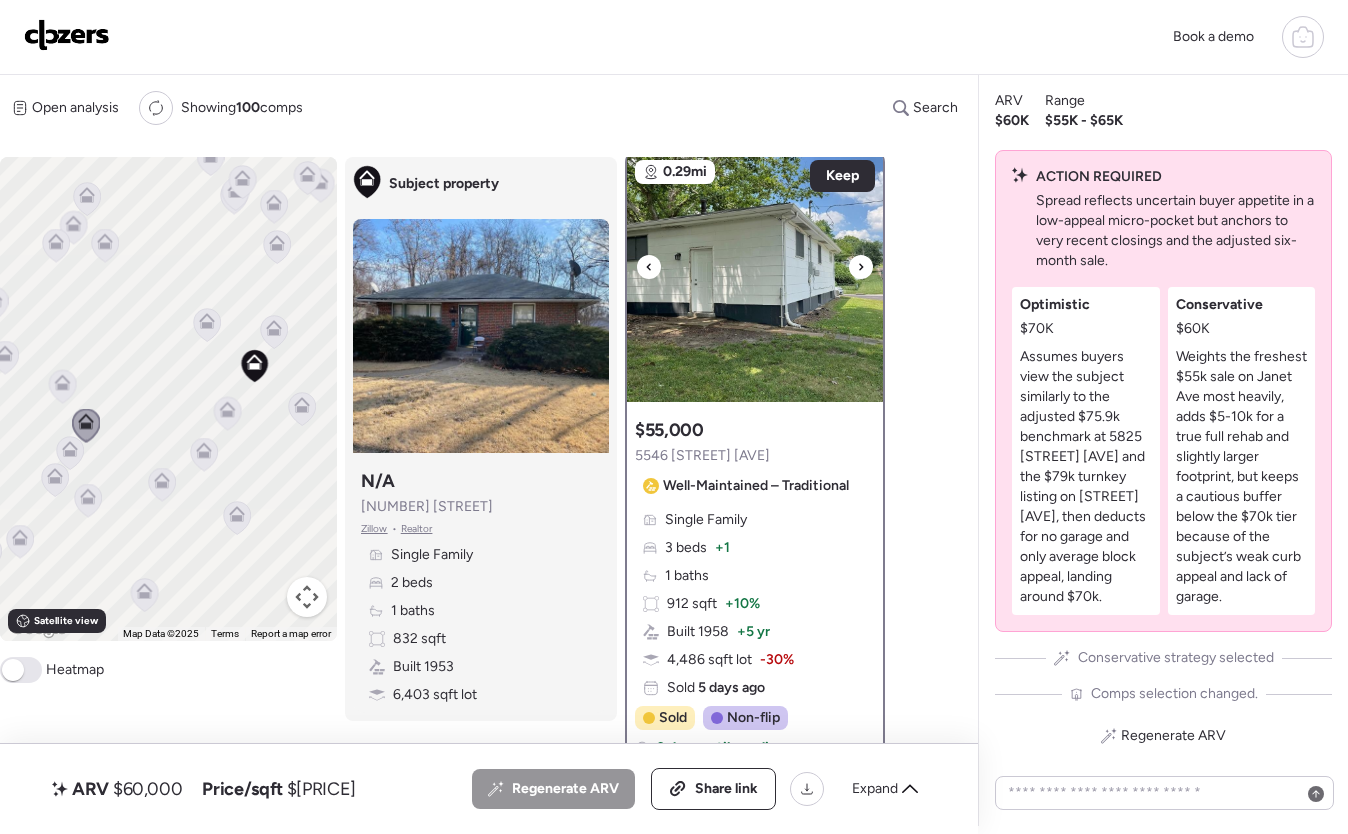 click 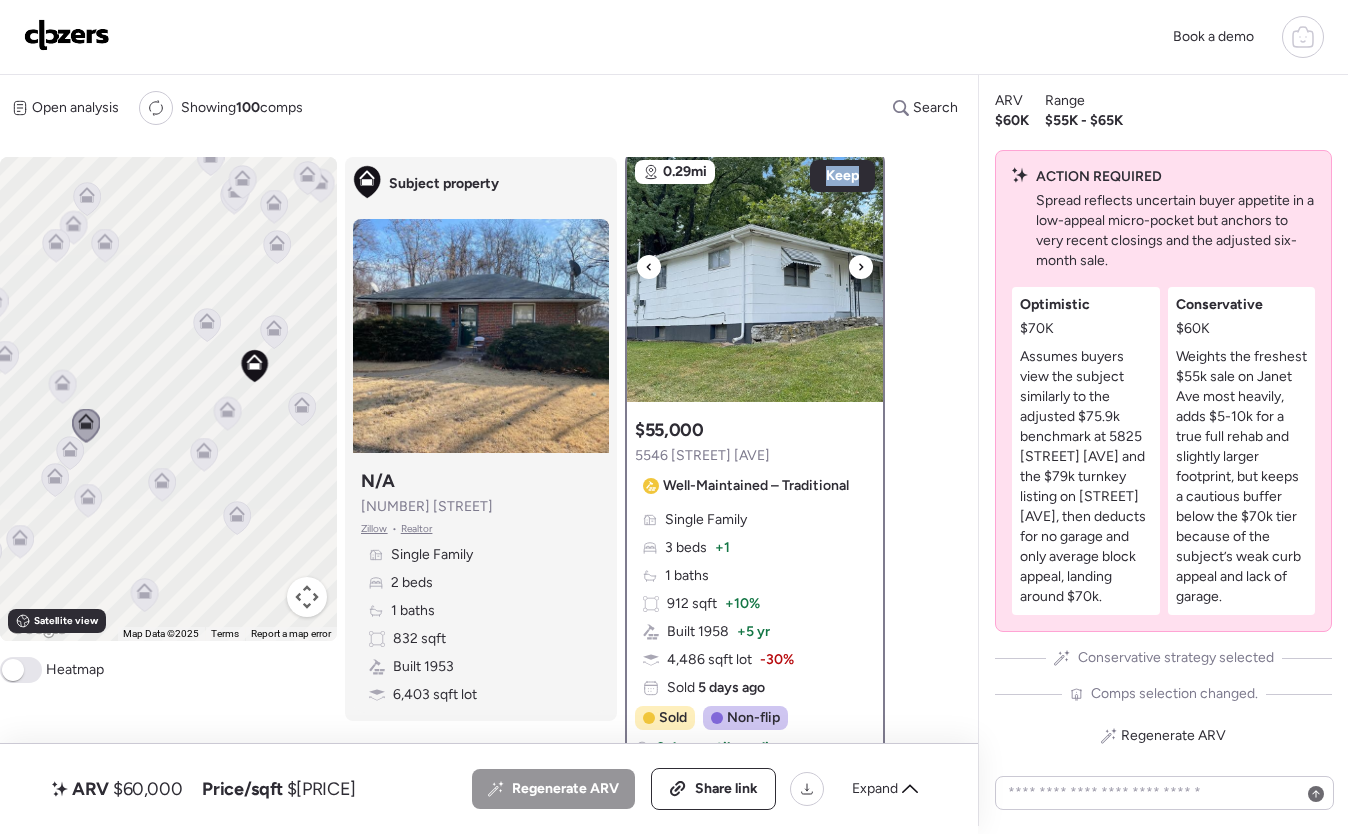 click 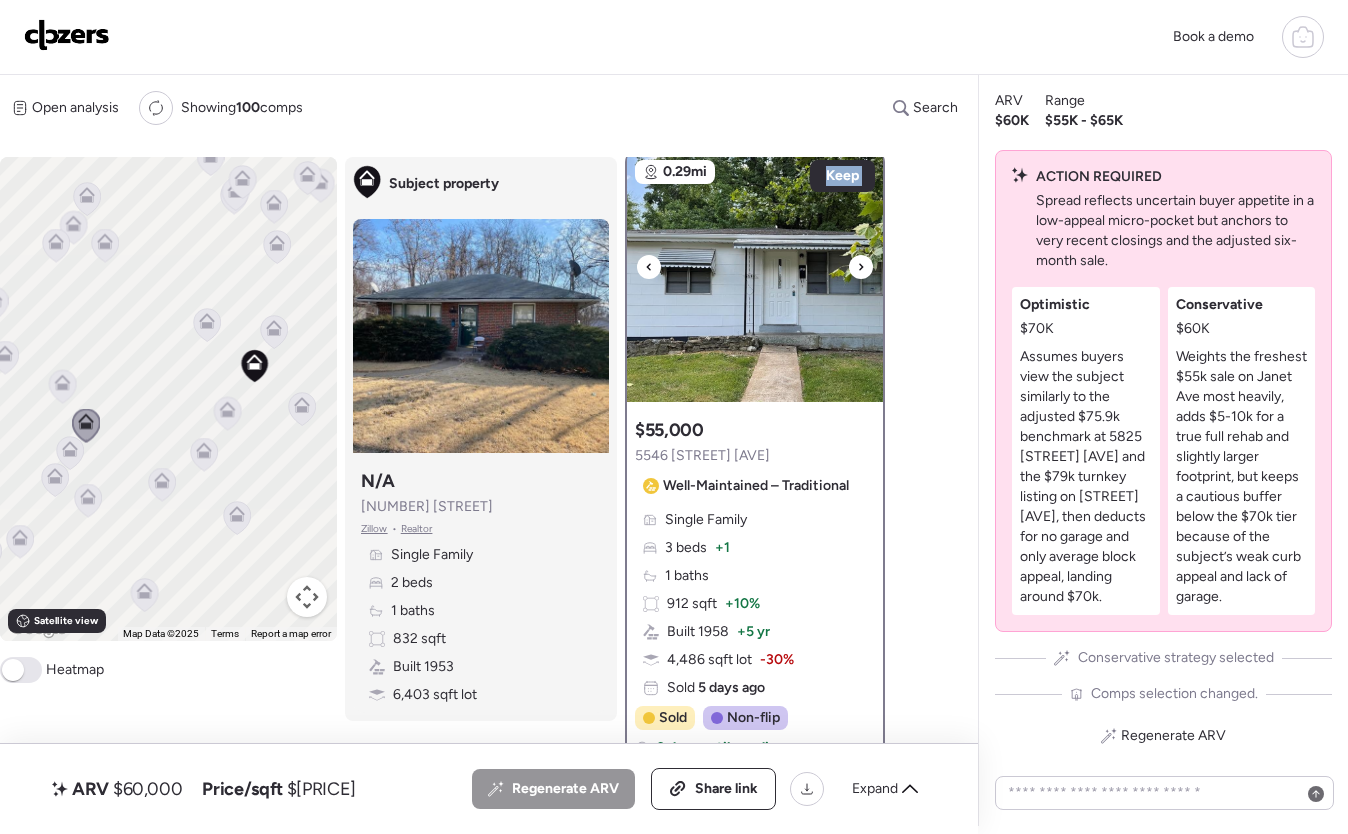 click 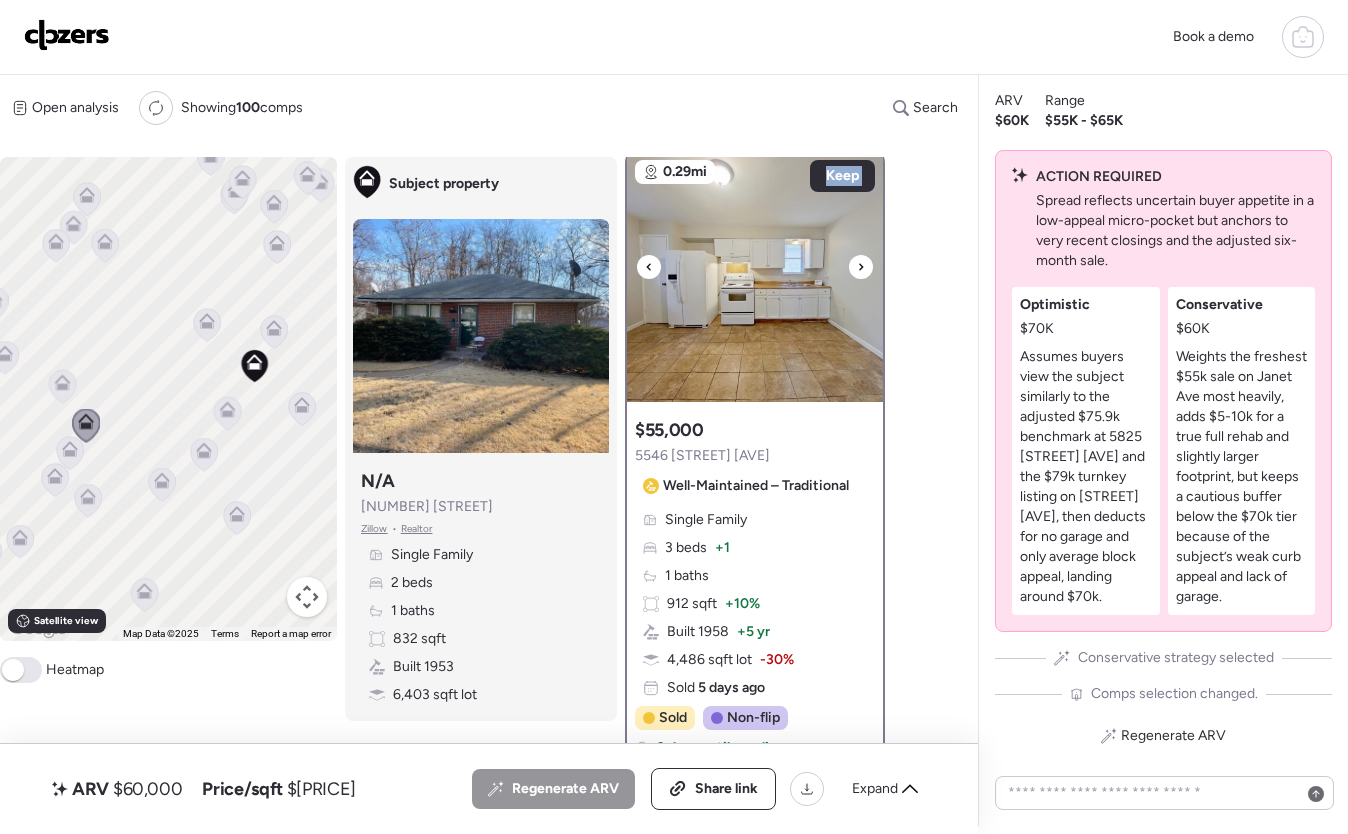 click 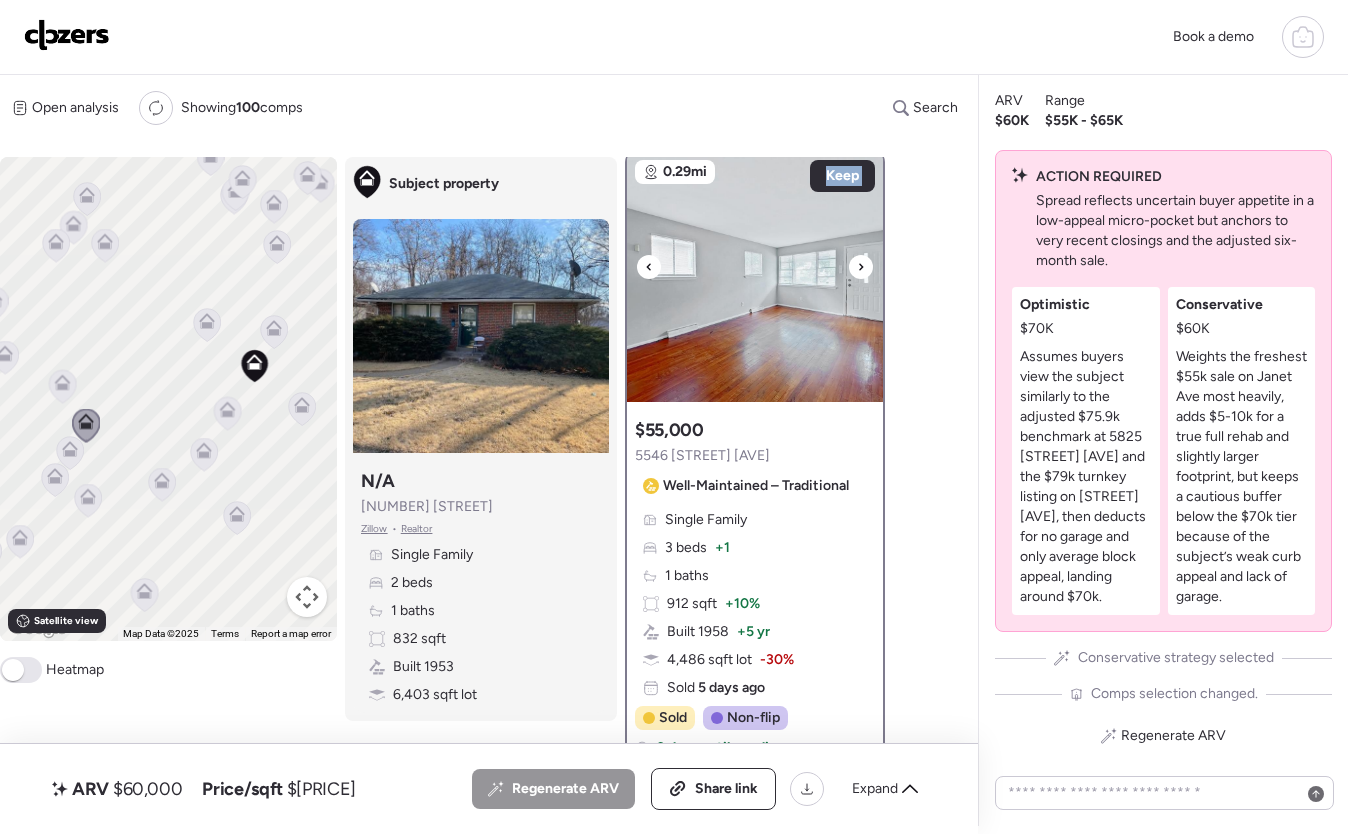 click 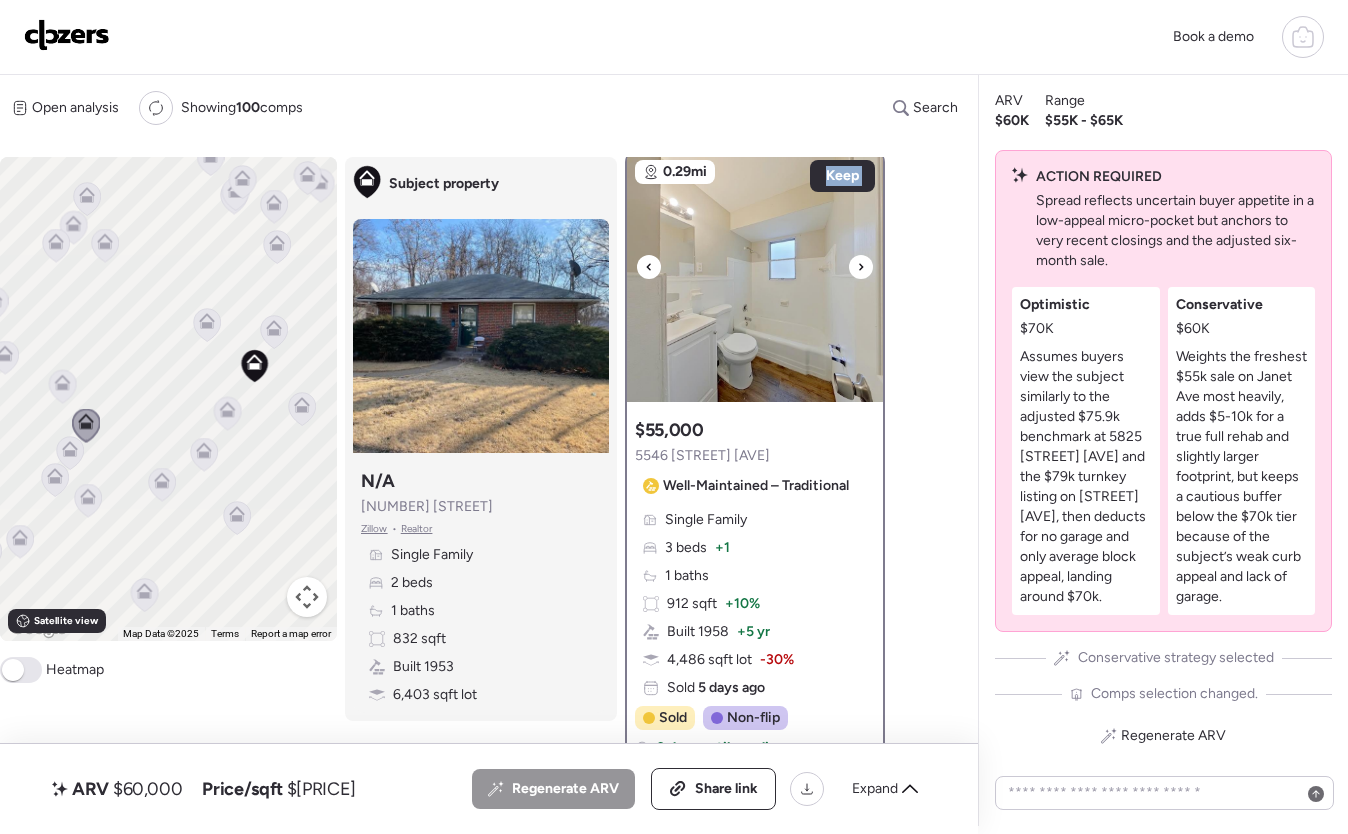 click 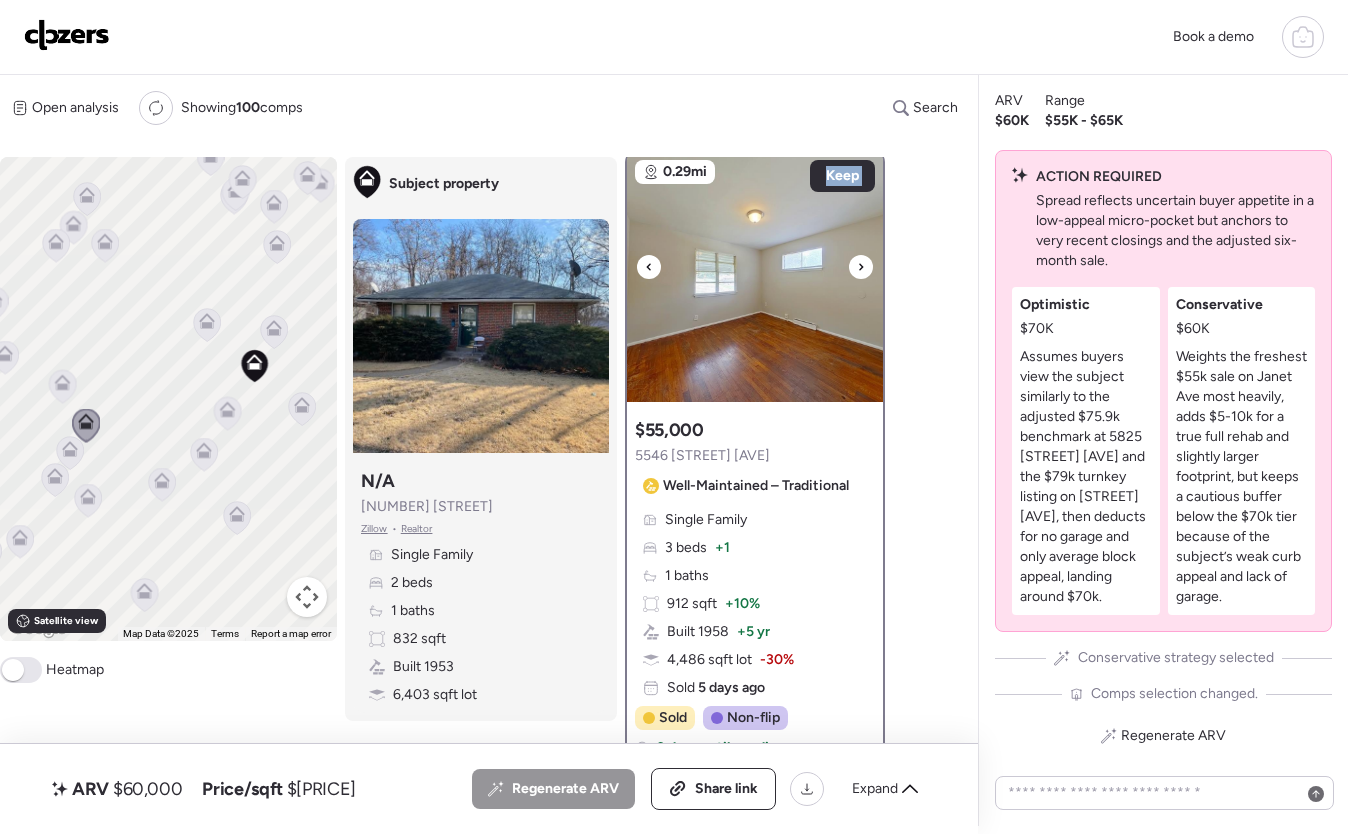 click 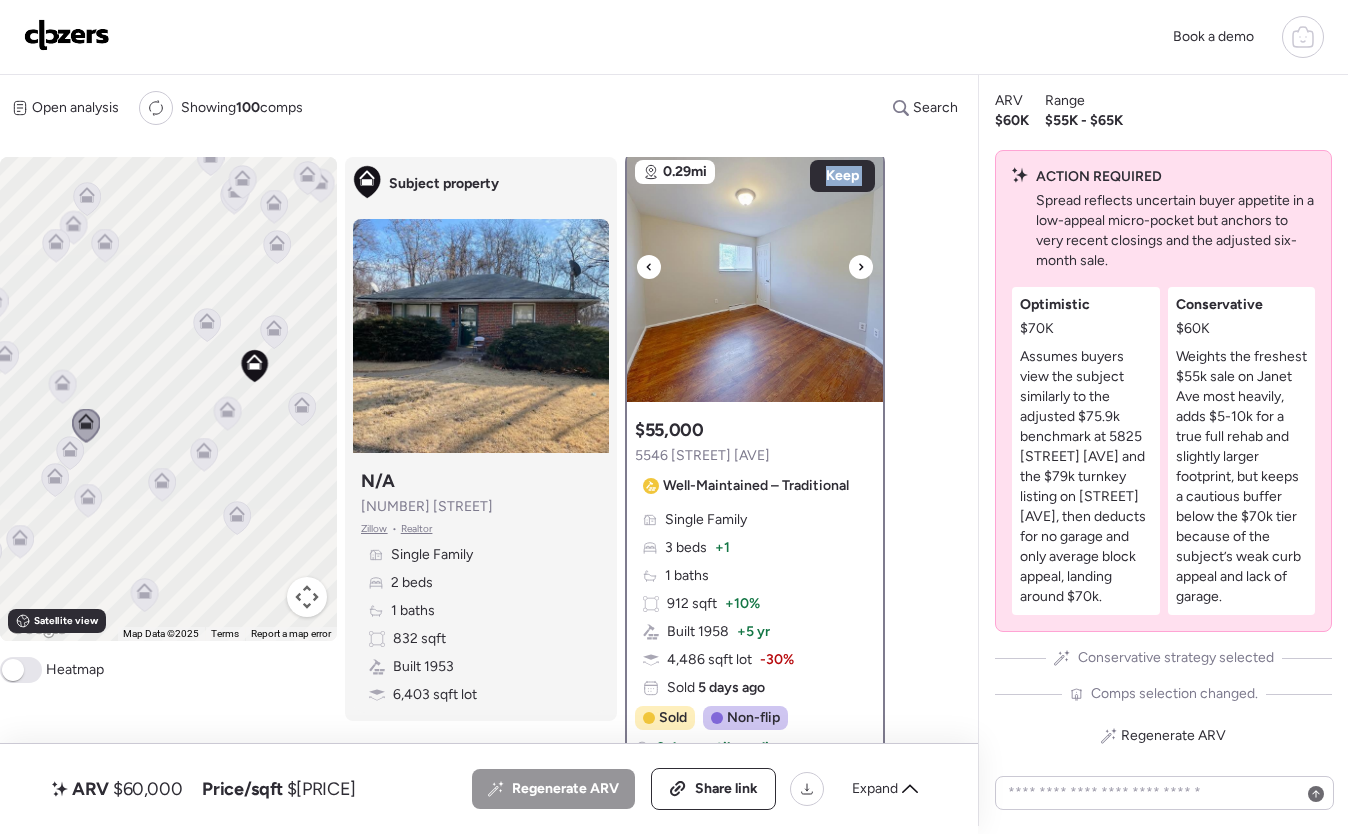 click 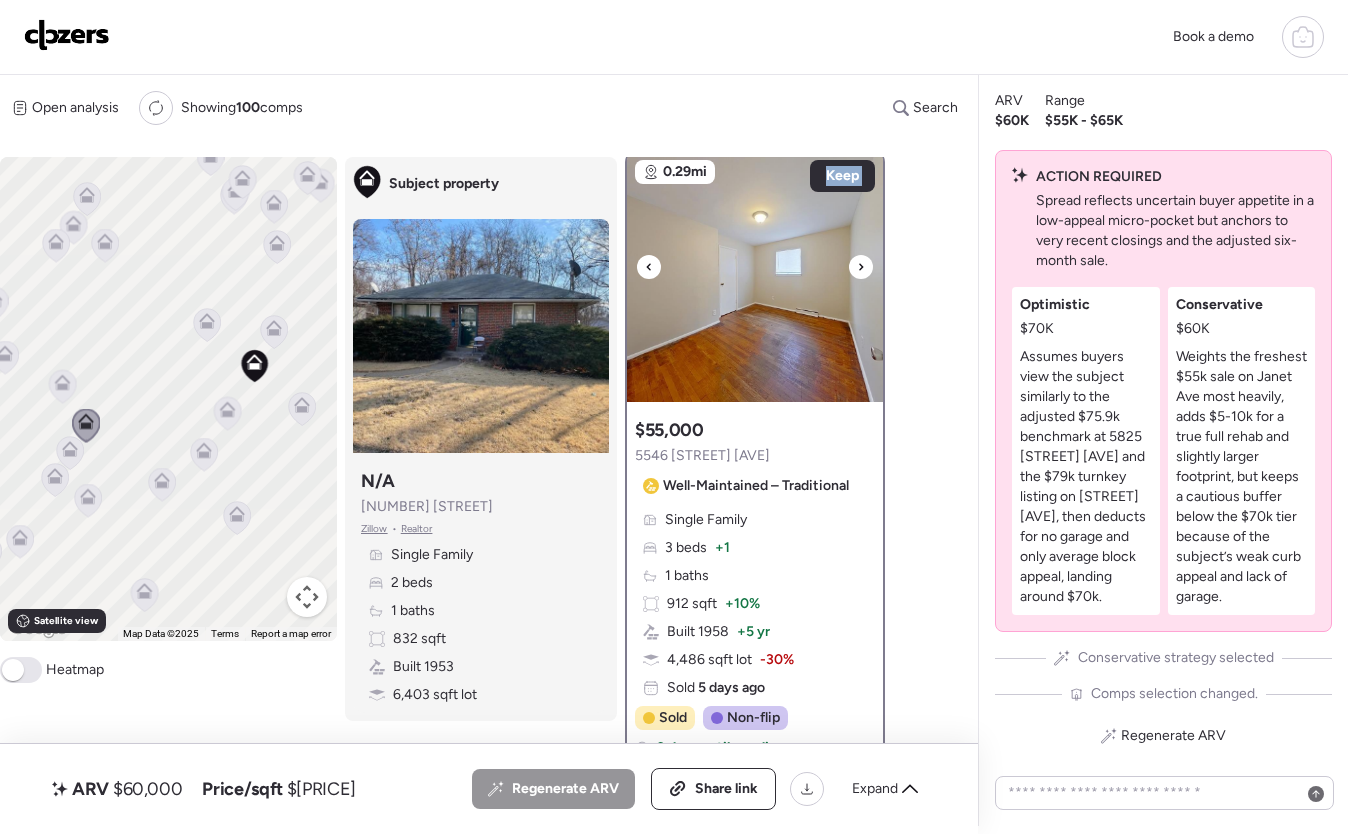 click 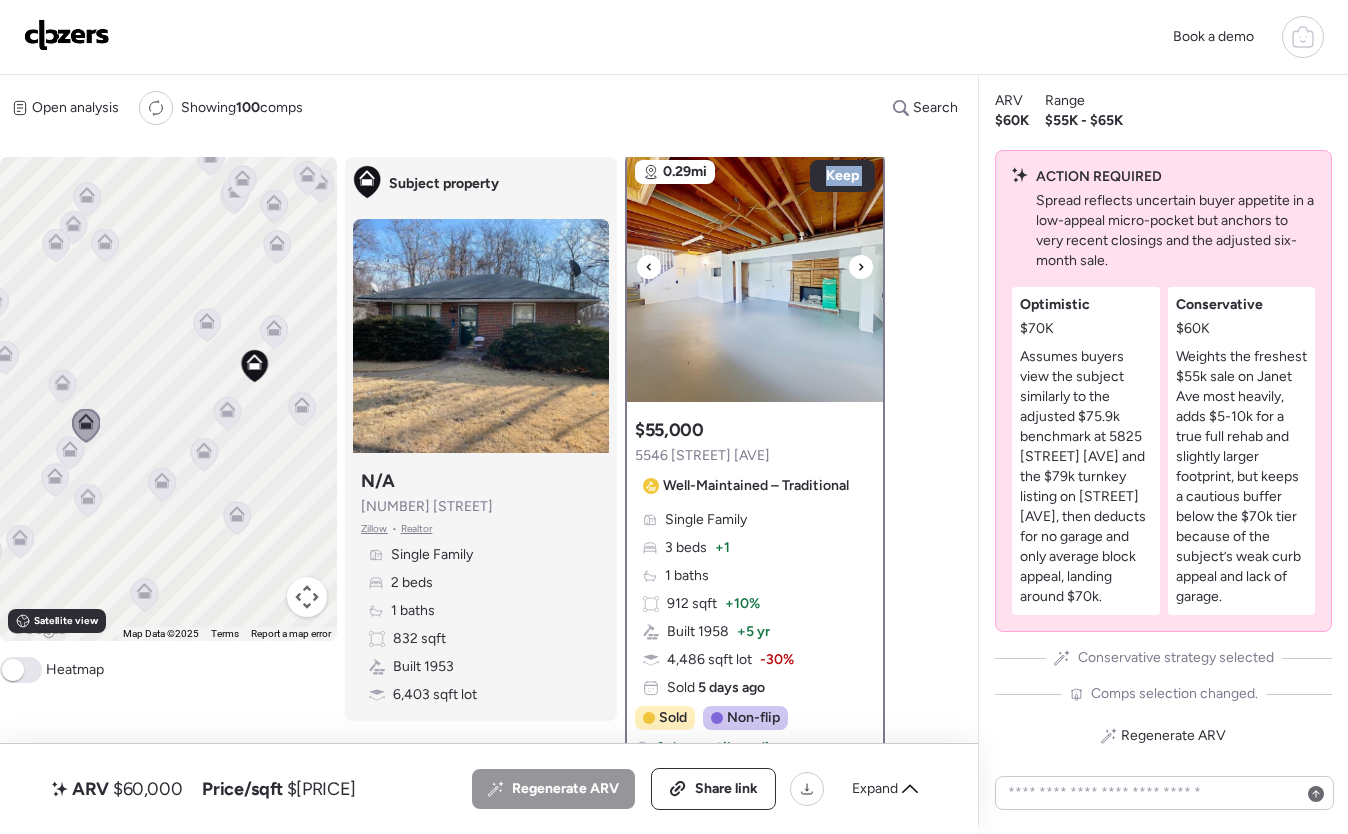 click 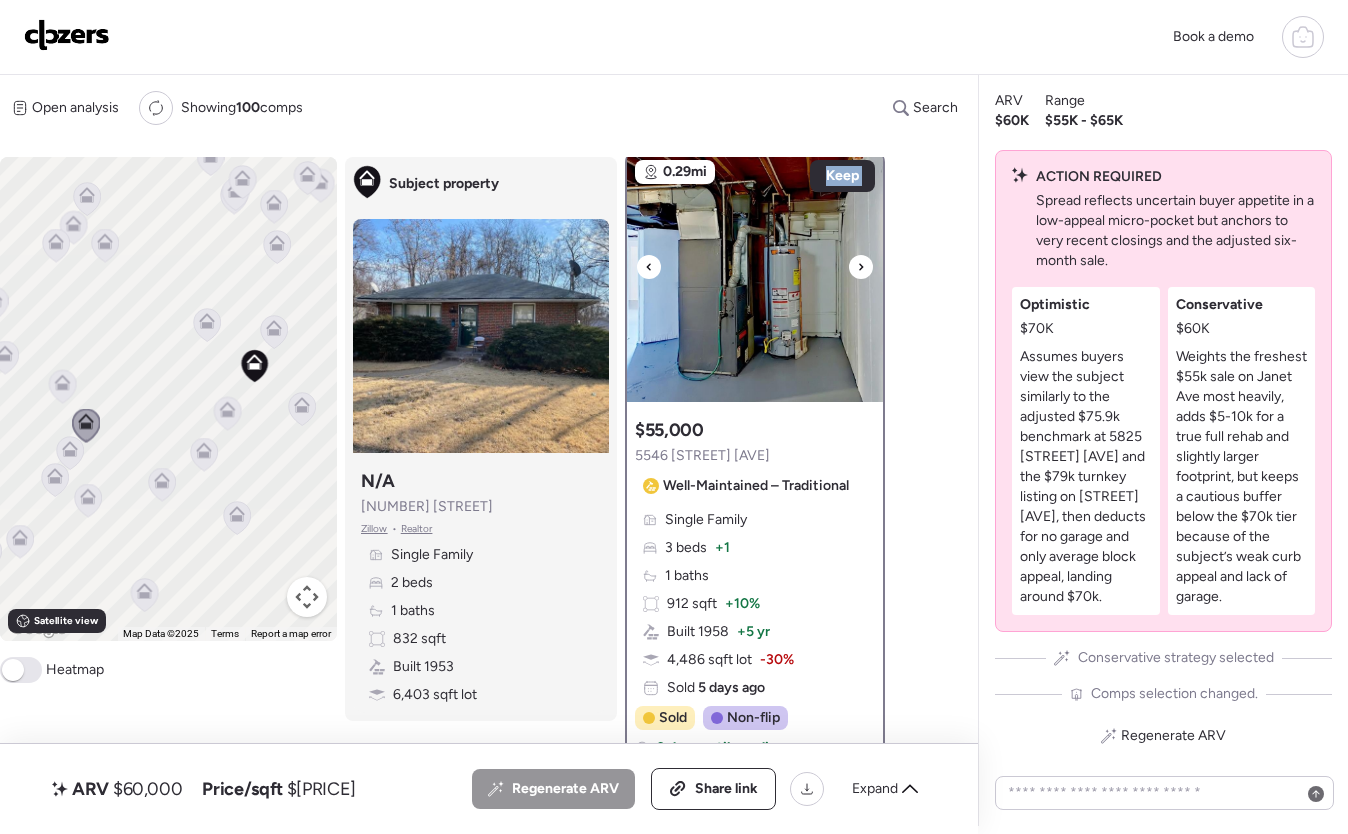 click 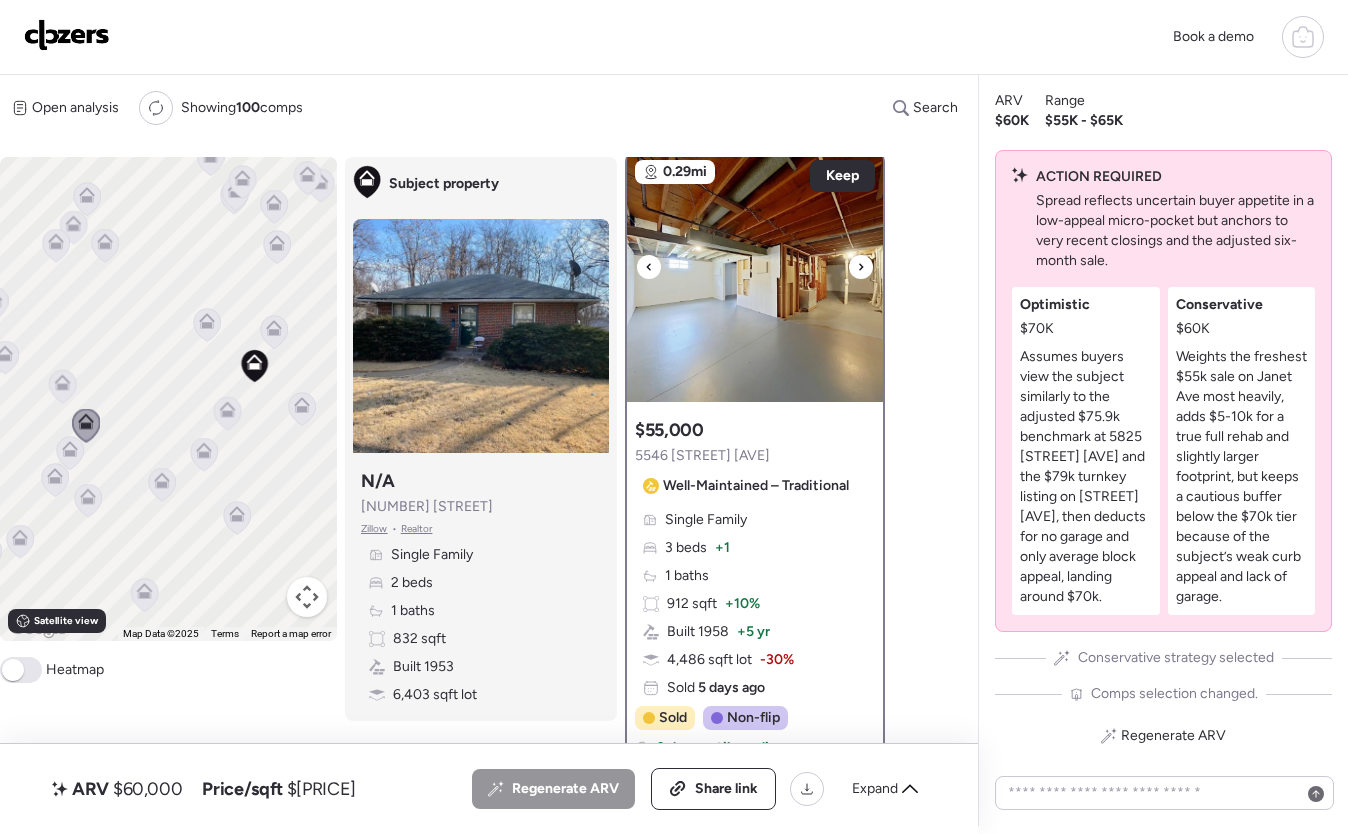 click 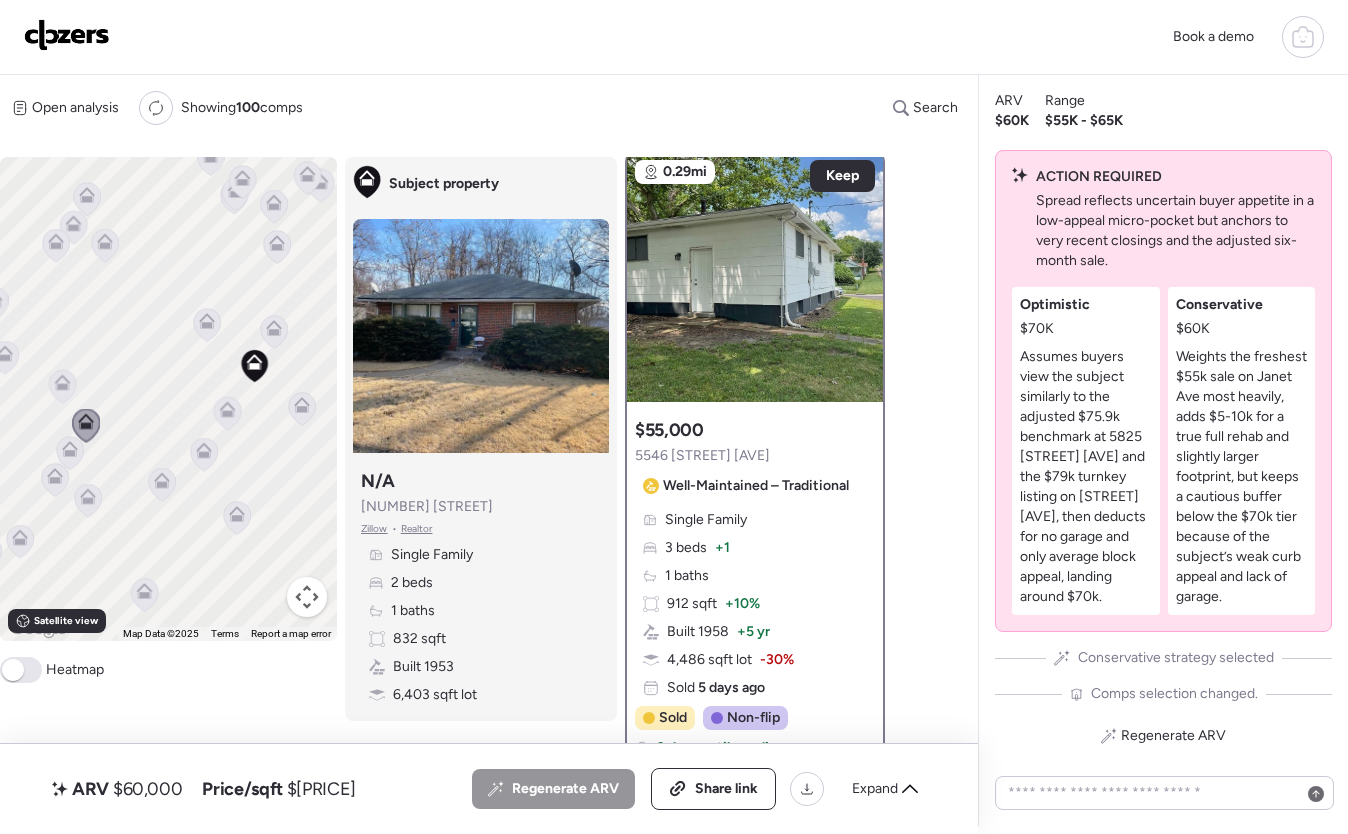 click 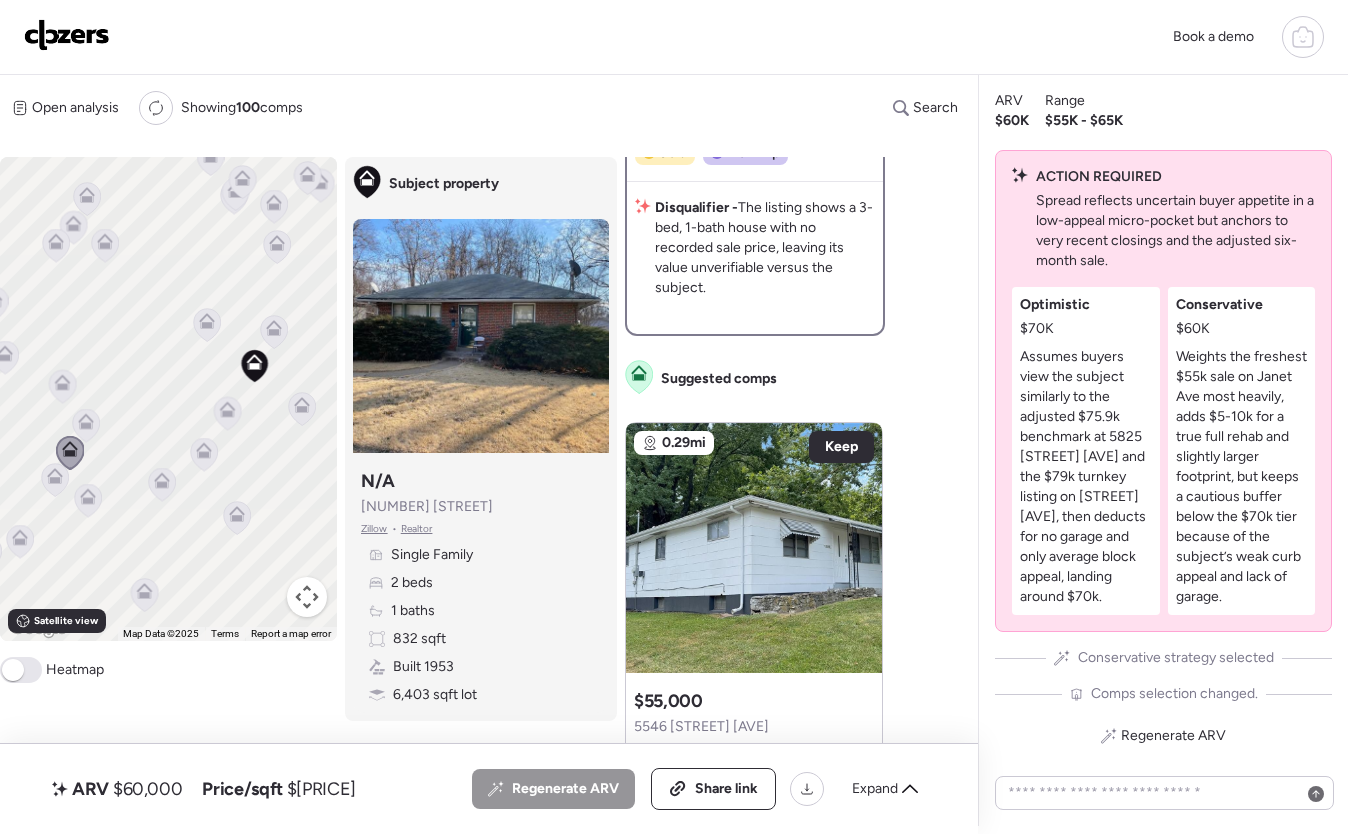 scroll, scrollTop: 594, scrollLeft: 0, axis: vertical 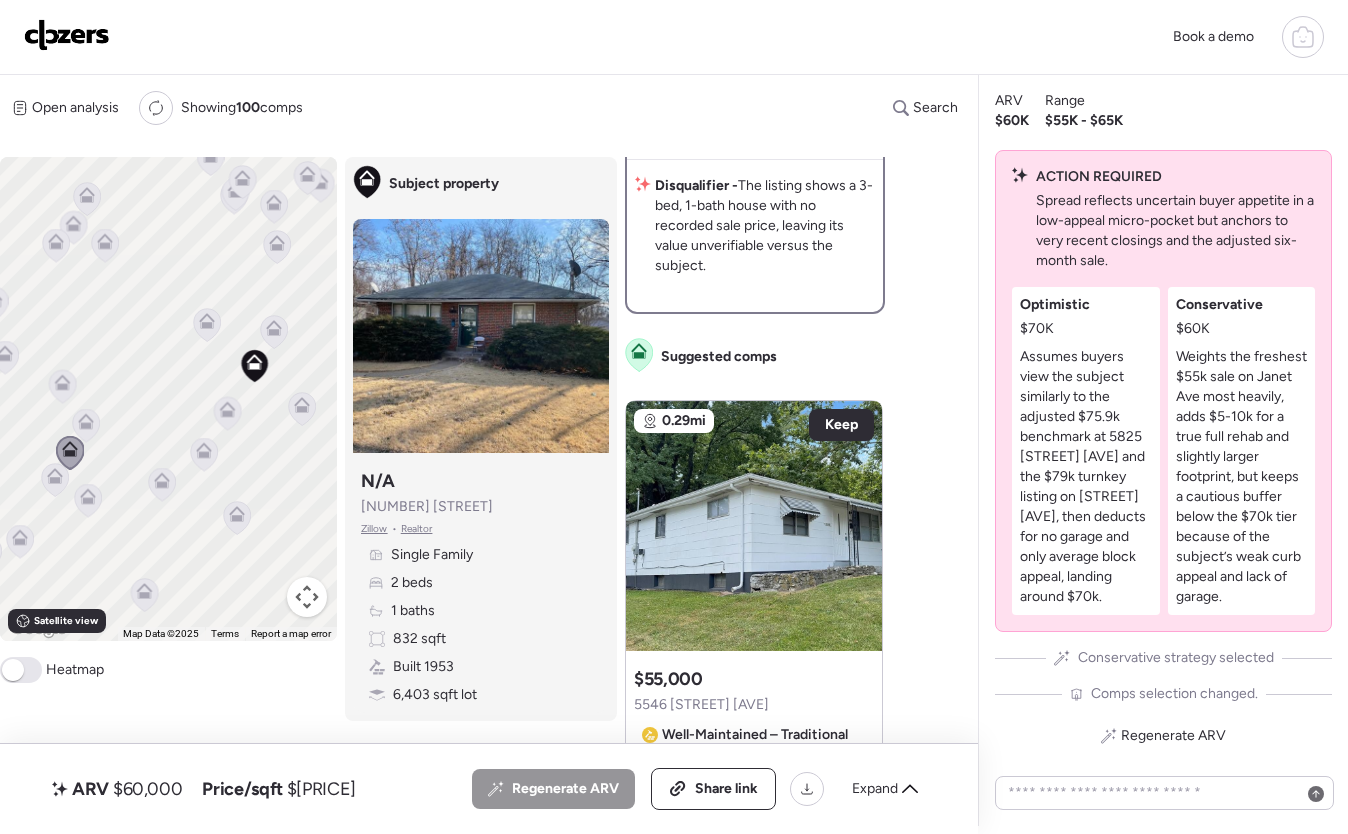 click on "To activate drag with keyboard, press Alt + Enter. Once in keyboard drag state, use the arrow keys to move the marker. To complete the drag, press the Enter key. To cancel, press Escape." at bounding box center [168, 399] 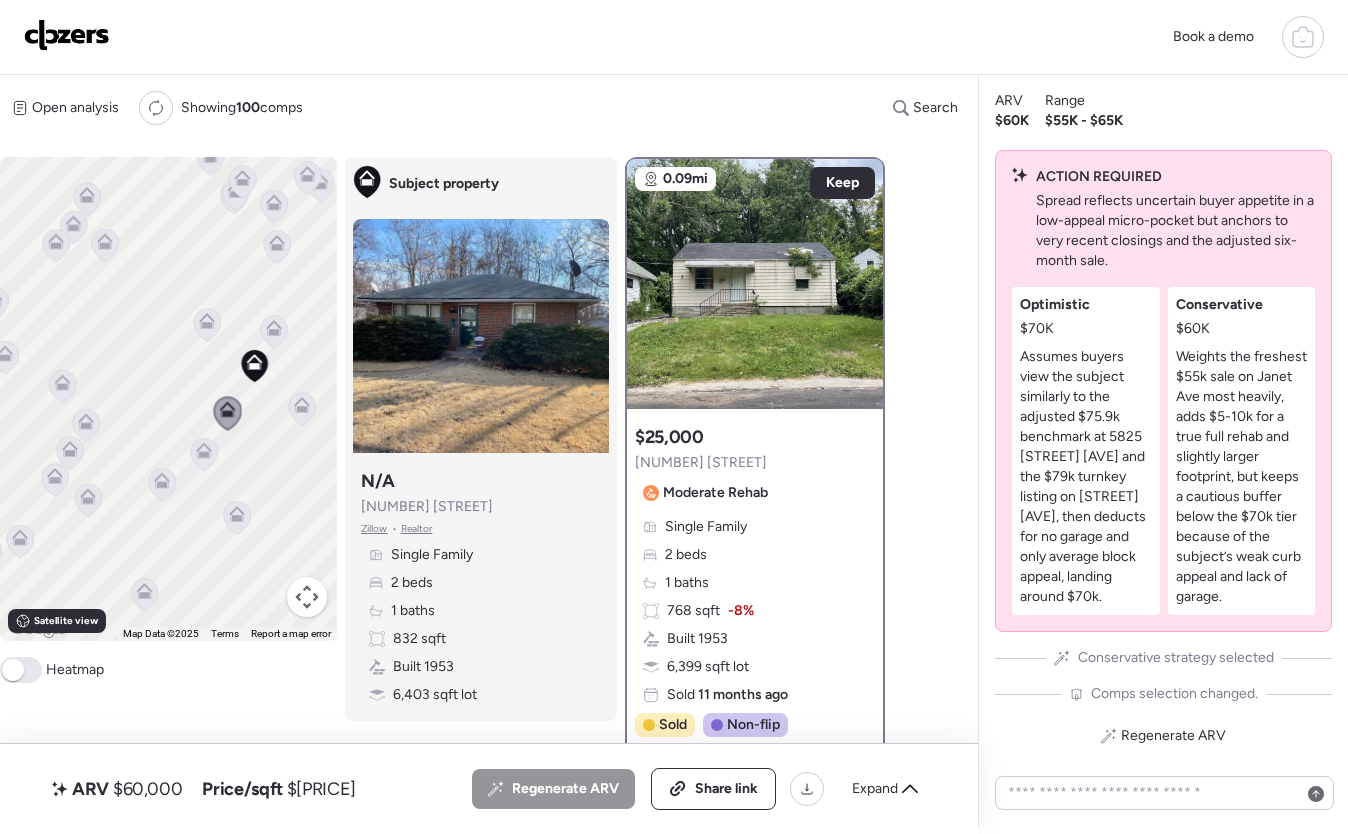 scroll, scrollTop: 0, scrollLeft: 0, axis: both 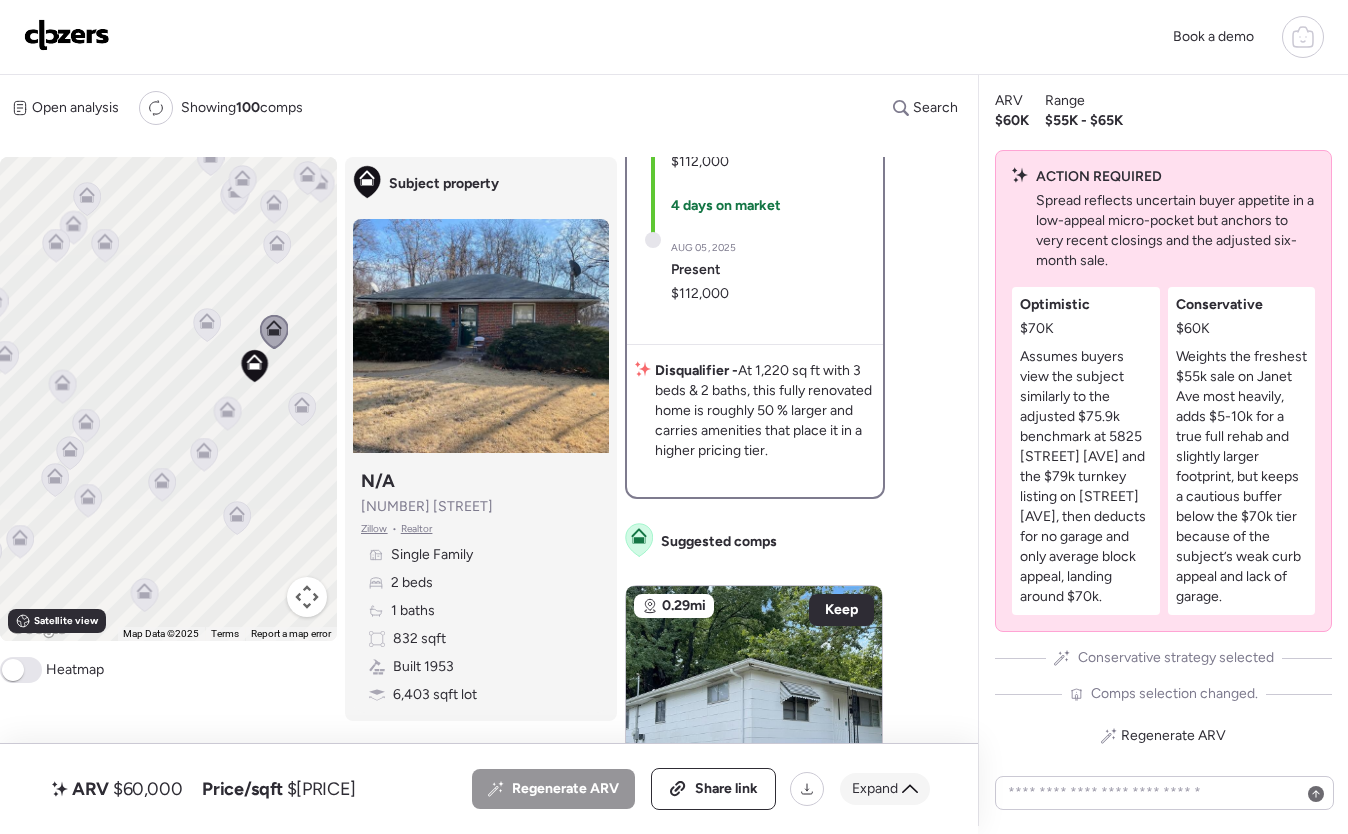 click on "ARV $[PRICE] Price/sqft $[PRICE] All ([COUNT]) ARV ([COUNT]) As-is ([COUNT]) Regenerate ARV Share link Expand [DISTANCE]mi Remove $[PRICE] Sold [COUNT] bd | [COUNT] ba | [SQFT] sqft | SFH [NUMBER] [STREET] , [CITY] Sold [TIME] ago ARV" at bounding box center [489, 789] 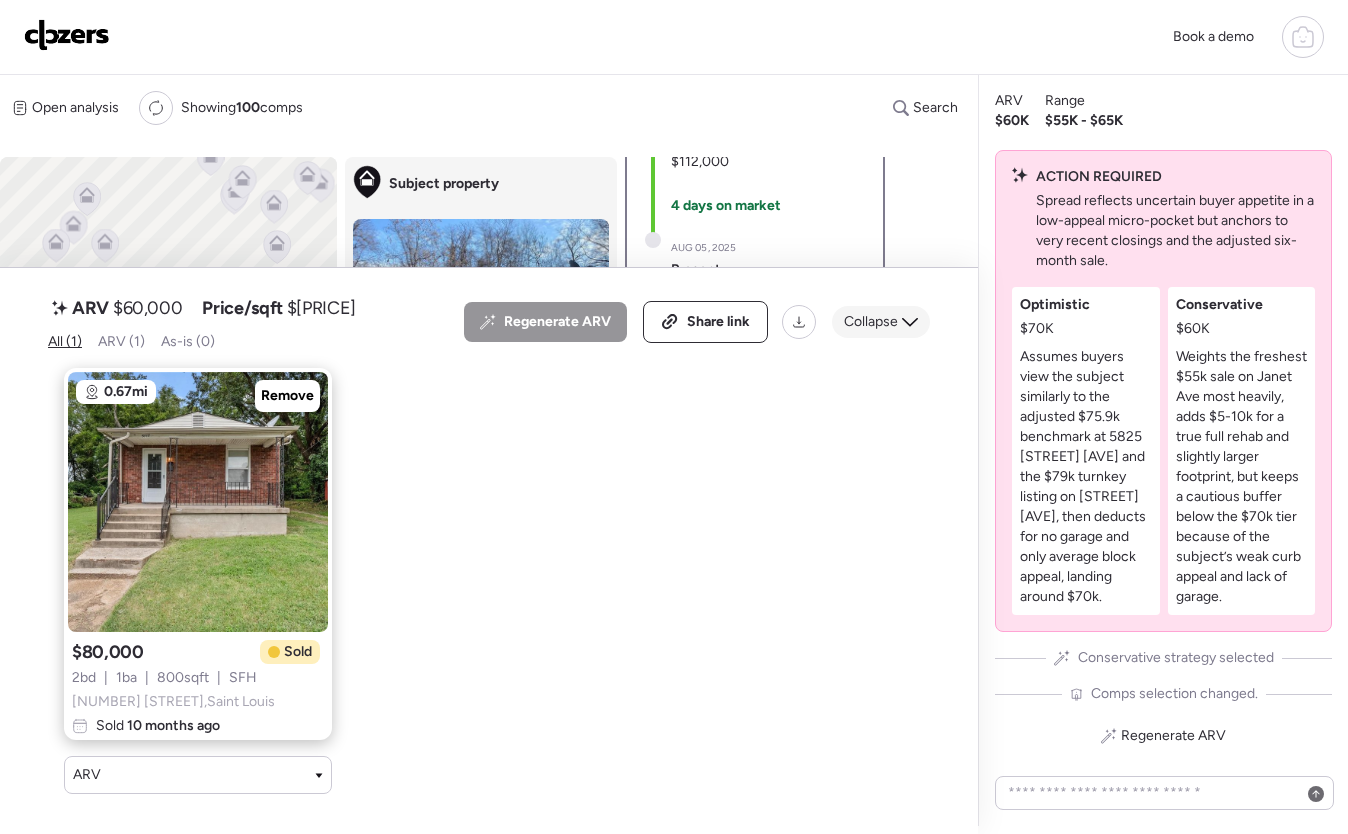 click 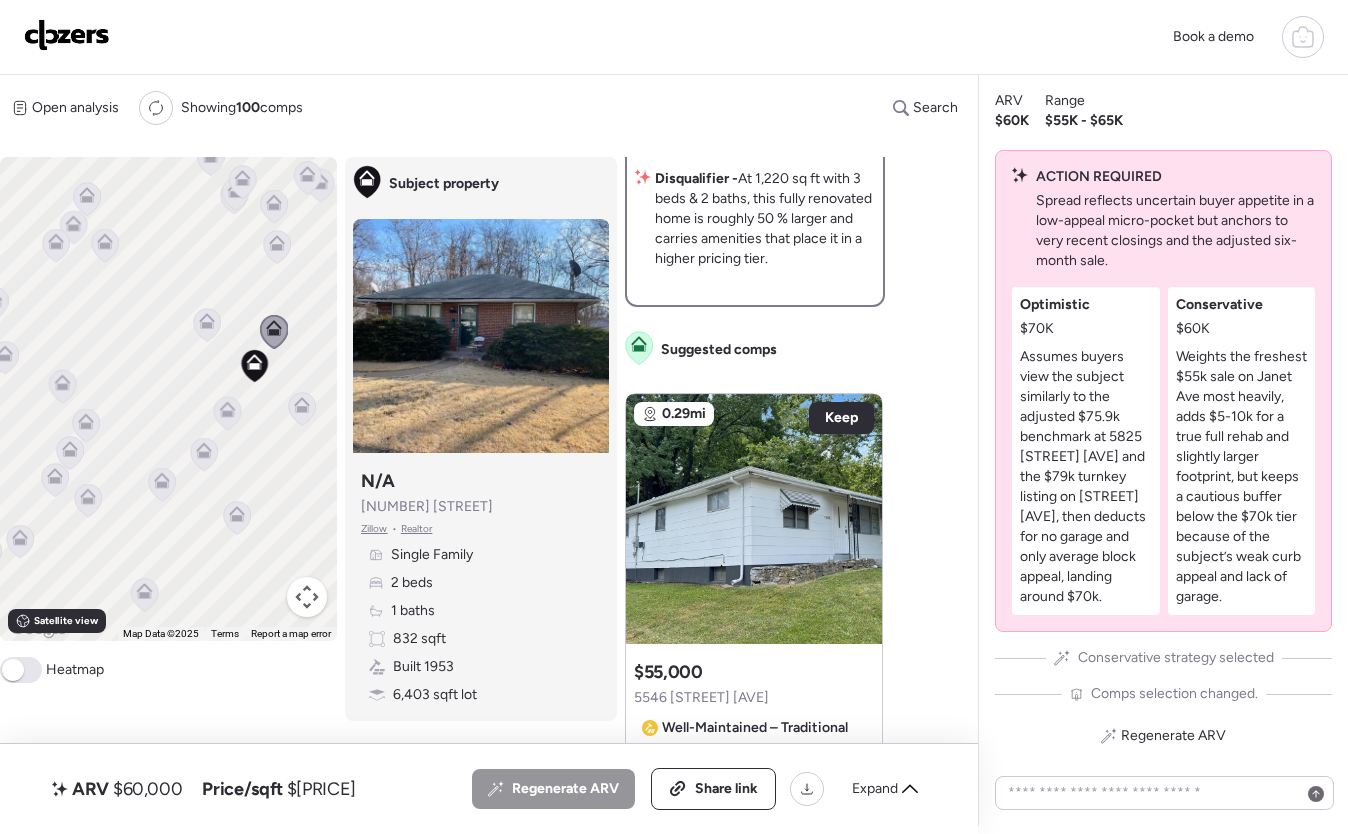 click 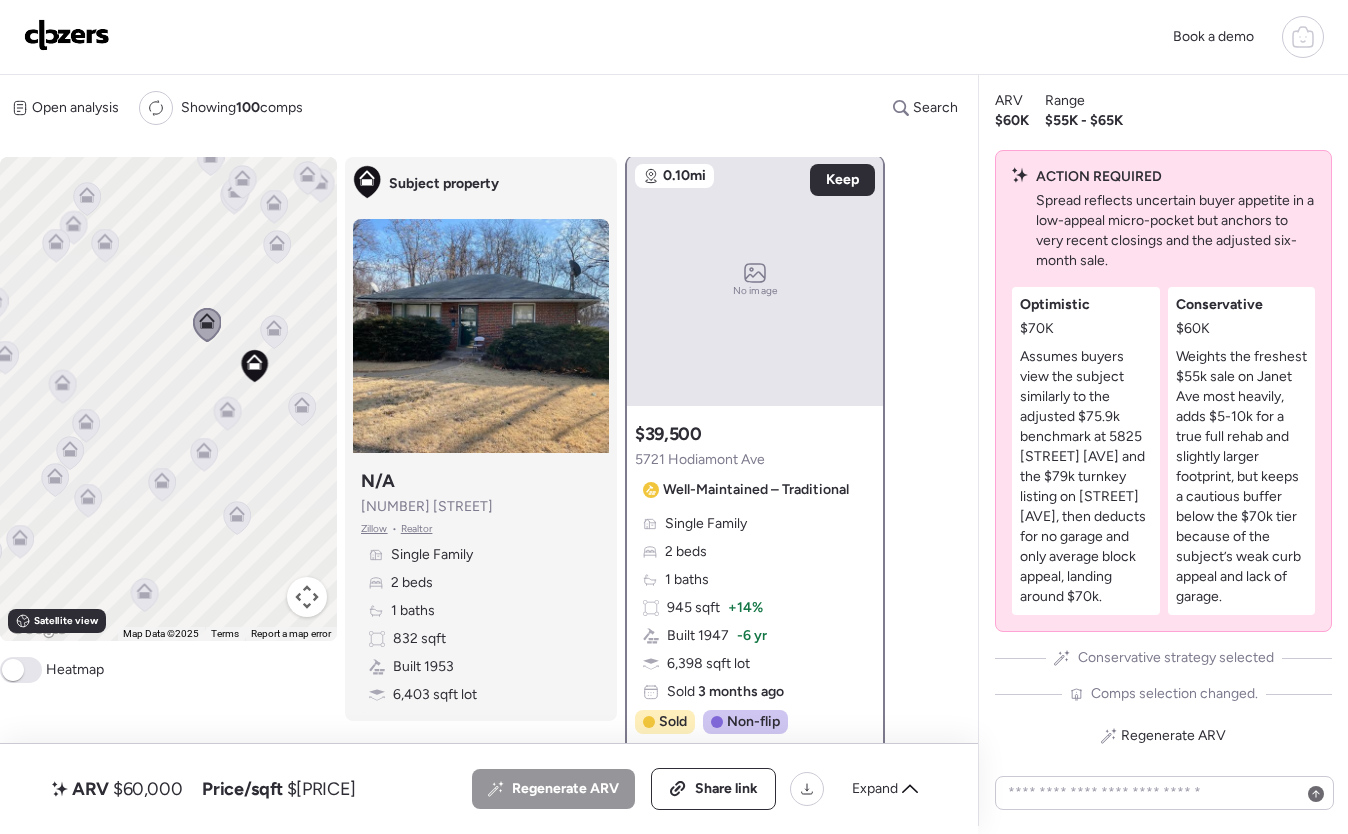scroll, scrollTop: 0, scrollLeft: 0, axis: both 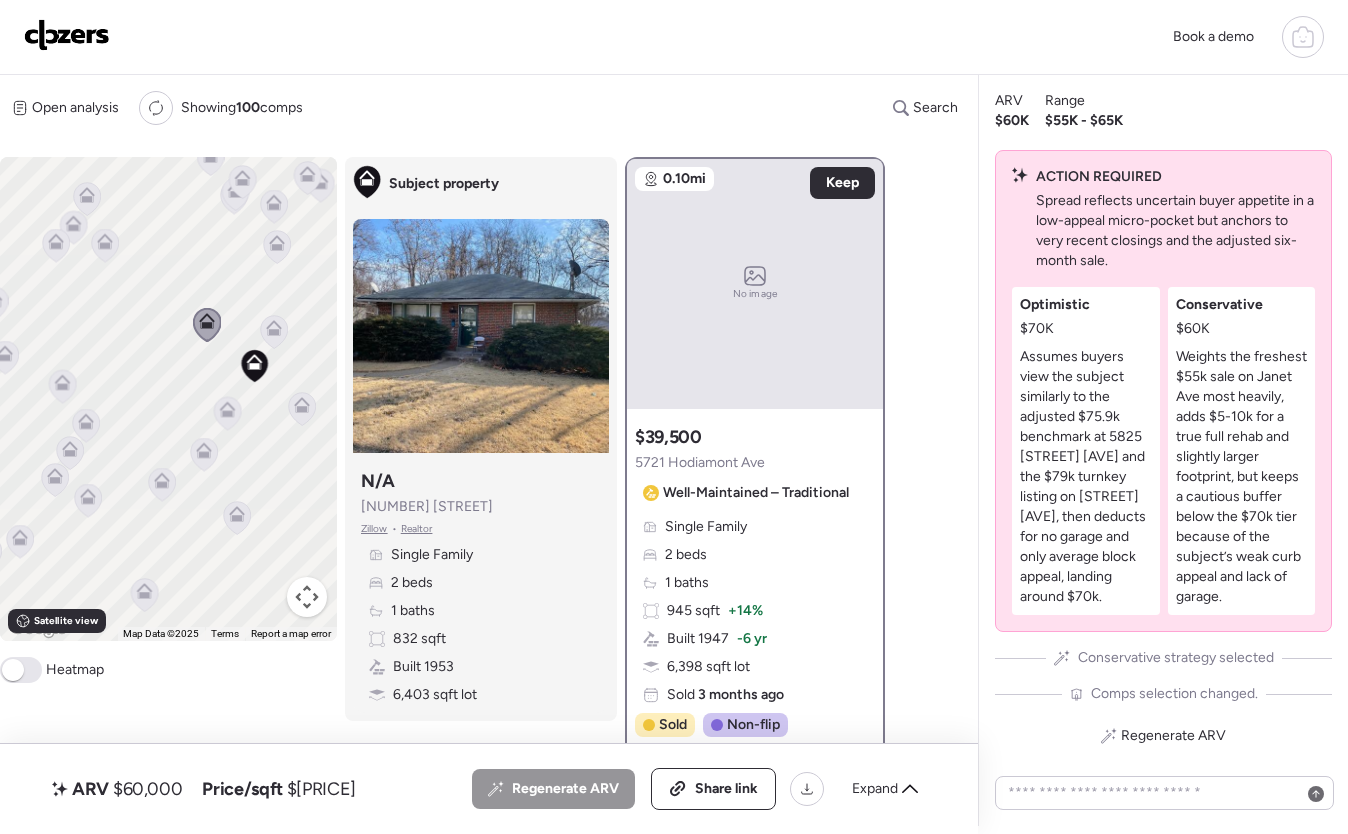 click 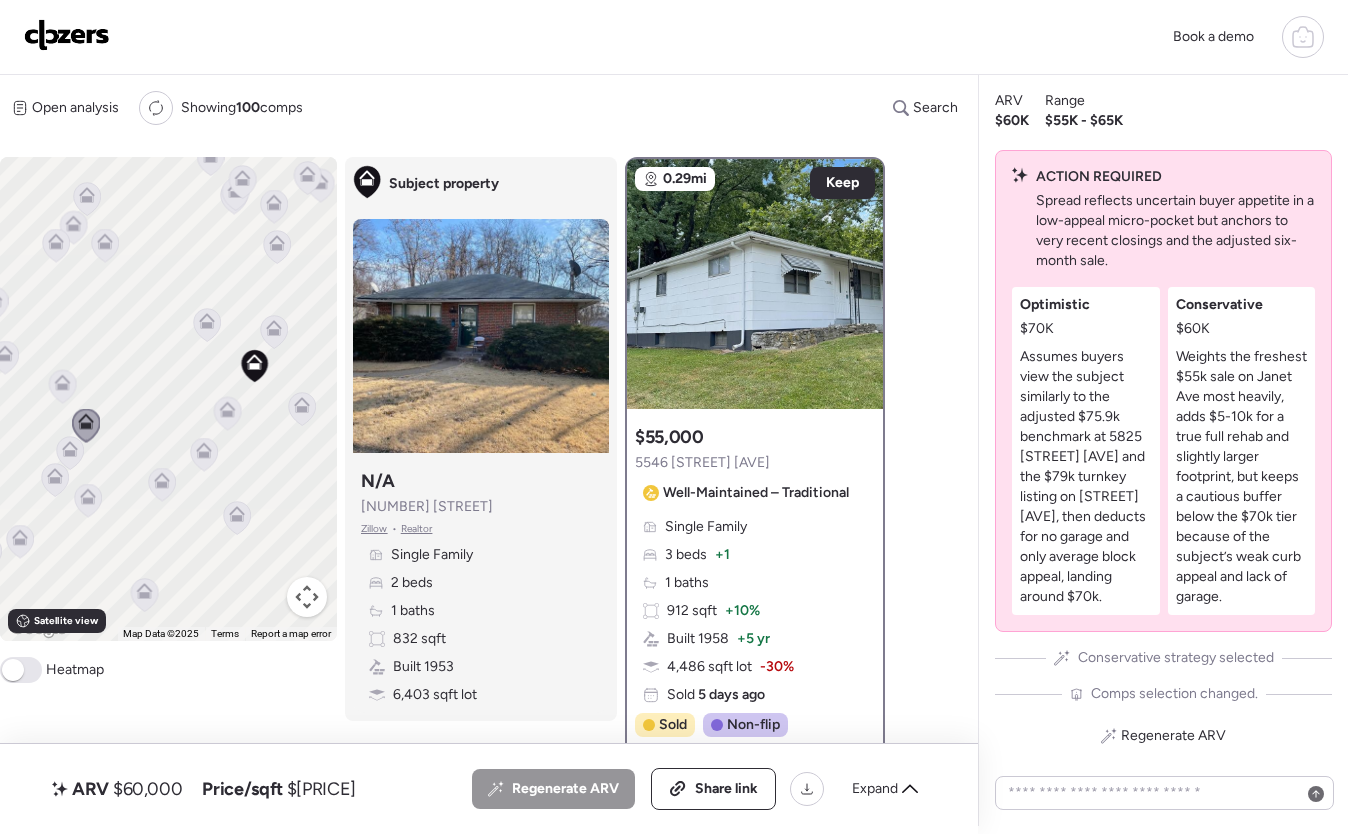 click 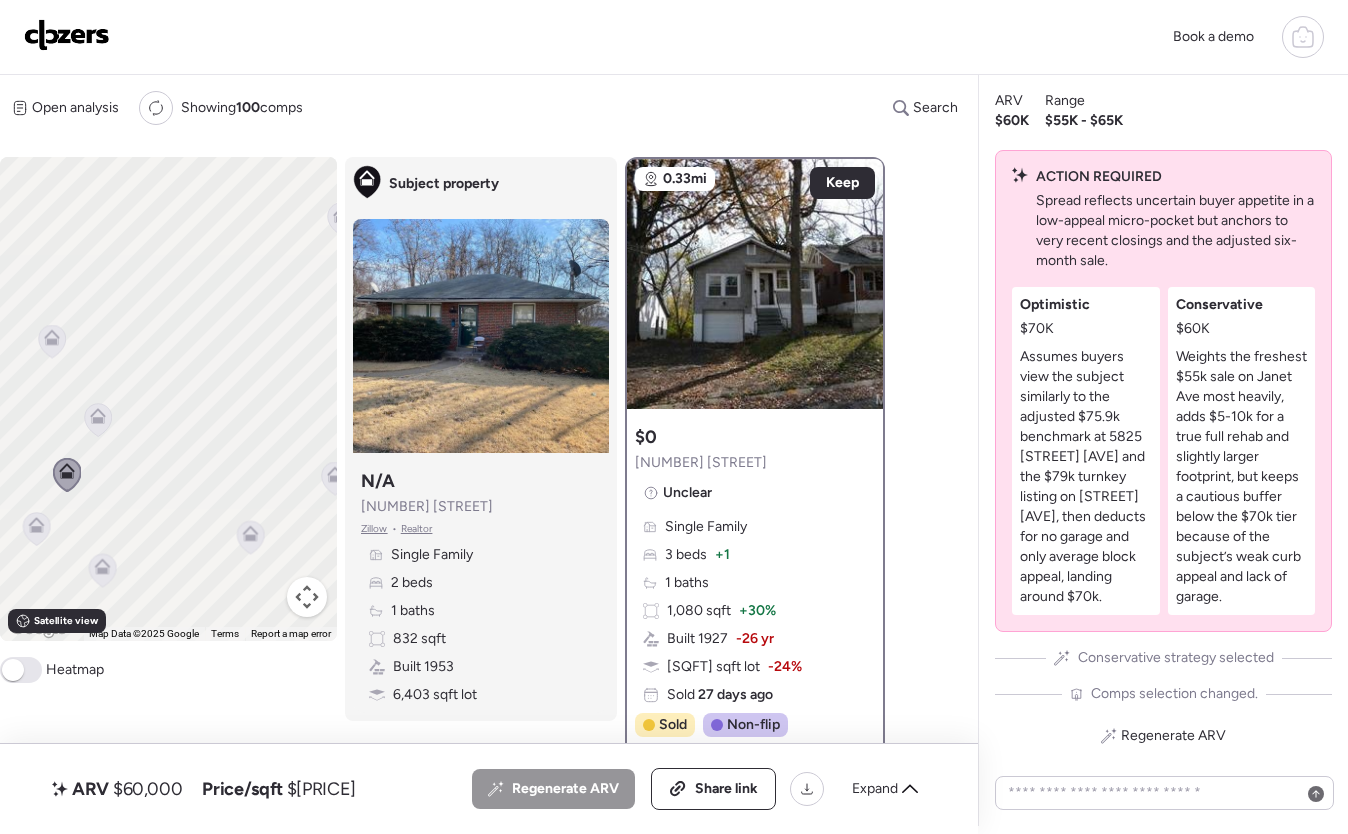 click on "To activate drag with keyboard, press Alt + Enter. Once in keyboard drag state, use the arrow keys to move the marker. To complete the drag, press the Enter key. To cancel, press Escape." at bounding box center (168, 399) 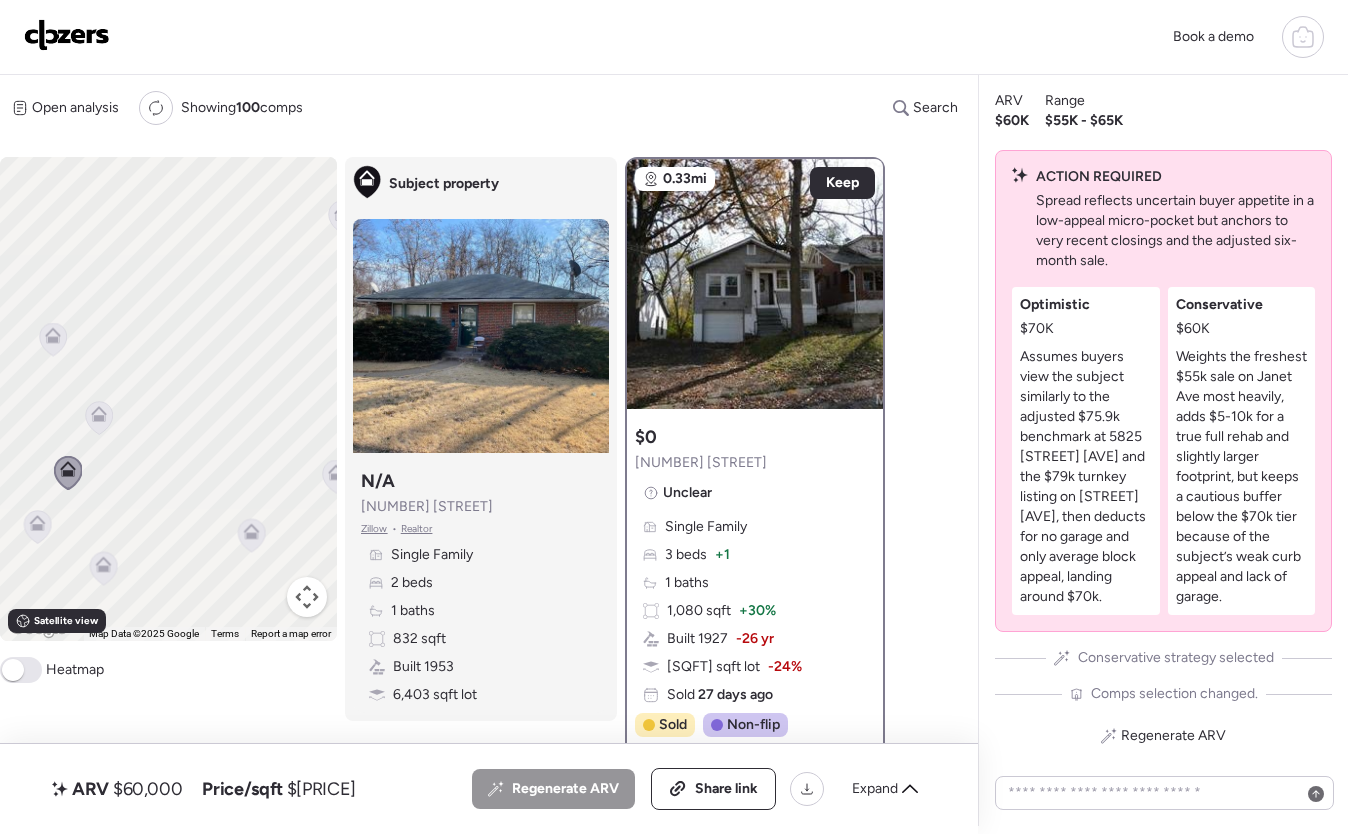 click on "To activate drag with keyboard, press Alt + Enter. Once in keyboard drag state, use the arrow keys to move the marker. To complete the drag, press the Enter key. To cancel, press Escape." at bounding box center [168, 399] 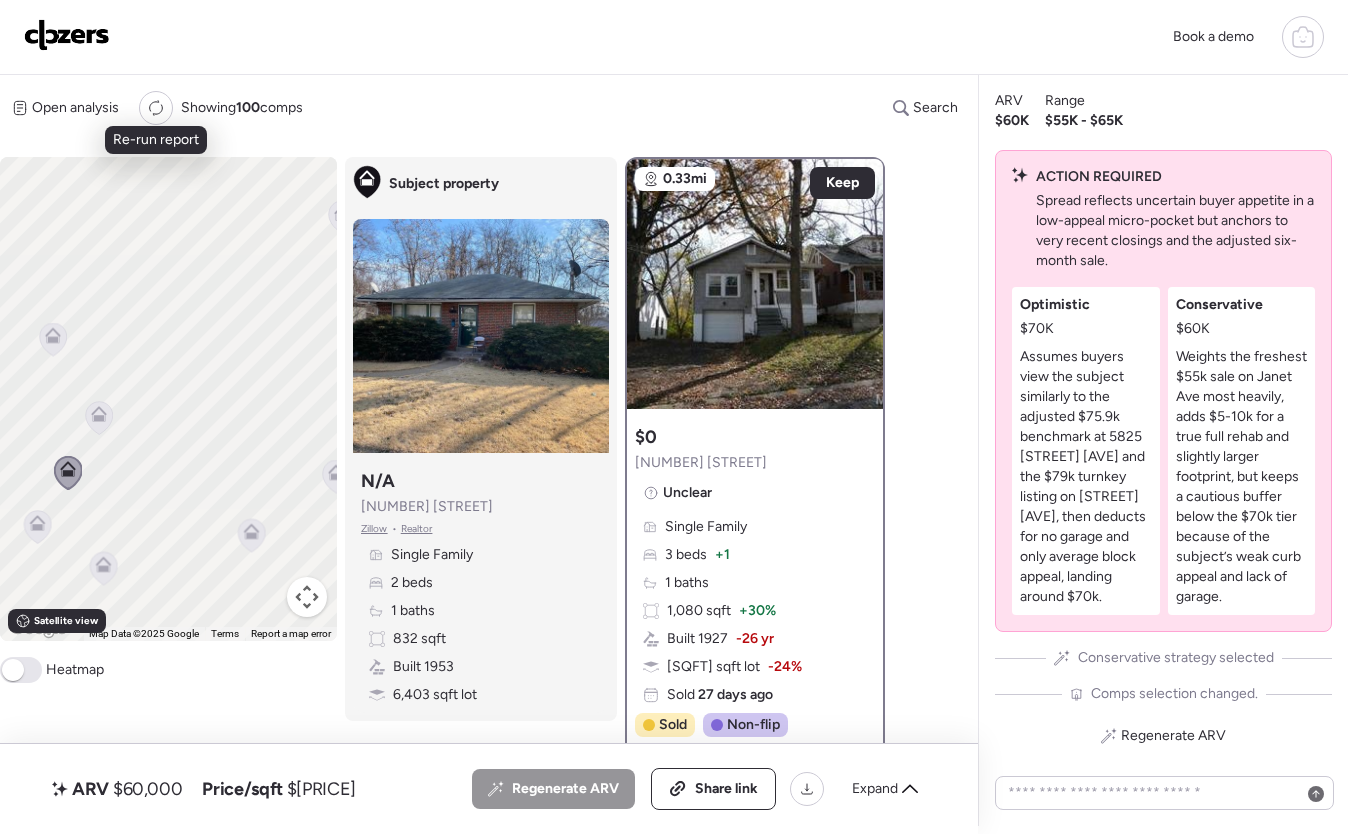 click on "To activate drag with keyboard, press Alt + Enter. Once in keyboard drag state, use the arrow keys to move the marker. To complete the drag, press the Enter key. To cancel, press Escape." at bounding box center [168, 399] 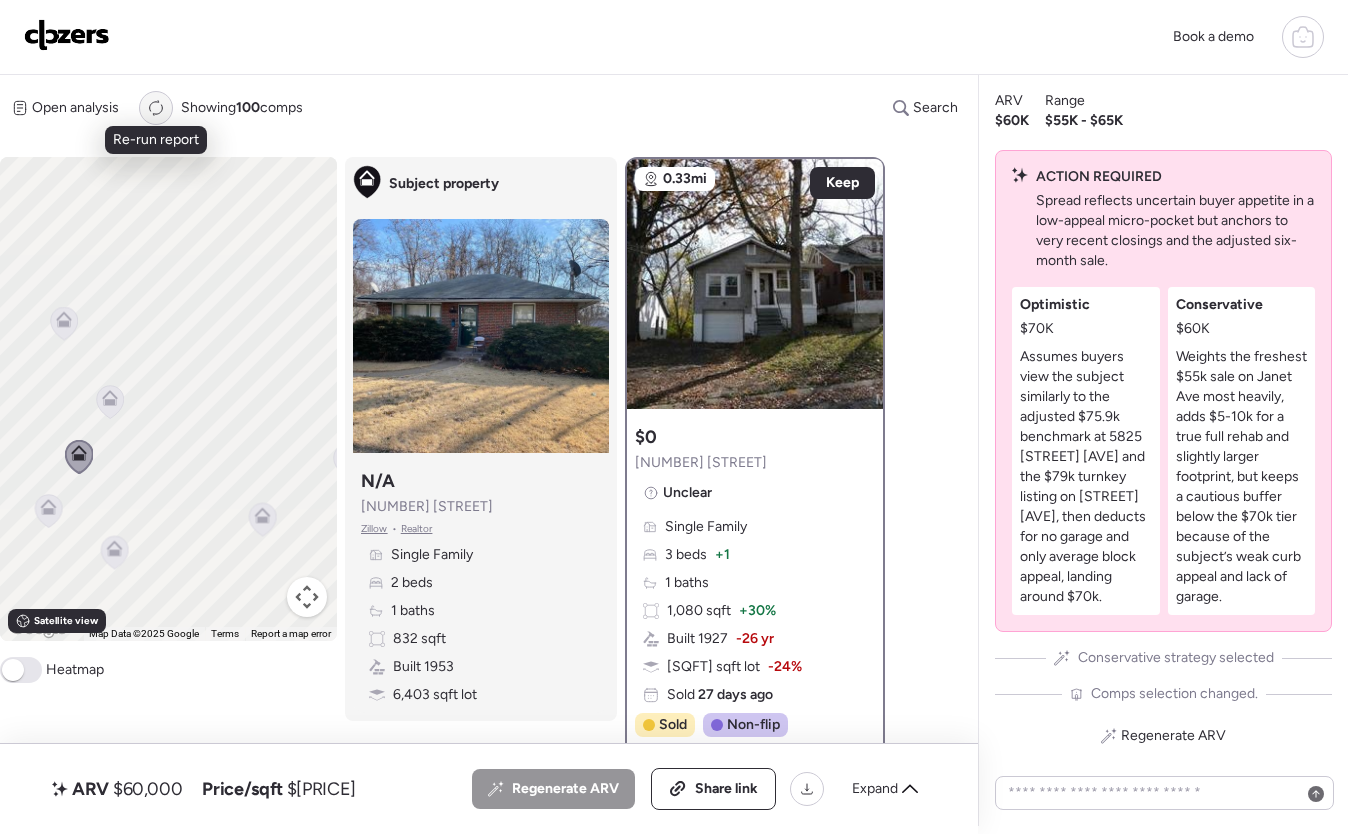 click on "Re-run report" at bounding box center [156, 108] 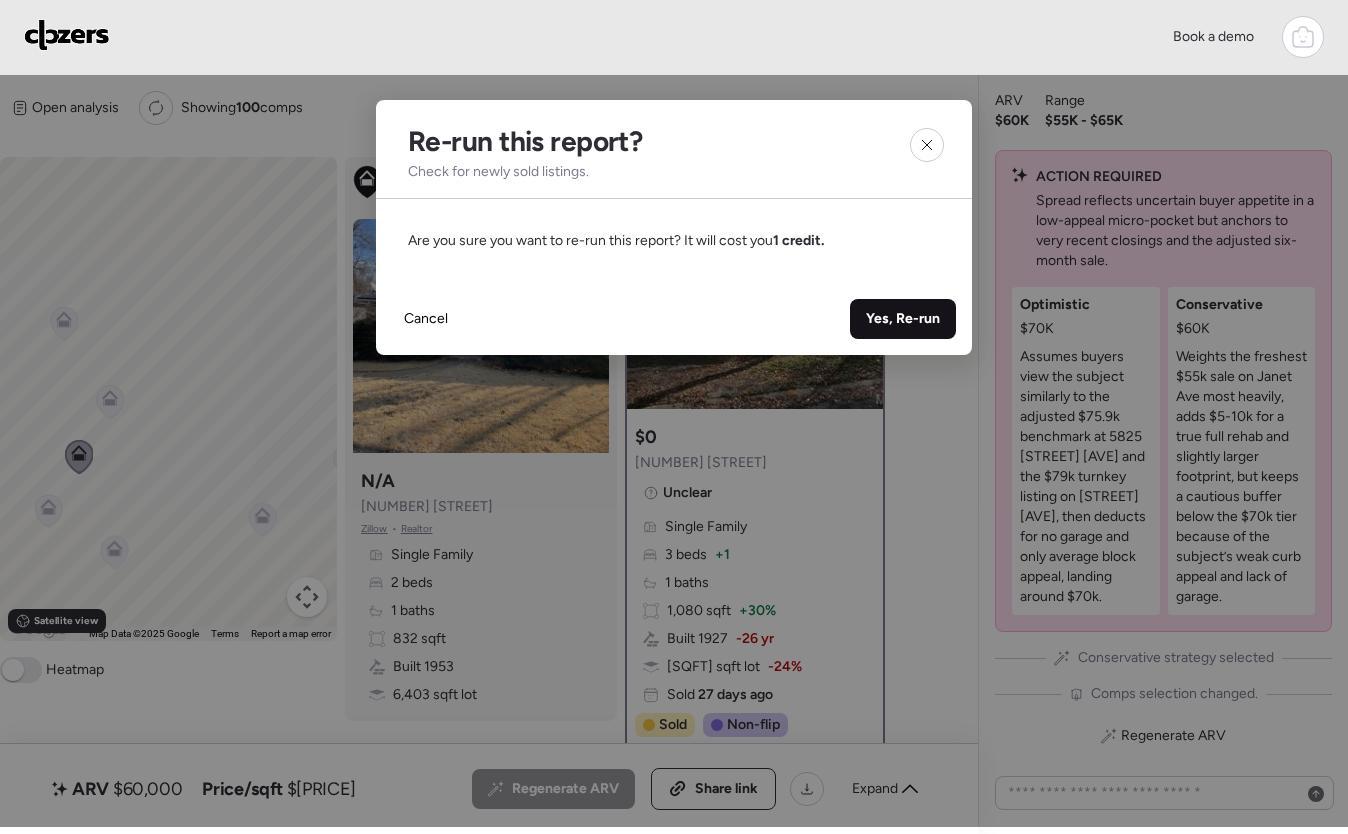 click on "Yes, Re-run" at bounding box center [903, 319] 